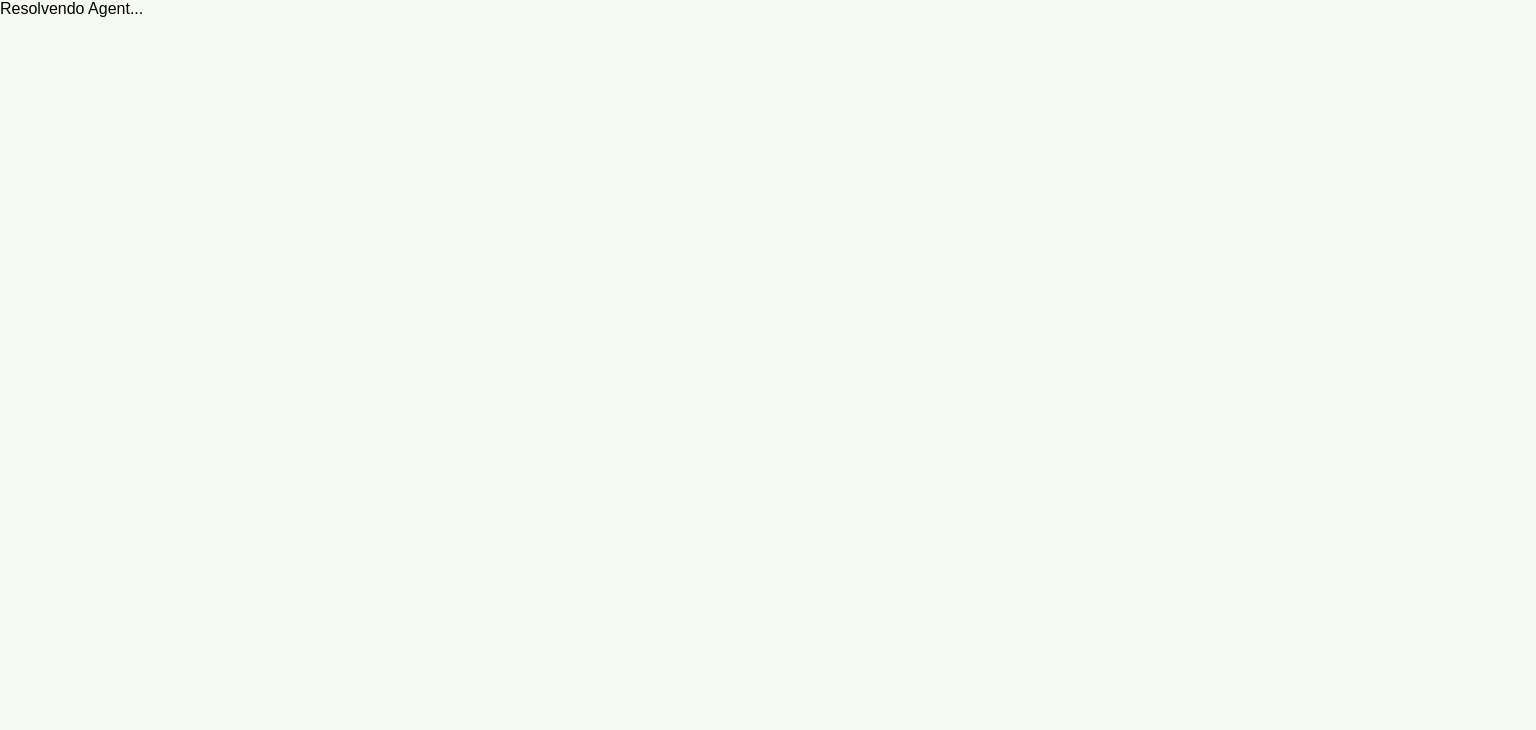 scroll, scrollTop: 0, scrollLeft: 0, axis: both 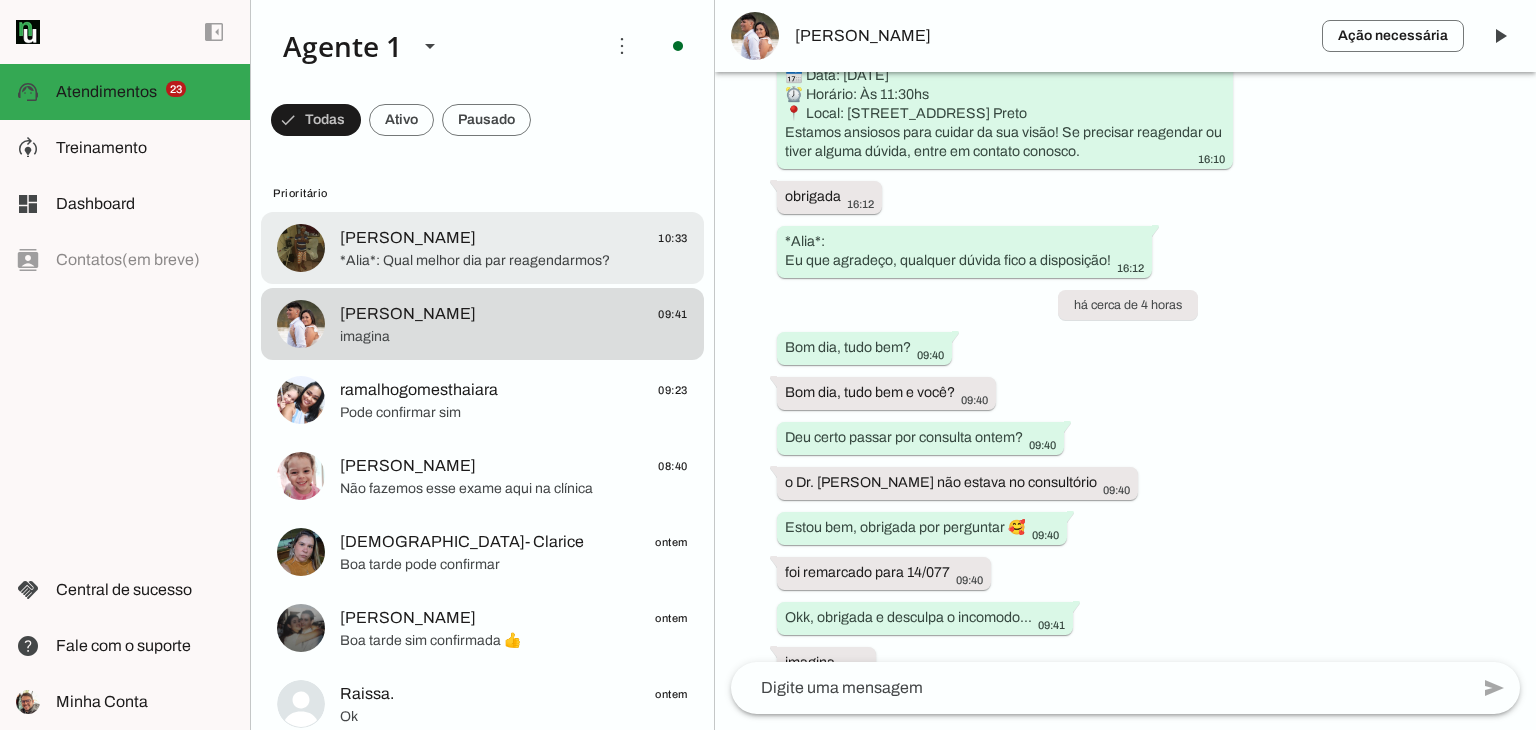 click on "[PERSON_NAME]" 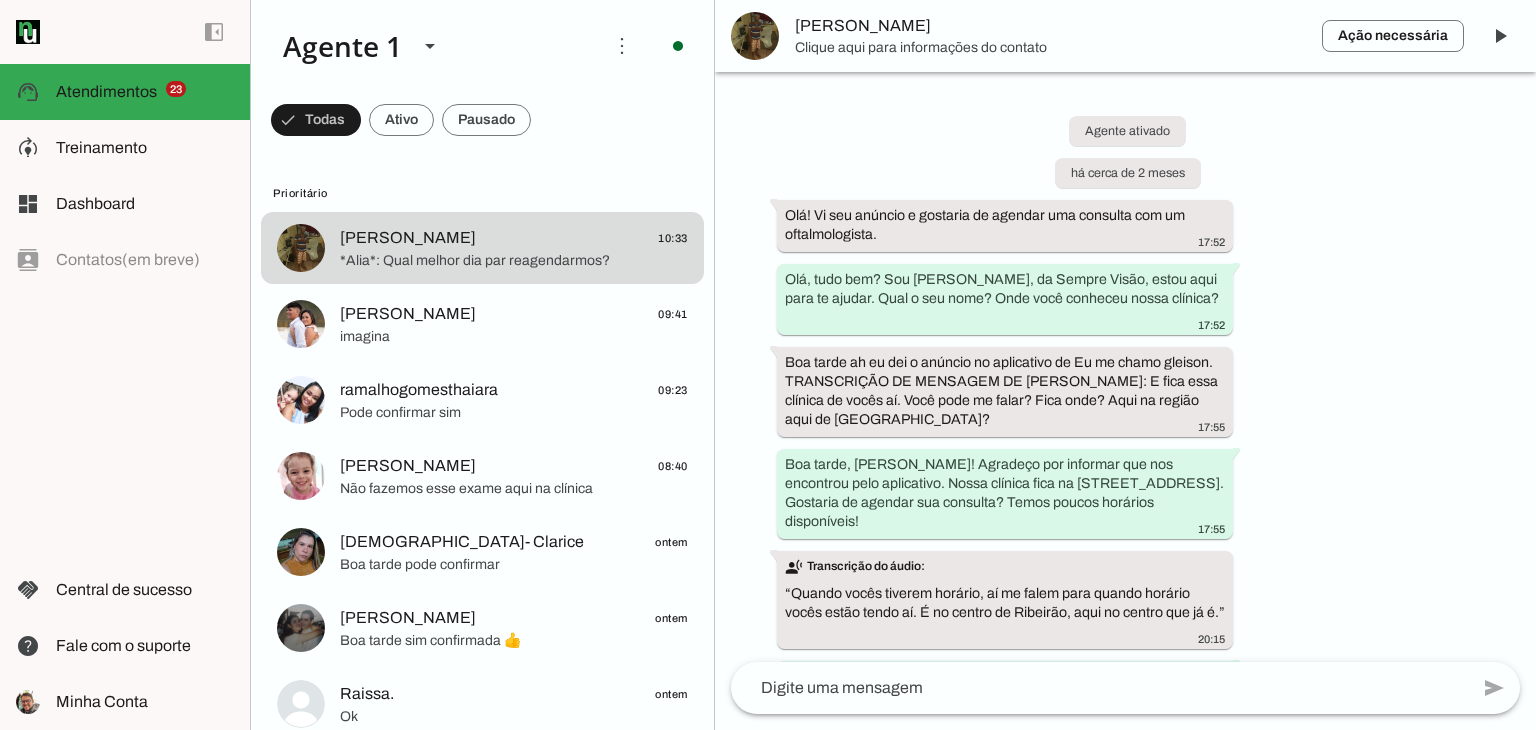 scroll, scrollTop: 1907, scrollLeft: 0, axis: vertical 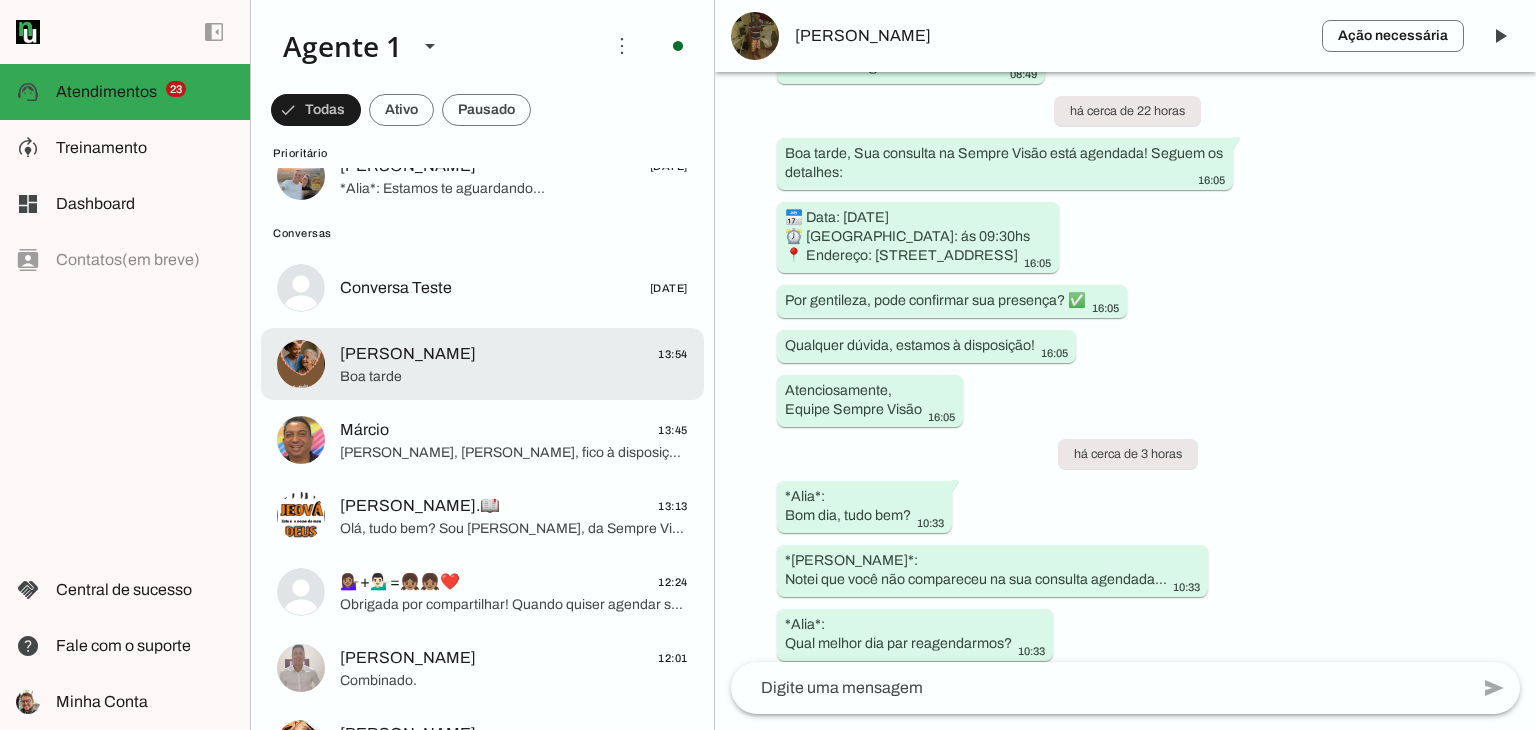 click on "Boa tarde" 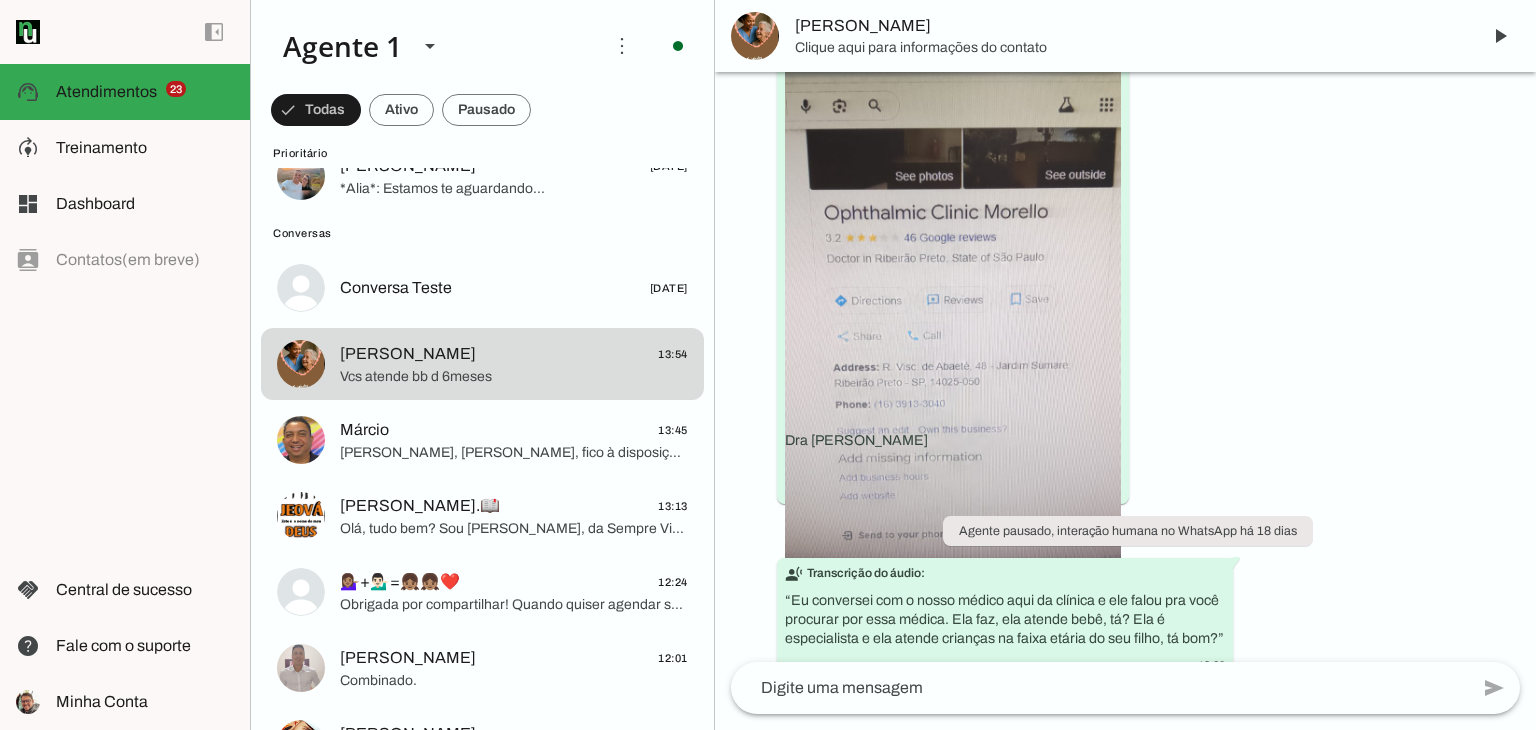 scroll, scrollTop: 2411, scrollLeft: 0, axis: vertical 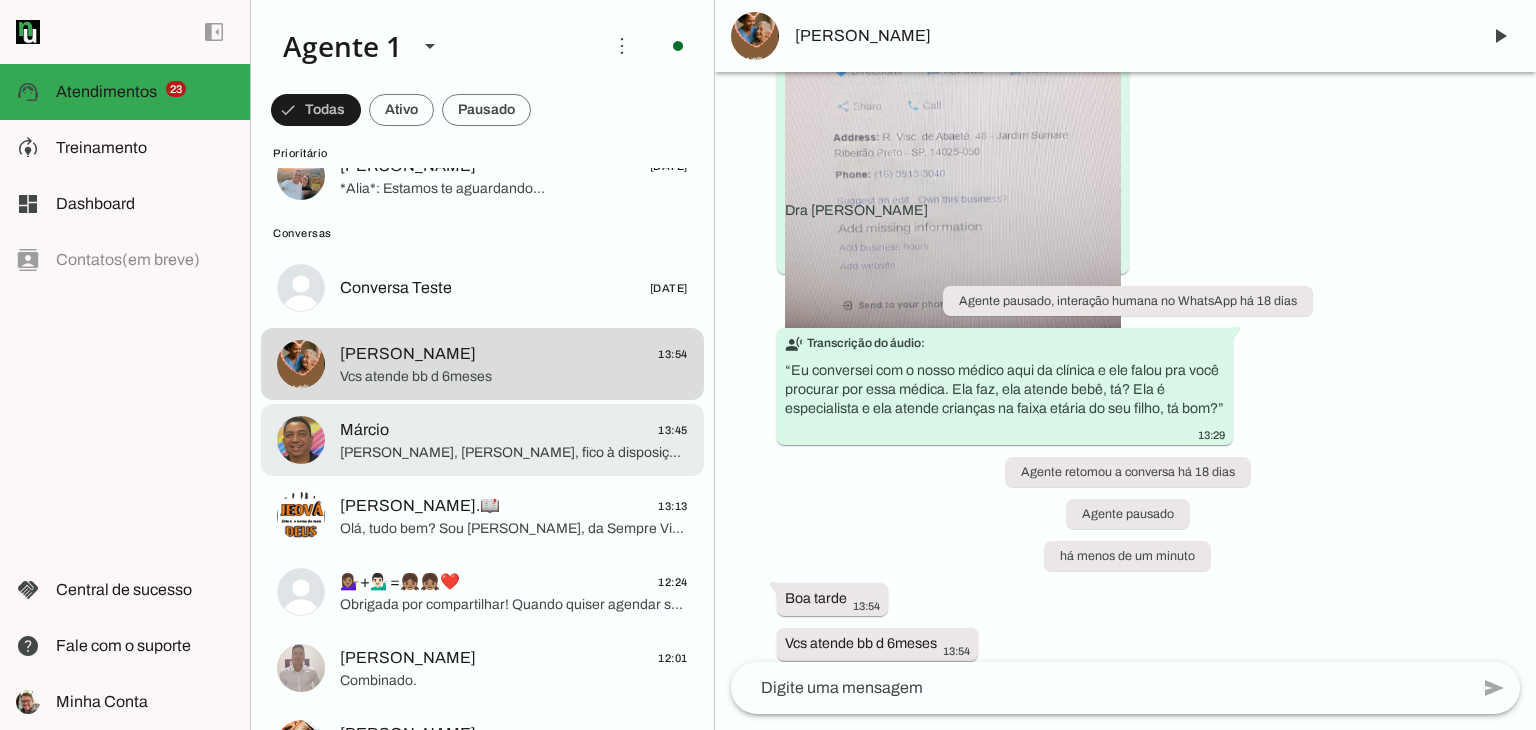 click on "[PERSON_NAME], [PERSON_NAME], fico à disposição para ajudar quando você precisar. Aproveito para perguntar, onde você conheceu nossa clínica?" 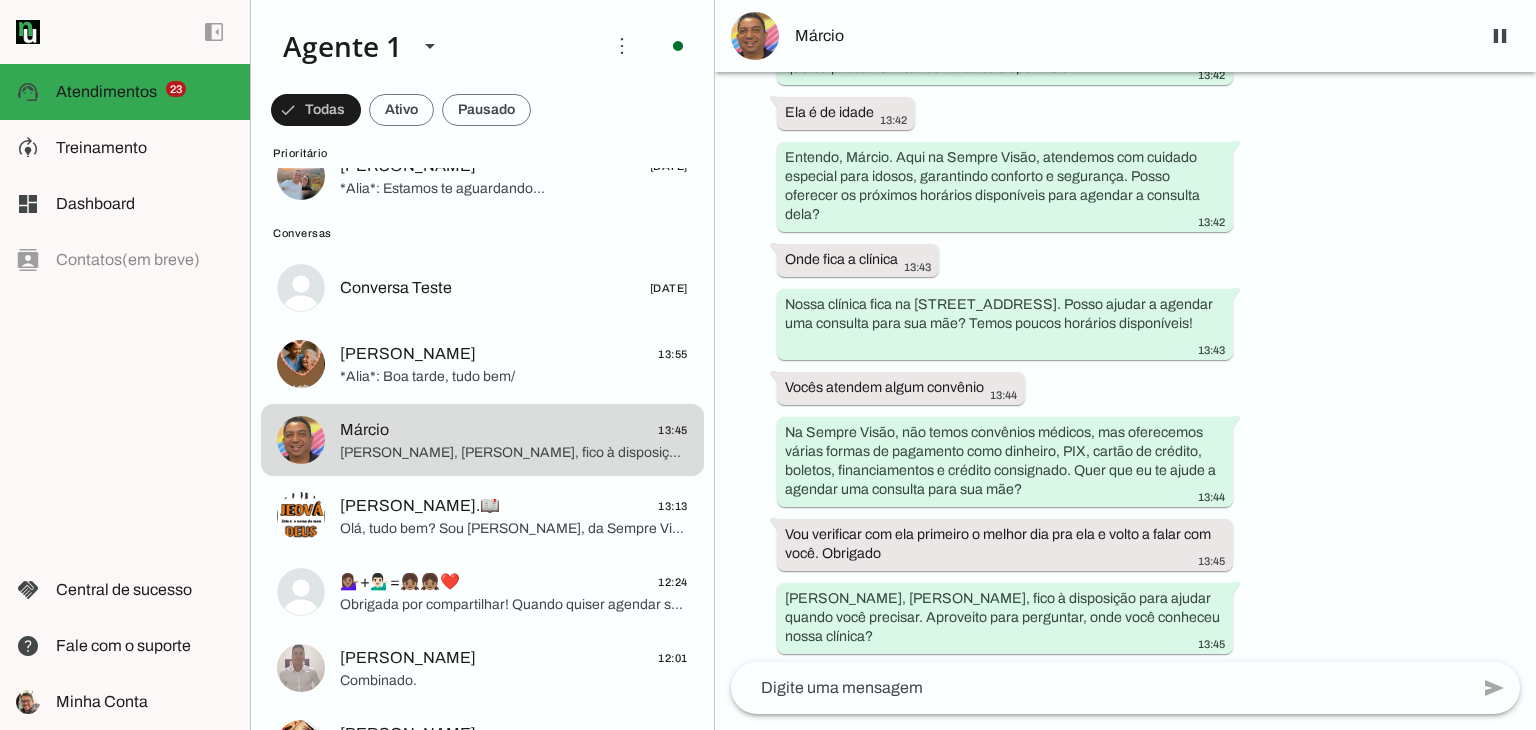scroll, scrollTop: 812, scrollLeft: 0, axis: vertical 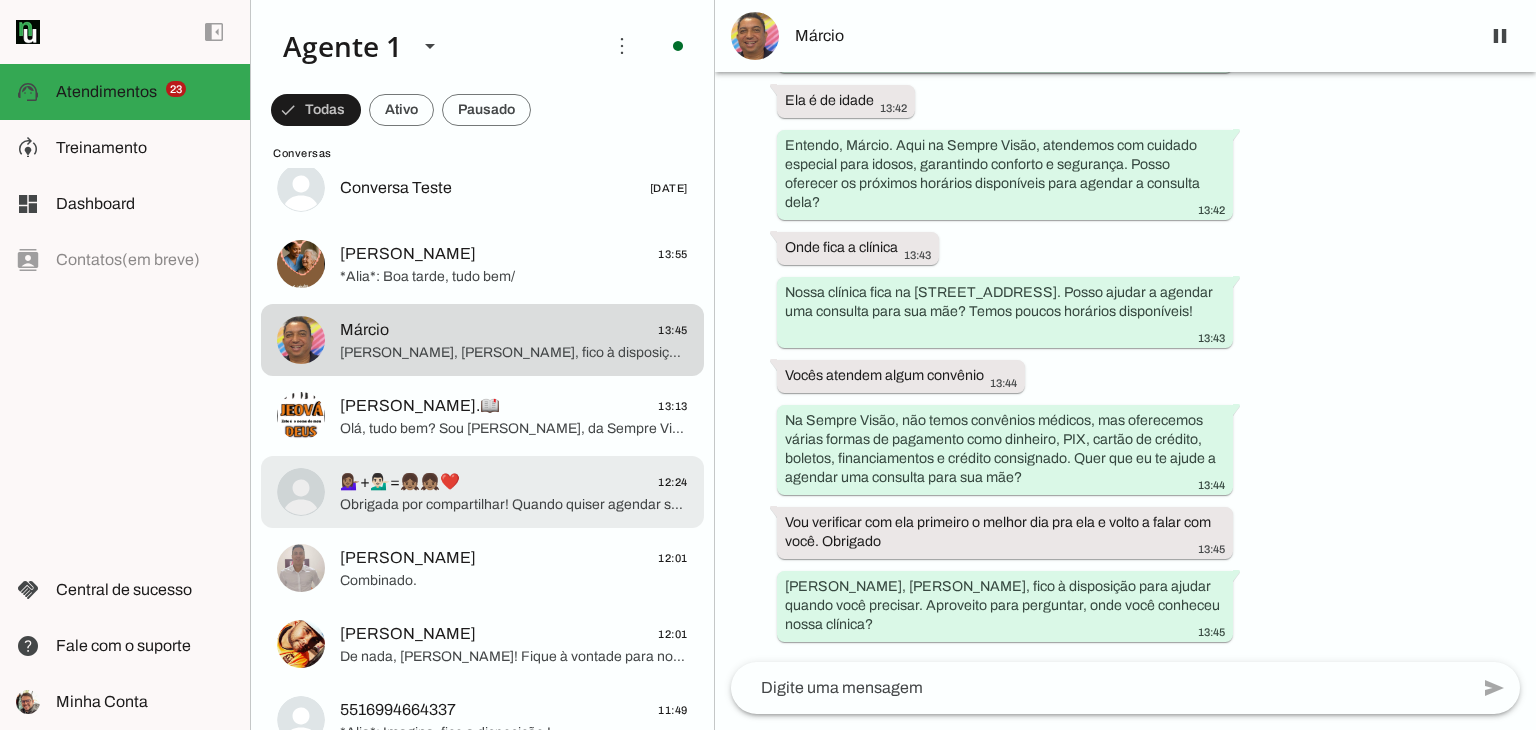 click on "💁🏽‍♀️+💁🏻‍♂️=👧🏽👧🏽❤️" 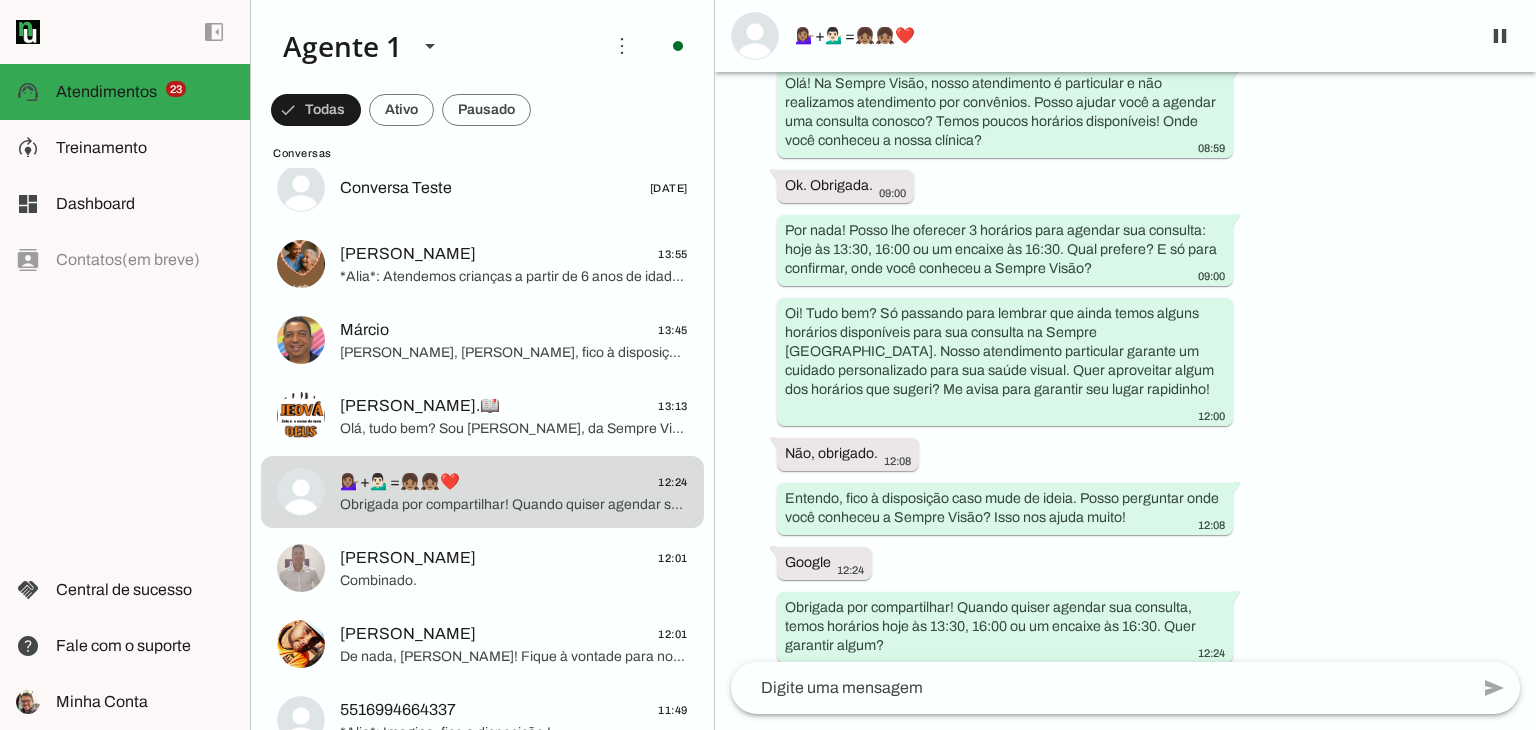 scroll, scrollTop: 288, scrollLeft: 0, axis: vertical 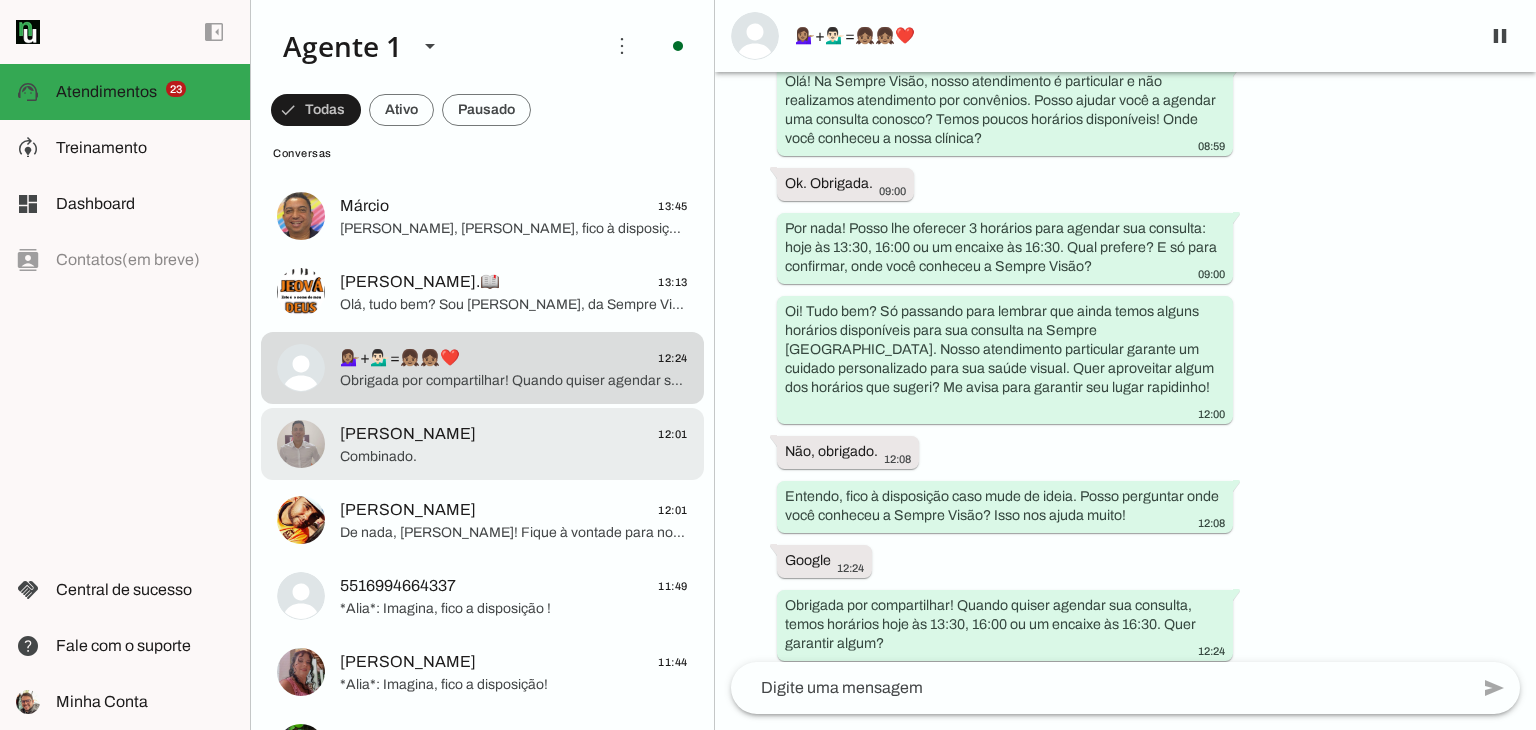 click on "Combinado." 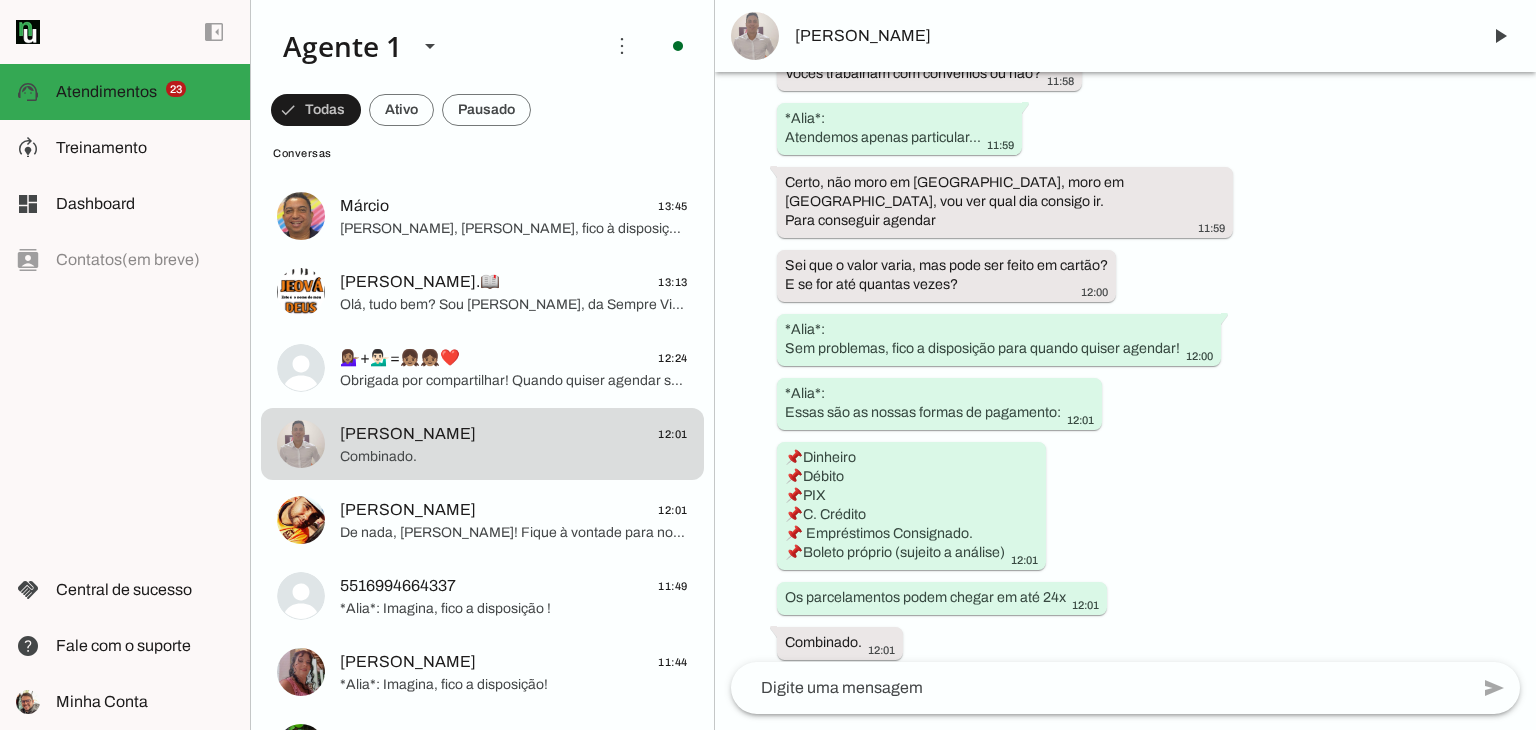 scroll, scrollTop: 1455, scrollLeft: 0, axis: vertical 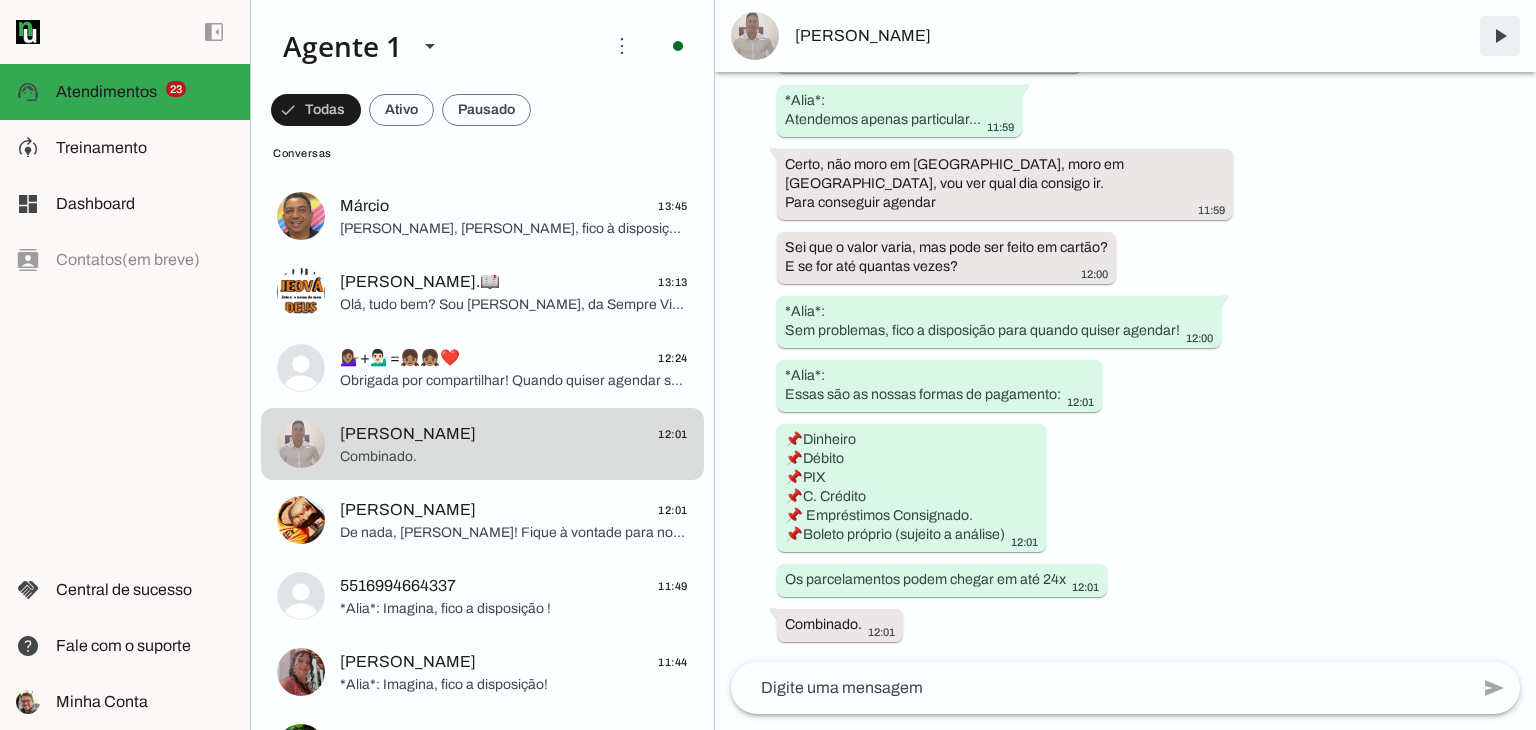 click at bounding box center [1500, 36] 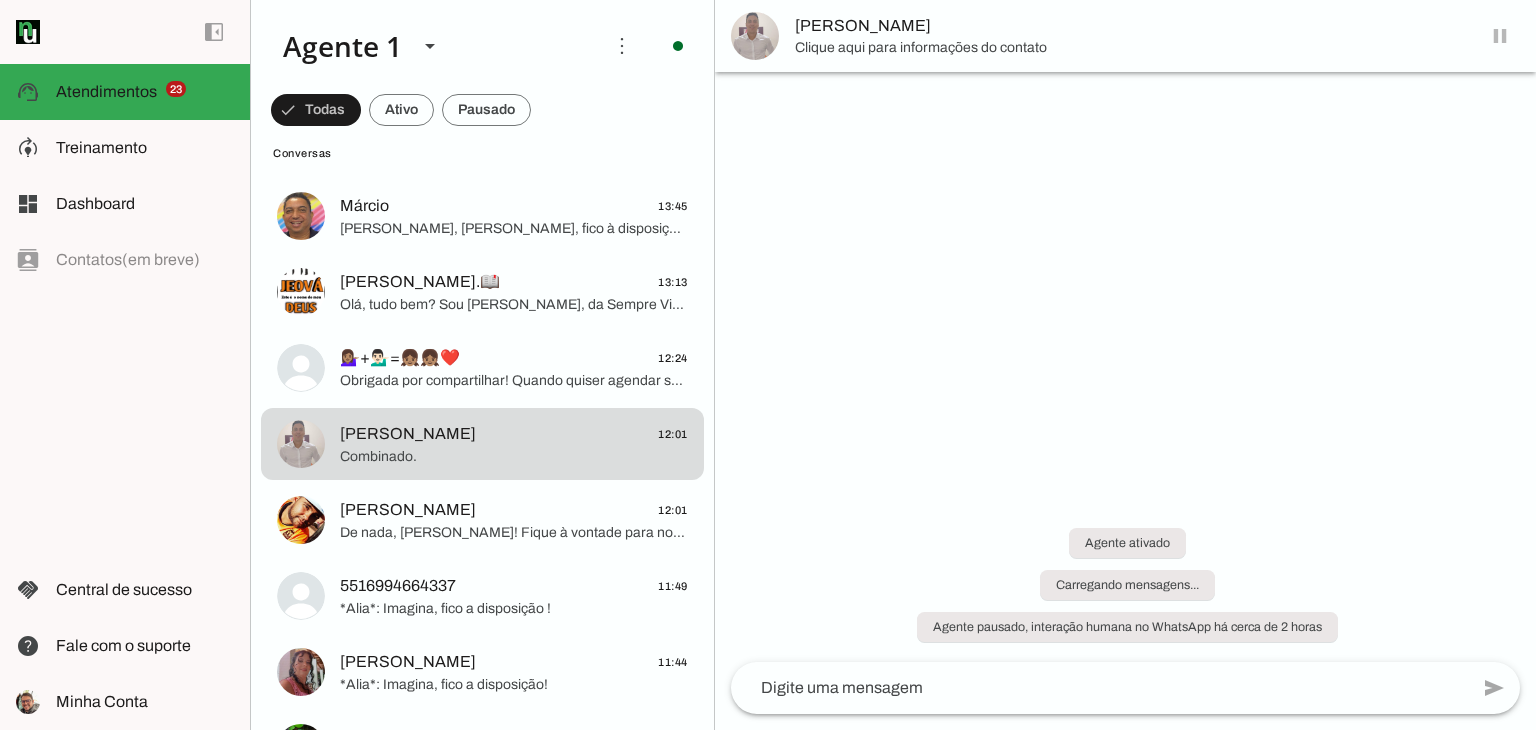 scroll, scrollTop: 0, scrollLeft: 0, axis: both 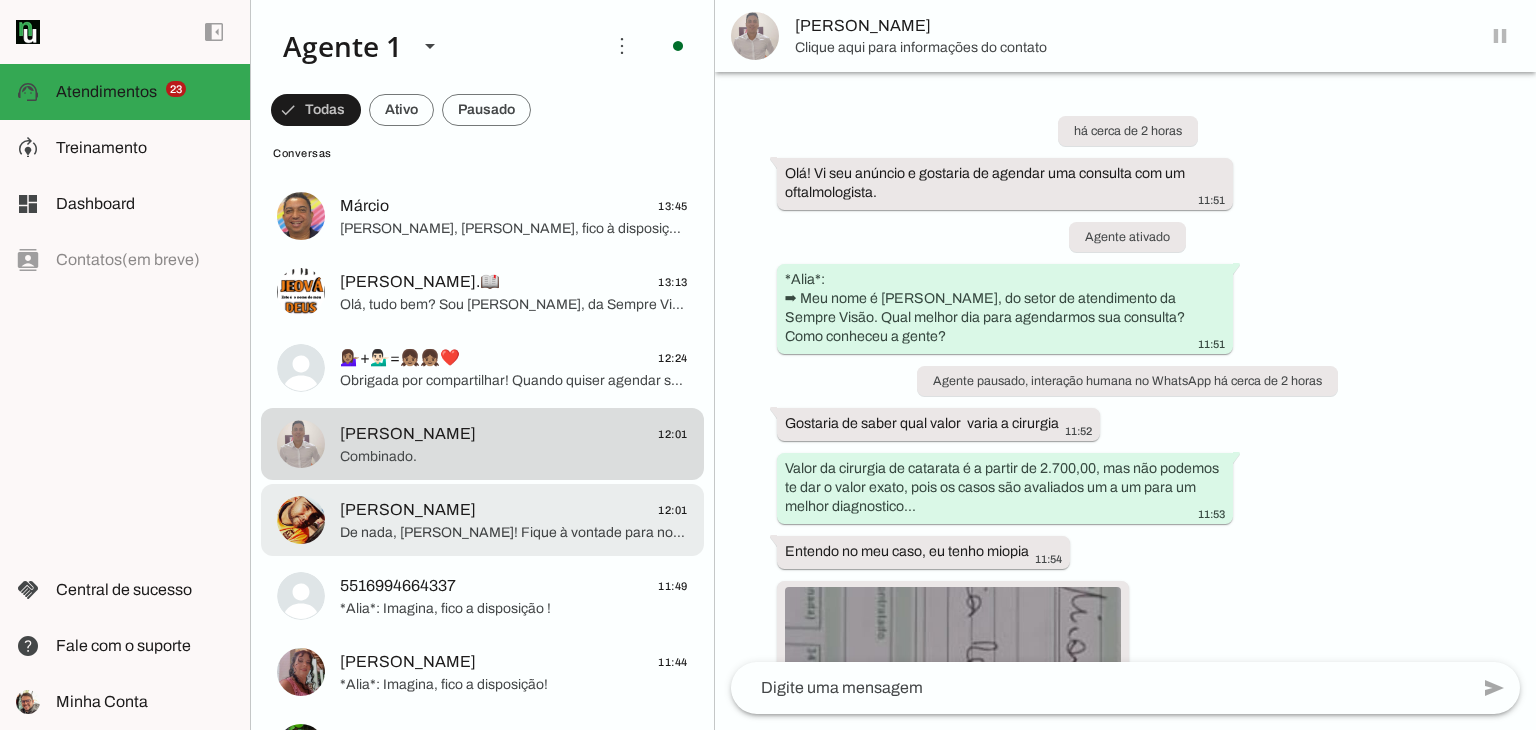 click on "De nada, [PERSON_NAME]! Fique à vontade para nos procurar quando precisar. Deseja agendar sua próxima consulta para garantir seu atendimento? Temos poucos horários disponíveis!" 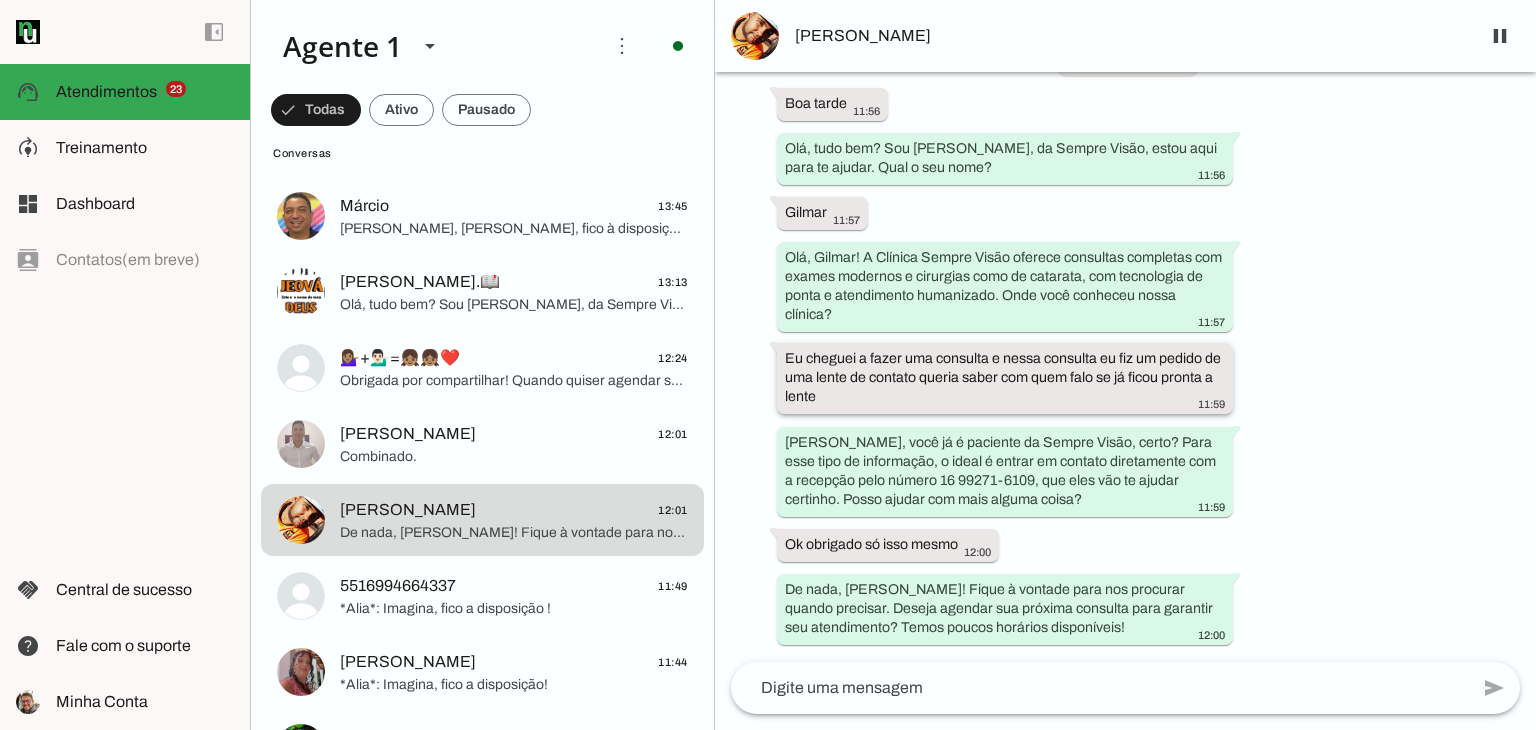 scroll, scrollTop: 115, scrollLeft: 0, axis: vertical 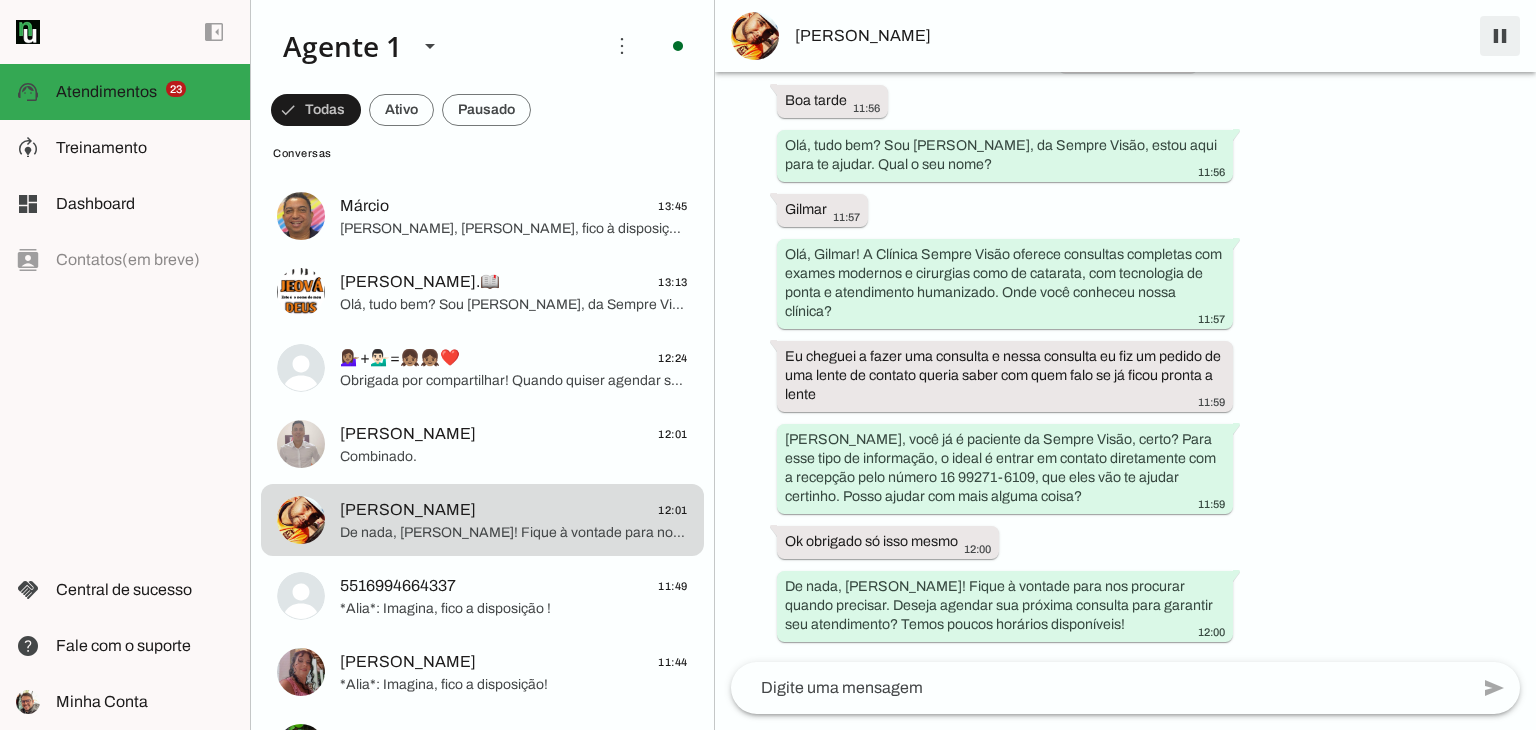 click at bounding box center (1500, 36) 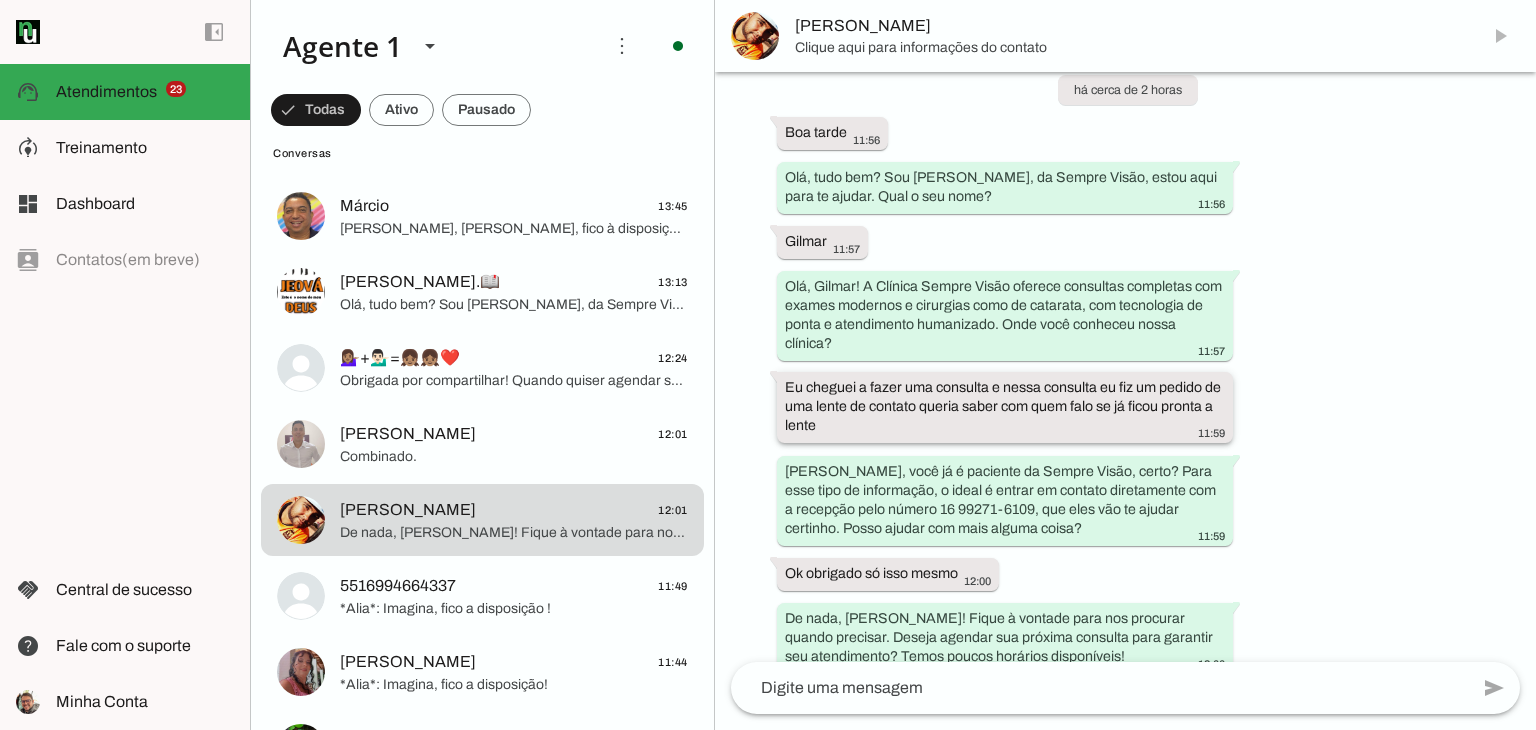 scroll, scrollTop: 157, scrollLeft: 0, axis: vertical 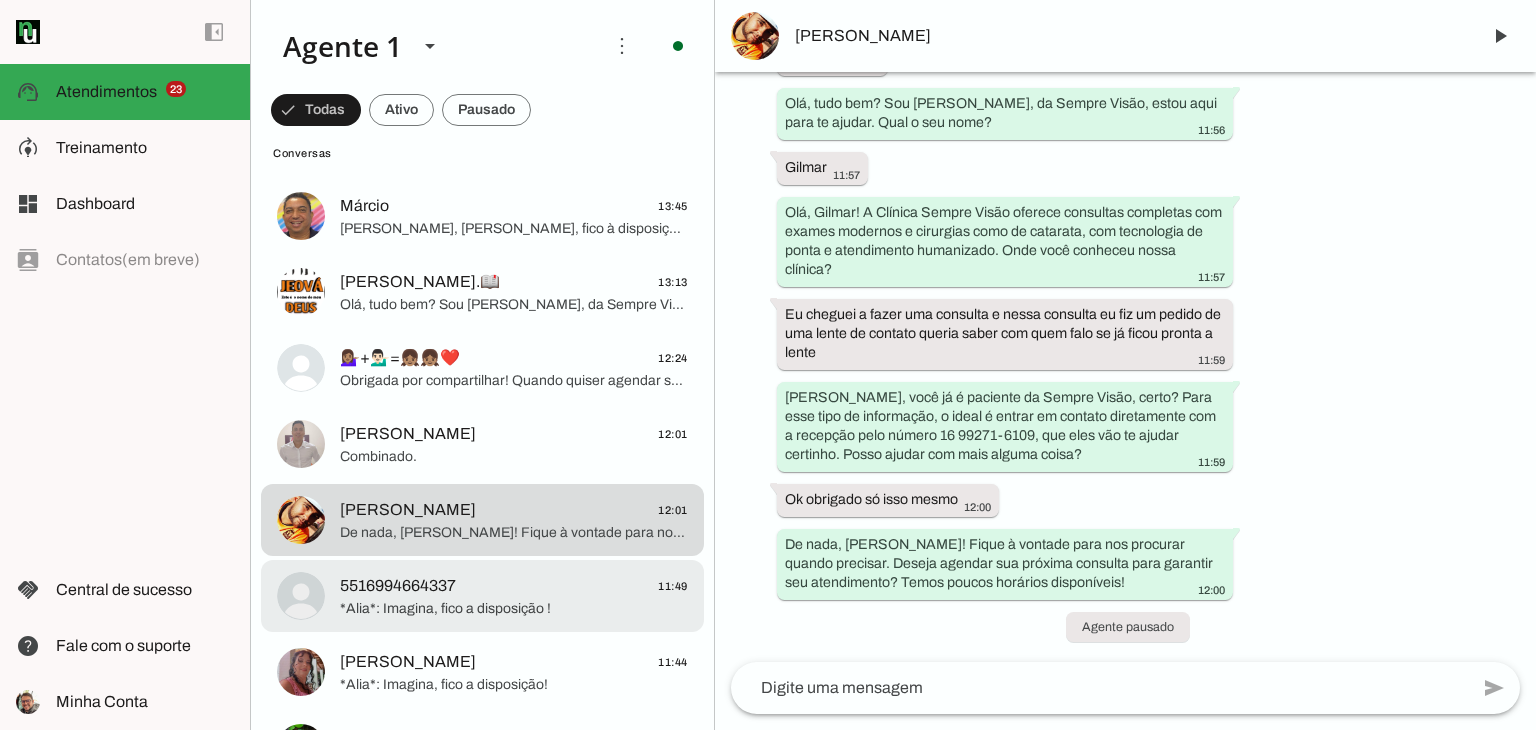 click on "*Alia*:
Imagina, fico a disposição !" 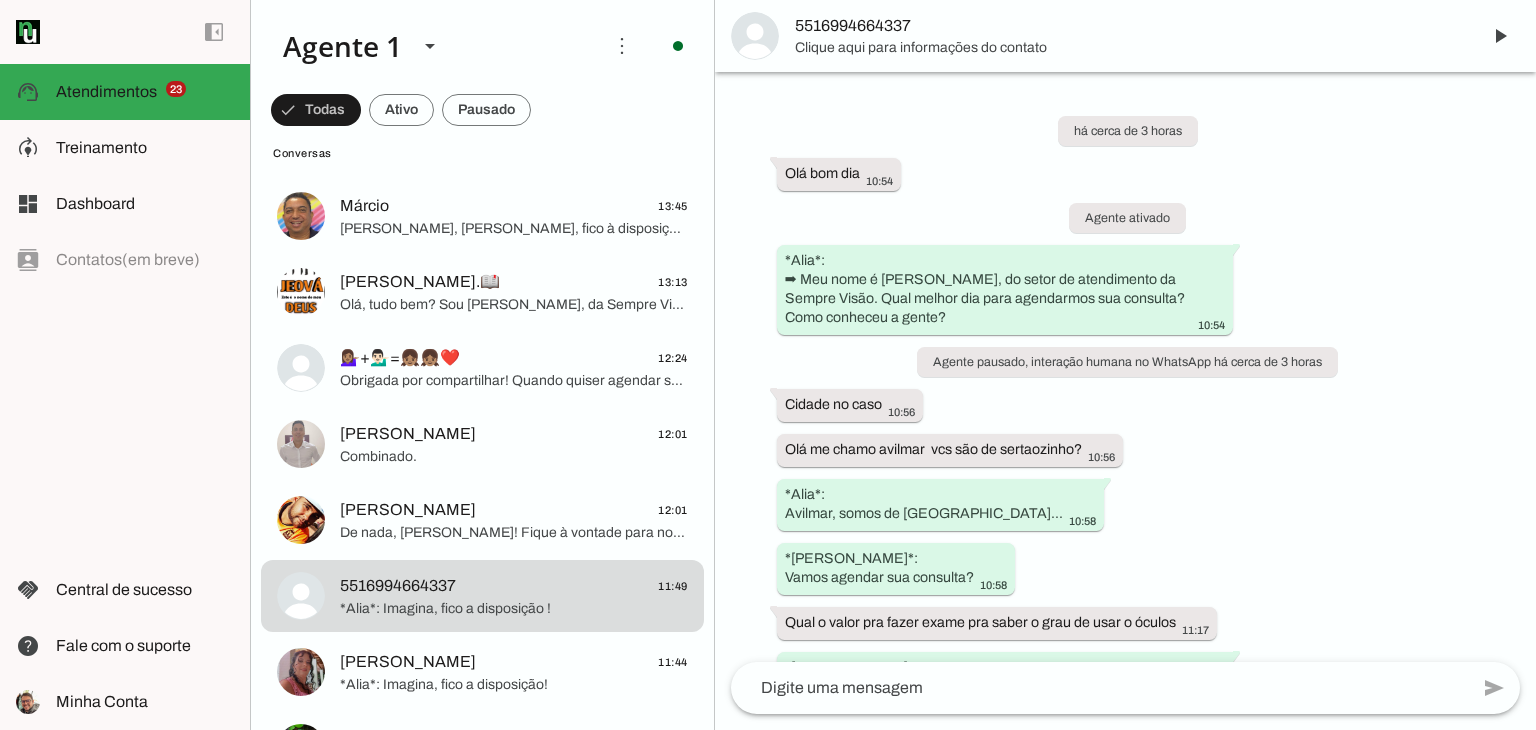 scroll, scrollTop: 1366, scrollLeft: 0, axis: vertical 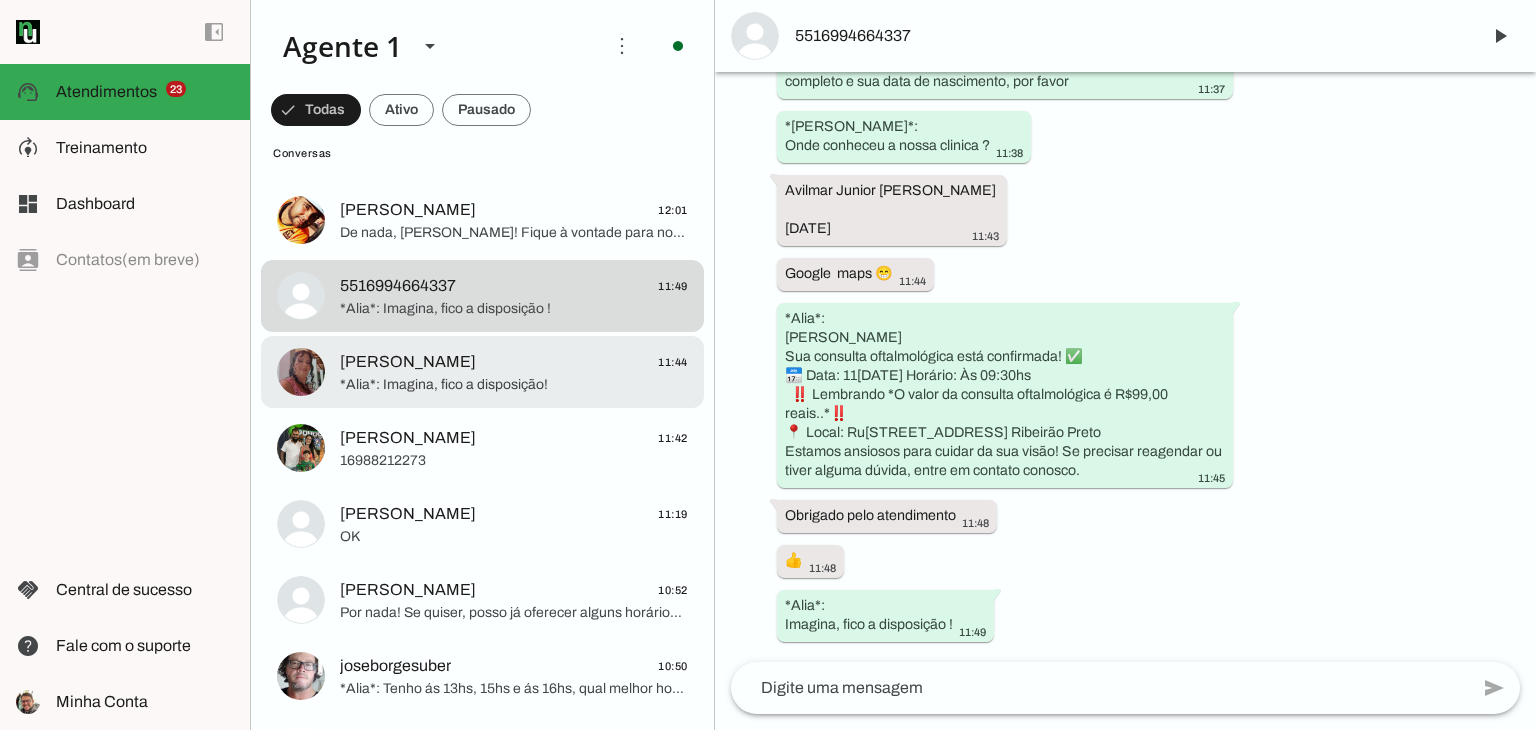 click on "[PERSON_NAME]
11:44" 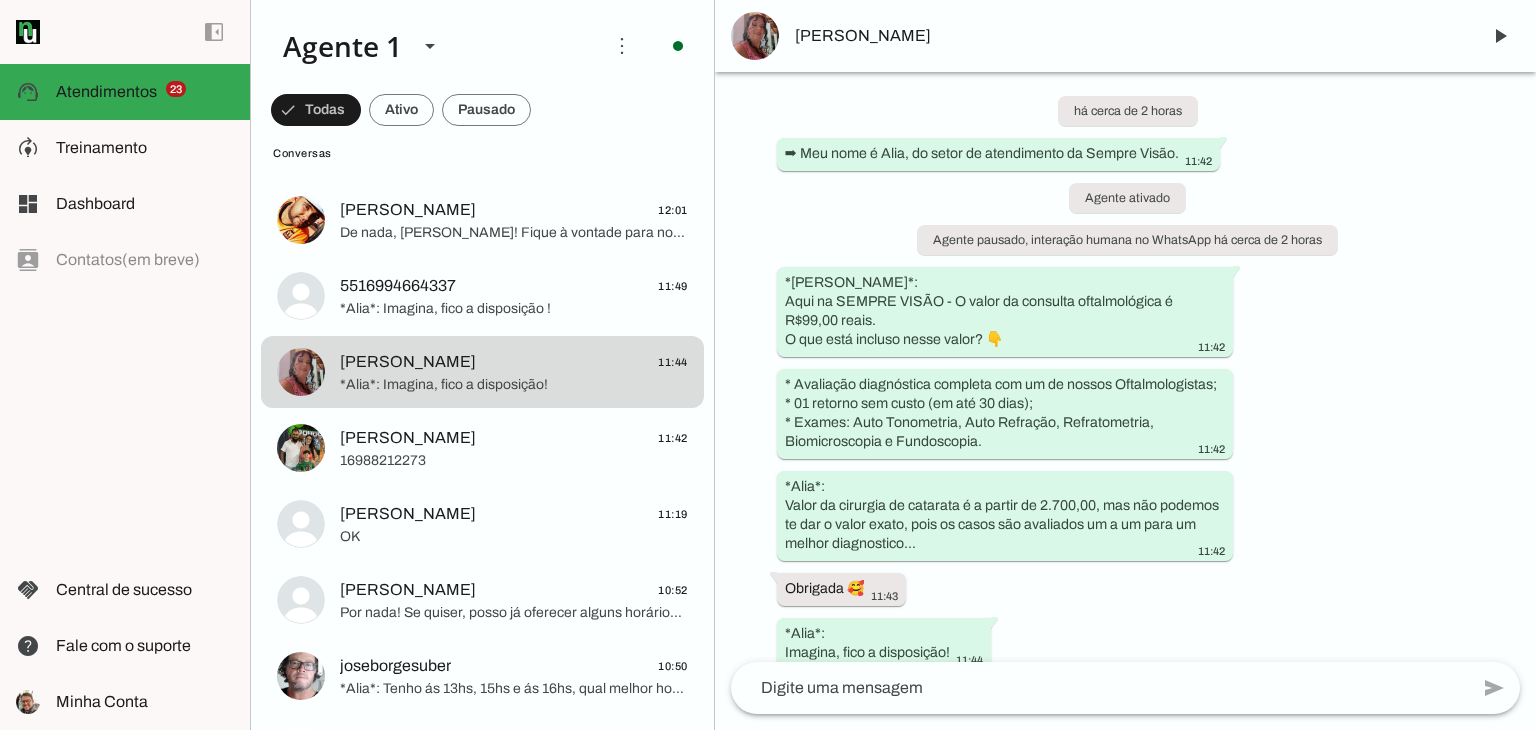 scroll, scrollTop: 0, scrollLeft: 0, axis: both 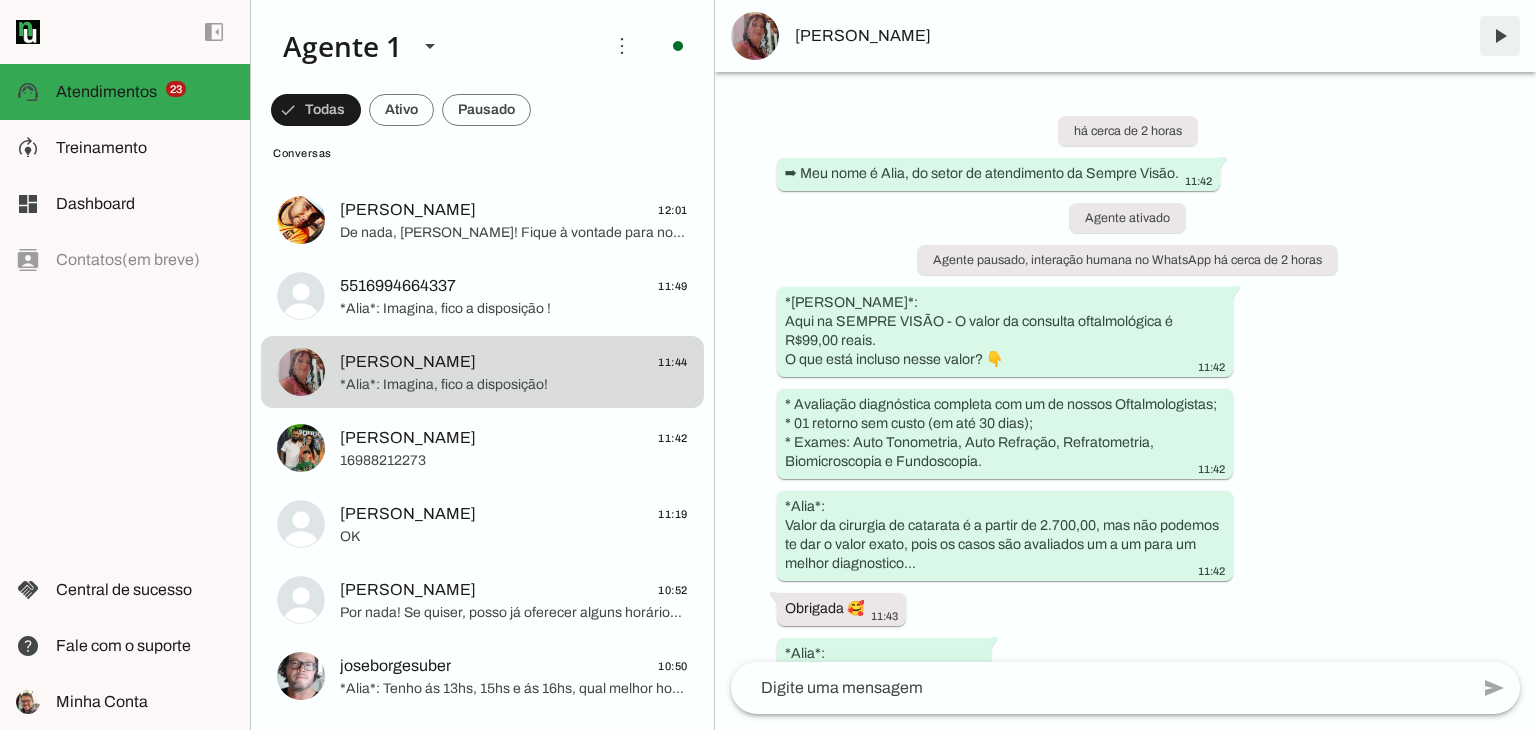 click at bounding box center [1500, 36] 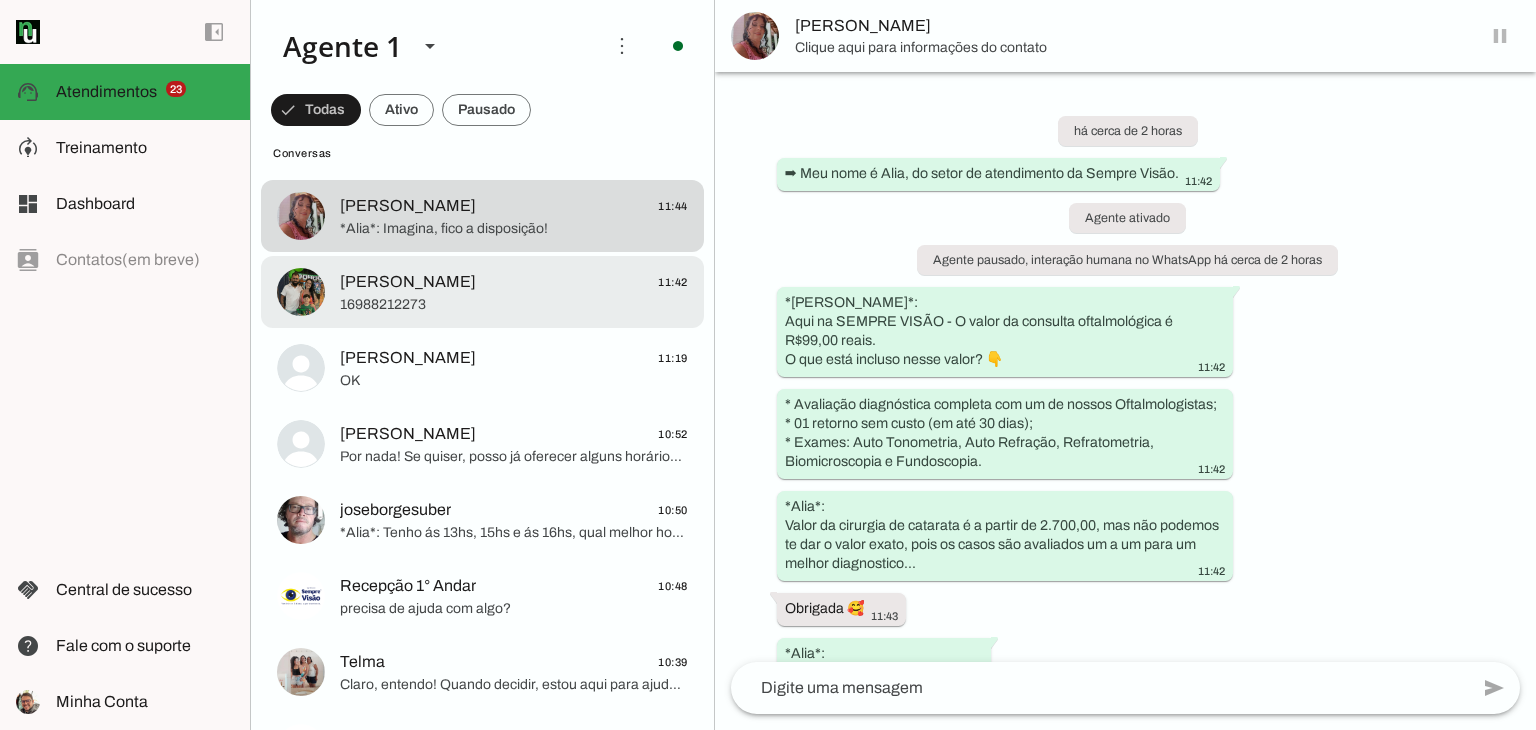 scroll, scrollTop: 3000, scrollLeft: 0, axis: vertical 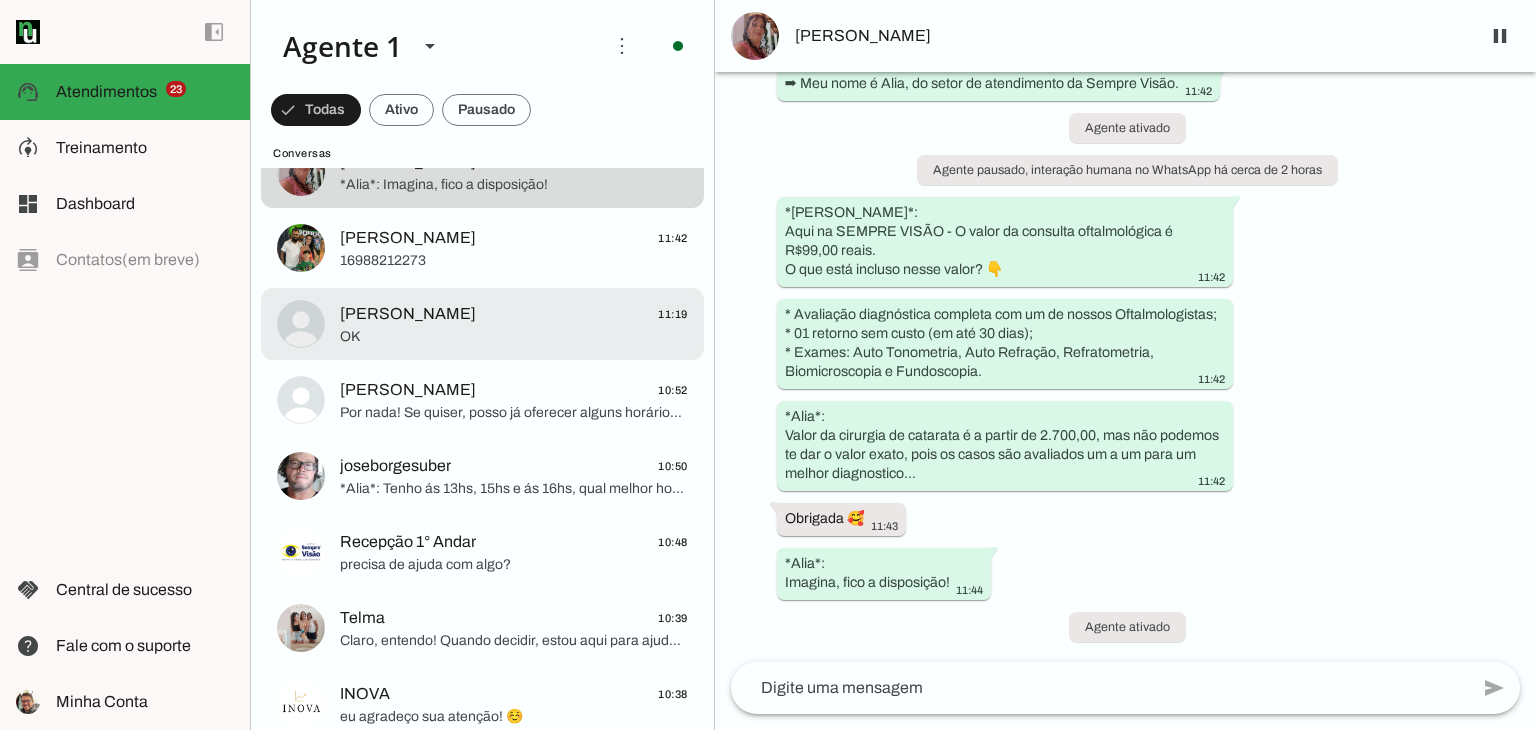 click on "OK" 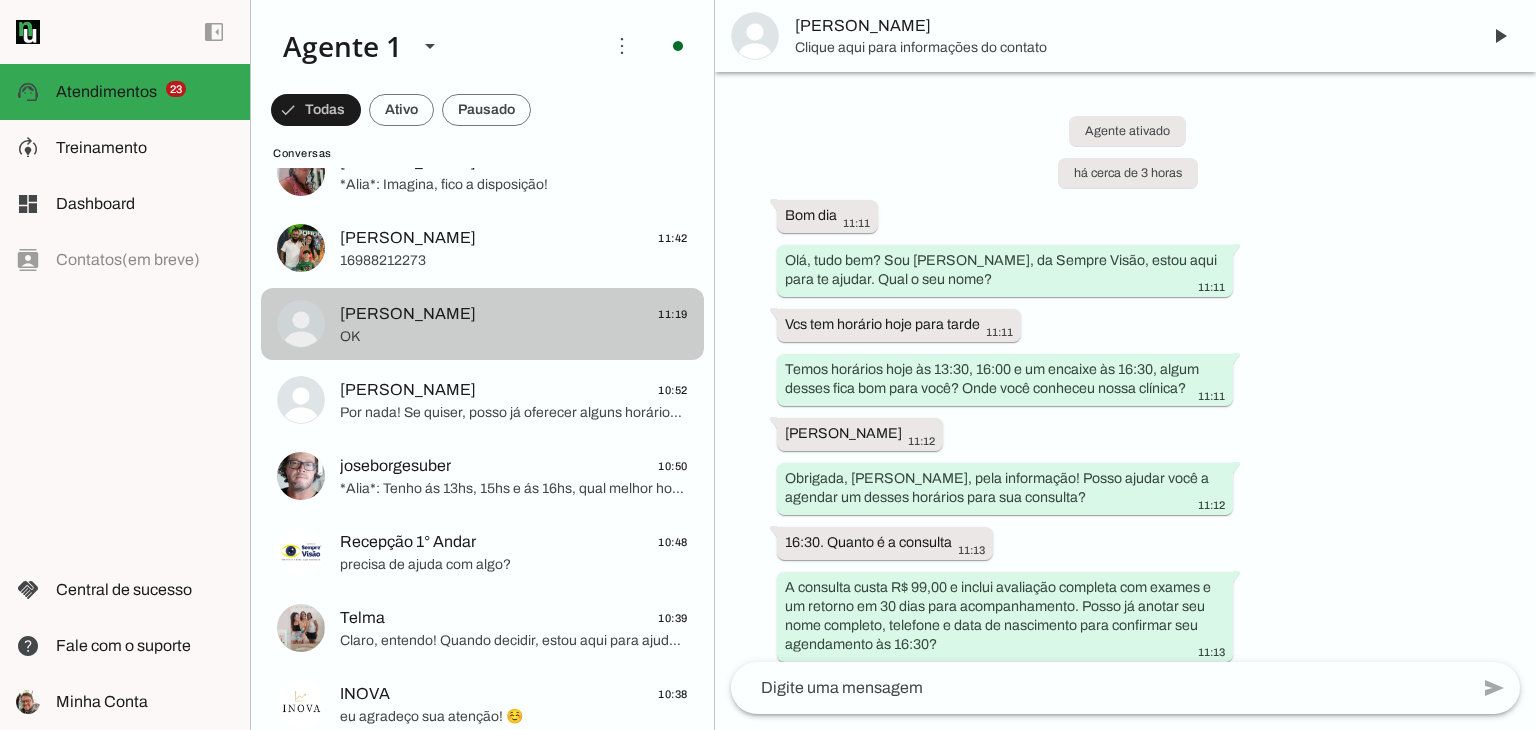 scroll, scrollTop: 541, scrollLeft: 0, axis: vertical 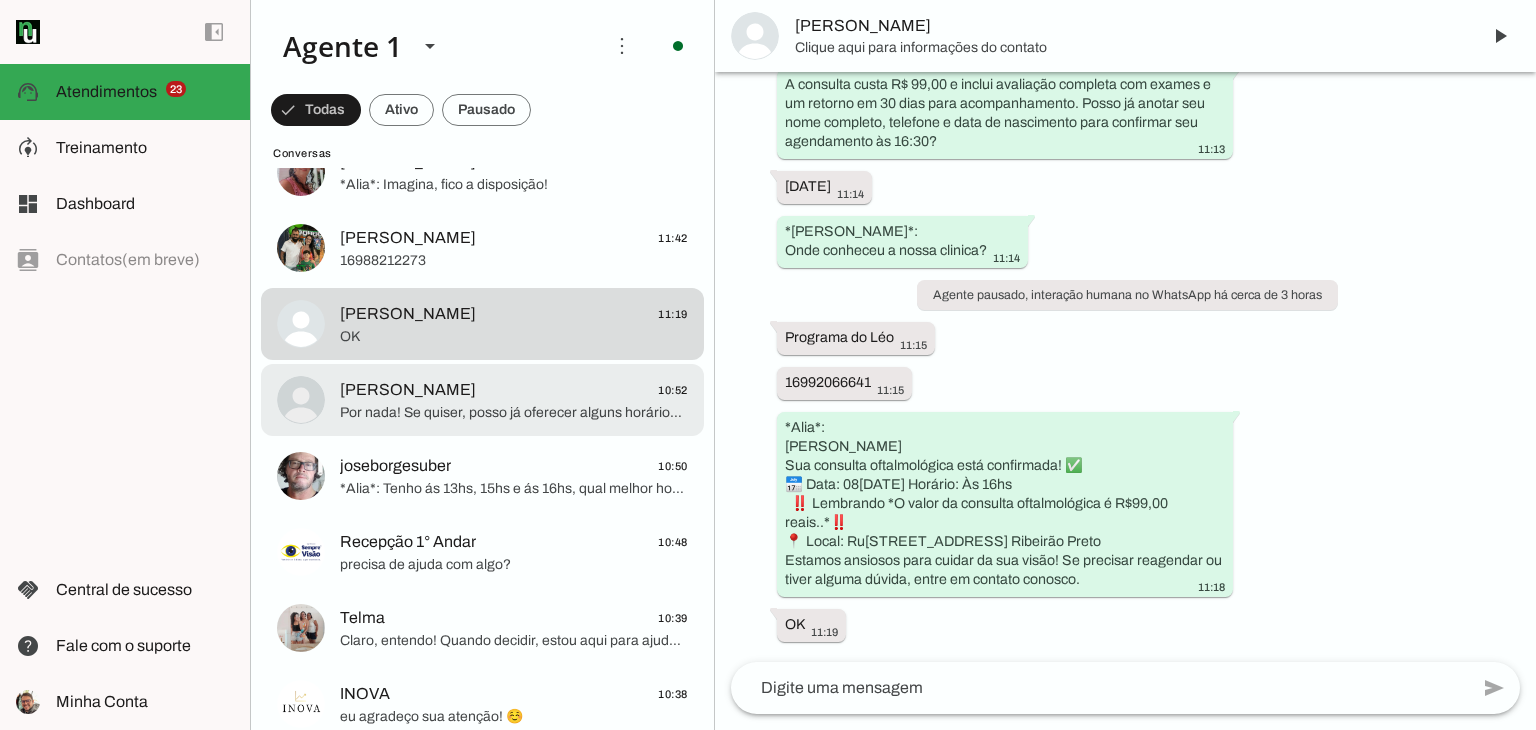click on "Por nada! Se quiser, posso já oferecer alguns horários disponíveis para a semana e facilitar seu agendamento. Posso ajudar?" 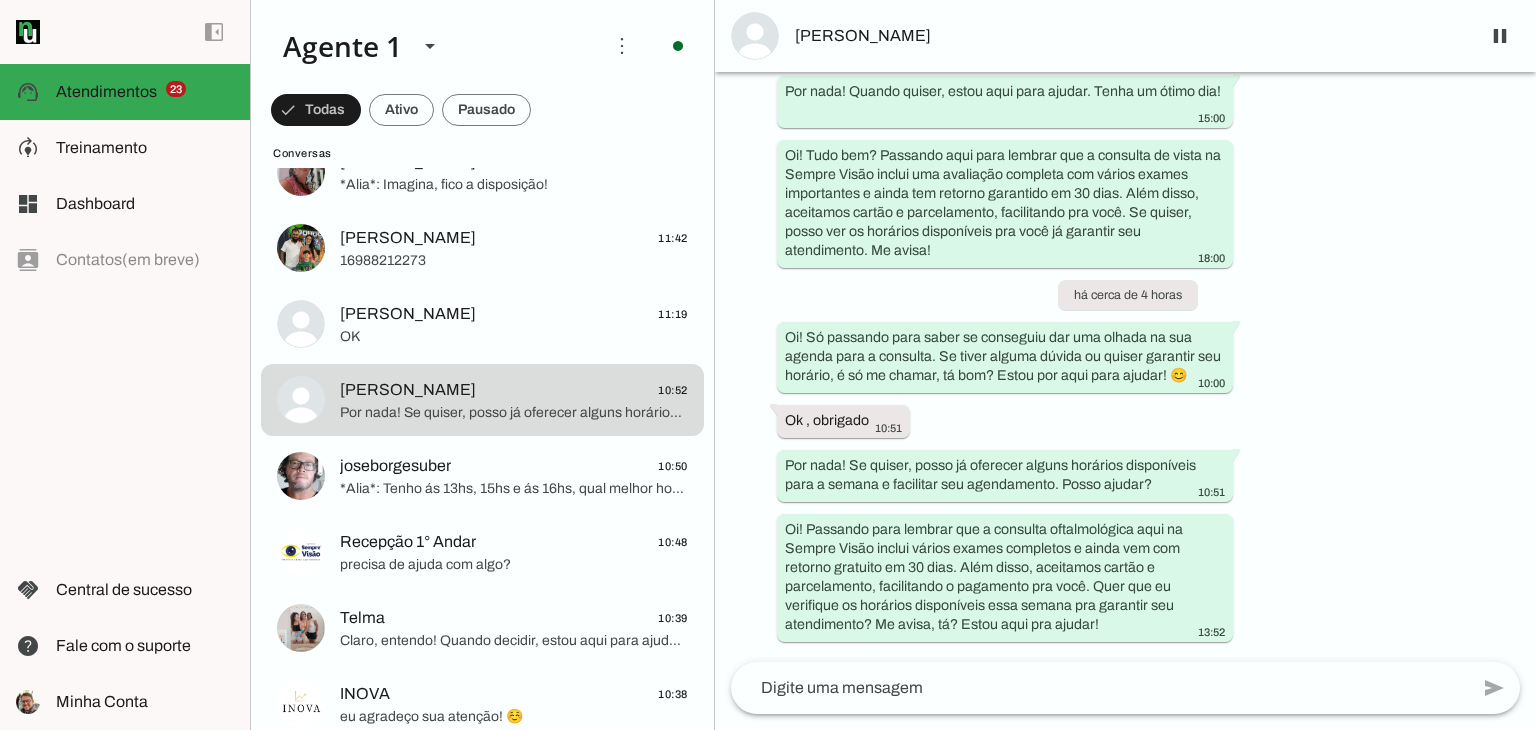 scroll, scrollTop: 795, scrollLeft: 0, axis: vertical 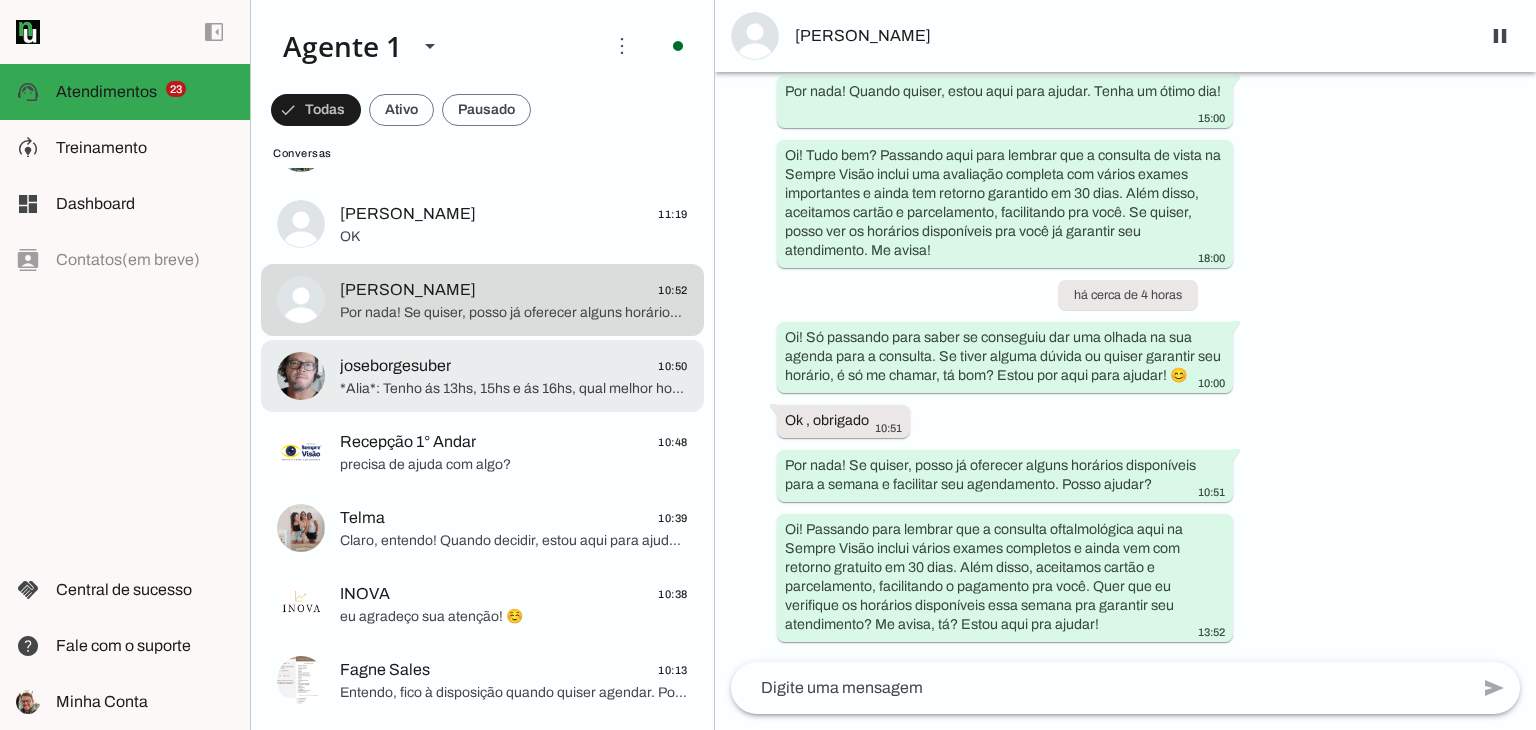 click on "*Alia*:
Tenho ás 13hs, 15hs e ás 16hs, qual melhor horário para você?" 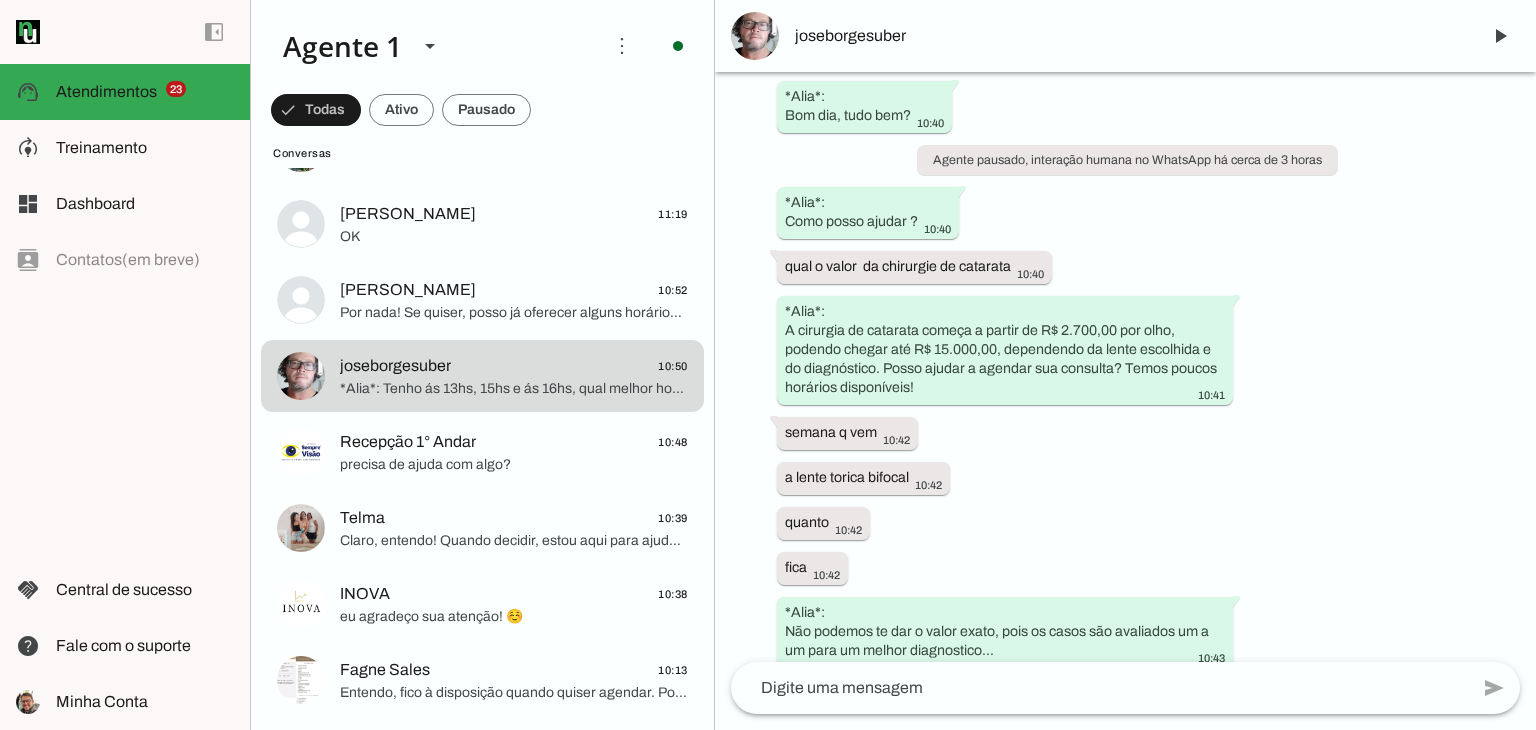scroll, scrollTop: 200, scrollLeft: 0, axis: vertical 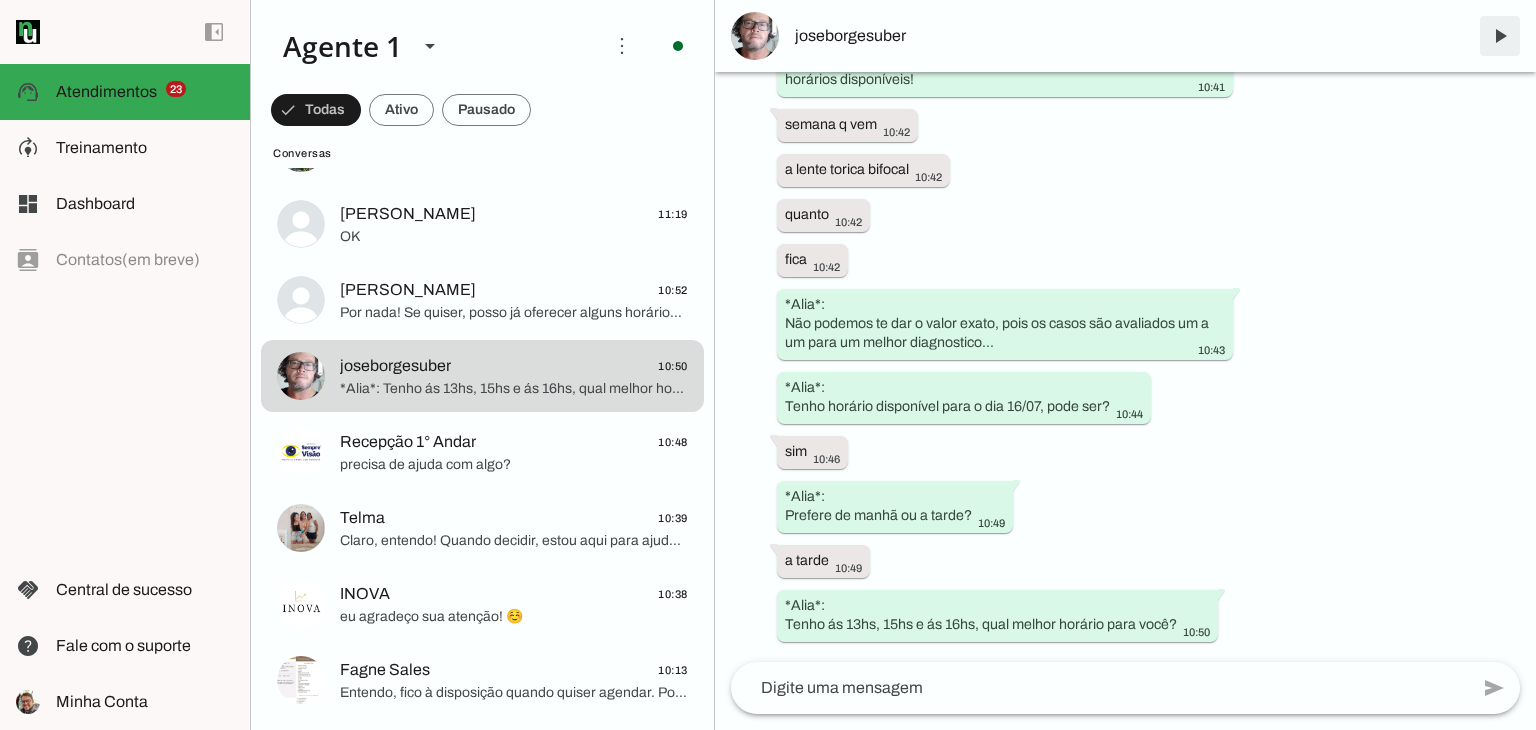 click at bounding box center (1500, 36) 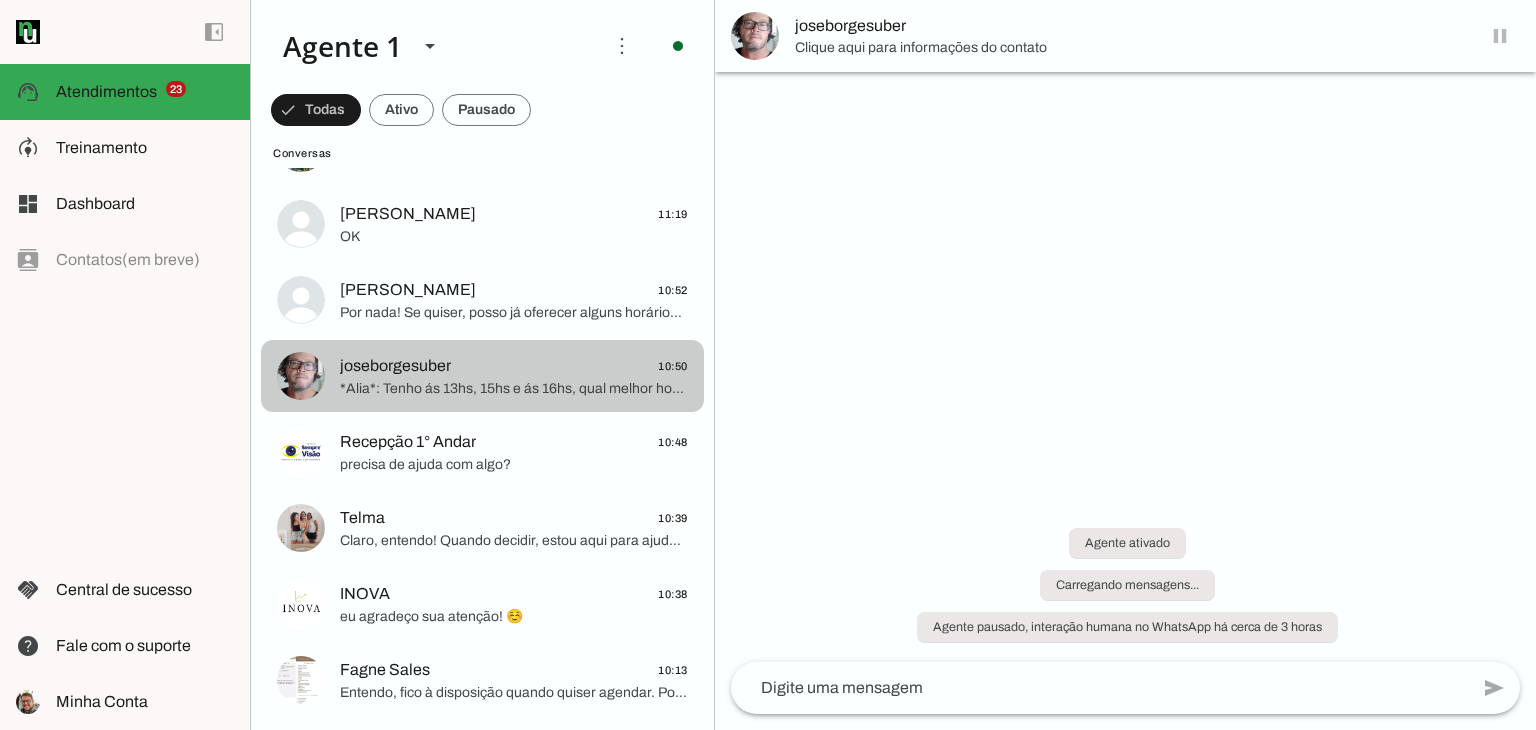 scroll, scrollTop: 0, scrollLeft: 0, axis: both 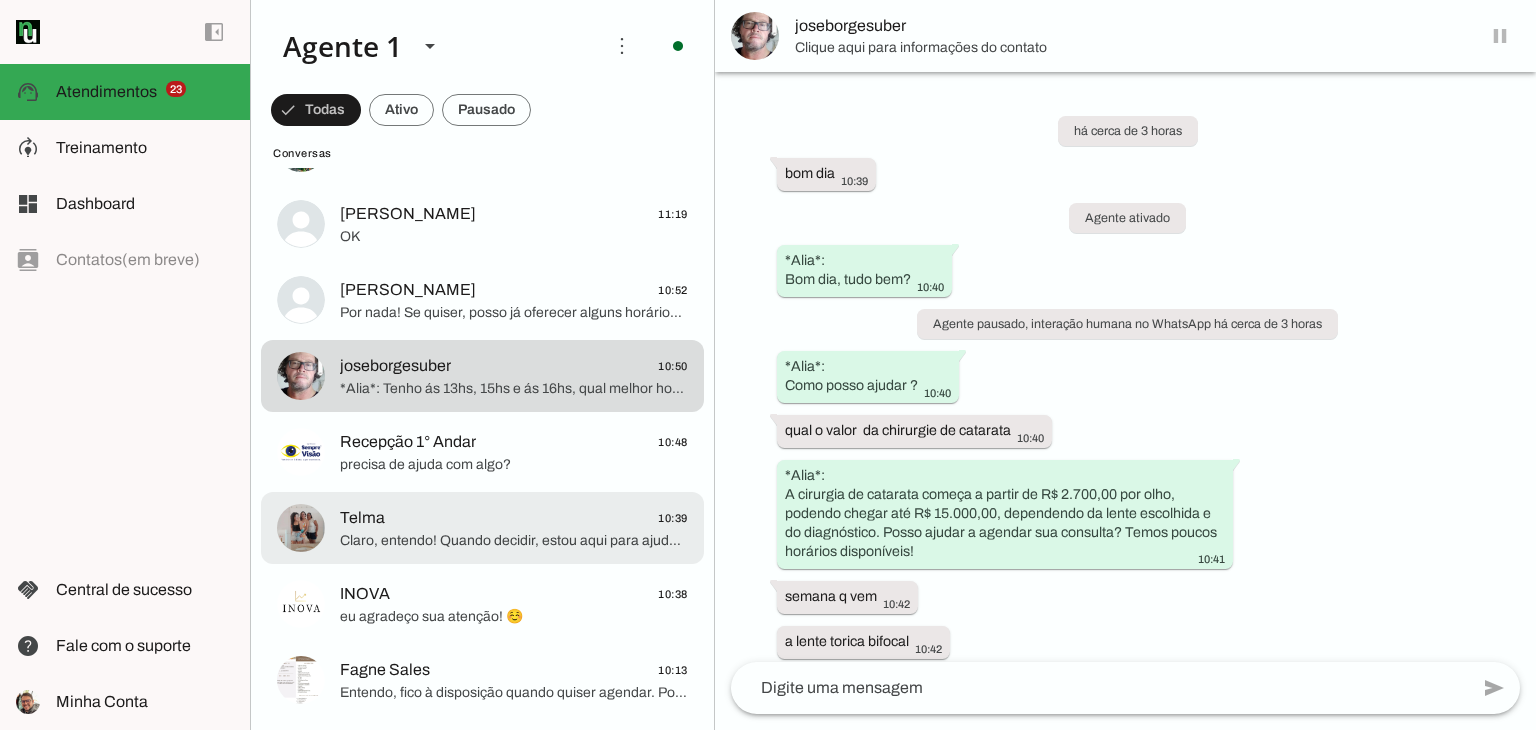 click on "Claro, entendo! Quando decidir, estou aqui para ajudar no agendamento, ok? Posso te passar algumas opções de horários para facilitar?" 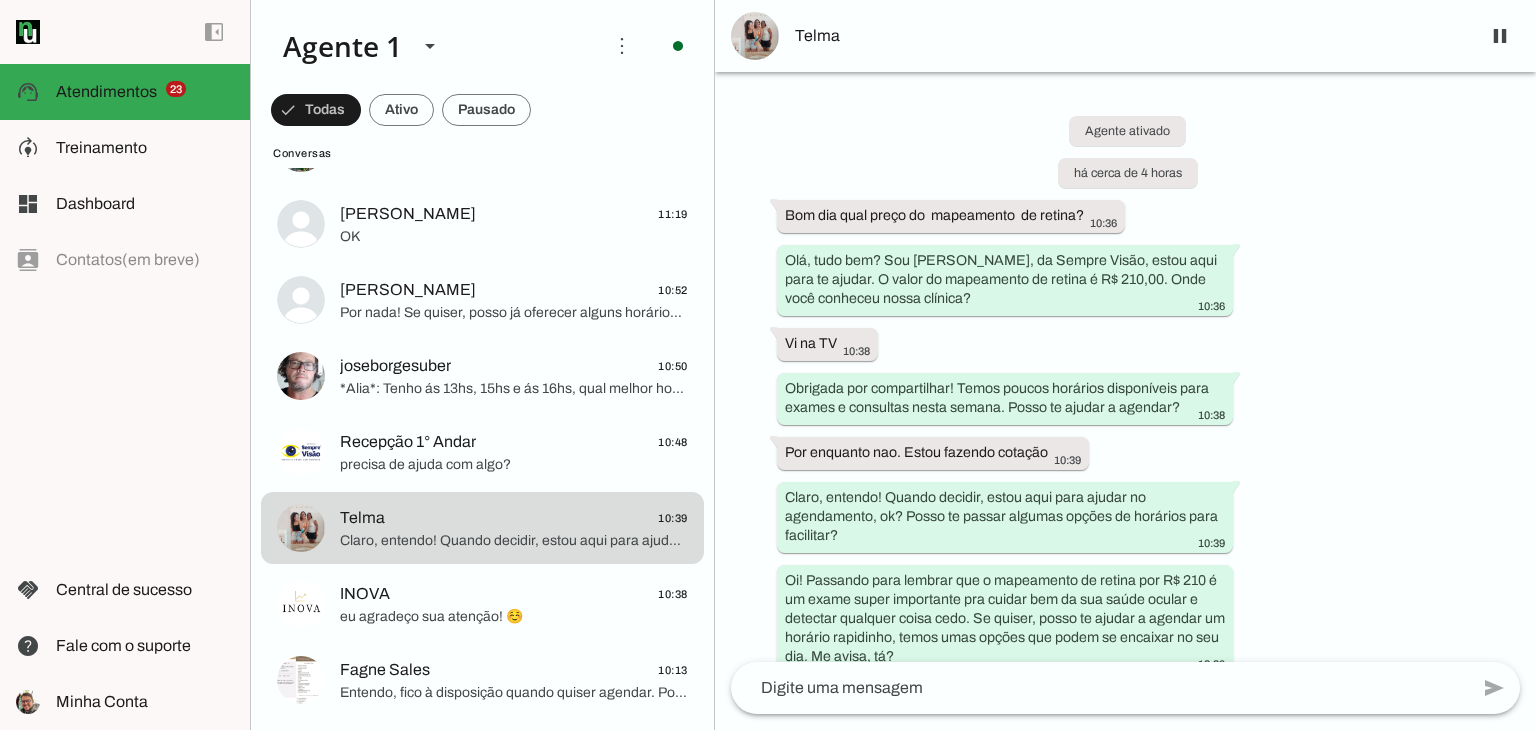 scroll, scrollTop: 32, scrollLeft: 0, axis: vertical 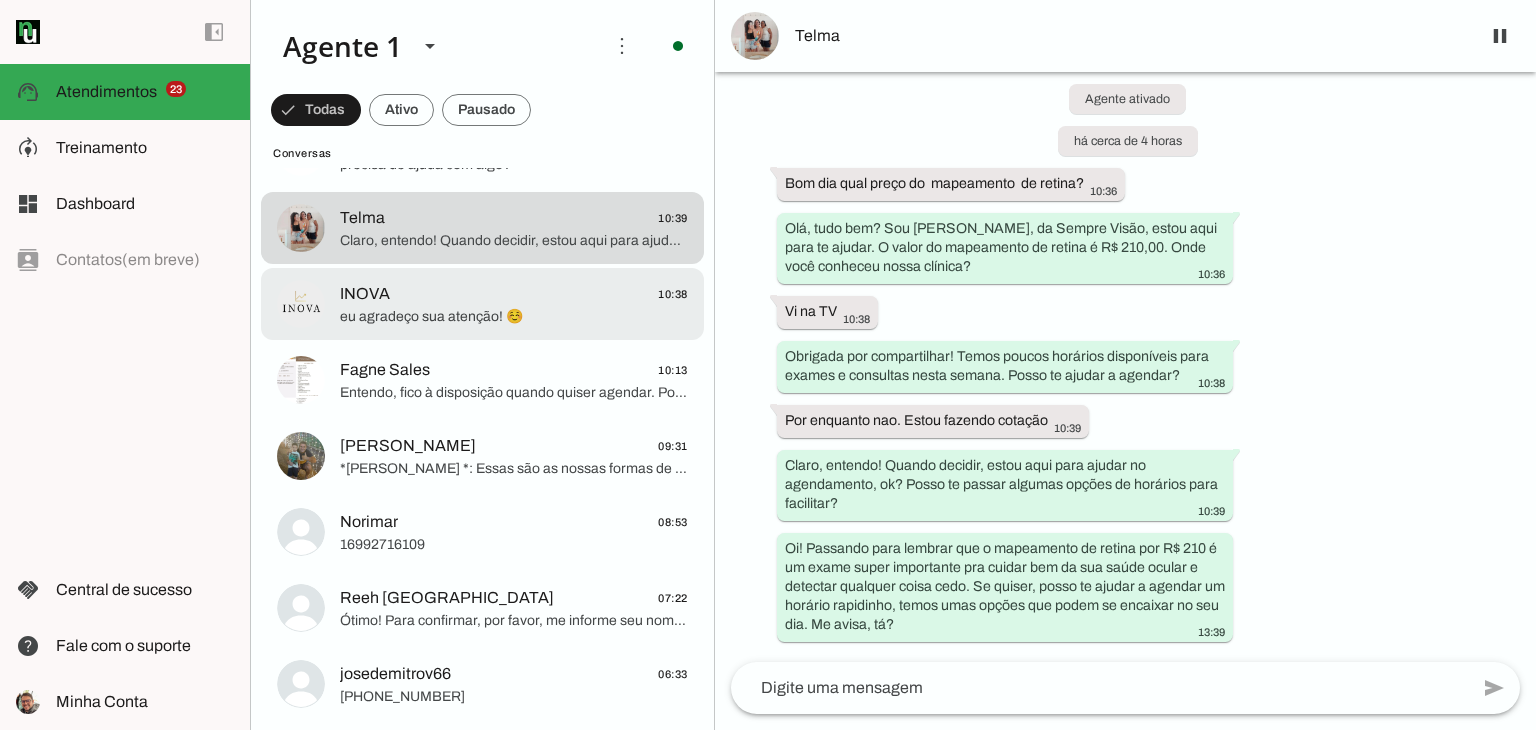 click on "eu agradeço sua atenção! ☺️" 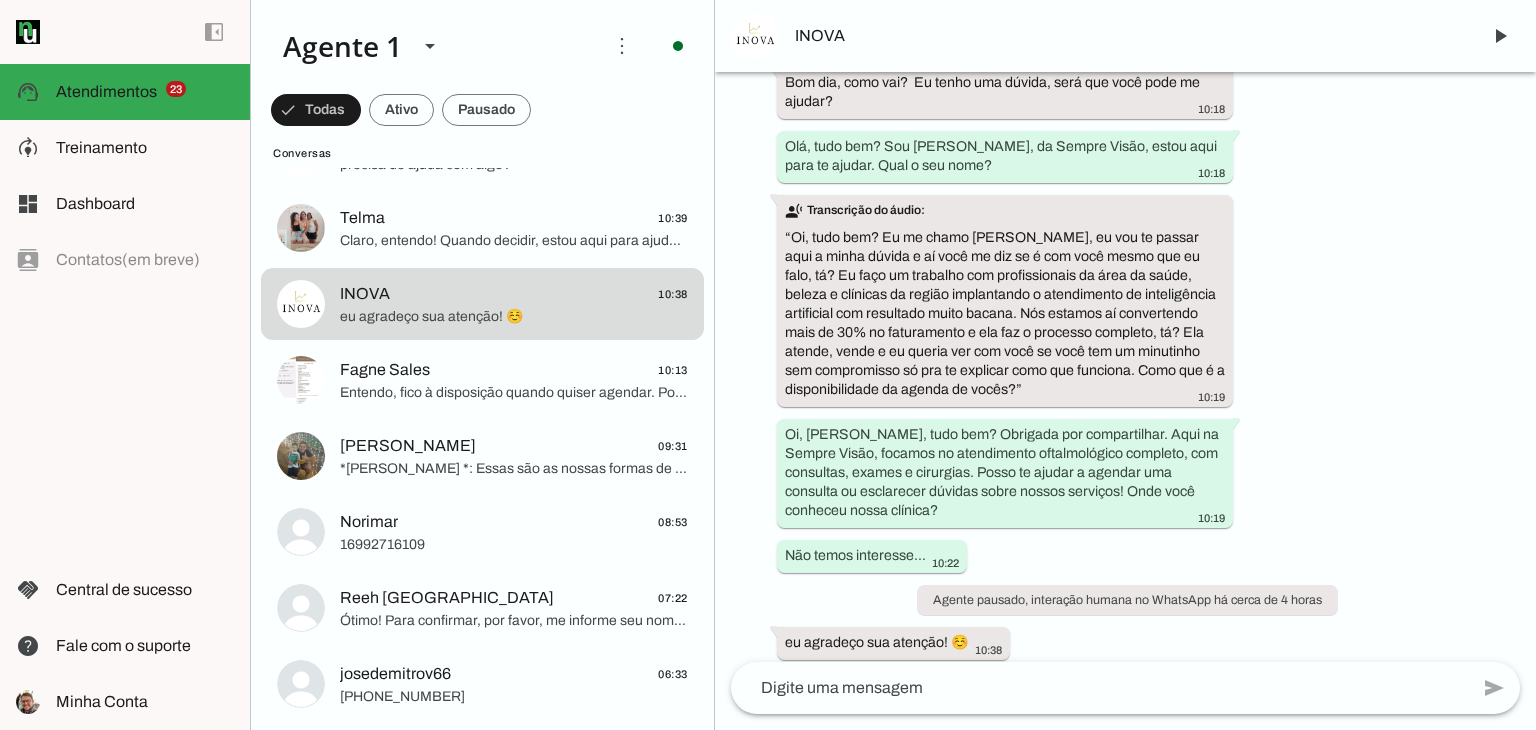 scroll, scrollTop: 151, scrollLeft: 0, axis: vertical 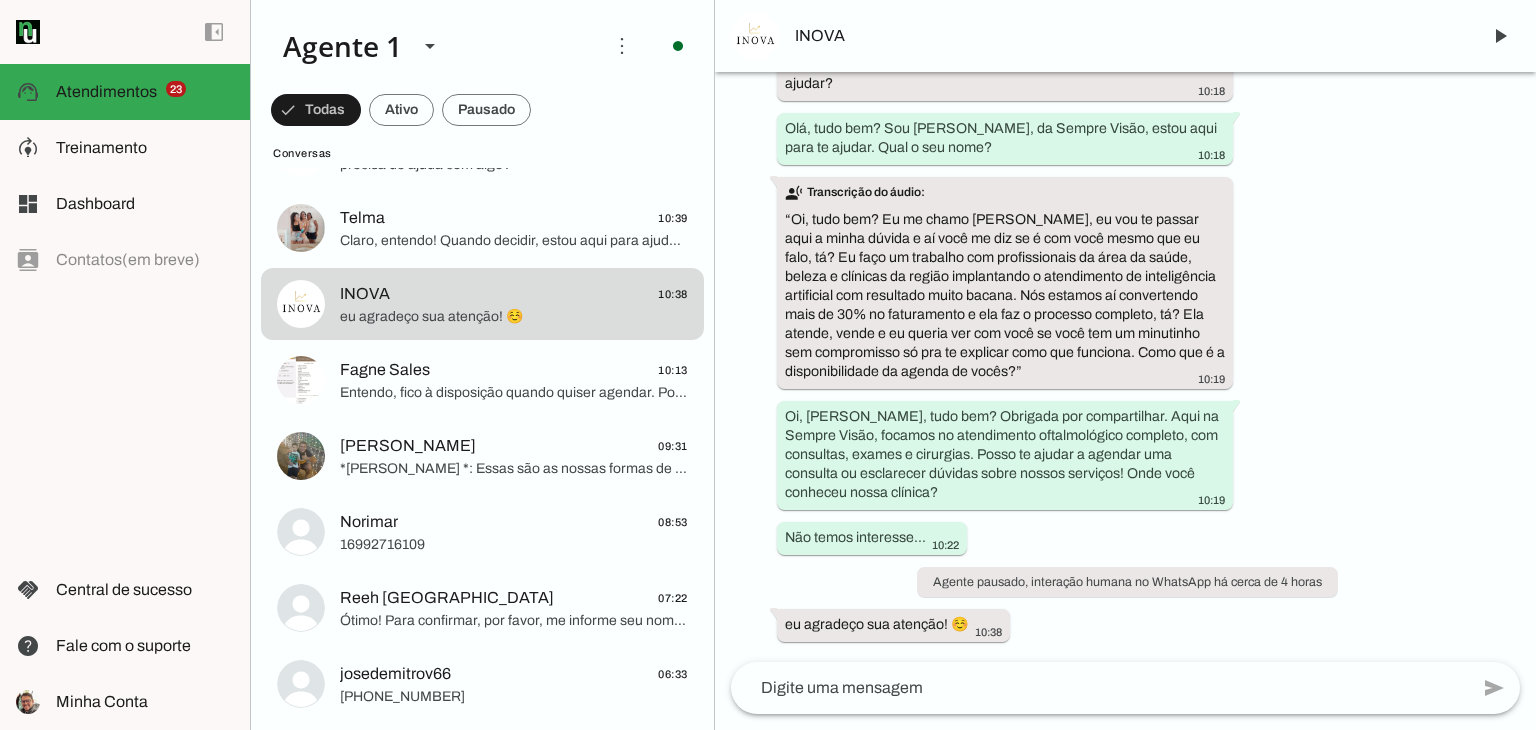 click at bounding box center [755, 36] 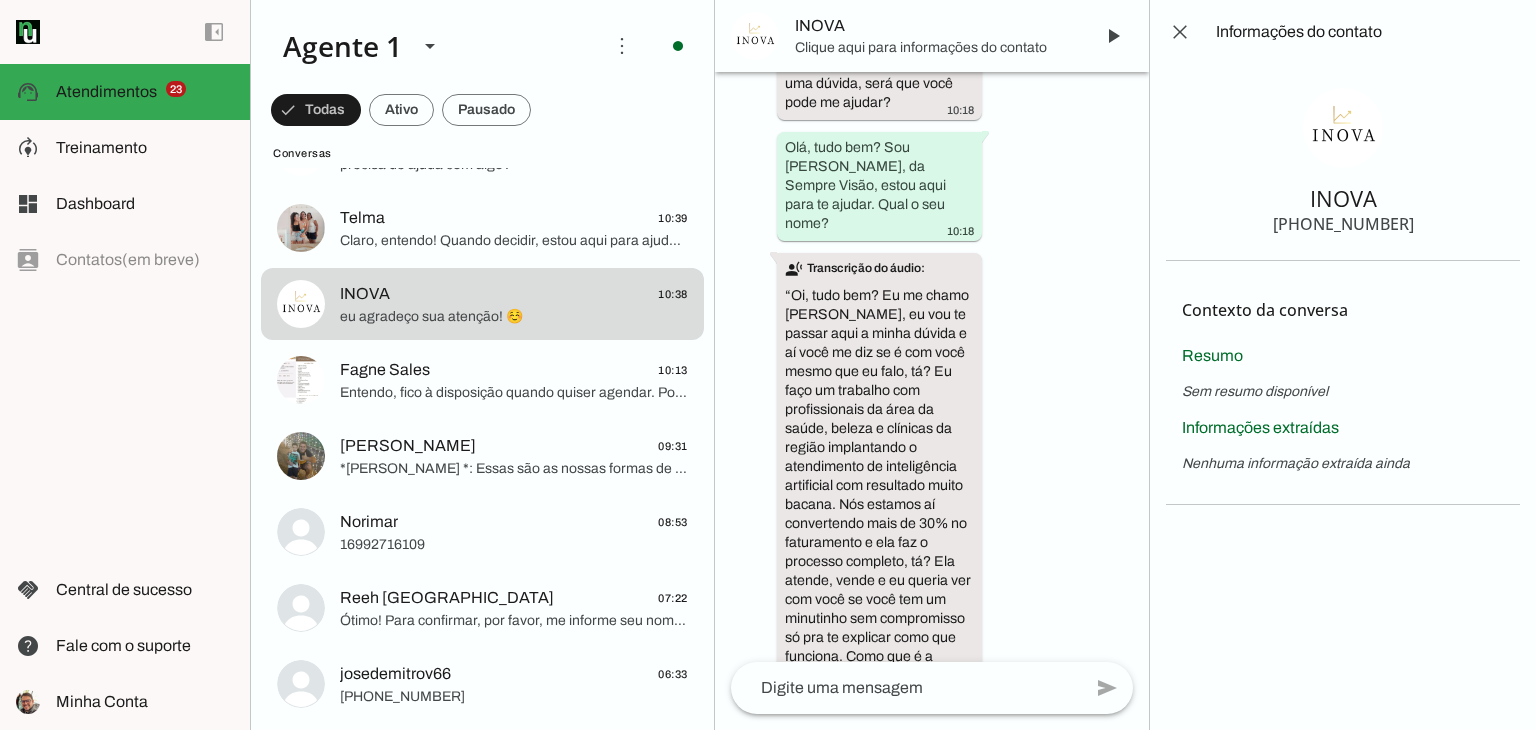 scroll, scrollTop: 666, scrollLeft: 0, axis: vertical 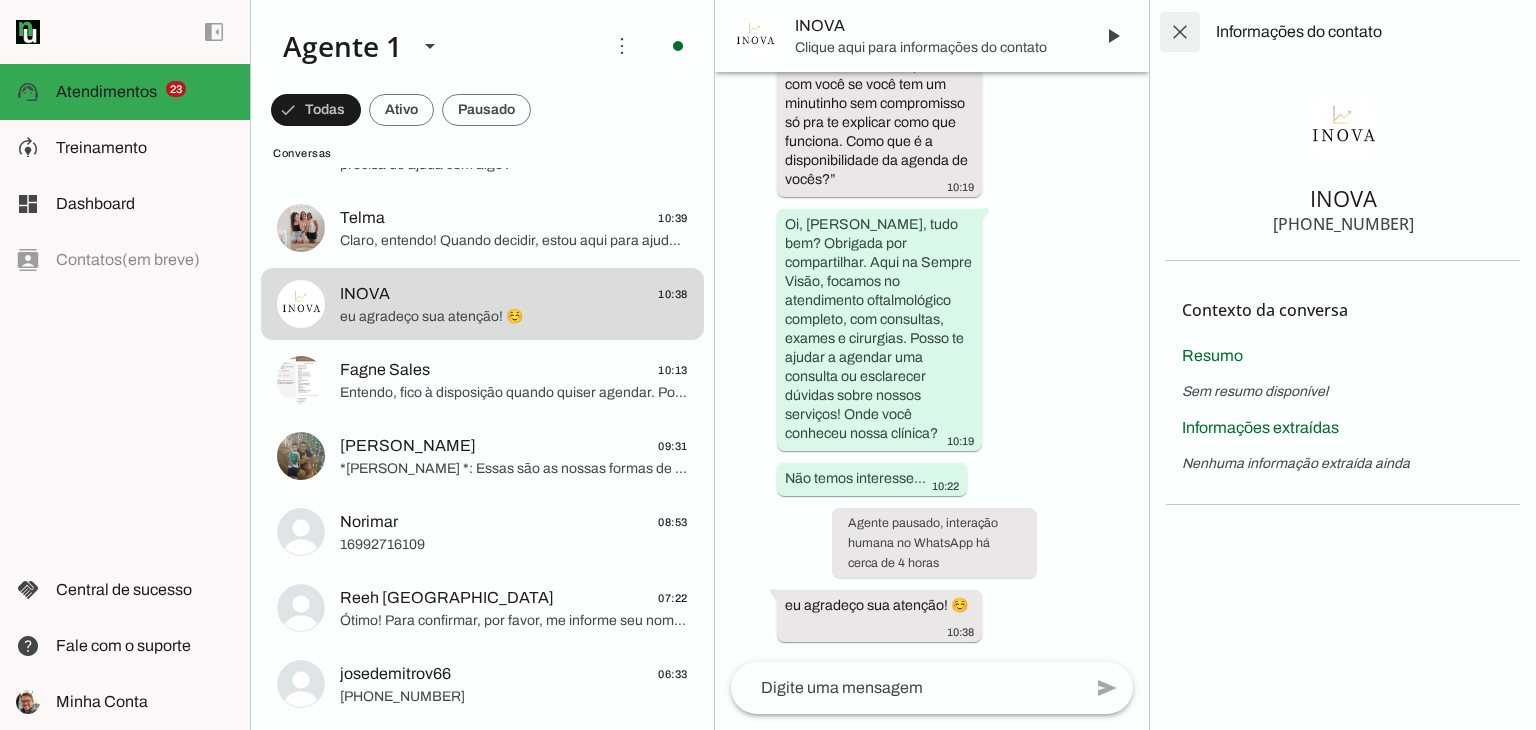click at bounding box center [1180, 32] 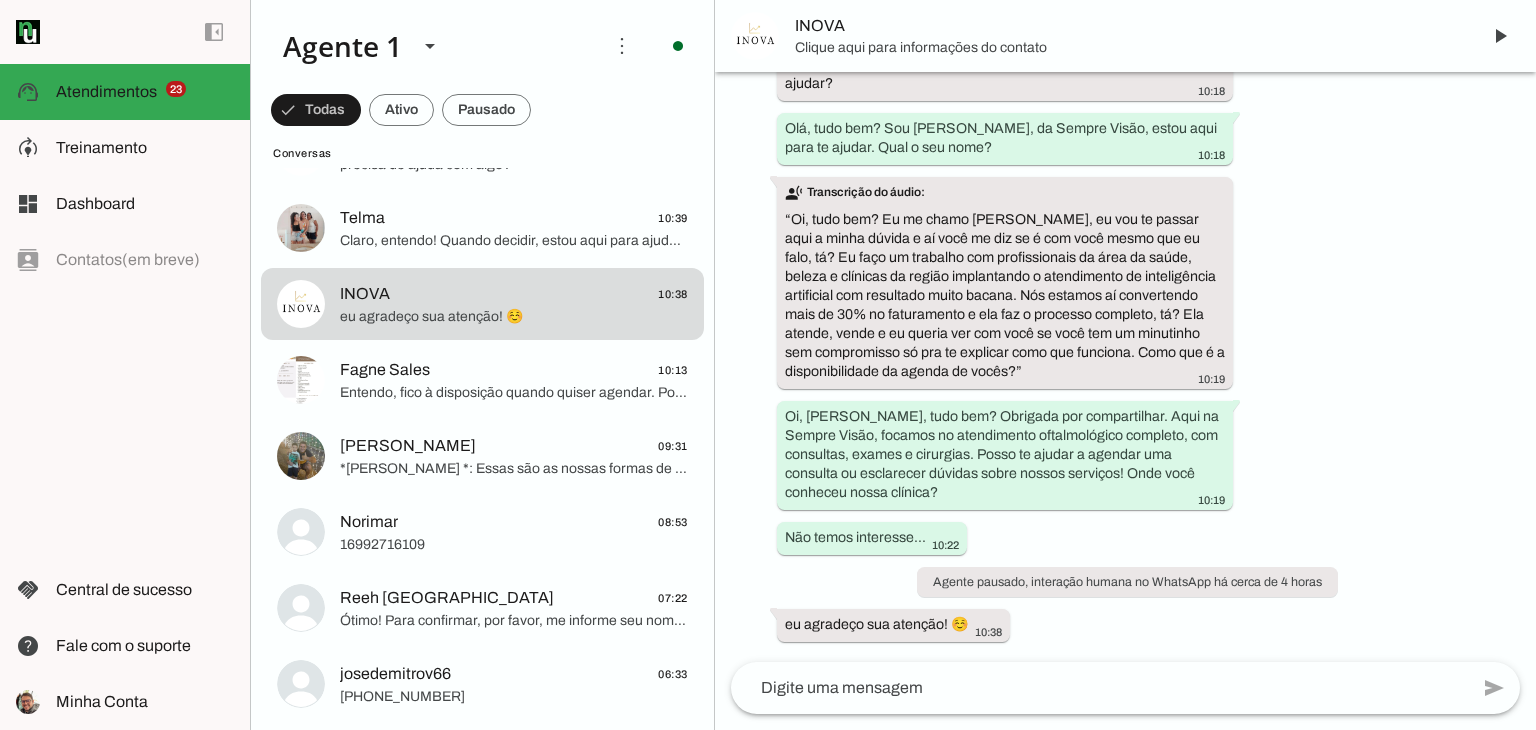 scroll, scrollTop: 151, scrollLeft: 0, axis: vertical 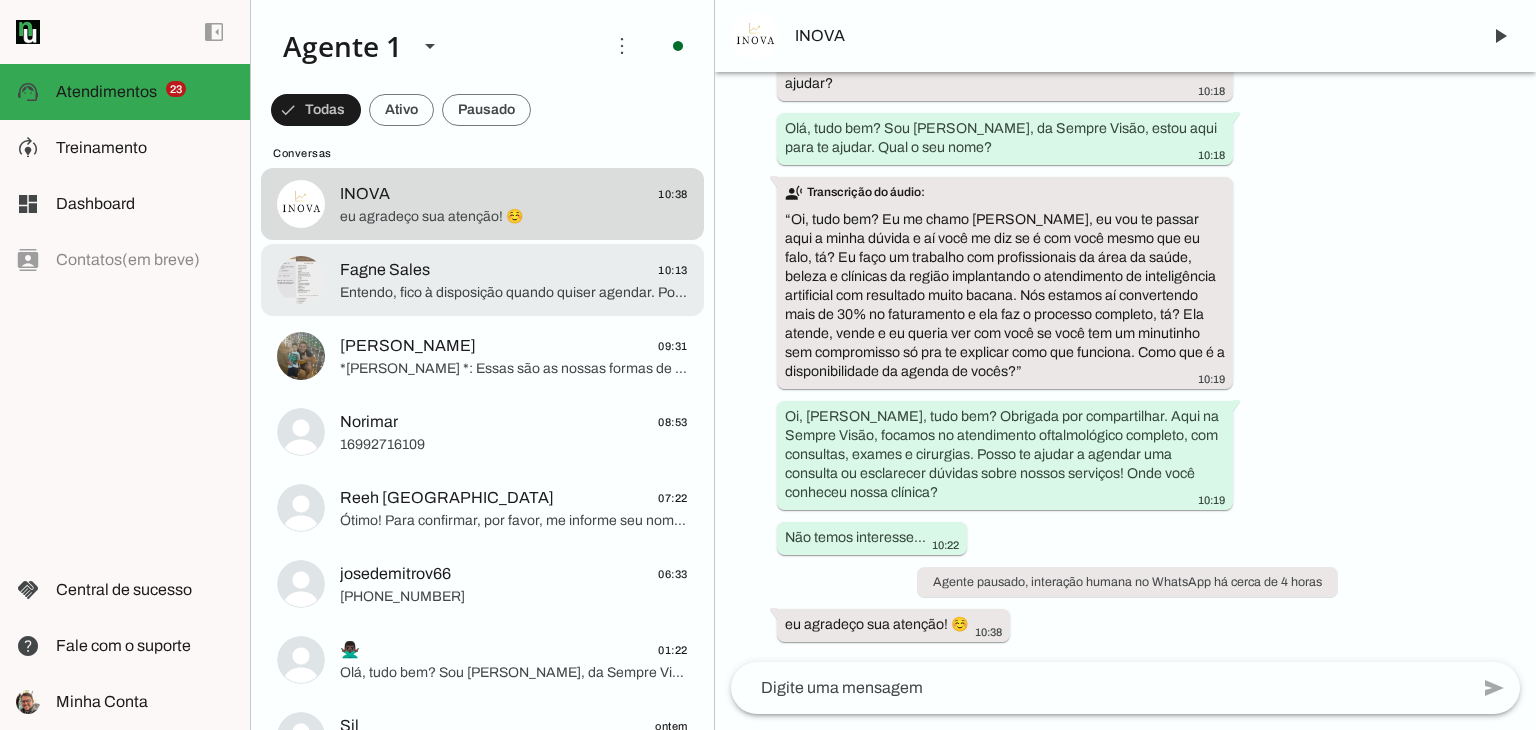 click on "Fagne Sales
10:13" 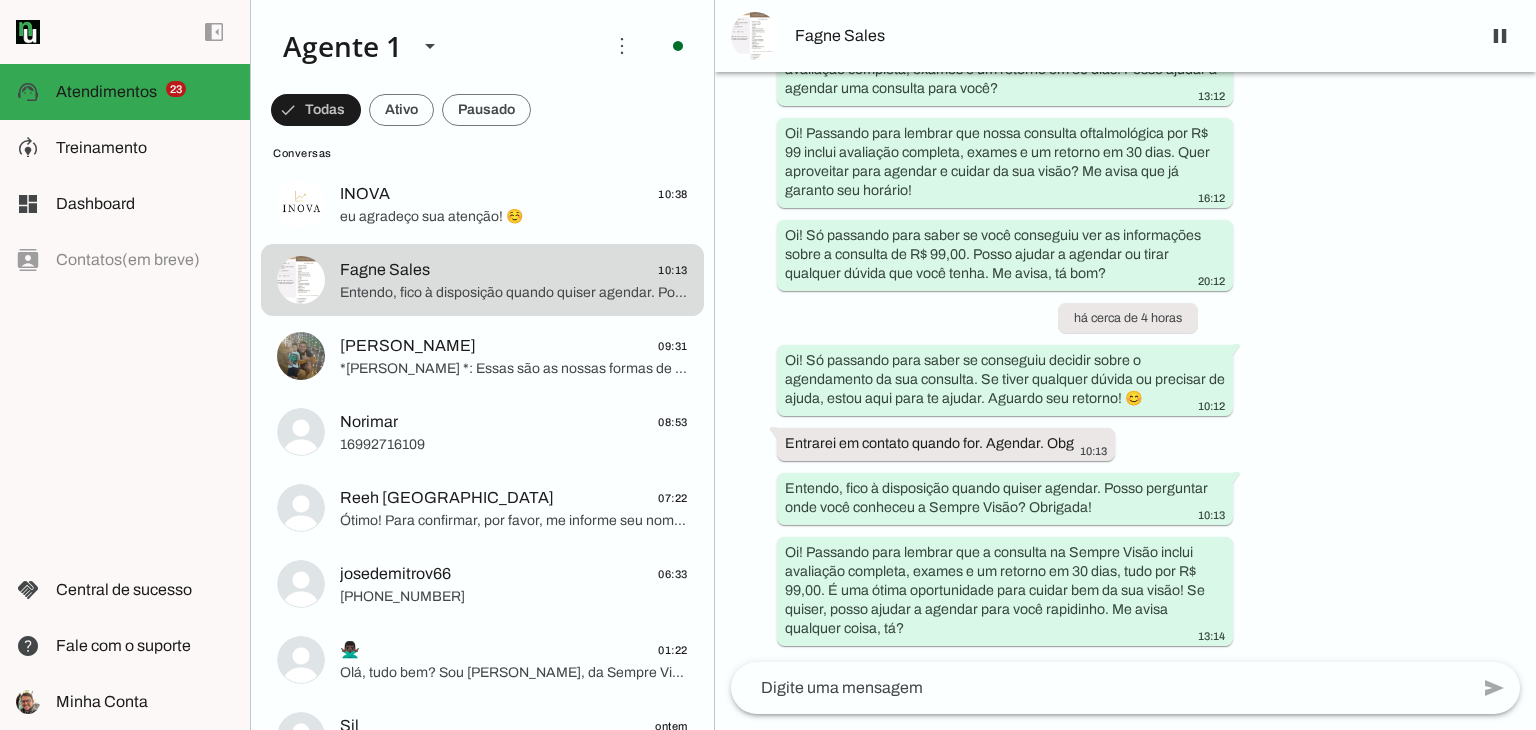 scroll, scrollTop: 323, scrollLeft: 0, axis: vertical 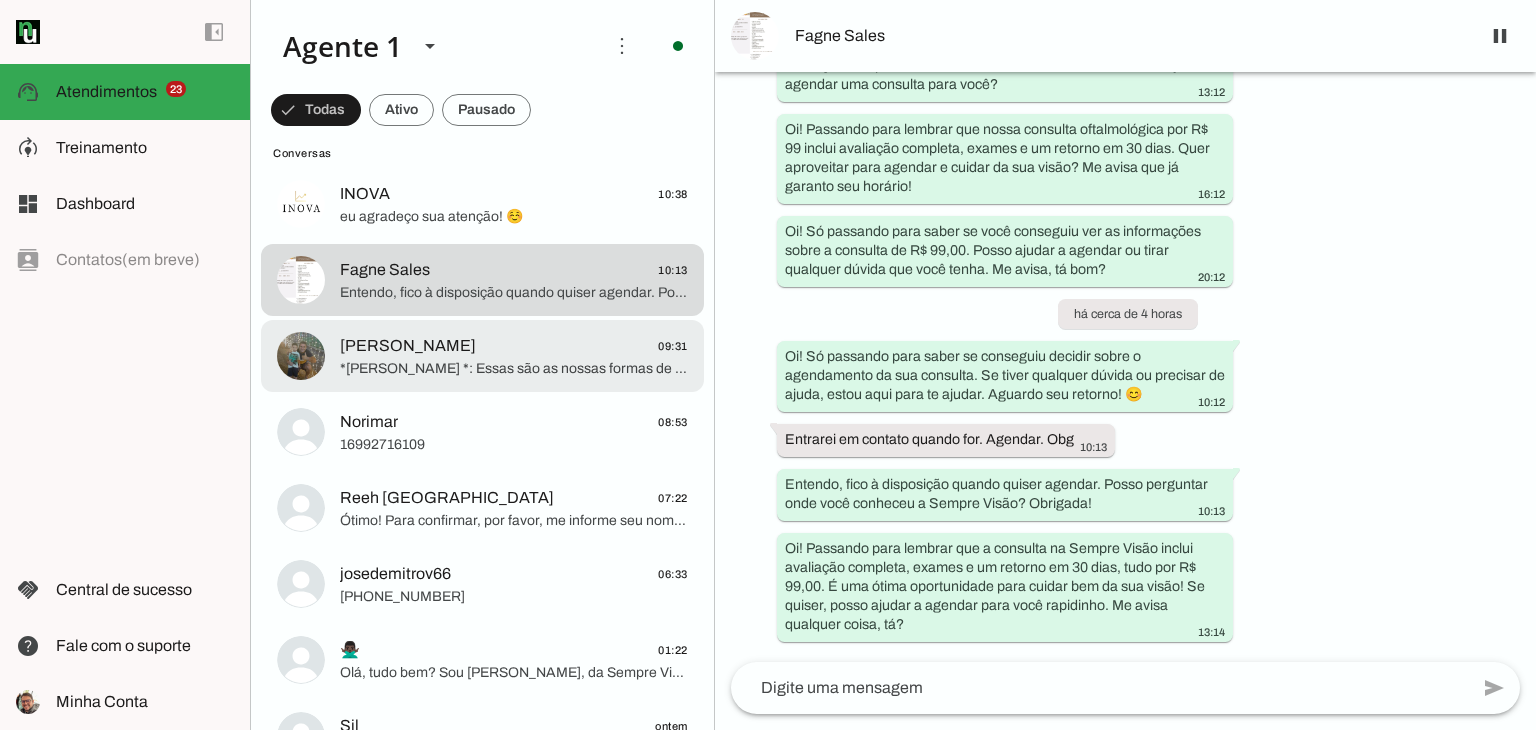 click on "*[PERSON_NAME] *:
Essas são as nossas formas de pagamento:
📌Dinheiro
📌Débito
📌PIX
📌C. Crédito
📌 Empréstimos Consignado.
📌Boleto próprio (sujeito a análise)
Os parcelamentos podem chegar em até 24x" 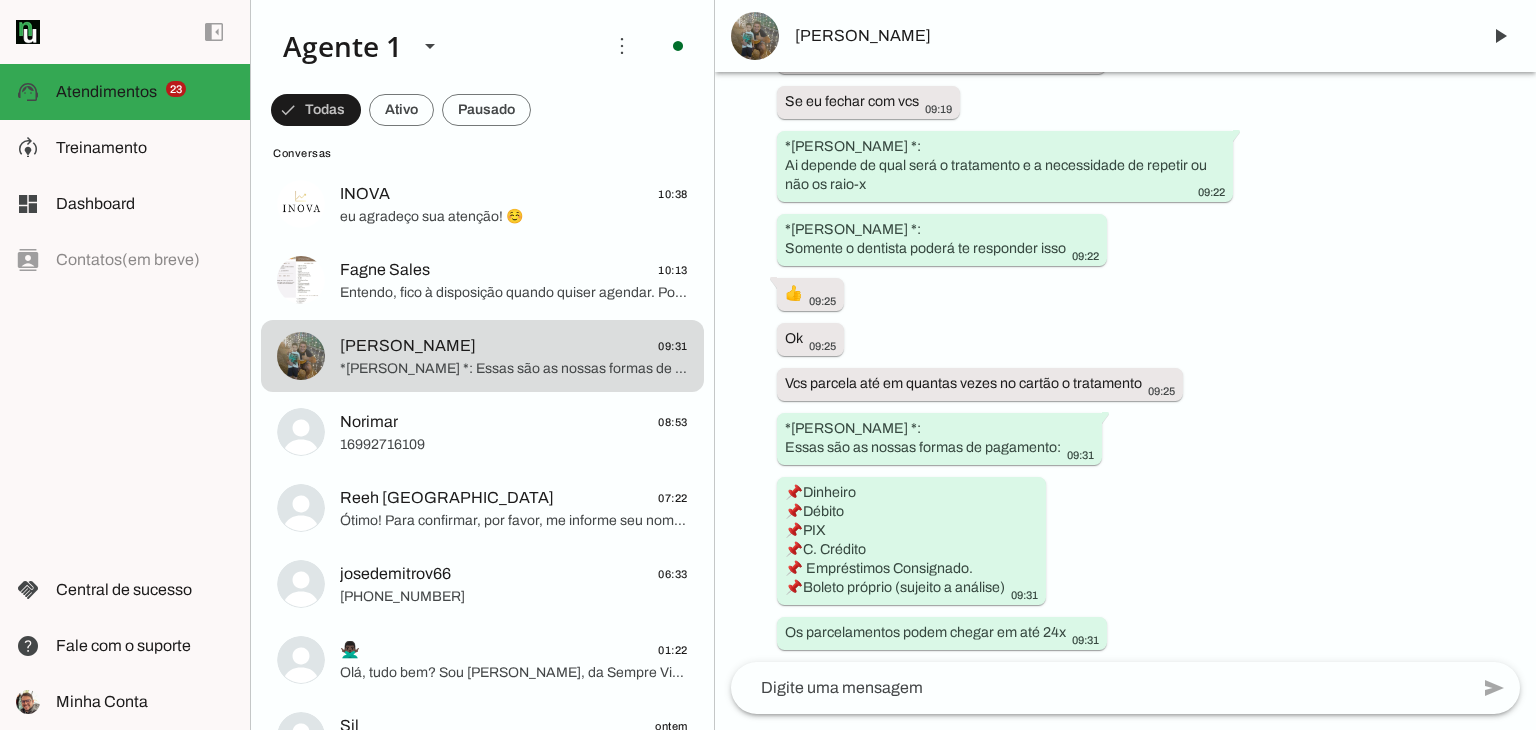 scroll, scrollTop: 2717, scrollLeft: 0, axis: vertical 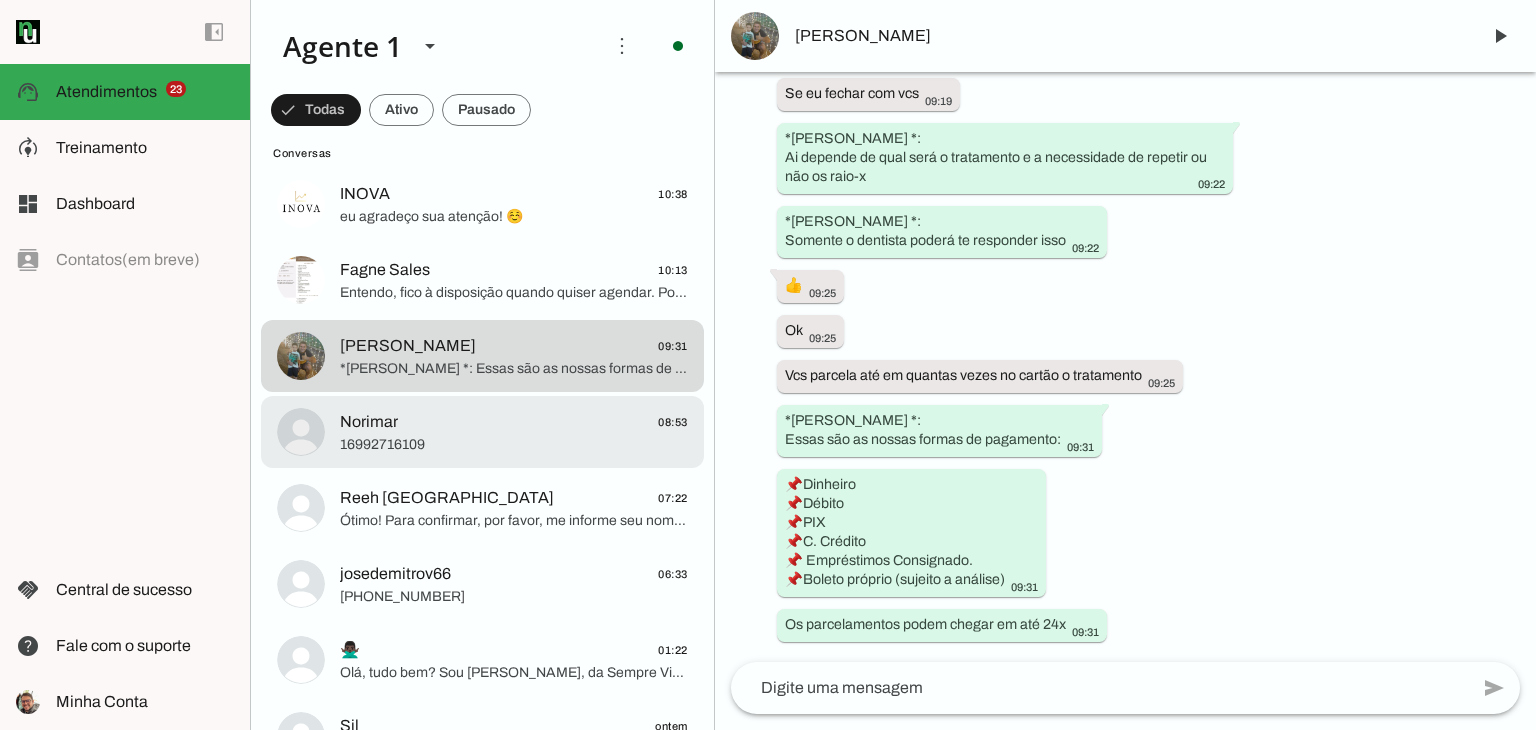 click on "Norimar
08:53" 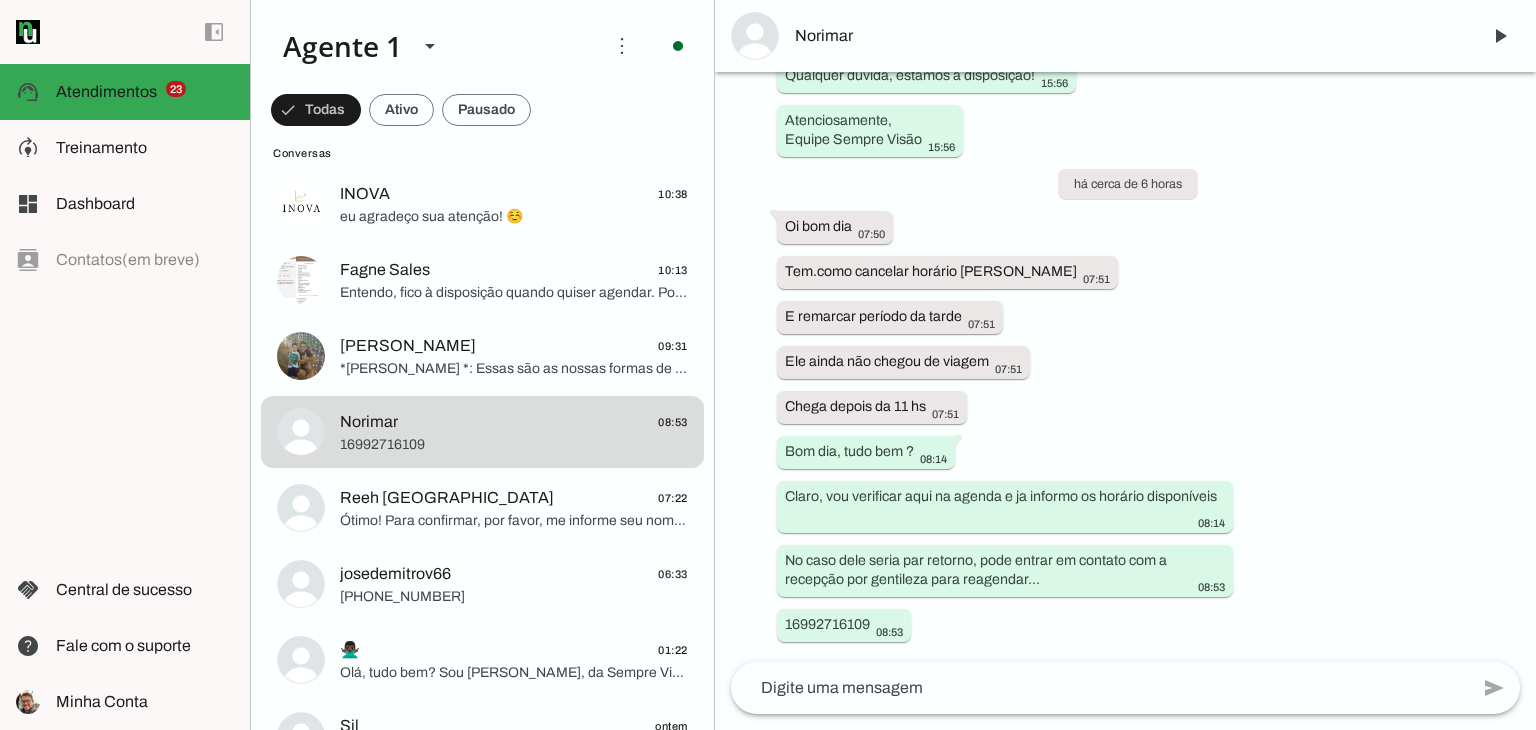 scroll, scrollTop: 1220, scrollLeft: 0, axis: vertical 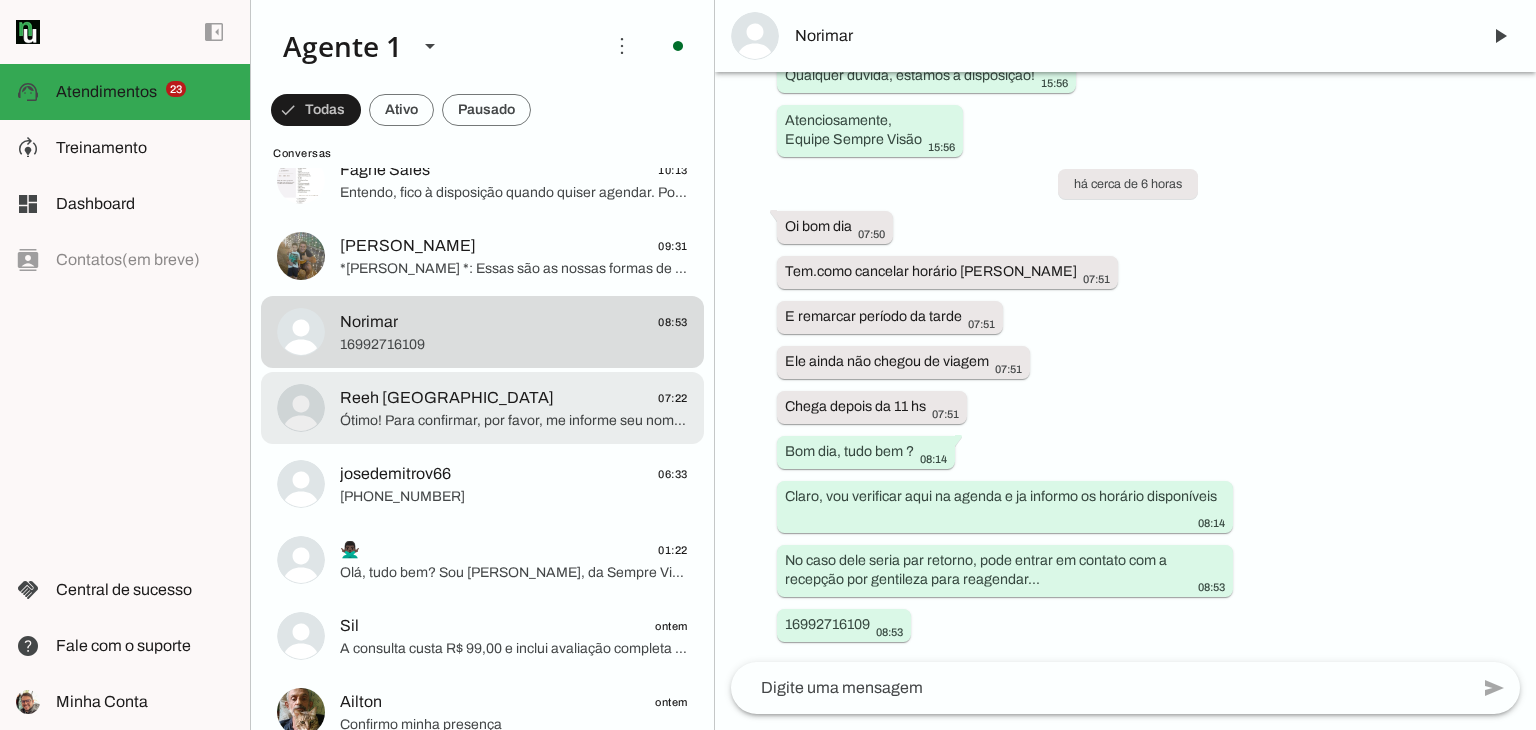 click on "Reeh [GEOGRAPHIC_DATA]
07:22" 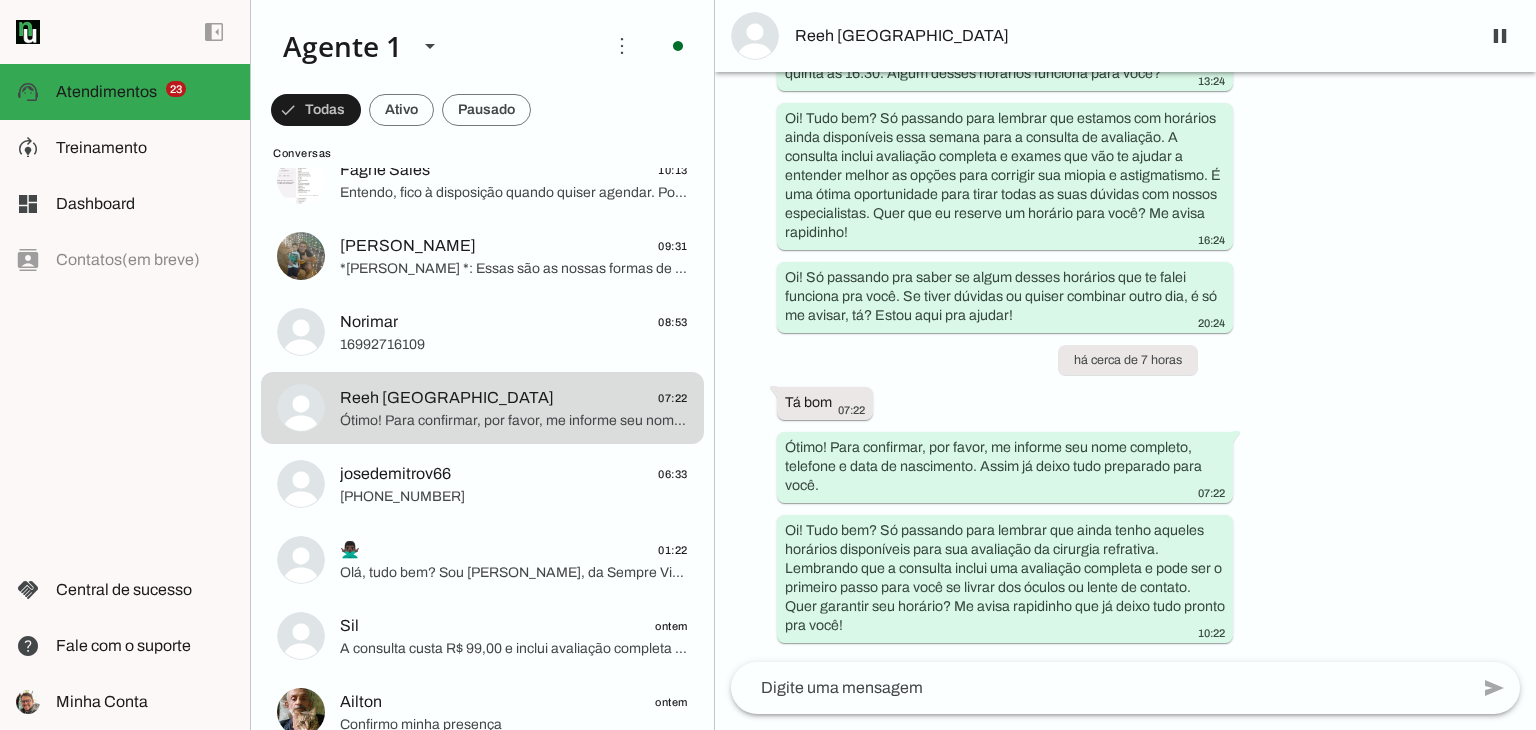 scroll, scrollTop: 724, scrollLeft: 0, axis: vertical 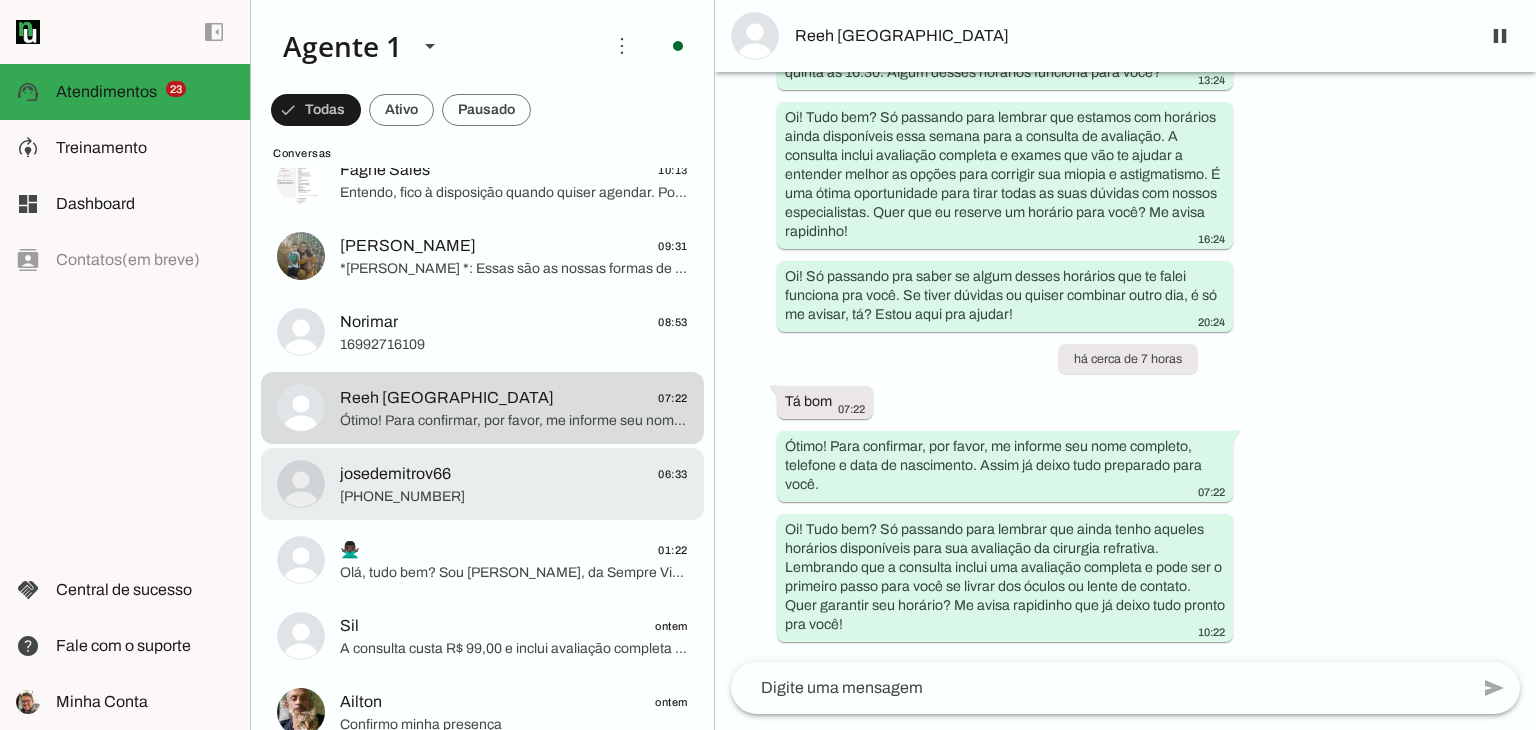 click on "josedemitrov66" 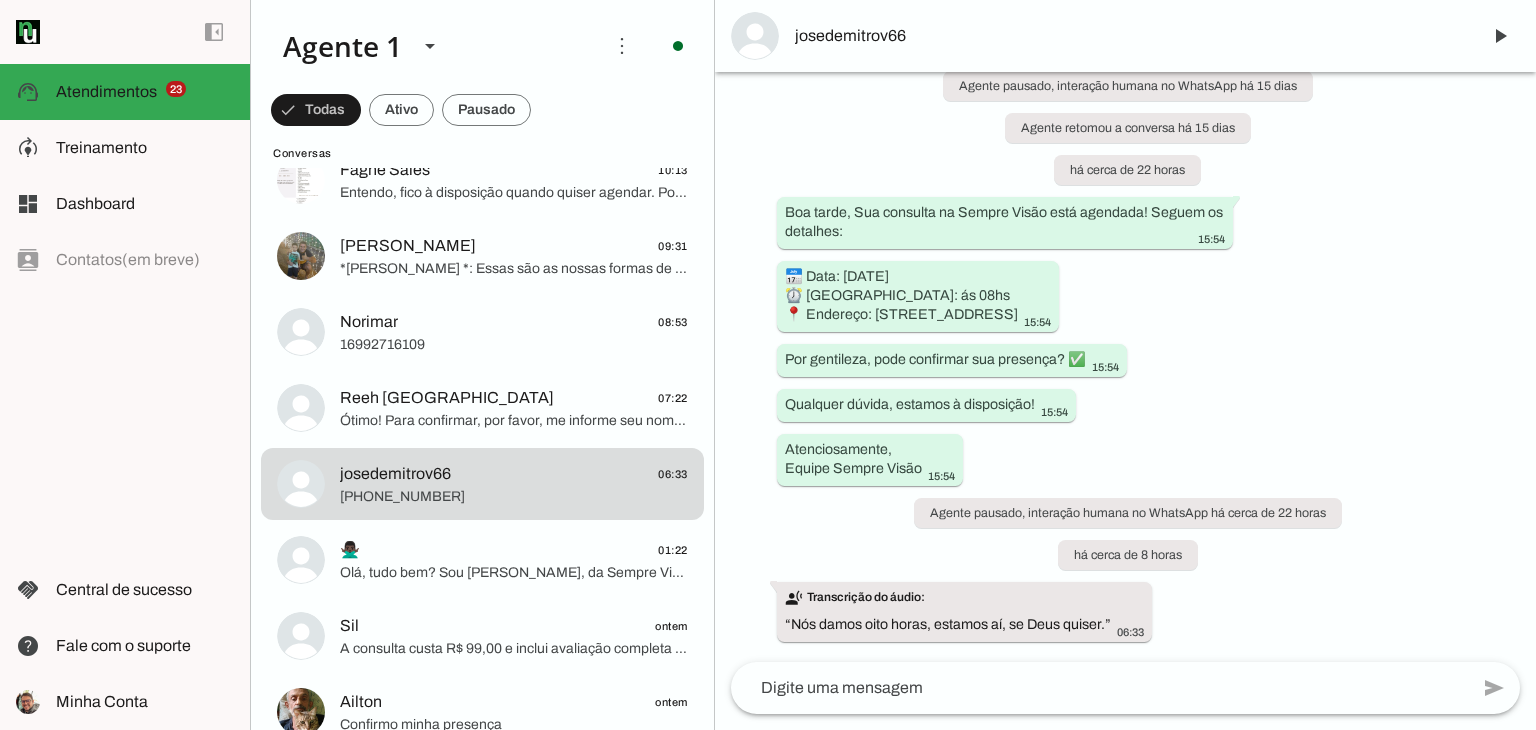 scroll, scrollTop: 468, scrollLeft: 0, axis: vertical 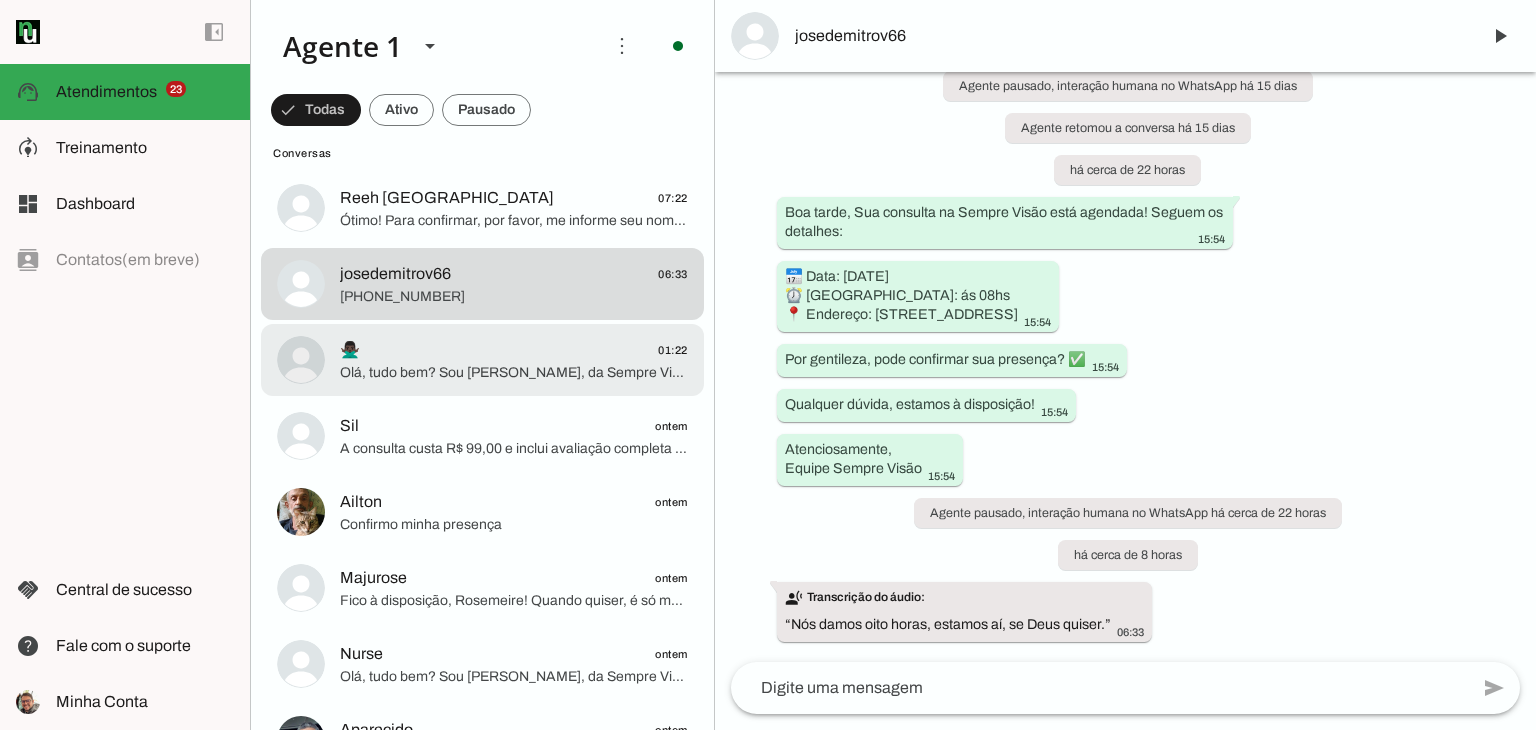 click on "Olá, tudo bem? Sou [PERSON_NAME], da Sempre Visão, estou aqui para te ajudar. Posso te contar que oferecemos consultas oftalmológicas completas, com avaliação, exames e retorno em 30 dias, tudo por R$ 99,00. Onde você conheceu nossa clínica?" 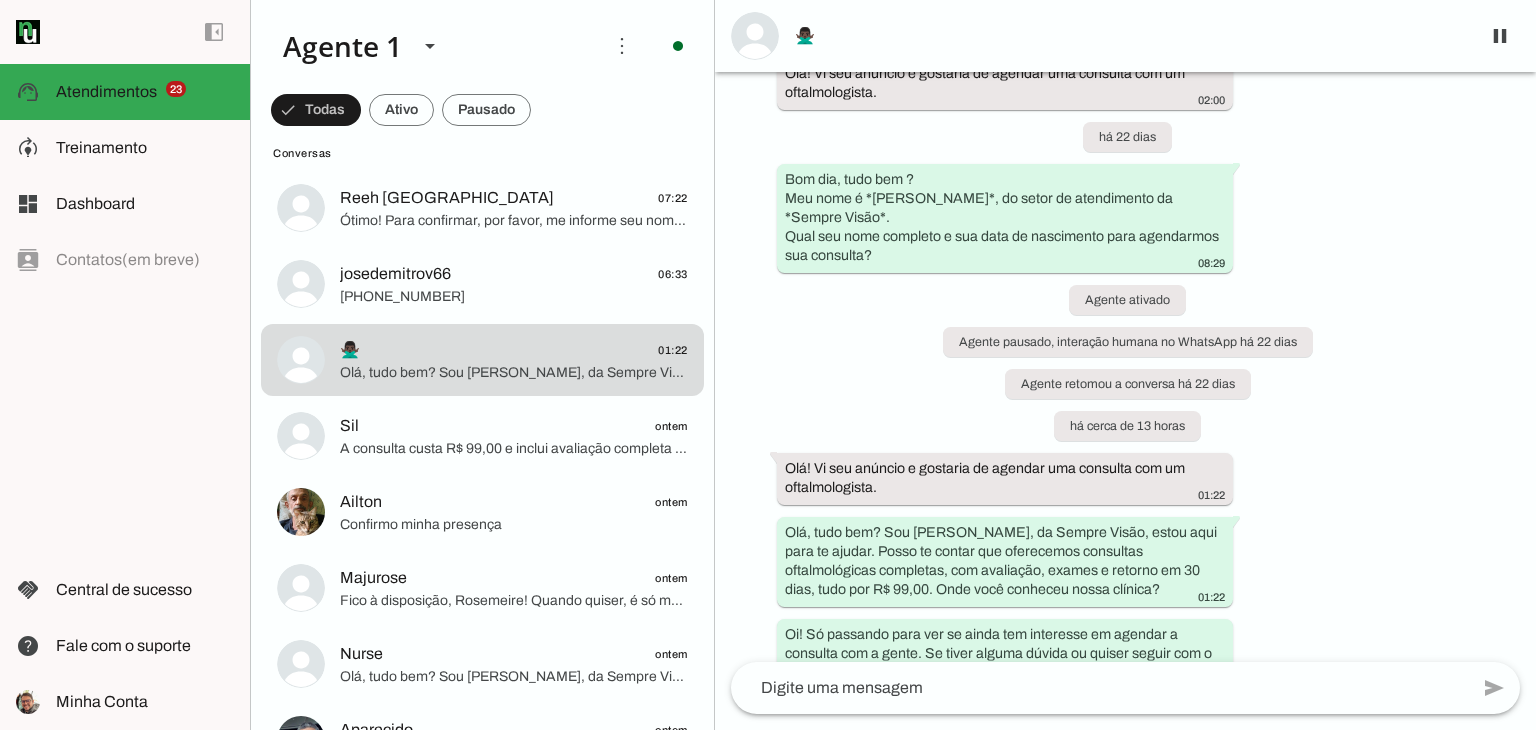 scroll, scrollTop: 129, scrollLeft: 0, axis: vertical 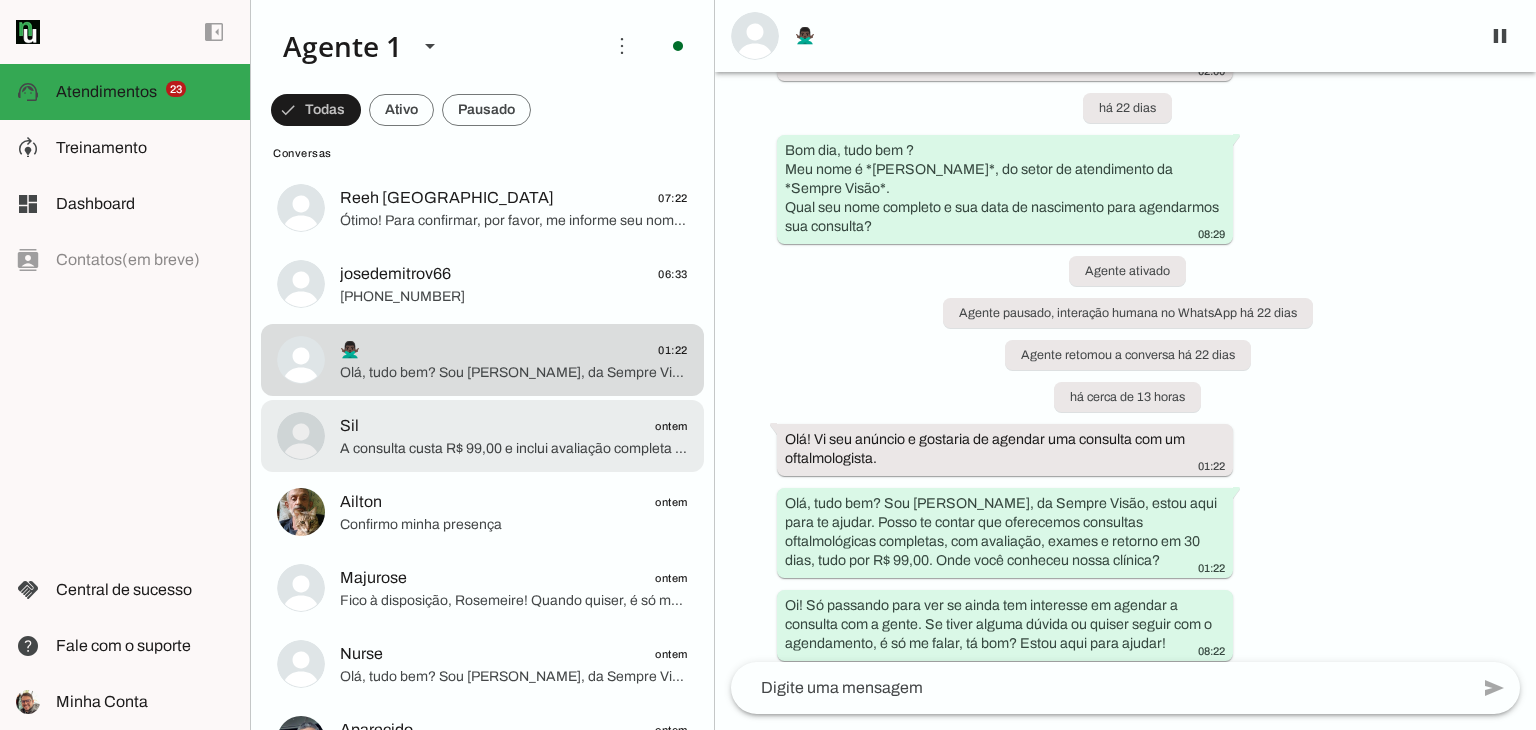 click on "Sil
ontem" 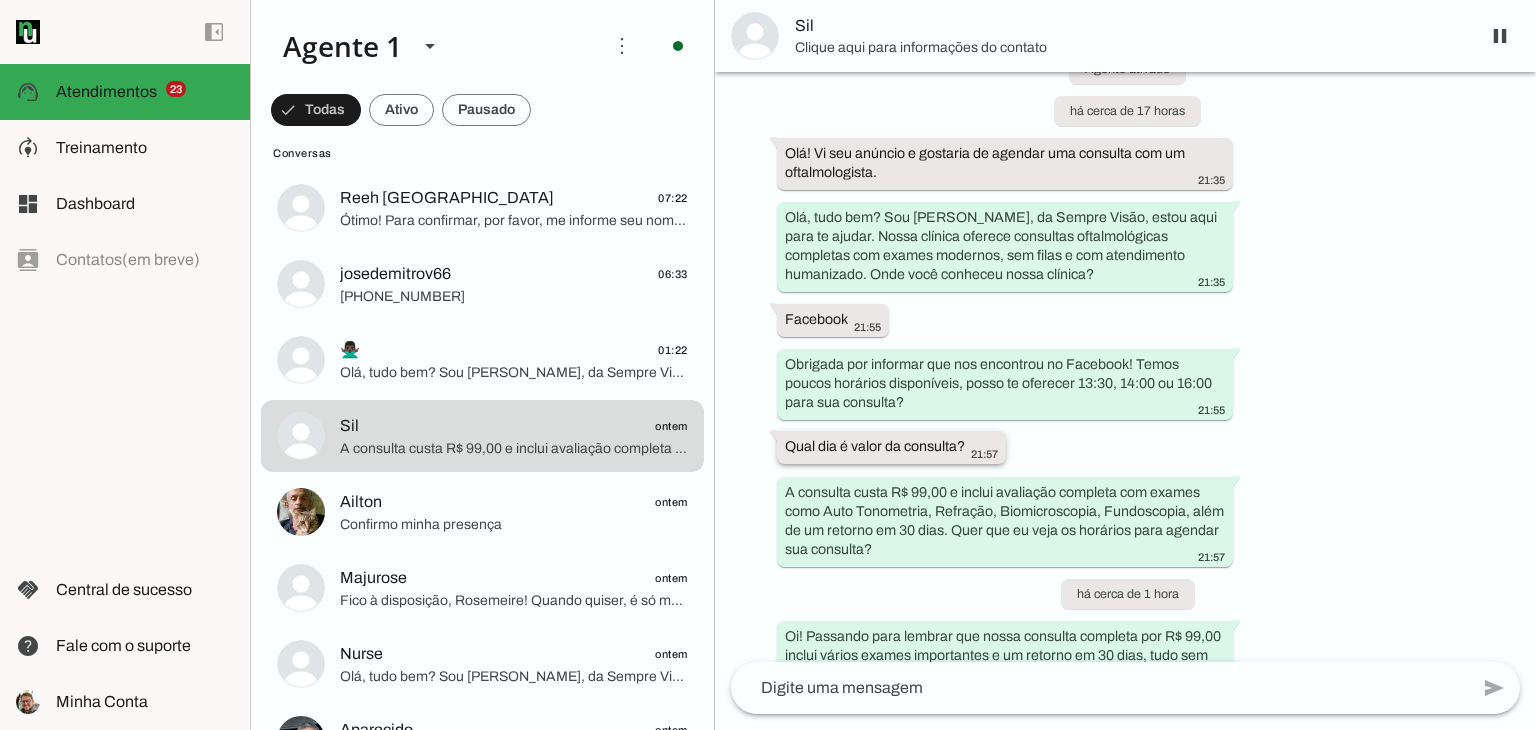 scroll, scrollTop: 131, scrollLeft: 0, axis: vertical 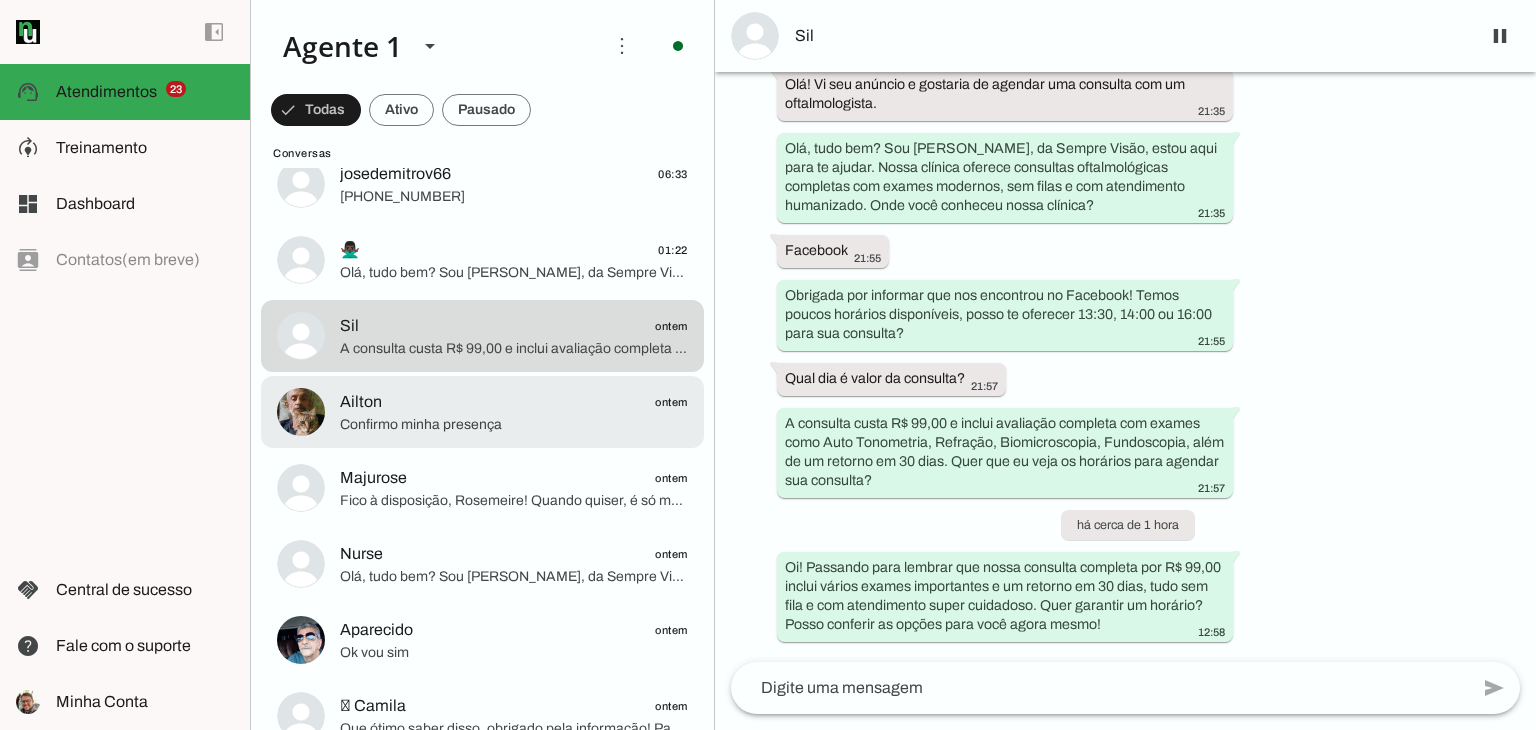click on "Confirmo minha presença" 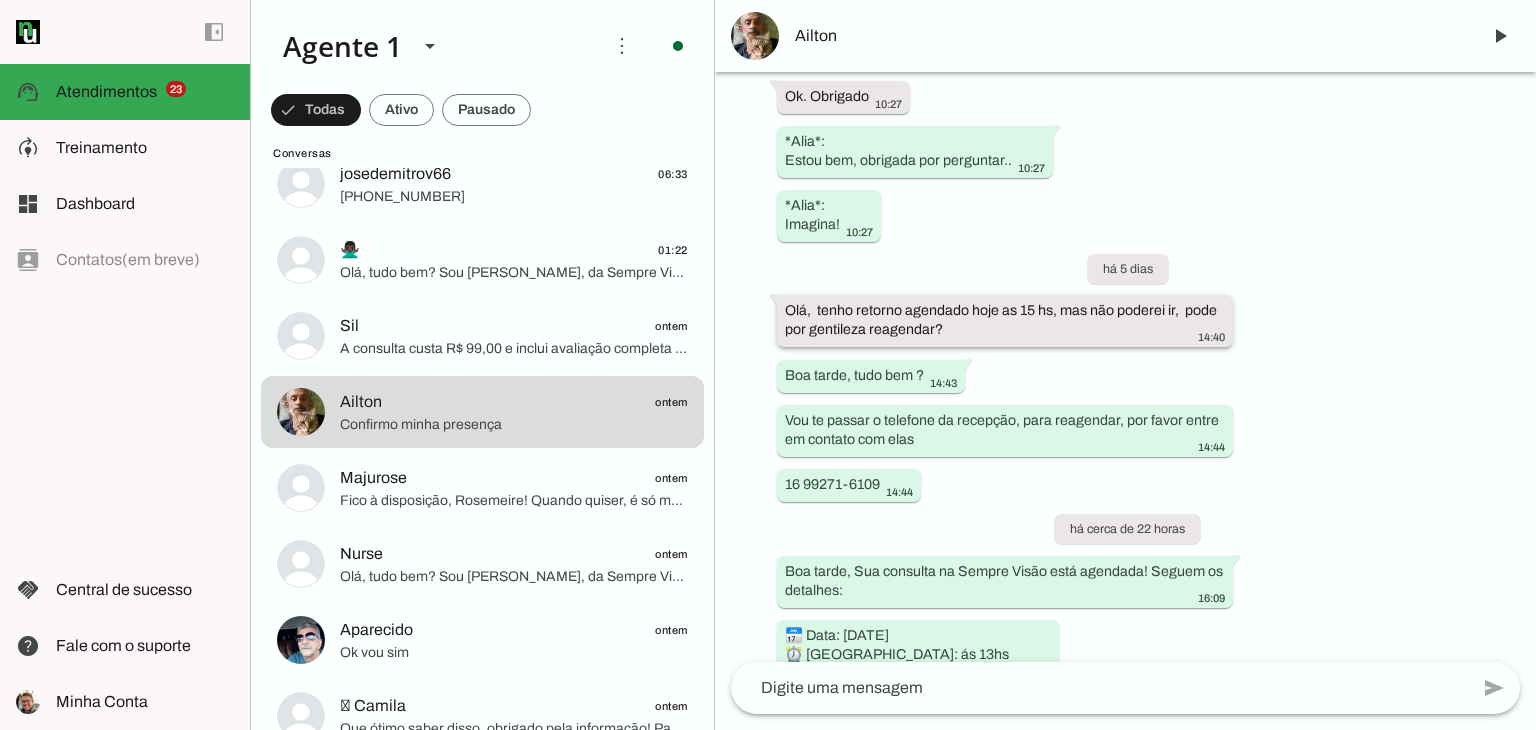 scroll, scrollTop: 2763, scrollLeft: 0, axis: vertical 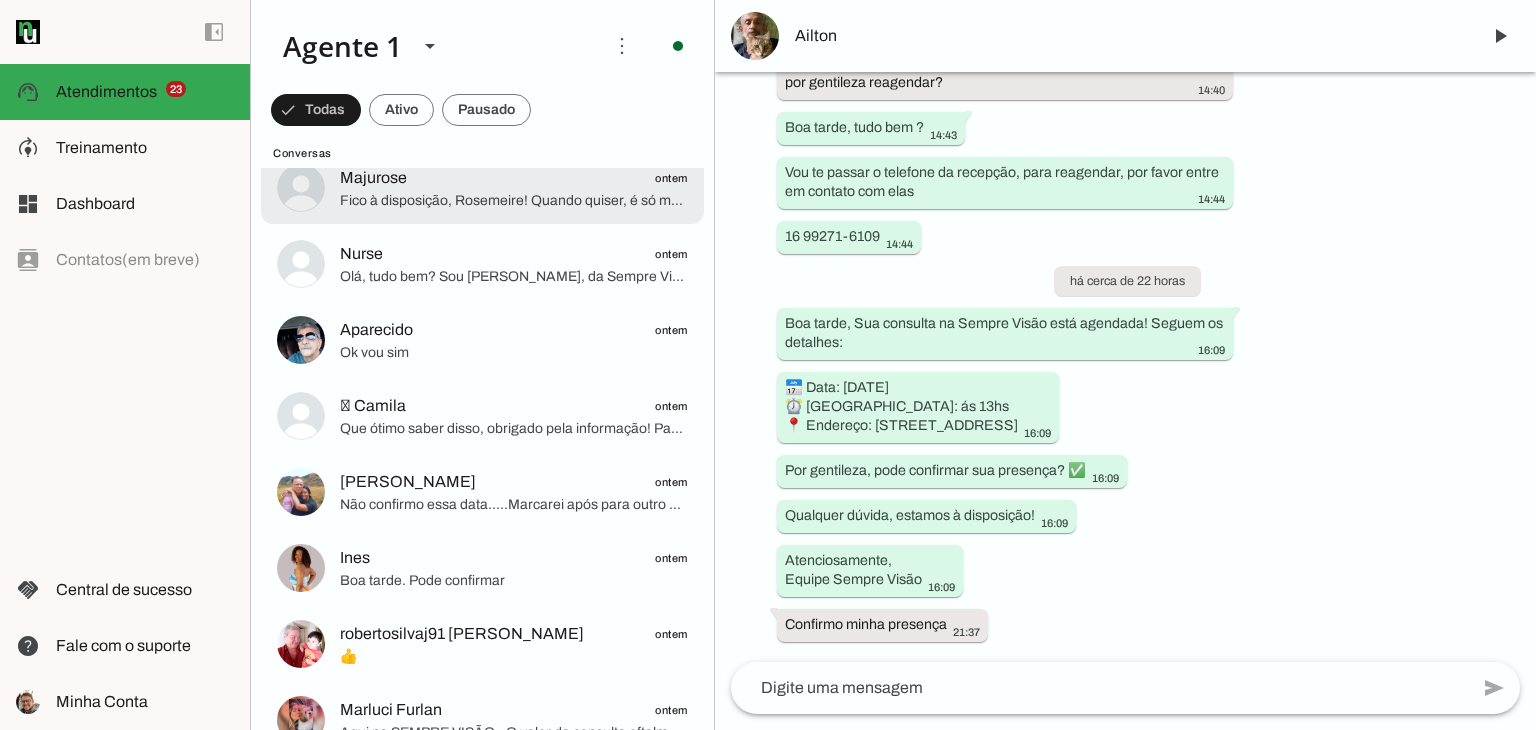 click on "Fico à disposição, Rosemeire! Quando quiser, é só me avisar o dia e horário que prefere para agendar sua consulta. Posso ajudar em algo mais?" 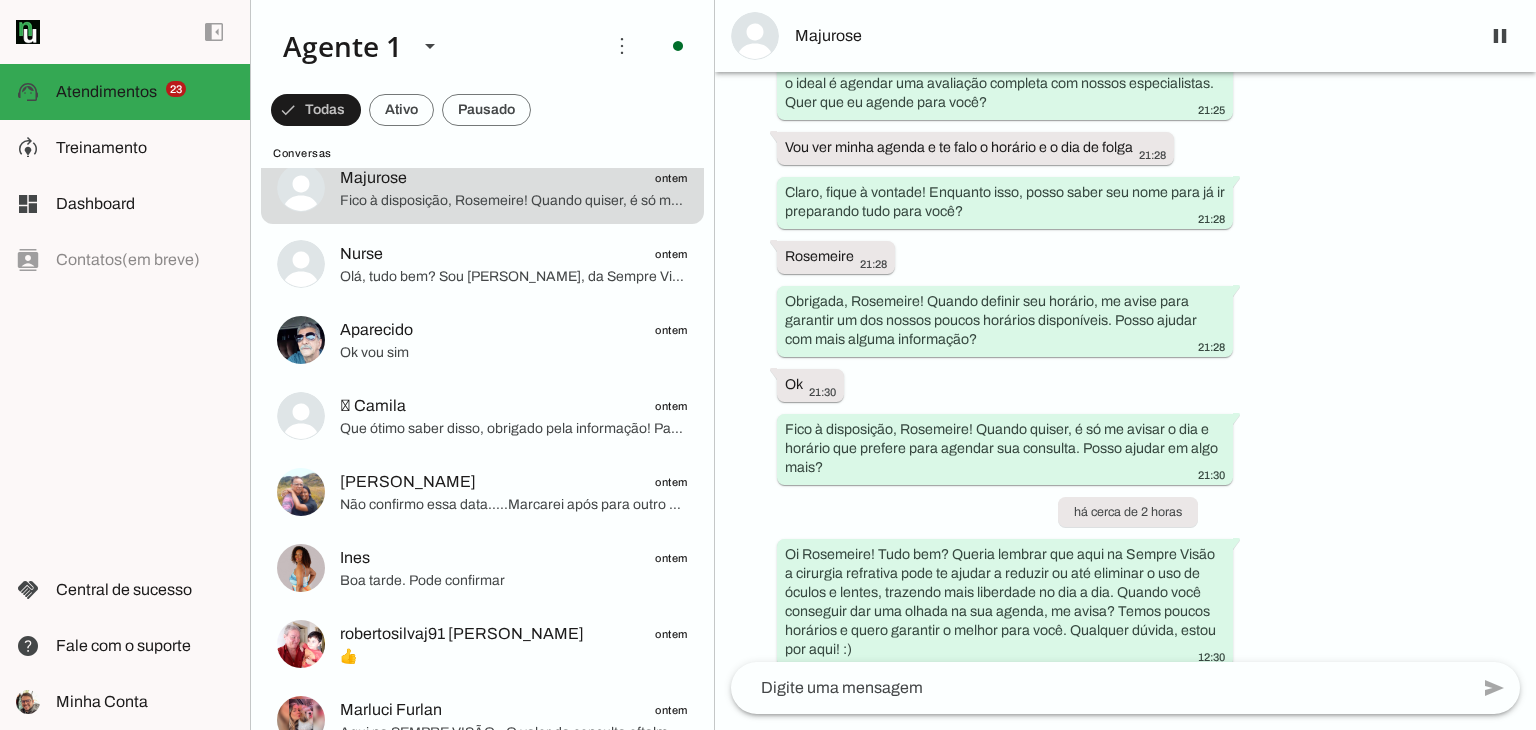 scroll, scrollTop: 1269, scrollLeft: 0, axis: vertical 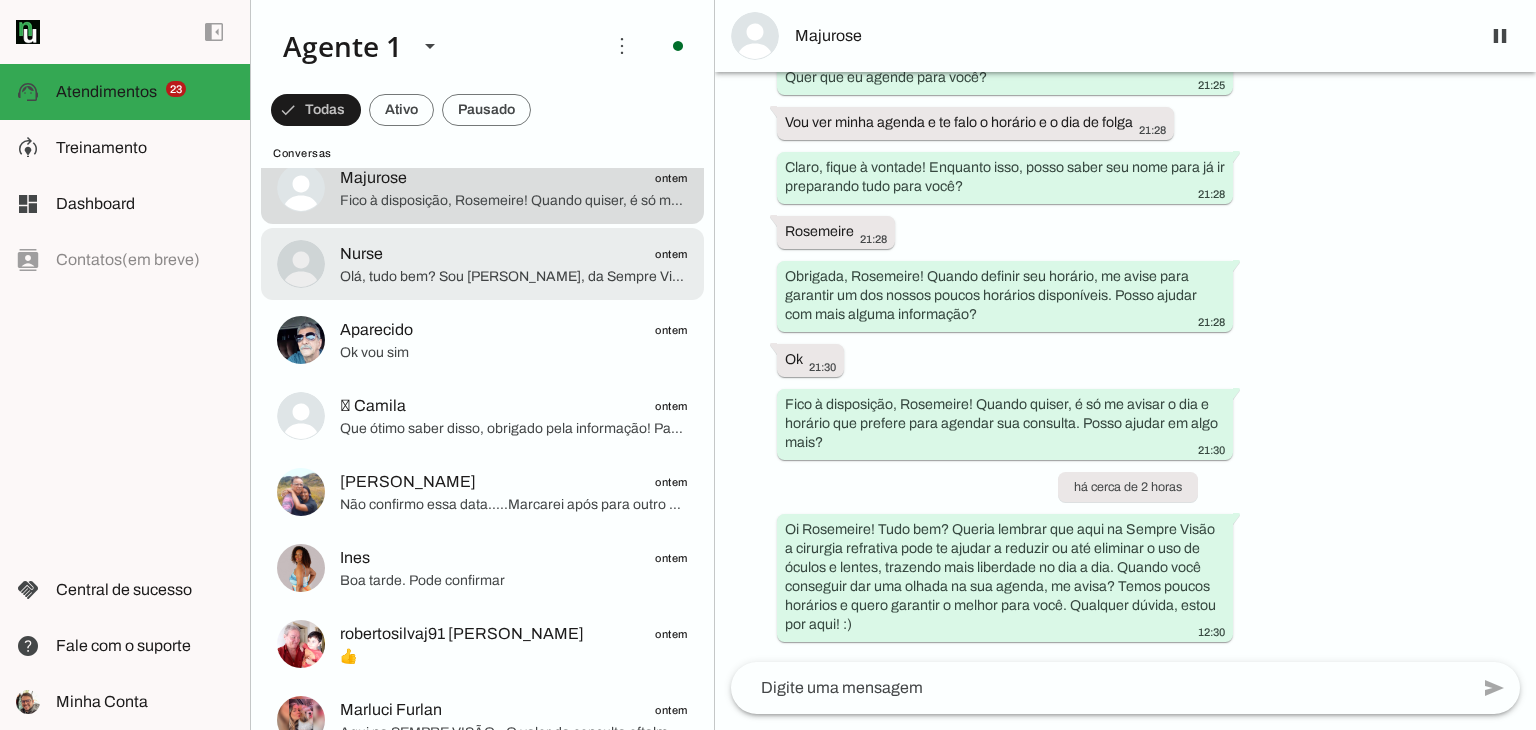 click on "Olá, tudo bem? Sou [PERSON_NAME], da Sempre Visão, estou aqui para te ajudar. Nosso atendimento inclui consulta completa com exames e retorno em 30 dias por R$99,00. Posso saber onde você conheceu a nossa clínica?" 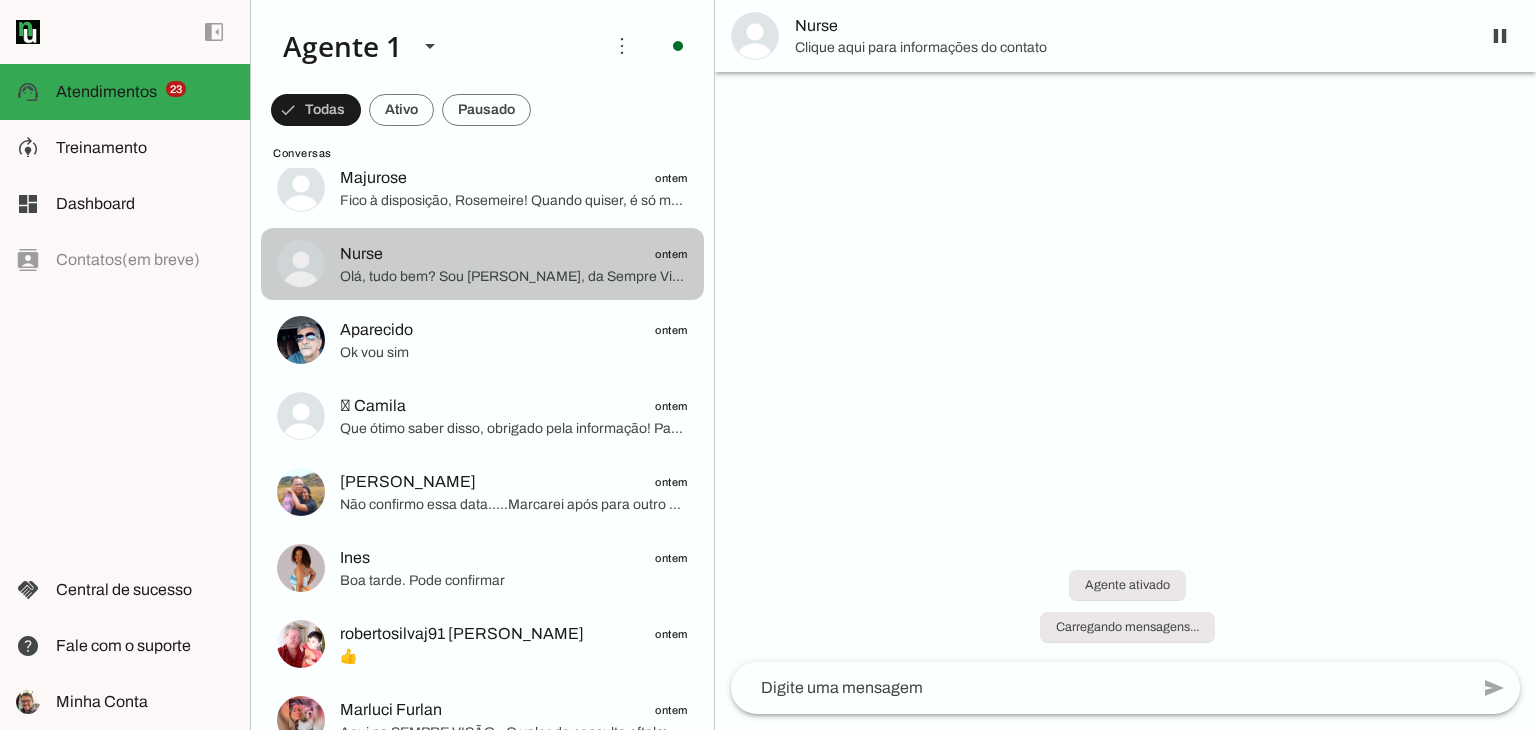 scroll, scrollTop: 0, scrollLeft: 0, axis: both 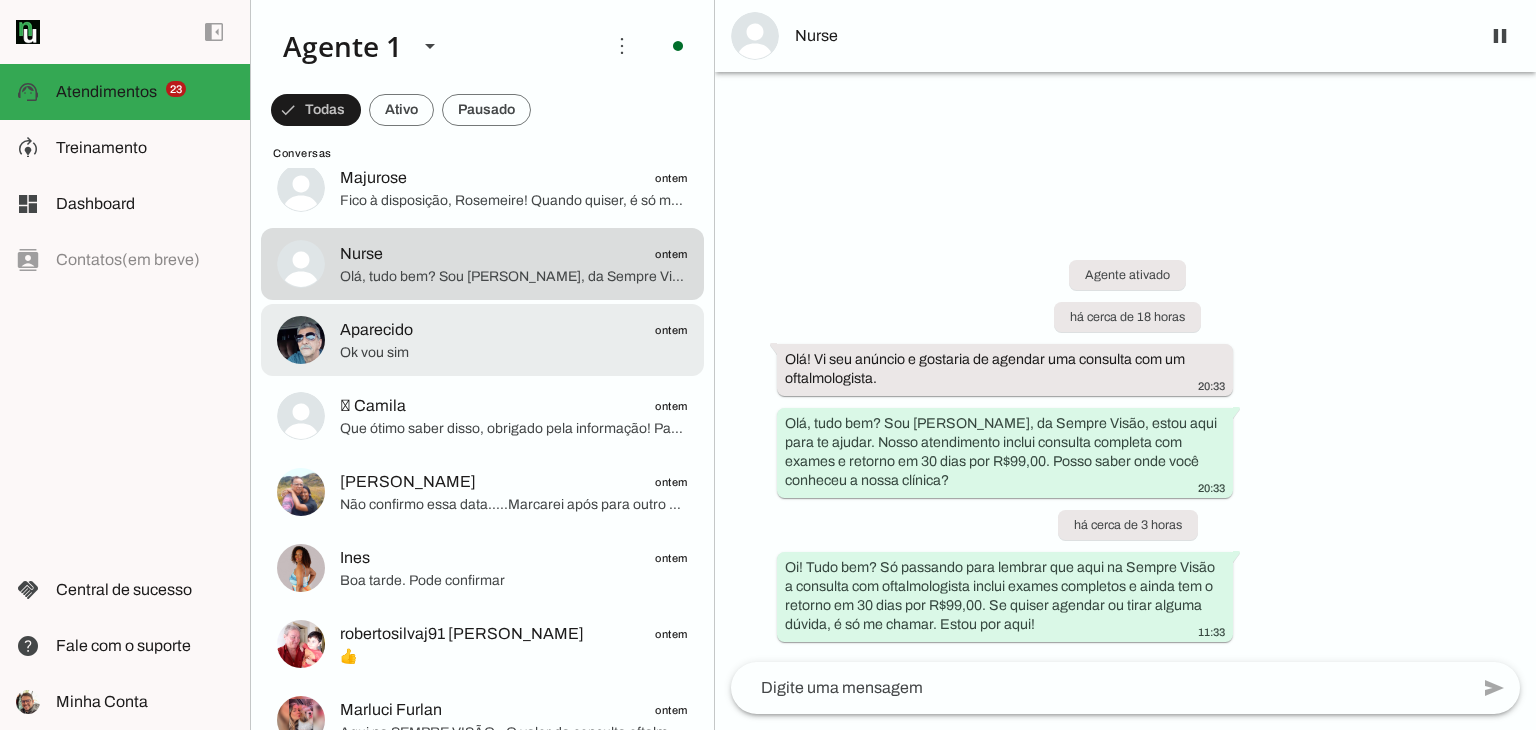 click on "Aparecido
ontem
Ok vou sim" at bounding box center (482, -2128) 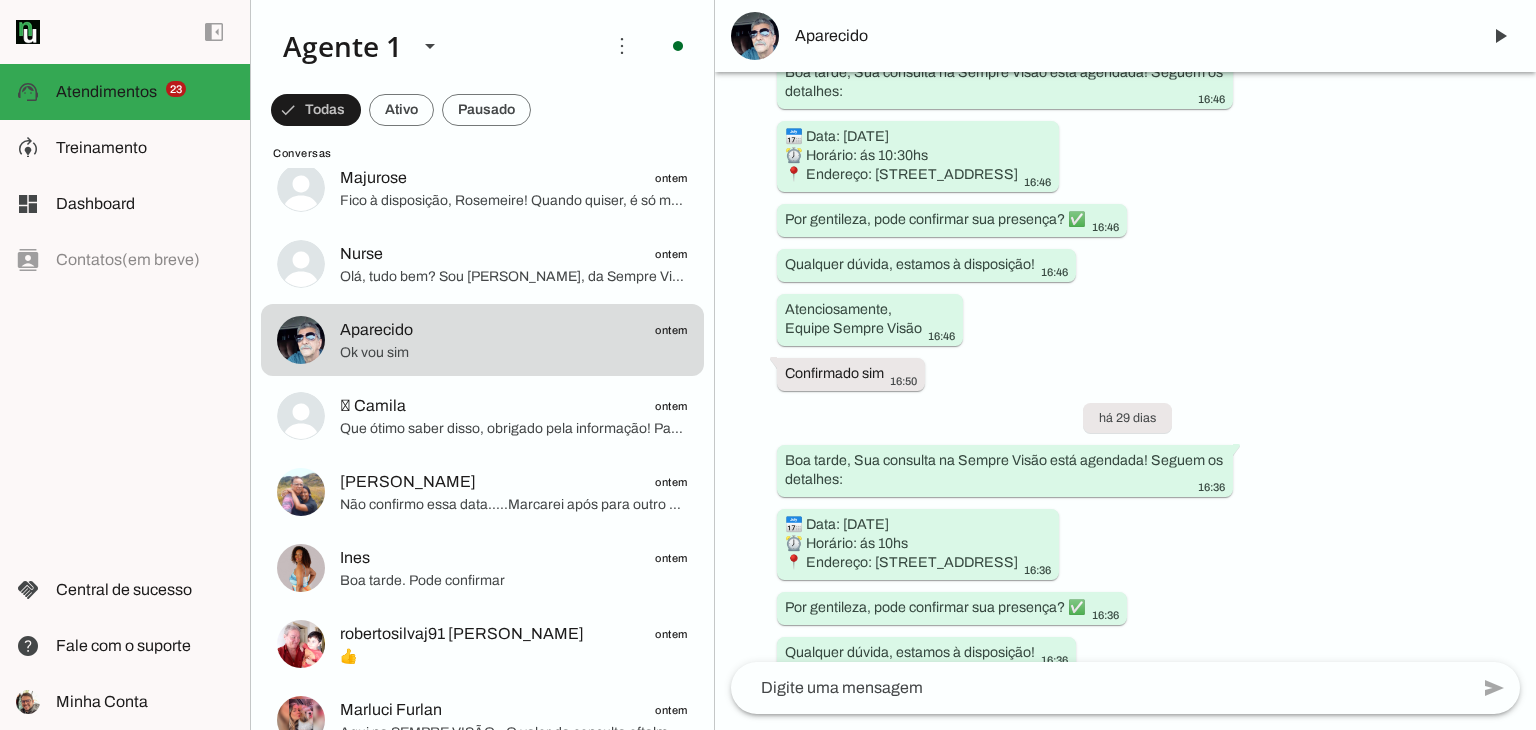 scroll, scrollTop: 2249, scrollLeft: 0, axis: vertical 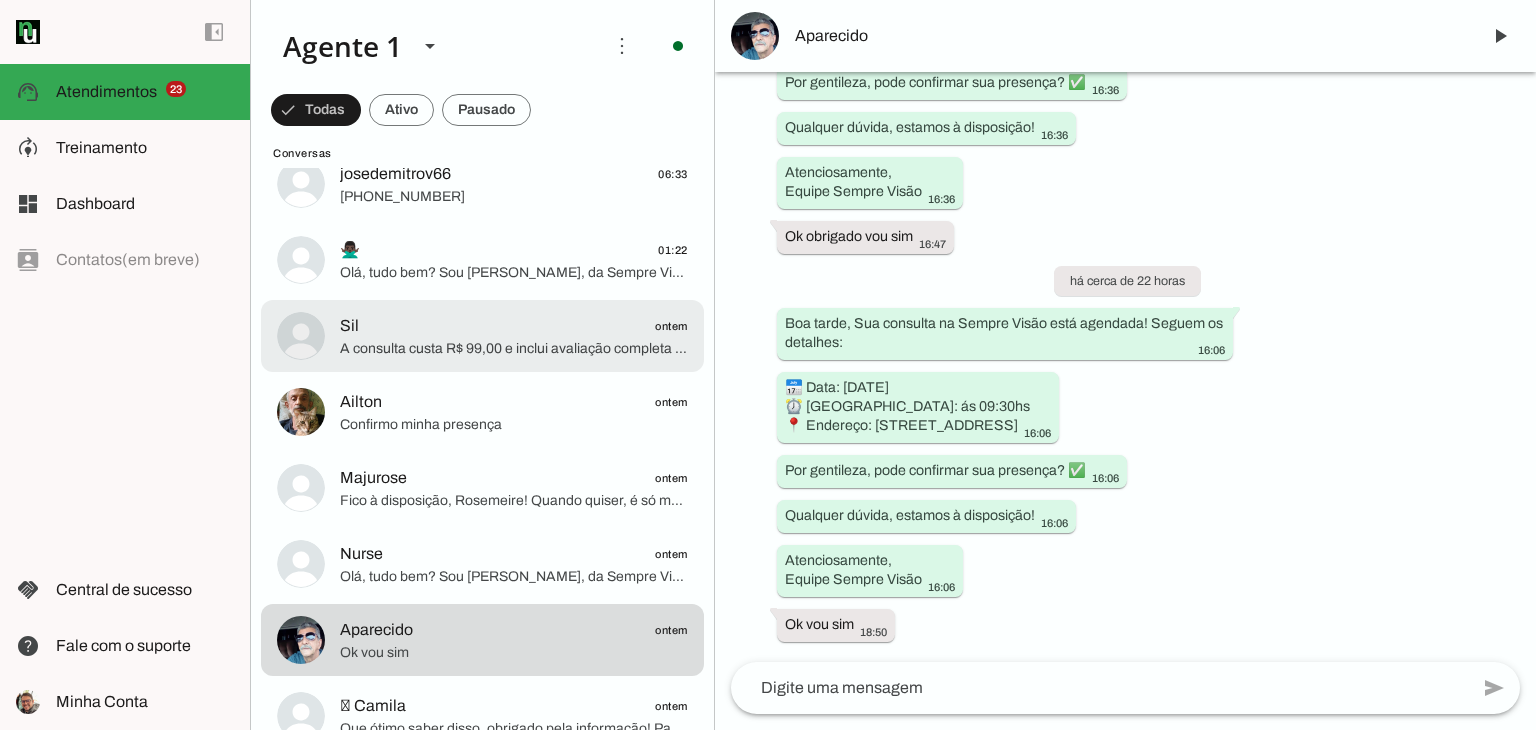click on "Sil
ontem" 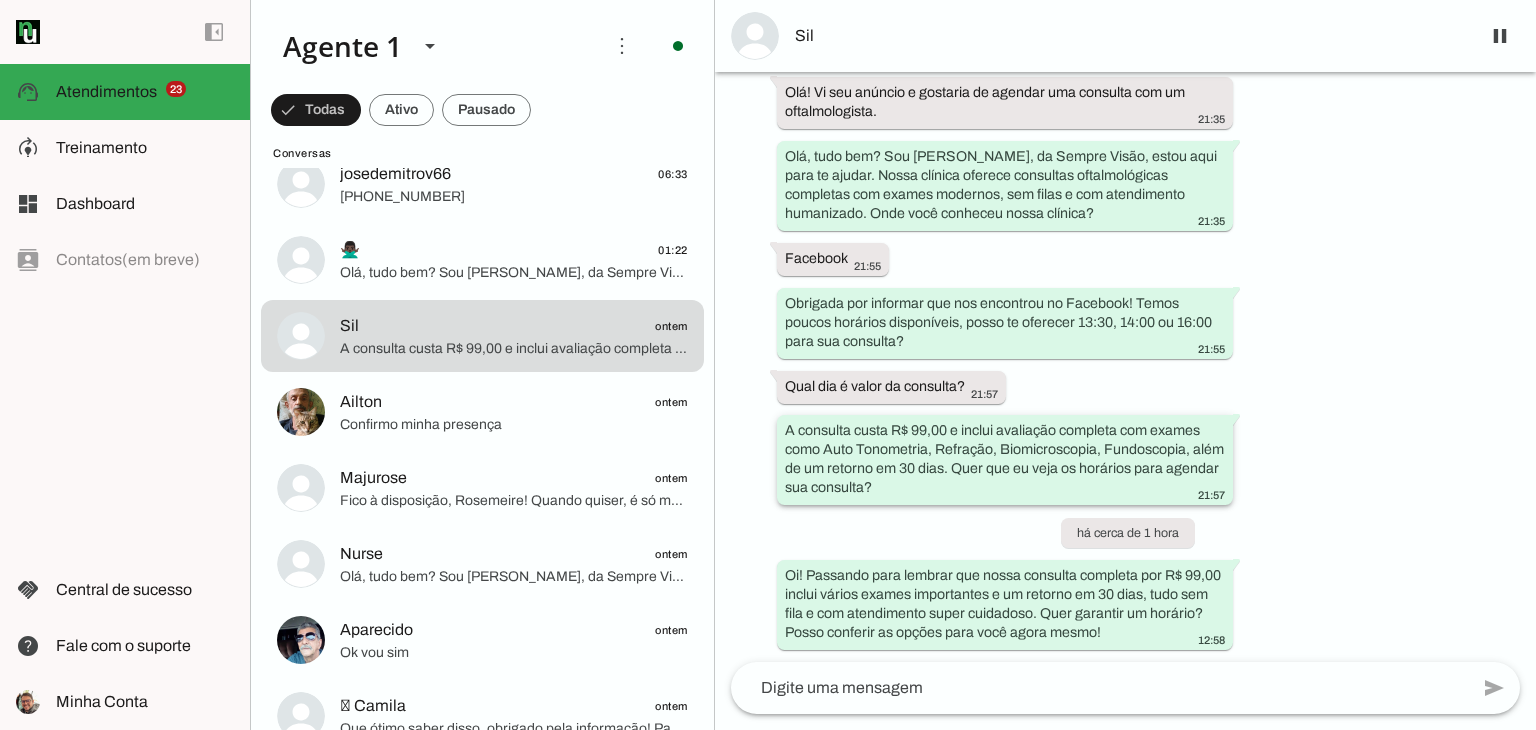scroll, scrollTop: 131, scrollLeft: 0, axis: vertical 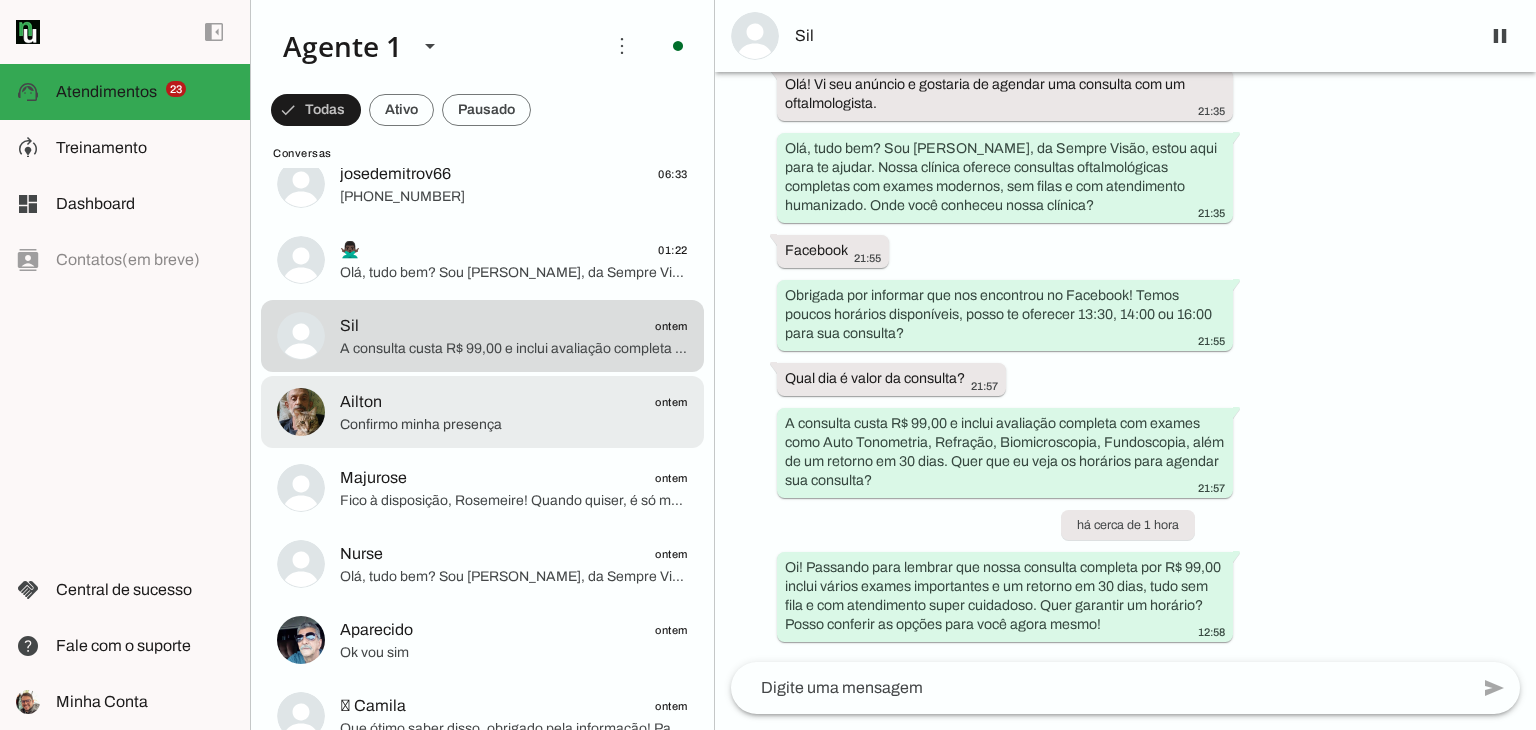click on "Confirmo minha presença" 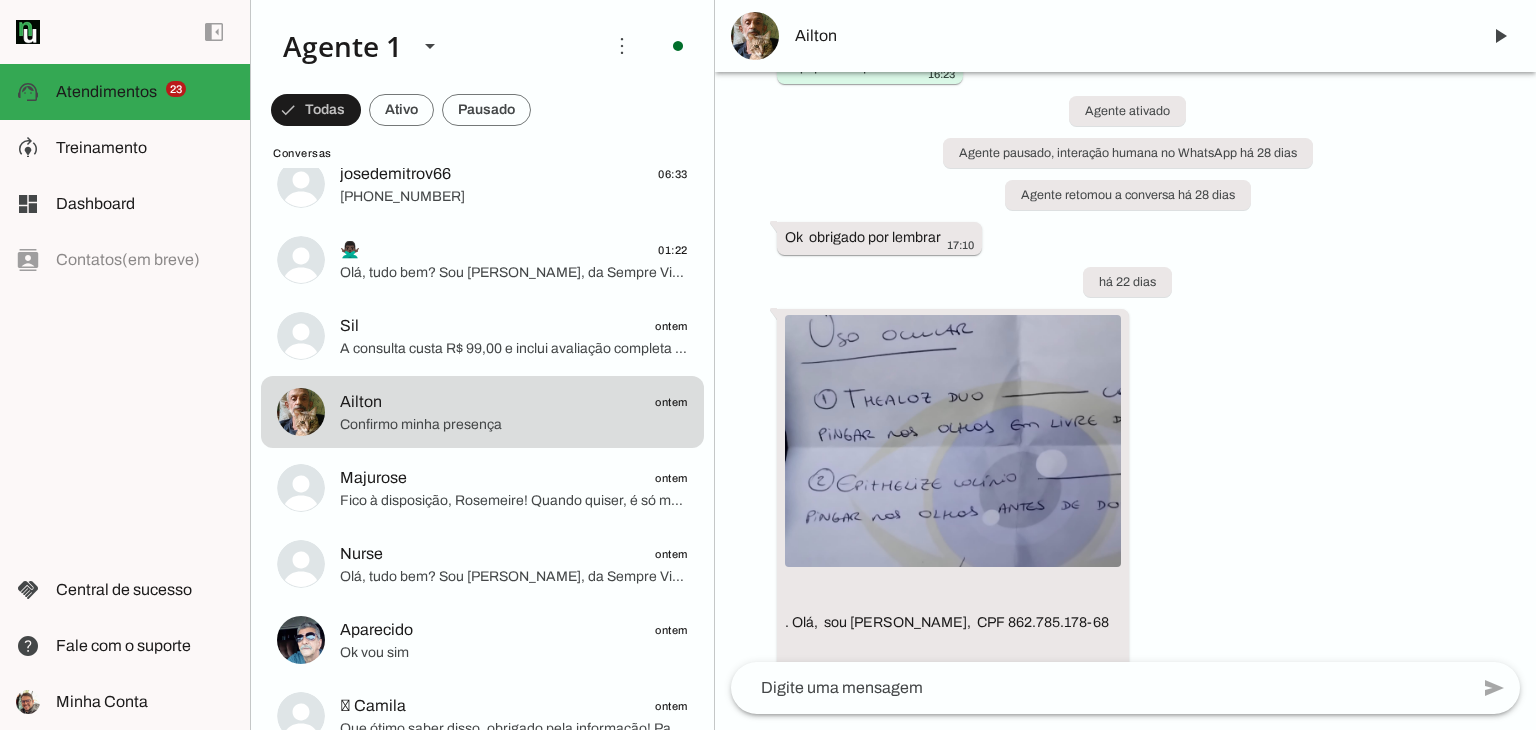 scroll, scrollTop: 0, scrollLeft: 0, axis: both 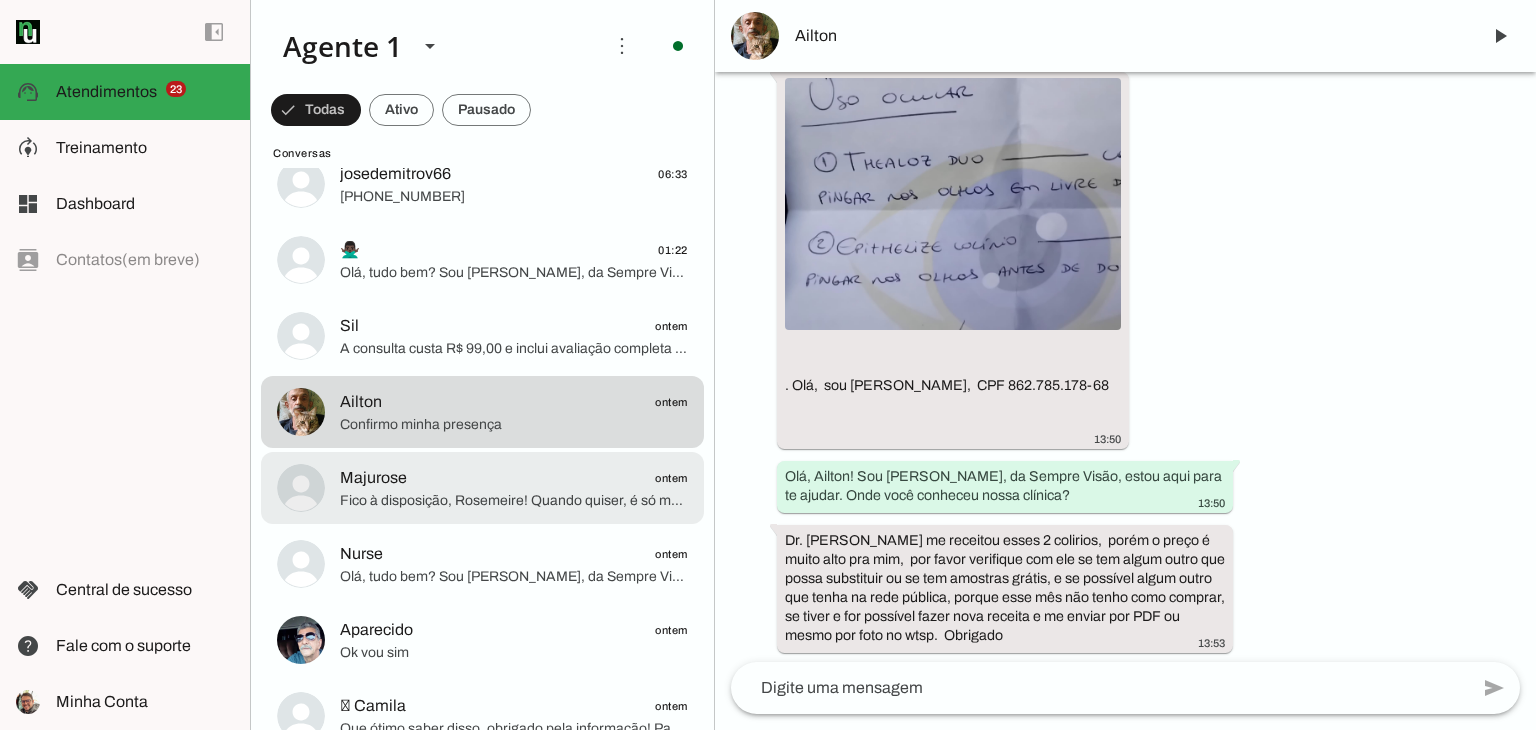 click on "Majurose
ontem" 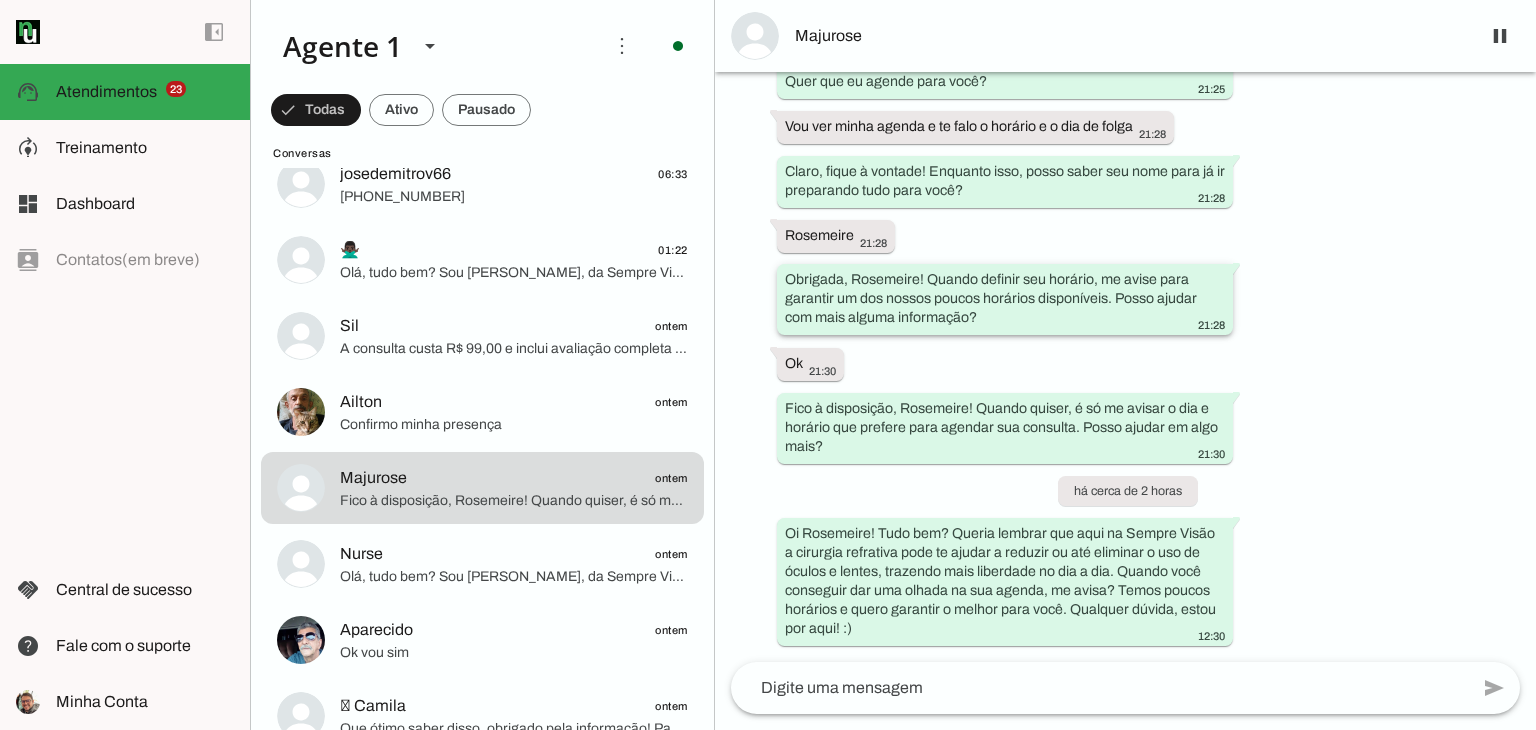 scroll, scrollTop: 1269, scrollLeft: 0, axis: vertical 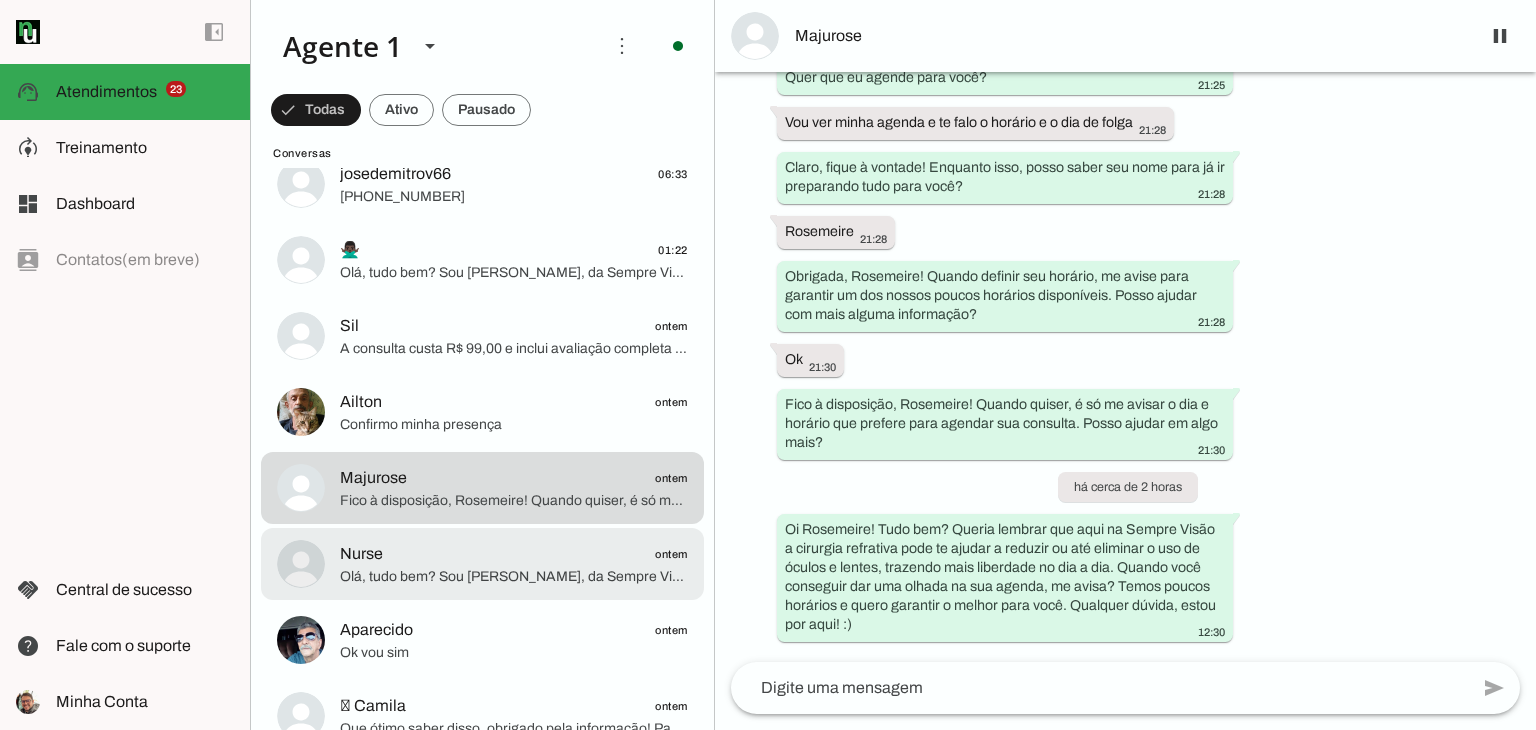click on "Nurse
ontem" 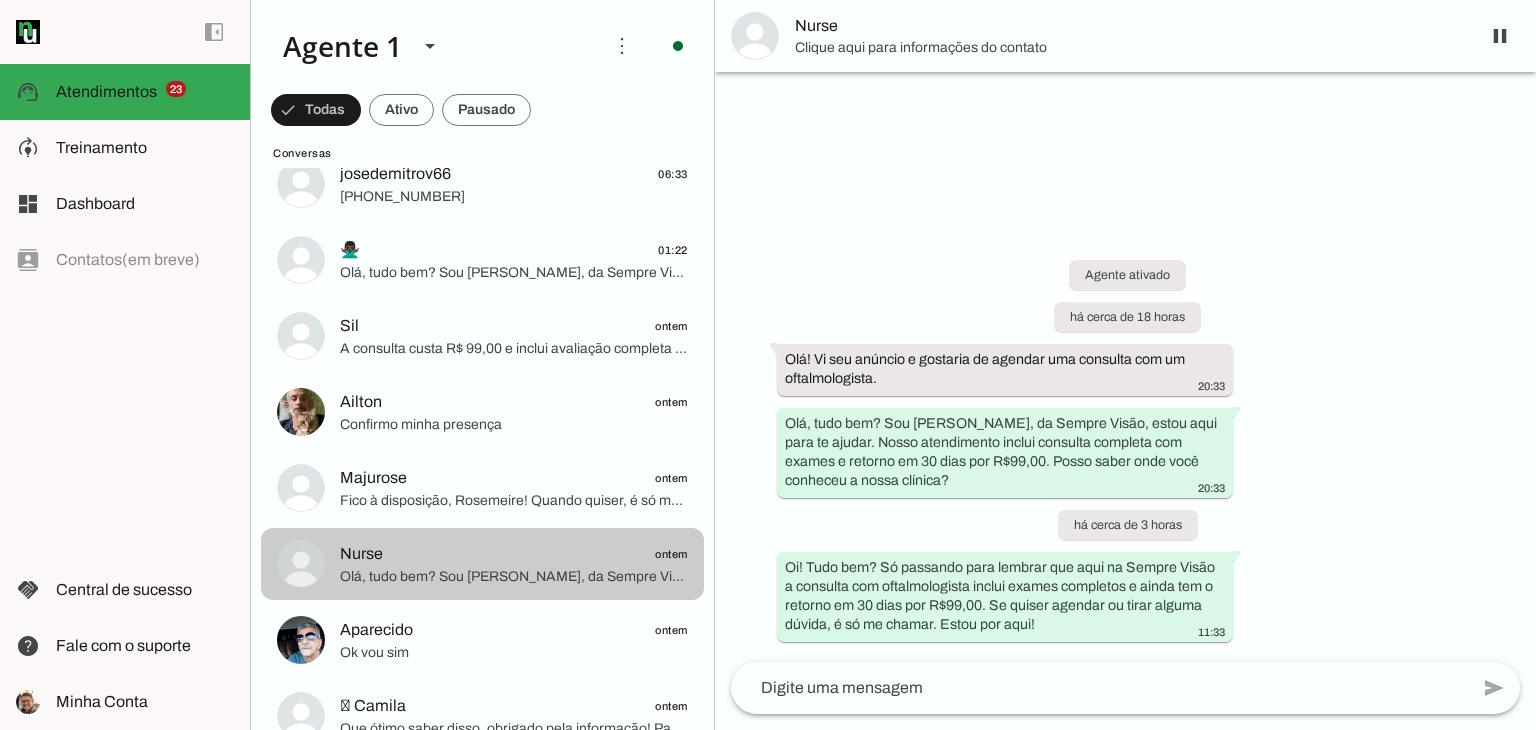 scroll, scrollTop: 0, scrollLeft: 0, axis: both 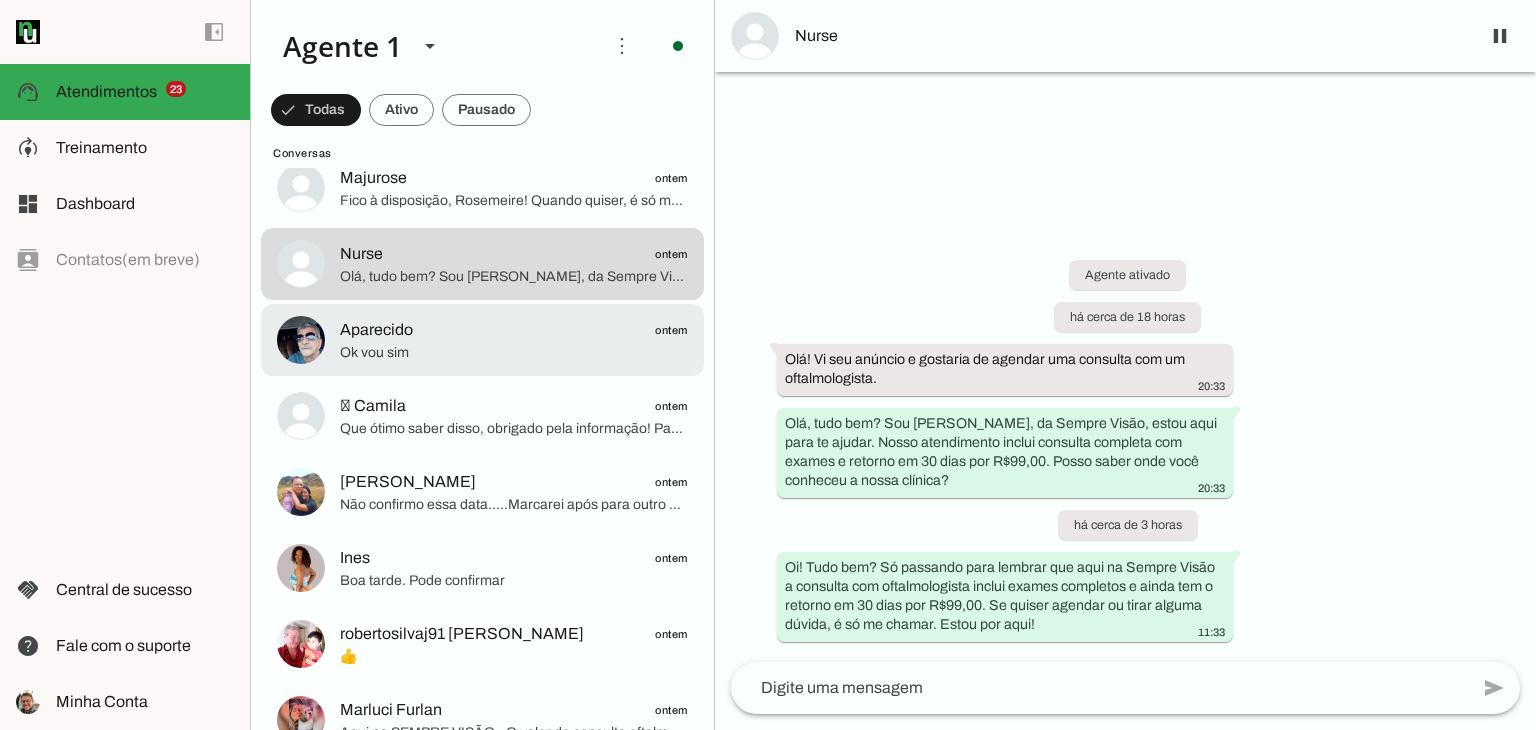 click on "Ok vou sim" 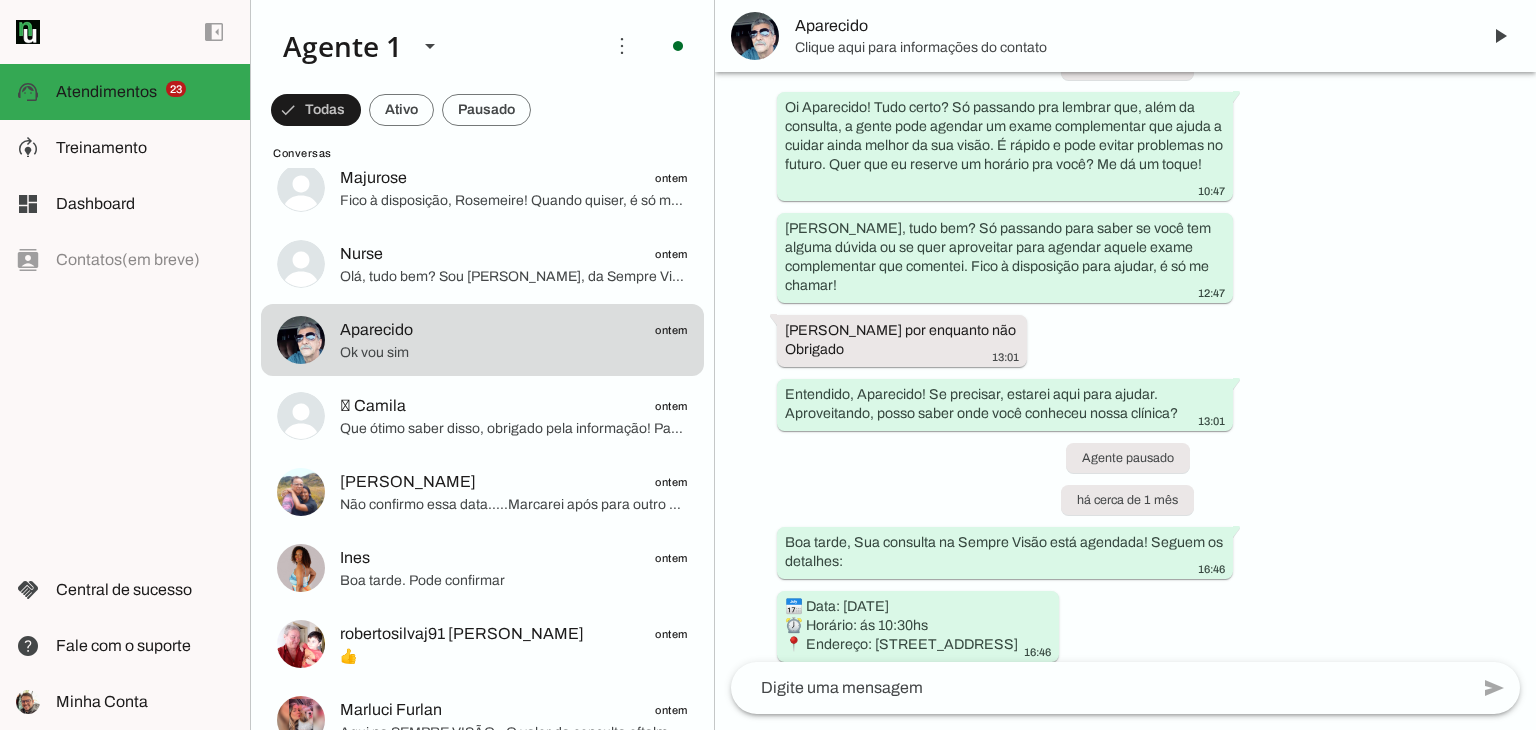 scroll, scrollTop: 1349, scrollLeft: 0, axis: vertical 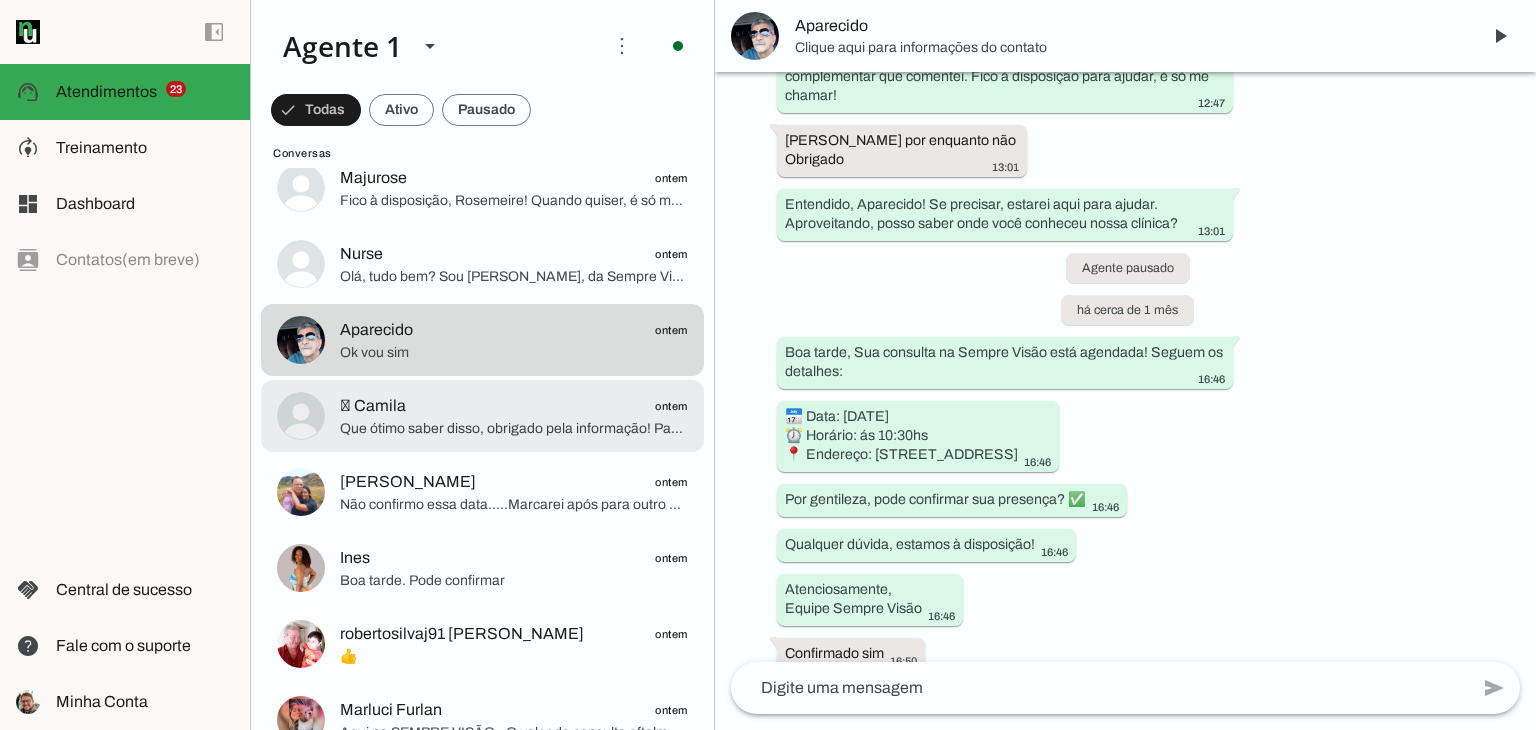 click on " Camila" 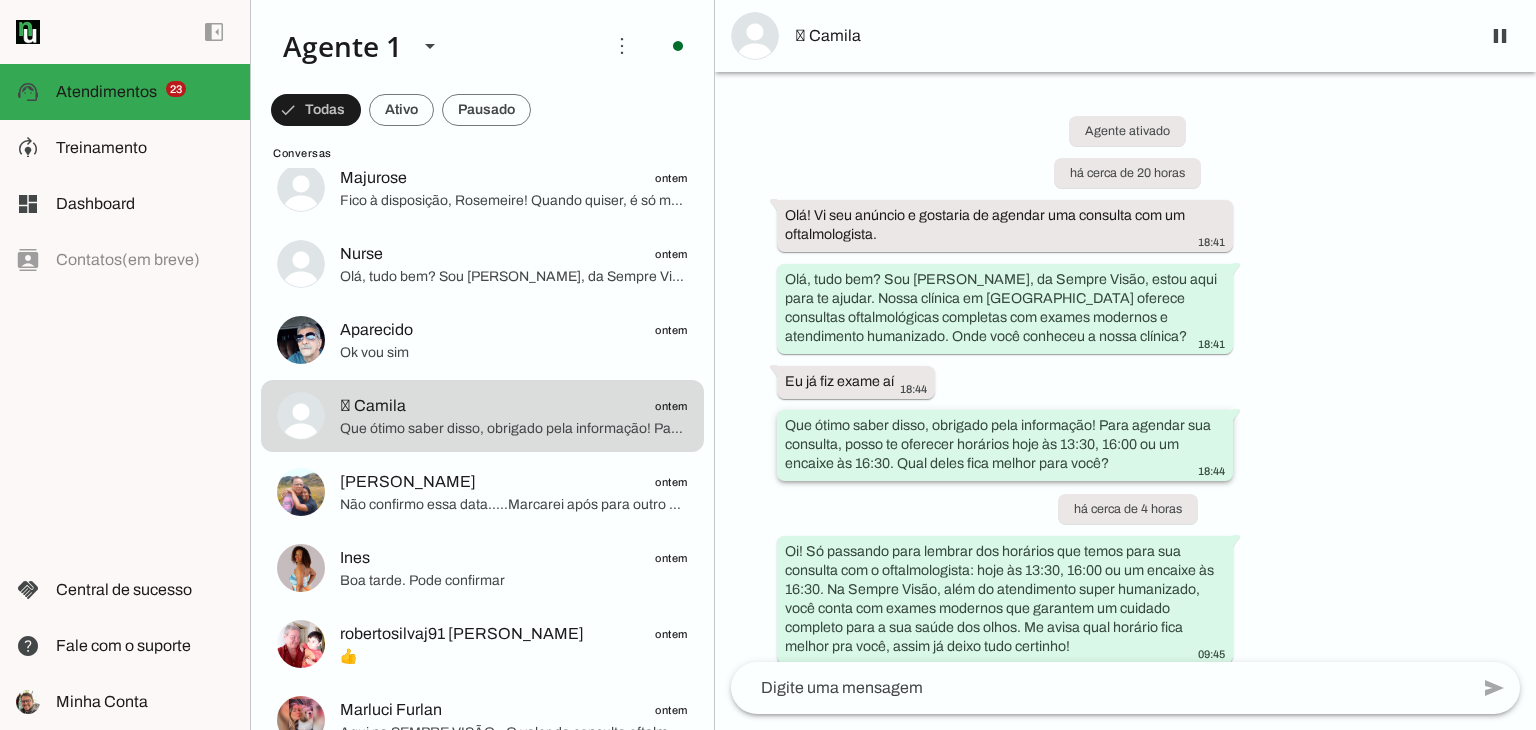 scroll, scrollTop: 124, scrollLeft: 0, axis: vertical 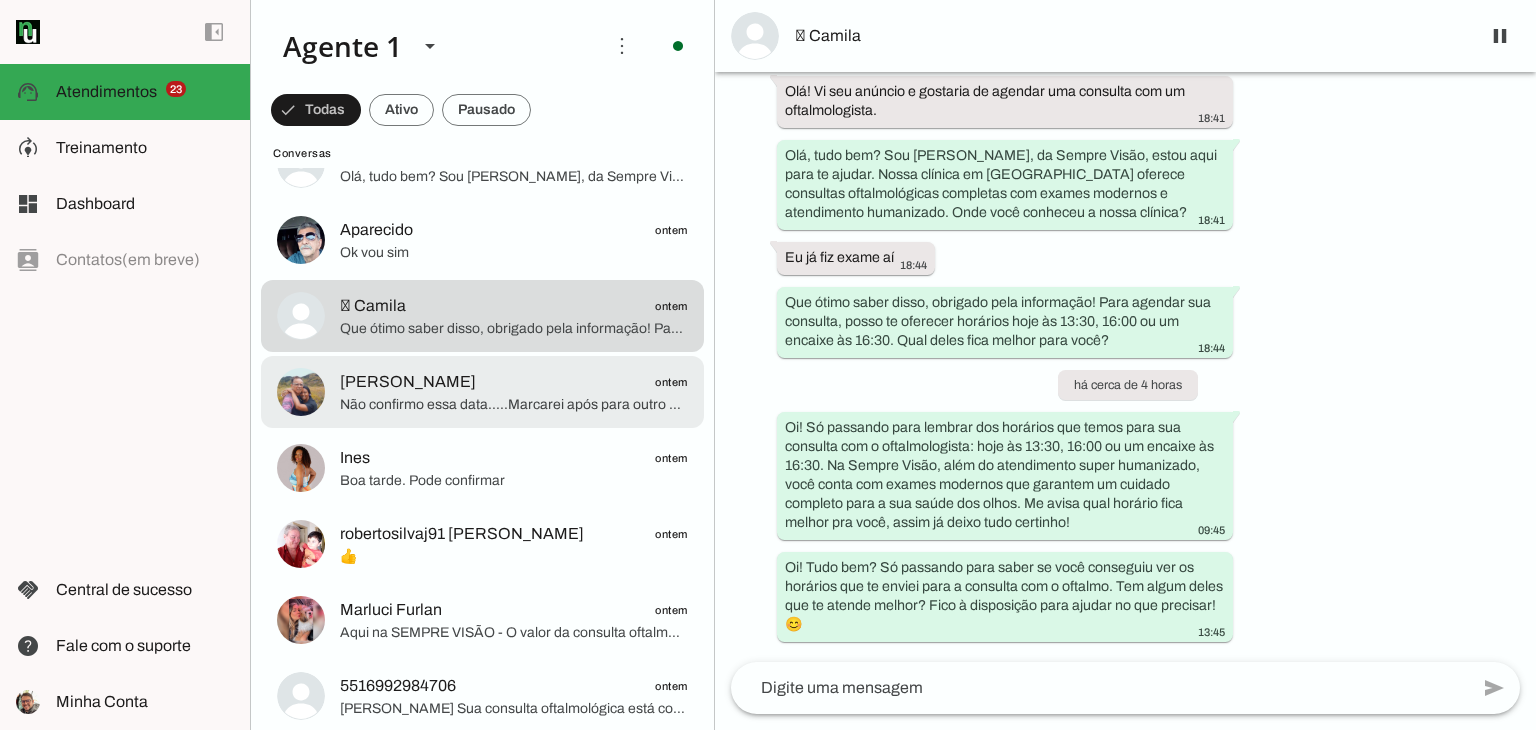 click on "Não confirmo essa data.....Marcarei após para outro dia....." 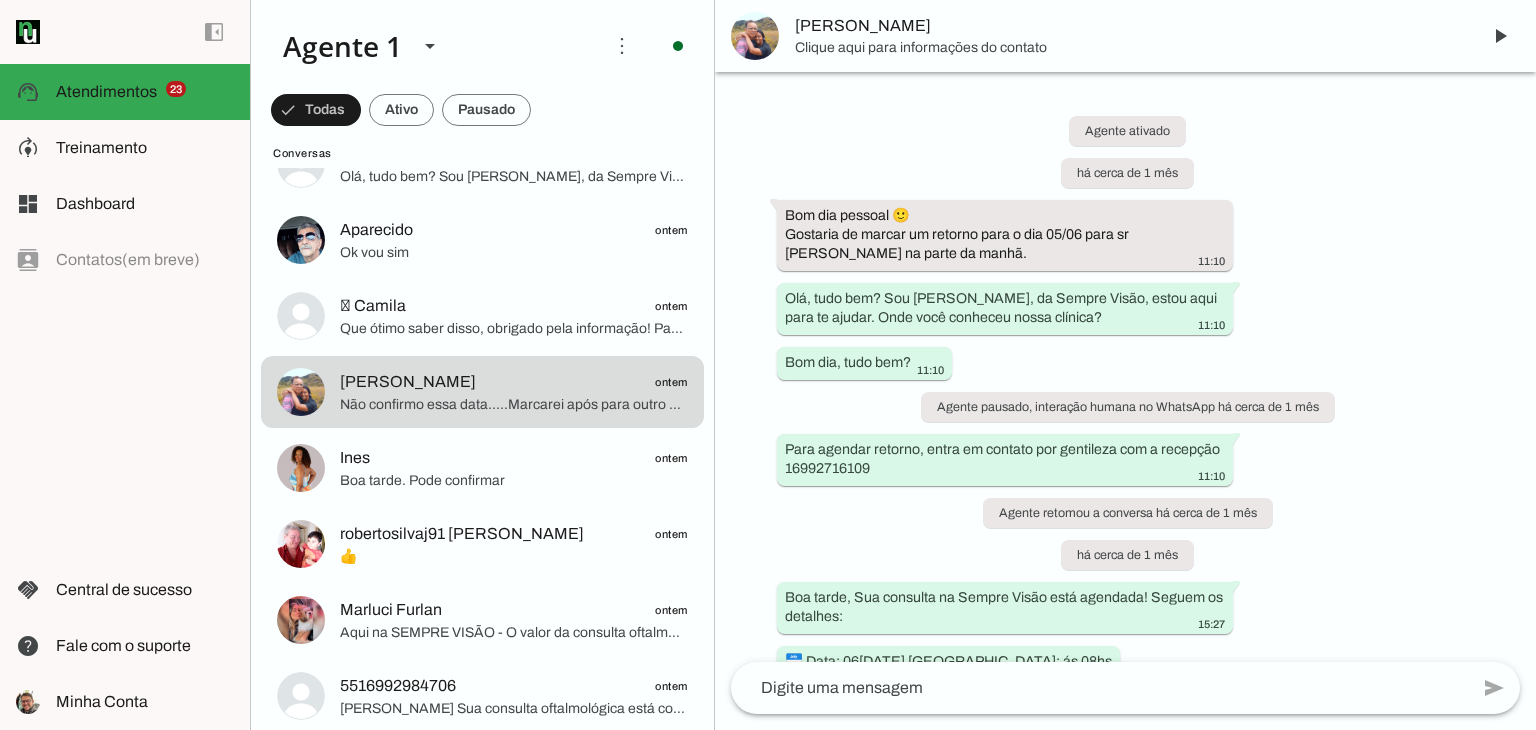 scroll, scrollTop: 1355, scrollLeft: 0, axis: vertical 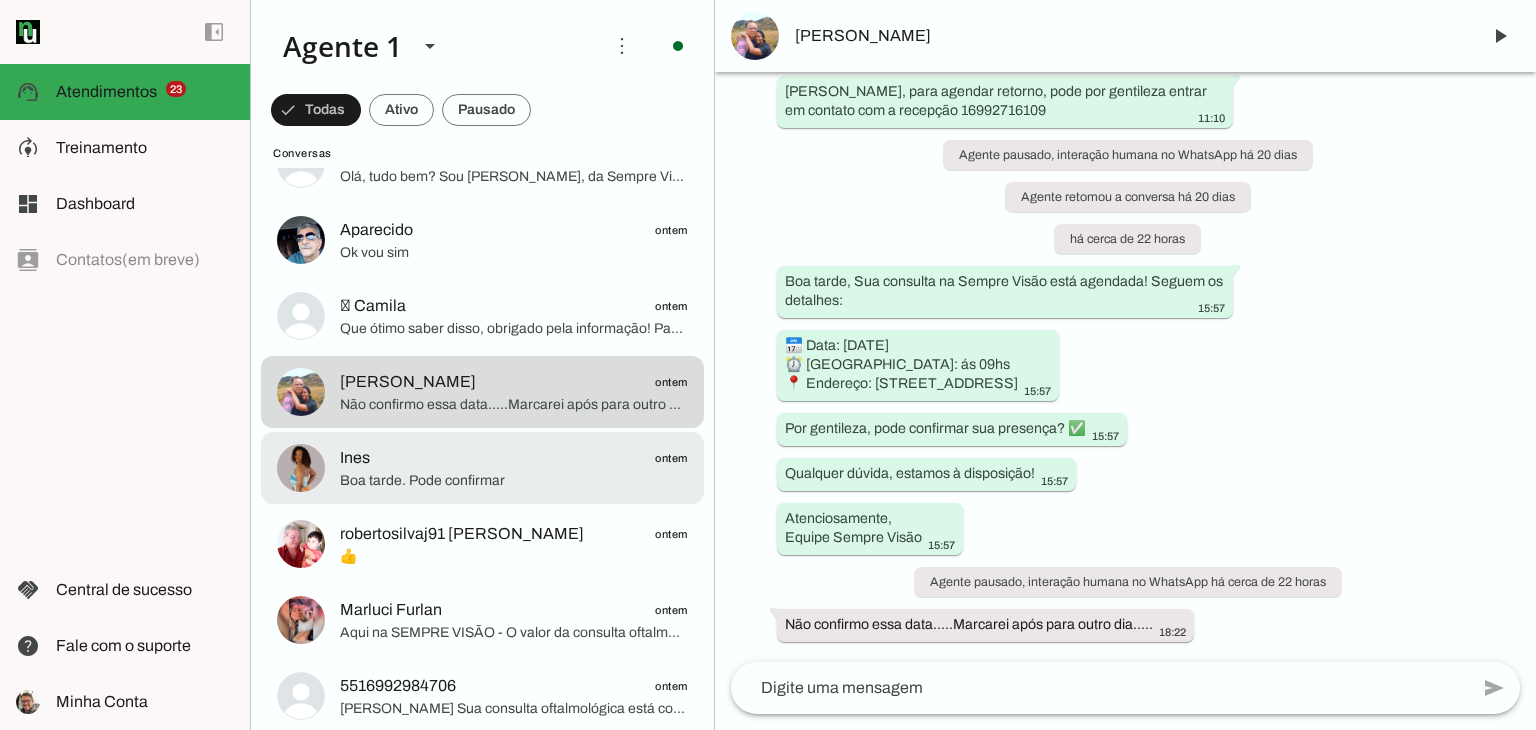 click on "Ines
ontem" 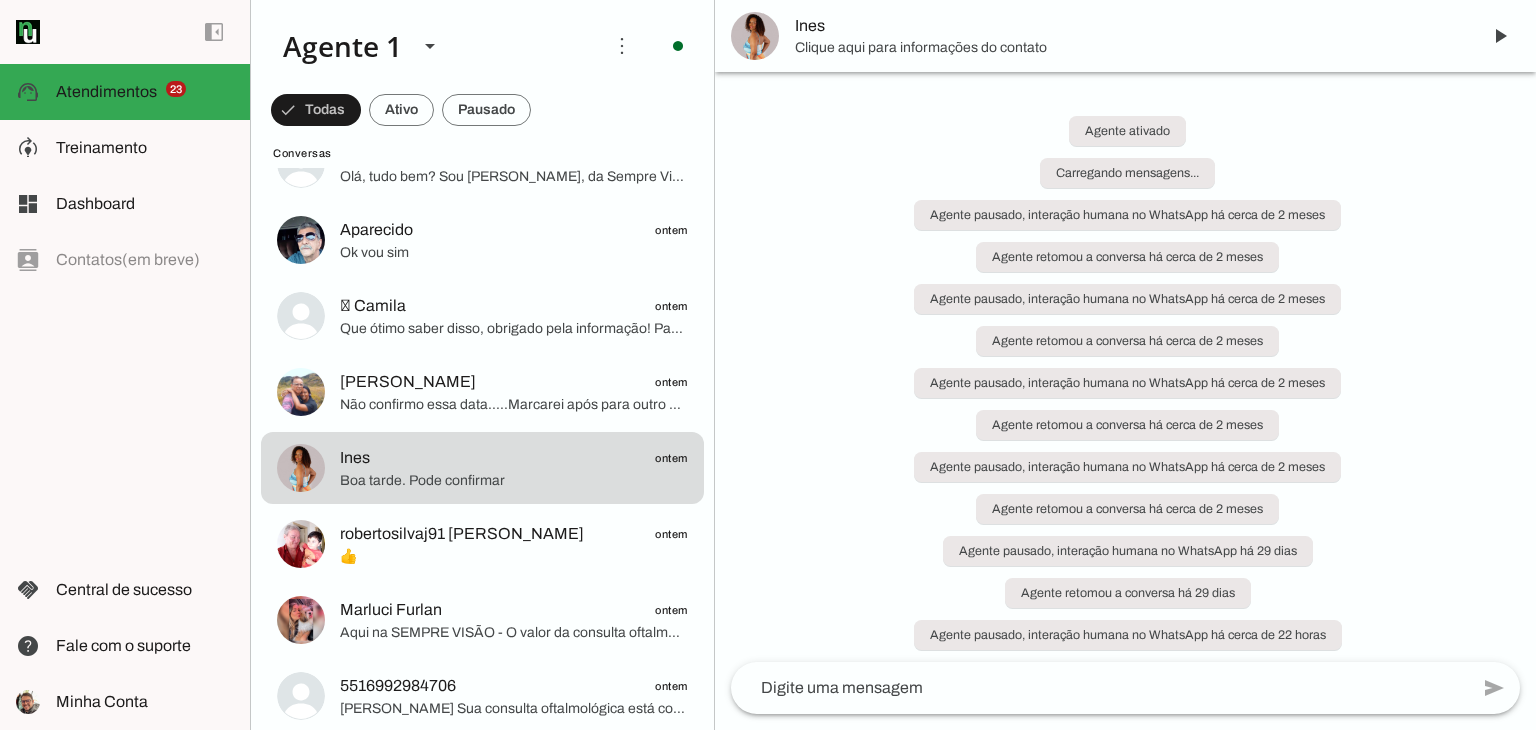 scroll, scrollTop: 1739, scrollLeft: 0, axis: vertical 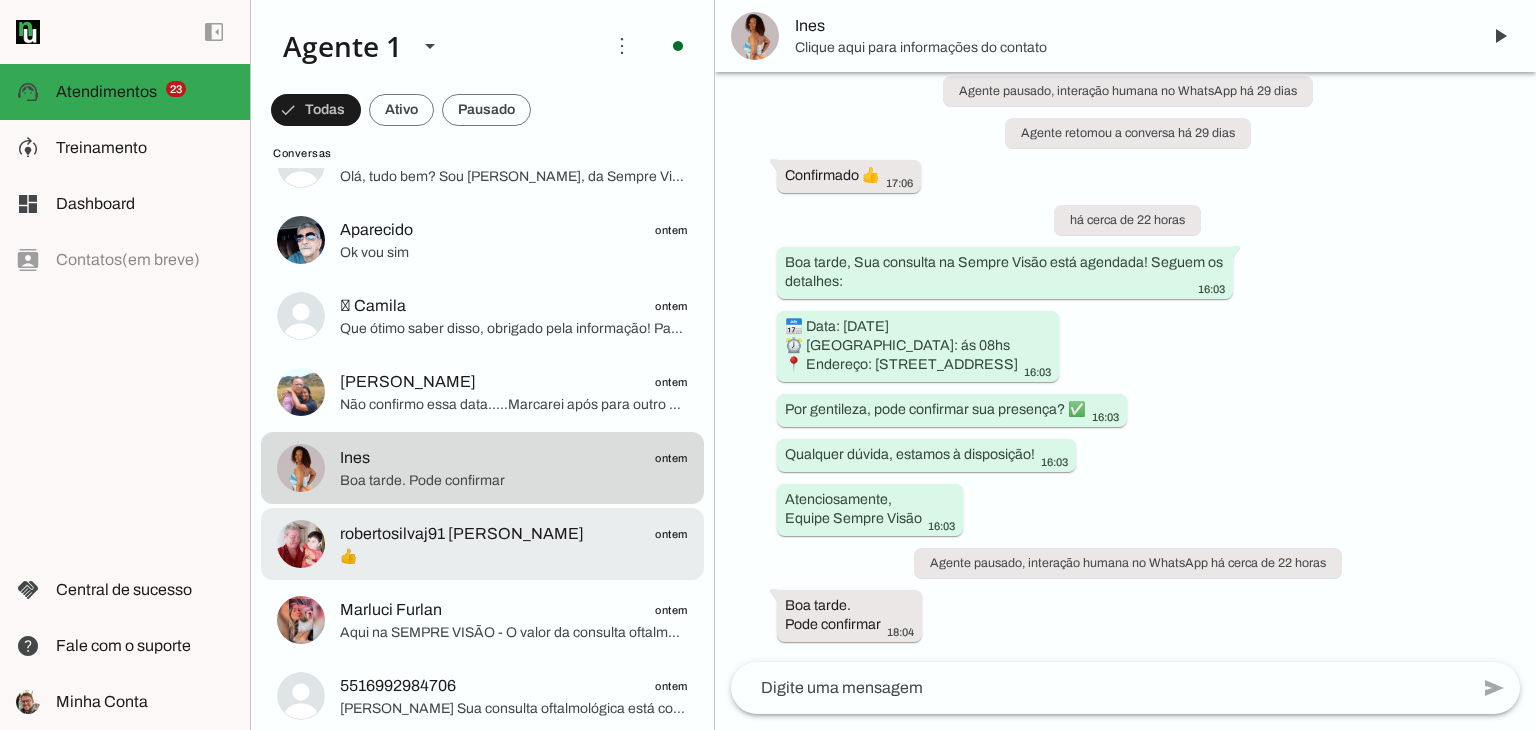 click on "robertosilvaj91 [PERSON_NAME]" 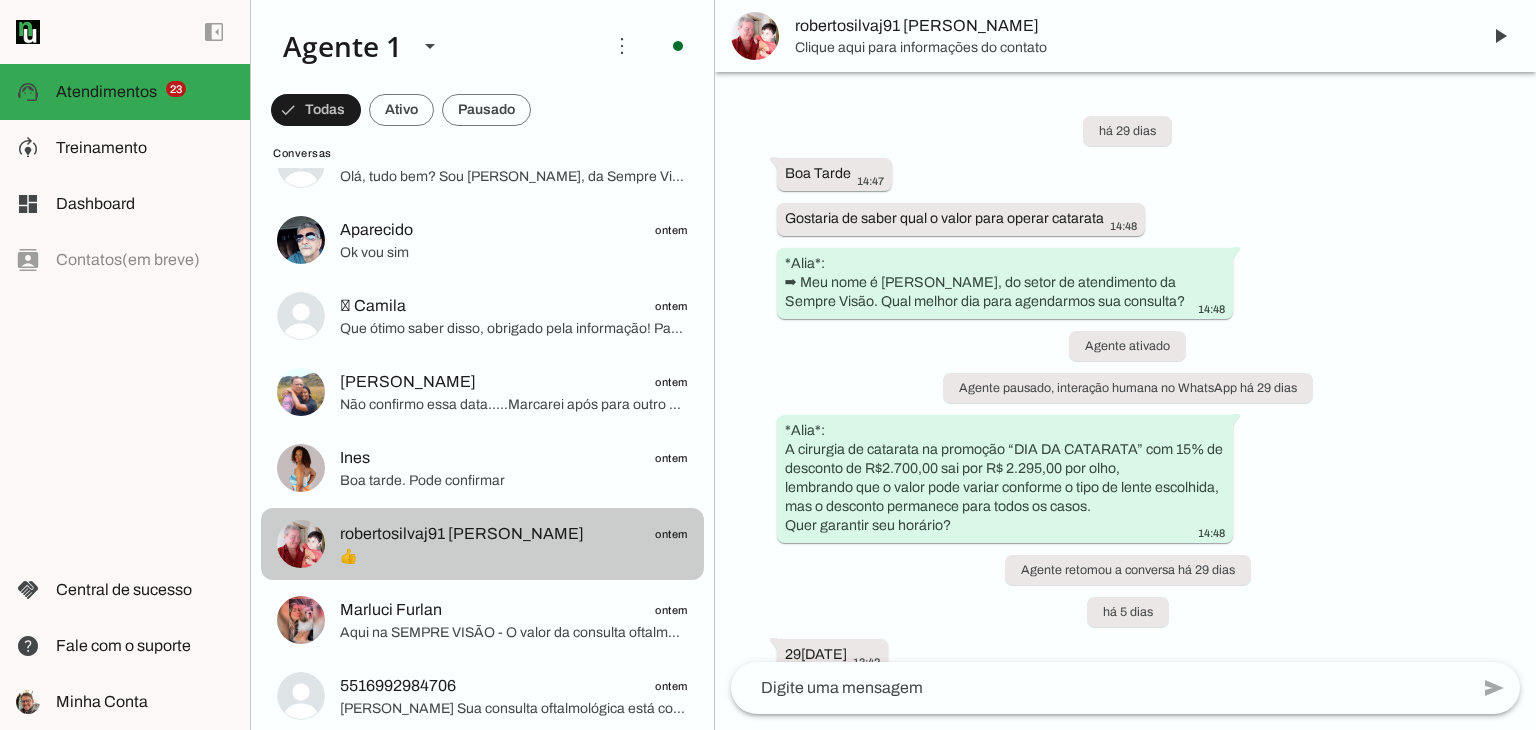 scroll, scrollTop: 1107, scrollLeft: 0, axis: vertical 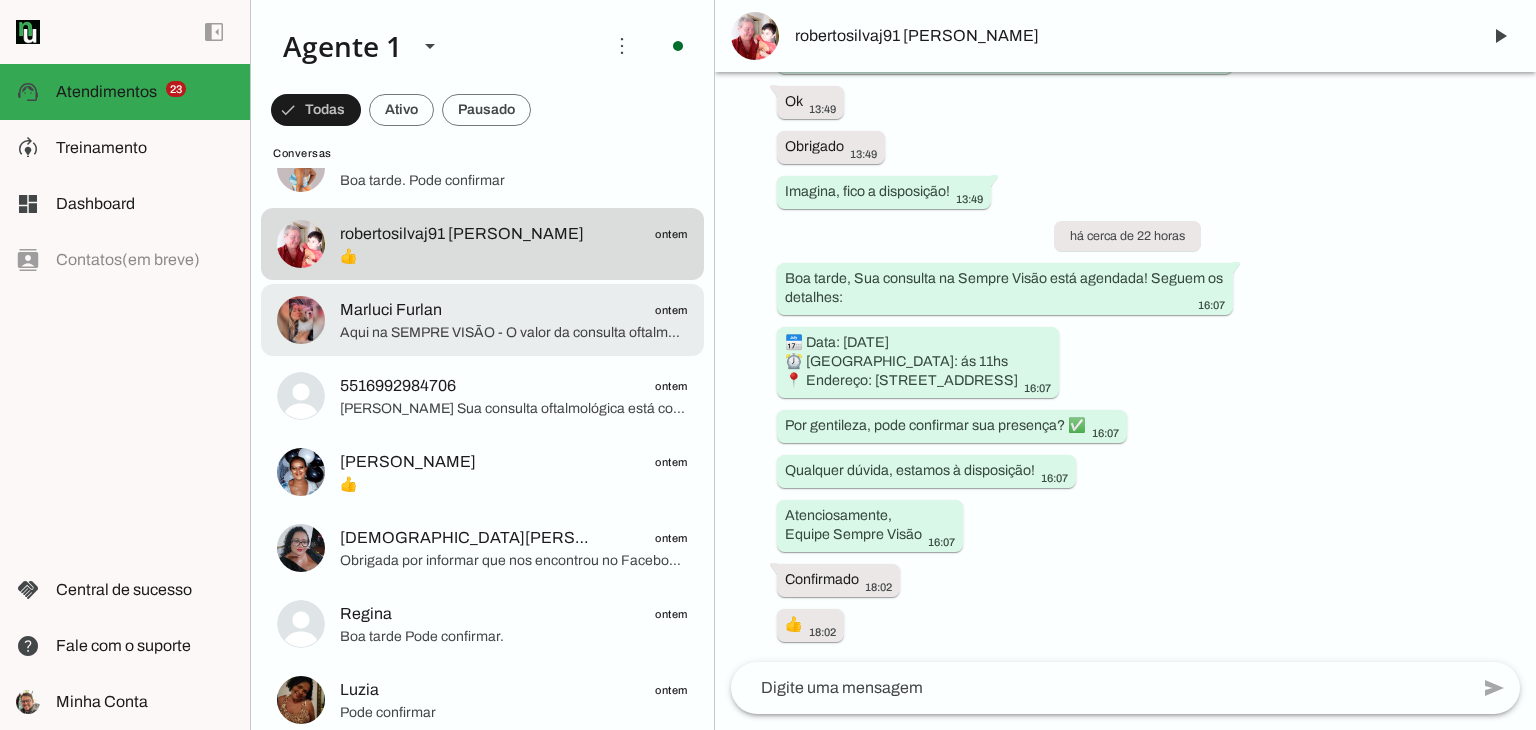 click on "Aqui na SEMPRE VISÃO - O valor da consulta oftalmológica é R$99,00 reais.
O que está incluso nesse valor? 👇
* Avaliação diagnóstica completa com um de nossos Oftalmologistas;
* 01 retorno sem custo (em até 30 dias);
* Exames: Auto Tonometria, Auto Refração, Refratometria, Biomicroscopia e Fundoscopia." 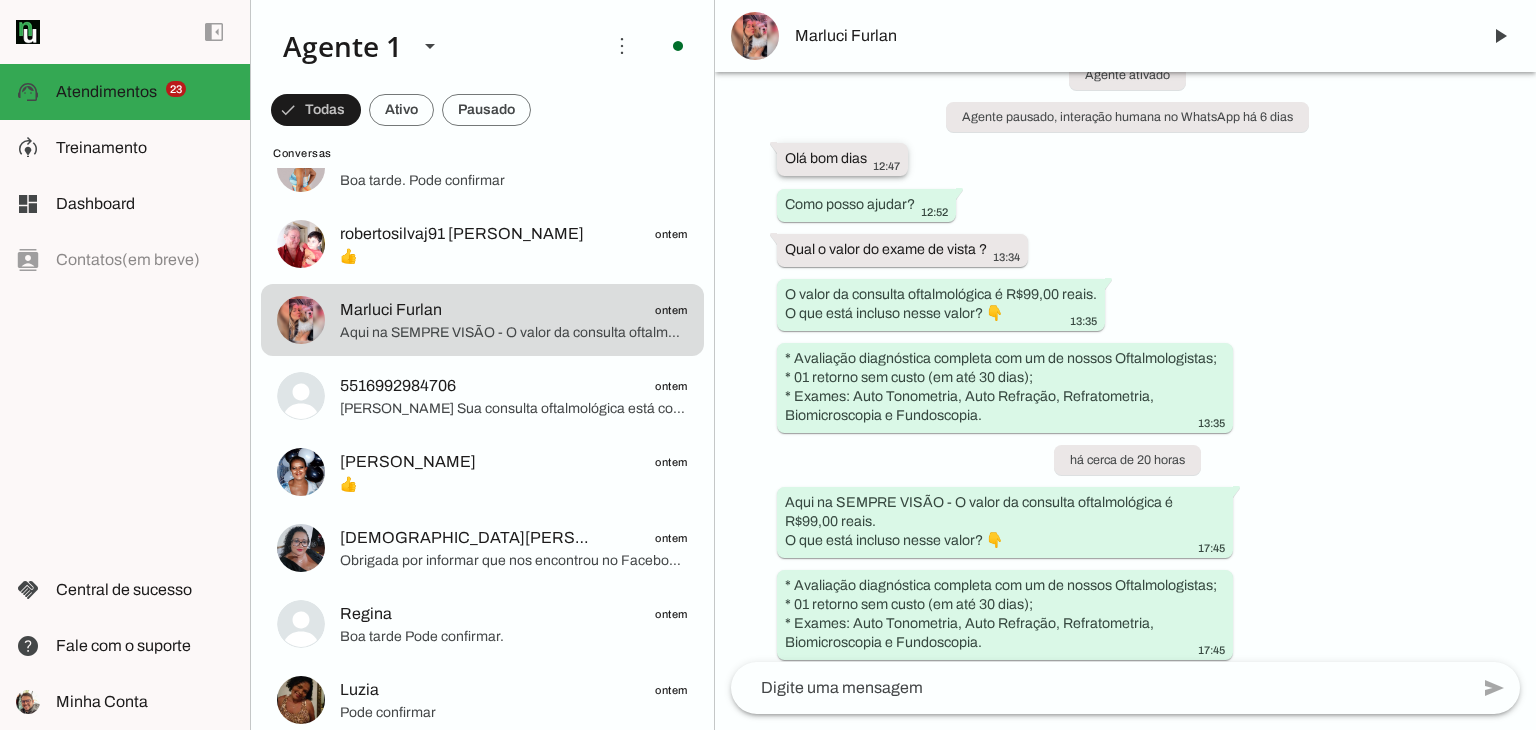 scroll, scrollTop: 199, scrollLeft: 0, axis: vertical 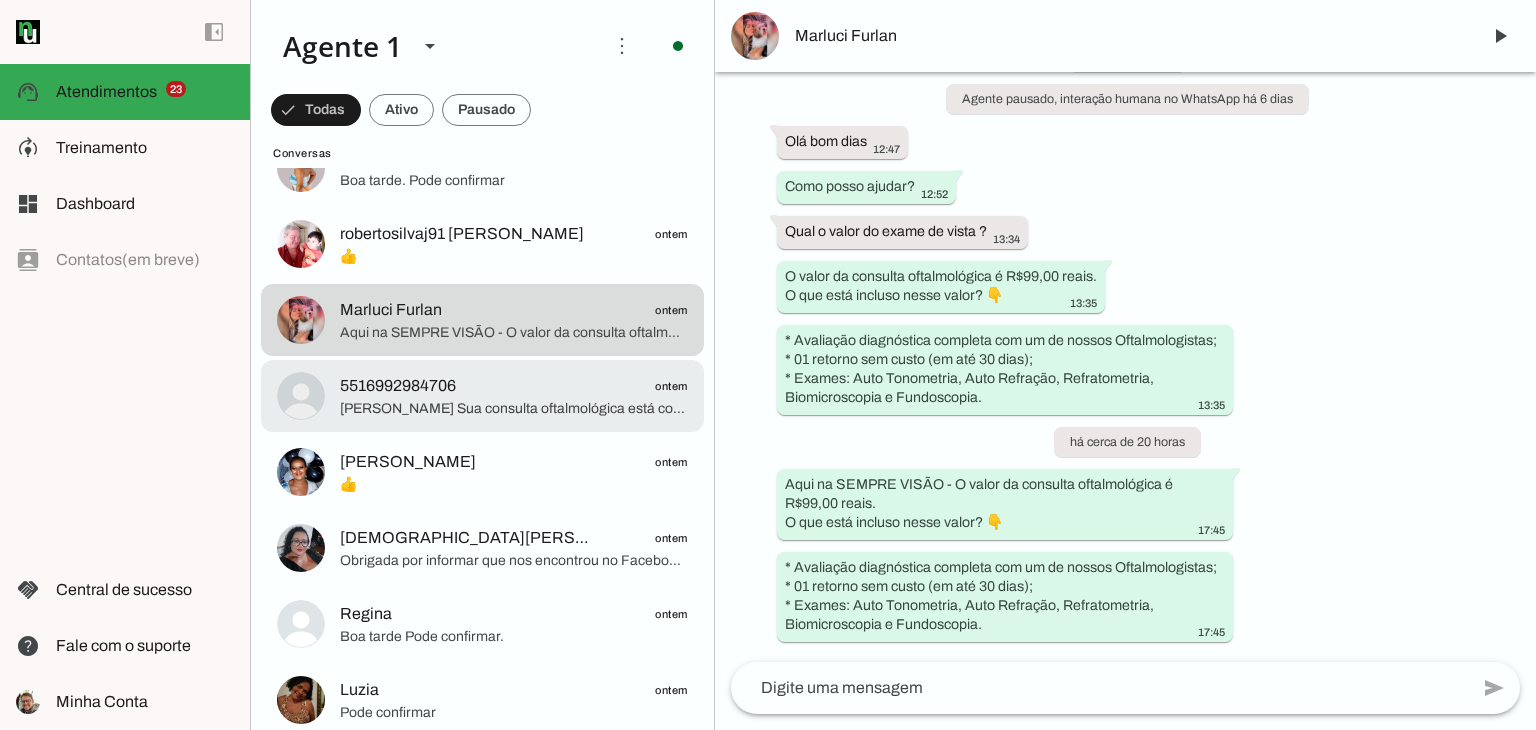 click on "[PERSON_NAME]
Sua consulta oftalmológica está confirmada! ✅
📅 Data: [DATE]
⏰ Horário: Às 16:30hs
‼️ Lembrando *O valor da consulta oftalmológica é R$99,00 reais..*‼️
📍 Local: [STREET_ADDRESS] - Ribeirão Preto
Estamos ansiosos para cuidar da sua visão! Se precisar reagendar ou tiver alguma dúvida, entre em contato conosco." 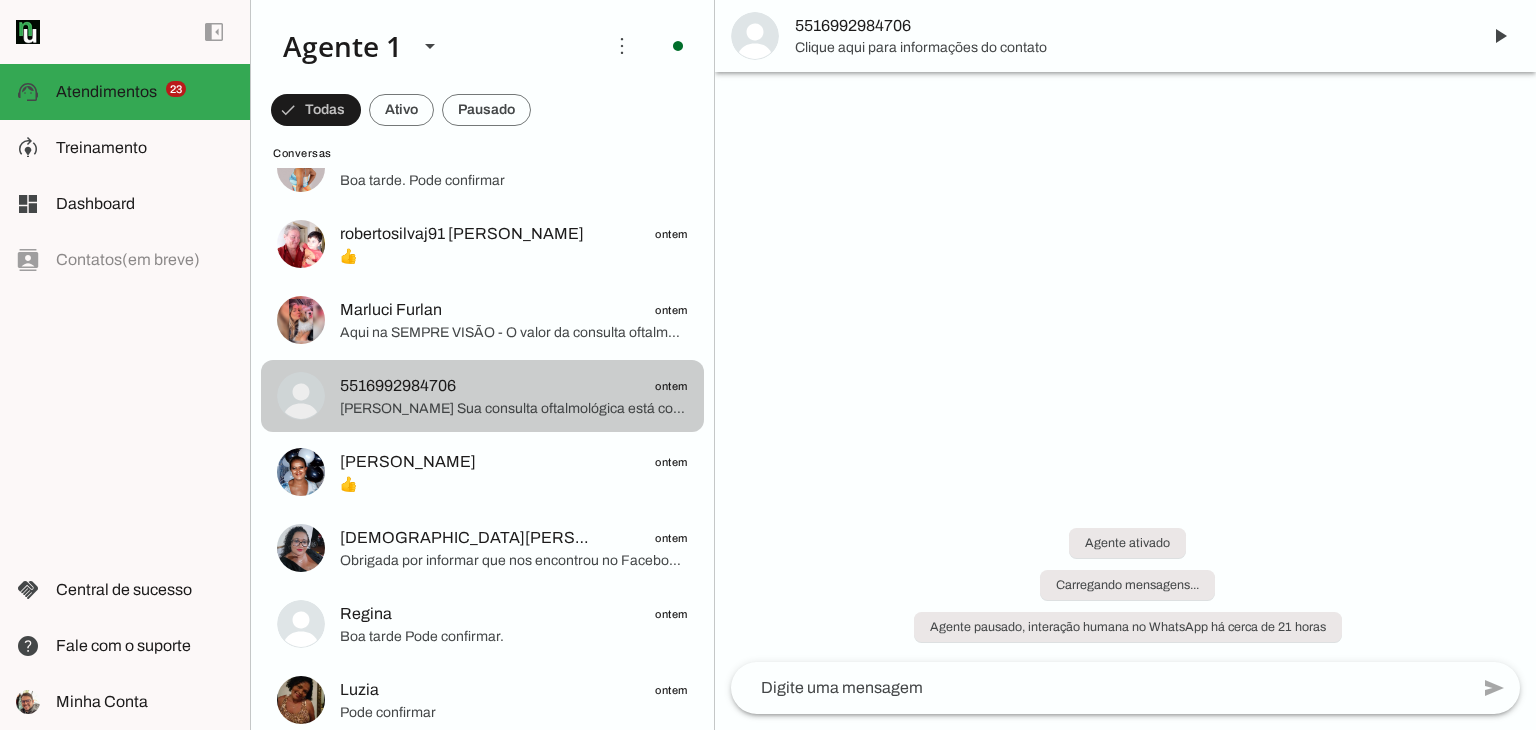 scroll, scrollTop: 0, scrollLeft: 0, axis: both 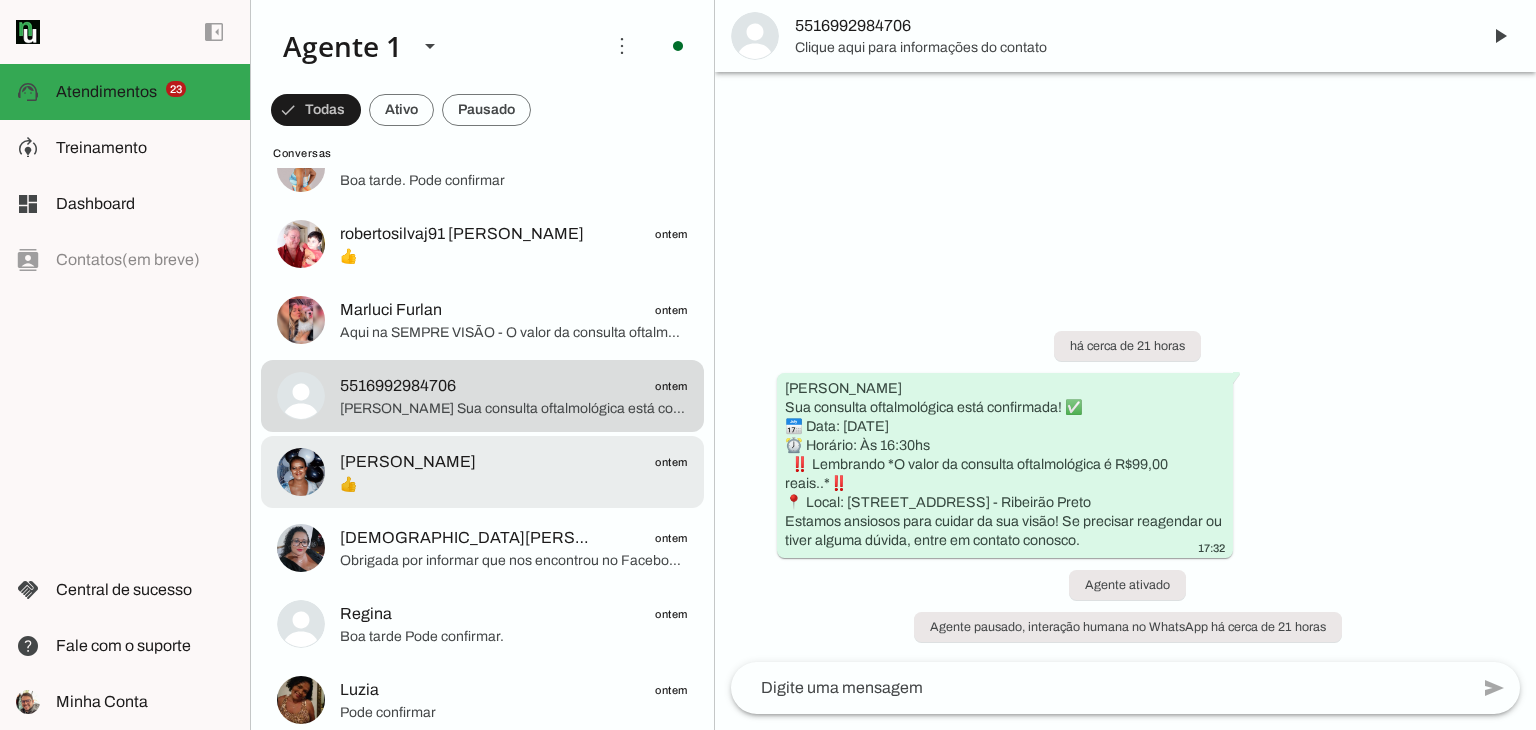 click on "👍" 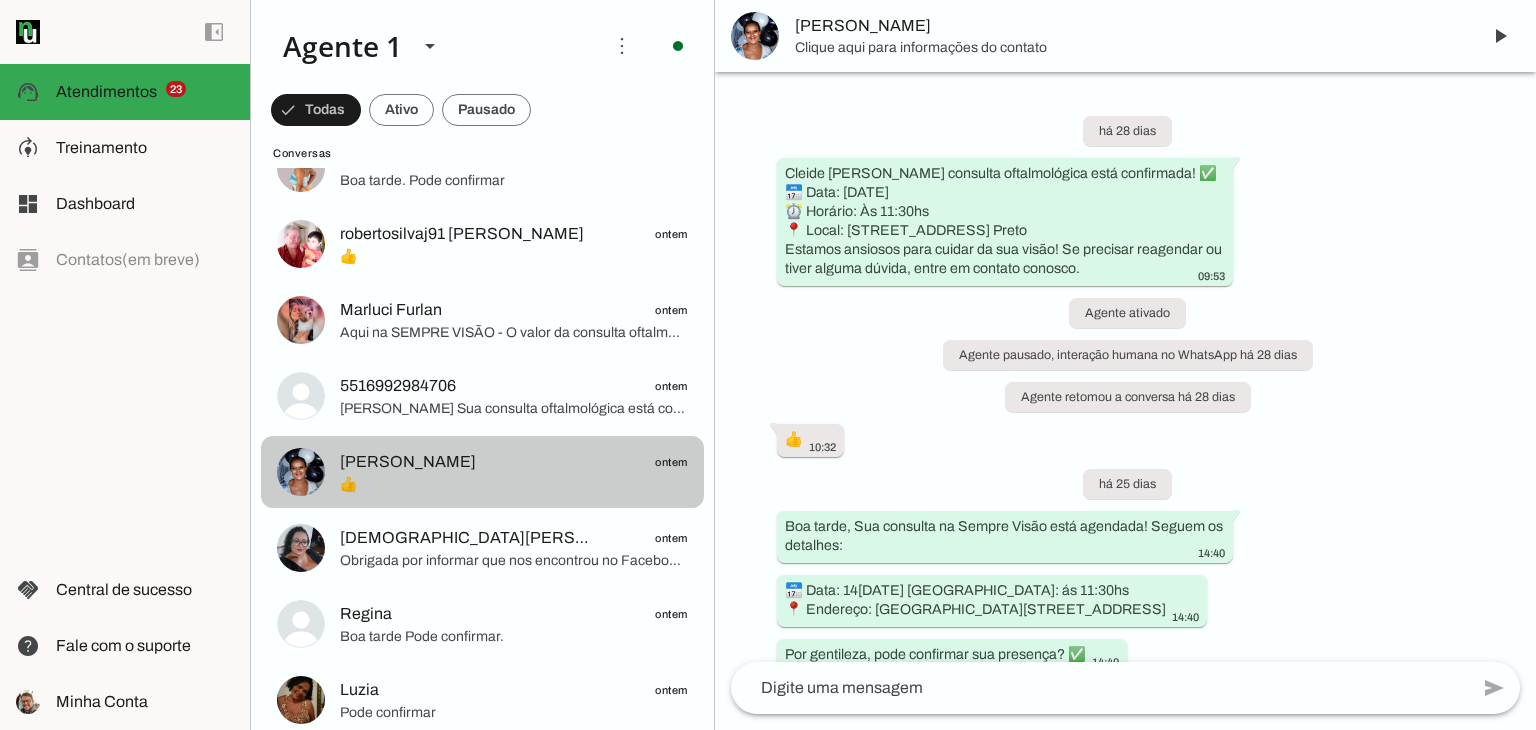 scroll, scrollTop: 1977, scrollLeft: 0, axis: vertical 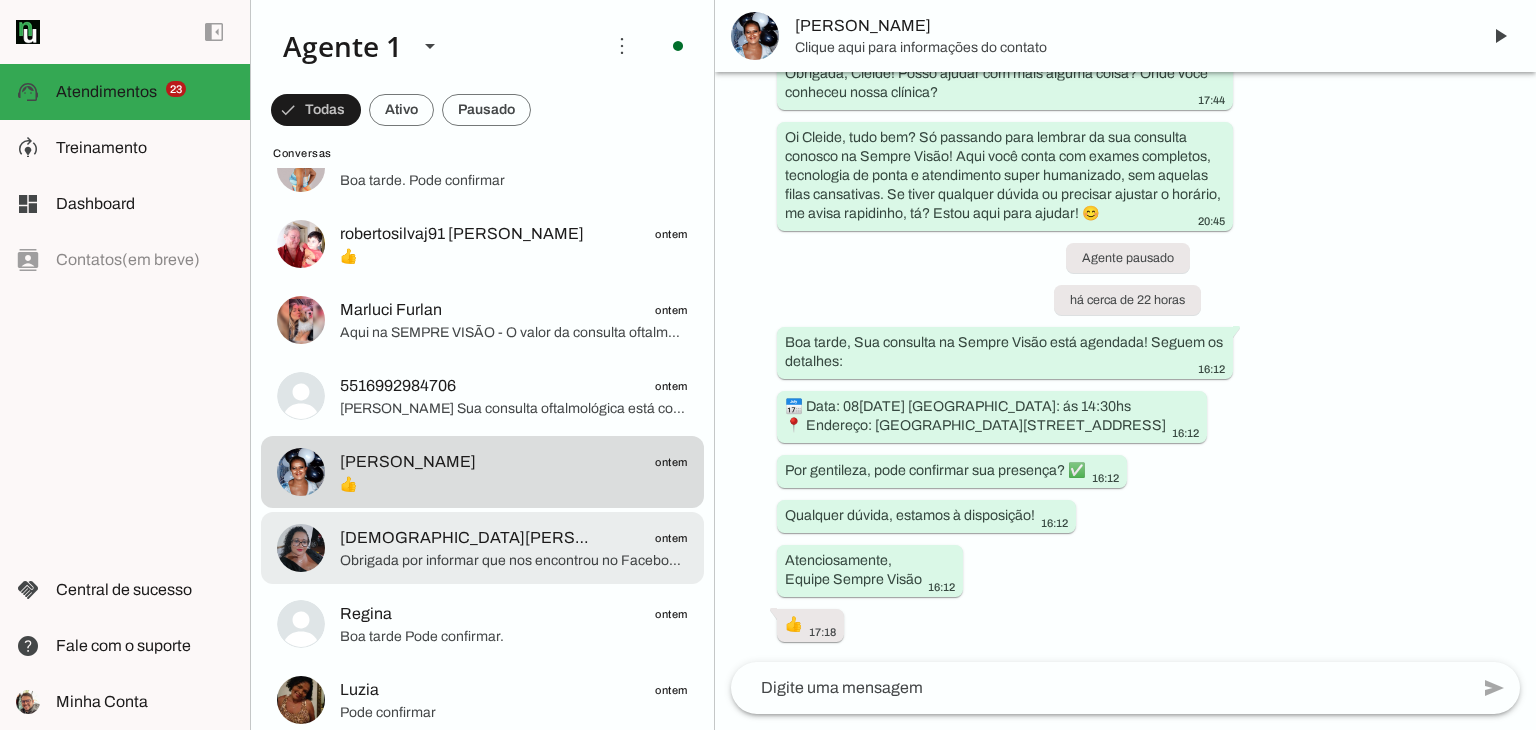 click on "[DEMOGRAPHIC_DATA][PERSON_NAME]" 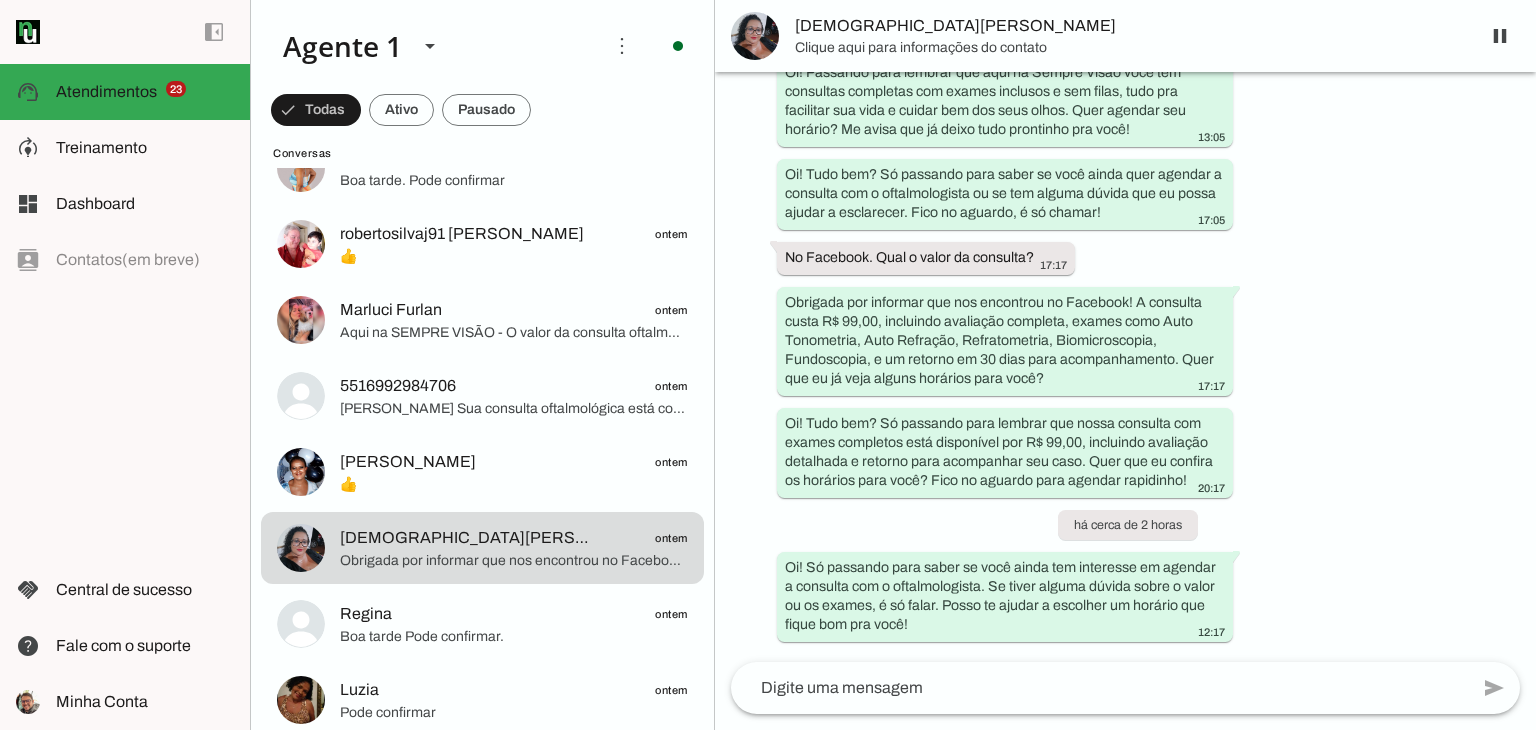 scroll, scrollTop: 0, scrollLeft: 0, axis: both 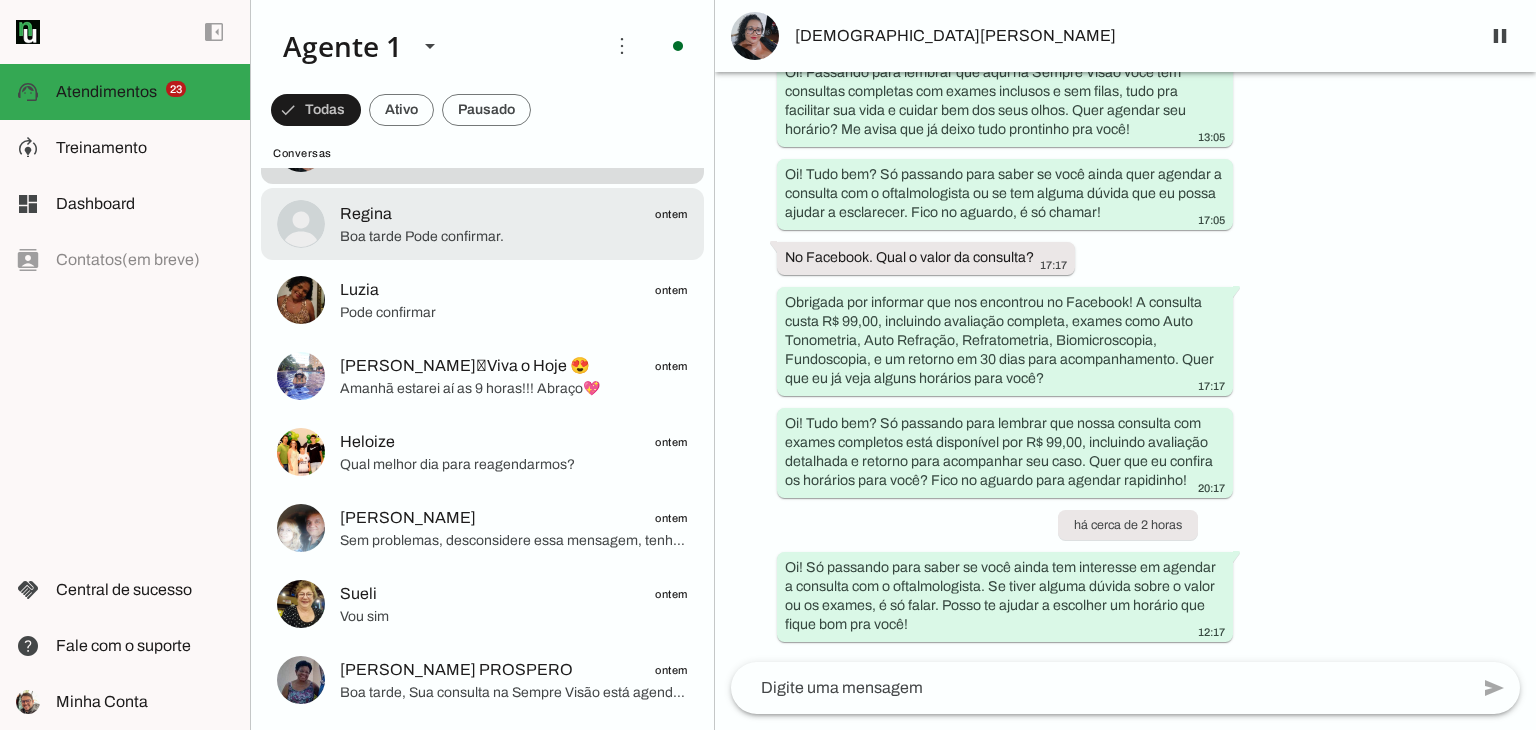 click on "Regina
ontem" 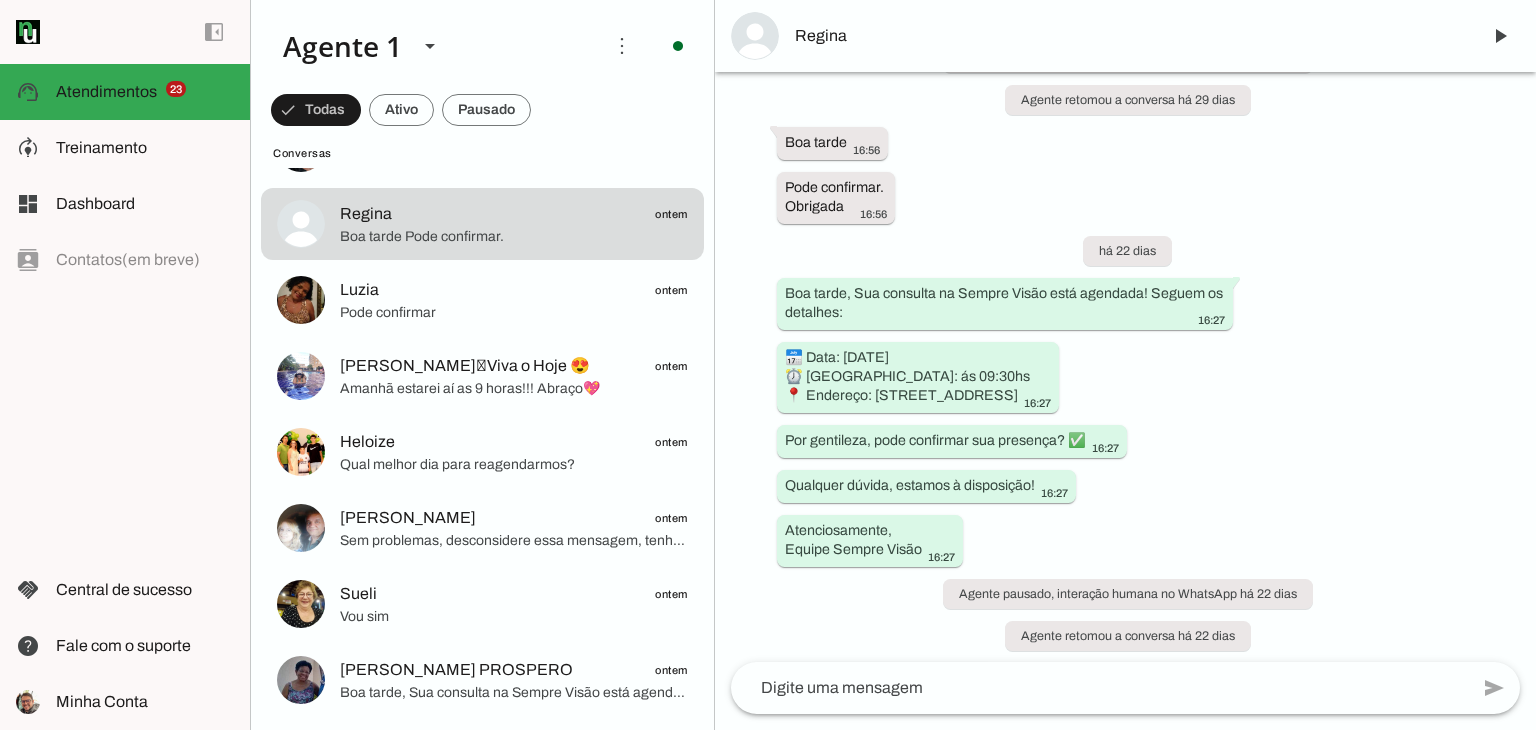 scroll, scrollTop: 4134, scrollLeft: 0, axis: vertical 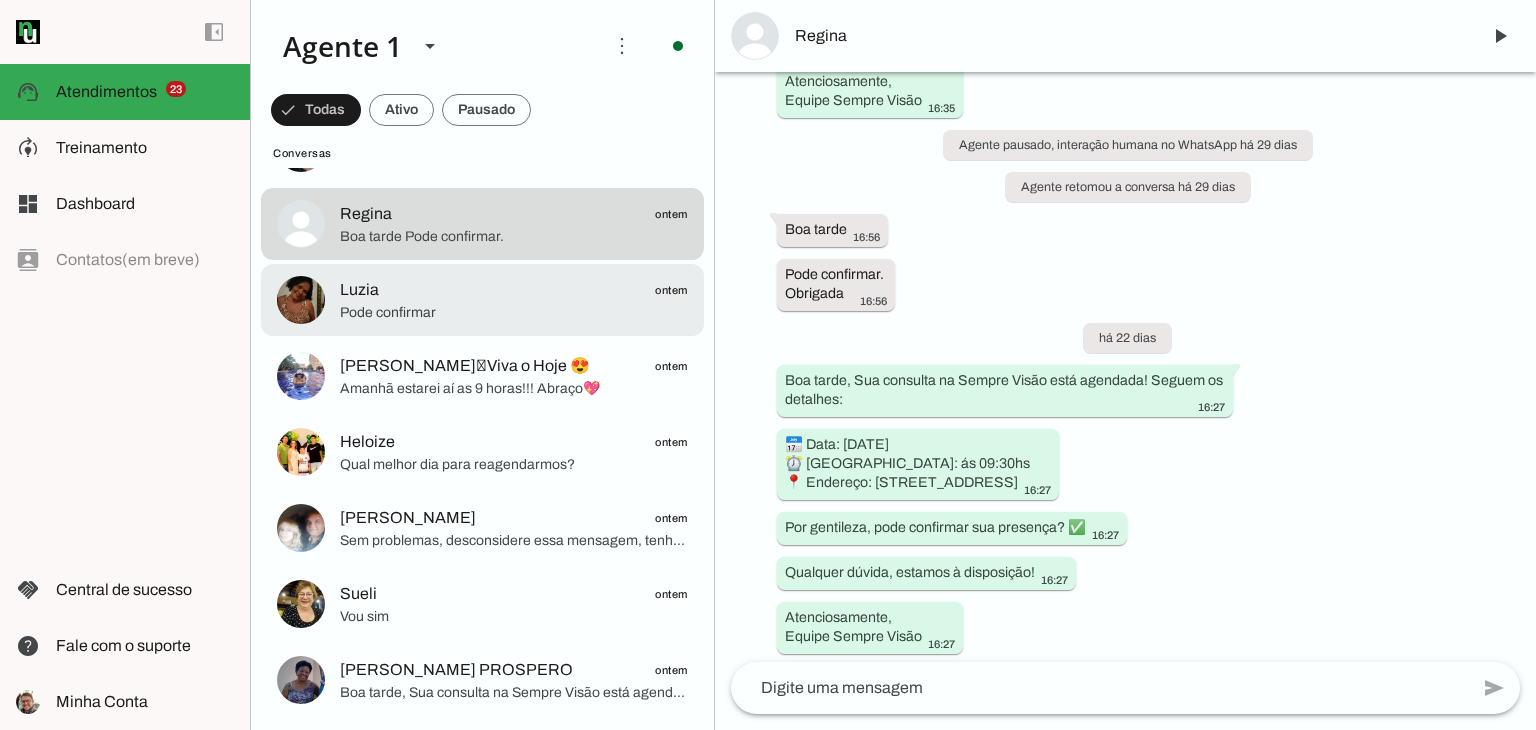 click on "Luzia
ontem" 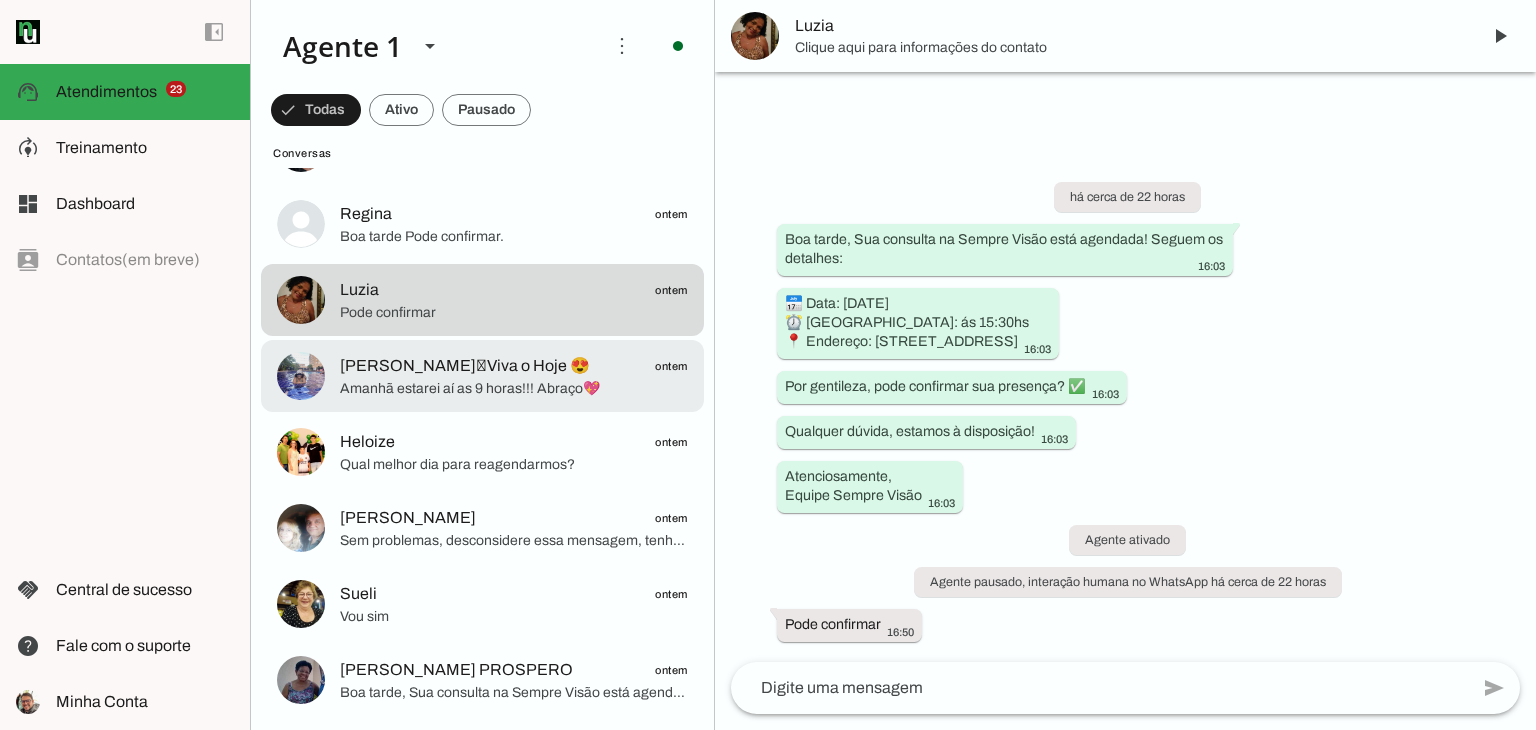 click on "[PERSON_NAME]🫶Viva o Hoje 😍" 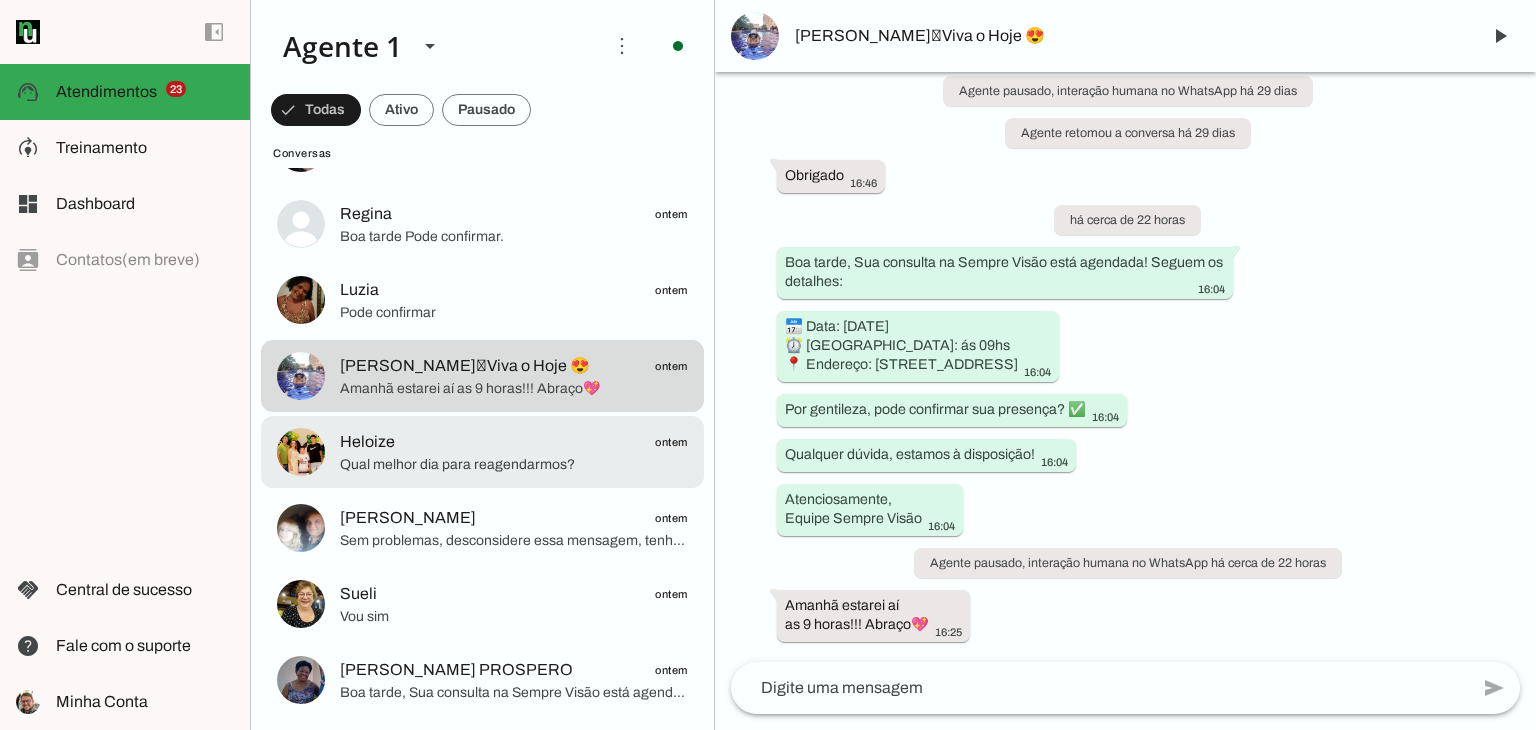 click on "Qual melhor dia para reagendarmos?" 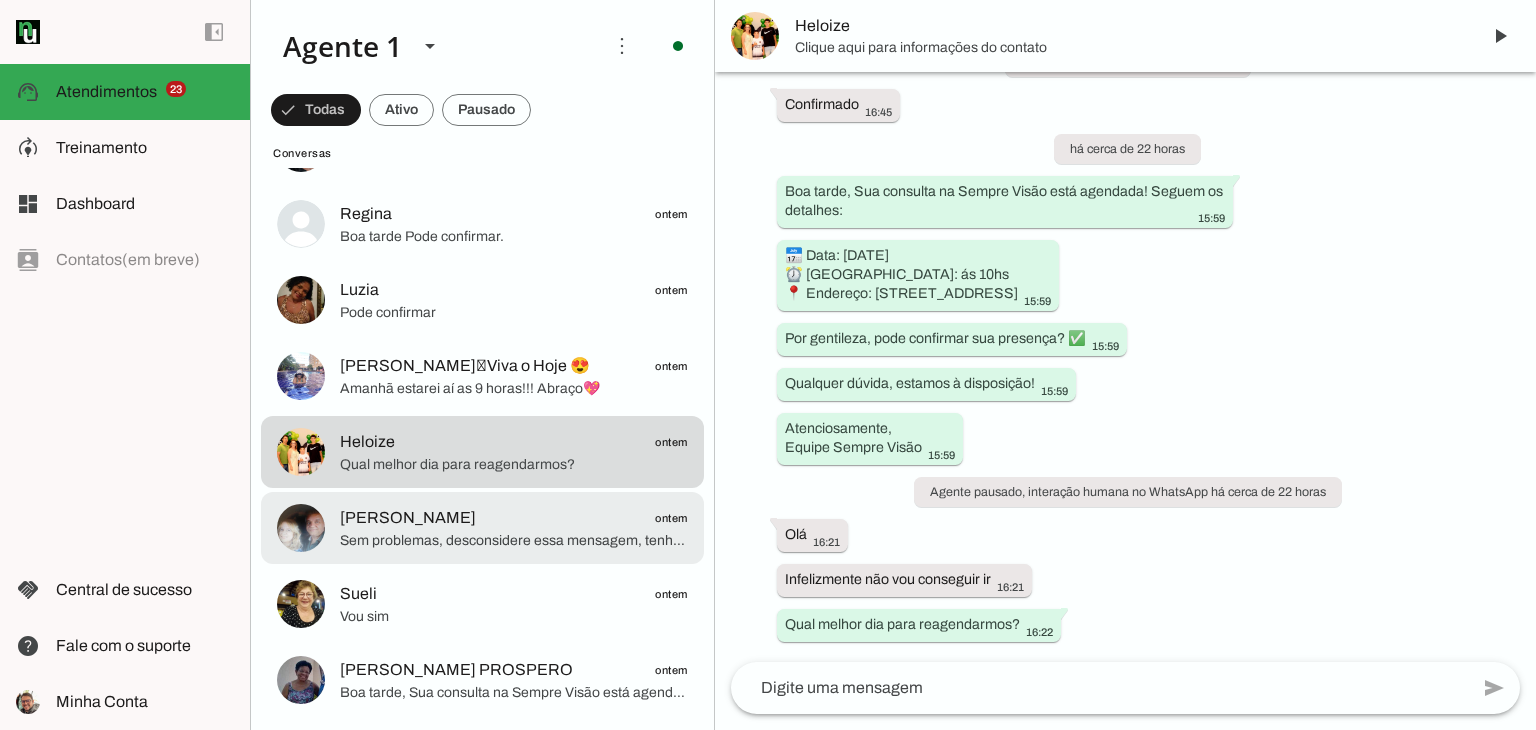 click on "Sem problemas, desconsidere essa mensagem, tenha uma boa tarde😁..." 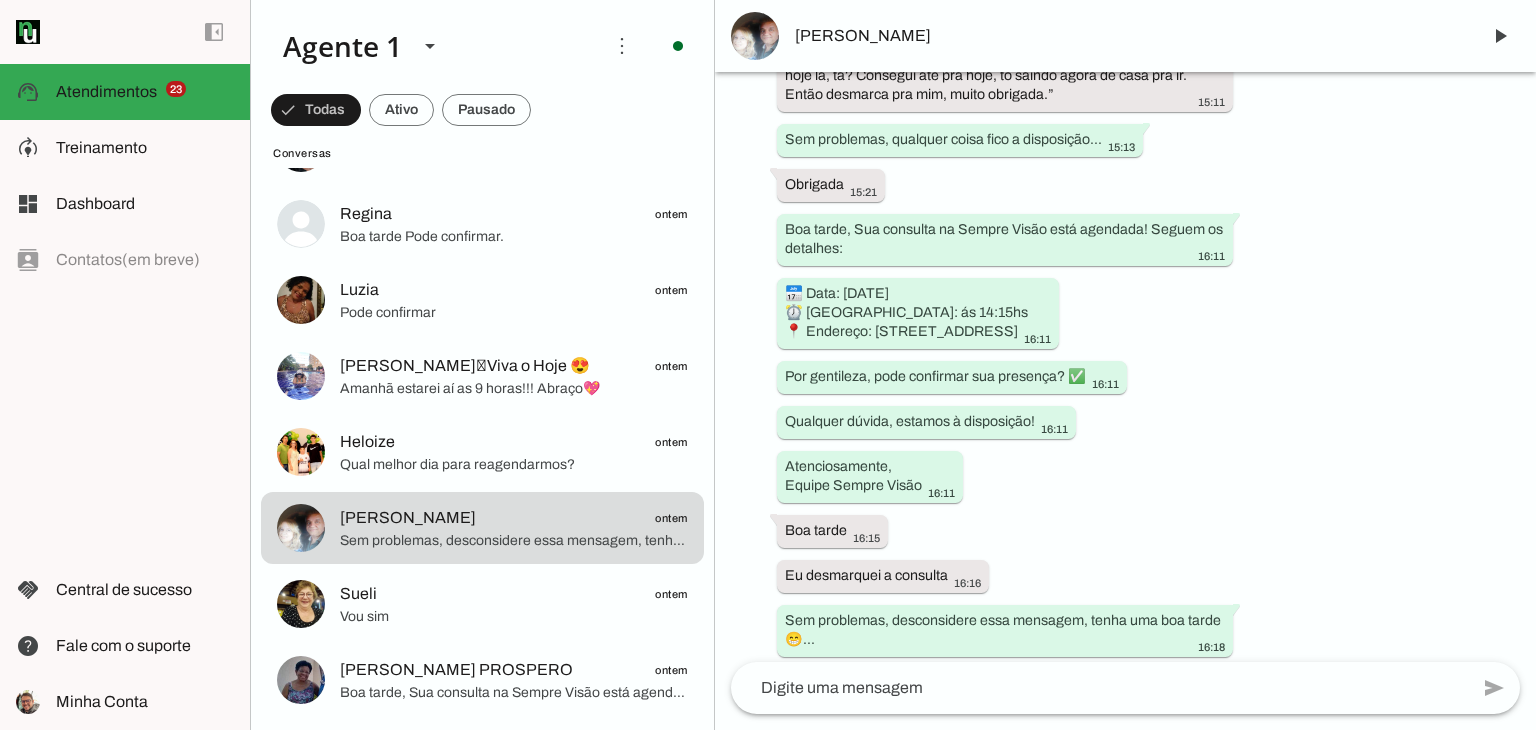scroll, scrollTop: 3055, scrollLeft: 0, axis: vertical 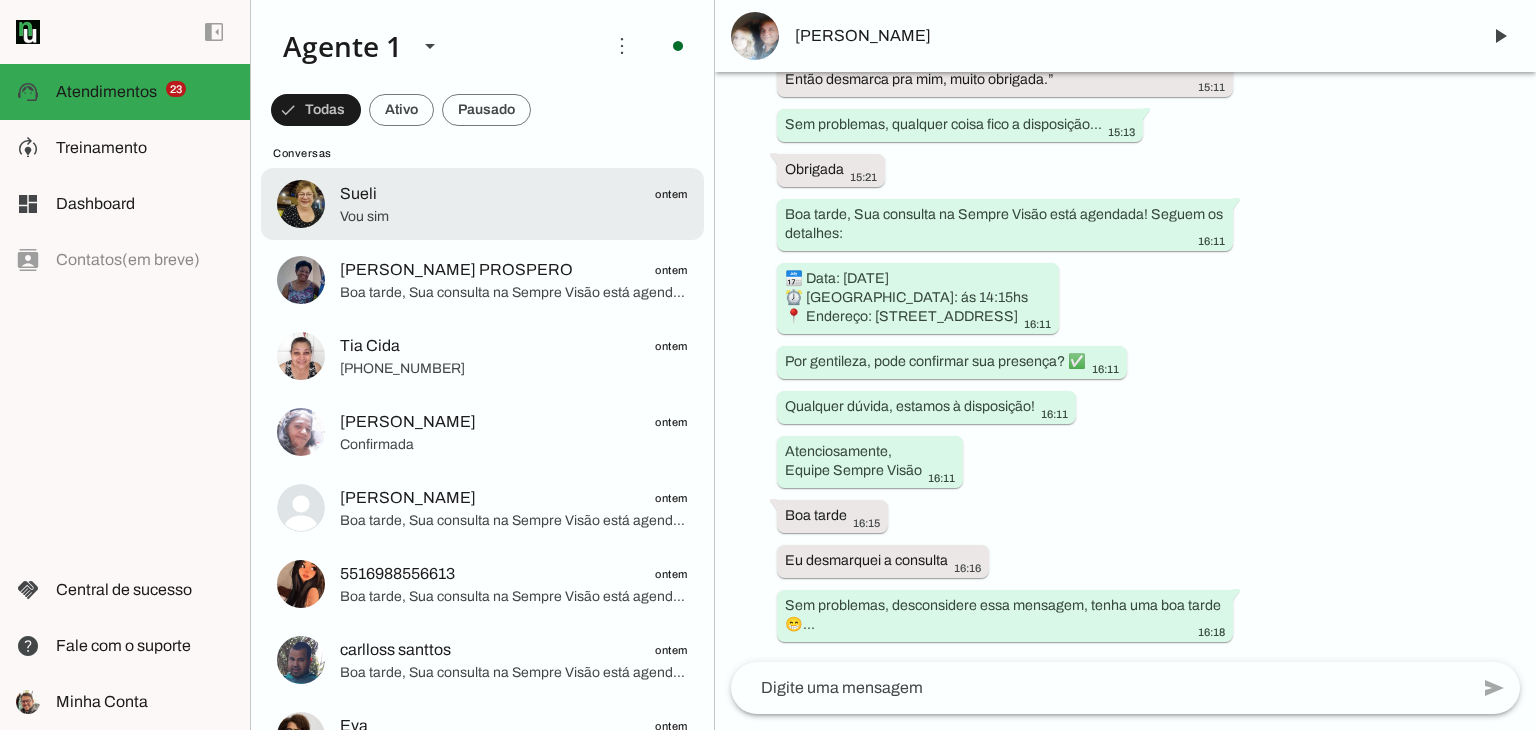 click on "Vou sim" 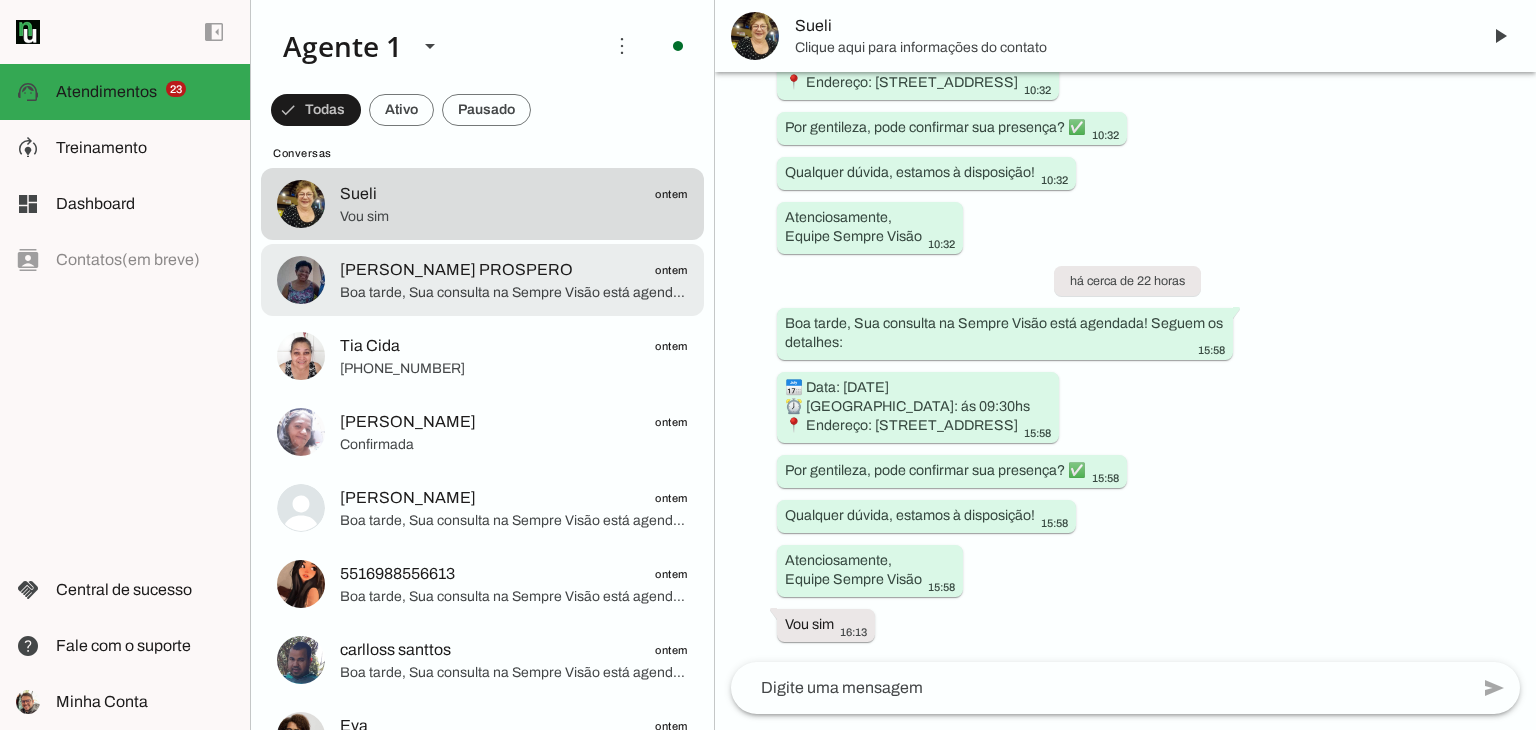 click on "[PERSON_NAME] PROSPERO" 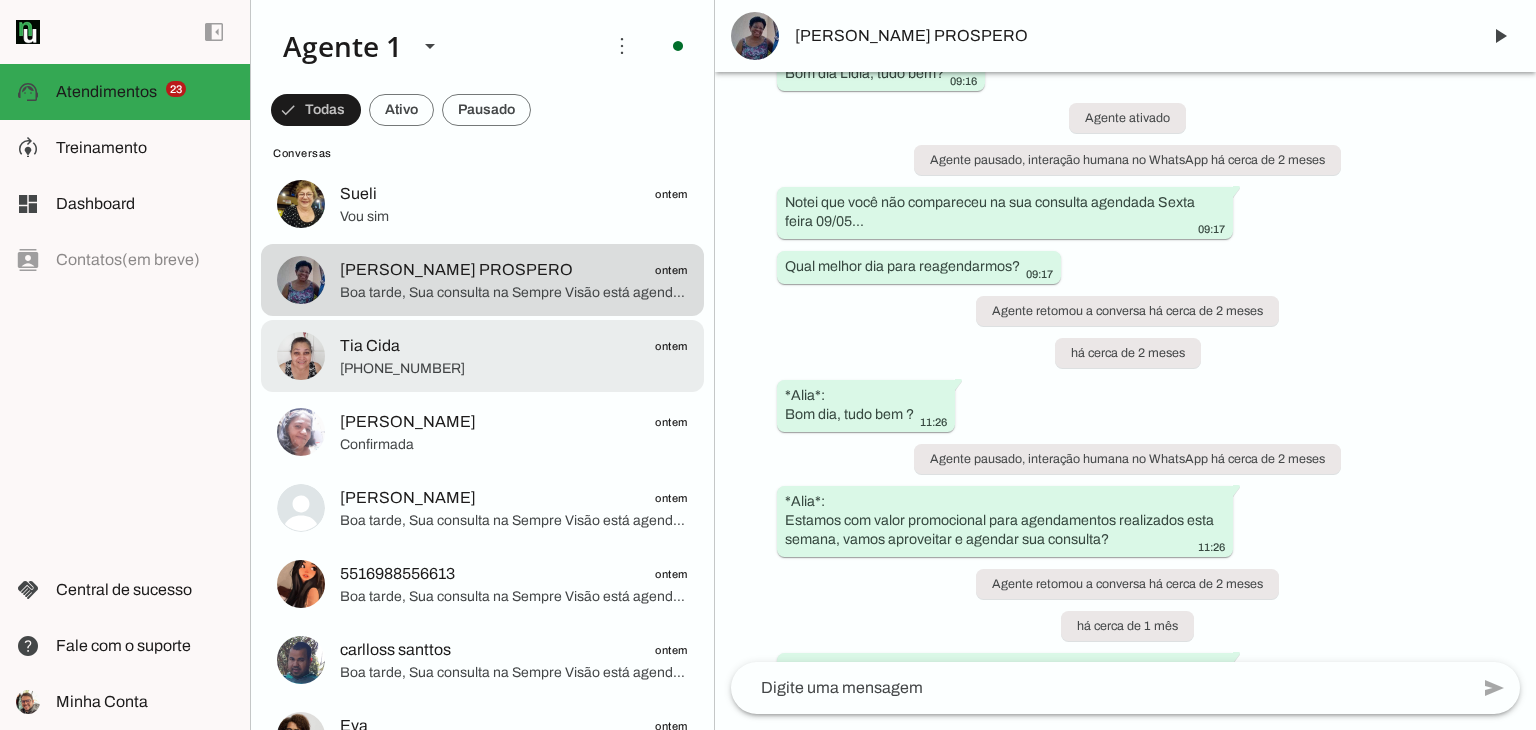 click on "Tia Cida" 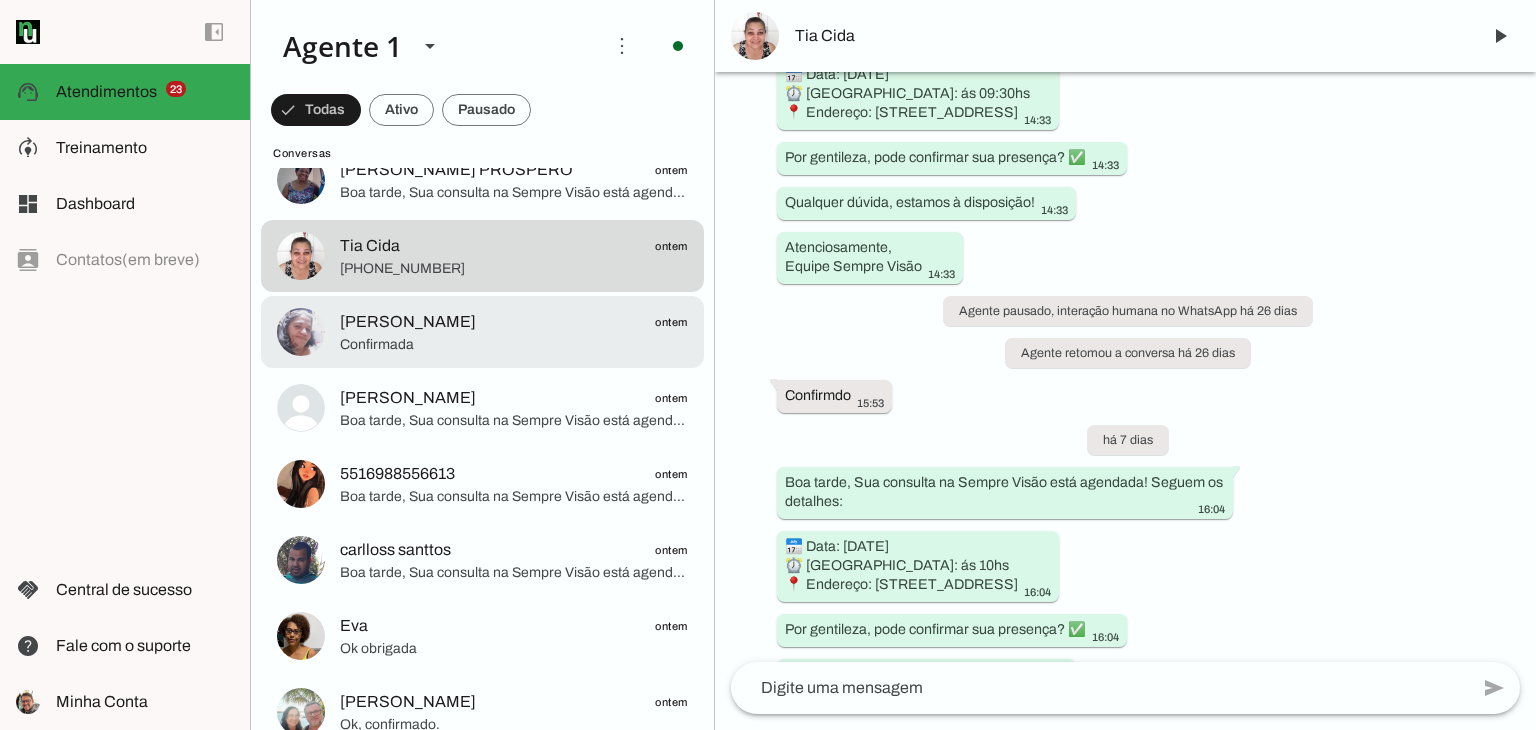 click on "Confirmada" 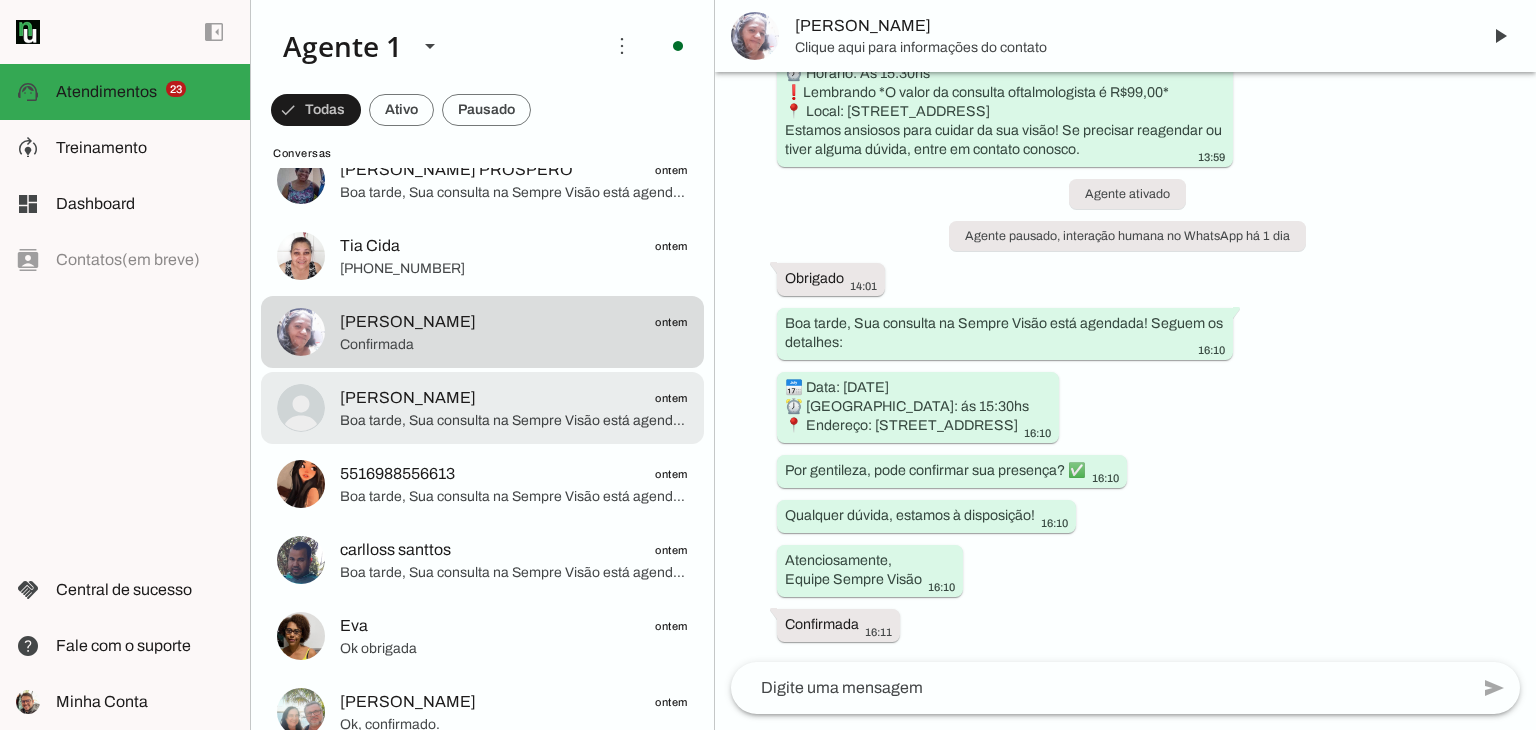 click on "Boa tarde, Sua consulta na Sempre Visão está agendada! Seguem os detalhes:
📅 Data: [DATE]
⏰ [GEOGRAPHIC_DATA]: ás 15hs
📍 Endereço: [STREET_ADDRESS]
Por gentileza, pode confirmar sua presença? ✅
Qualquer dúvida, estamos à disposição!
Atenciosamente,
Equipe Sempre Visão" 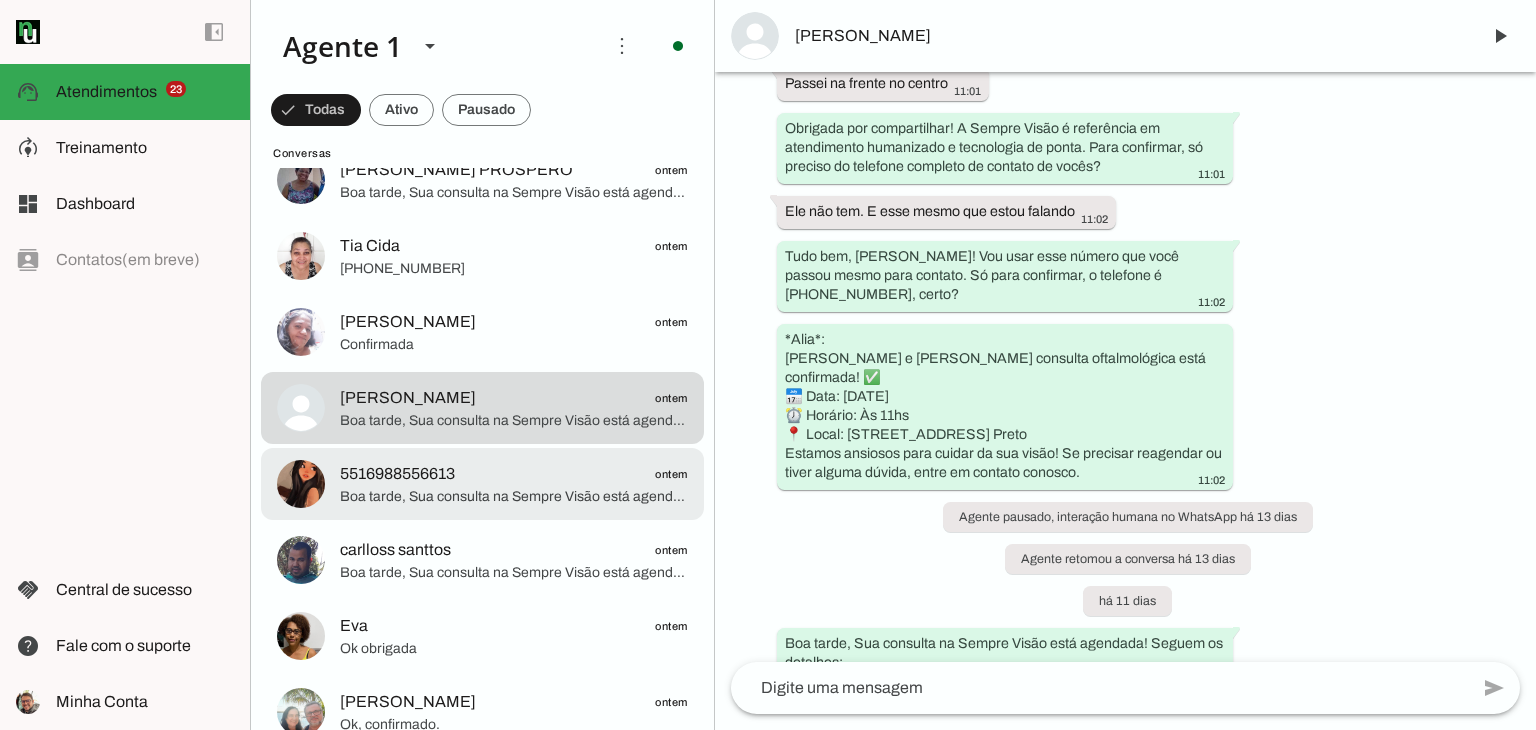 click on "Boa tarde, Sua consulta na Sempre Visão está agendada! Seguem os detalhes:
📅 Data: [DATE]
⏰ [GEOGRAPHIC_DATA]: ás 11:30hs
📍 Endereço: [STREET_ADDRESS]
Por gentileza, pode confirmar sua presença? ✅
Qualquer dúvida, estamos à disposição!
Atenciosamente,
Equipe Sempre Visão" 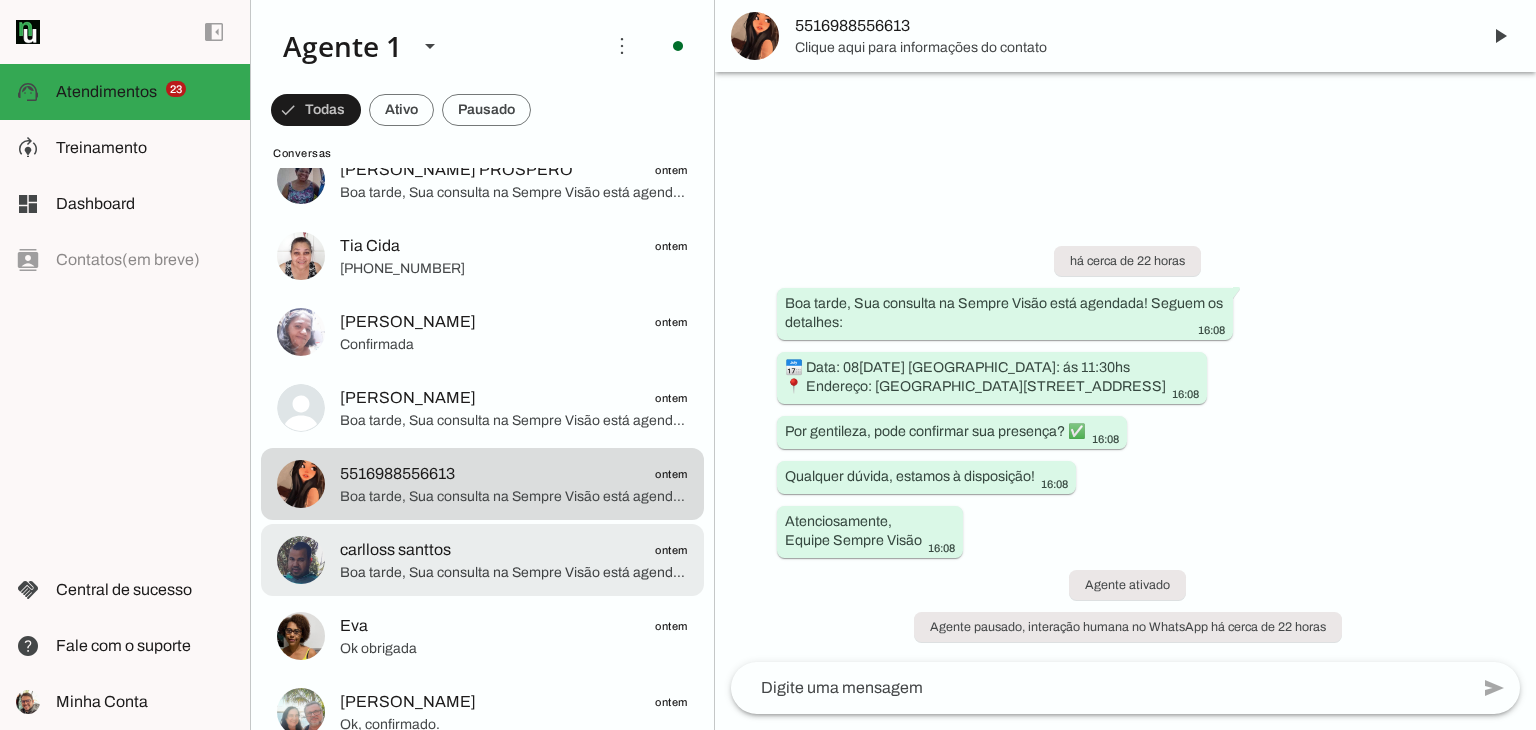 click on "Boa tarde, Sua consulta na Sempre Visão está agendada! Seguem os detalhes:
📅 Data: 08[DATE] [GEOGRAPHIC_DATA]: ás 10:30hs
📍 Endereço: Ru[STREET_ADDRESS]Por gentileza, pode confirmar sua presença? ✅
Qualquer dúvida, estamos à disposição!
Atenciosamente,
Equipe Sempre Visão" 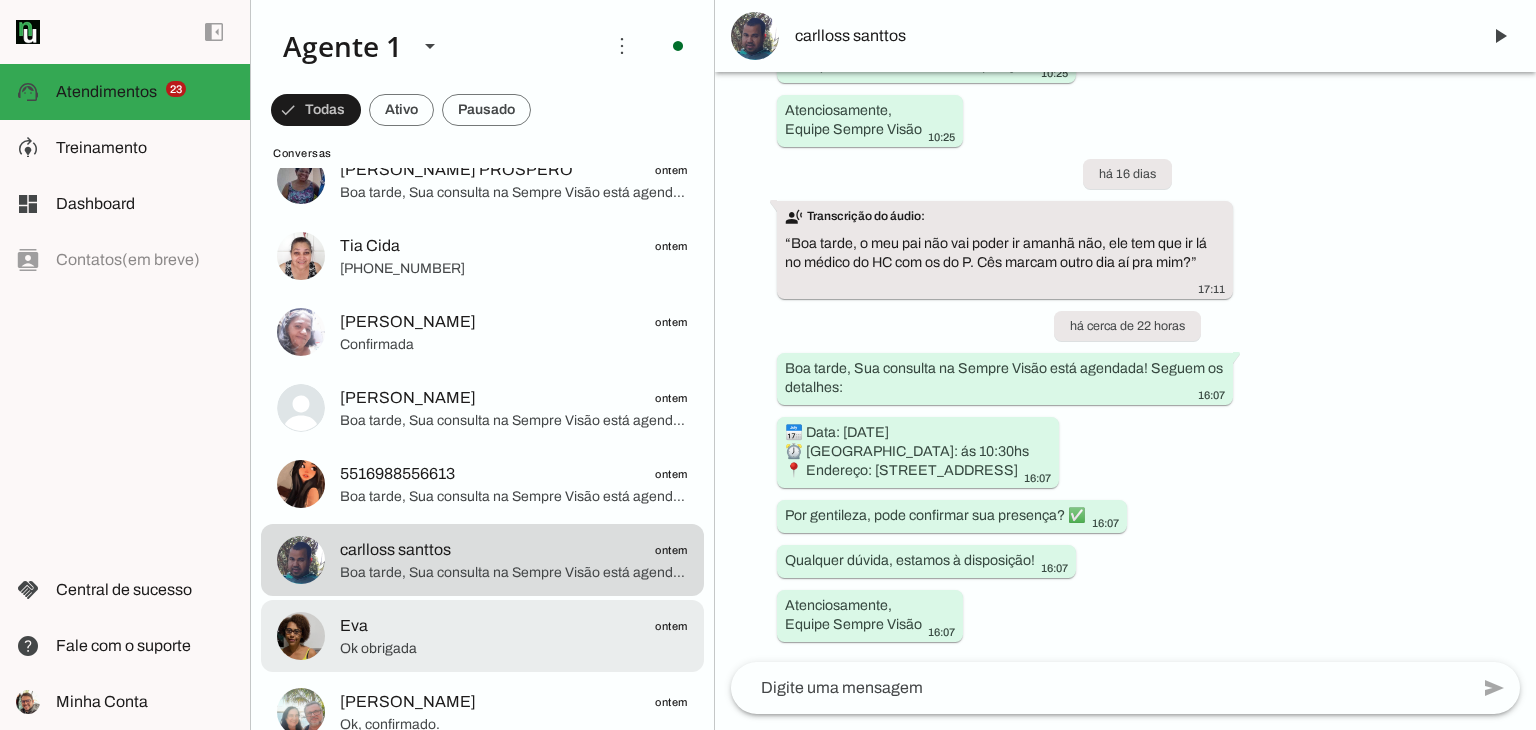 click at bounding box center (514, -3428) 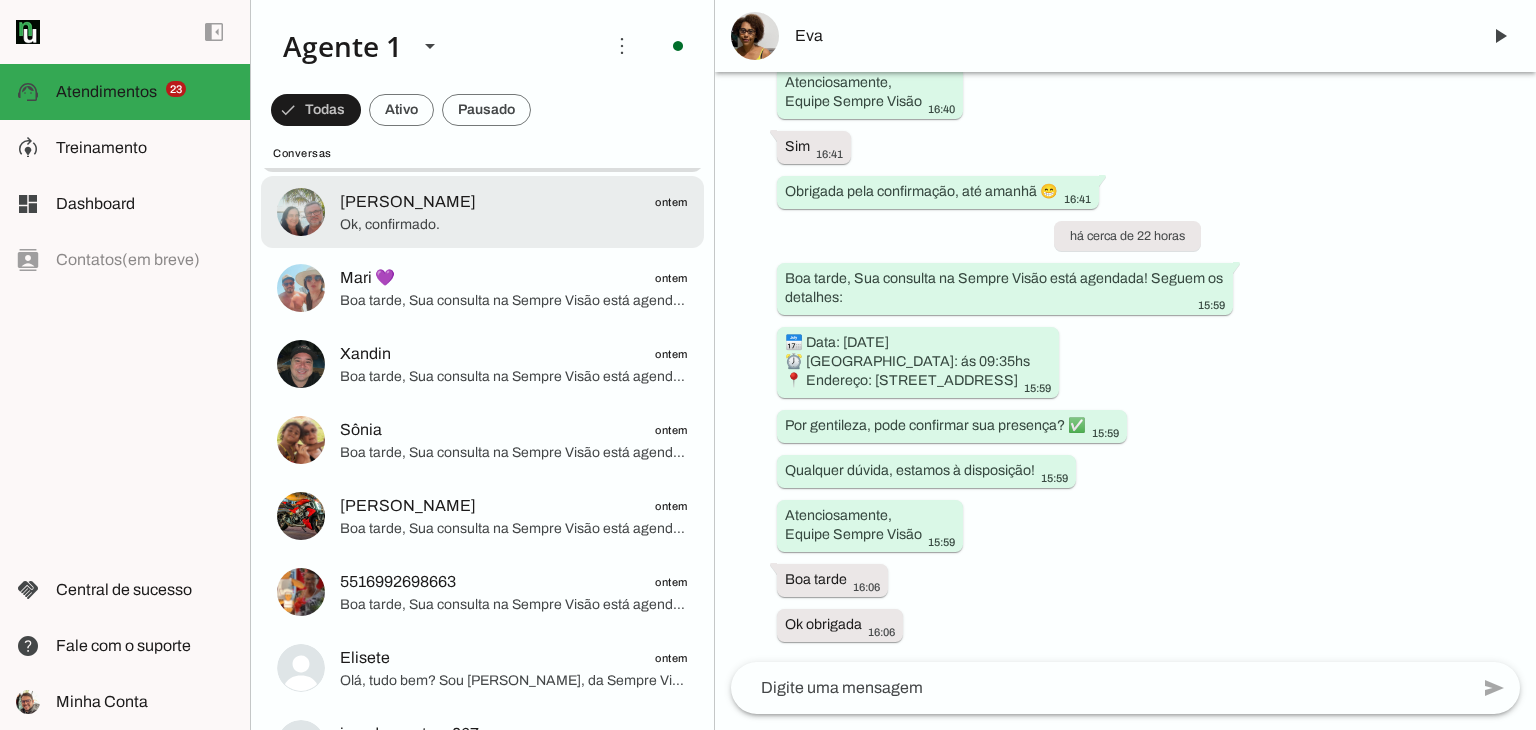 click on "Ok, confirmado." 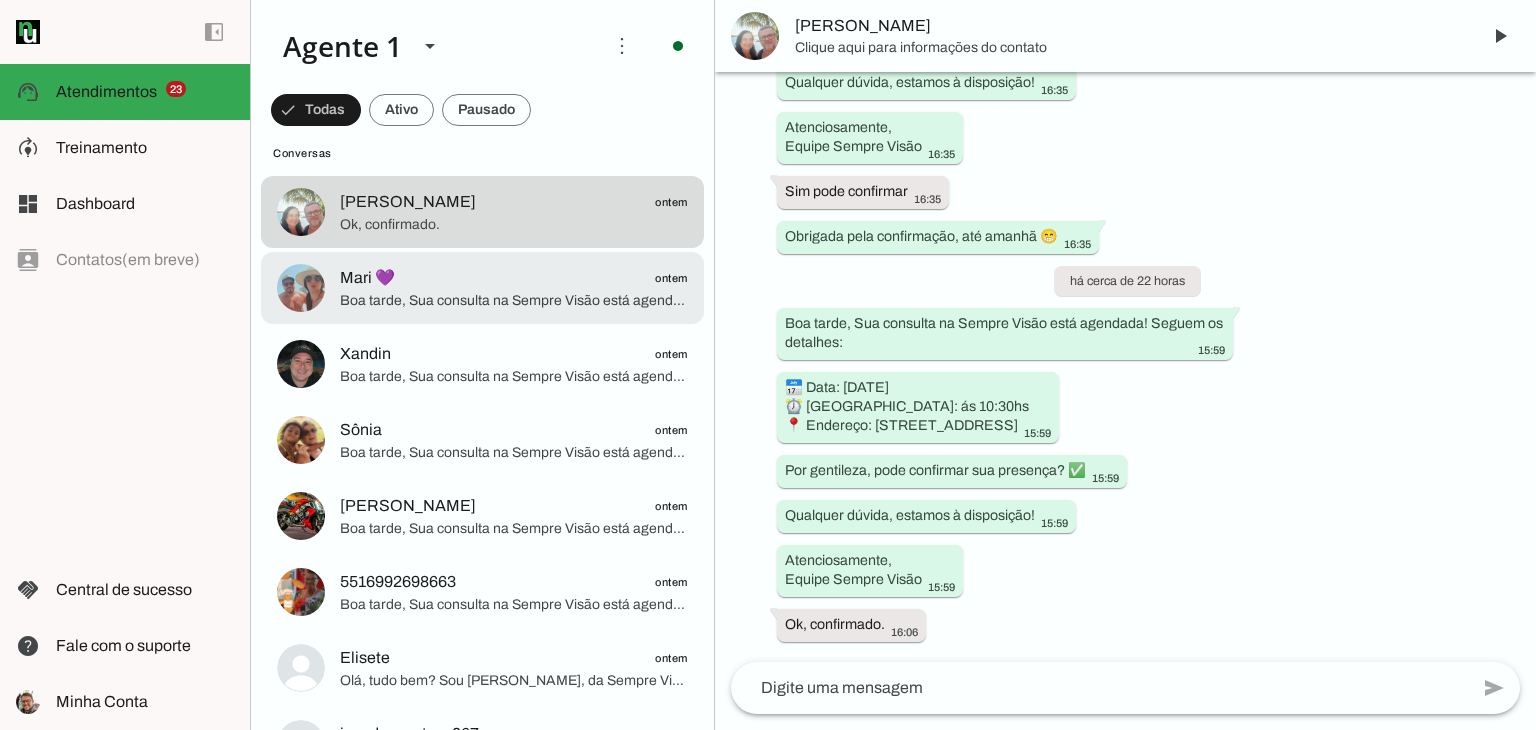 click on "Boa tarde, Sua consulta na Sempre Visão está agendada! Seguem os detalhes:
📅 Data: [DATE]
⏰ [GEOGRAPHIC_DATA]: ás 10hs
📍 Endereço: [STREET_ADDRESS]
Por gentileza, pode confirmar sua presença? ✅
Qualquer dúvida, estamos à disposição!
Atenciosamente,
Equipe Sempre Visão" 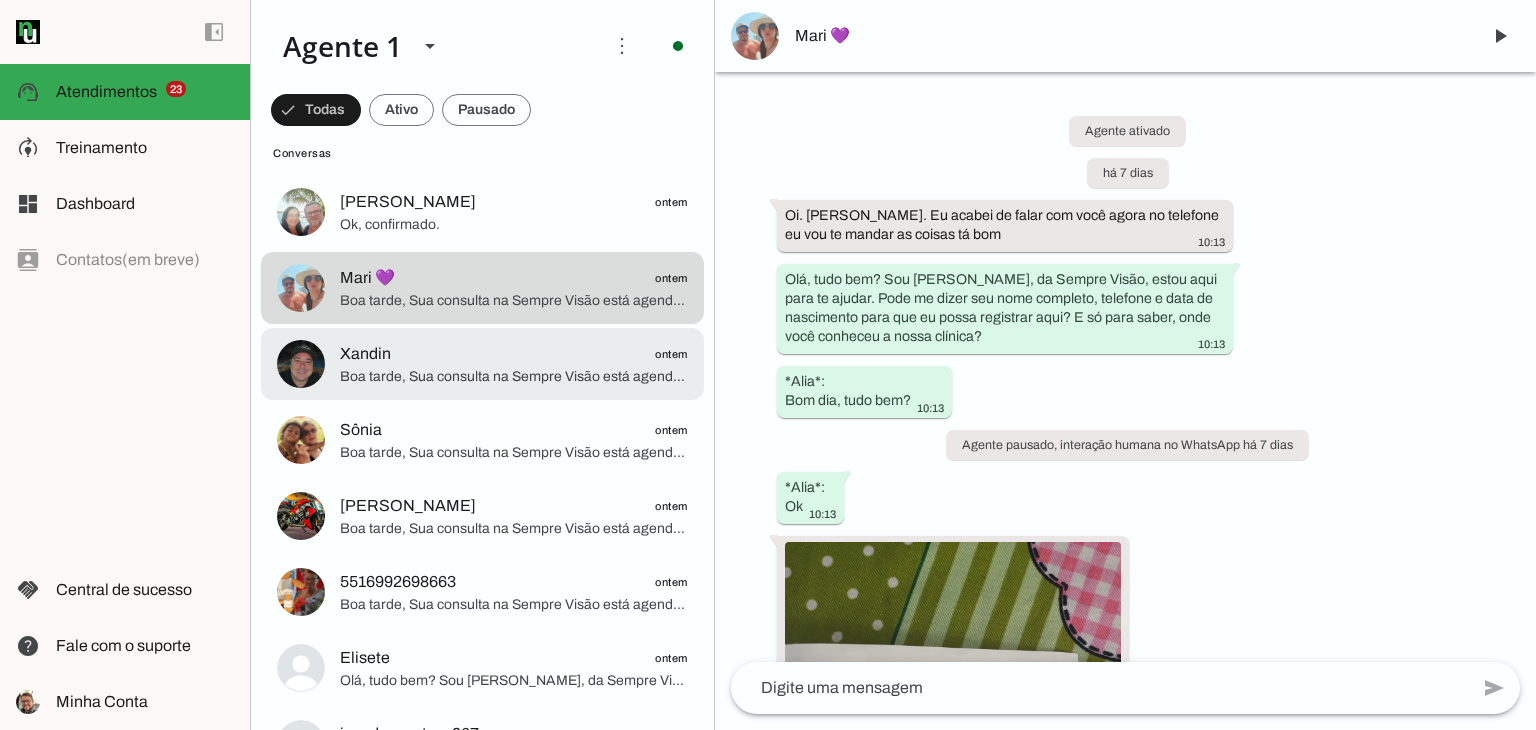 click on "Xandin
ontem" 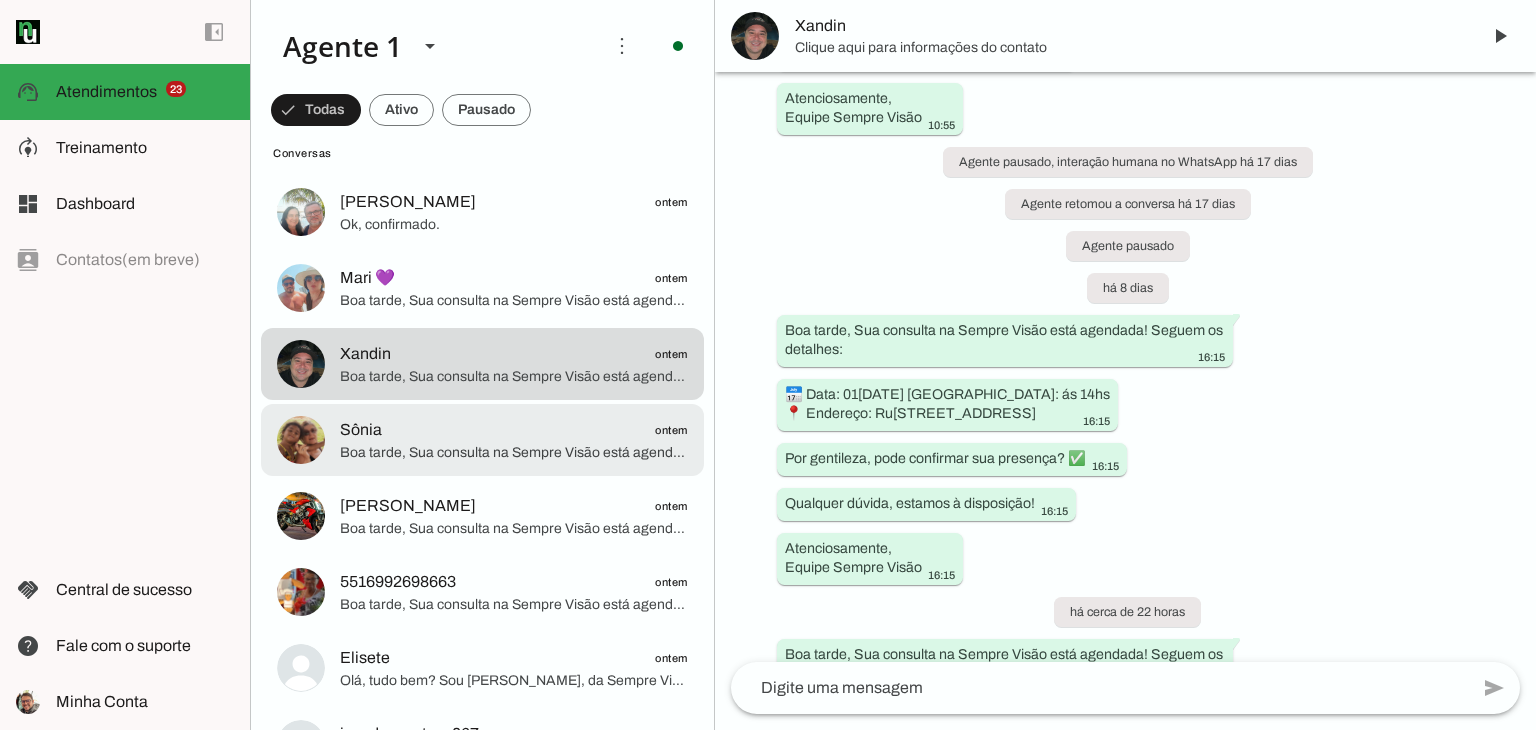 click on "Boa tarde, Sua consulta na Sempre Visão está agendada! Seguem os detalhes:
📅 Data: 08[DATE] [GEOGRAPHIC_DATA]: ás 13hs
📍 Endereço: Ru[STREET_ADDRESS]Por gentileza, pode confirmar sua presença? ✅
Qualquer dúvida, estamos à disposição!
Atenciosamente,
Equipe Sempre Visão" 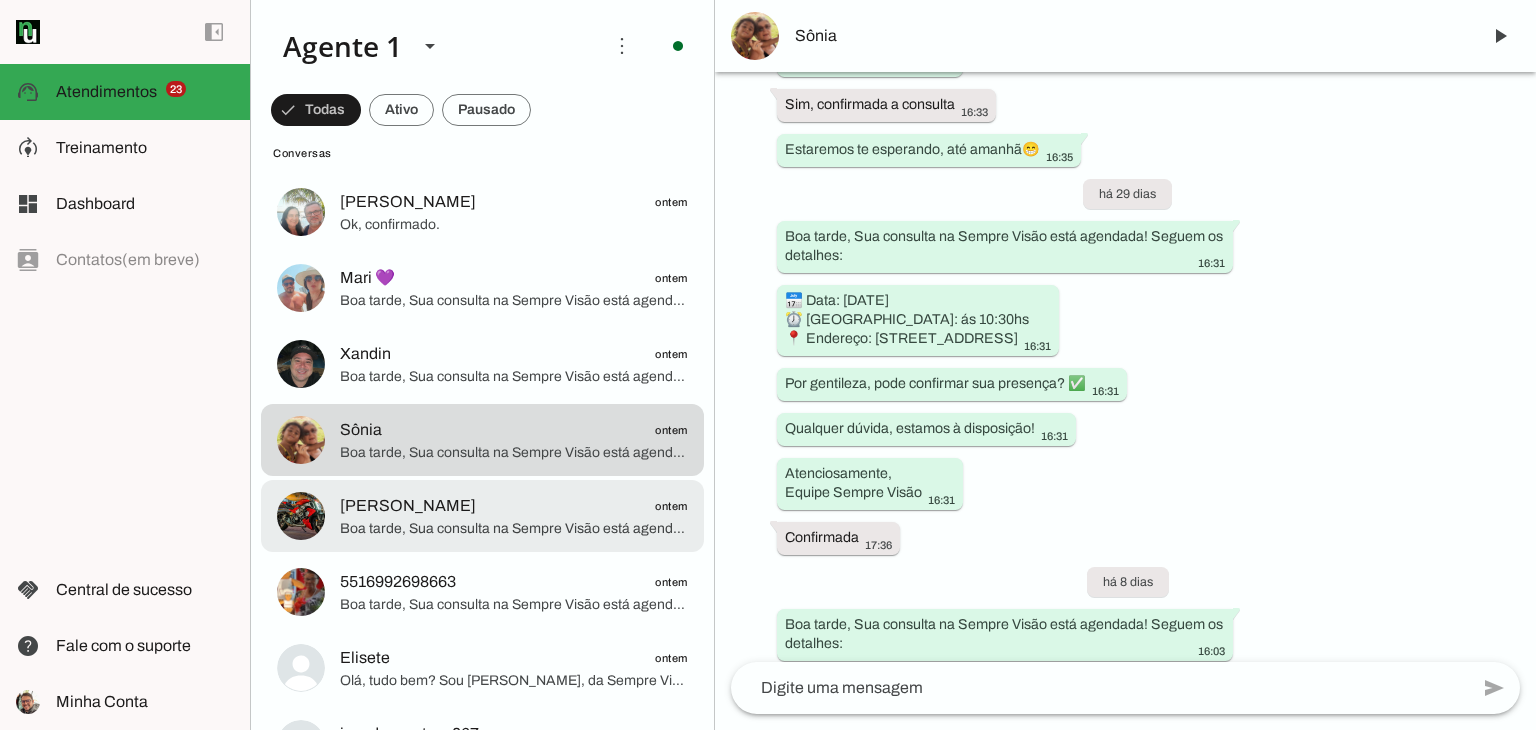 click on "Boa tarde, Sua consulta na Sempre Visão está agendada! Seguem os detalhes:
📅 Data: [DATE]
⏰ [GEOGRAPHIC_DATA]: ás 11:30hs
📍 Endereço: [STREET_ADDRESS]
Por gentileza, pode confirmar sua presença? ✅
Qualquer dúvida, estamos à disposição!
Atenciosamente,
Equipe Sempre Visão" 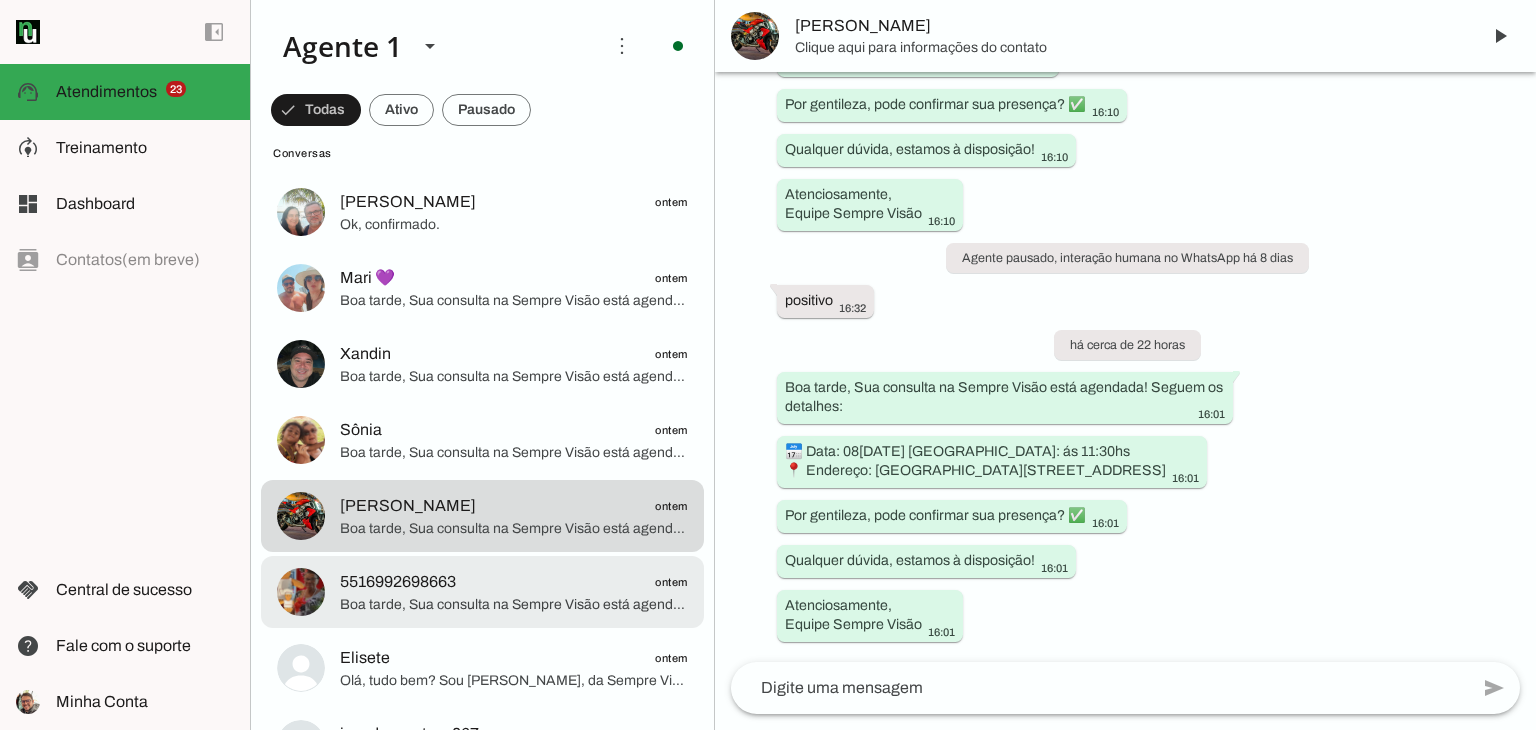click on "Boa tarde, Sua consulta na Sempre Visão está agendada! Seguem os detalhes:
📅 Data: [DATE]
⏰ [GEOGRAPHIC_DATA]: ás 11hs
📍 Endereço: [STREET_ADDRESS]
Por gentileza, pode confirmar sua presença? ✅
Qualquer dúvida, estamos à disposição!
Atenciosamente,
Equipe Sempre Visão" 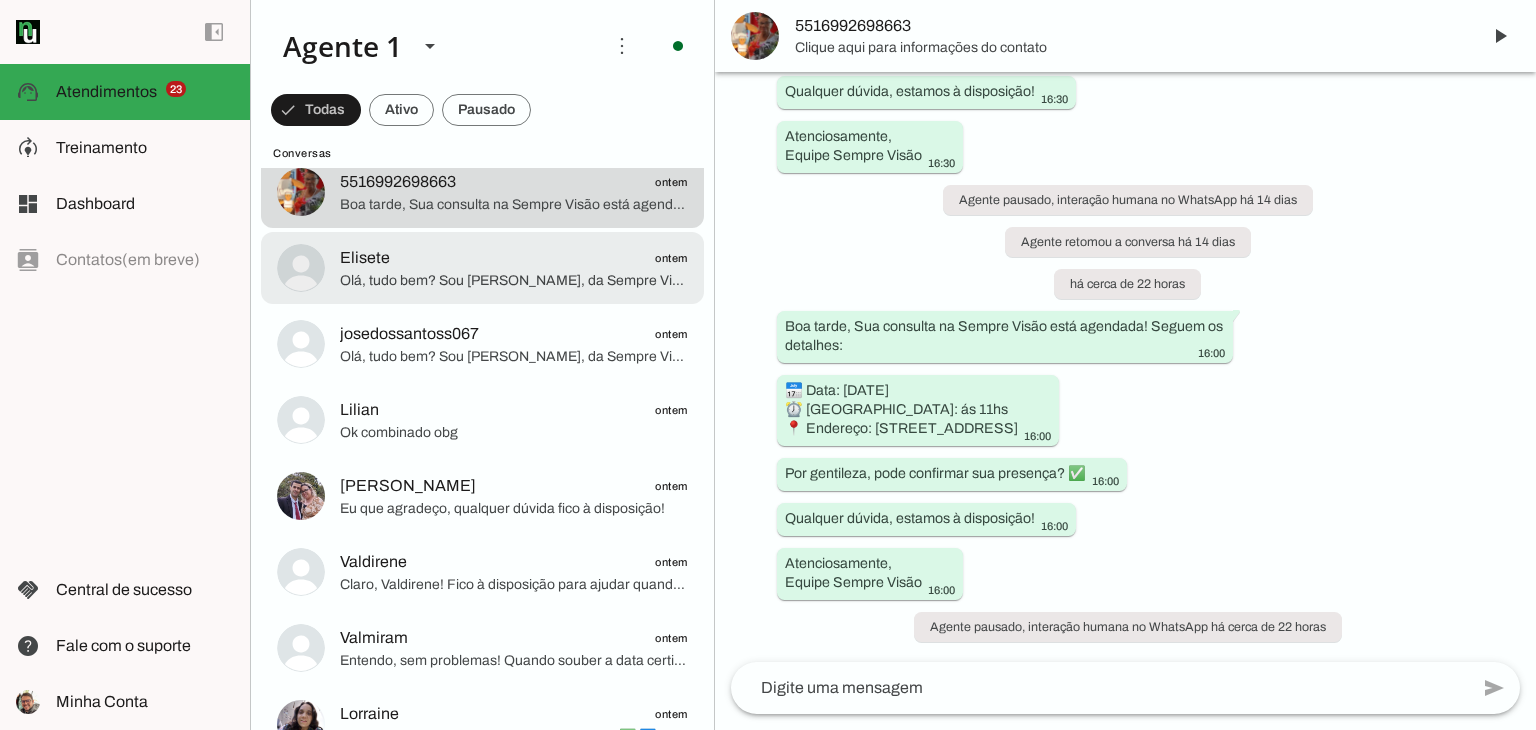 click on "Olá, tudo bem? Sou [PERSON_NAME], da Sempre Visão, estou aqui para te ajudar. O valor da cirurgia de catarata começa a partir de R$ 2.700,00 por olho, podendo chegar até R$ 15.000,00 dependendo do tipo de lente escolhida e do seu diagnóstico. Onde você conheceu nossa clínica?" 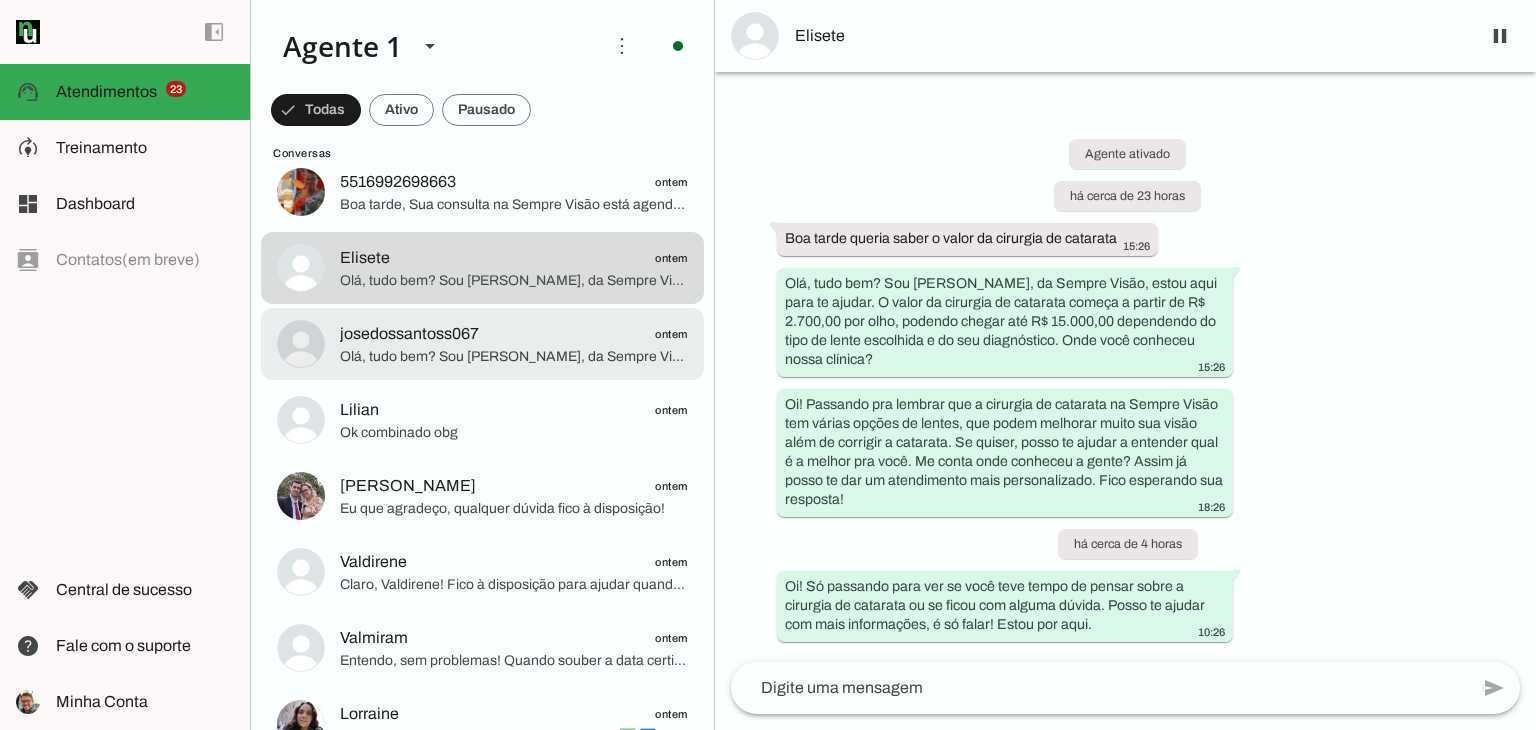 click on "Olá, tudo bem? Sou [PERSON_NAME], da Sempre Visão, estou aqui para te ajudar. Onde você conheceu nossa clínica?" 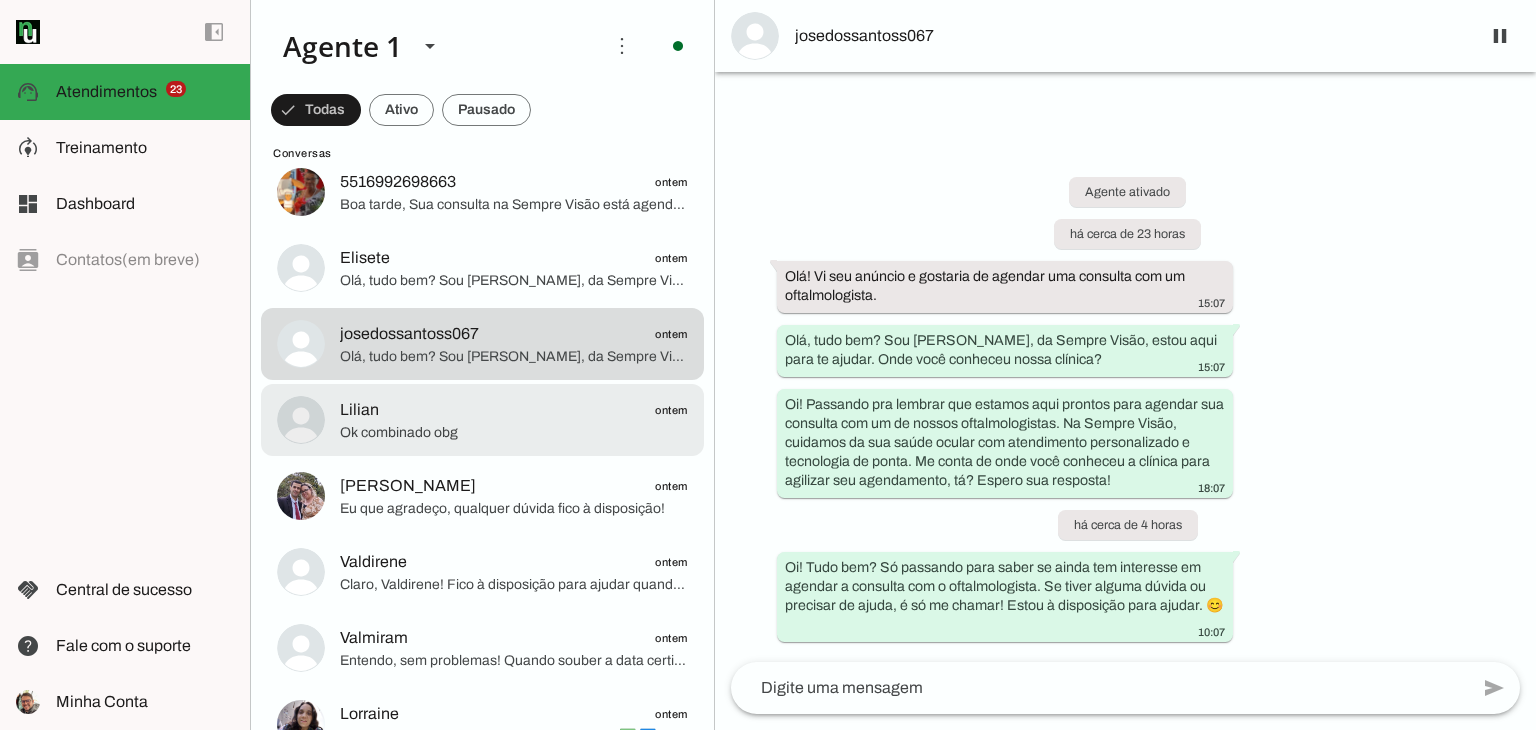 click on "Lilian
ontem" 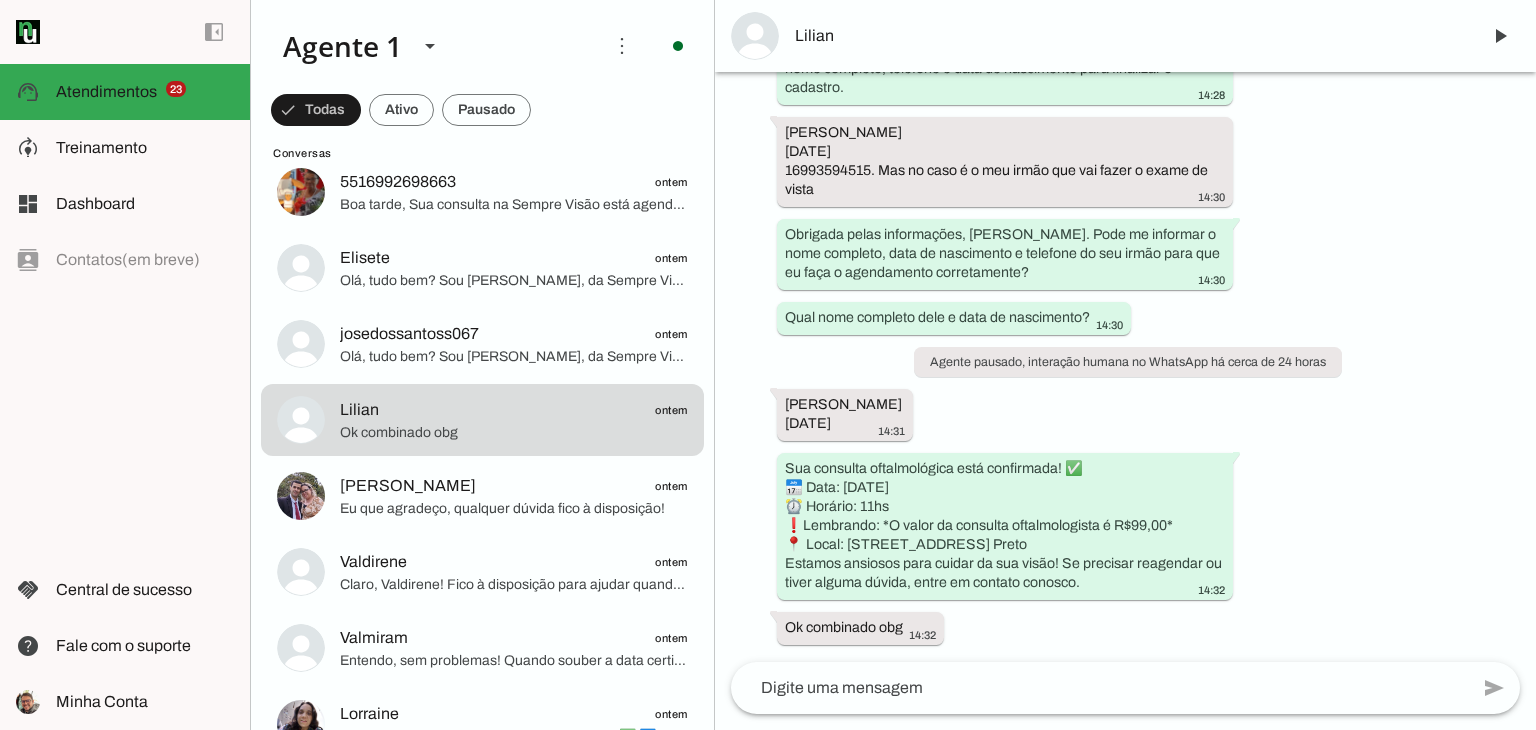 scroll, scrollTop: 1243, scrollLeft: 0, axis: vertical 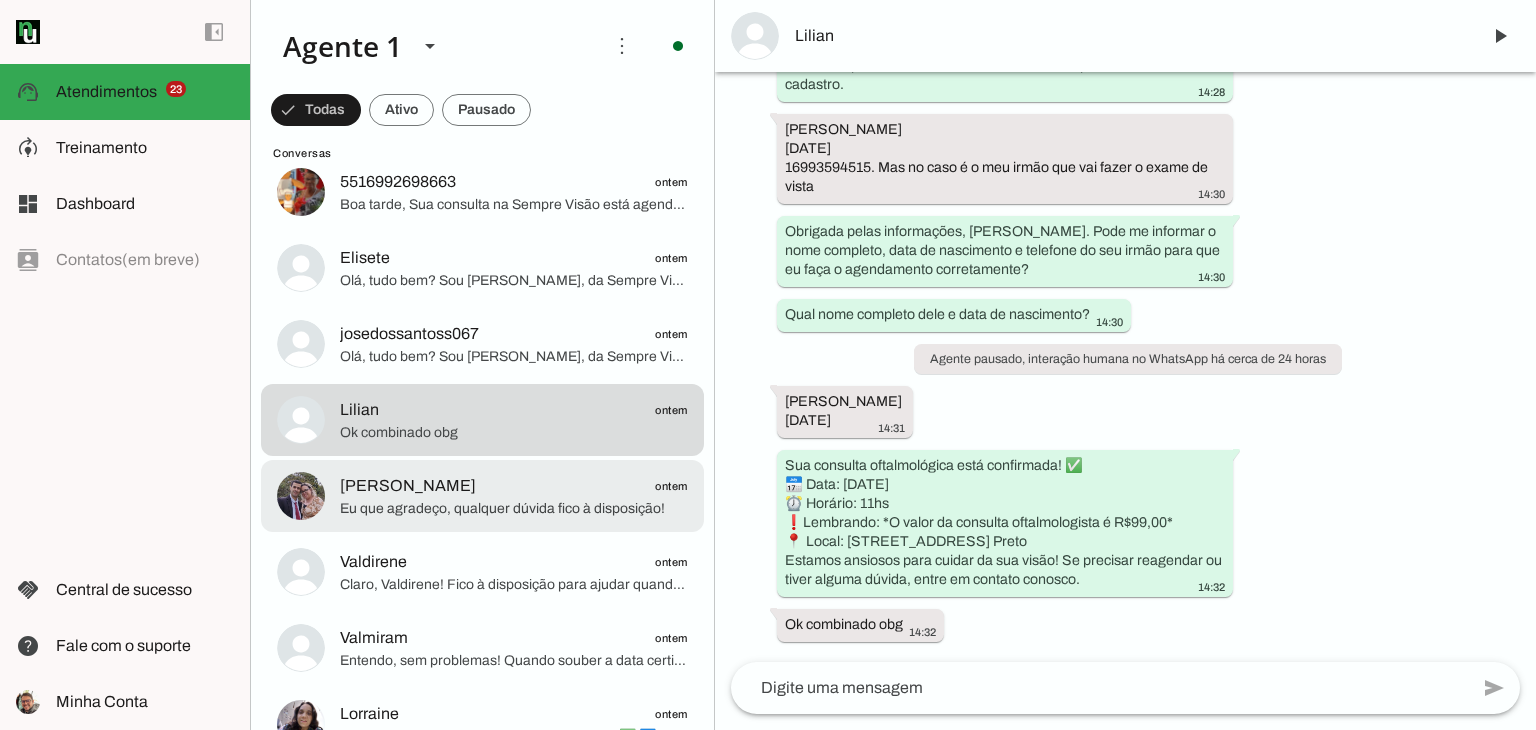 click on "[PERSON_NAME]" 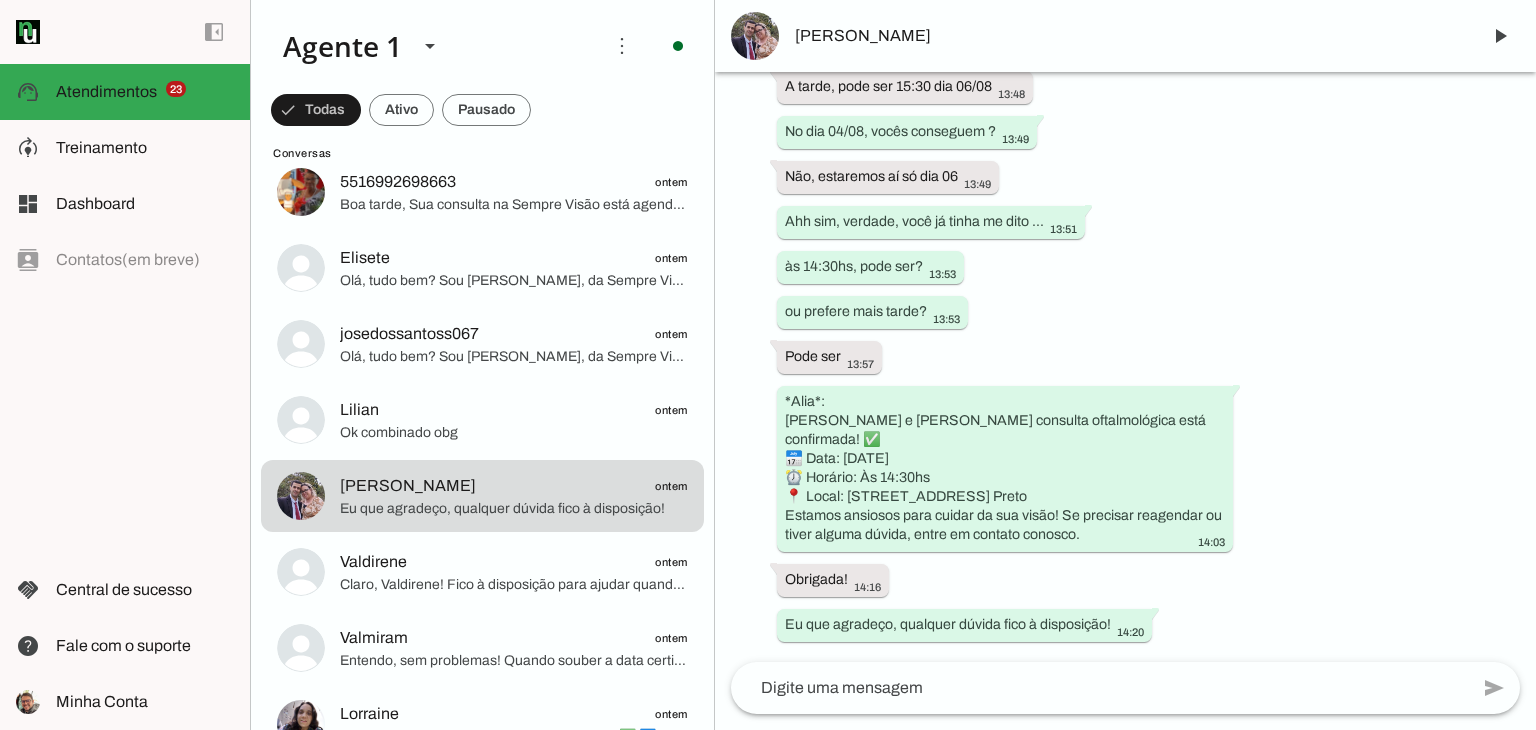 scroll, scrollTop: 1758, scrollLeft: 0, axis: vertical 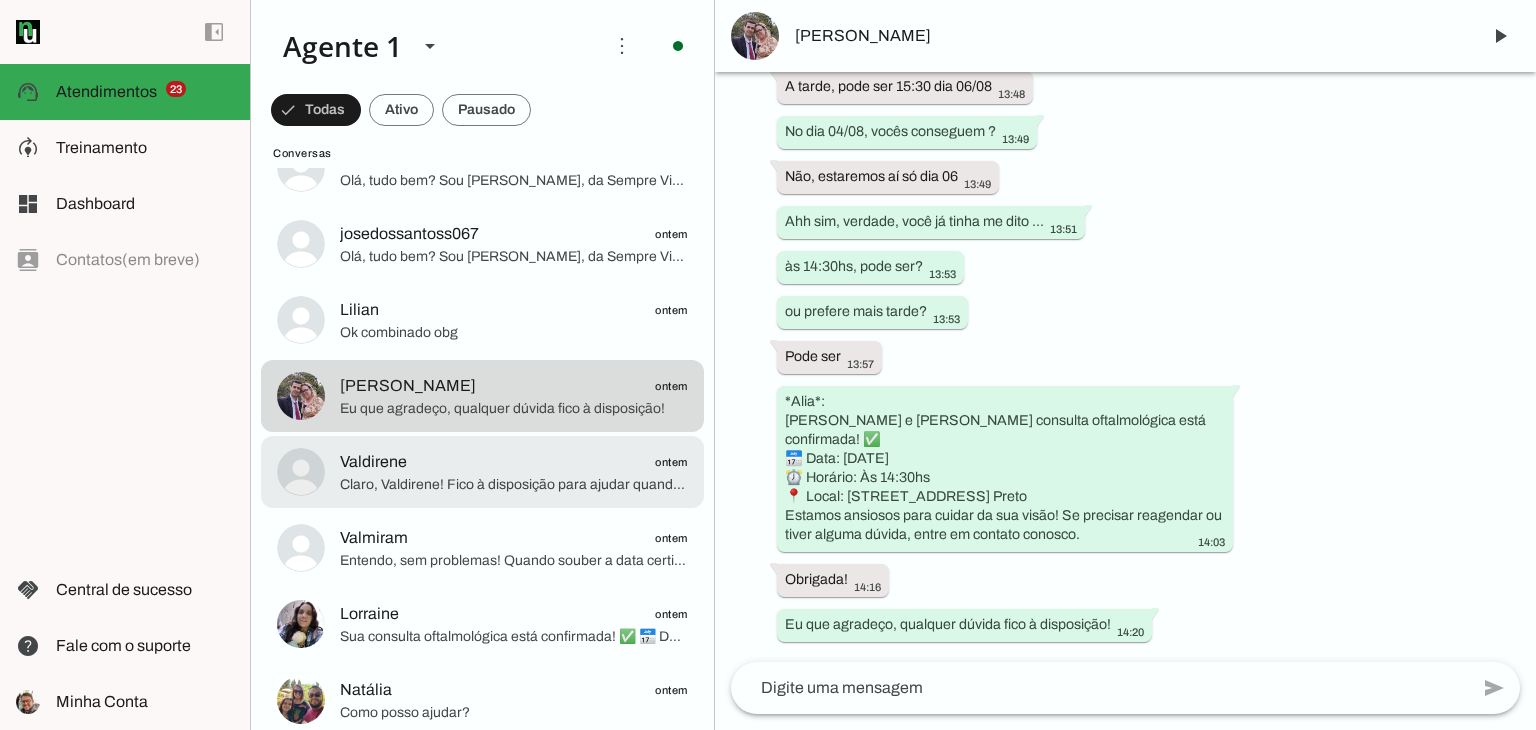 click on "Valdirene
ontem" 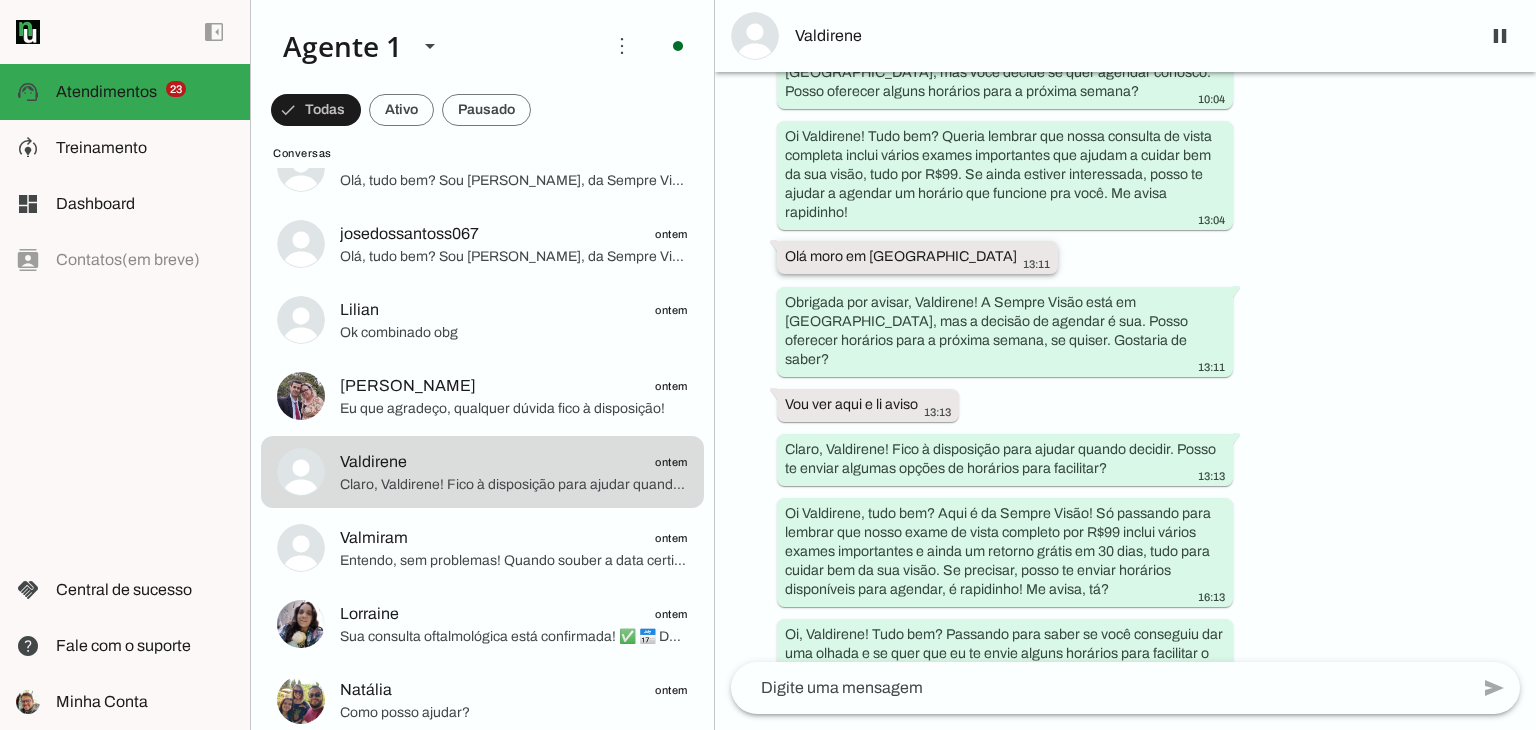 scroll, scrollTop: 748, scrollLeft: 0, axis: vertical 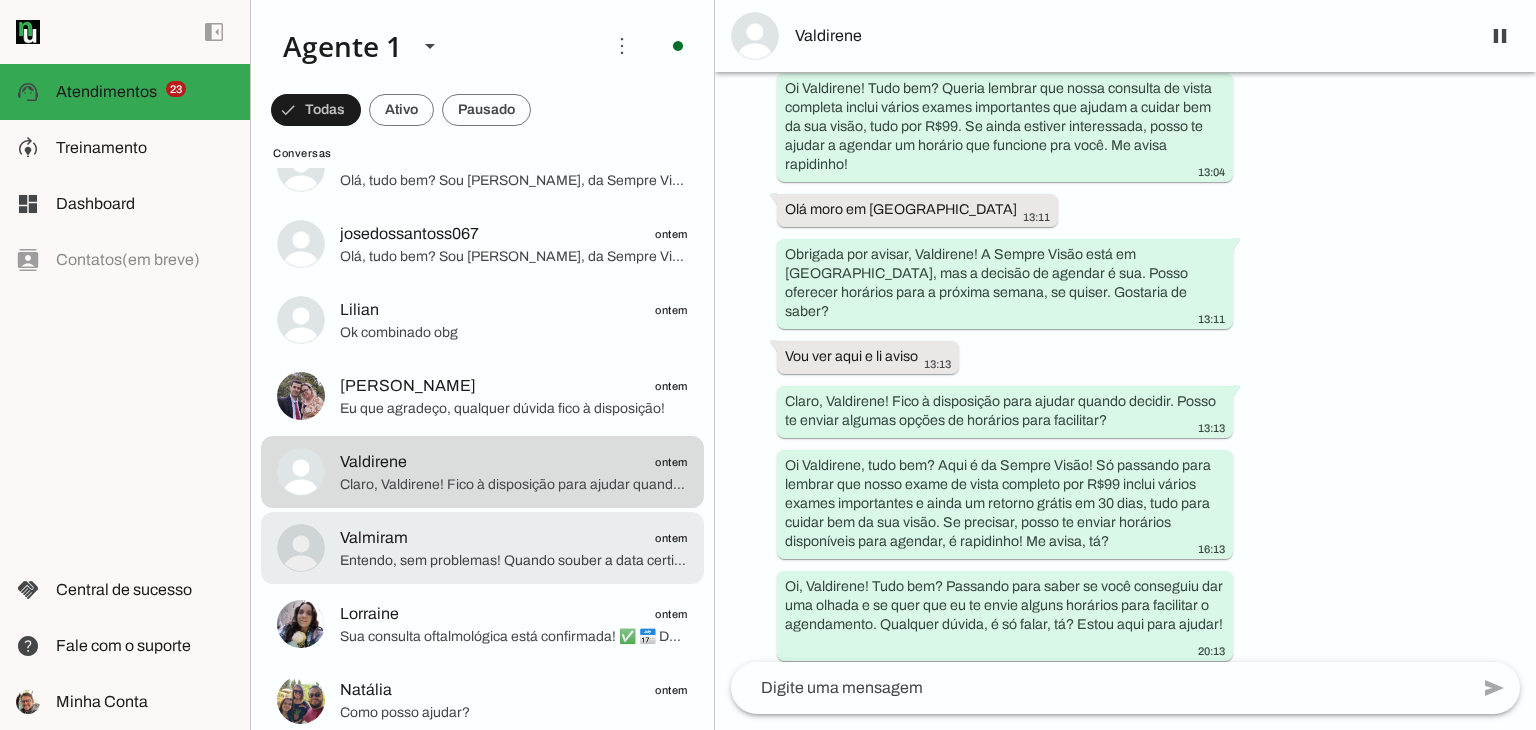 click on "Valmiram
ontem" 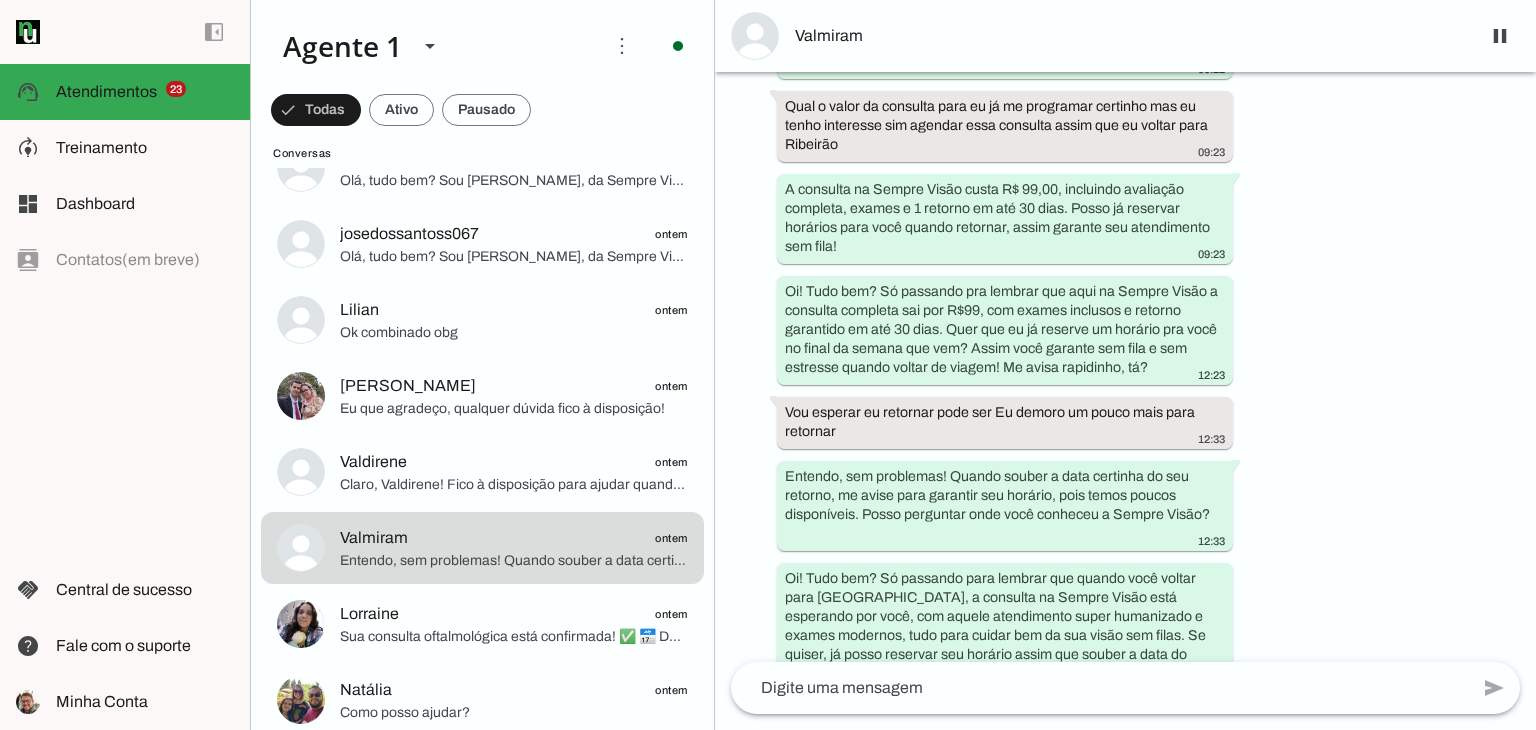 scroll, scrollTop: 857, scrollLeft: 0, axis: vertical 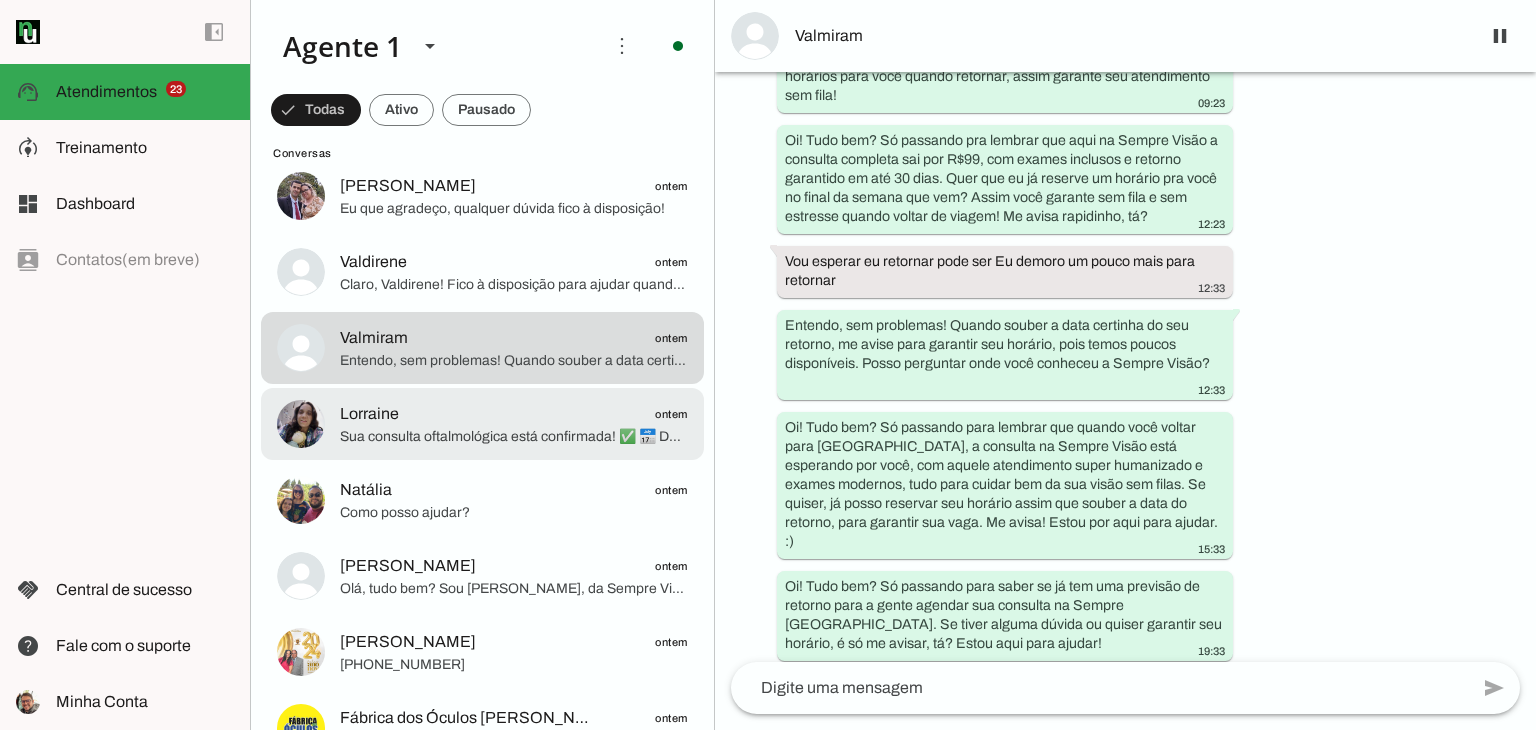 click on "Sua consulta oftalmológica está confirmada! ✅
📅 Data: [DATE]
⏰ Horário: 10hs
❗Lembrando: *O valor da consulta oftalmologista é R$99,00*
📍 Local: [STREET_ADDRESS] Preto
Estamos ansiosos para cuidar da sua visão! Se precisar reagendar ou tiver alguma dúvida, entre em contato conosco." 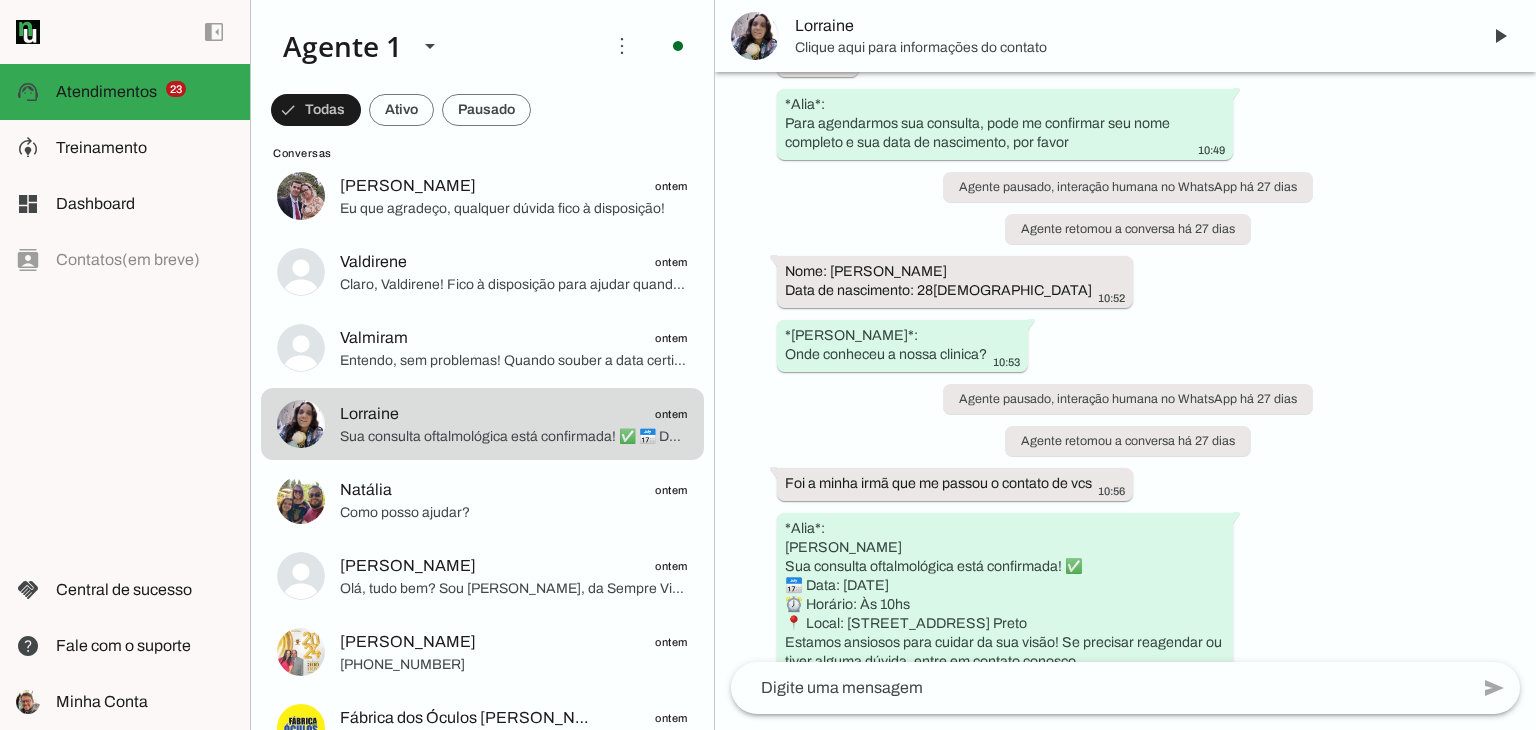 scroll, scrollTop: 970, scrollLeft: 0, axis: vertical 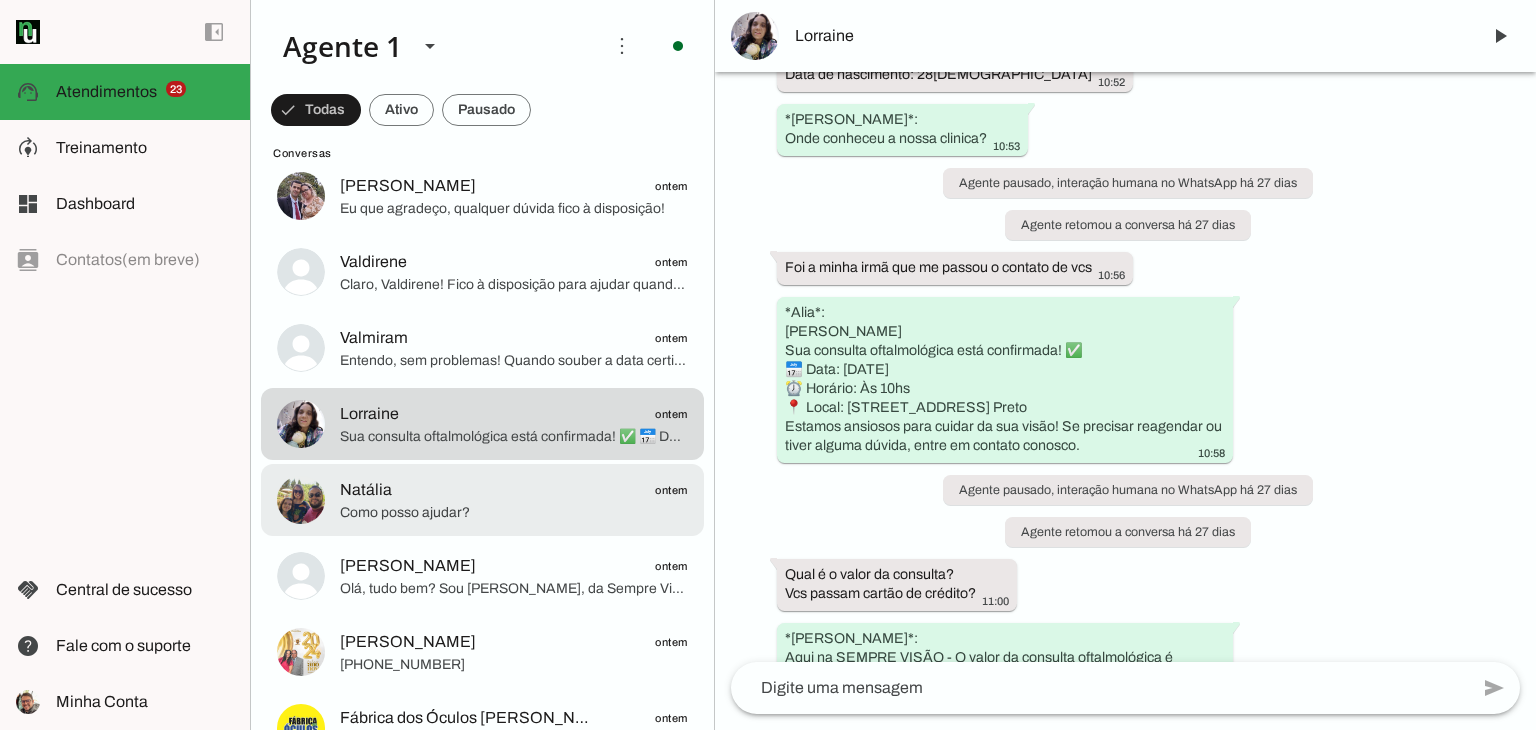 click on "Natália
ontem" 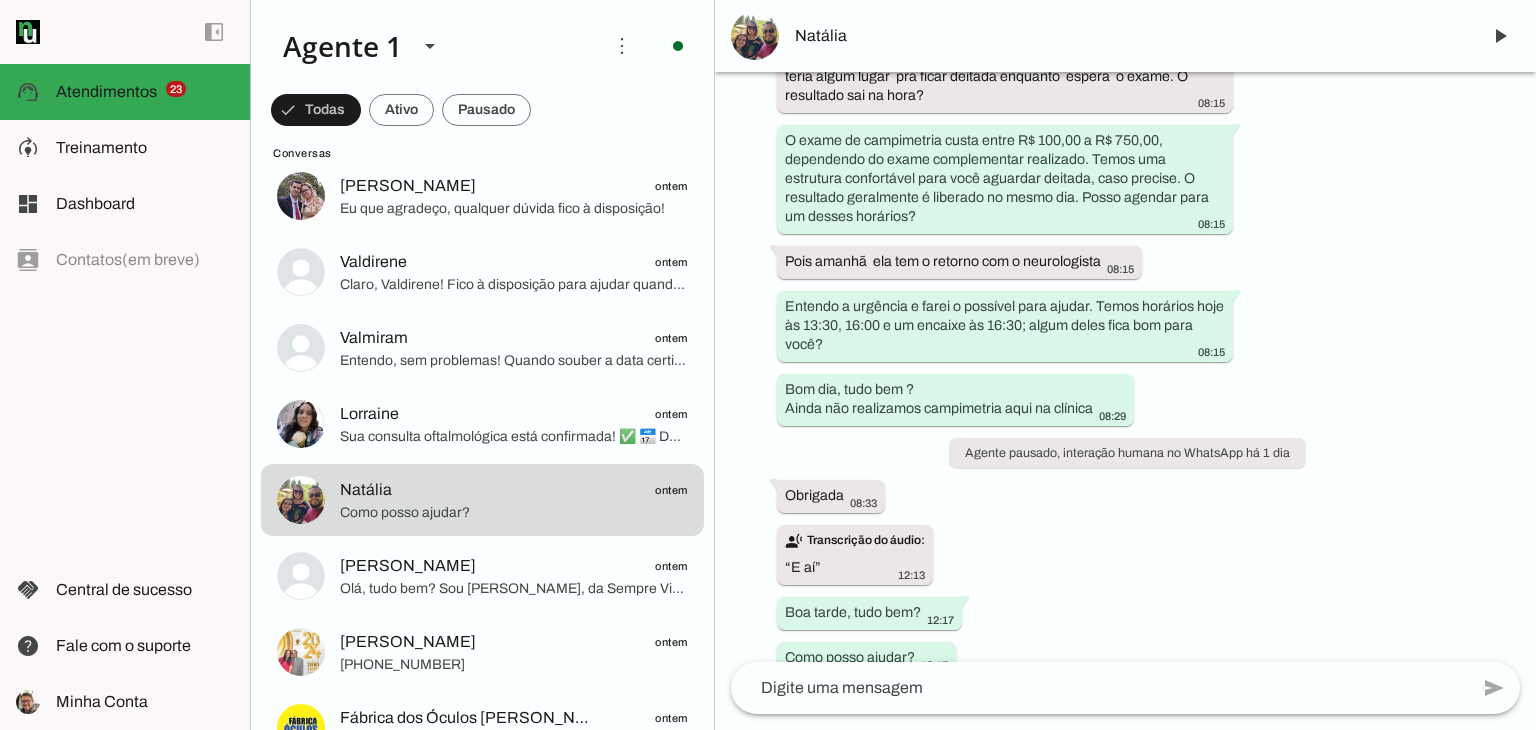 scroll, scrollTop: 452, scrollLeft: 0, axis: vertical 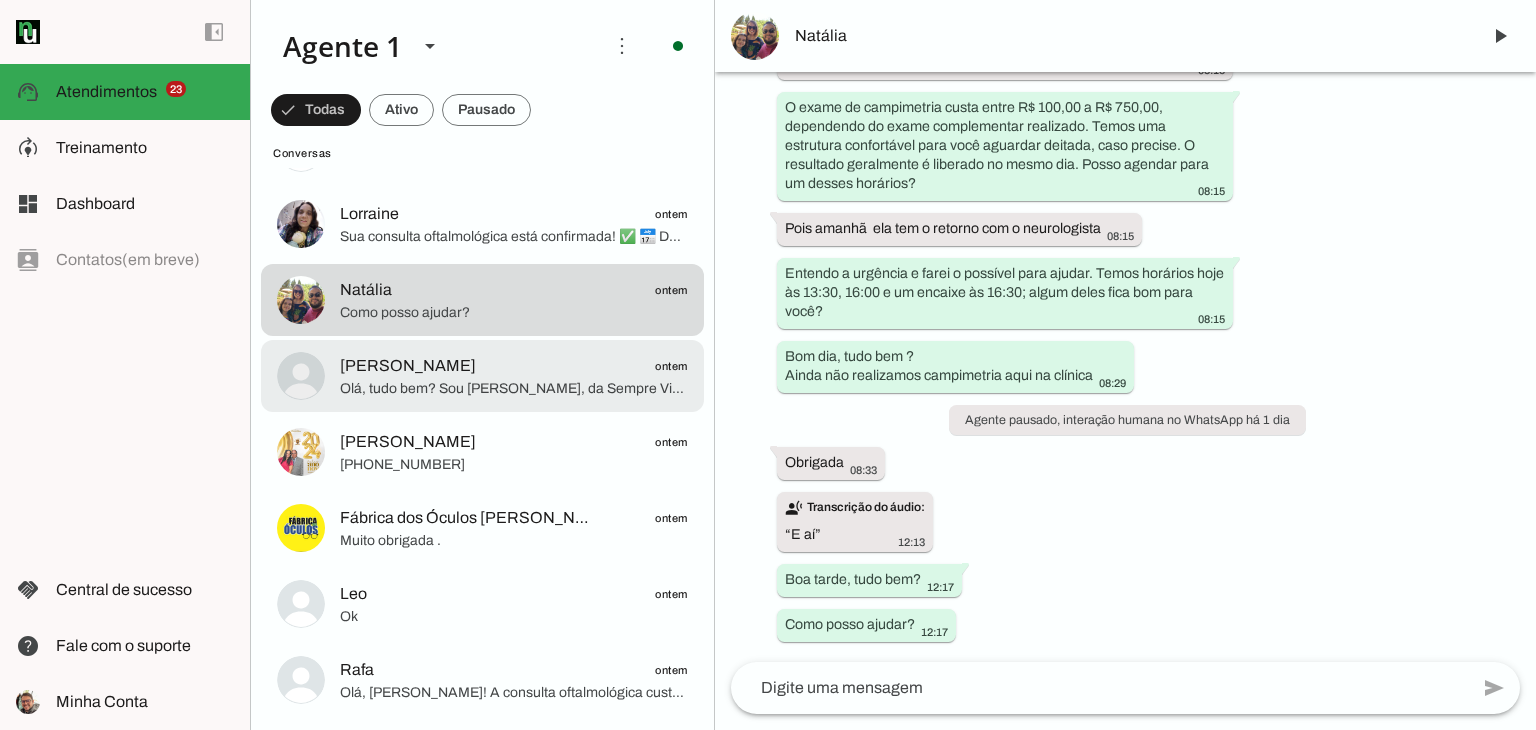 click on "Olá, tudo bem? Sou [PERSON_NAME], da Sempre Visão, estou aqui para te ajudar. Nossa clínica oferece consultas oftalmológicas completas com exames modernos e atendimento humanizado, além de cirurgias como catarata sem filas. Onde você conheceu nossa clínica?" 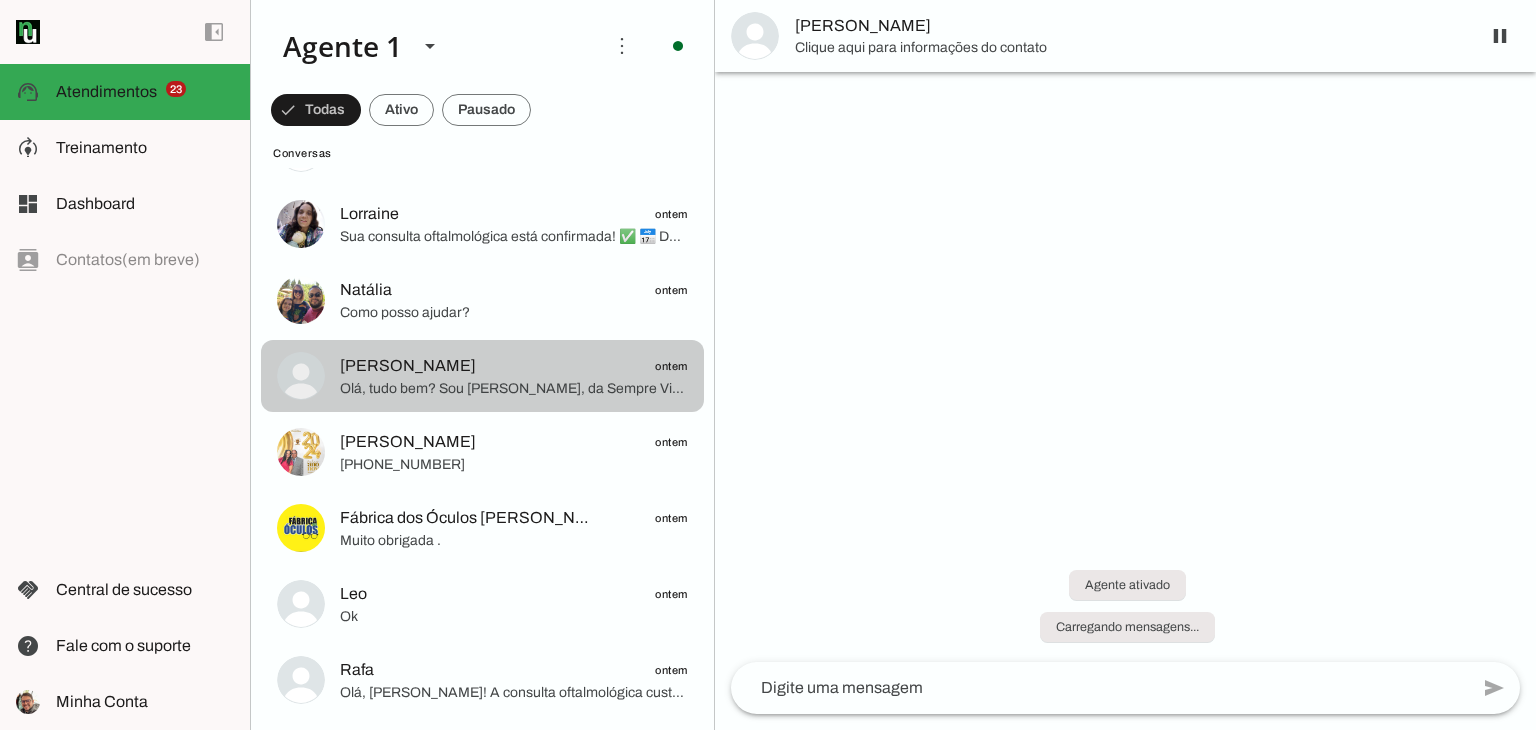 scroll, scrollTop: 0, scrollLeft: 0, axis: both 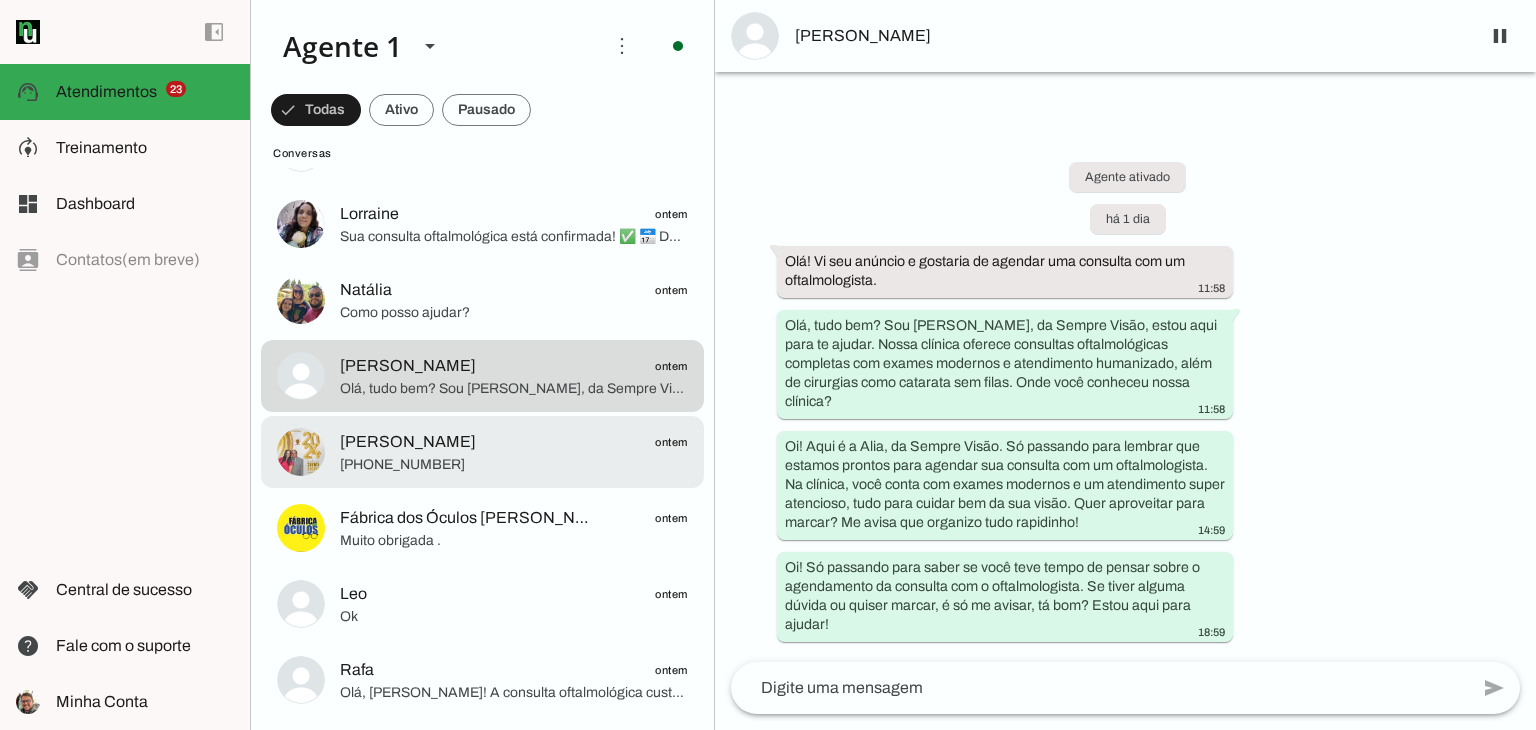 click on "[PERSON_NAME]
ontem" 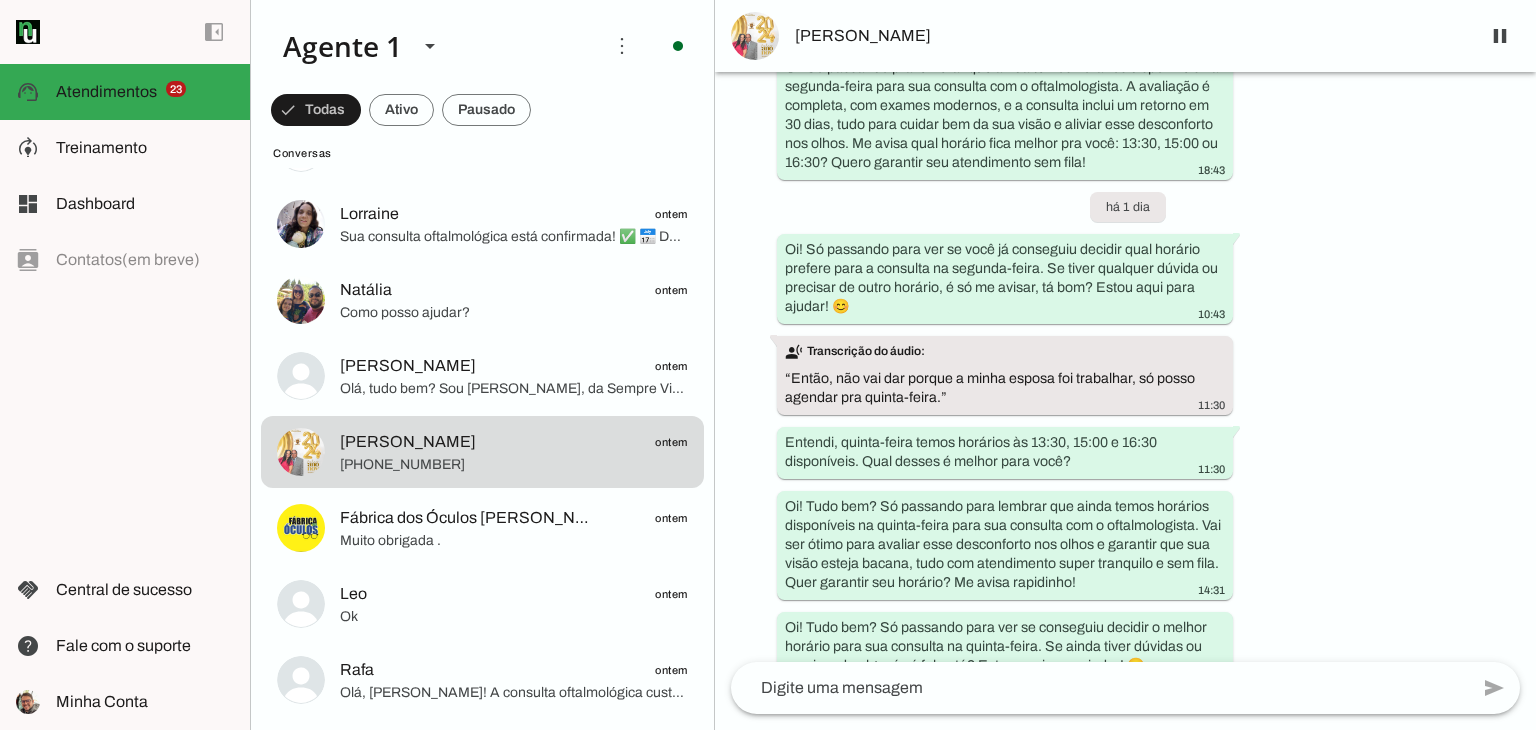 scroll, scrollTop: 872, scrollLeft: 0, axis: vertical 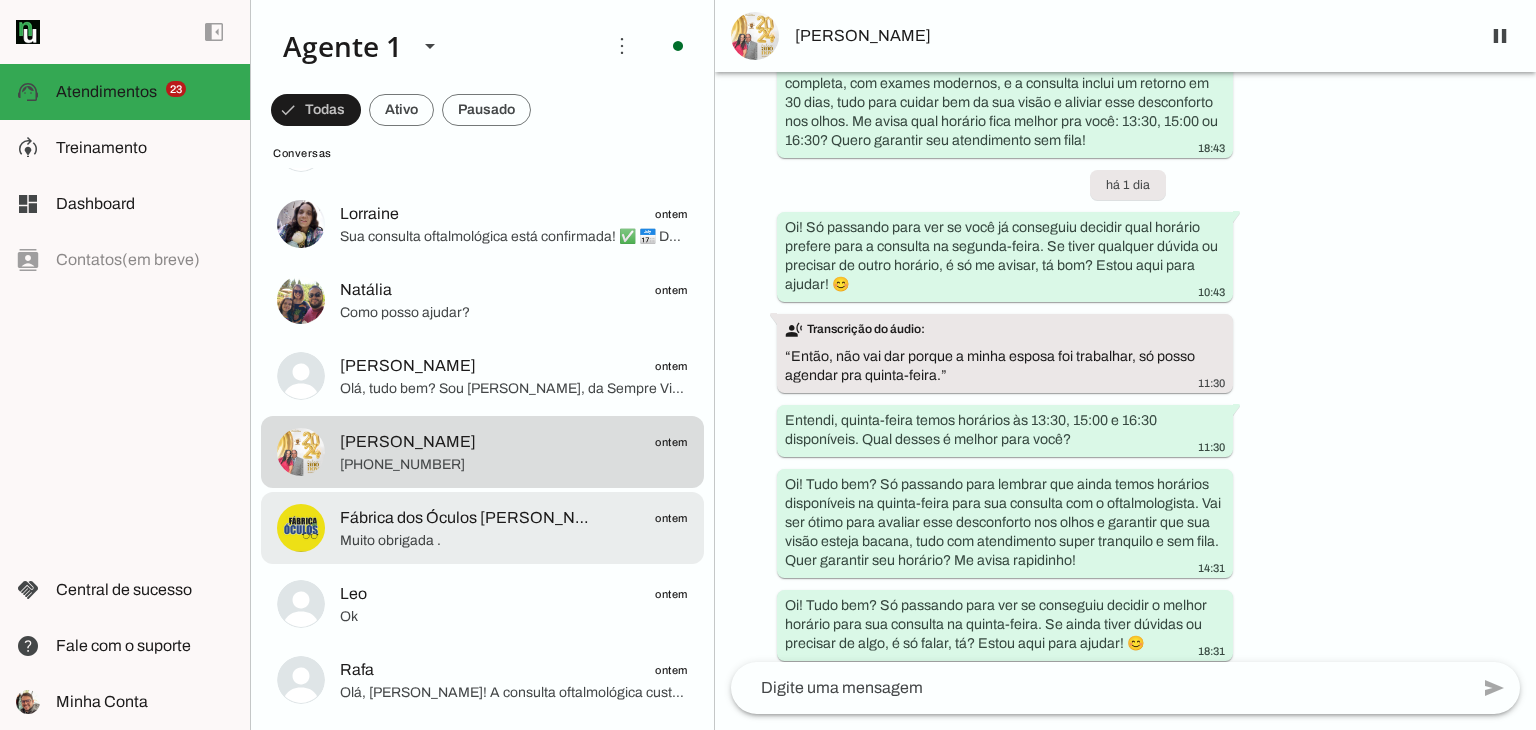click on "Fábrica dos Óculos [PERSON_NAME]" 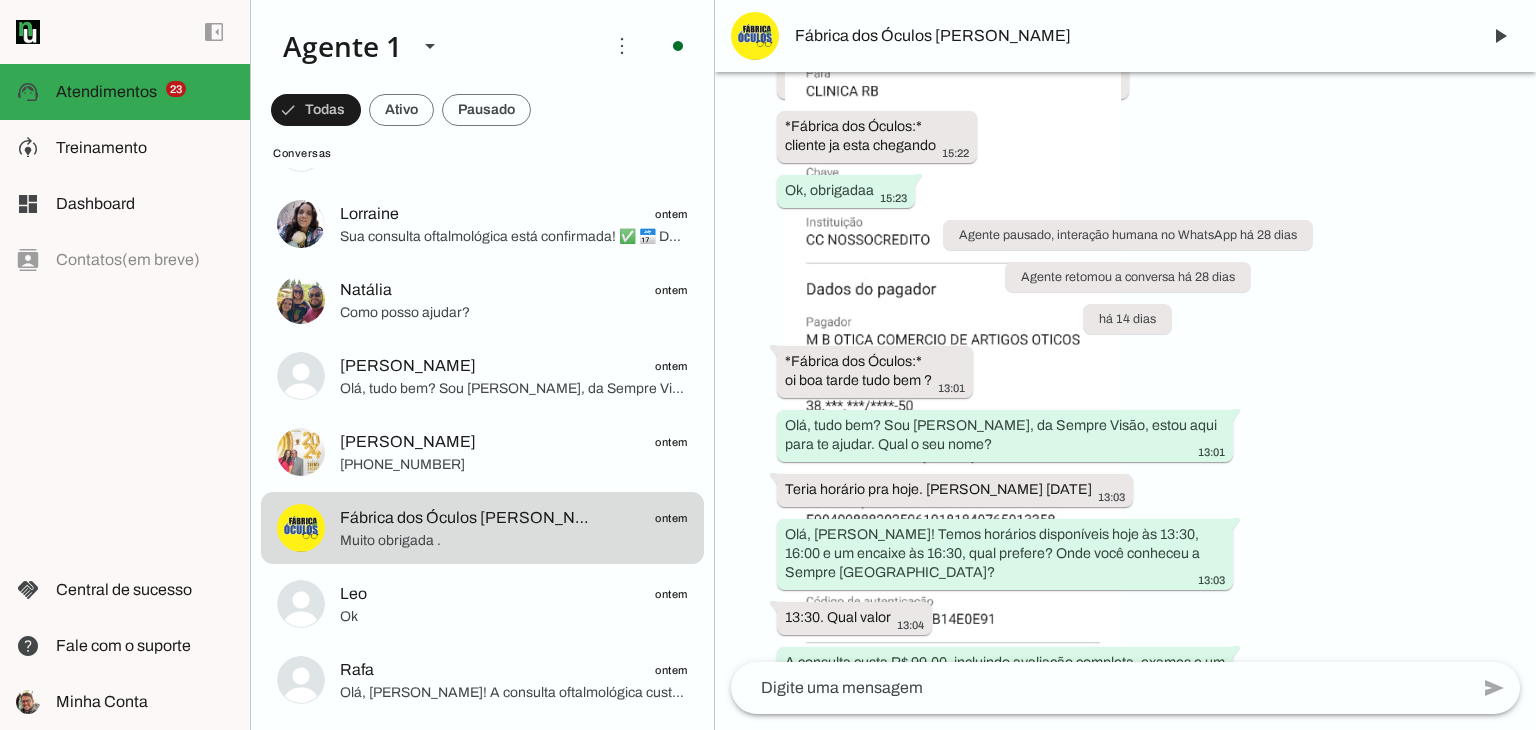scroll, scrollTop: 1310, scrollLeft: 0, axis: vertical 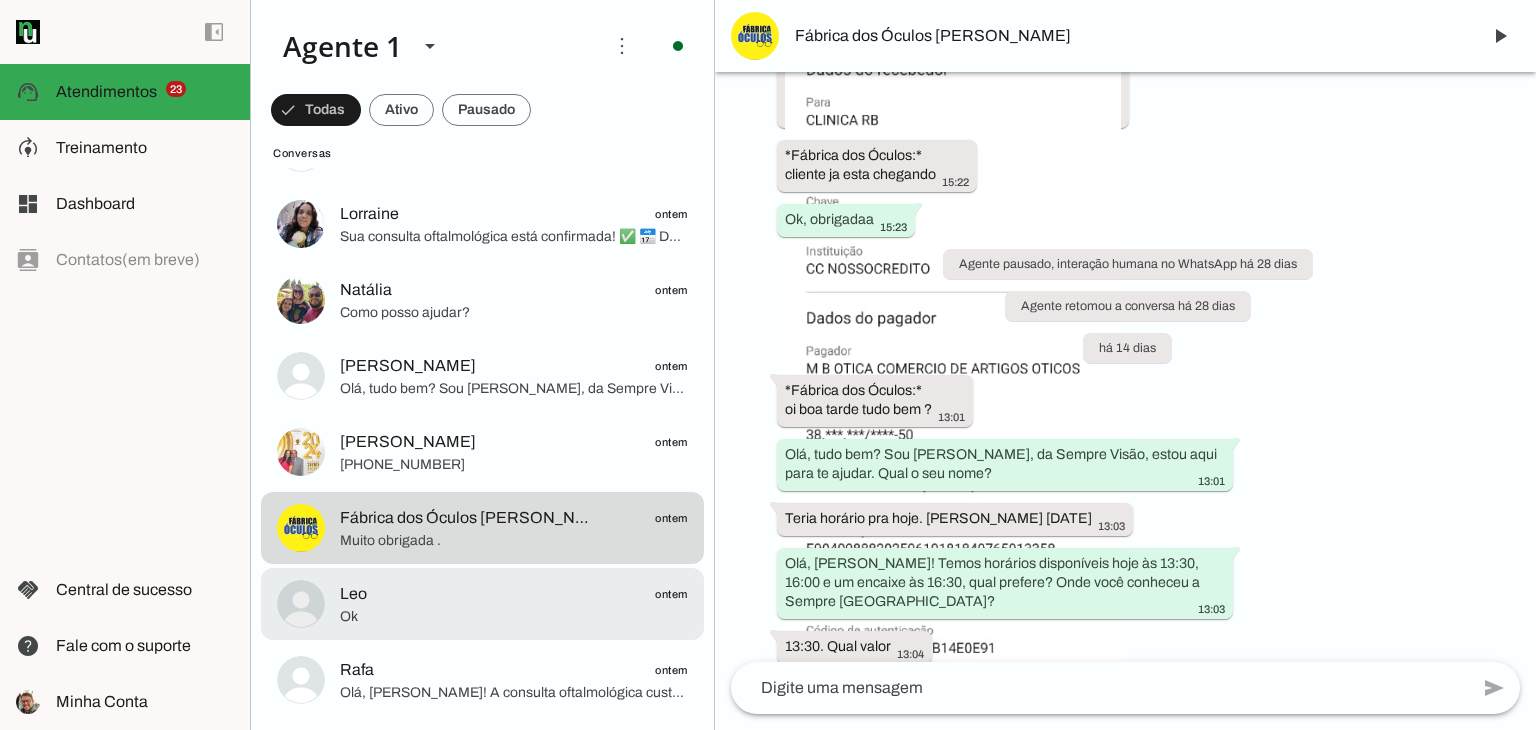 click on "Leo
ontem
Ok" at bounding box center [482, -4828] 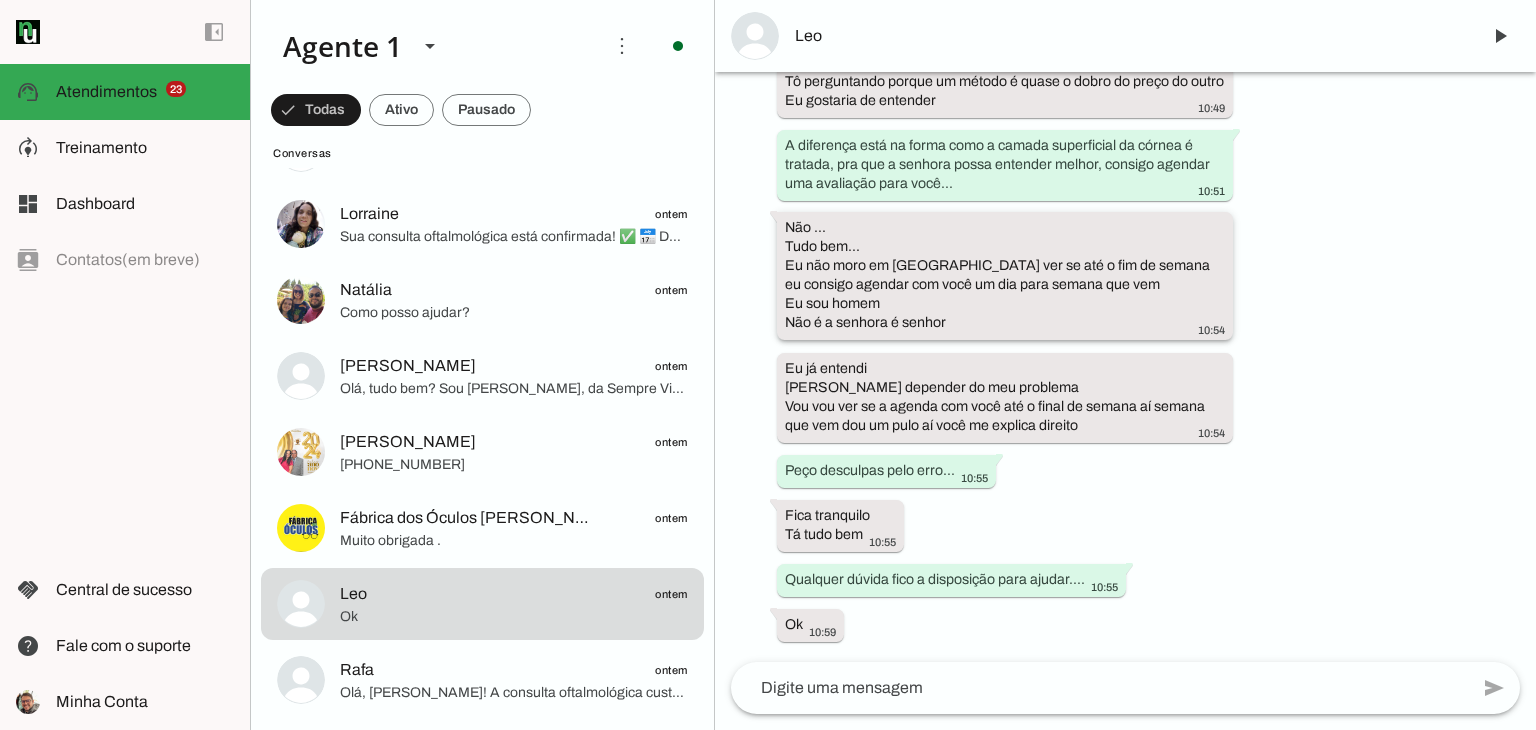 scroll, scrollTop: 1153, scrollLeft: 0, axis: vertical 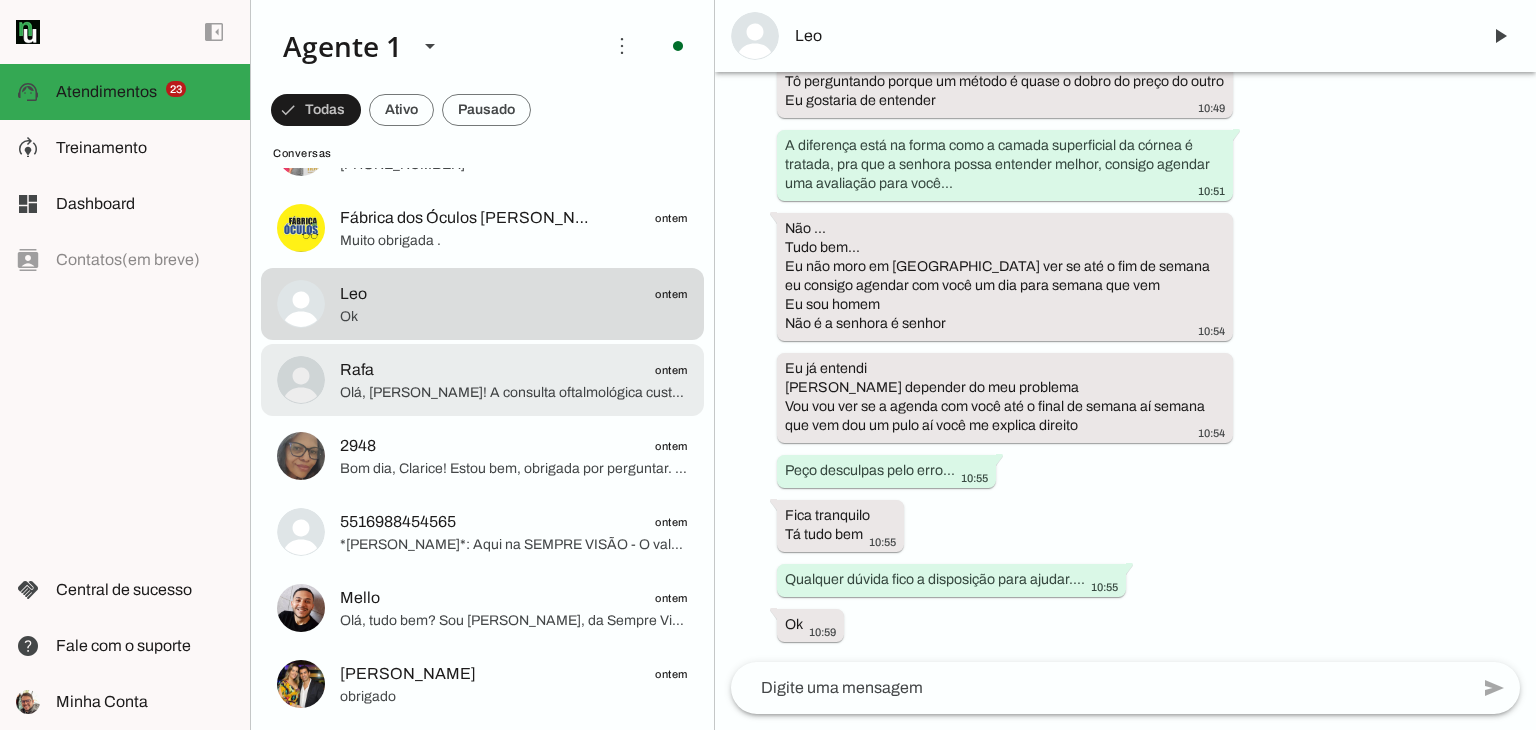 click on "Rafa
ontem" 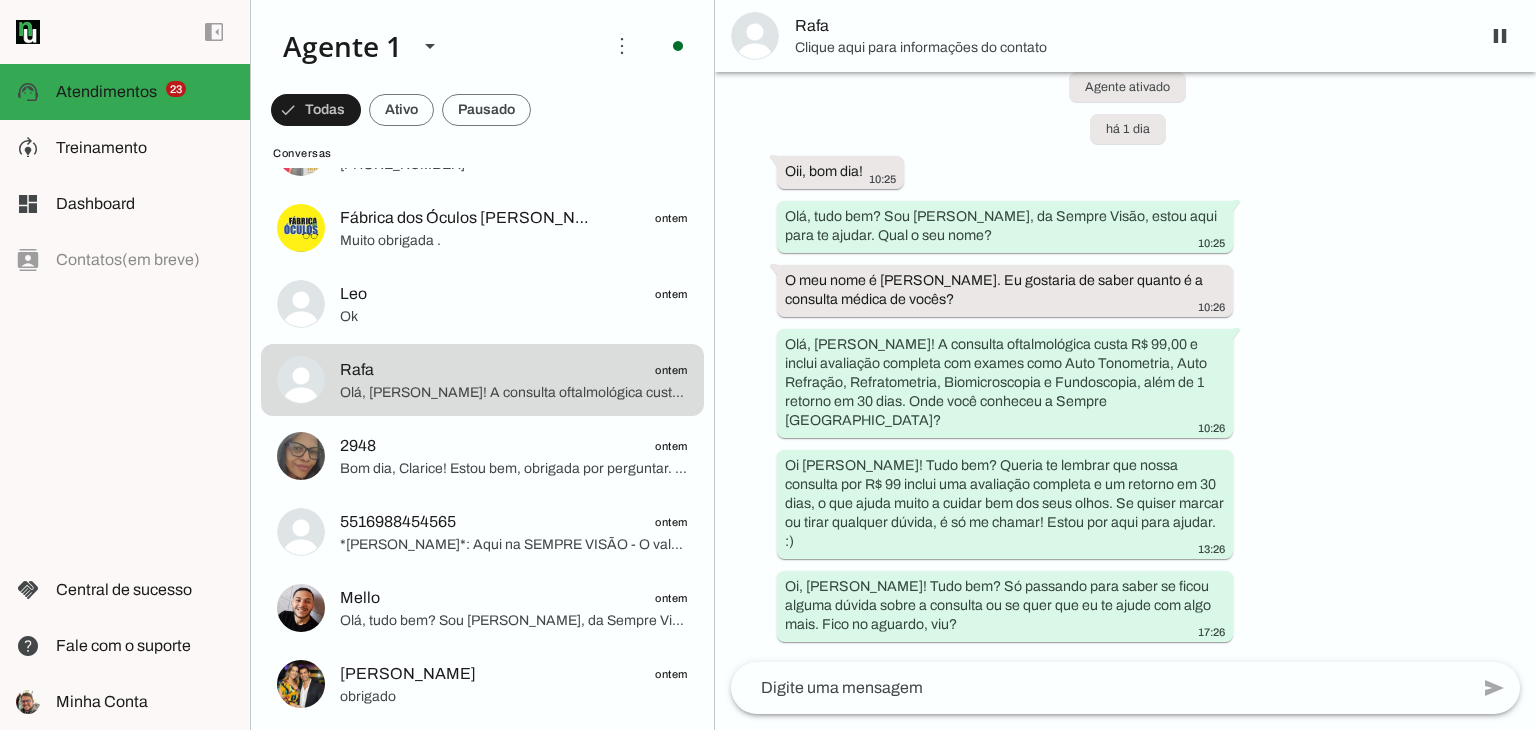 scroll, scrollTop: 6, scrollLeft: 0, axis: vertical 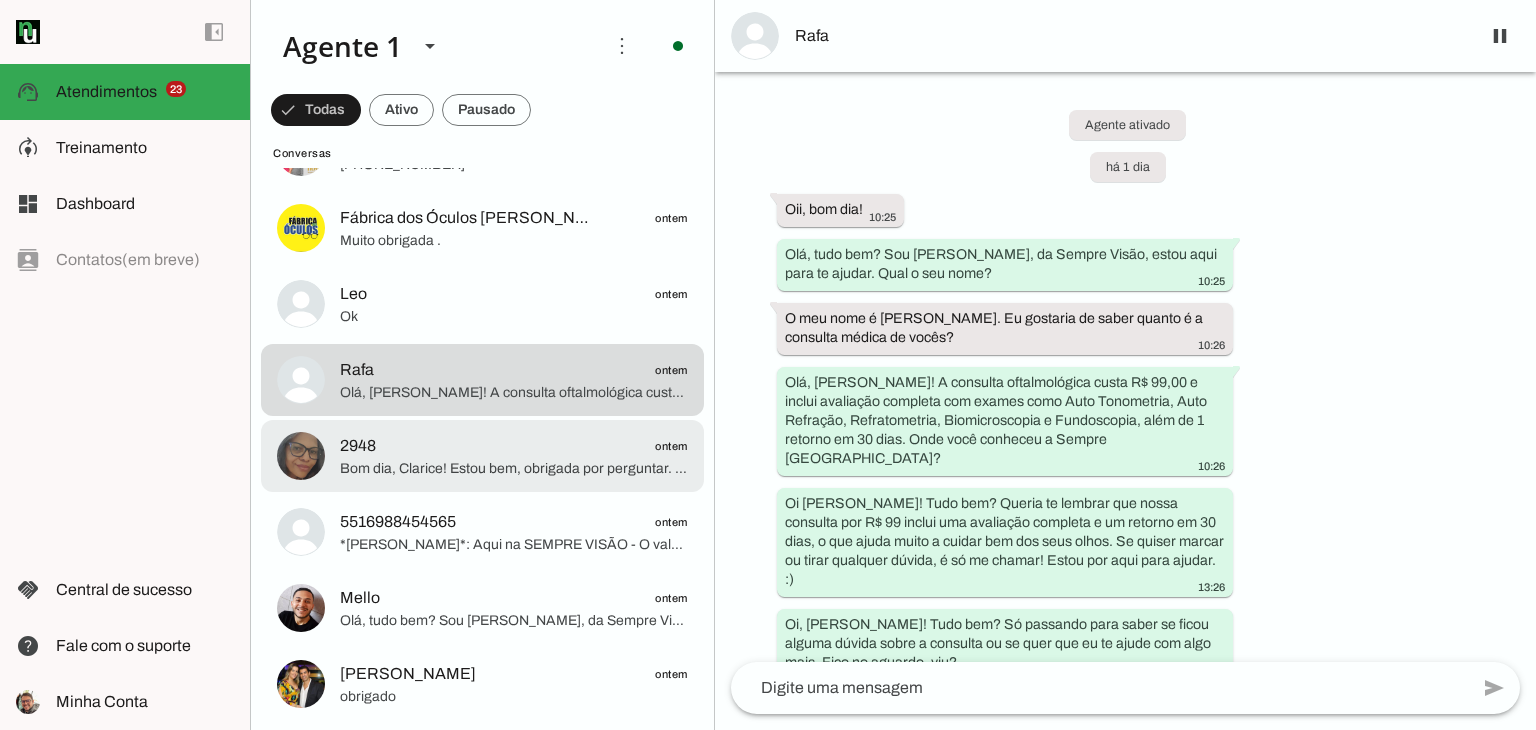 click on "2948
ontem" 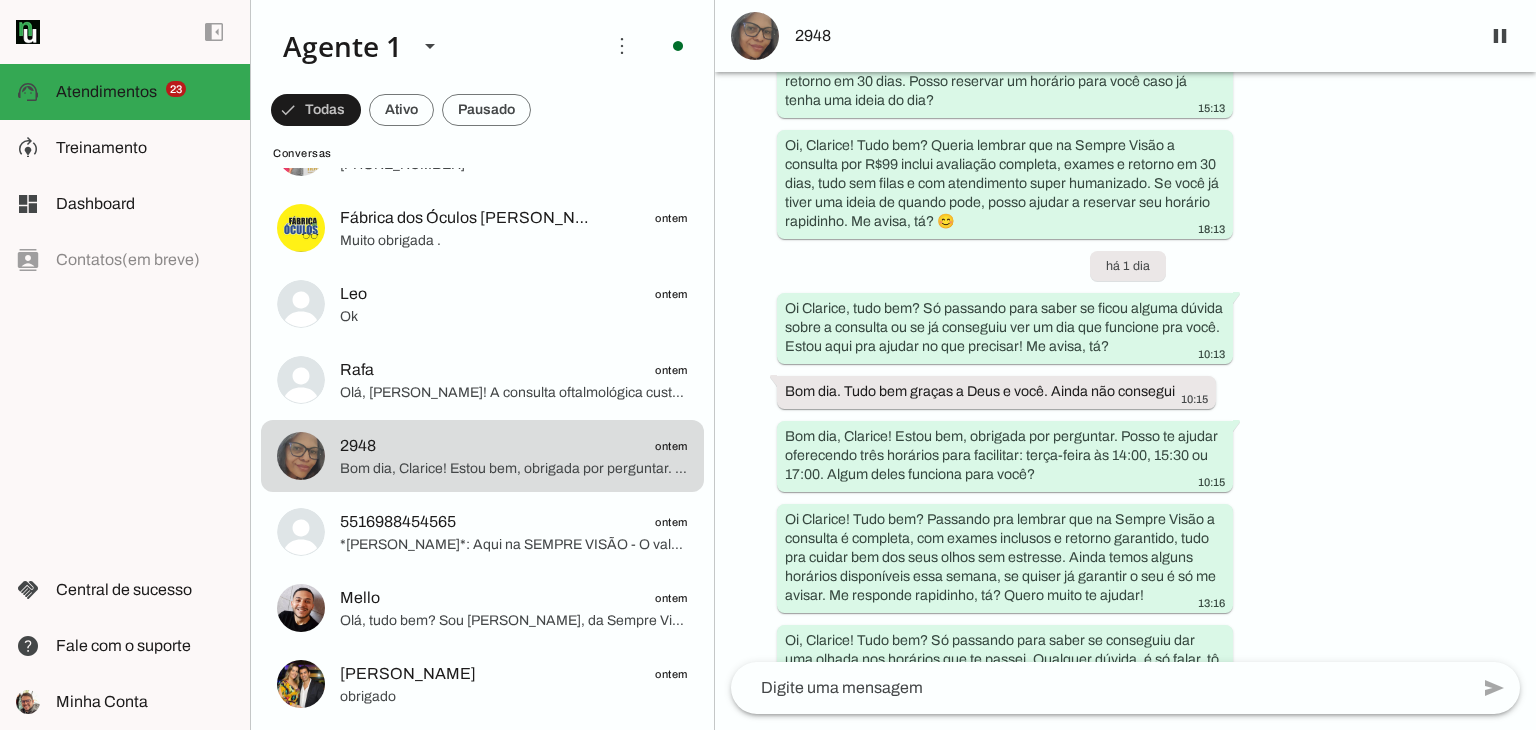 scroll, scrollTop: 750, scrollLeft: 0, axis: vertical 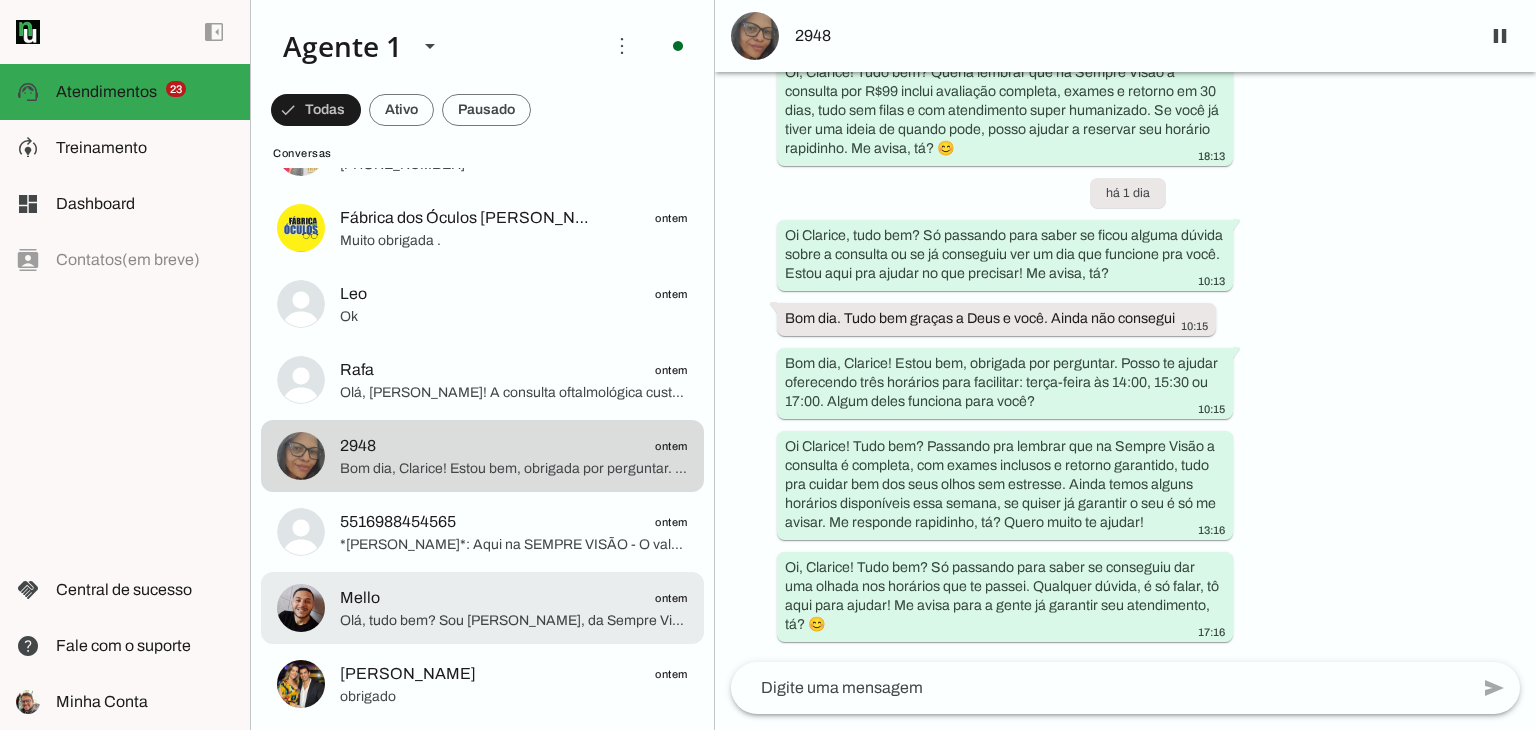 click on "Mello
ontem" 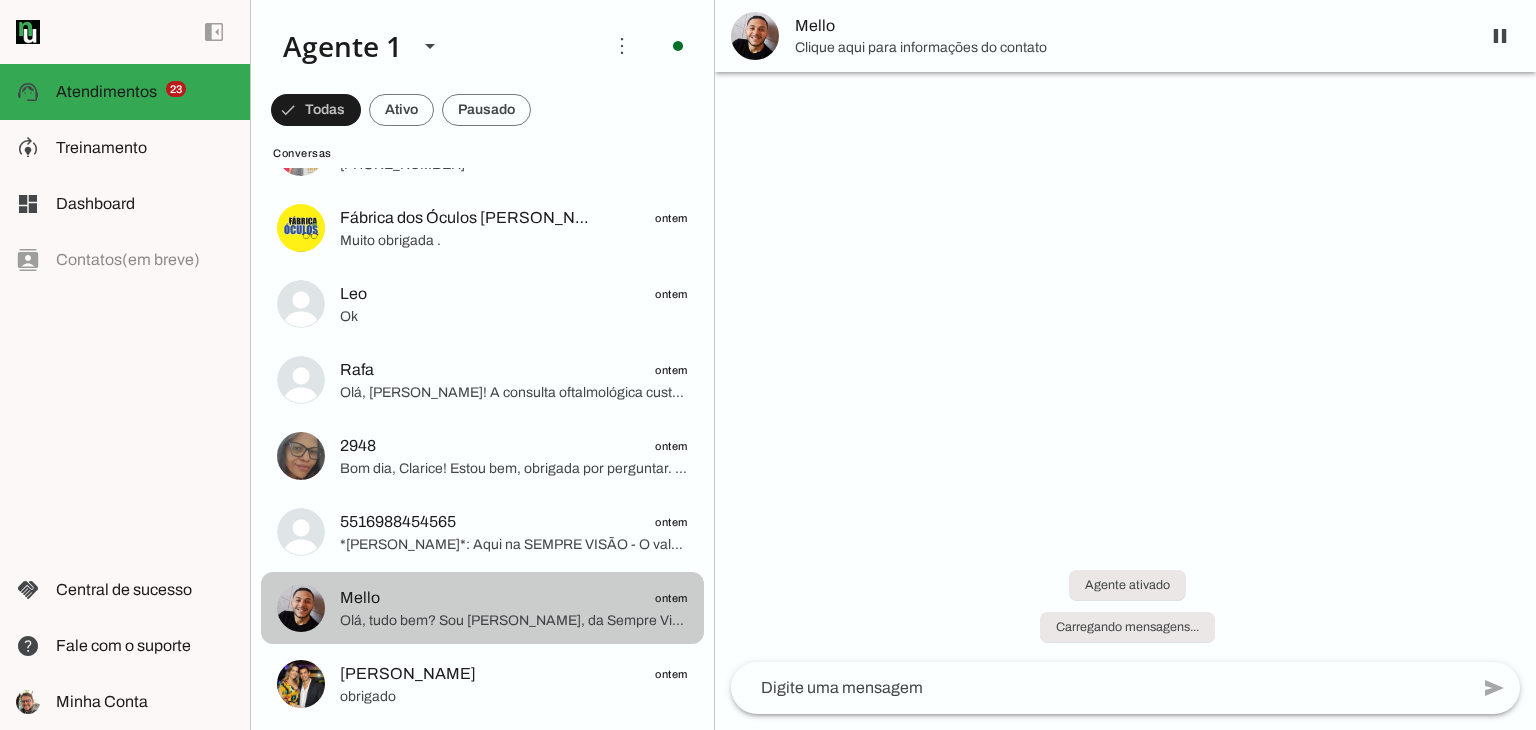 scroll, scrollTop: 0, scrollLeft: 0, axis: both 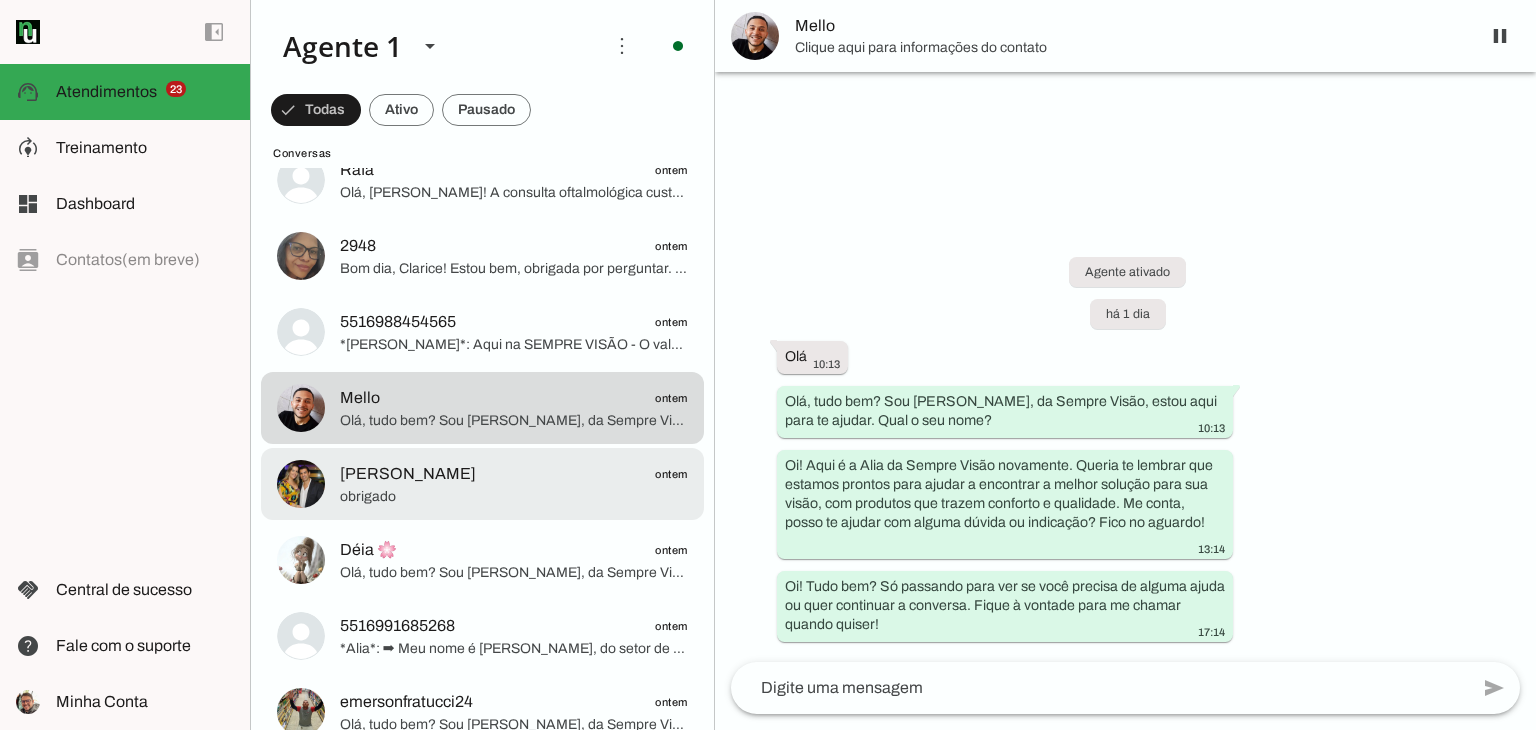 click on "[PERSON_NAME]
ontem" 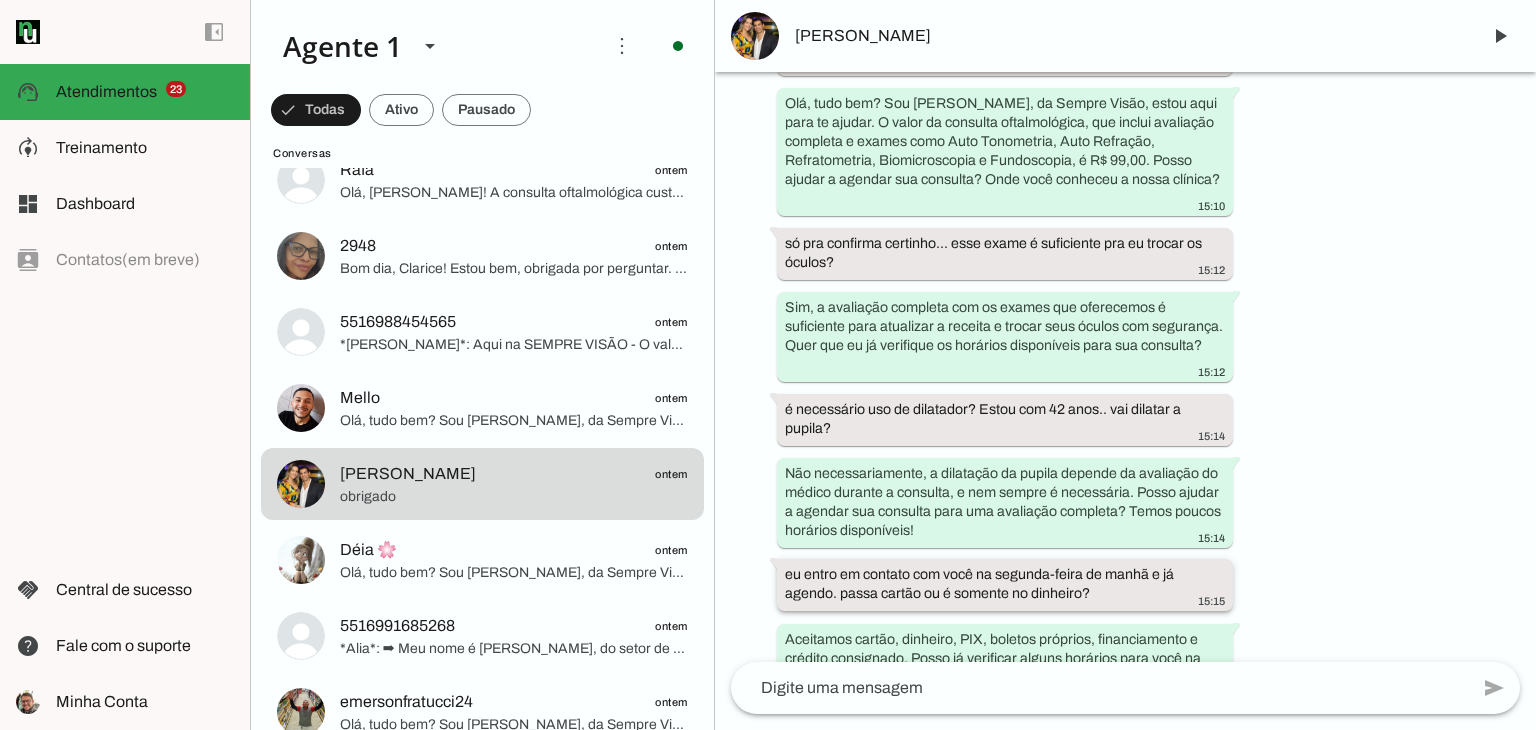 scroll, scrollTop: 100, scrollLeft: 0, axis: vertical 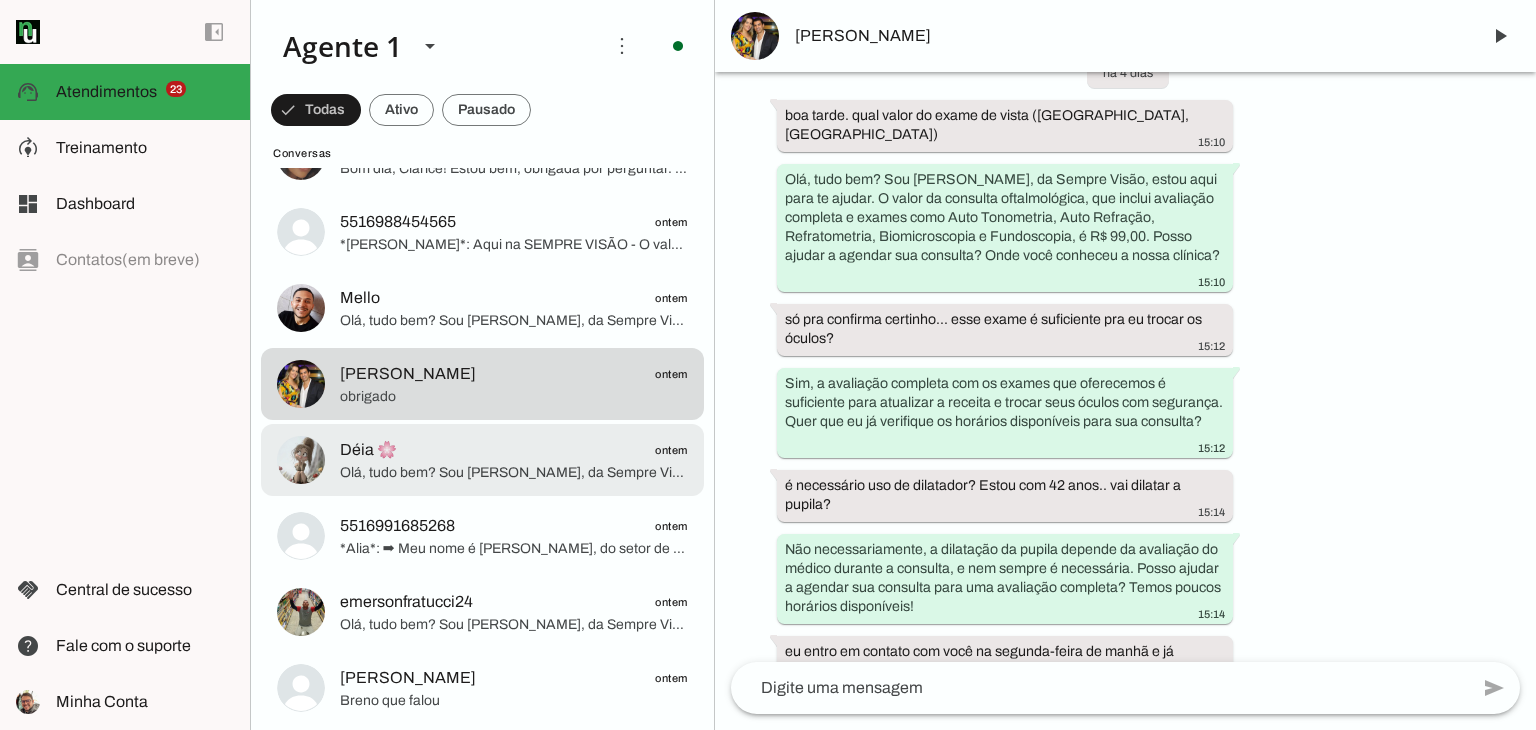click on "Olá, tudo bem? Sou [PERSON_NAME], da Sempre Visão, estou aqui para te ajudar. Nossa clínica oferece consultas oftalmológicas completas com exames detalhados e atendimento sem filas. Posso saber onde você conheceu nossa clínica?" 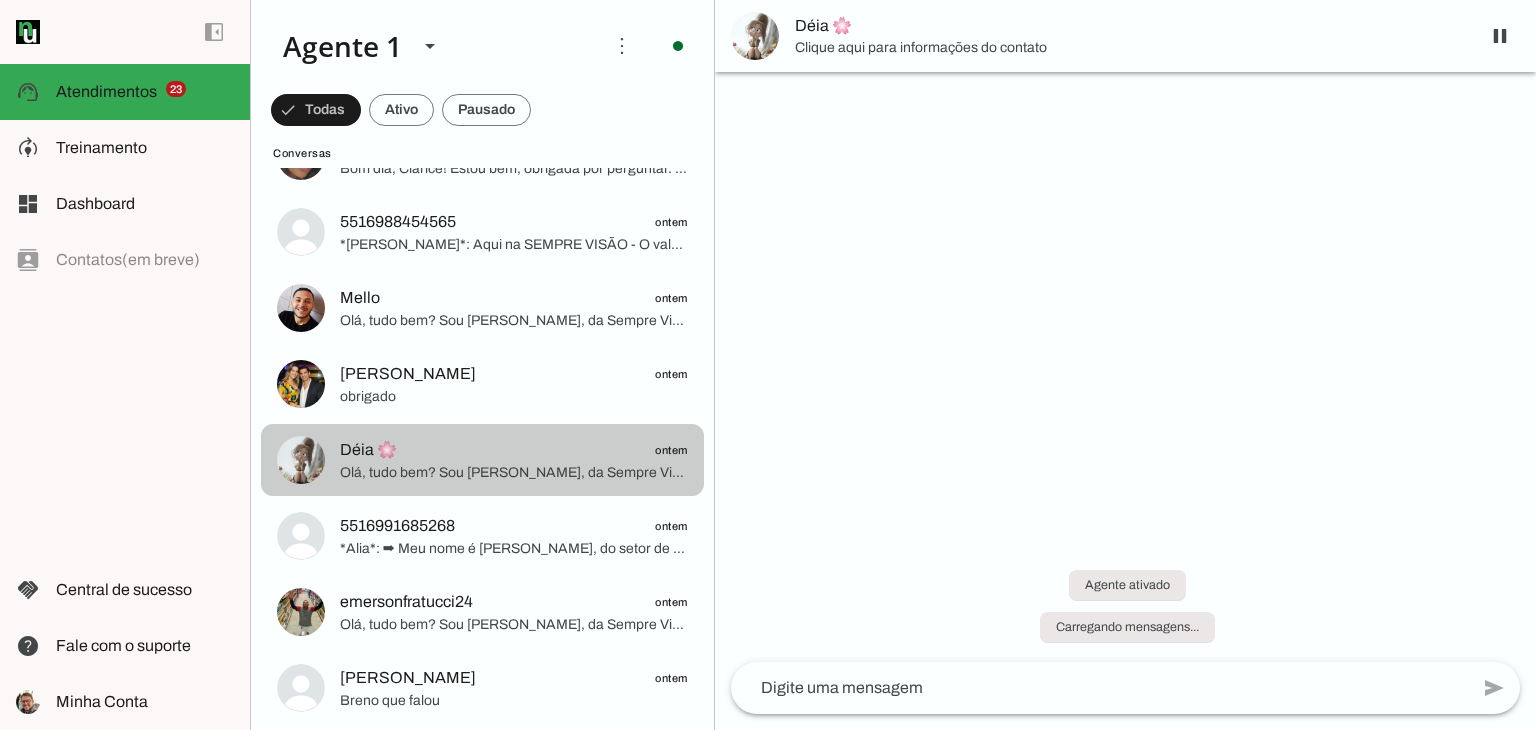 scroll, scrollTop: 0, scrollLeft: 0, axis: both 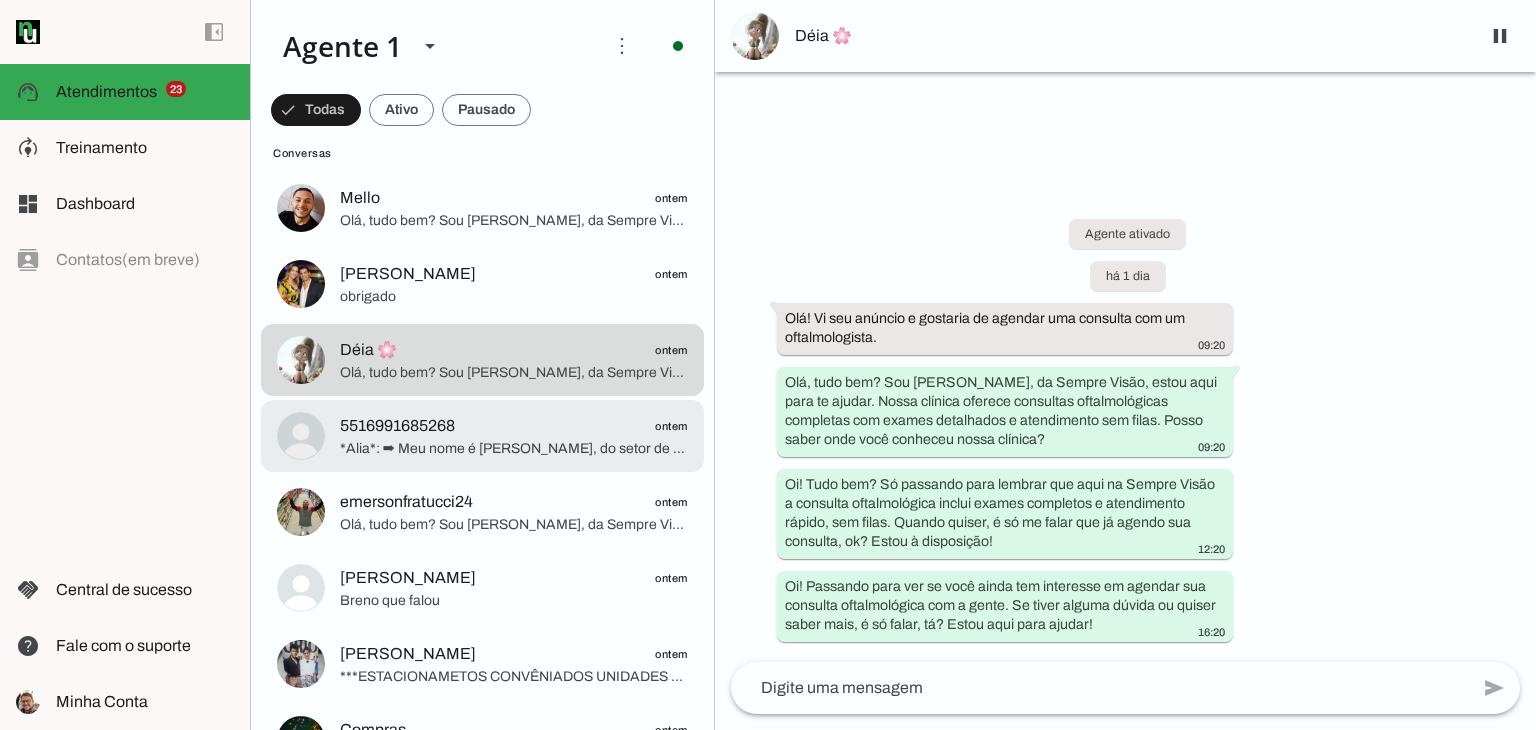 click on "*Alia*:
➡ Meu nome é [PERSON_NAME], do setor de atendimento da Sempre Visão. Qual melhor dia para agendarmos sua consulta?
Como conheceu a gente?" 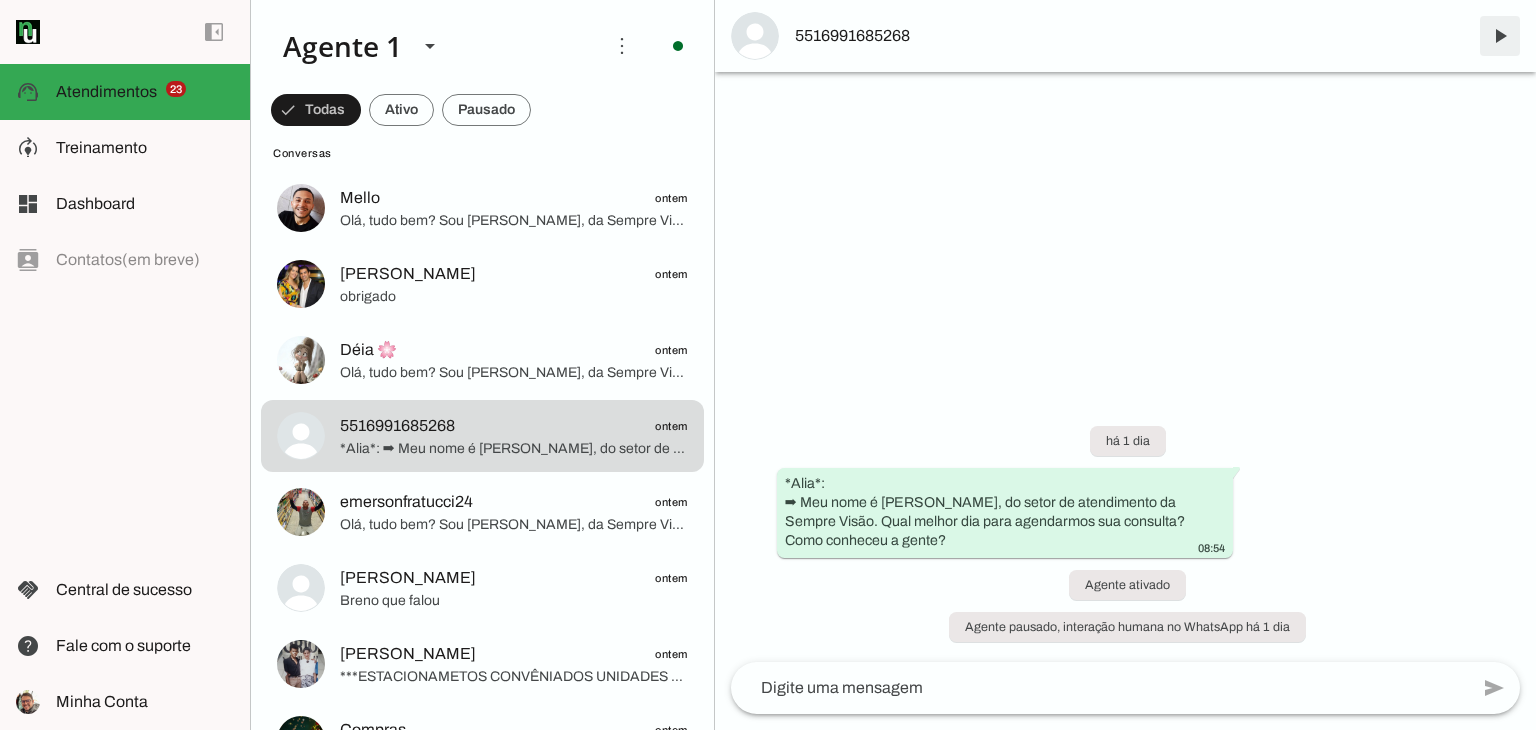 click at bounding box center (1500, 36) 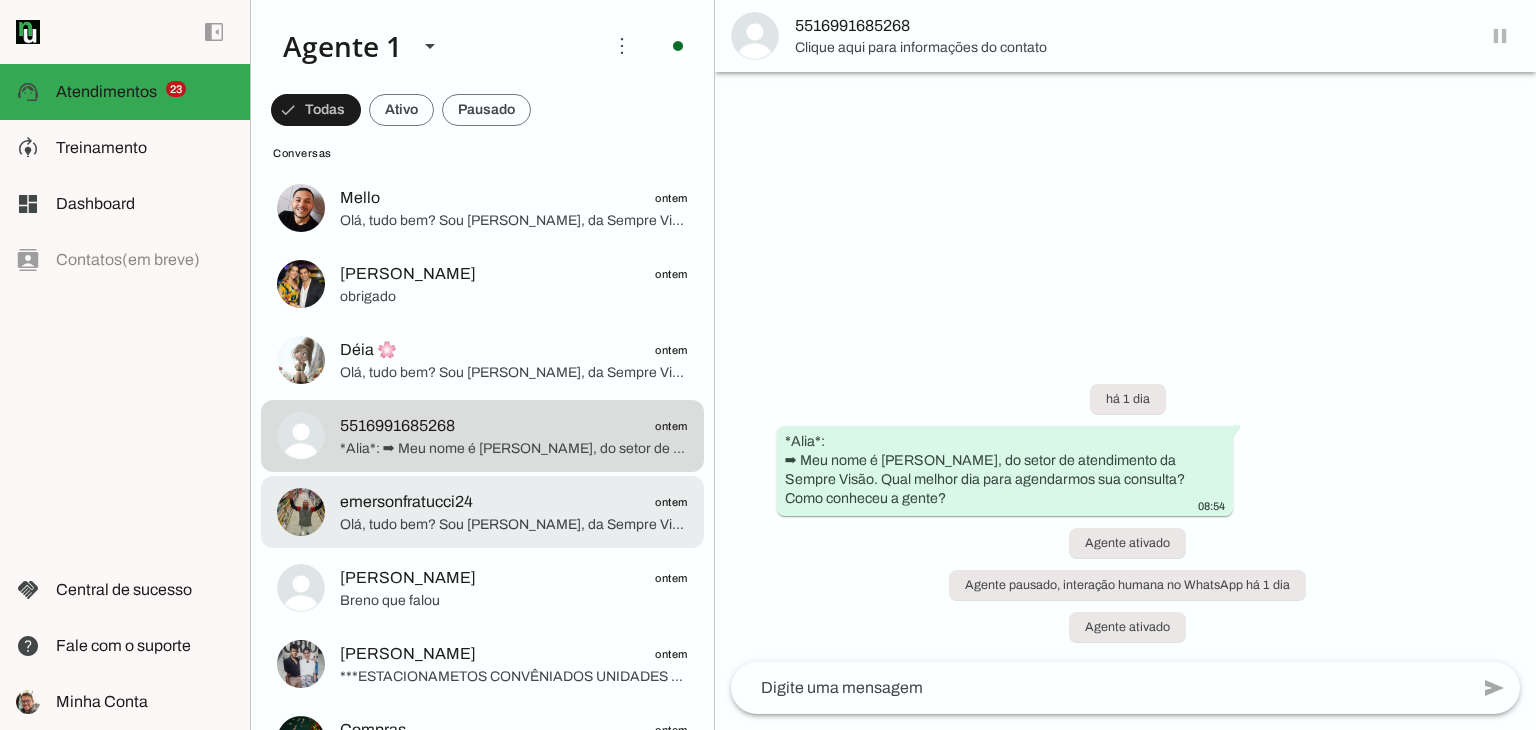 click on "Olá, tudo bem? Sou [PERSON_NAME], da Sempre Visão, estou aqui para te ajudar. A consulta inclui avaliação completa e exames modernos por R$99,00, com retorno em 30 dias incluso. Posso saber seu nome? E onde você conheceu a nossa clínica?" 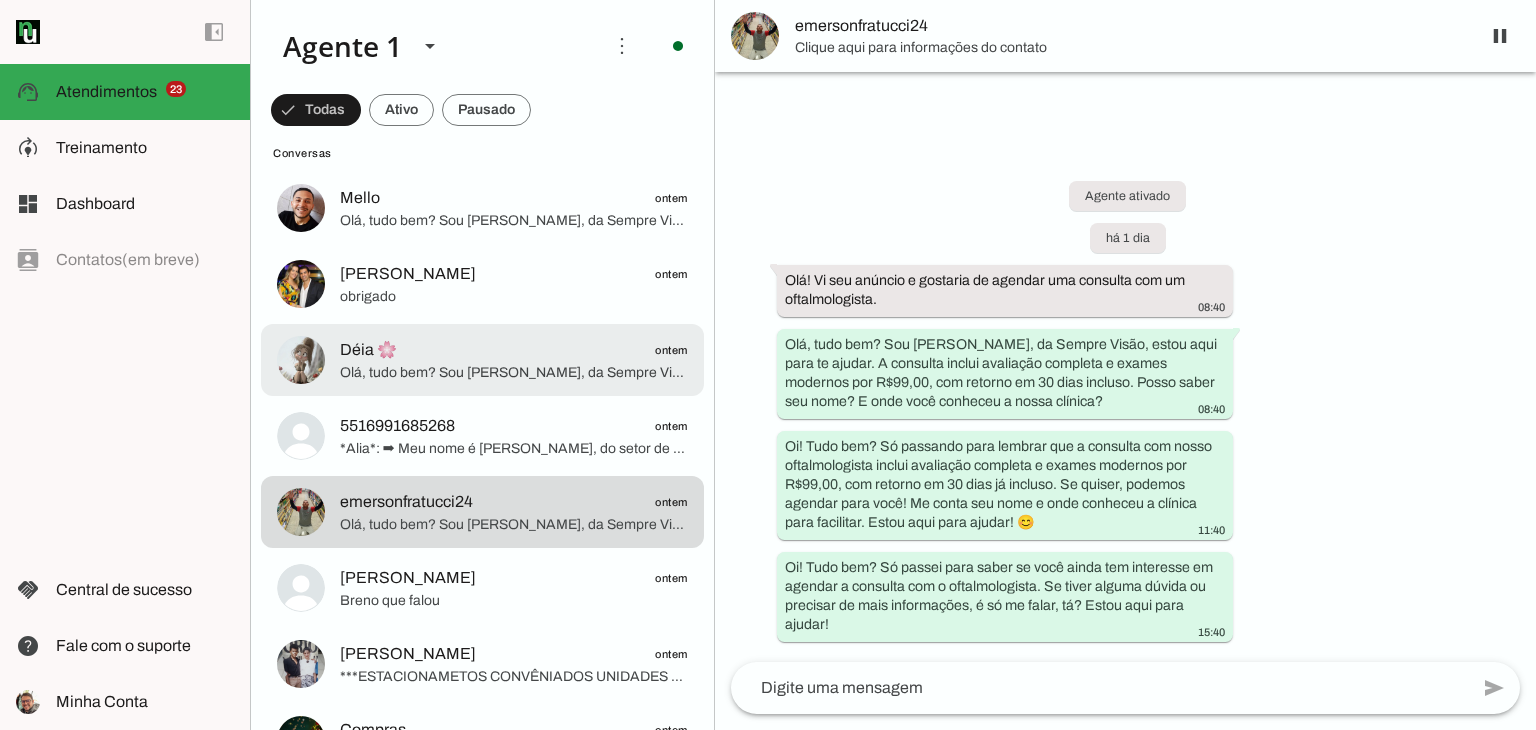 click on "Déia 🌸
ontem" 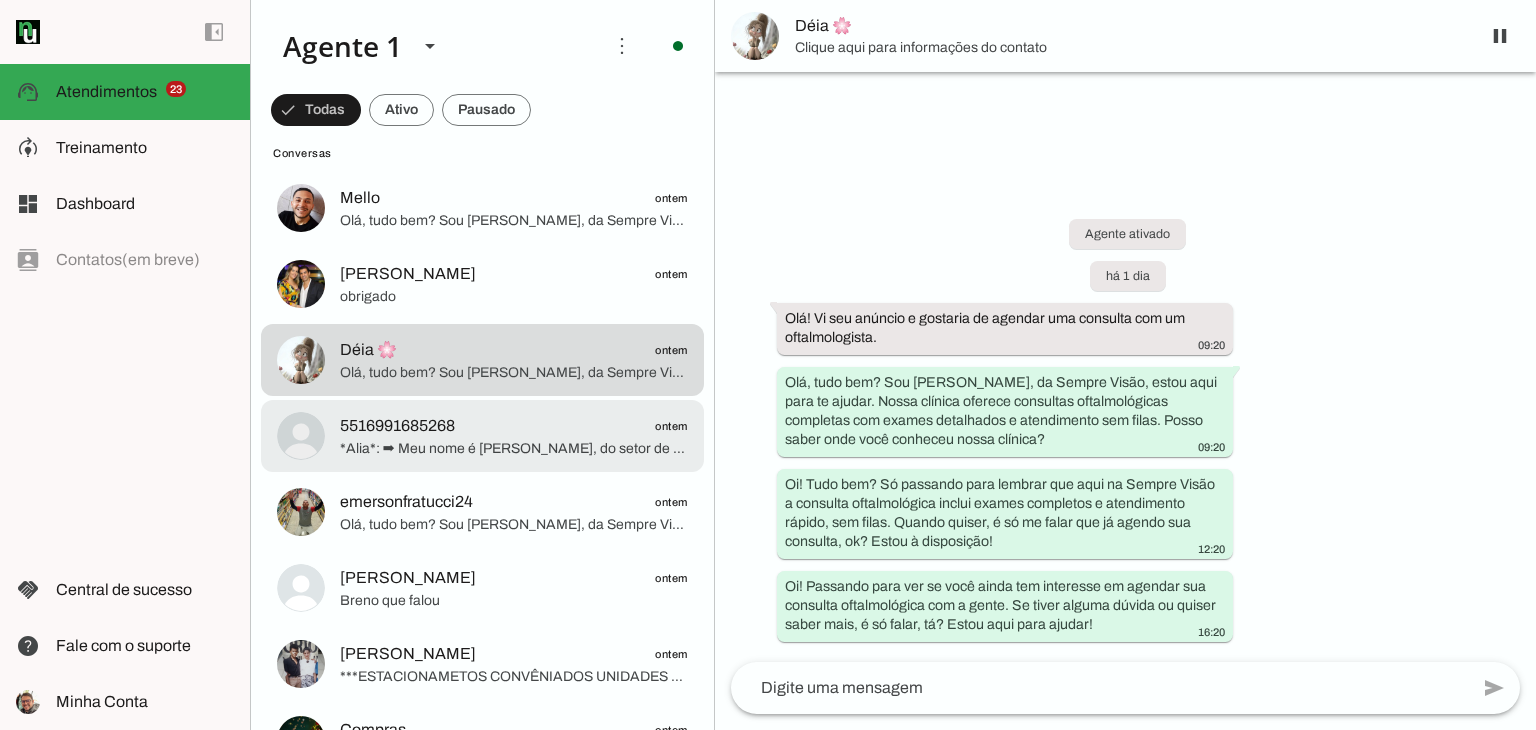 click on "*Alia*:
➡ Meu nome é [PERSON_NAME], do setor de atendimento da Sempre Visão. Qual melhor dia para agendarmos sua consulta?
Como conheceu a gente?" 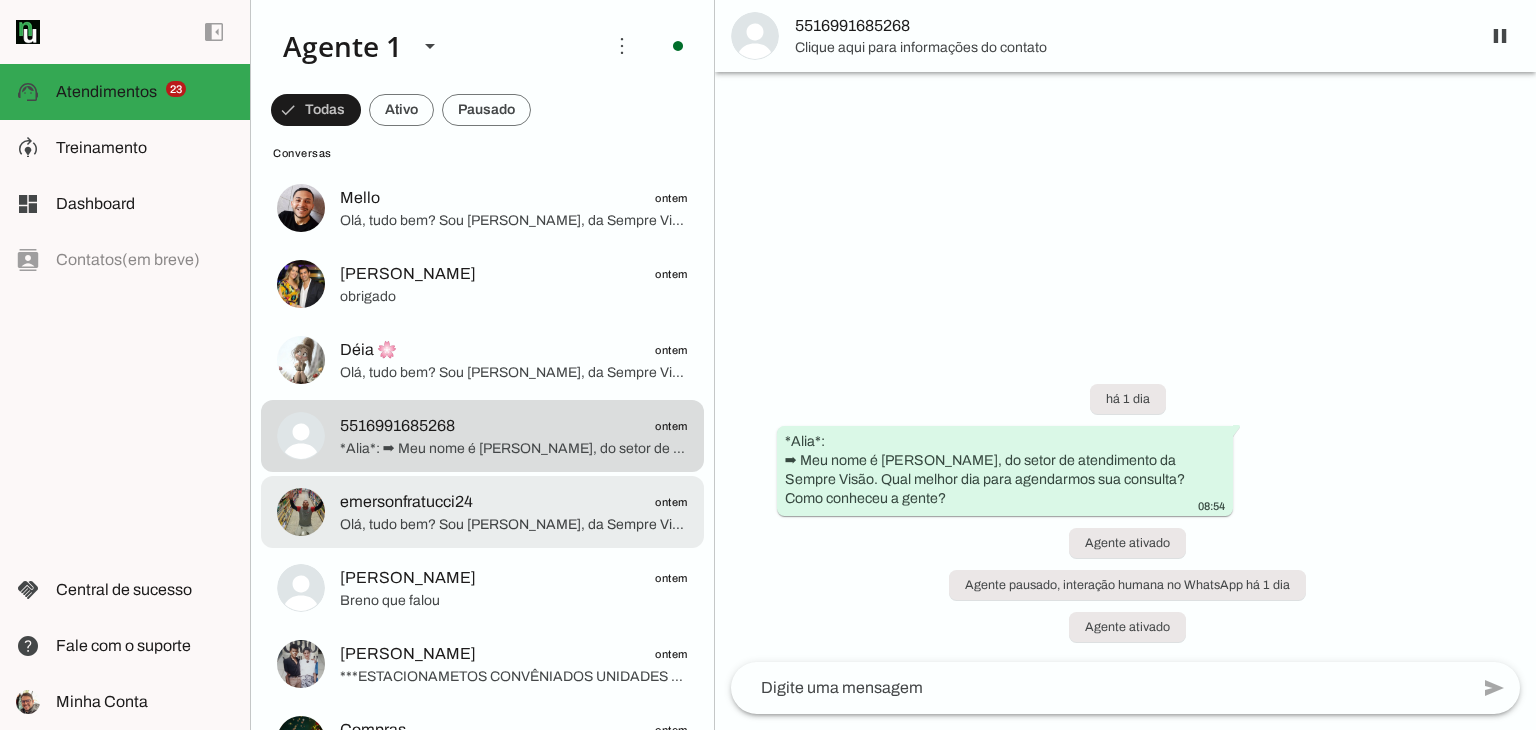 click on "Olá, tudo bem? Sou [PERSON_NAME], da Sempre Visão, estou aqui para te ajudar. A consulta inclui avaliação completa e exames modernos por R$99,00, com retorno em 30 dias incluso. Posso saber seu nome? E onde você conheceu a nossa clínica?" 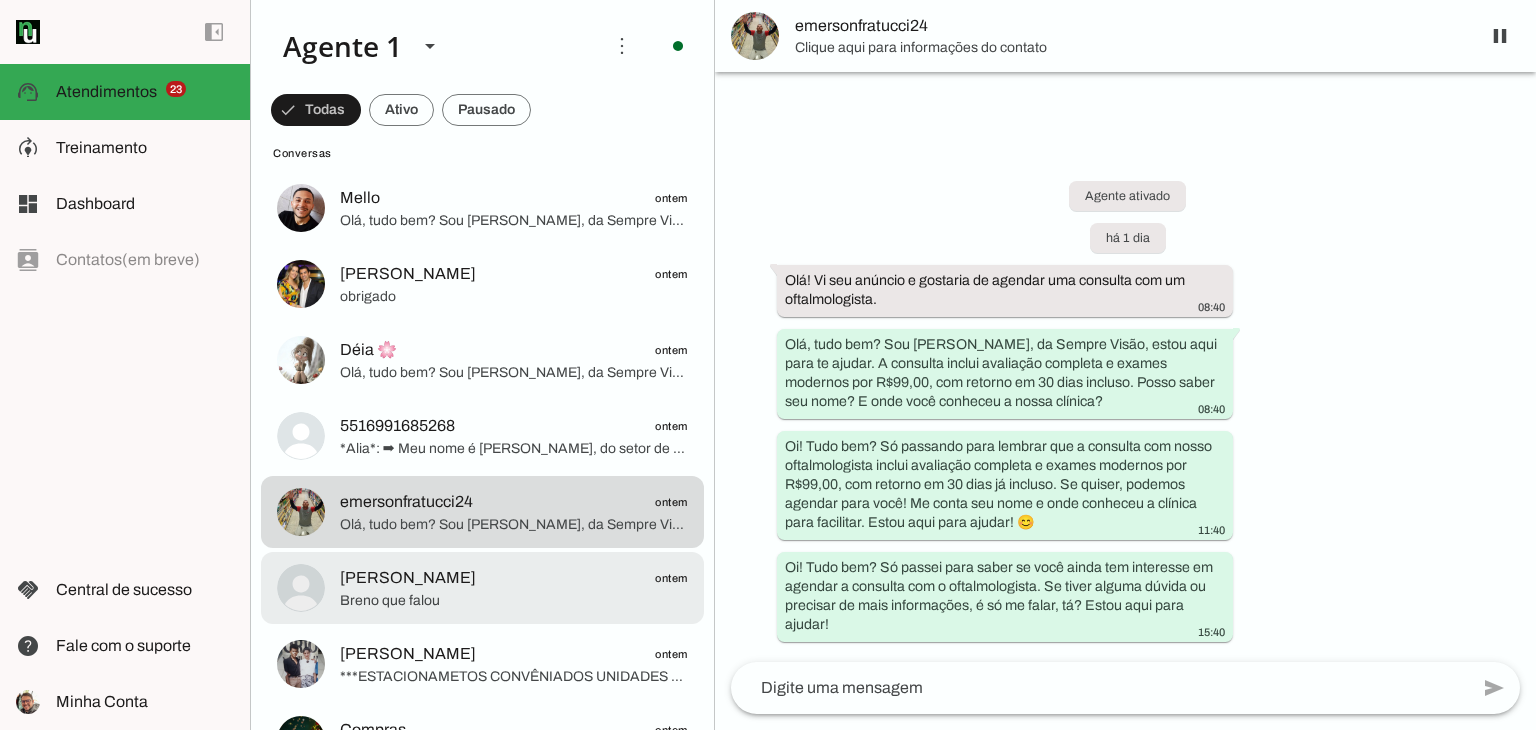 click on "Breno que falou" 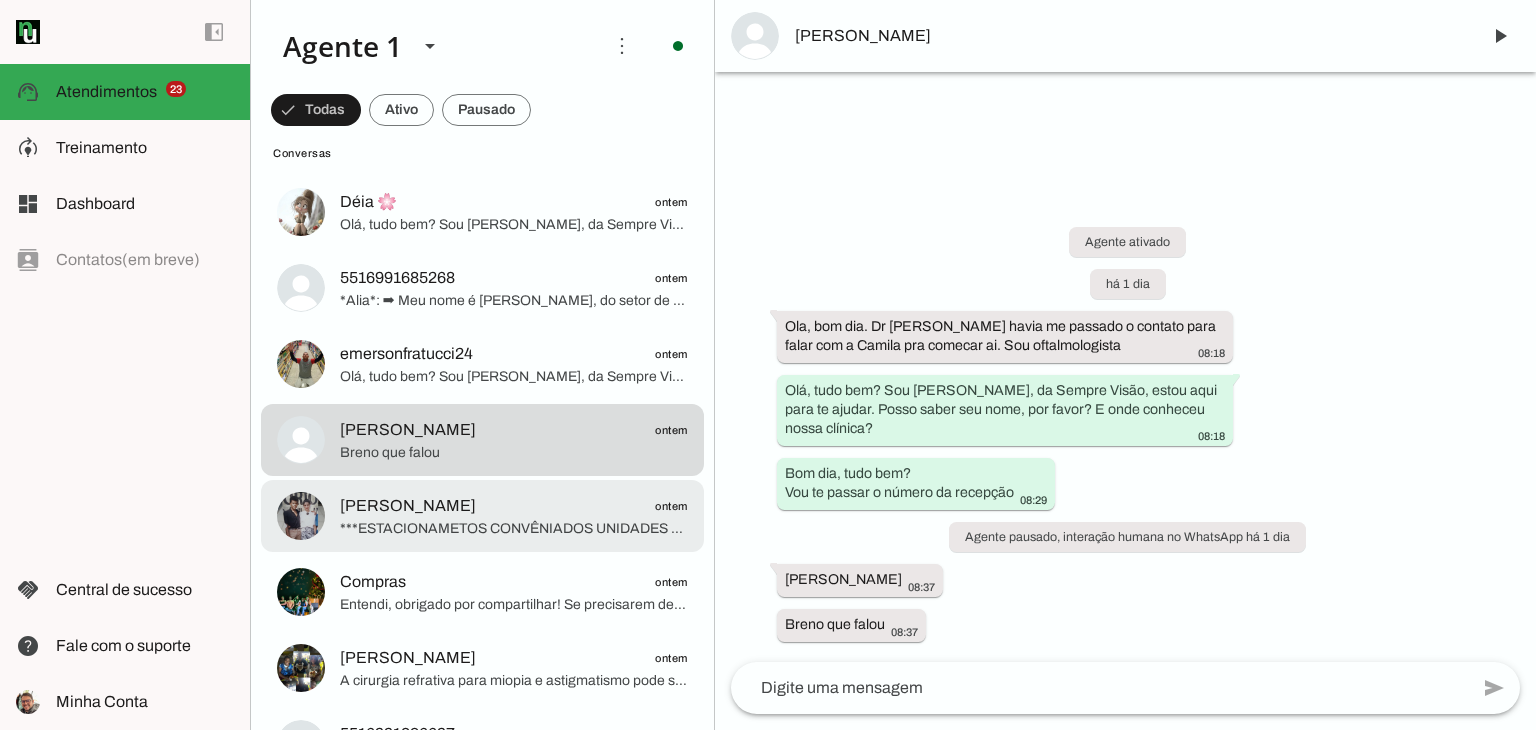 scroll, scrollTop: 7800, scrollLeft: 0, axis: vertical 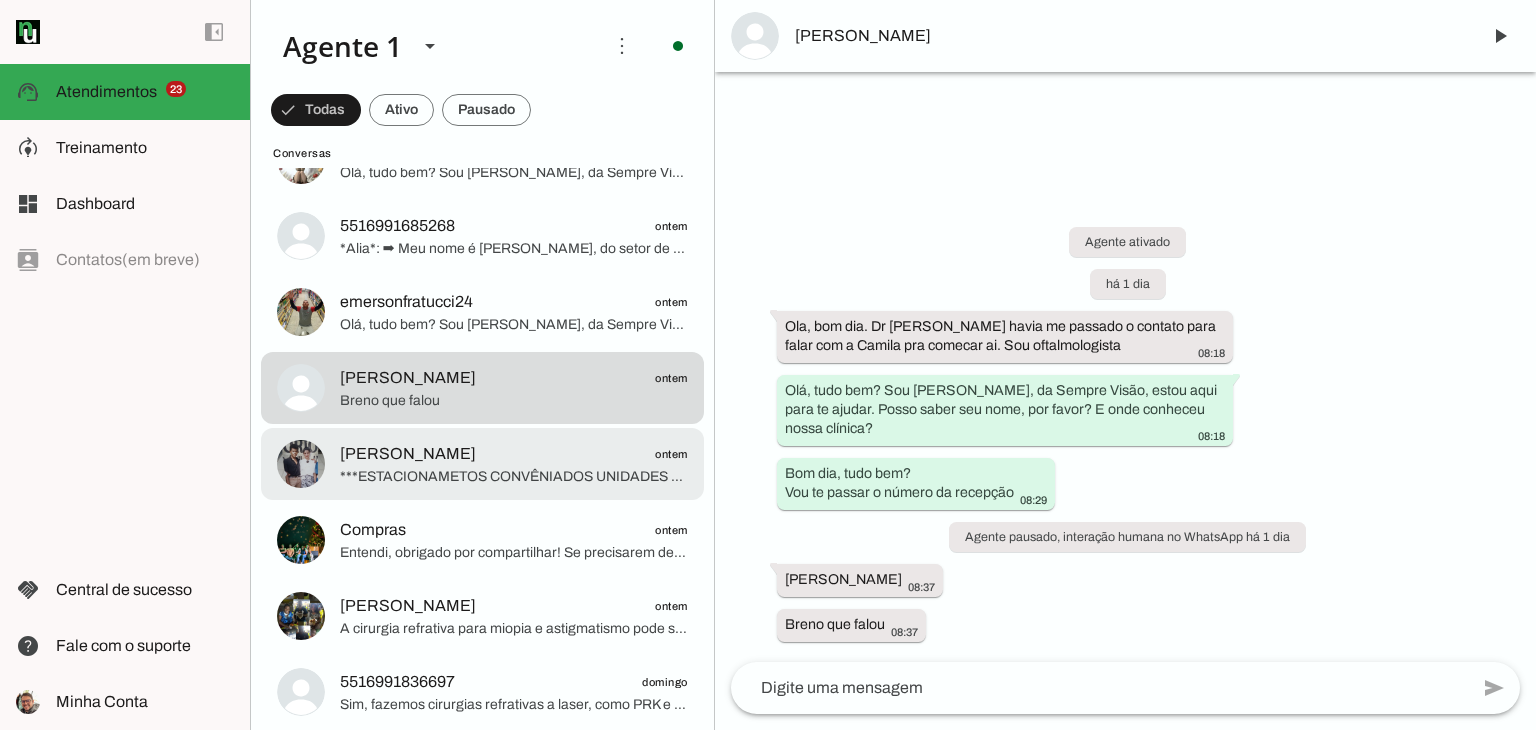 click on "[PERSON_NAME]" 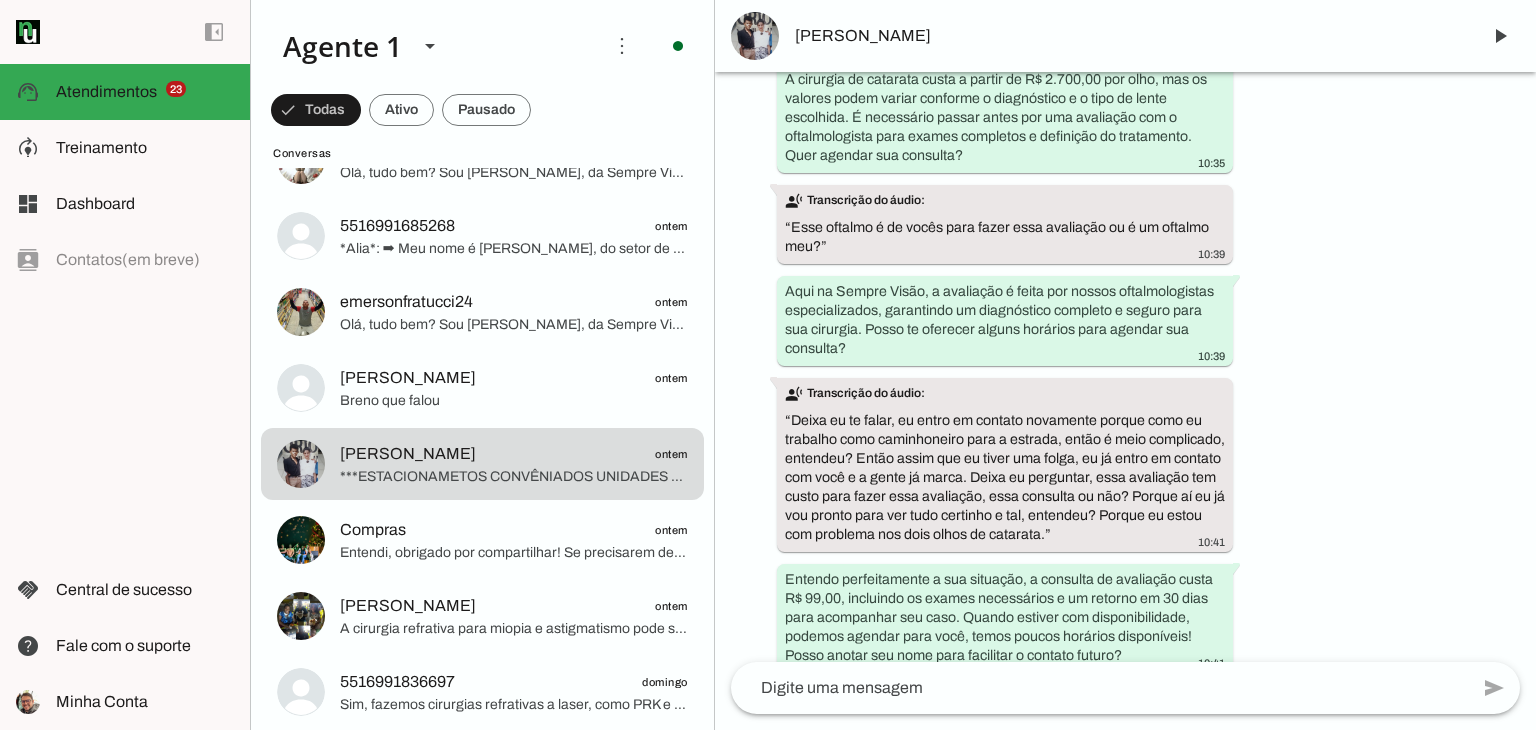 scroll, scrollTop: 412, scrollLeft: 0, axis: vertical 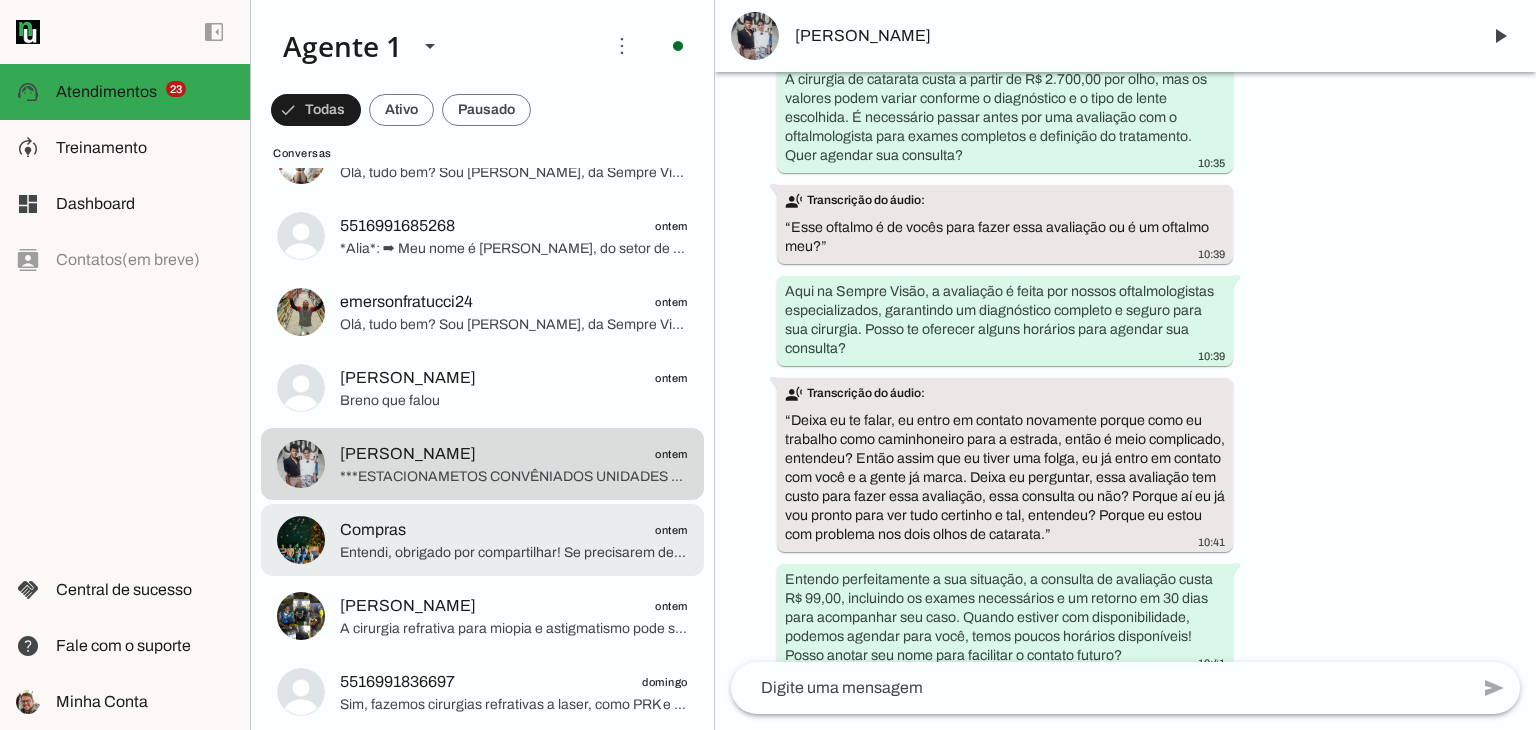 click on "Compras
ontem" 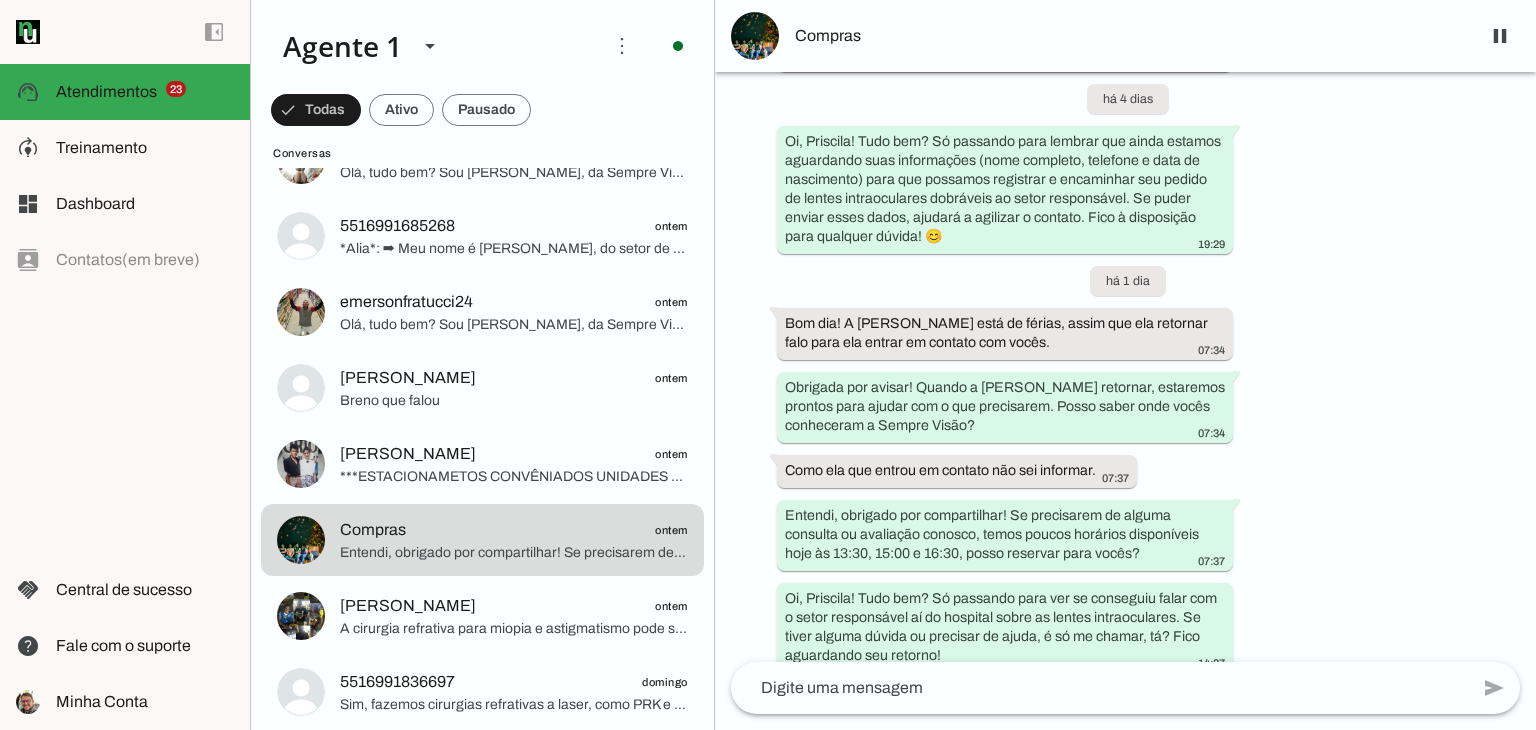 scroll, scrollTop: 1571, scrollLeft: 0, axis: vertical 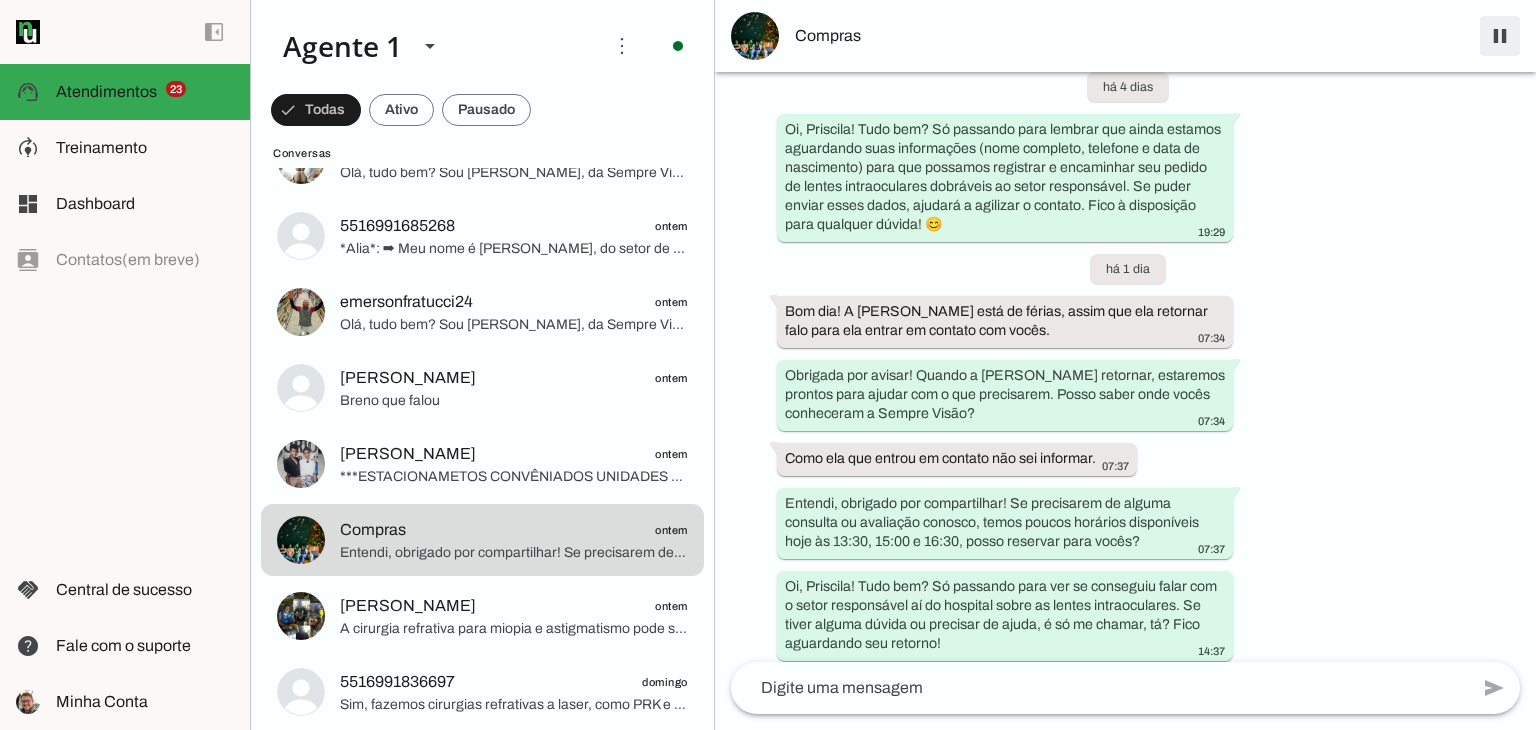 click at bounding box center [1500, 36] 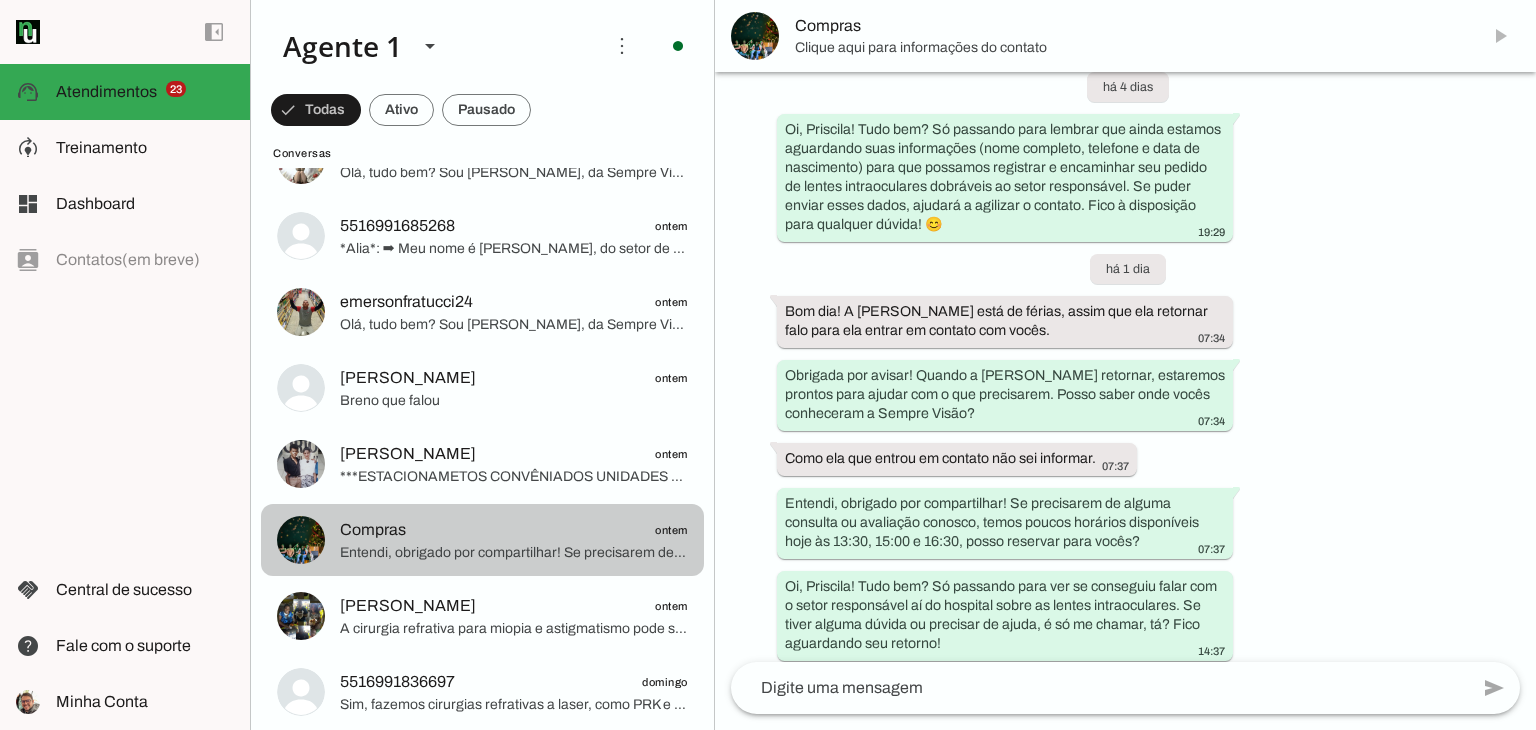 scroll, scrollTop: 0, scrollLeft: 0, axis: both 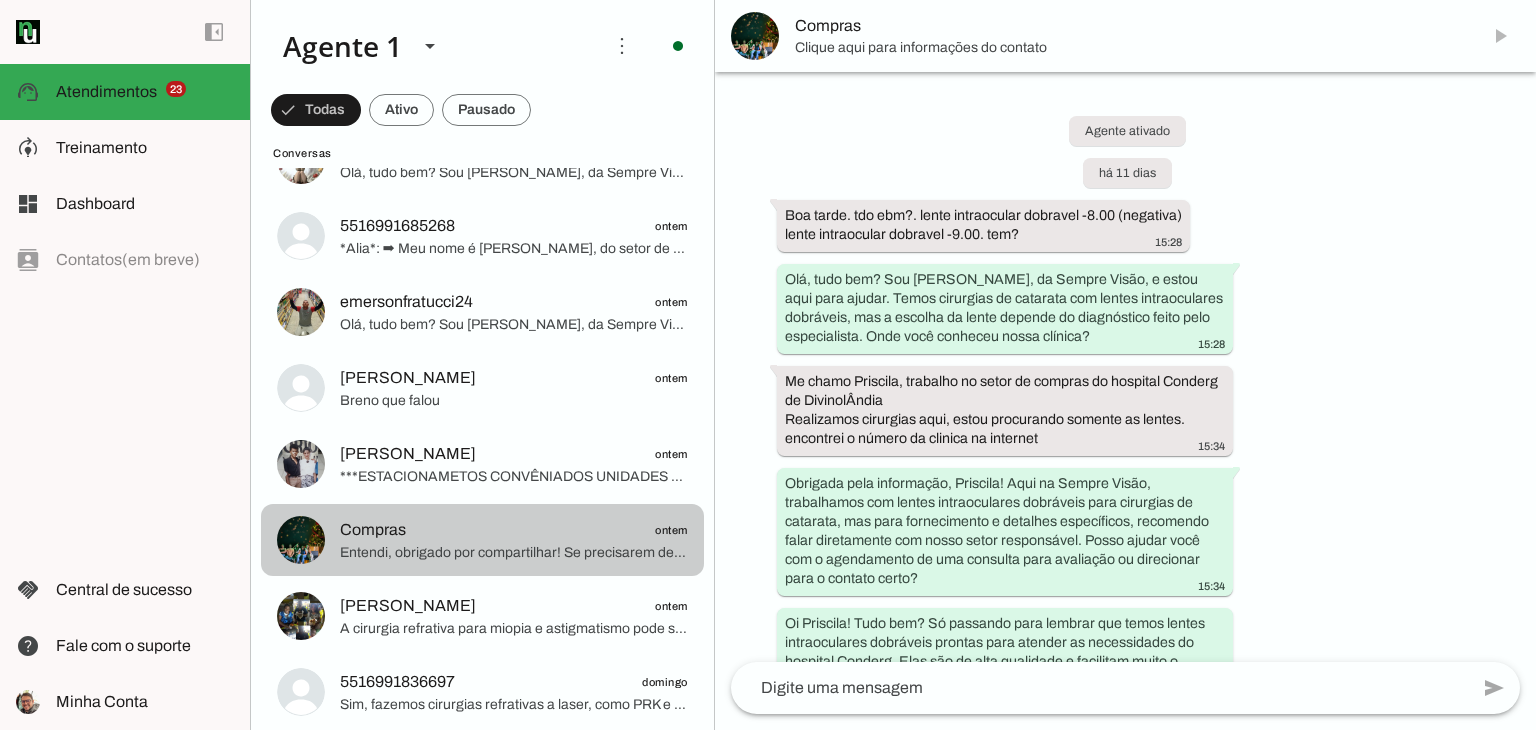 click 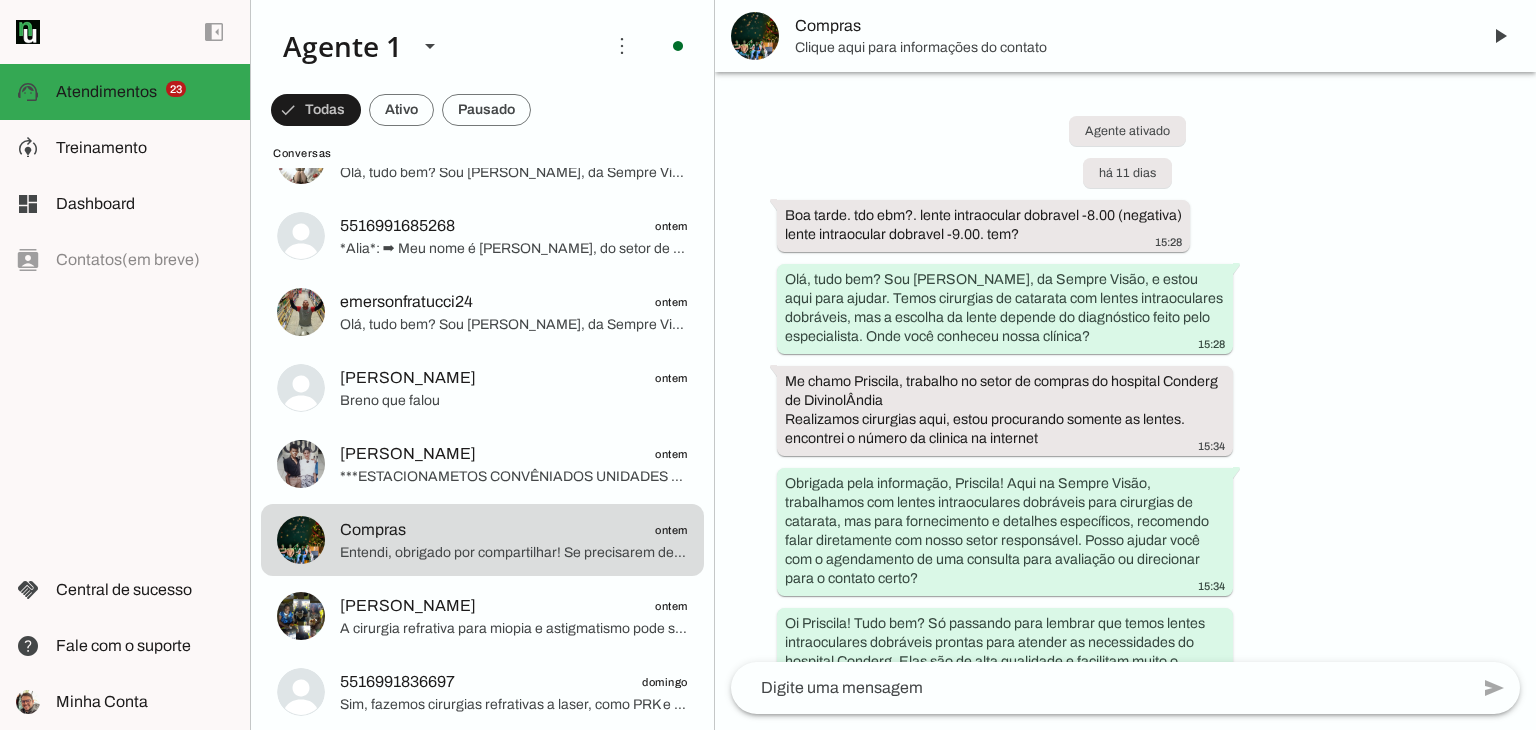 click at bounding box center (755, 36) 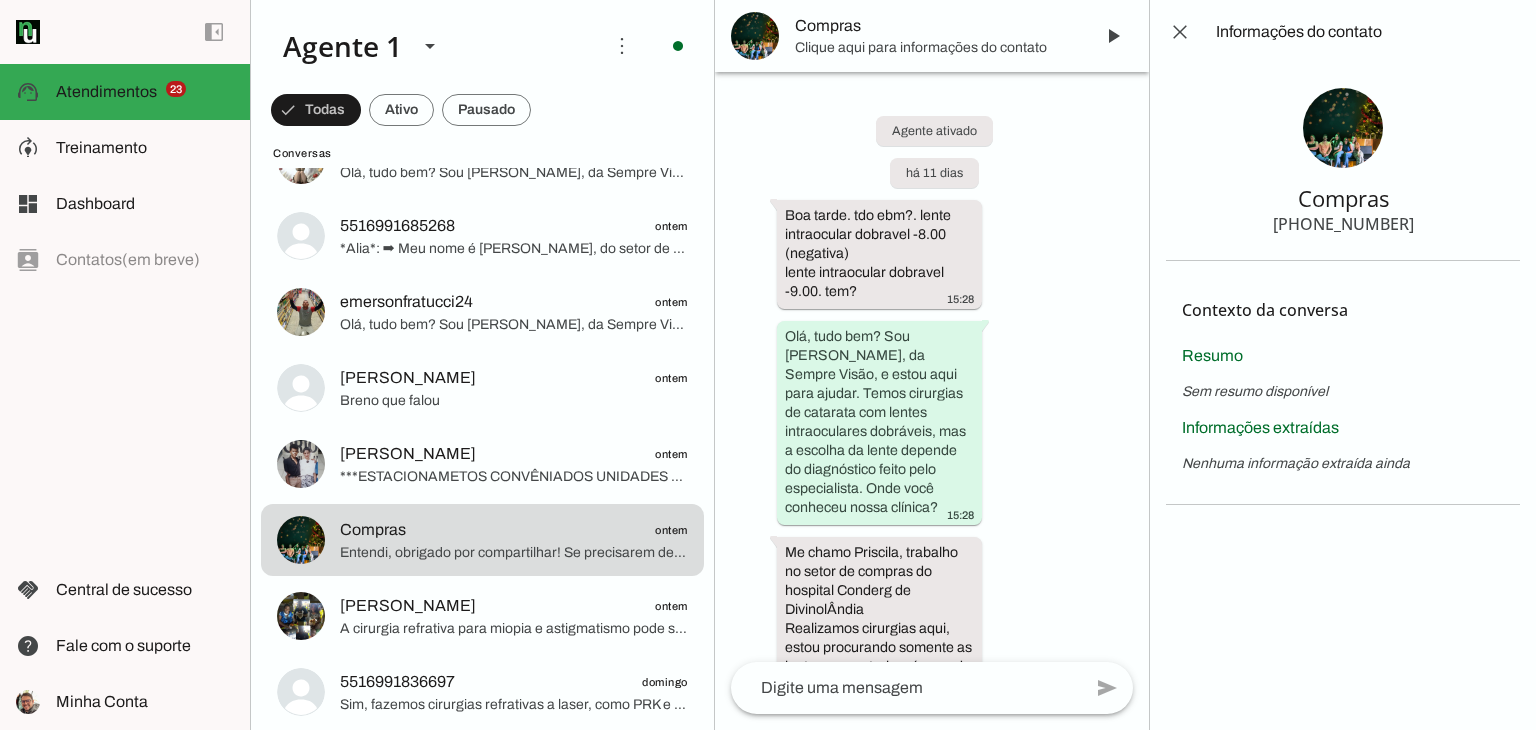 click at bounding box center [1343, 128] 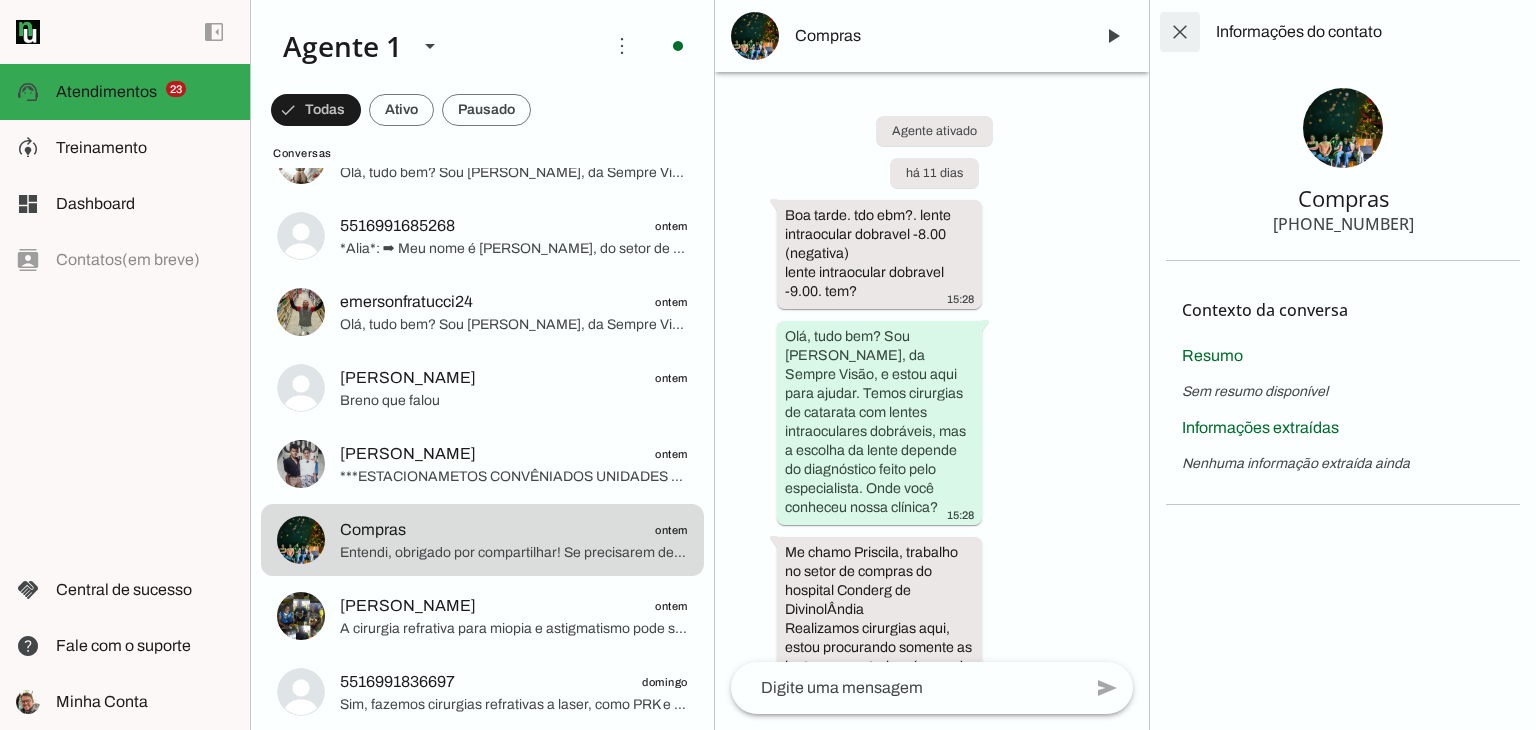 click at bounding box center [1180, 32] 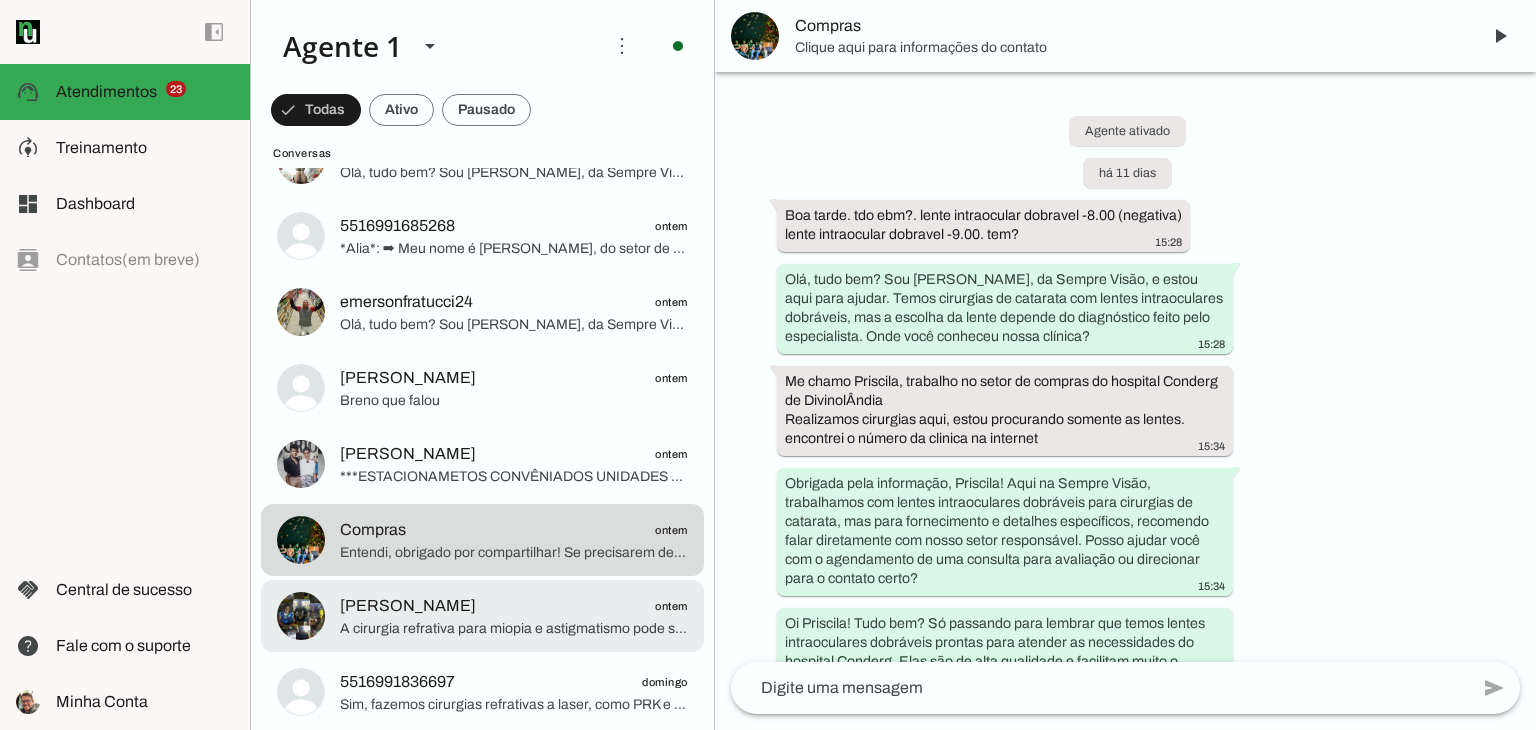 click at bounding box center (514, -980) 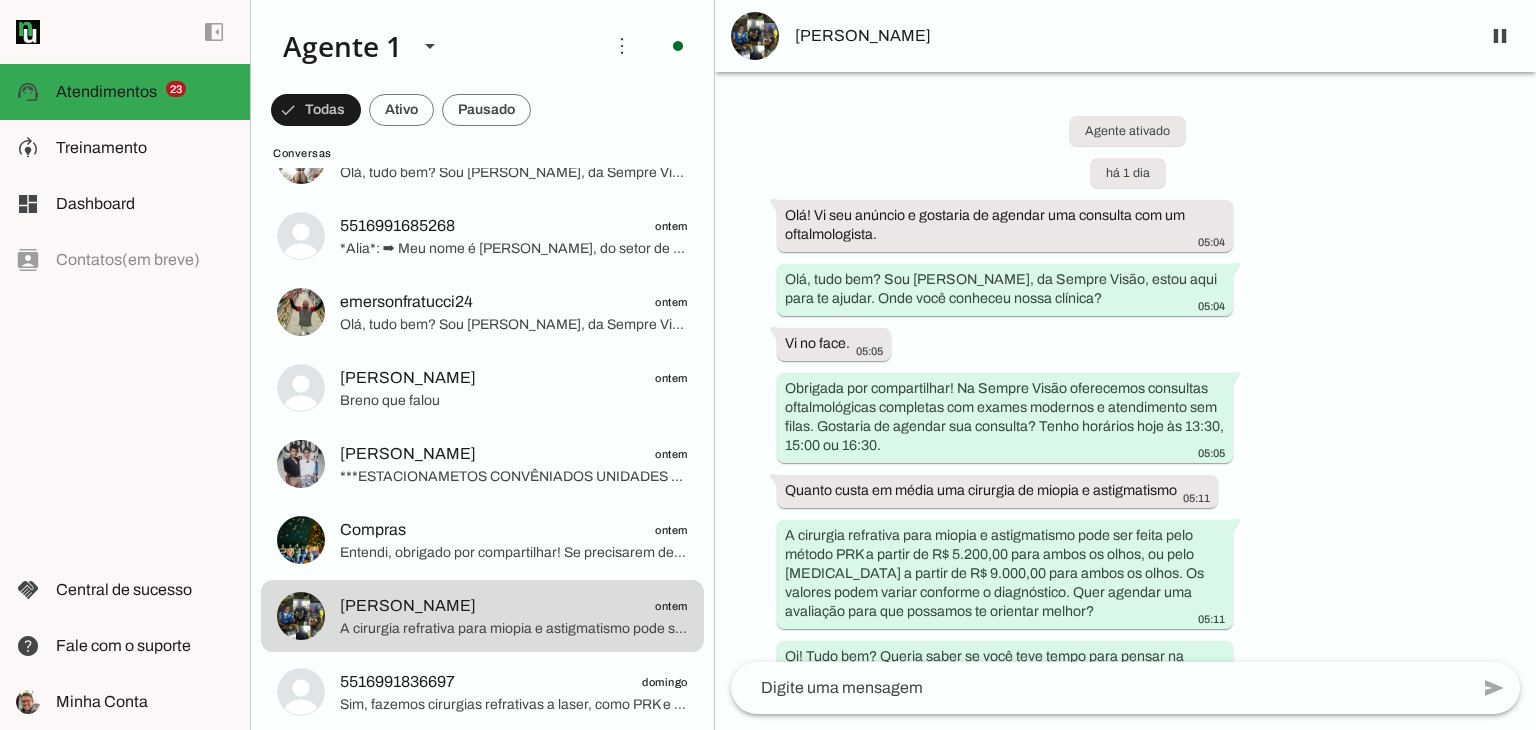 scroll, scrollTop: 191, scrollLeft: 0, axis: vertical 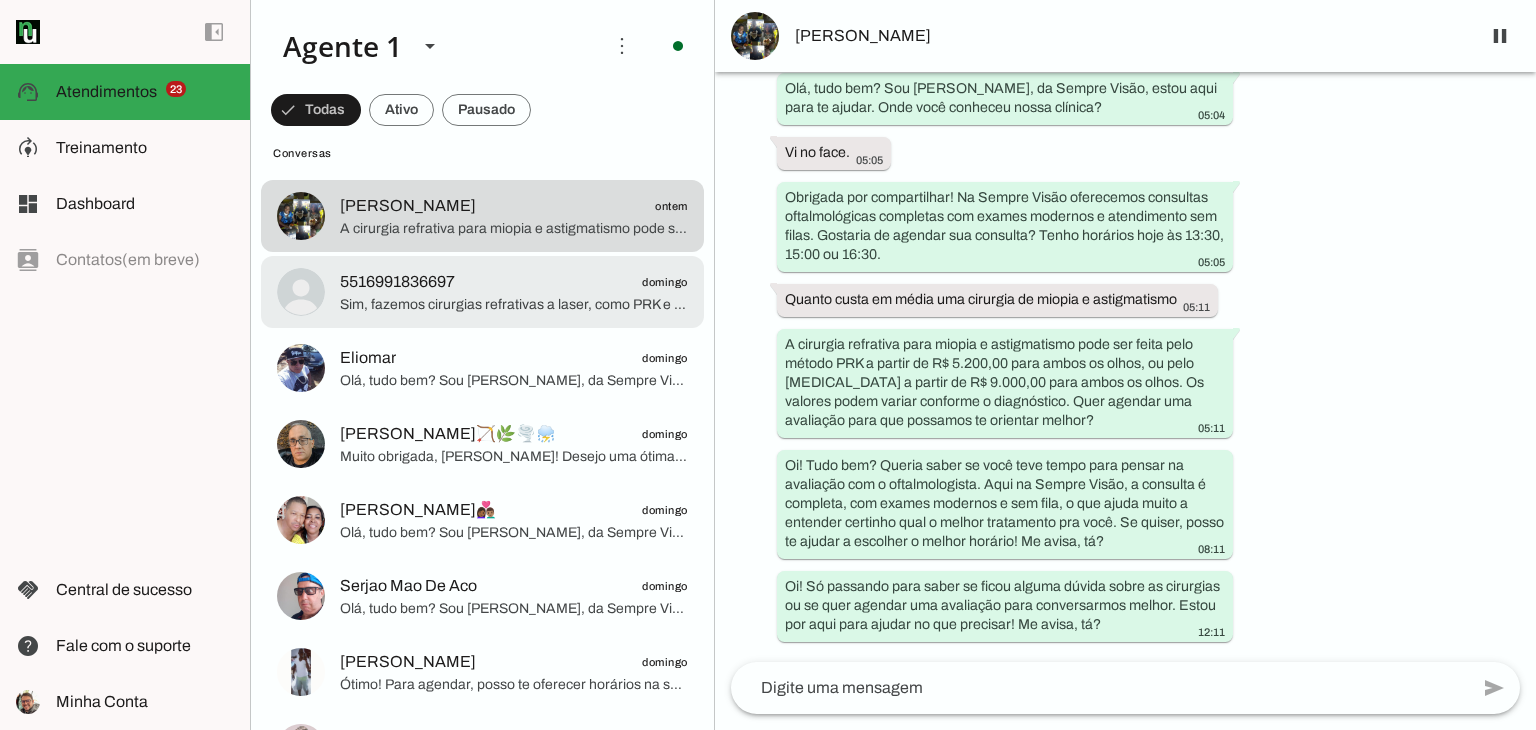 click on "Sim, fazemos cirurgias refrativas a laser, como PRK e [MEDICAL_DATA], com tecnologia de ponta para correção visual. Gostaria de agendar uma avaliação para saber qual o melhor procedimento para você? Temos poucos horários disponíveis!" 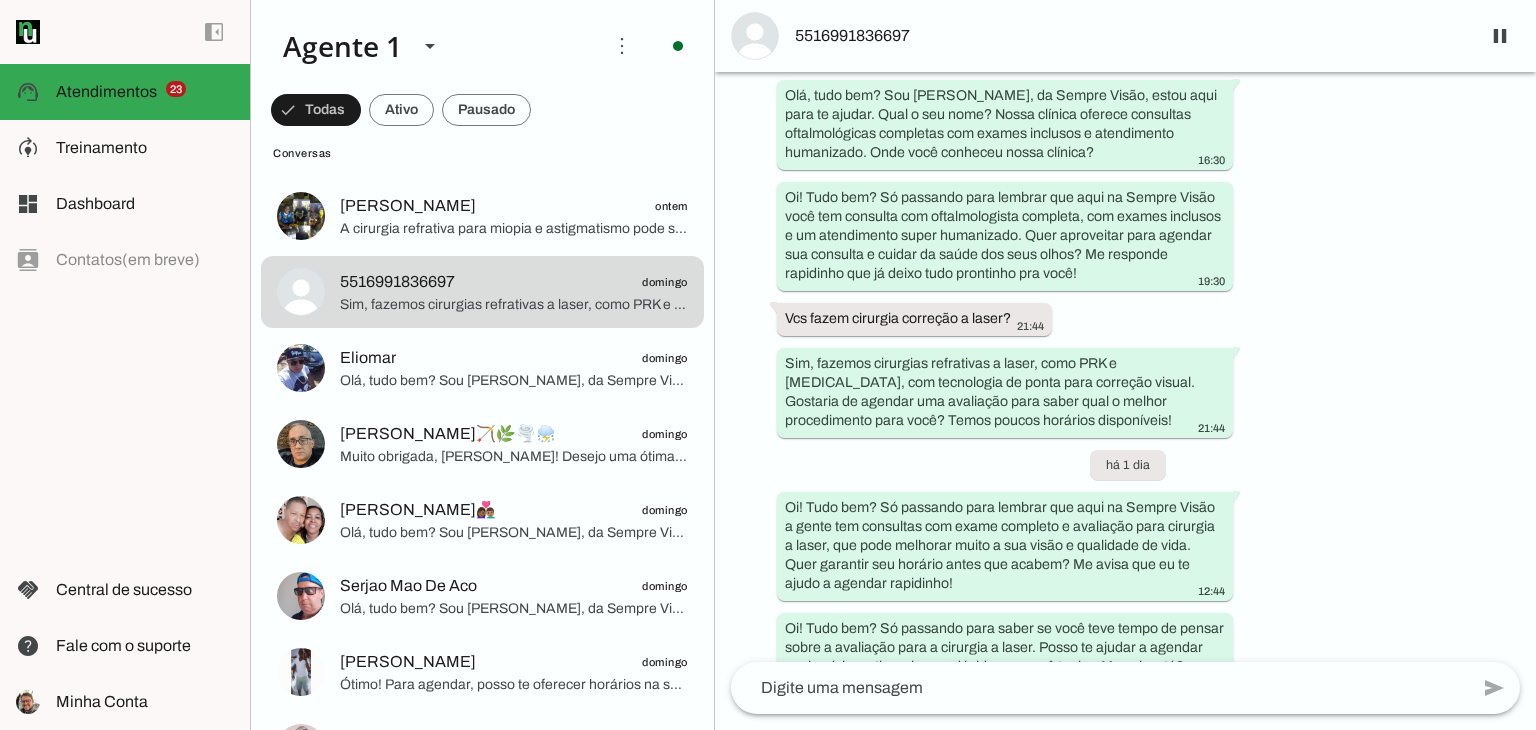 scroll, scrollTop: 245, scrollLeft: 0, axis: vertical 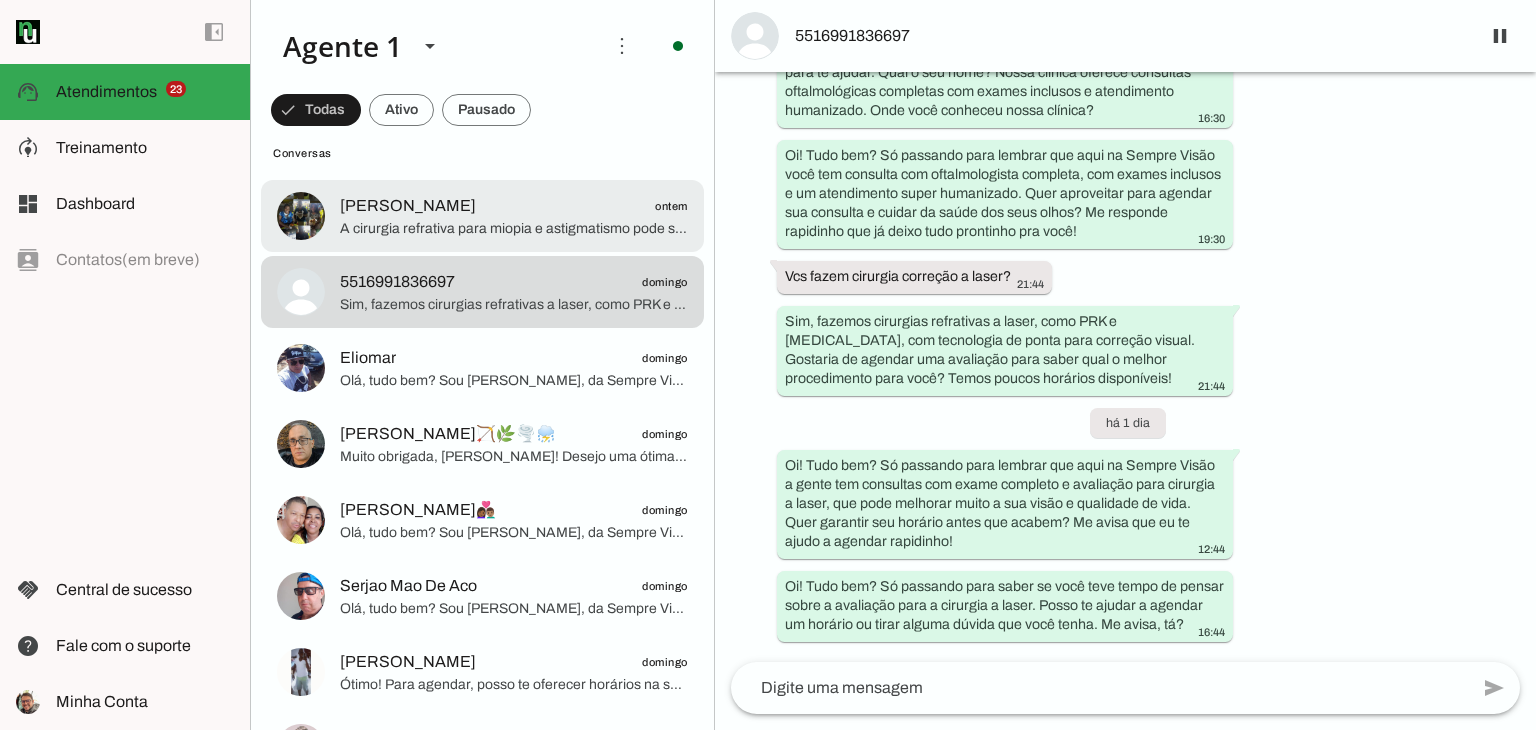 click on "A cirurgia refrativa para miopia e astigmatismo pode ser feita pelo método PRK a partir de R$ 5.200,00 para ambos os olhos, ou pelo [MEDICAL_DATA] a partir de R$ 9.000,00 para ambos os olhos. Os valores podem variar conforme o diagnóstico. Quer agendar uma avaliação para que possamos te orientar melhor?" 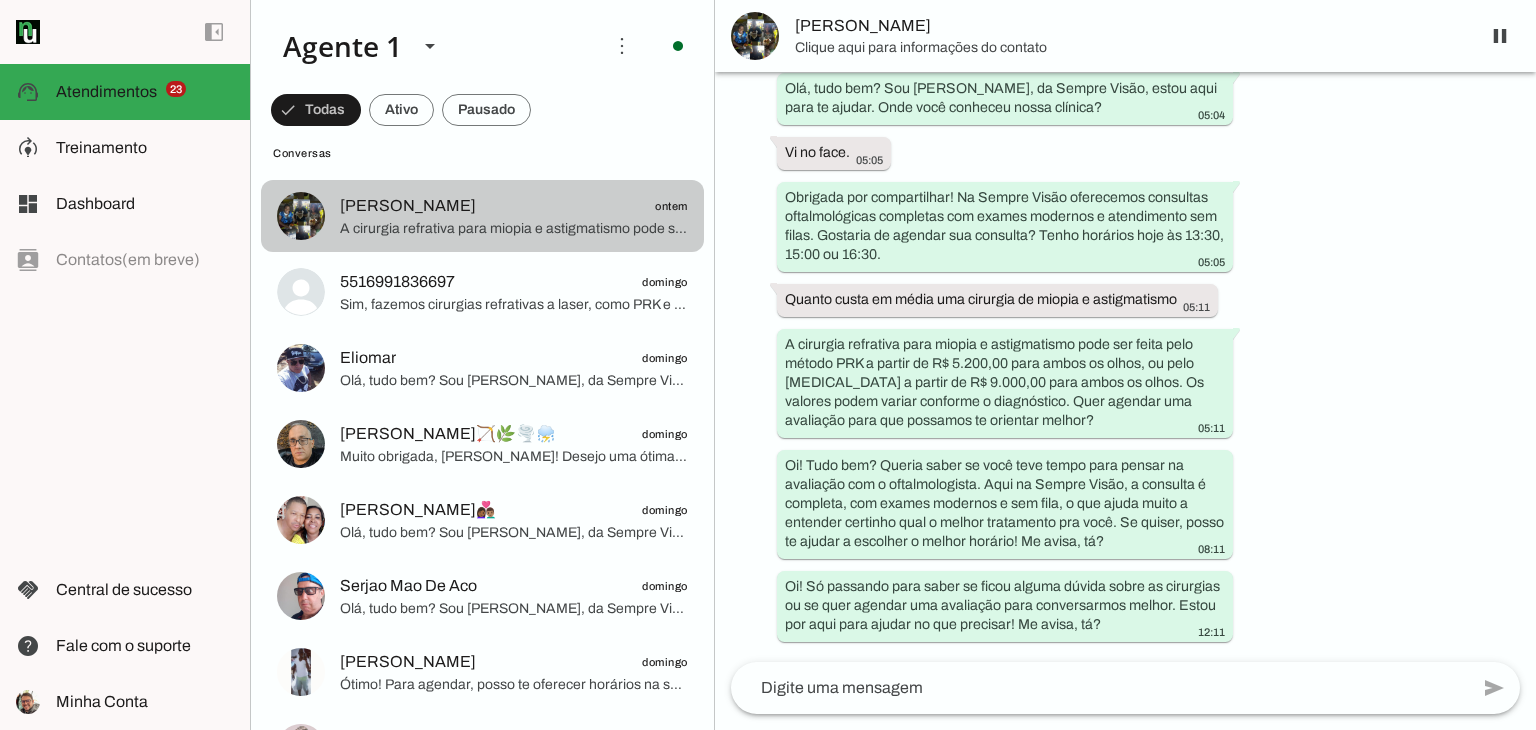 scroll, scrollTop: 191, scrollLeft: 0, axis: vertical 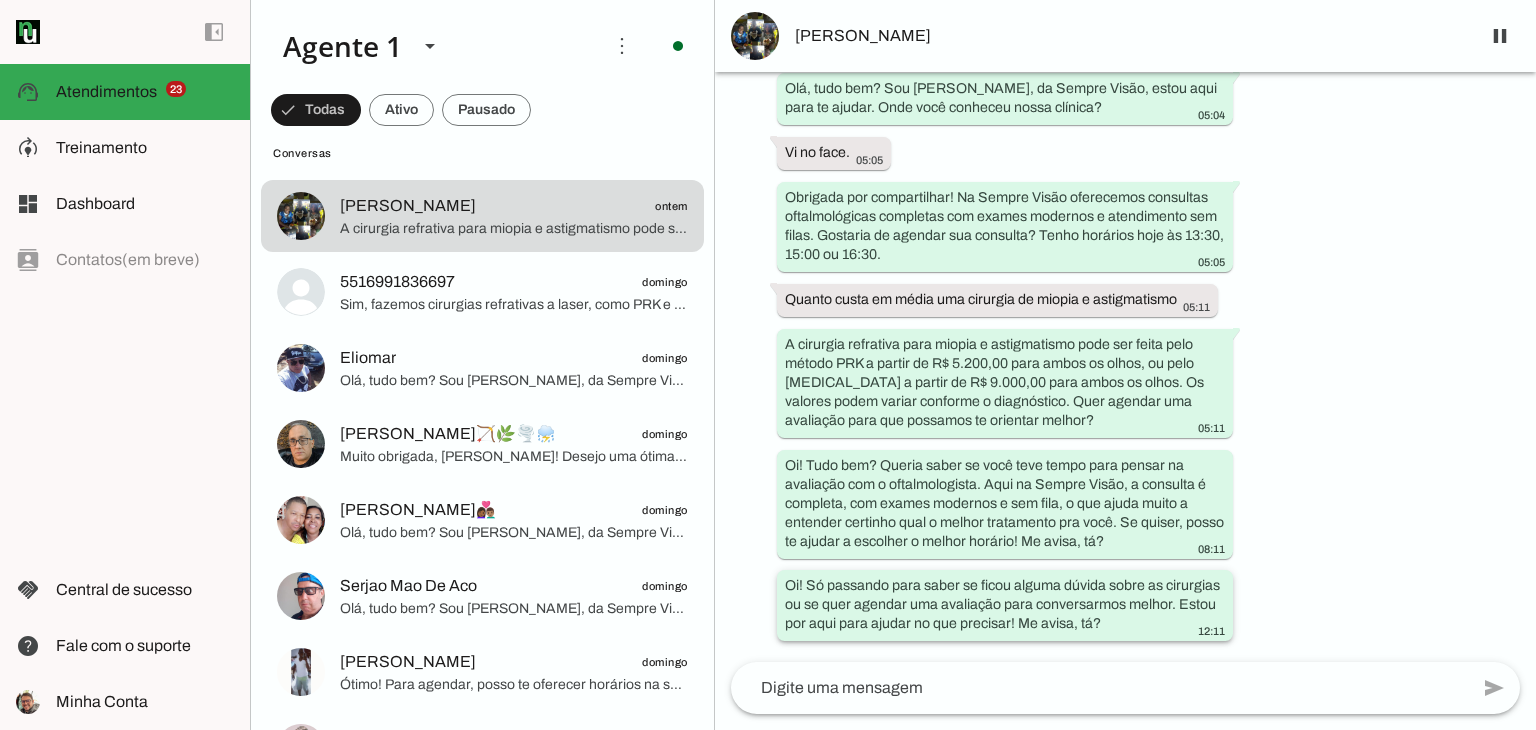 drag, startPoint x: 1026, startPoint y: 588, endPoint x: 1343, endPoint y: 631, distance: 319.9031 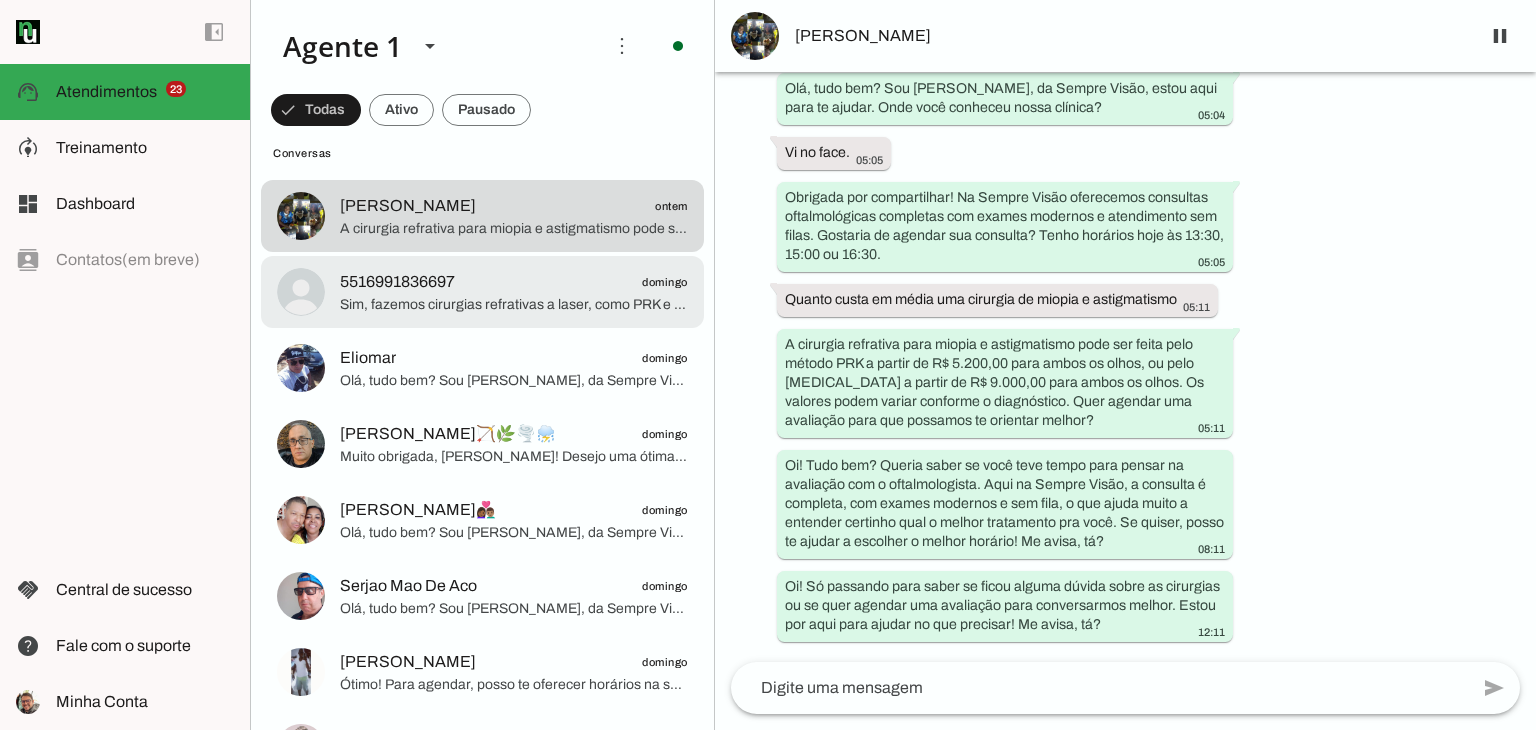 click on "5516991836697
domingo" 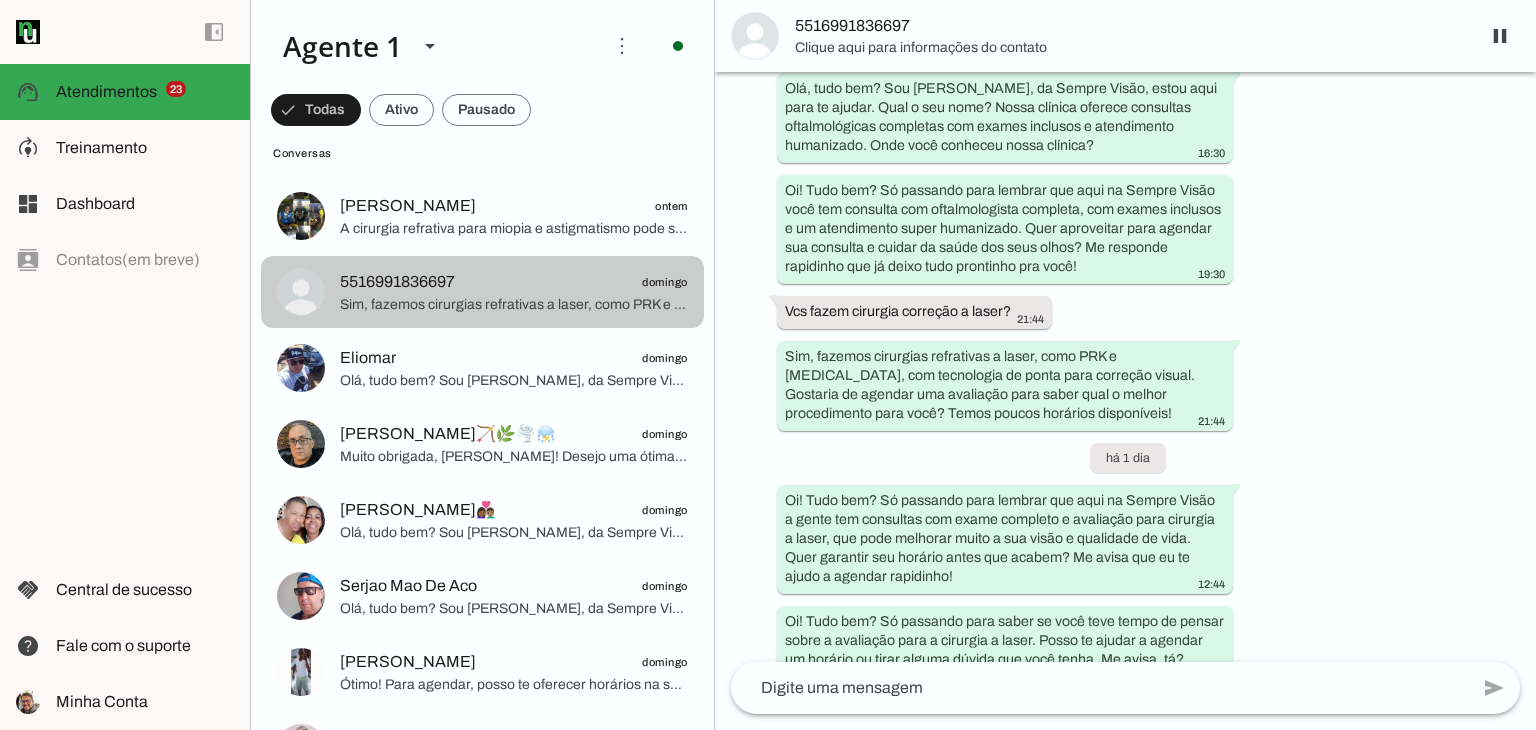 scroll, scrollTop: 245, scrollLeft: 0, axis: vertical 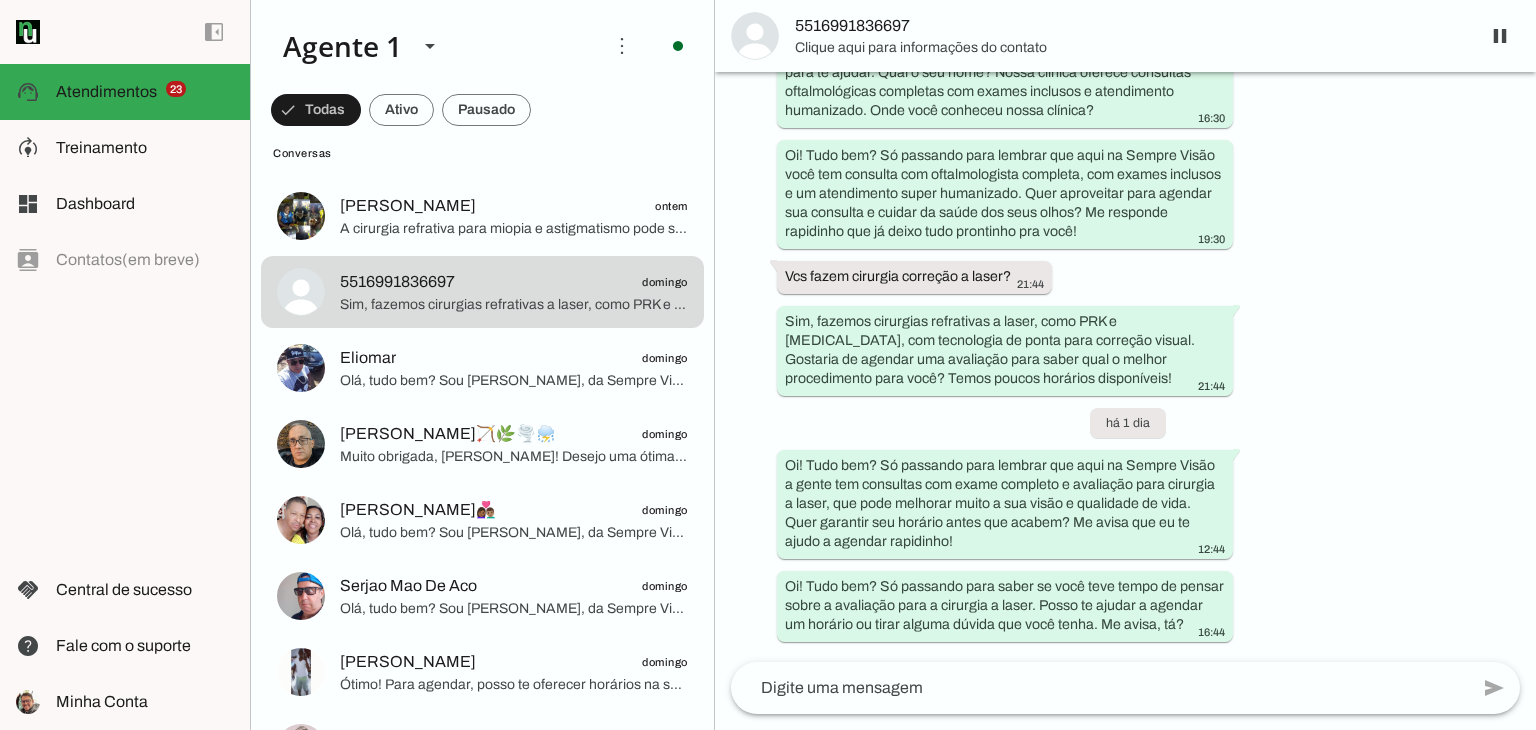 click 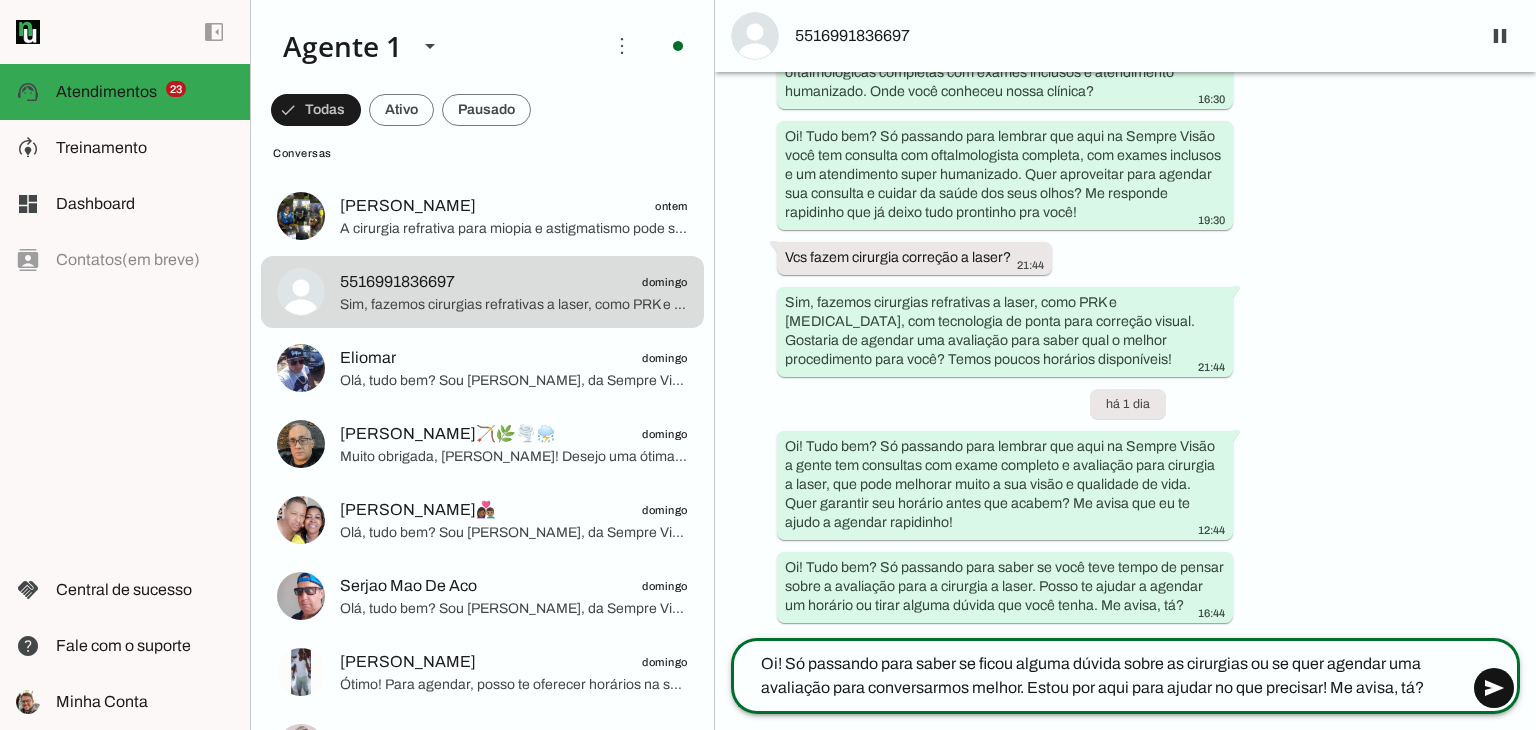 type on "Oi! Só passando para saber se ficou alguma dúvida sobre as cirurgias ou se quer agendar uma avaliação para conversarmos melhor. Estou por aqui para ajudar no que precisar! Me avisa, tá?" 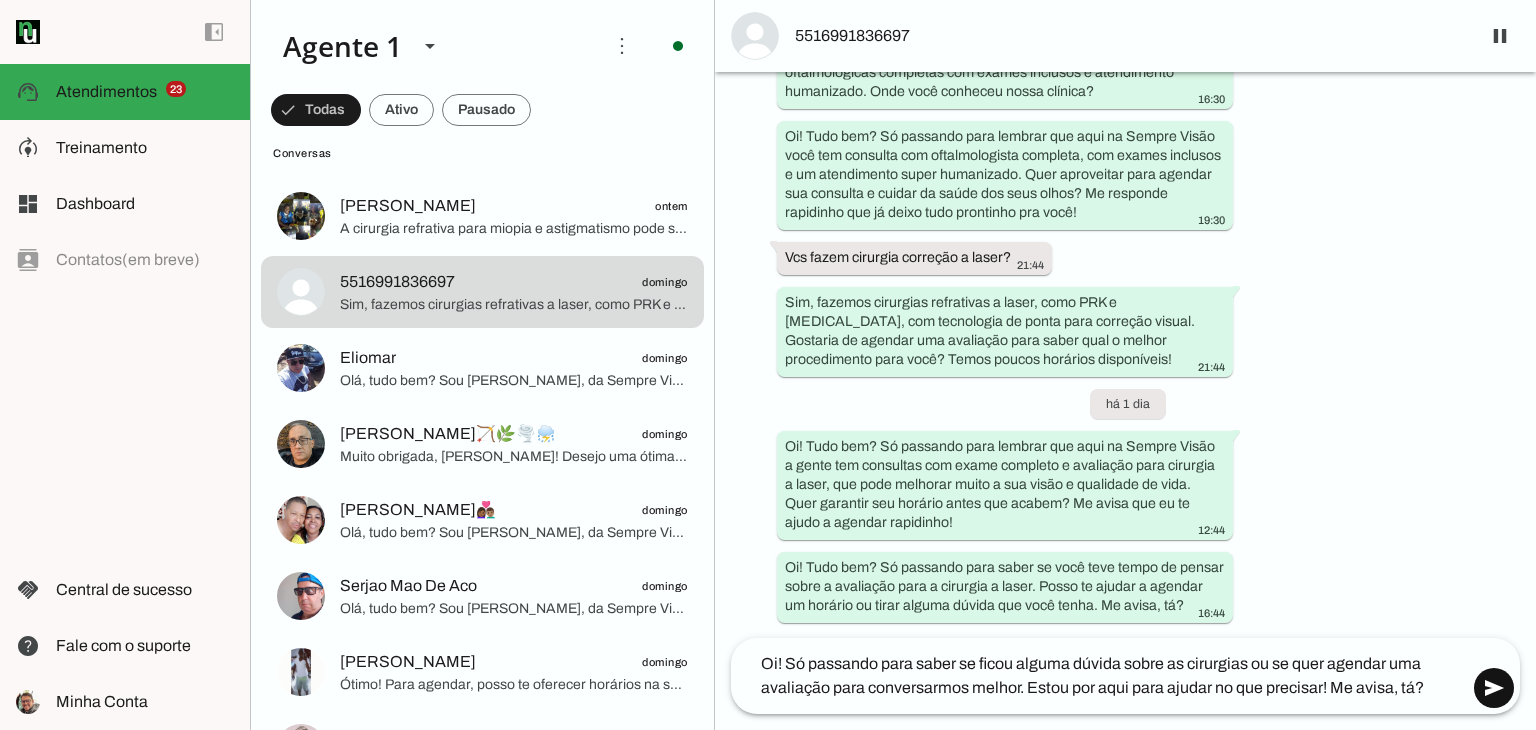 click at bounding box center (1494, 688) 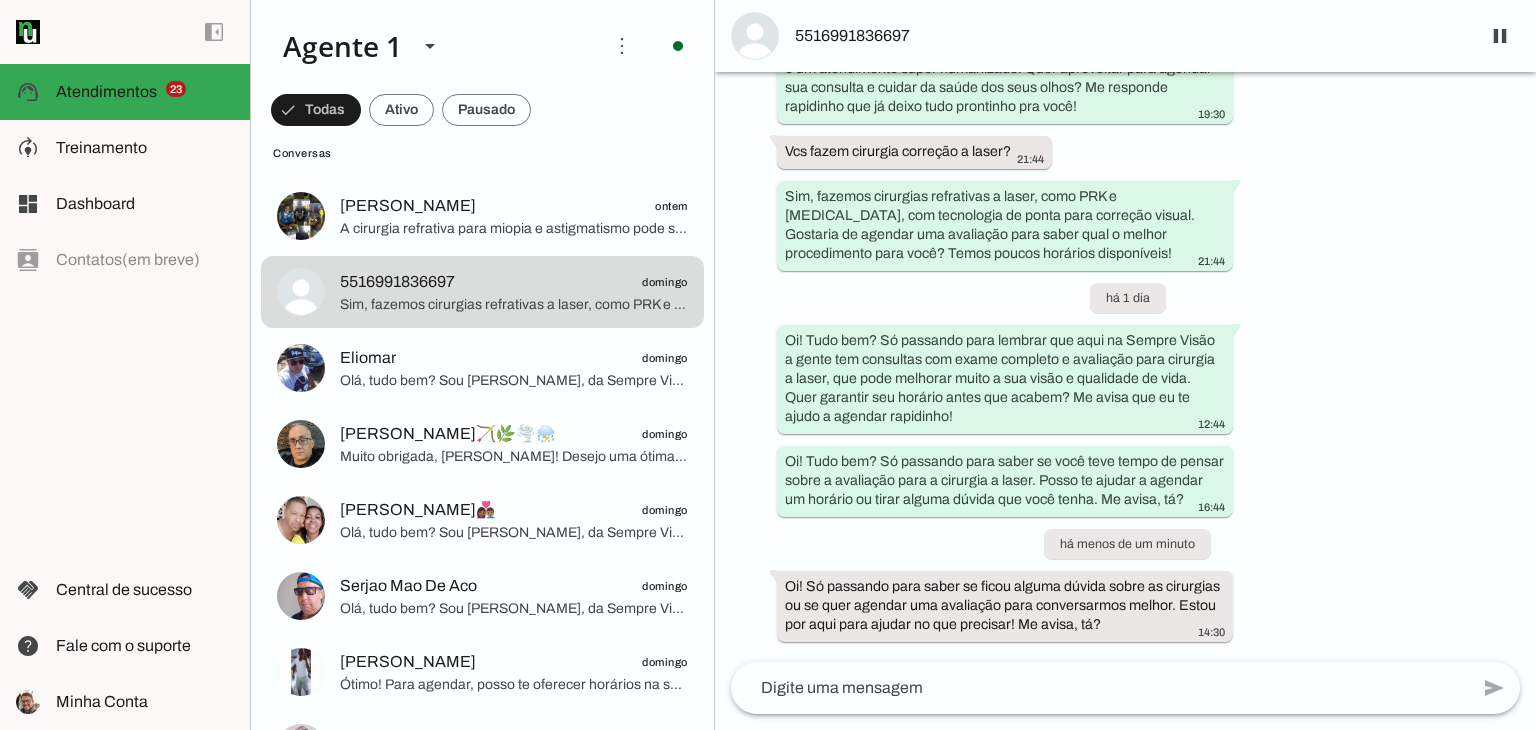 scroll, scrollTop: 370, scrollLeft: 0, axis: vertical 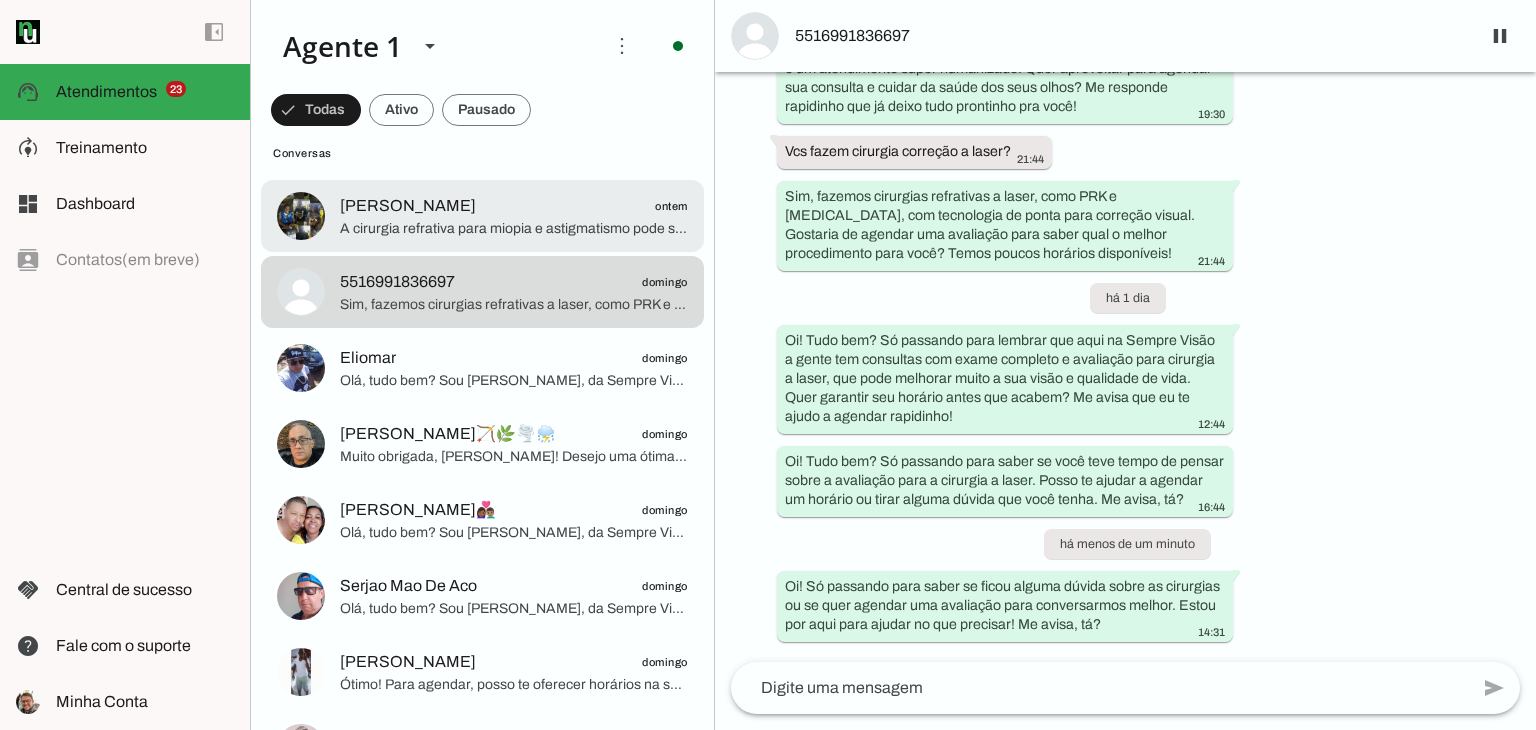 click on "A cirurgia refrativa para miopia e astigmatismo pode ser feita pelo método PRK a partir de R$ 5.200,00 para ambos os olhos, ou pelo [MEDICAL_DATA] a partir de R$ 9.000,00 para ambos os olhos. Os valores podem variar conforme o diagnóstico. Quer agendar uma avaliação para que possamos te orientar melhor?" 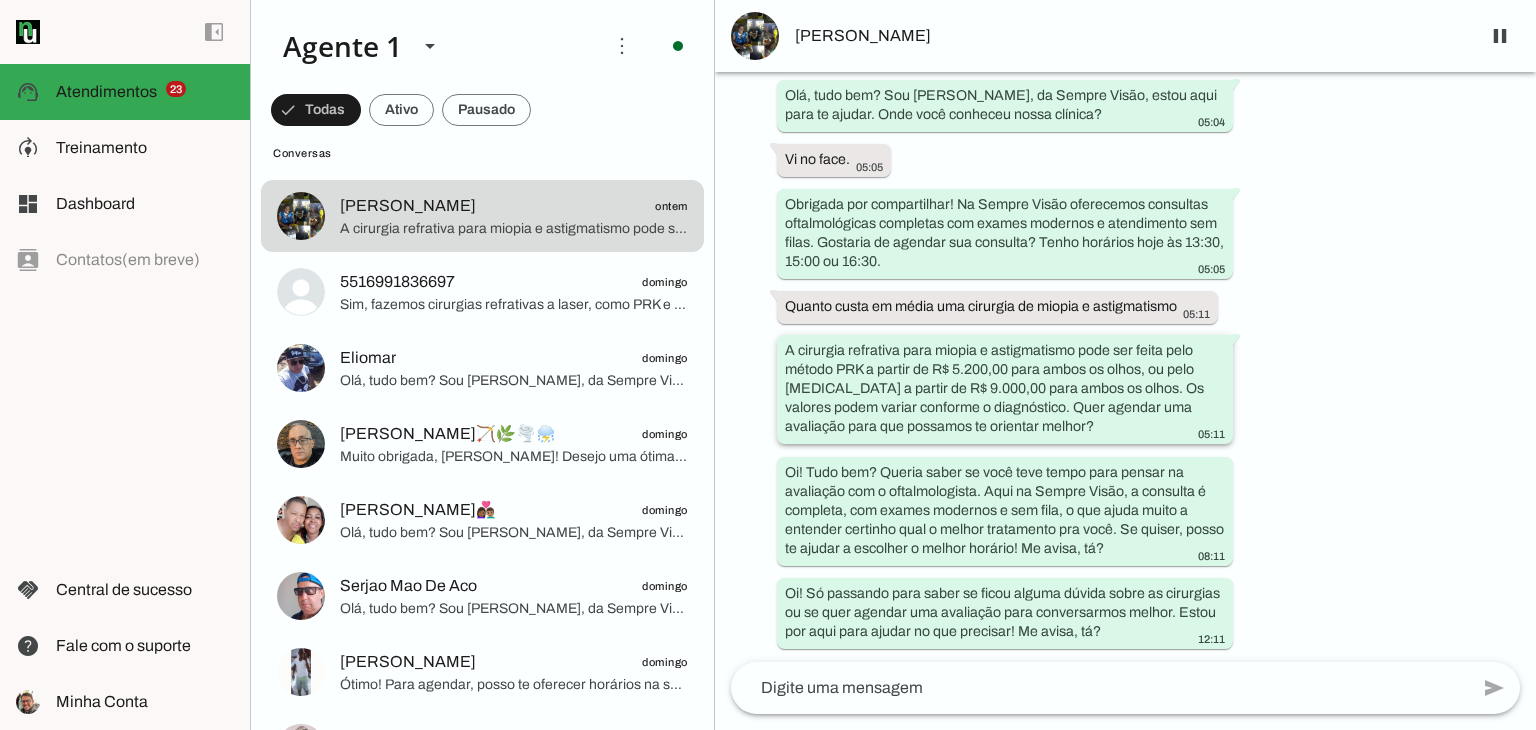 scroll, scrollTop: 191, scrollLeft: 0, axis: vertical 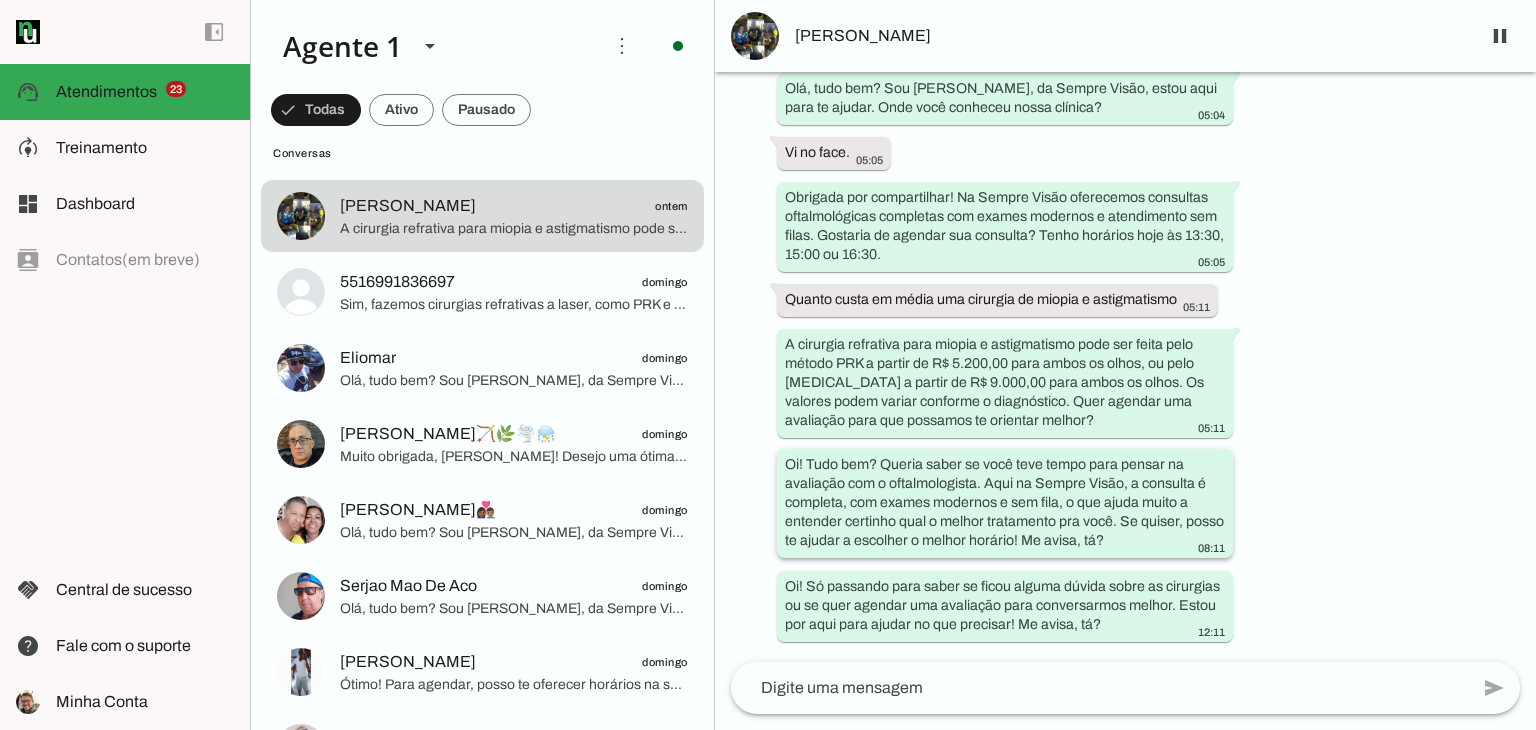 drag, startPoint x: 1030, startPoint y: 462, endPoint x: 1223, endPoint y: 481, distance: 193.93298 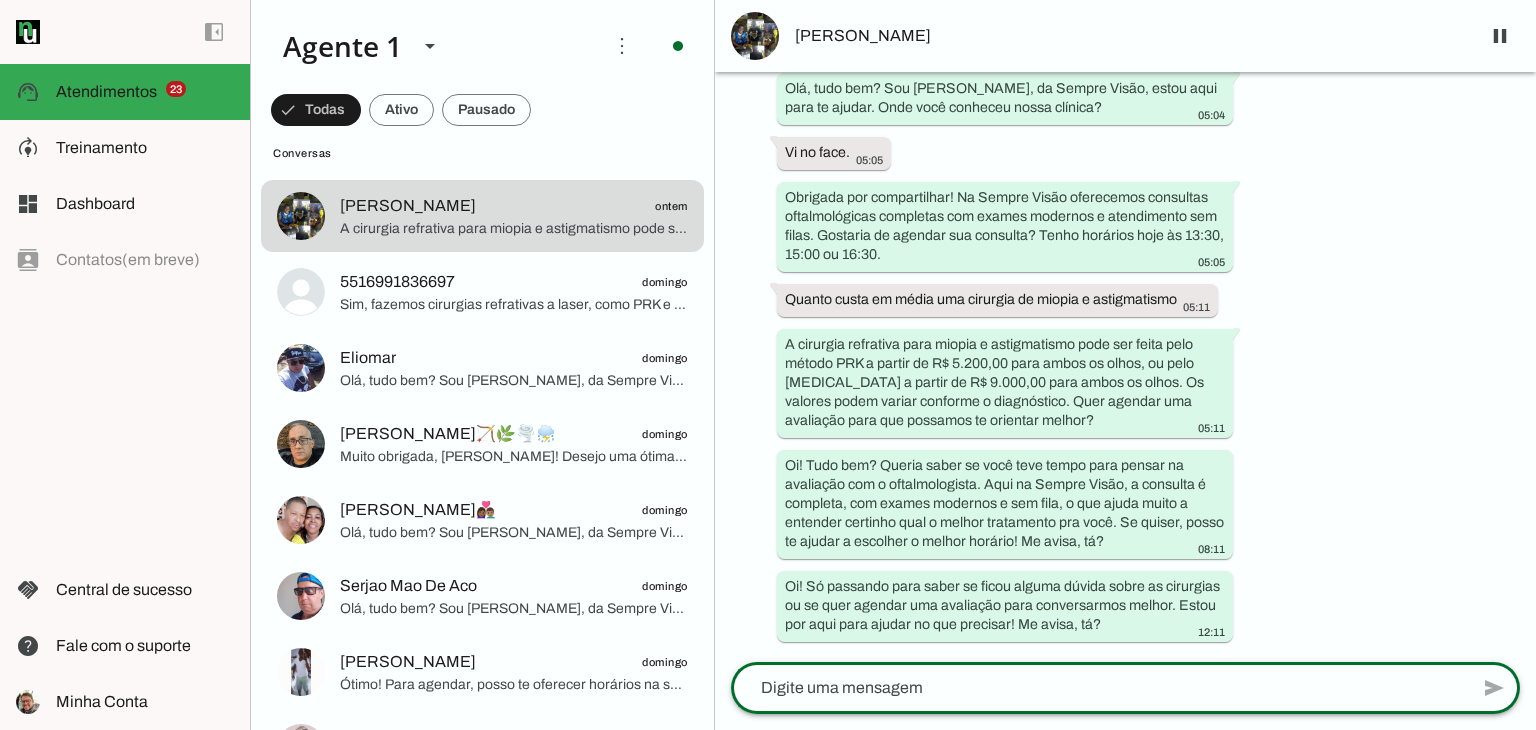 click 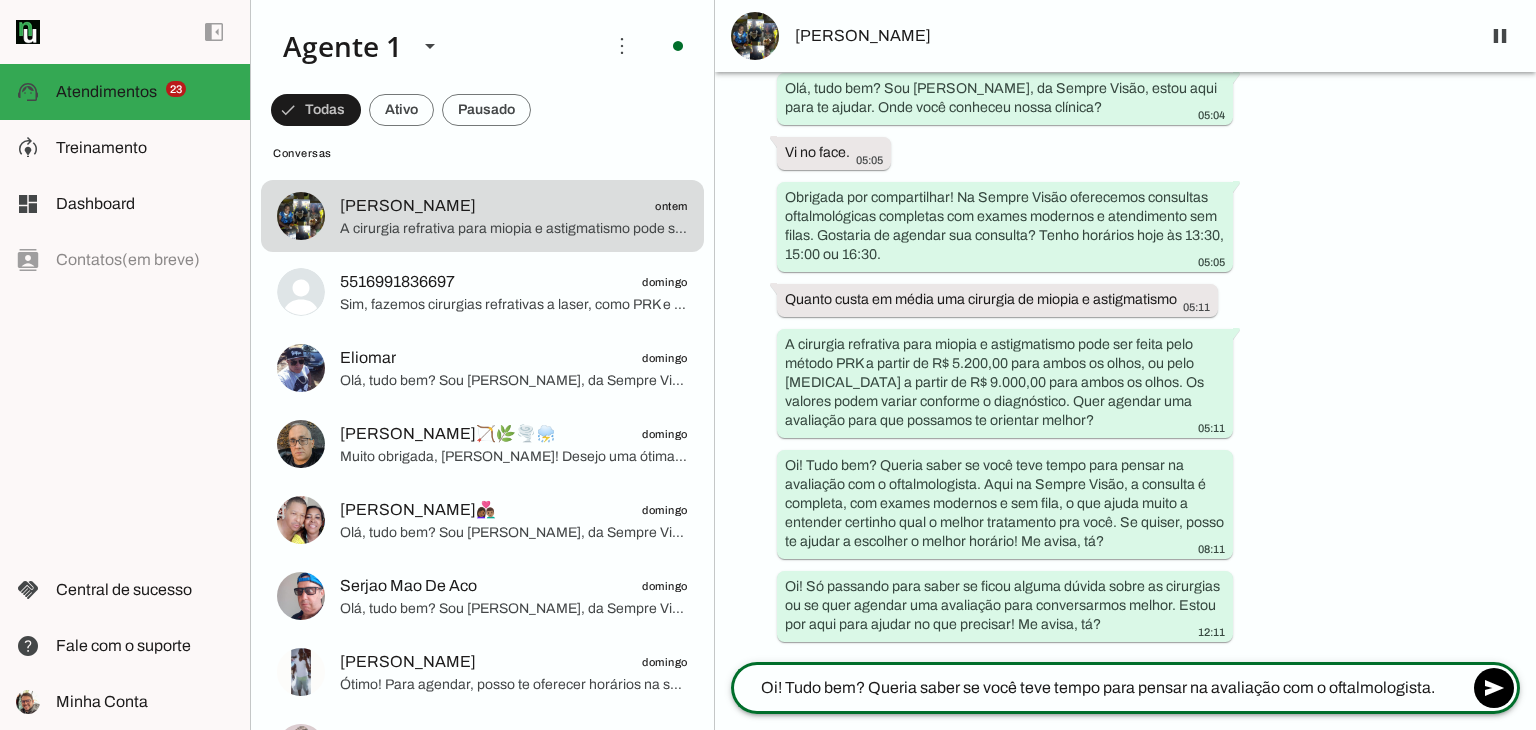click on "Oi! Tudo bem? Queria saber se você teve tempo para pensar na avaliação com o oftalmologista." 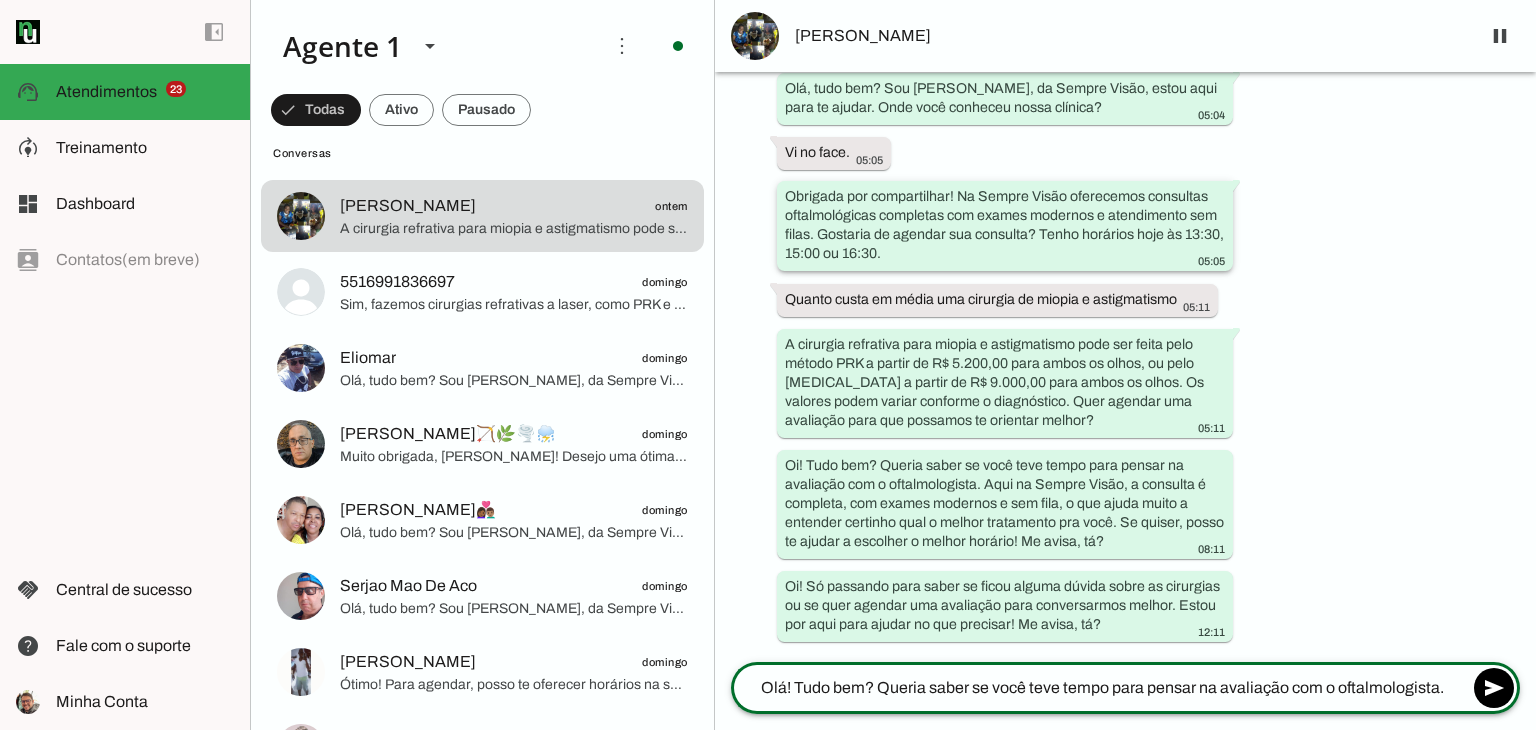 type on "Olá! Tudo bem? Queria saber se você teve tempo para pensar na avaliação com o oftalmologista." 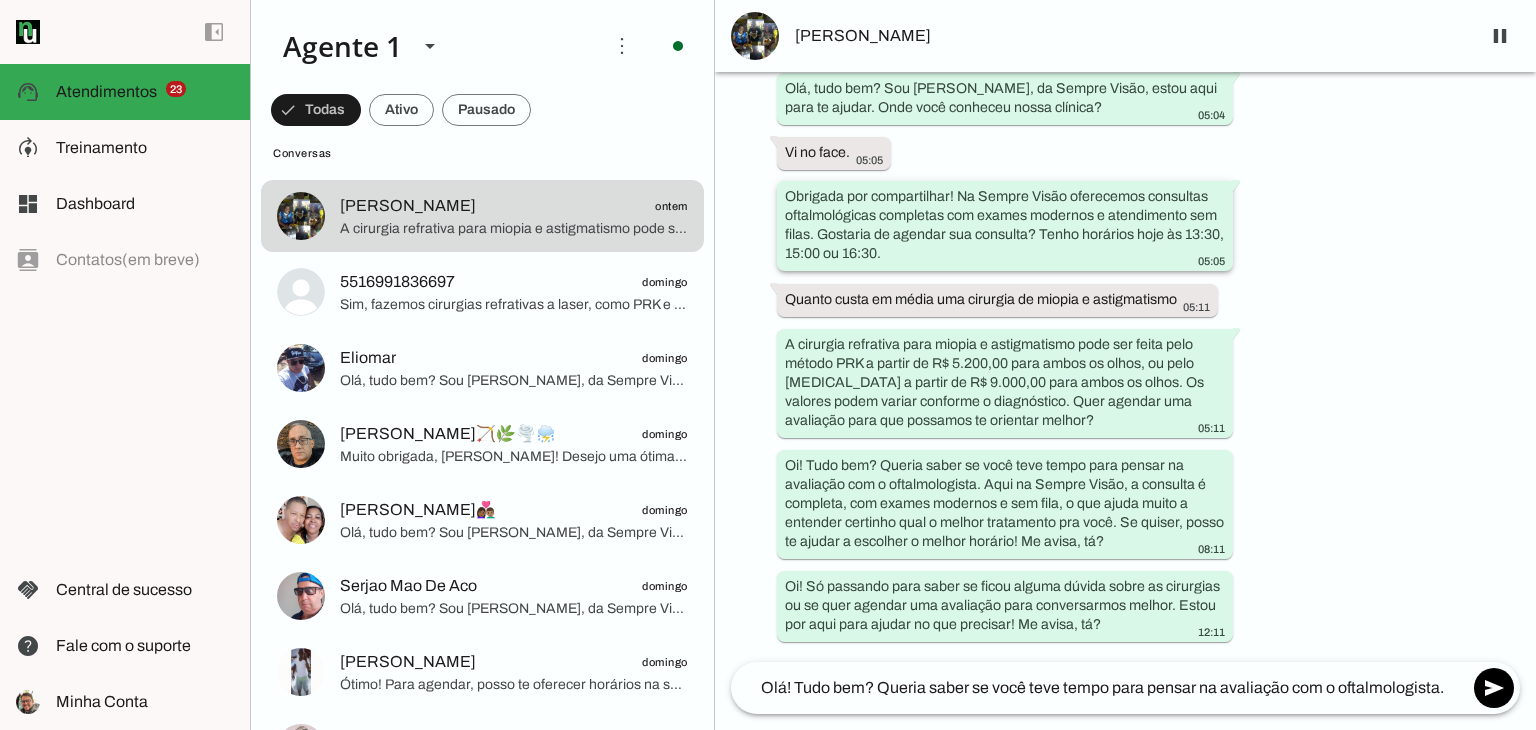 drag, startPoint x: 1310, startPoint y: 236, endPoint x: 1444, endPoint y: 251, distance: 134.83694 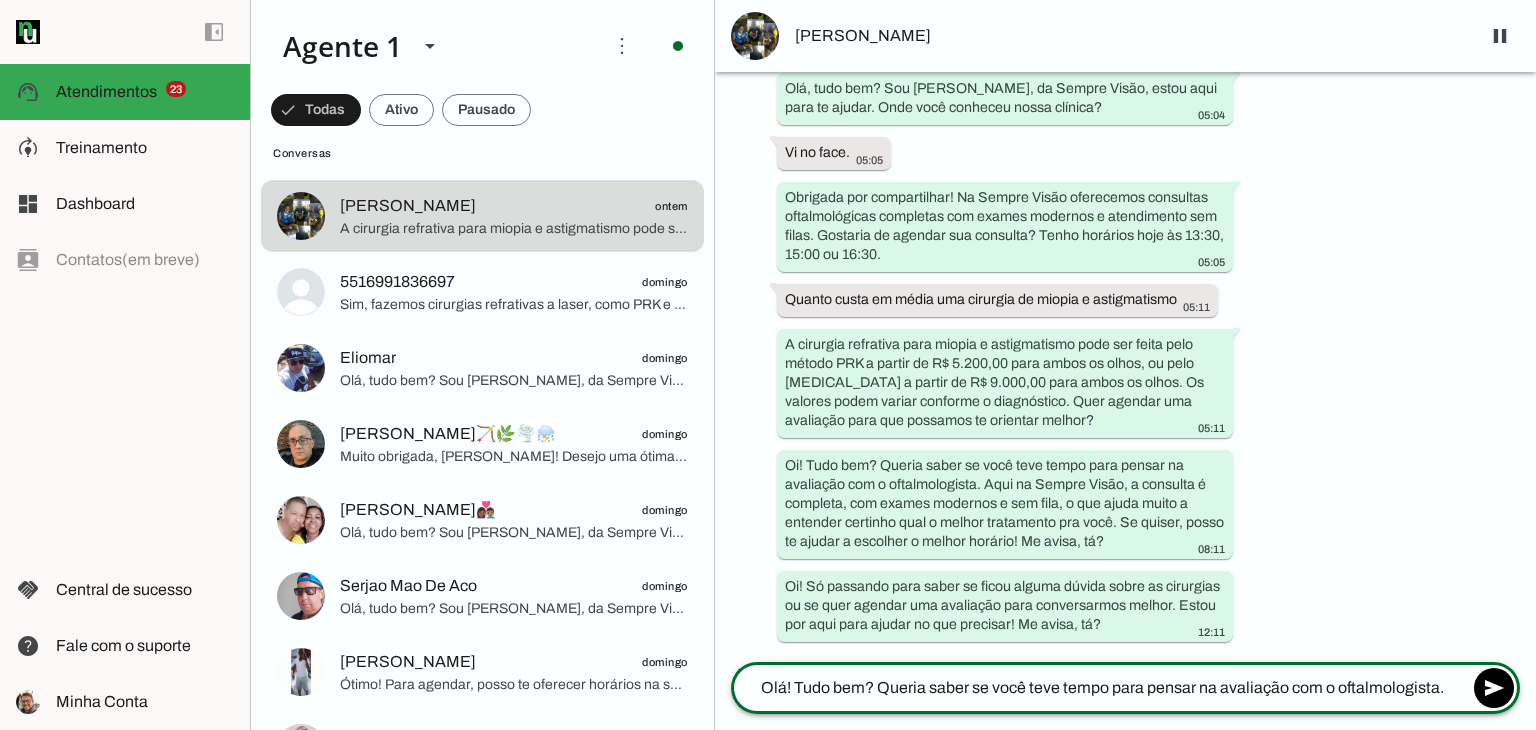 click on "Olá! Tudo bem? Queria saber se você teve tempo para pensar na avaliação com o oftalmologista." 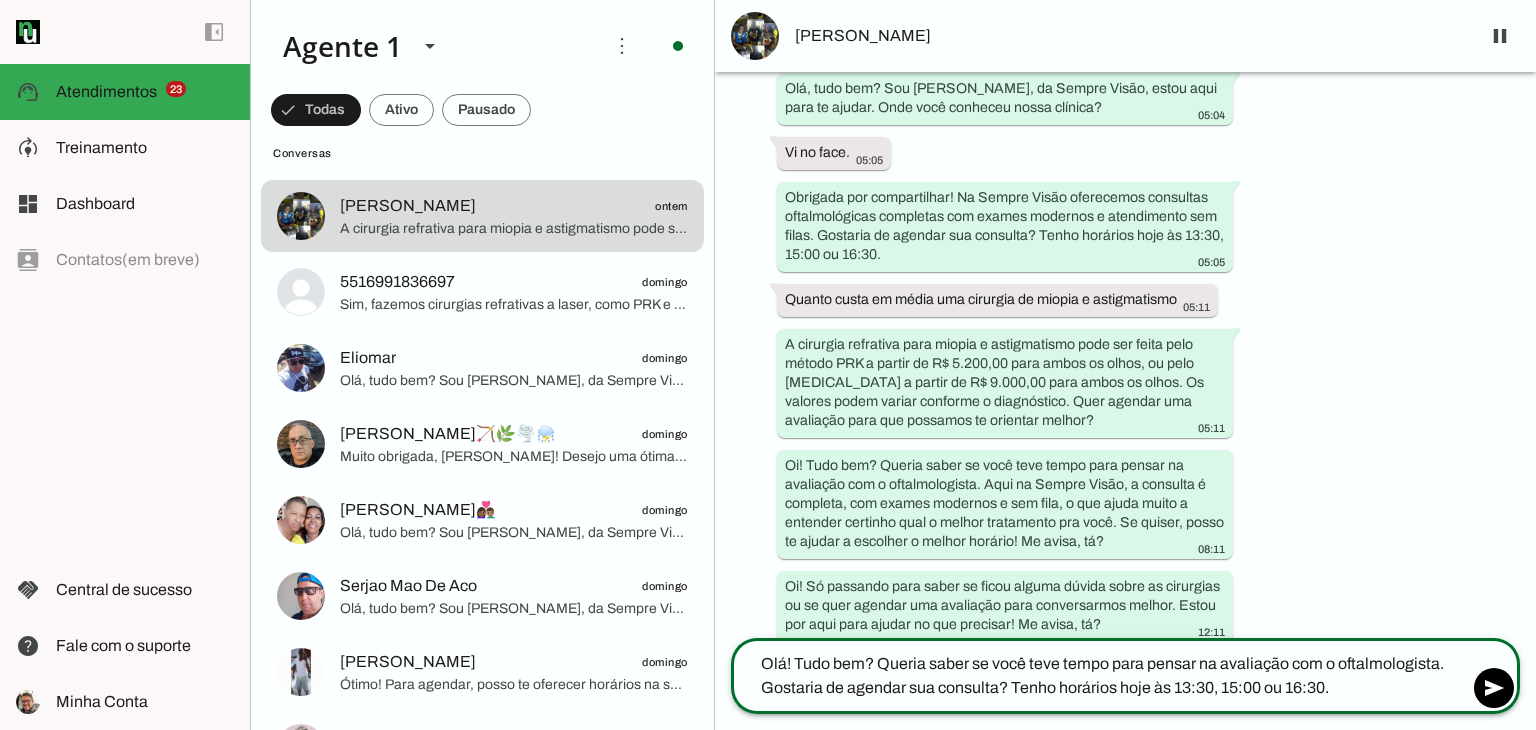 click on "Olá! Tudo bem? Queria saber se você teve tempo para pensar na avaliação com o oftalmologista. Gostaria de agendar sua consulta? Tenho horários hoje às 13:30, 15:00 ou 16:30." 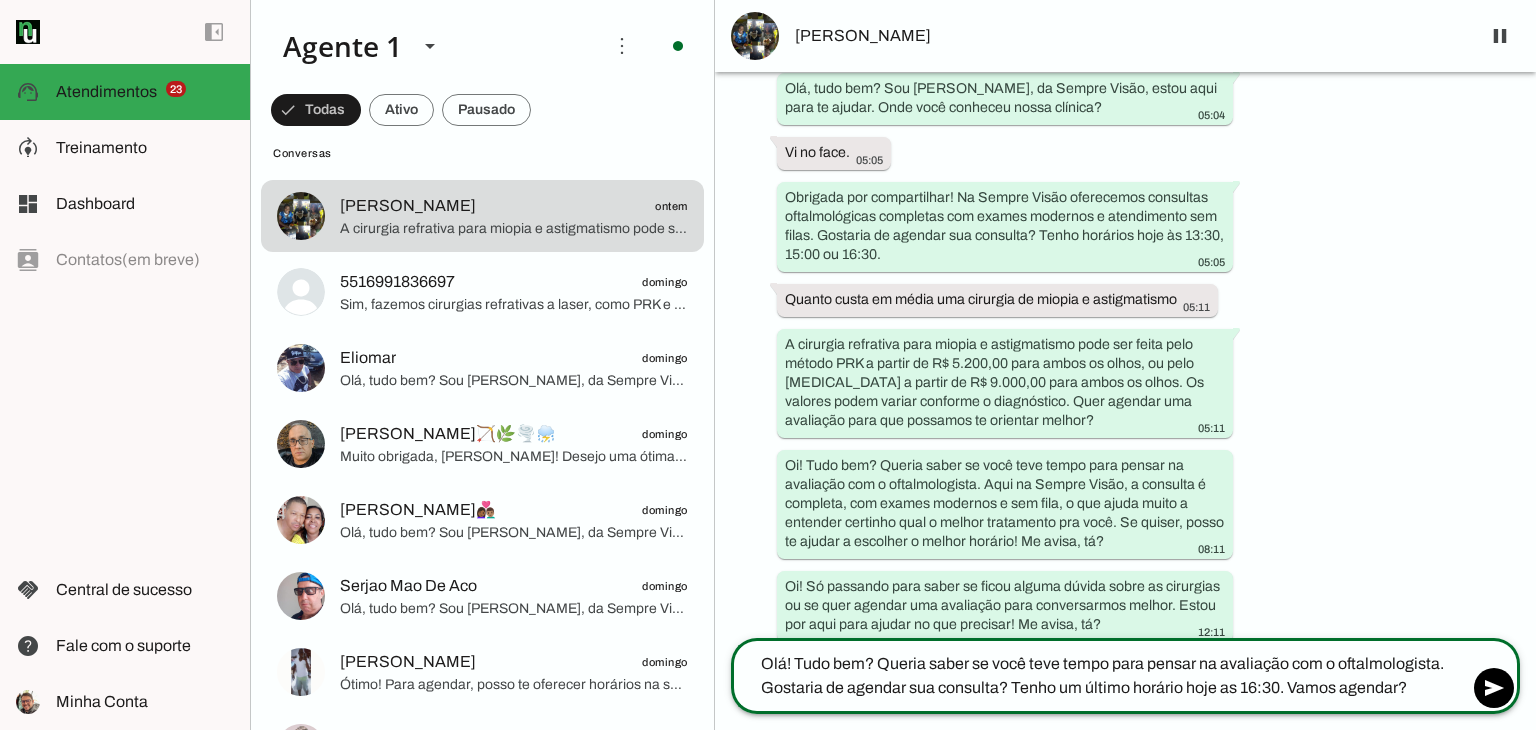 type on "Olá! Tudo bem? Queria saber se você teve tempo para pensar na avaliação com o oftalmologista. Gostaria de agendar sua consulta? Tenho um último horário hoje as 16:30. Vamos agendar?" 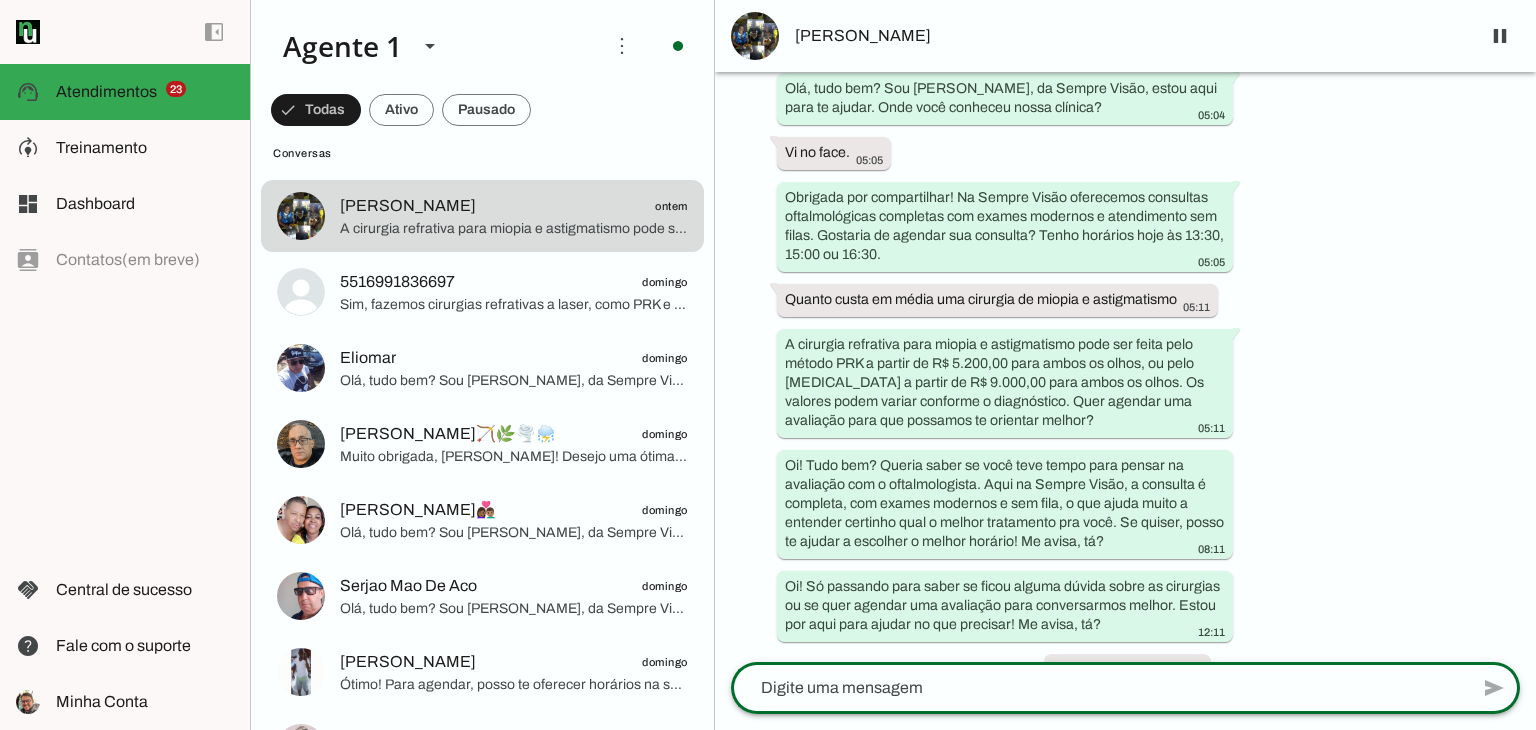 scroll, scrollTop: 316, scrollLeft: 0, axis: vertical 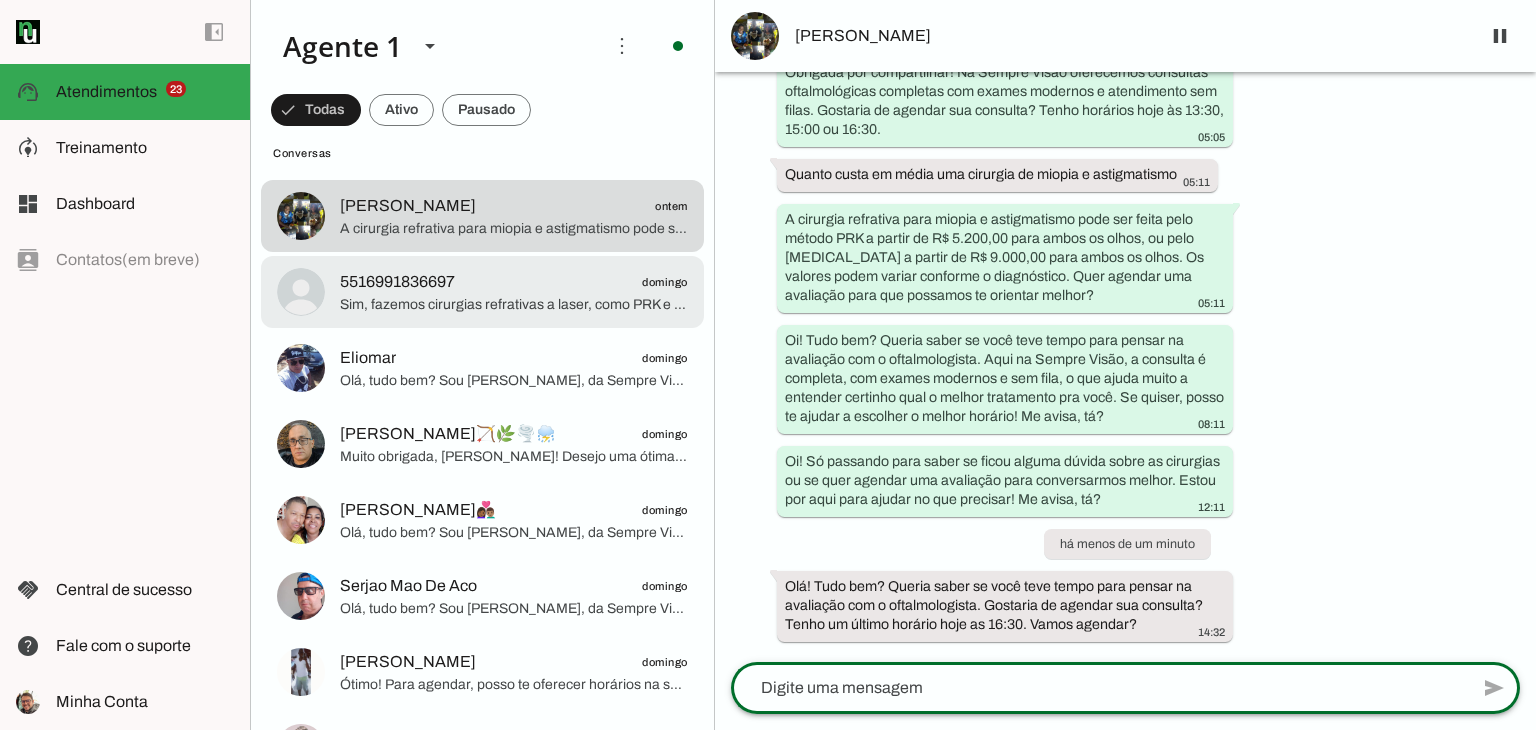 type 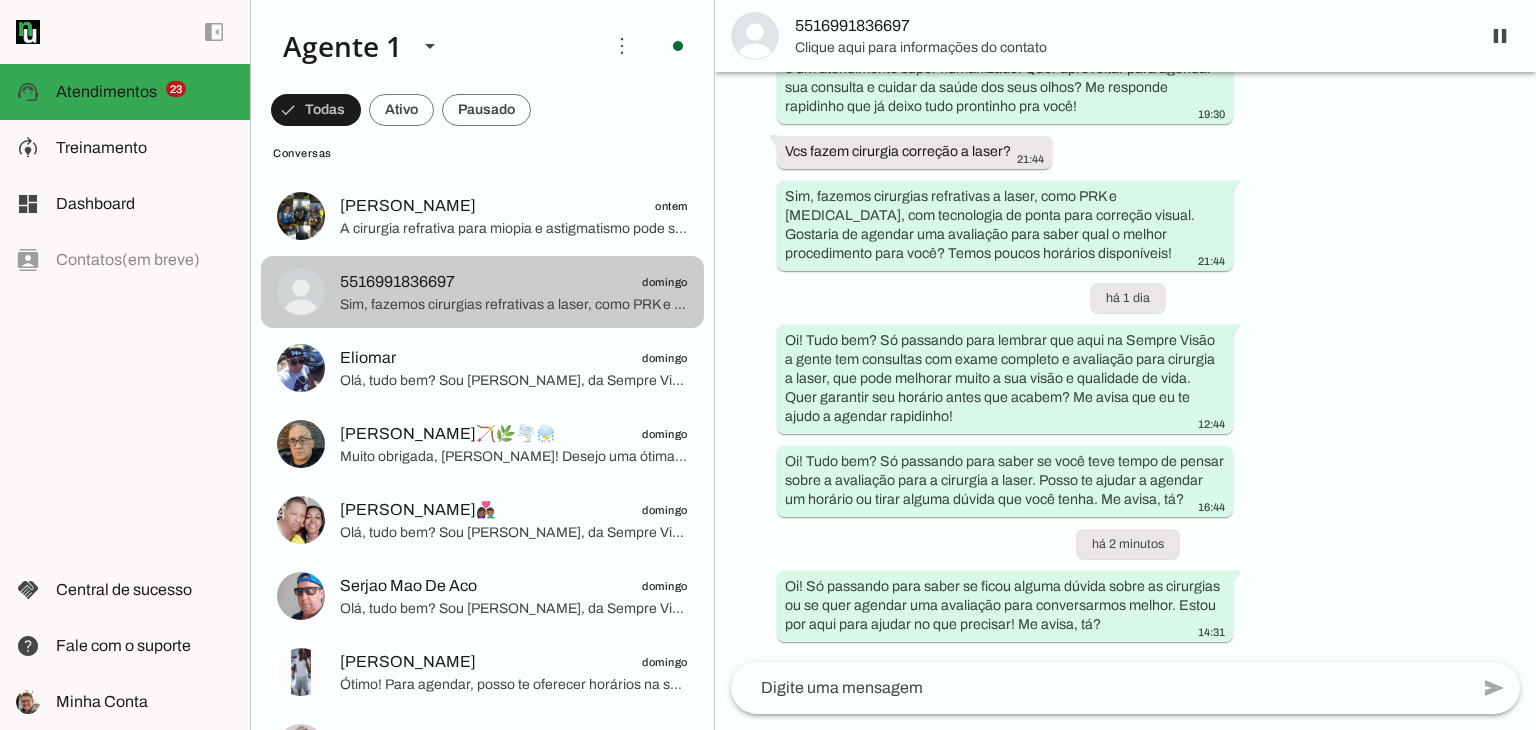 scroll, scrollTop: 370, scrollLeft: 0, axis: vertical 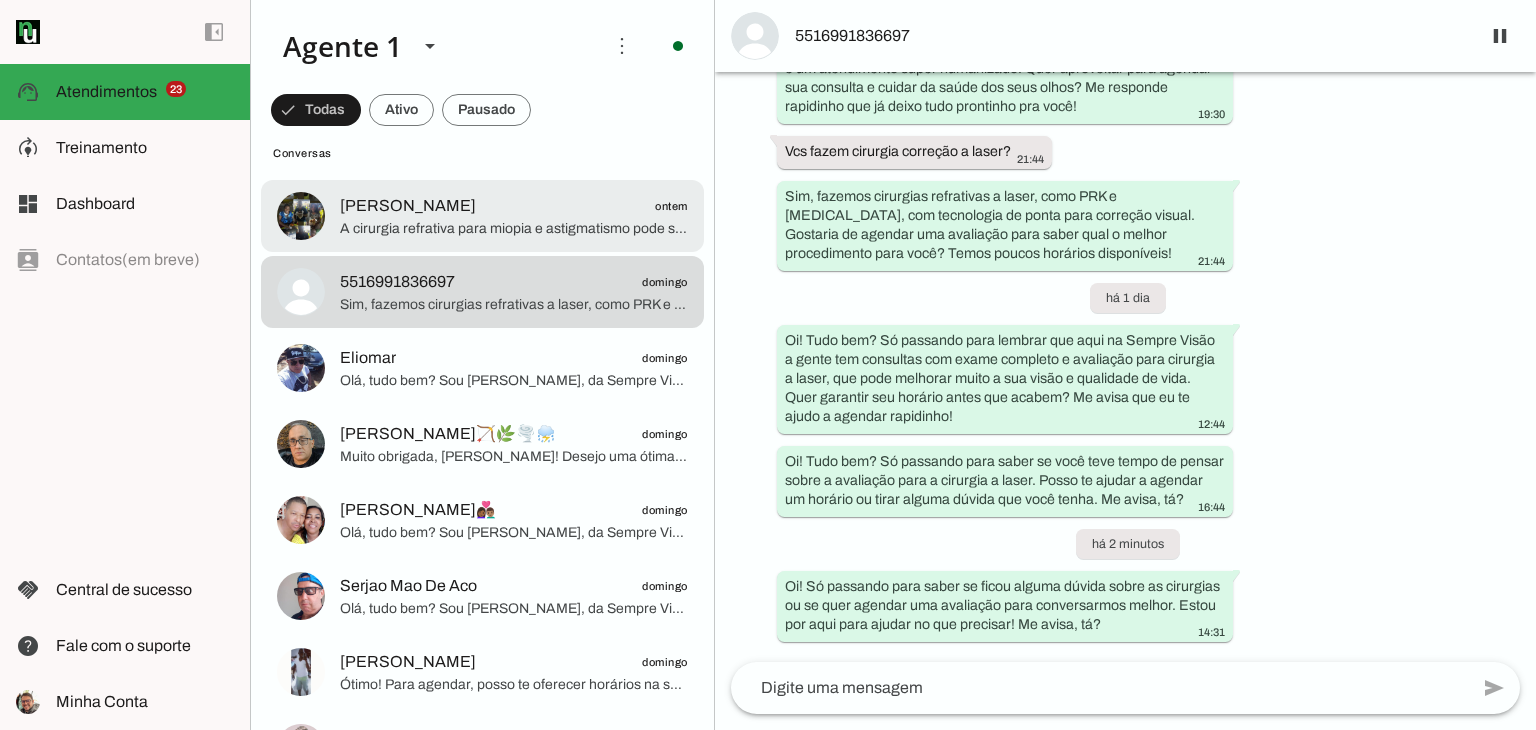 click on "[PERSON_NAME]
ontem" 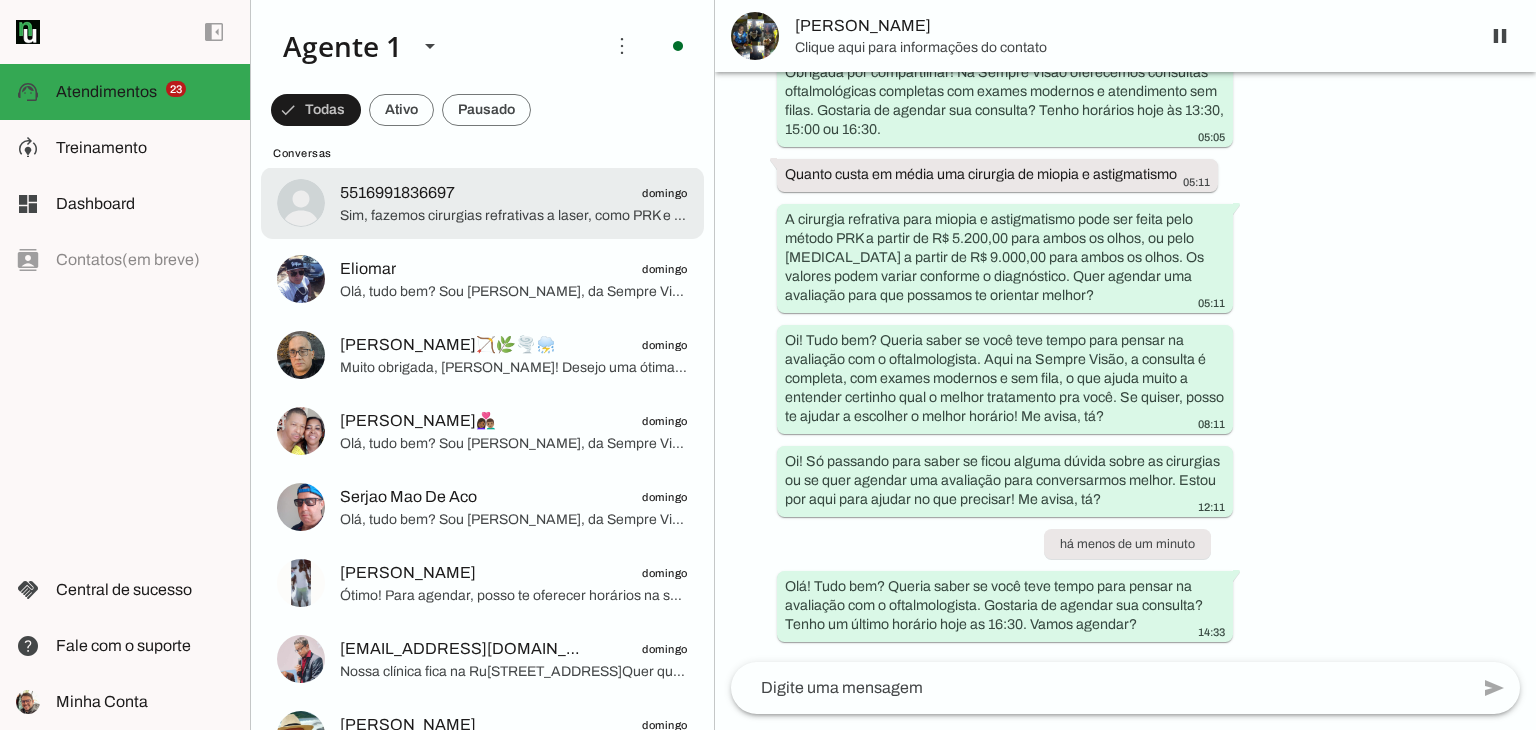 scroll, scrollTop: 8300, scrollLeft: 0, axis: vertical 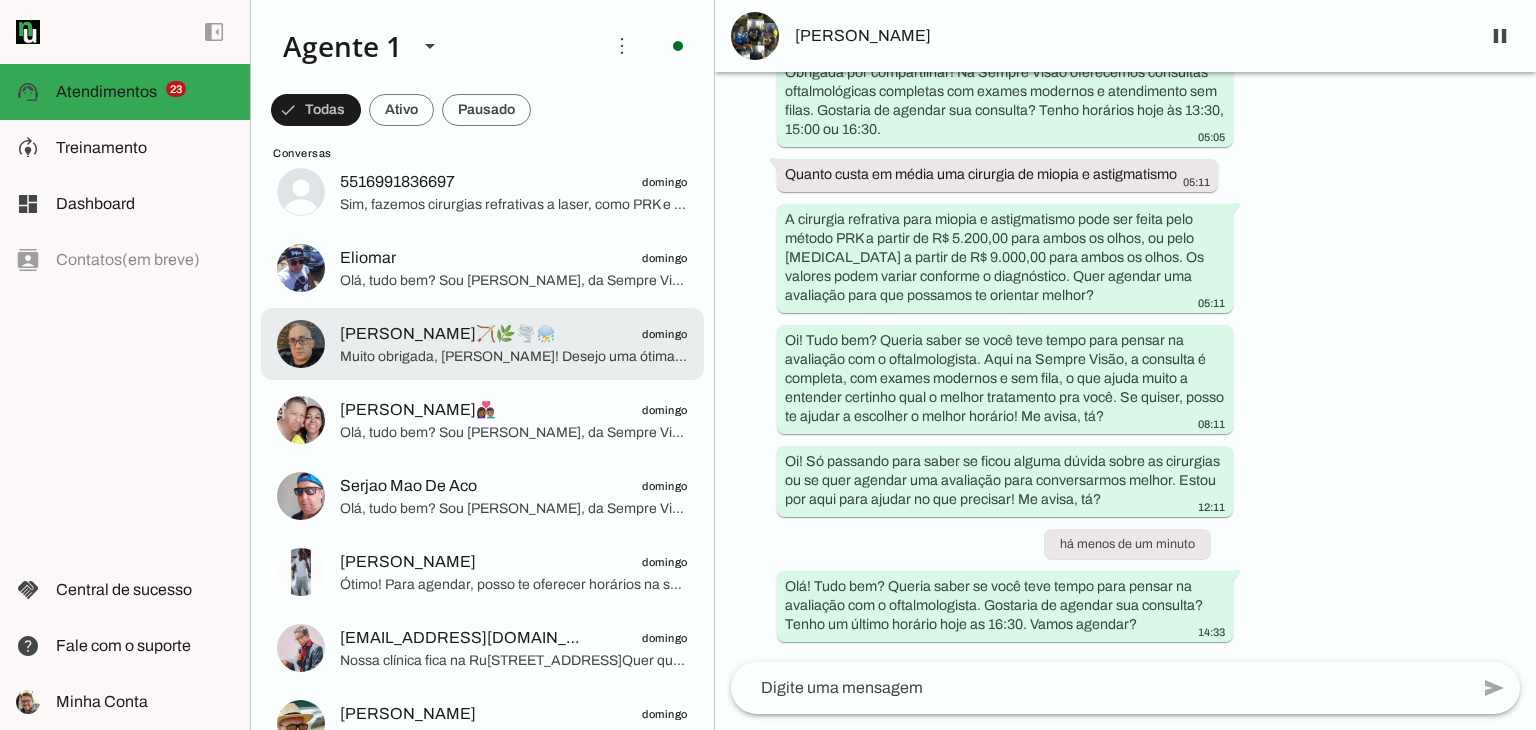 click on "[PERSON_NAME]🏹🌿🌪️⛈️" 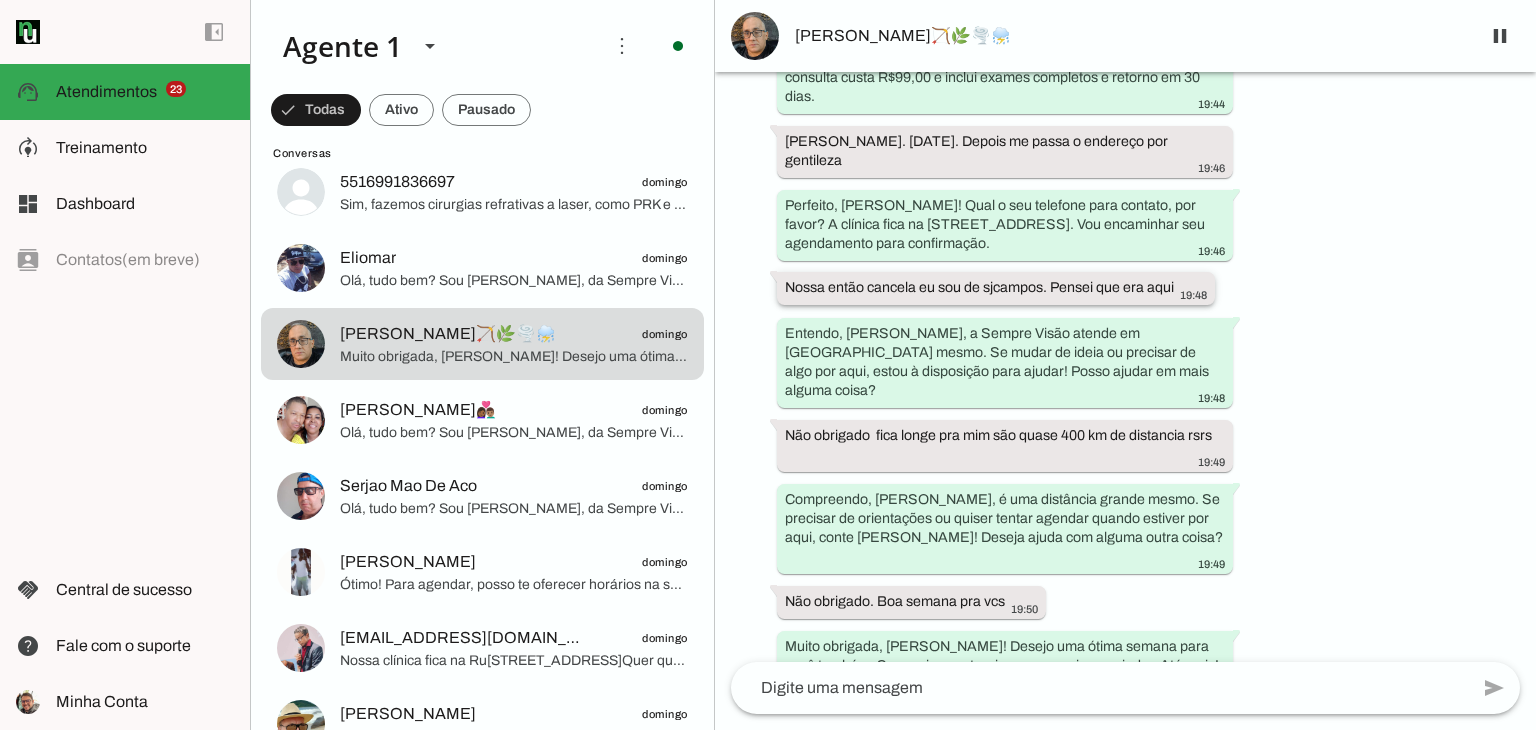 scroll, scrollTop: 1016, scrollLeft: 0, axis: vertical 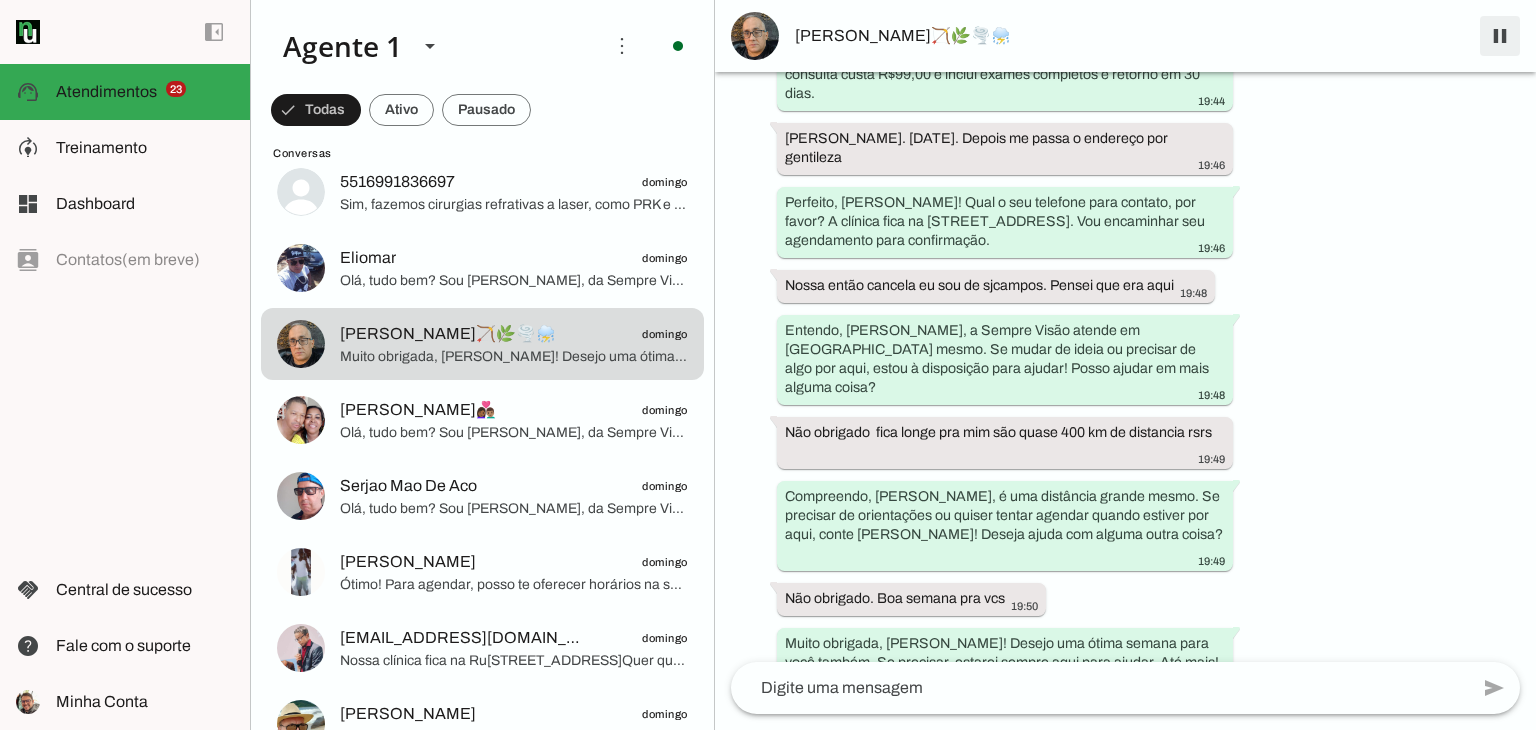 click at bounding box center (1500, 36) 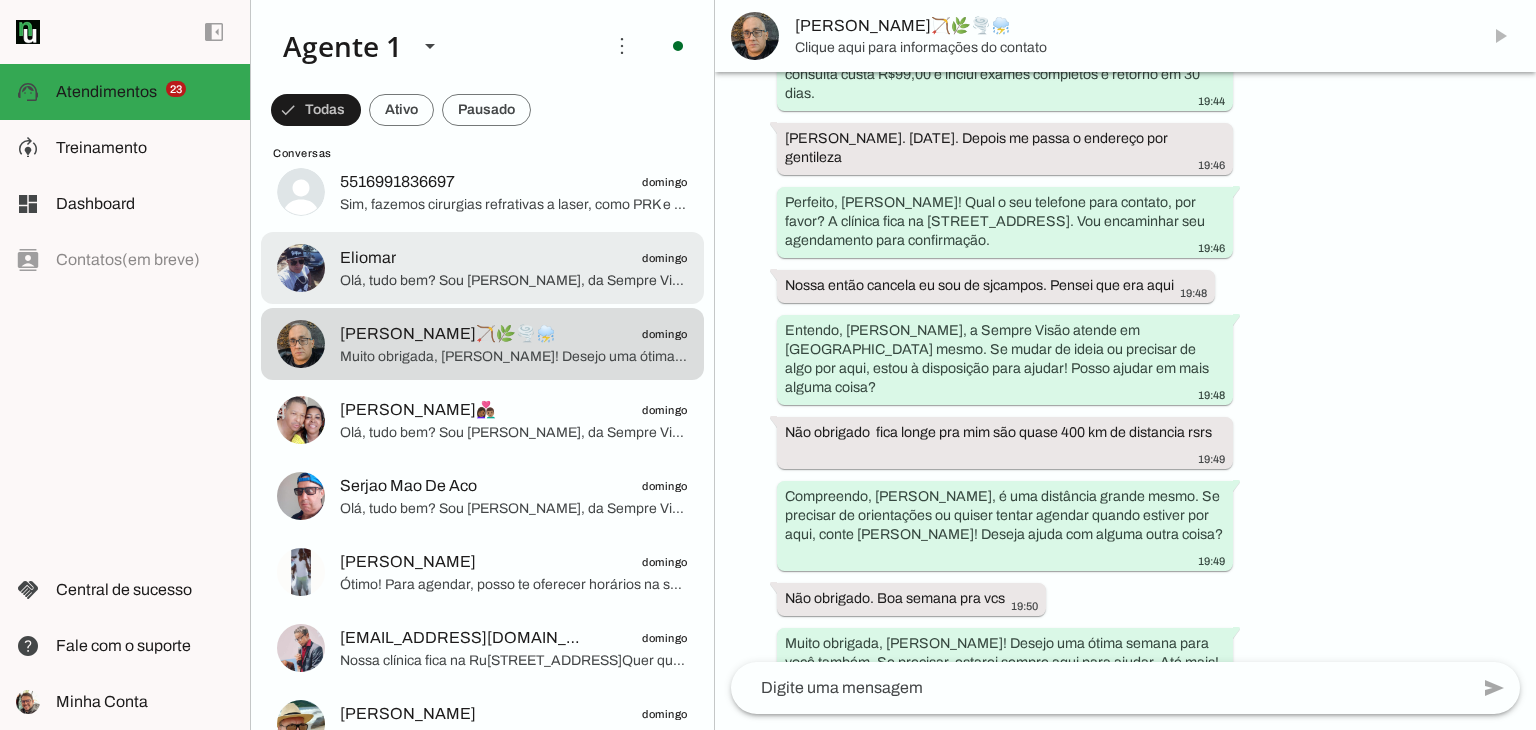 scroll, scrollTop: 0, scrollLeft: 0, axis: both 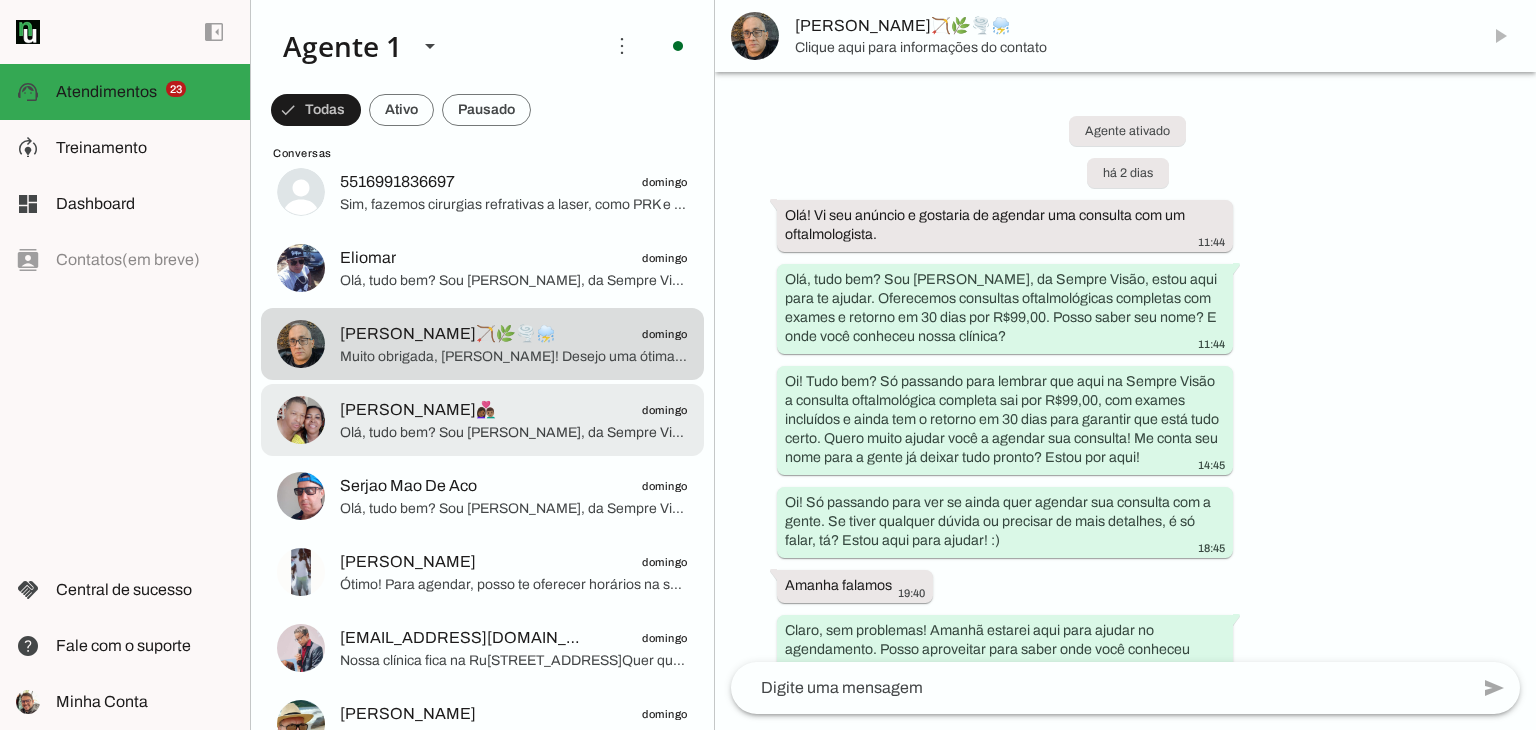 click on "[PERSON_NAME]👩🏾‍❤️‍👨🏽" 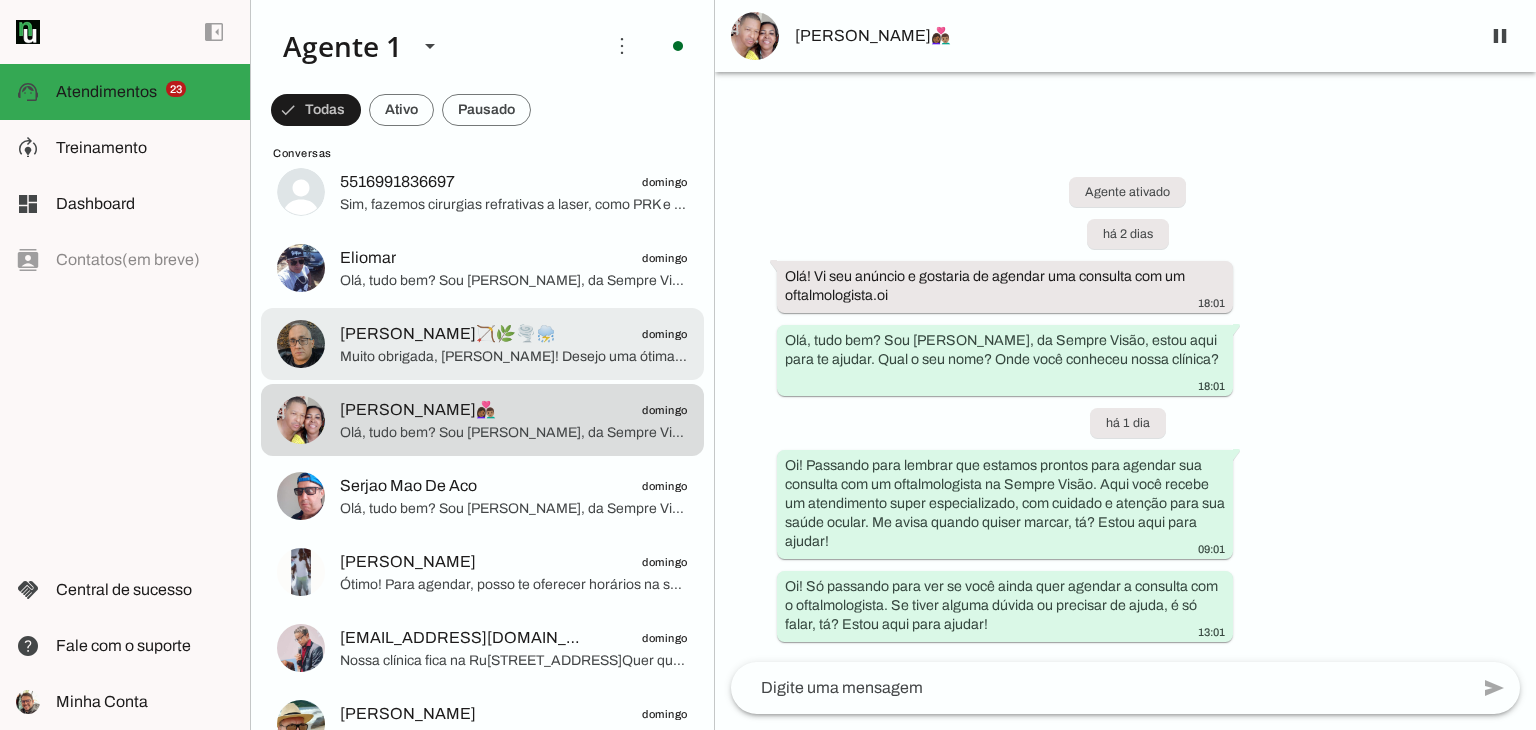 click on "Muito obrigada, [PERSON_NAME]! Desejo uma ótima semana para você também. Se precisar, estarei sempre aqui para ajudar. Até mais!" 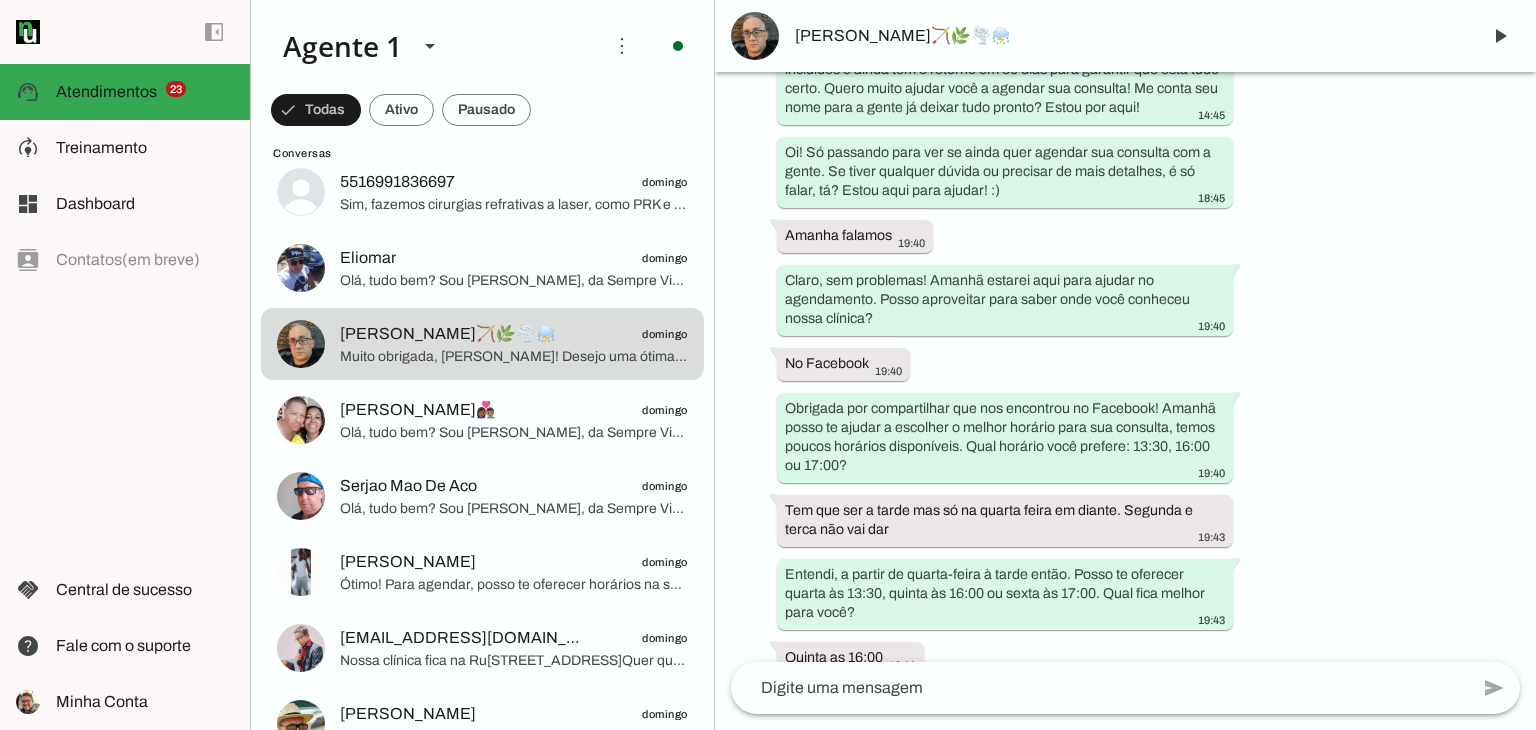 scroll, scrollTop: 258, scrollLeft: 0, axis: vertical 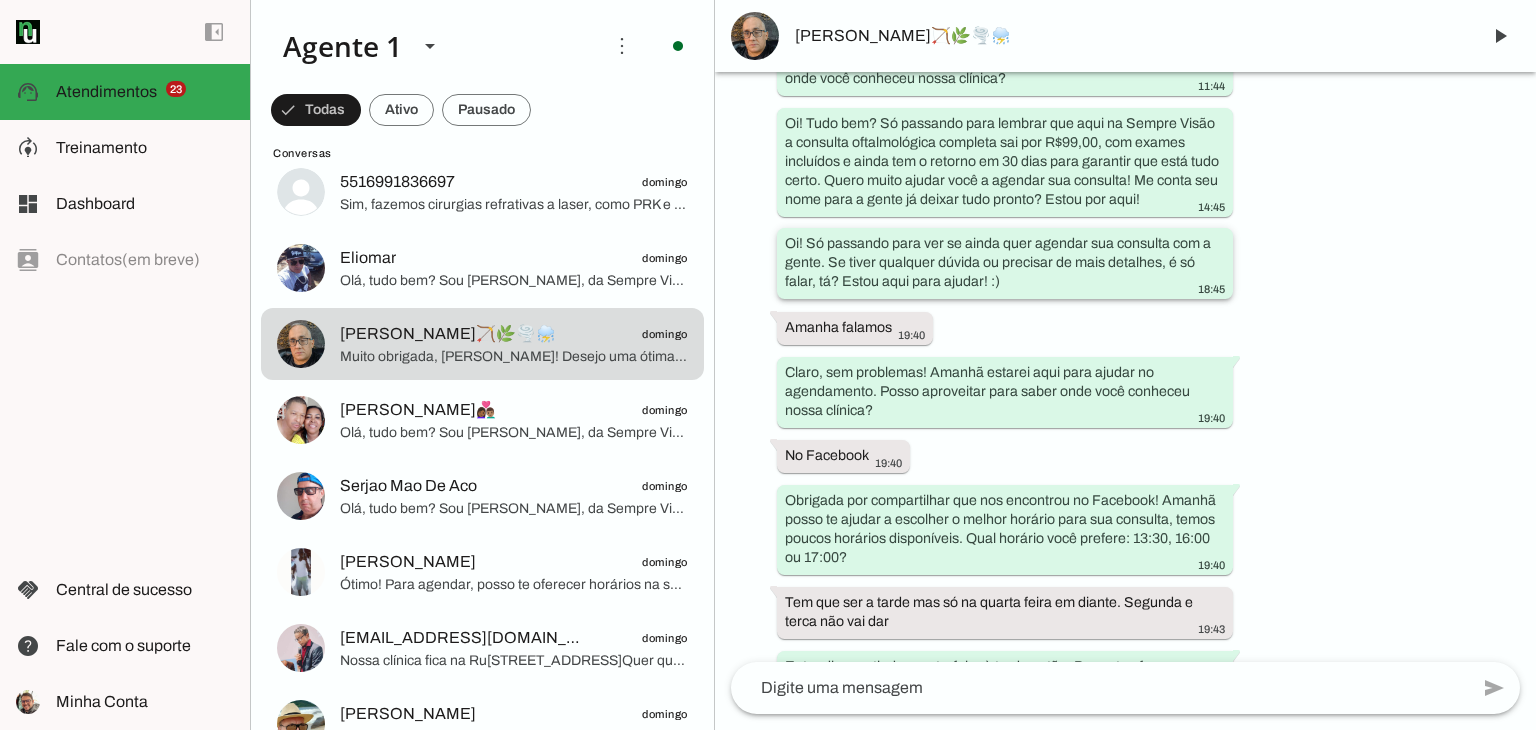 drag, startPoint x: 1024, startPoint y: 244, endPoint x: 1252, endPoint y: 289, distance: 232.39836 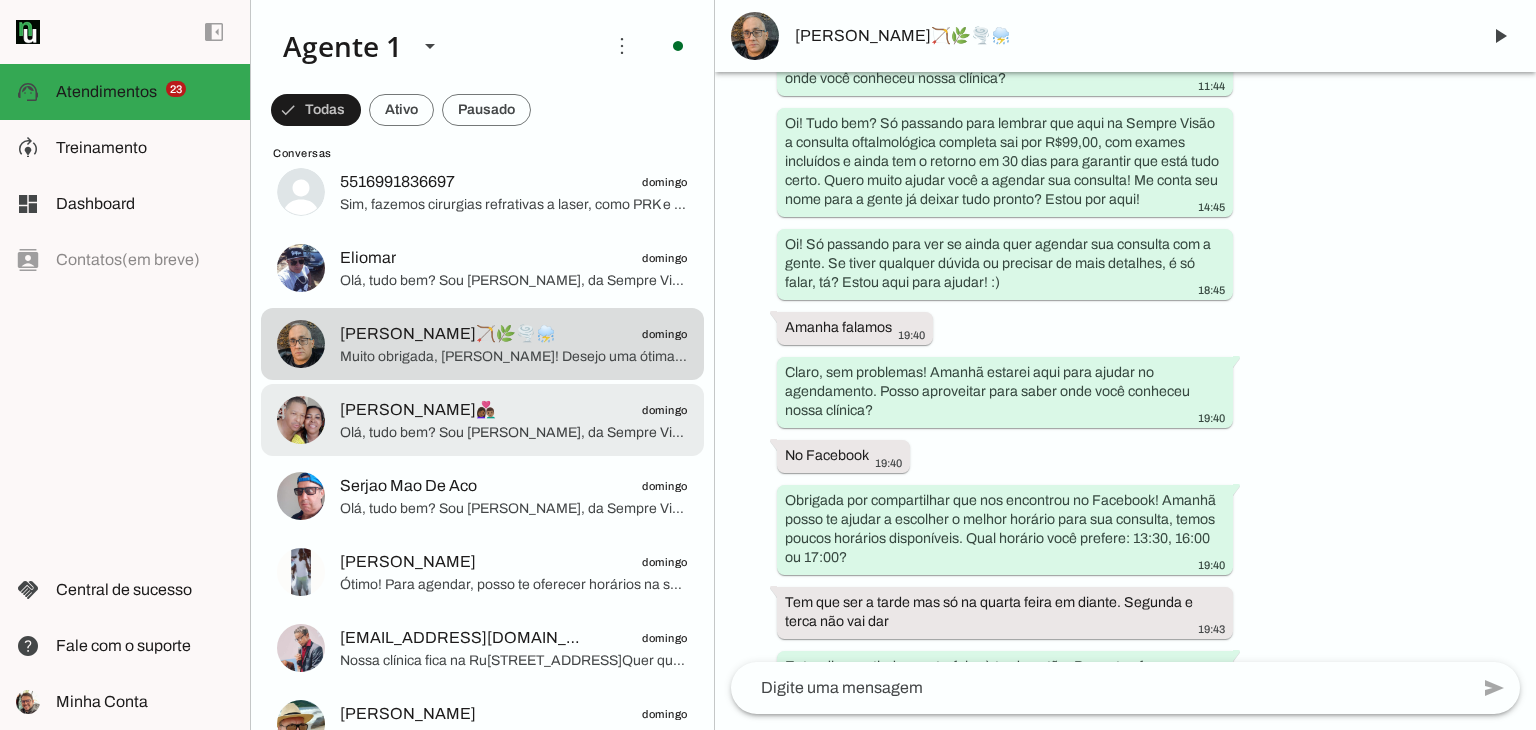 click on "[PERSON_NAME]👩🏾‍❤️‍👨🏽" 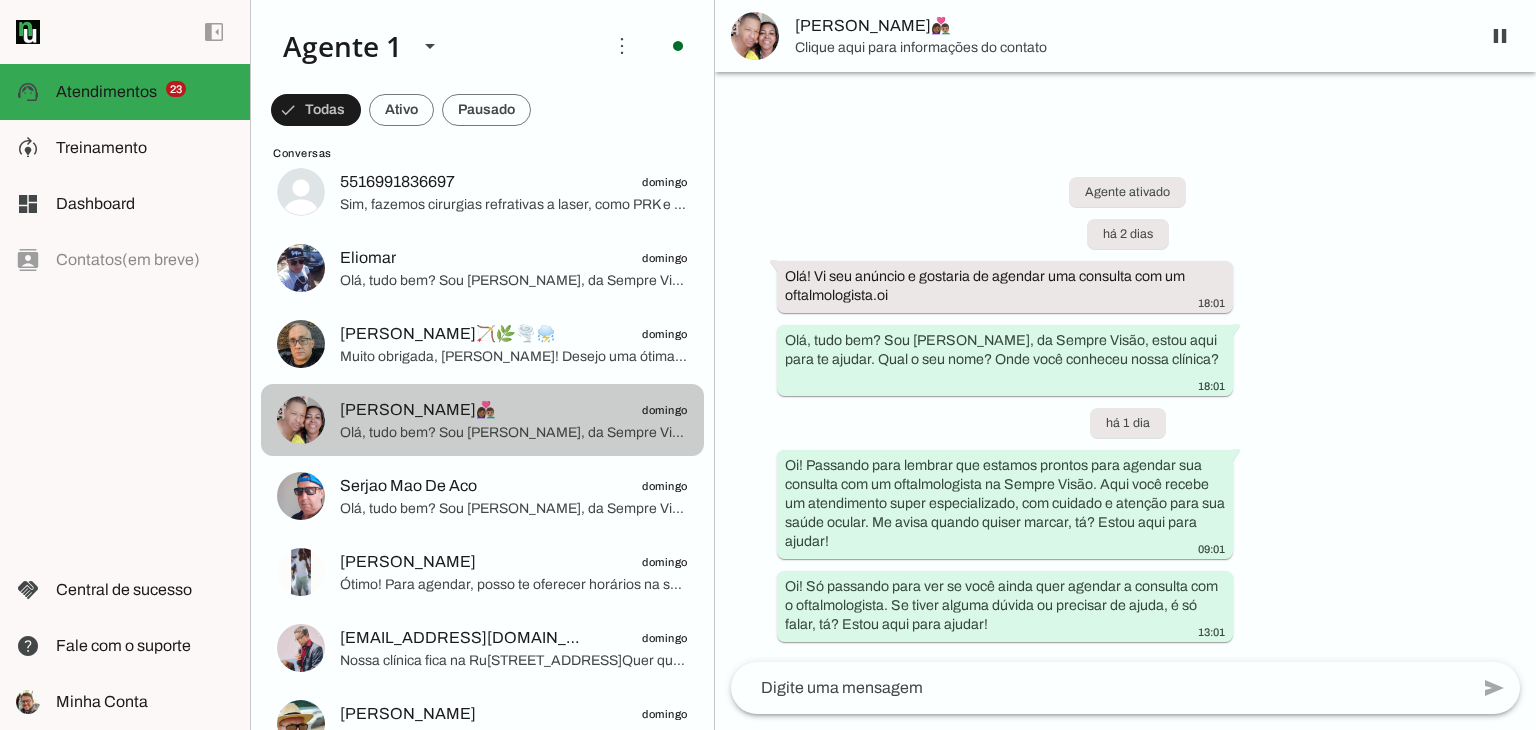 scroll, scrollTop: 0, scrollLeft: 0, axis: both 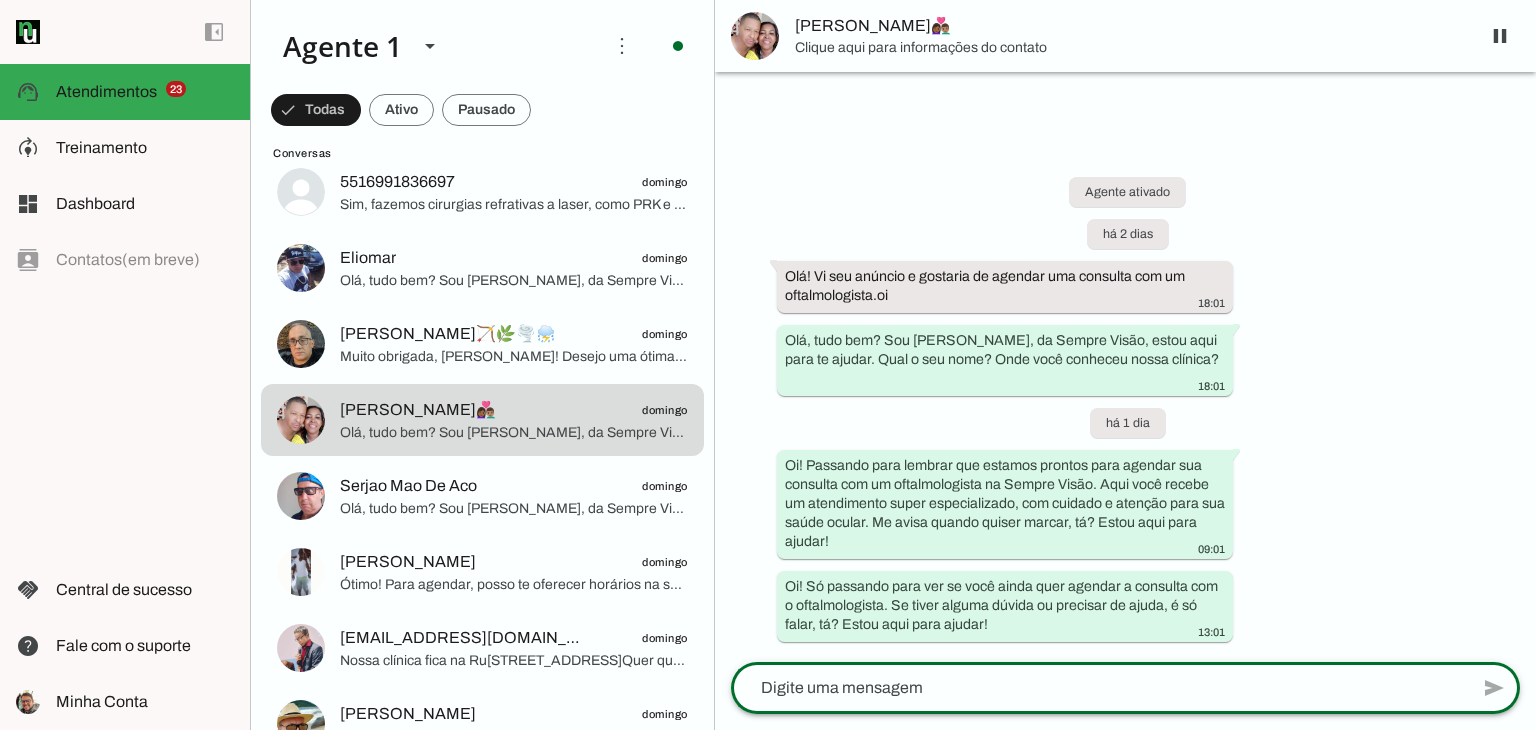 click 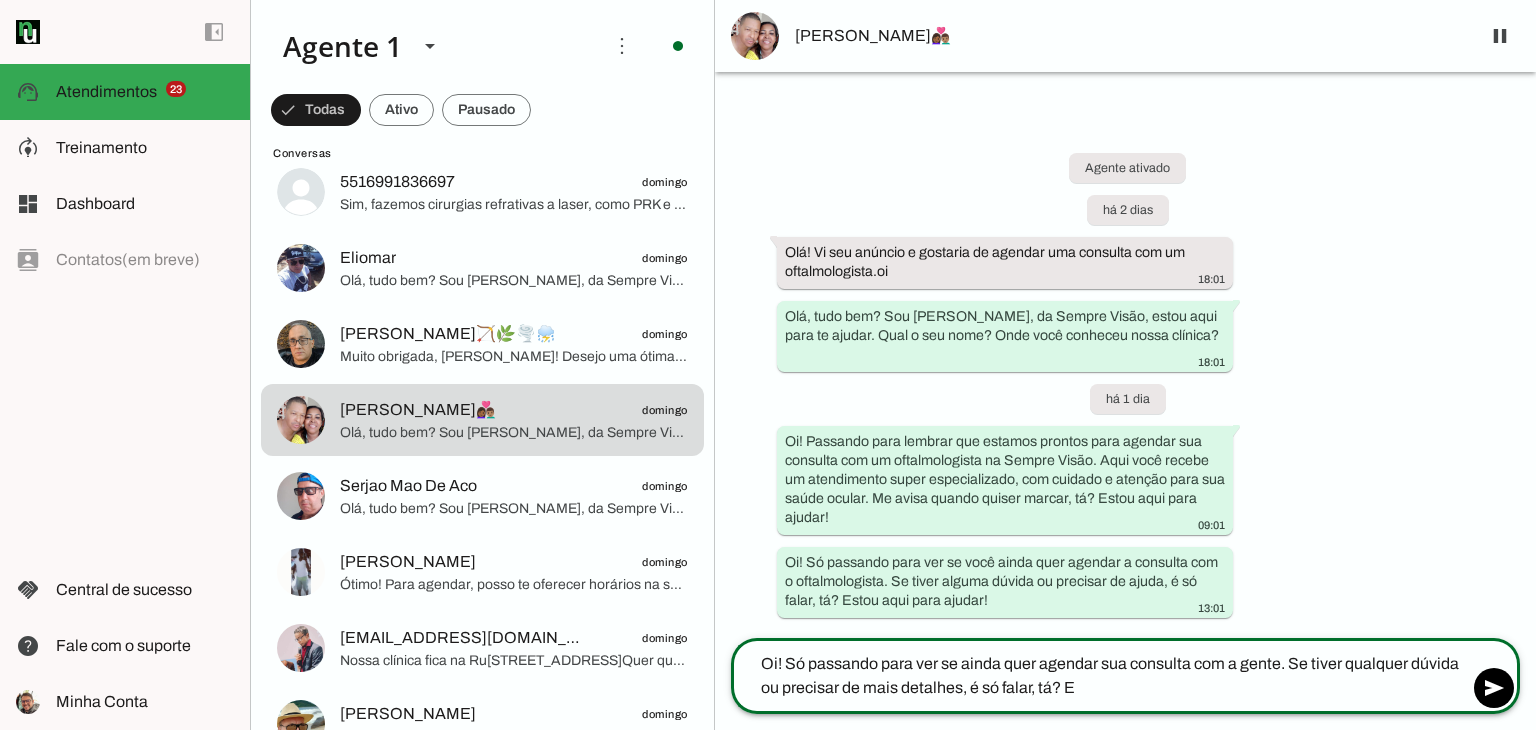 type on "Oi! Só passando para ver se ainda quer agendar sua consulta com a gente. Se tiver qualquer dúvida ou precisar de mais detalhes, é só falar, tá?" 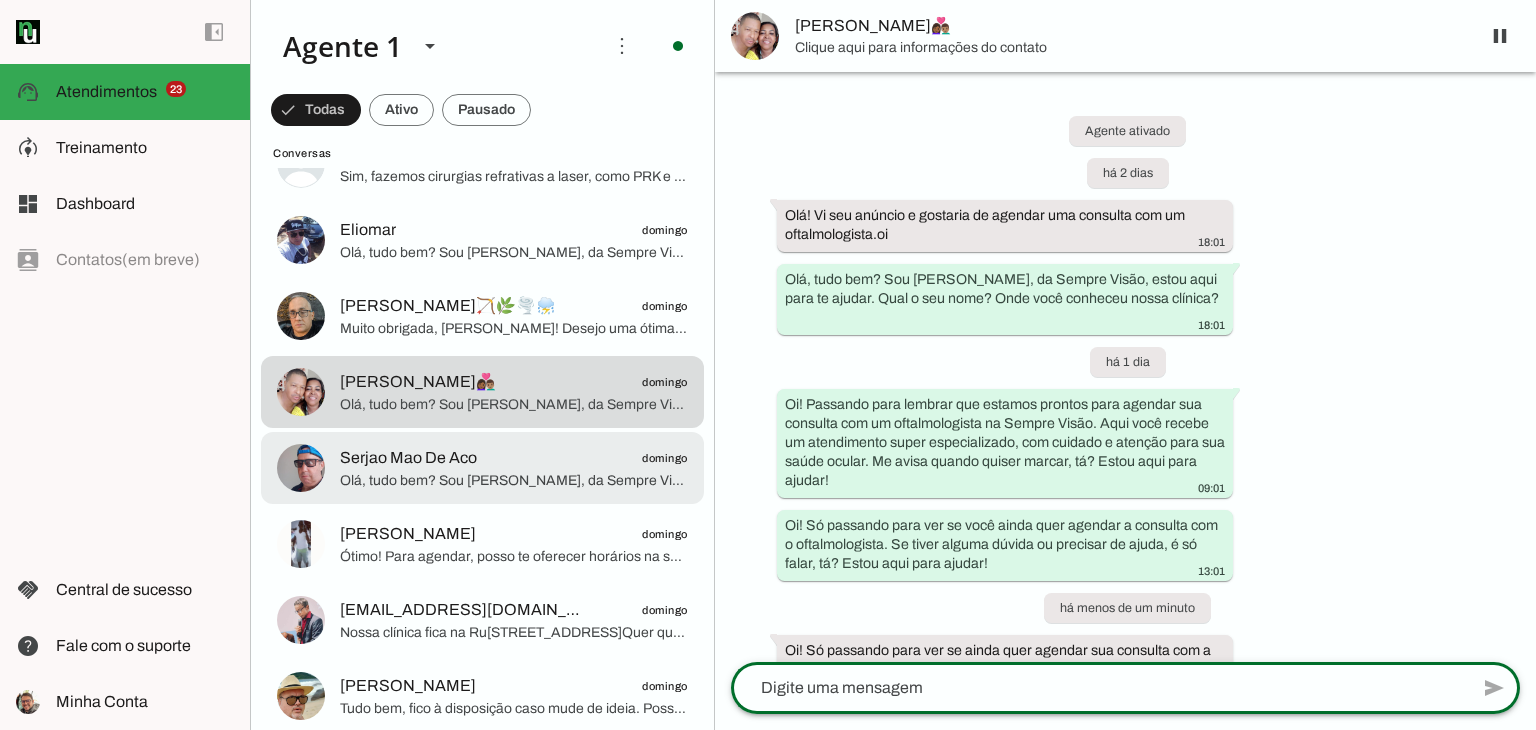 scroll, scrollTop: 8400, scrollLeft: 0, axis: vertical 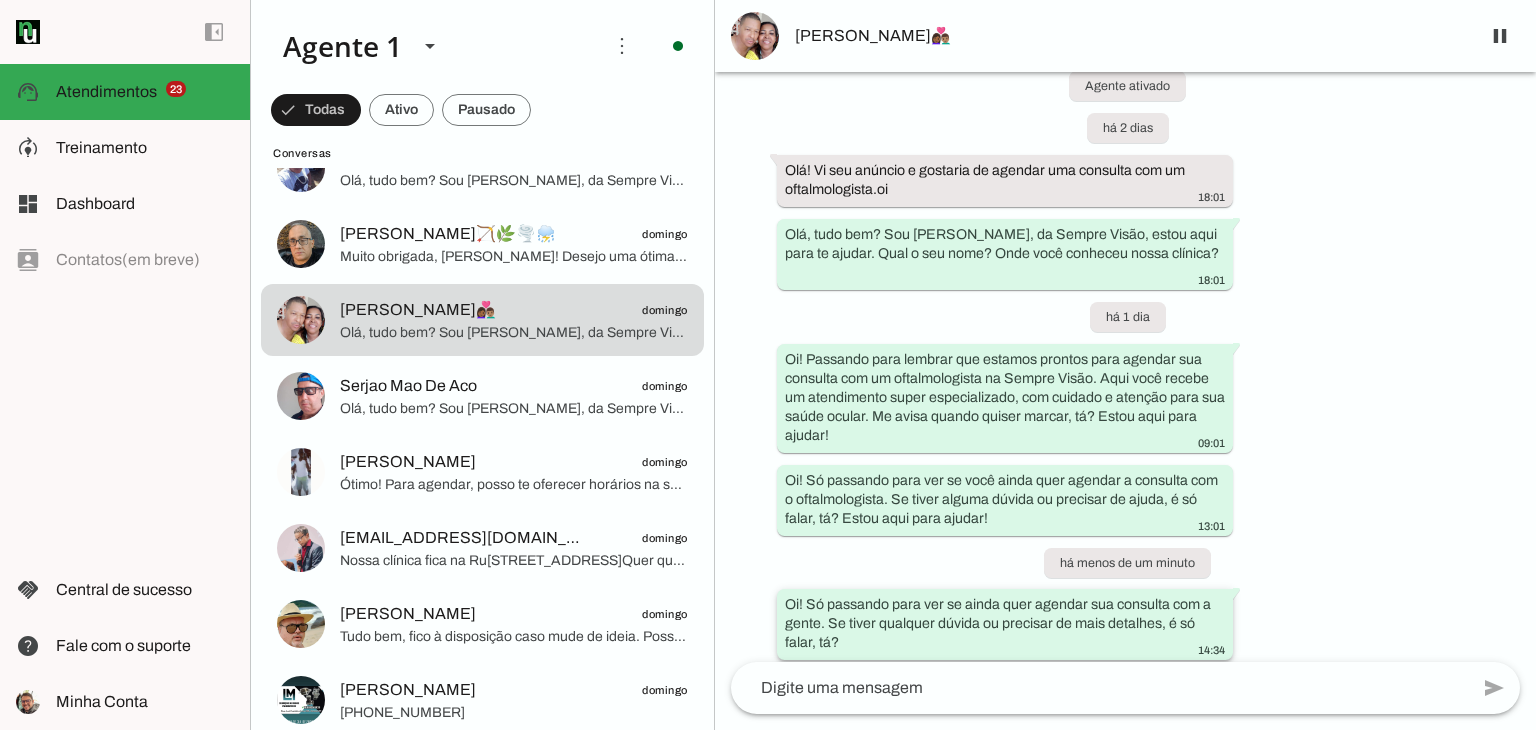 drag, startPoint x: 1027, startPoint y: 590, endPoint x: 1111, endPoint y: 623, distance: 90.24966 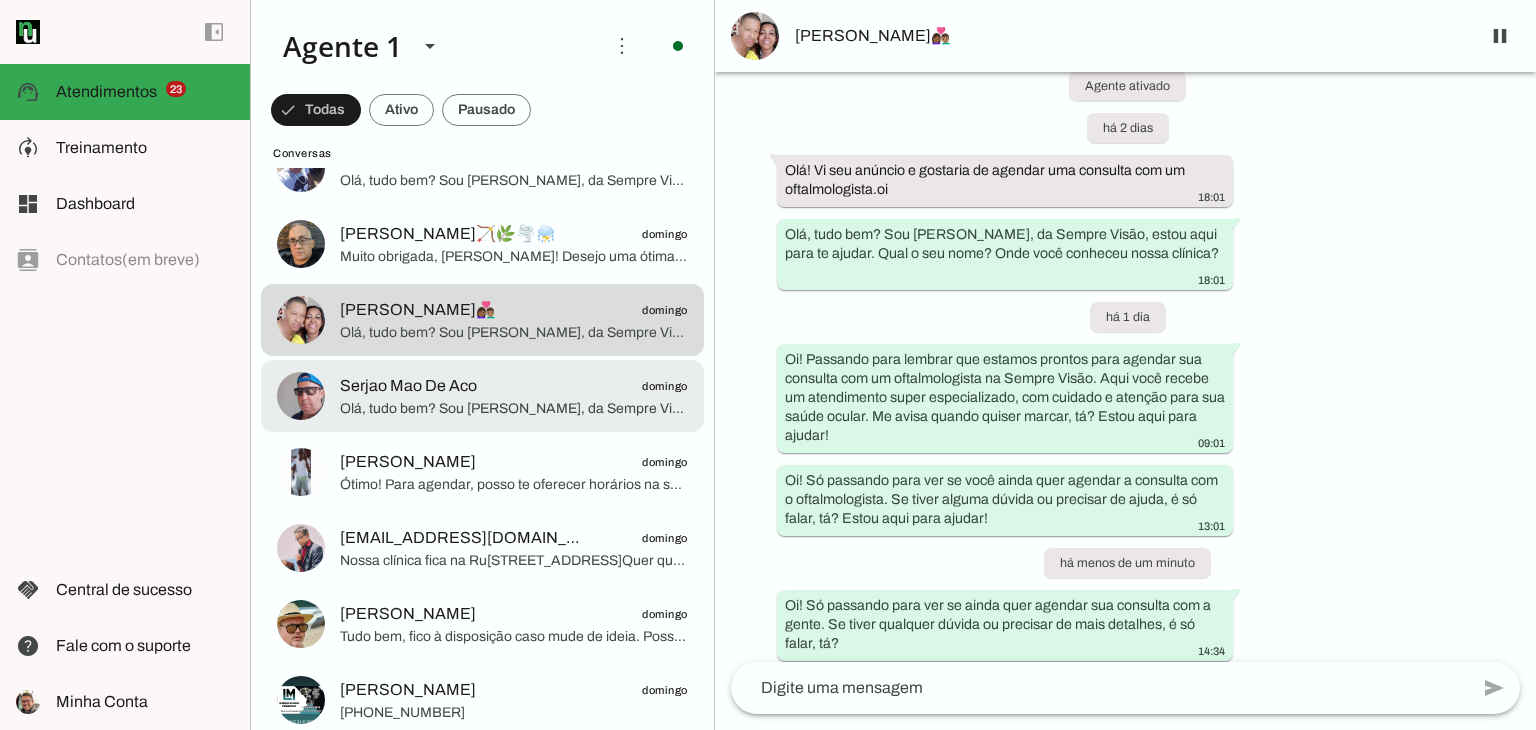 click on "Olá, tudo bem? Sou [PERSON_NAME], da Sempre Visão, estou aqui para te ajudar. Nossa clínica oferece consultas oftalmológicas completas com exames modernos e atendimento humanizado. Posso saber seu nome, por favor? E onde você conheceu a nossa clínica?" 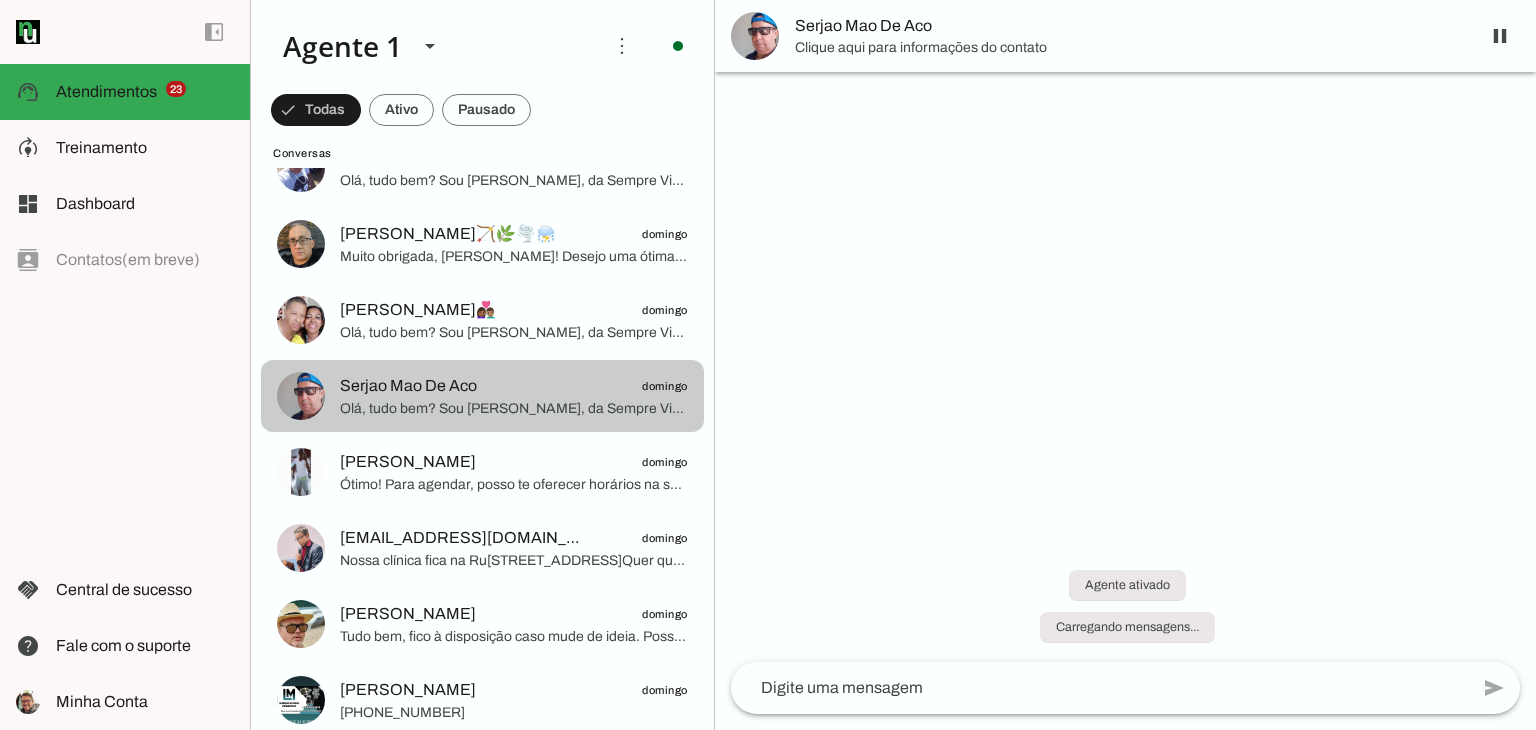 scroll, scrollTop: 0, scrollLeft: 0, axis: both 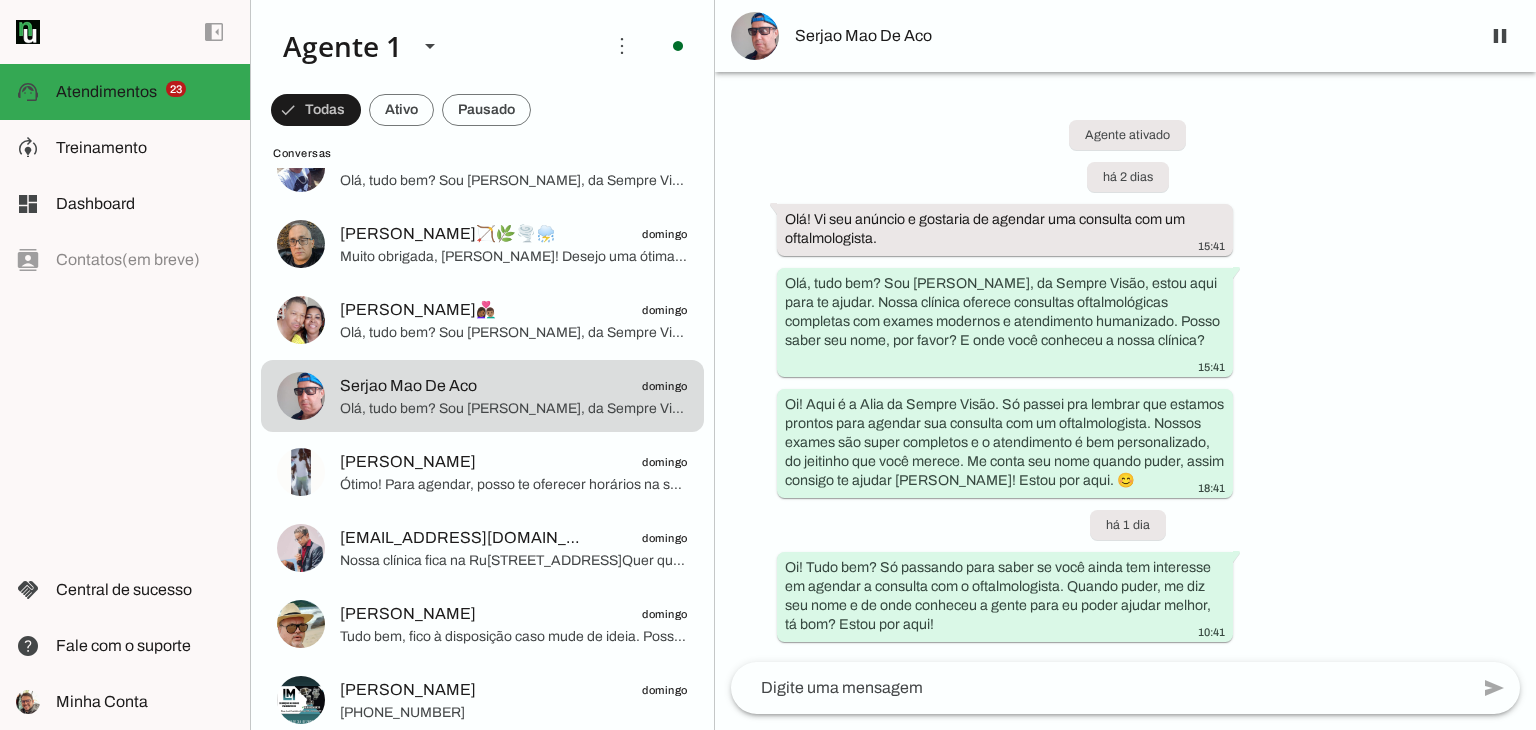 click 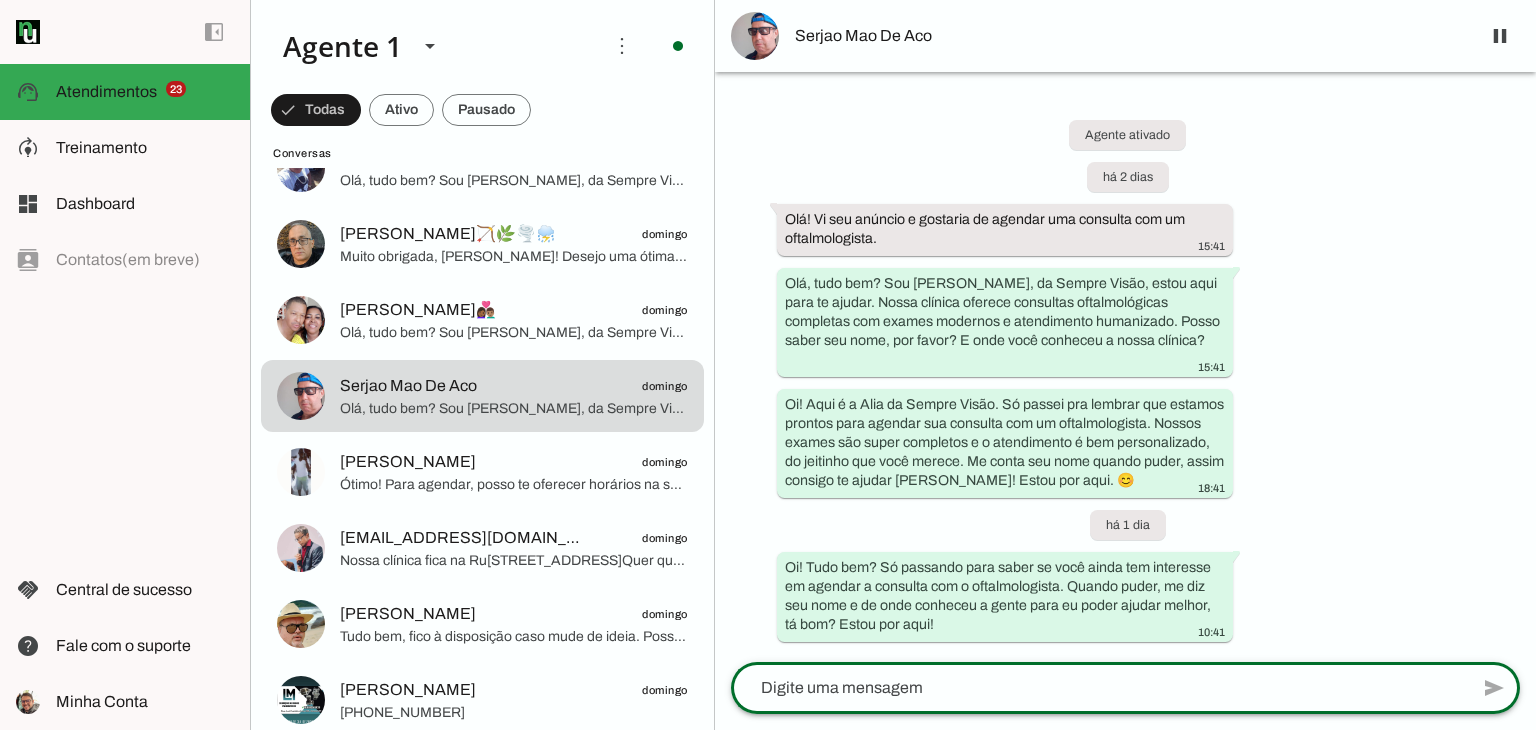 type on "Oi! Só passando para ver se ainda quer agendar sua consulta com a gente. Se tiver qualquer dúvida ou precisar de mais detalhes, é só falar, tá?" 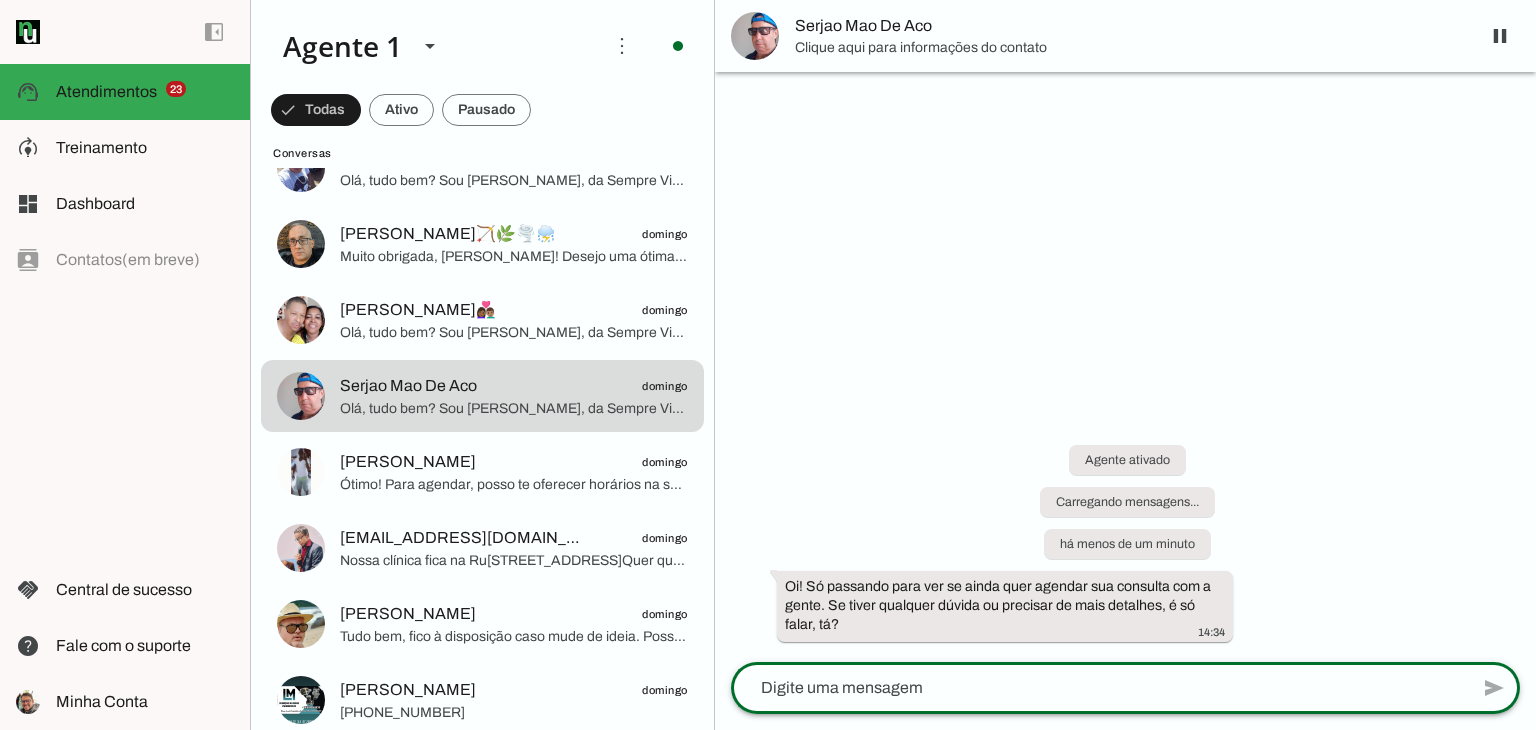 scroll, scrollTop: 0, scrollLeft: 0, axis: both 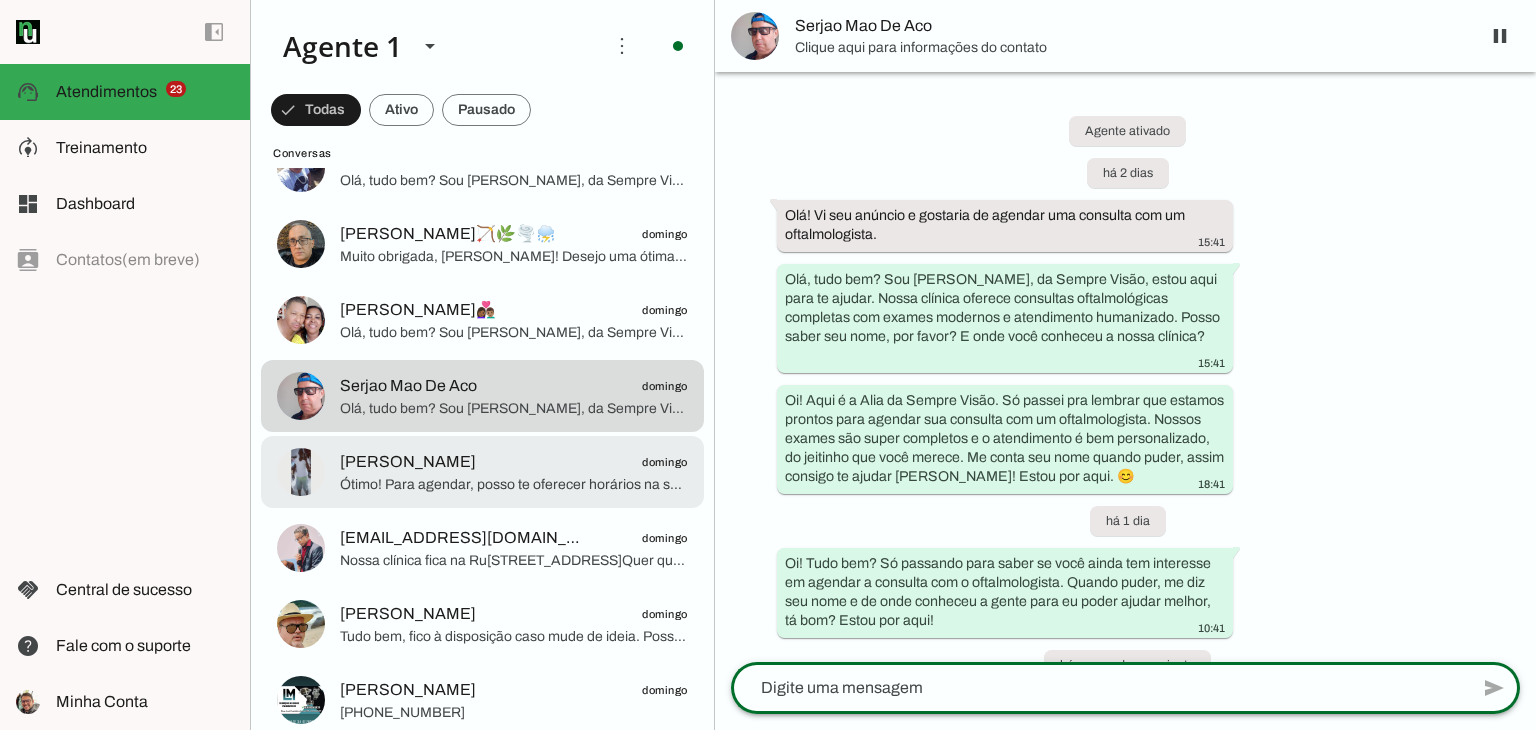 click on "[PERSON_NAME]
domingo" 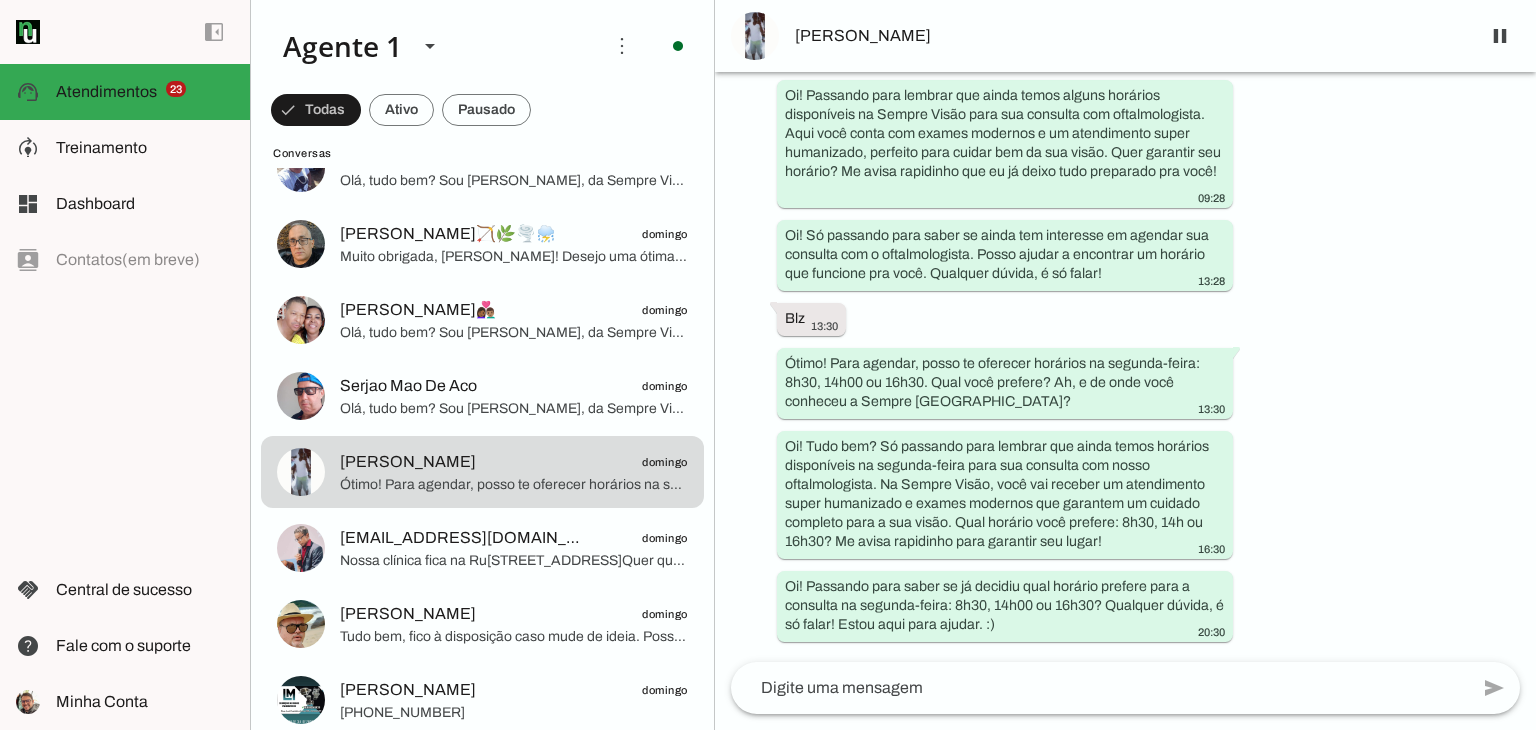 scroll, scrollTop: 414, scrollLeft: 0, axis: vertical 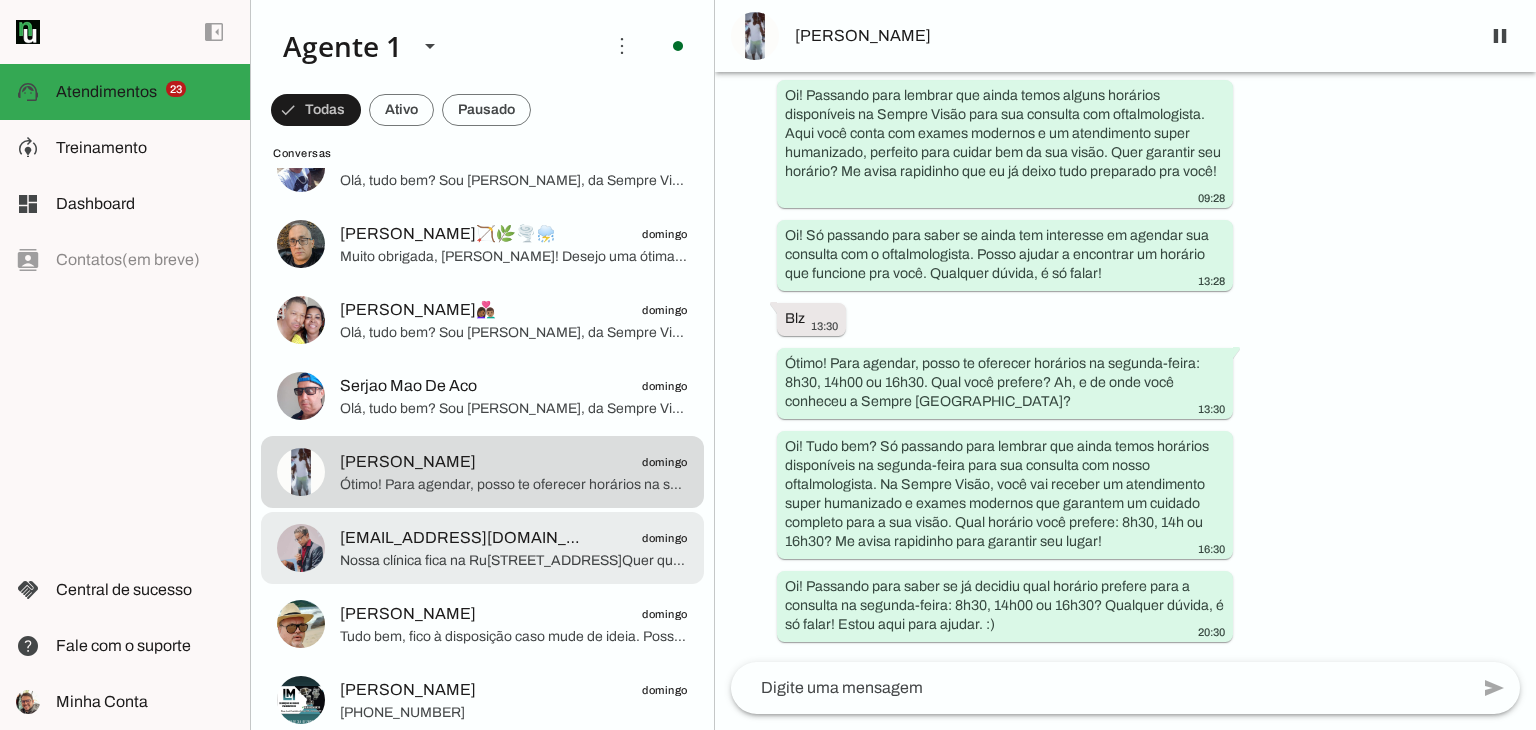 click on "Nossa clínica fica na Ru[STREET_ADDRESS]Quer que eu verifique os horários disponíveis para você na próxima semana?" 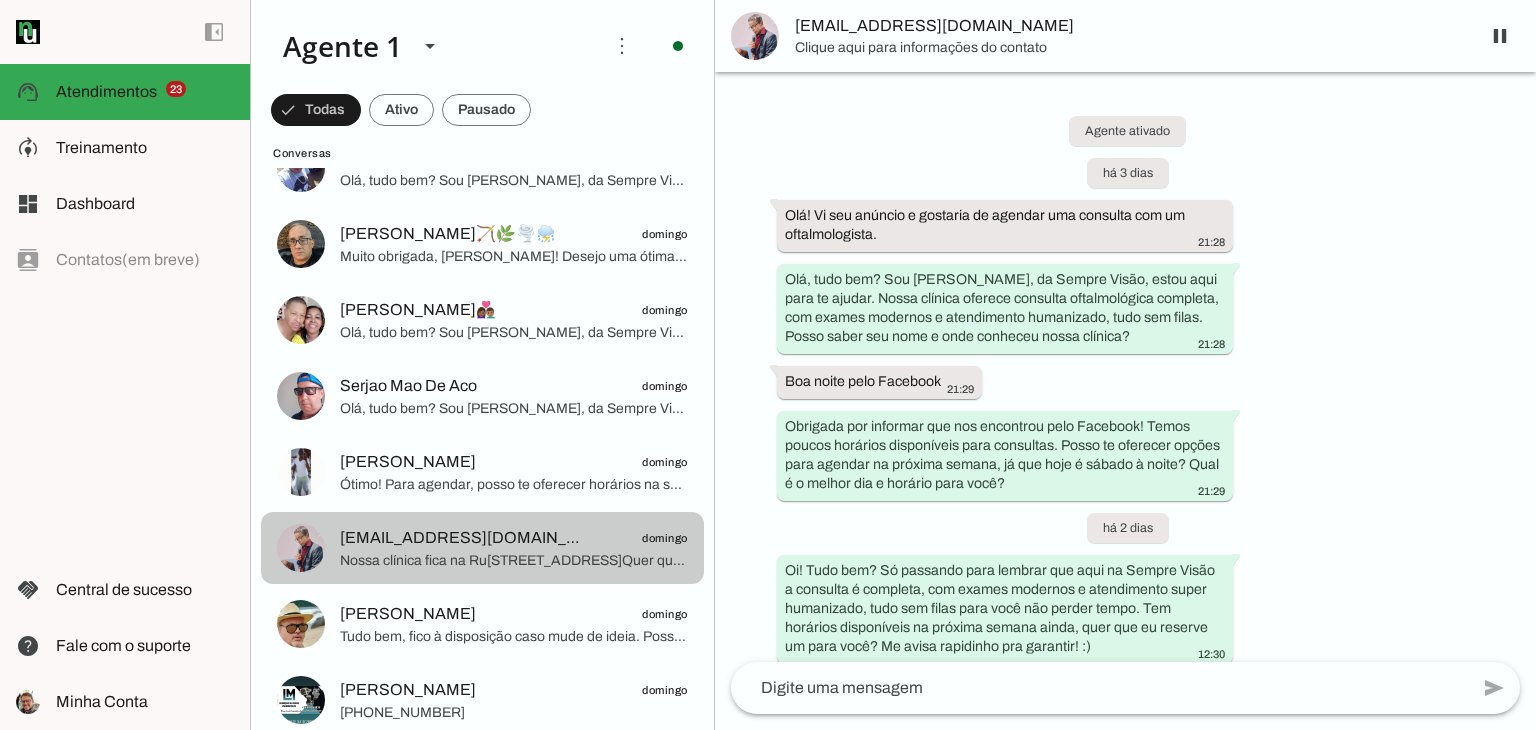 scroll, scrollTop: 354, scrollLeft: 0, axis: vertical 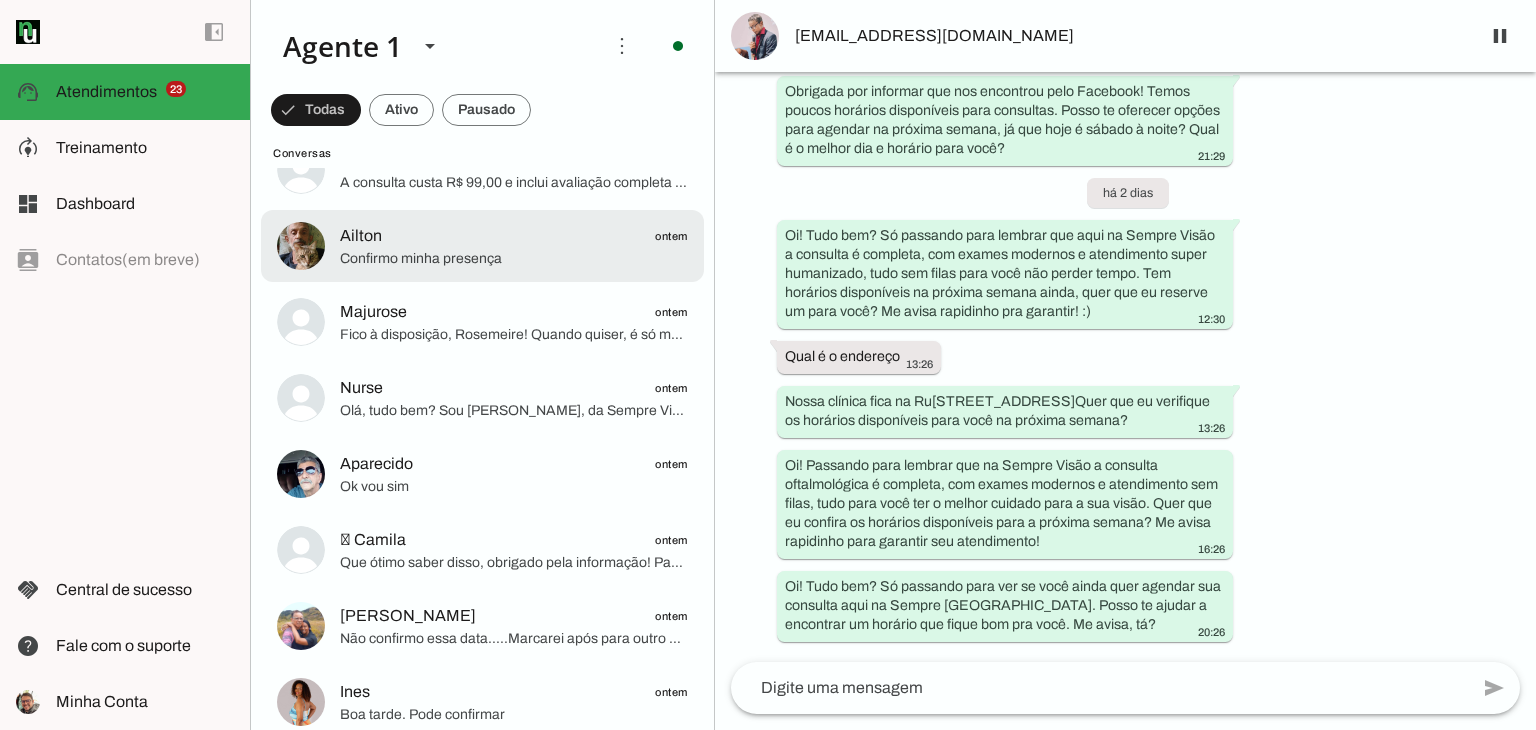 click on "Ailton
ontem" 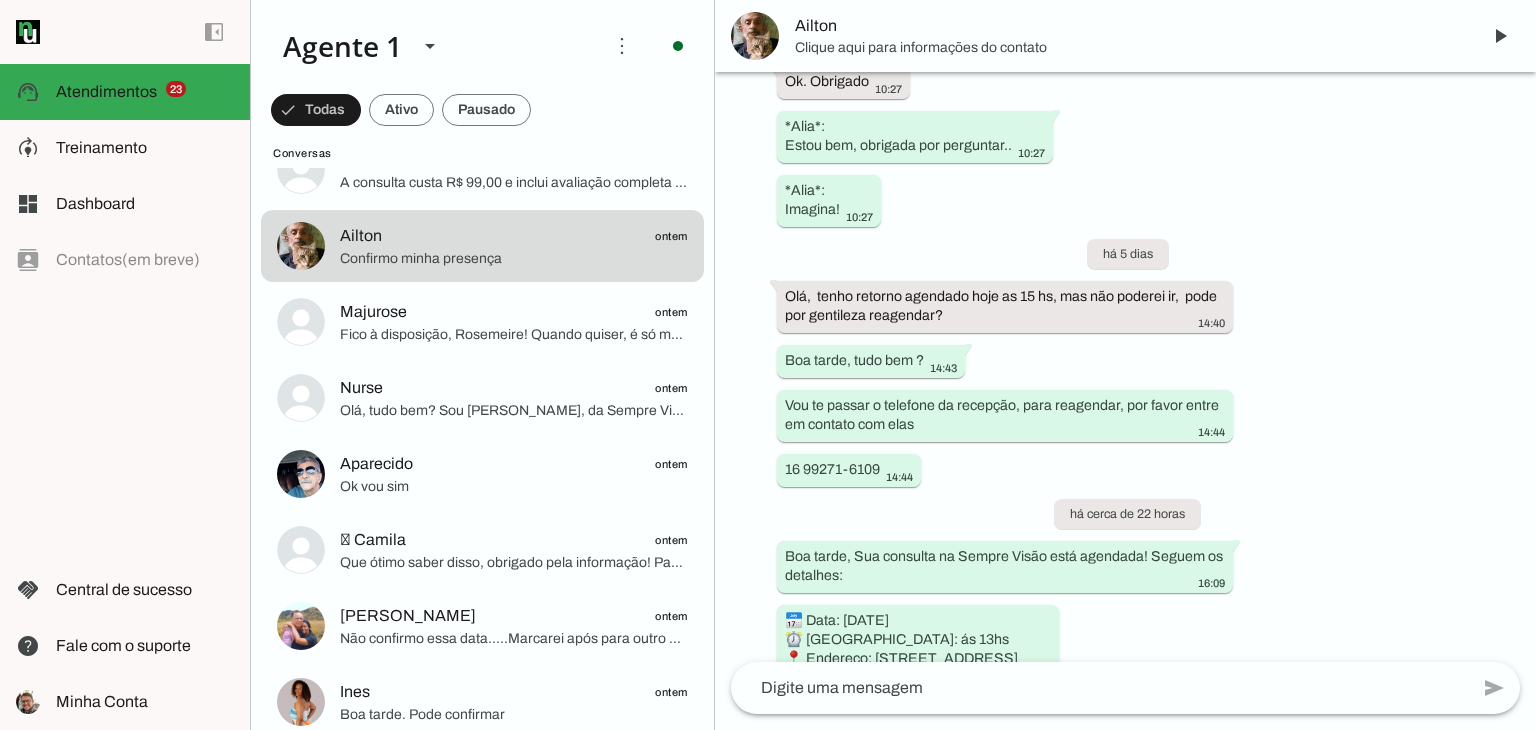 scroll, scrollTop: 2763, scrollLeft: 0, axis: vertical 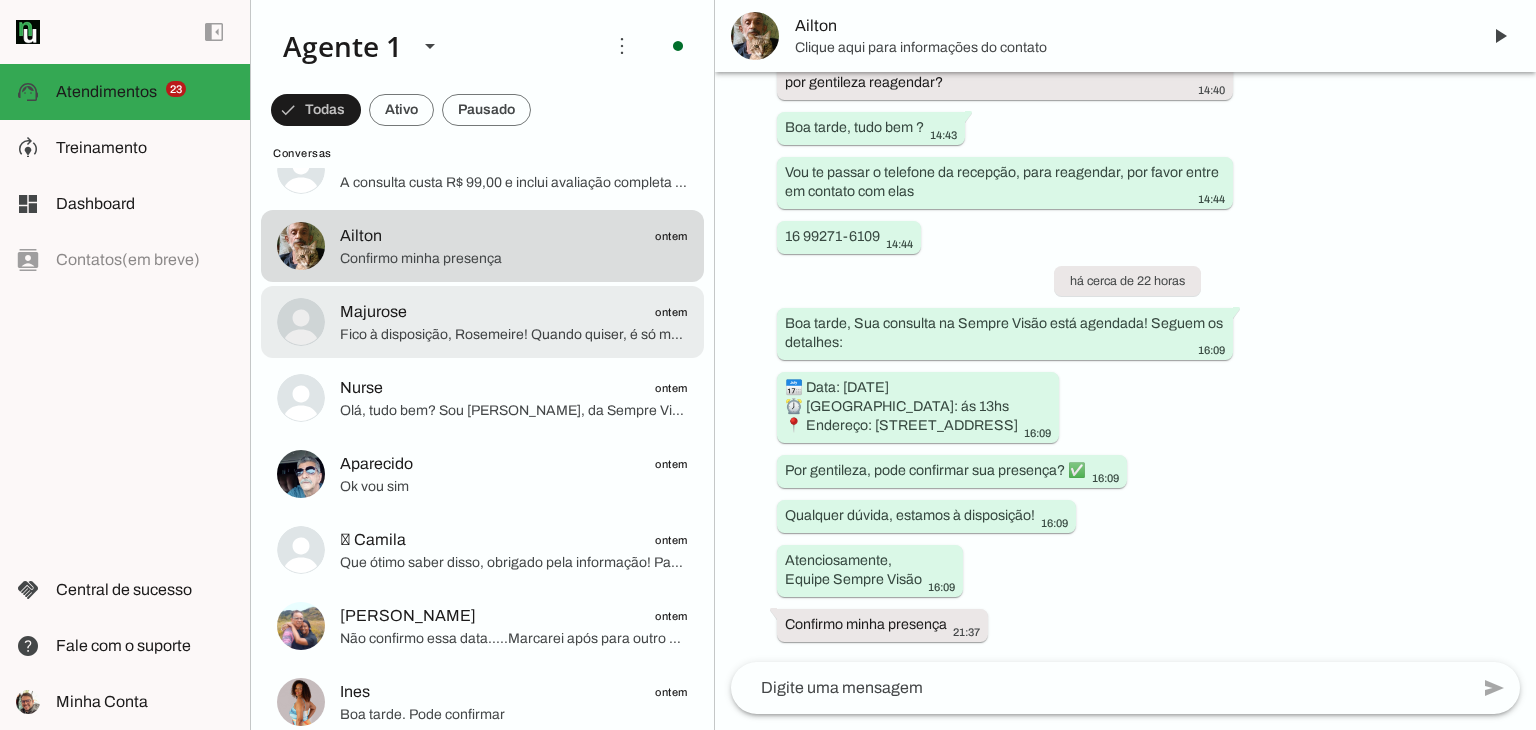 click on "Fico à disposição, Rosemeire! Quando quiser, é só me avisar o dia e horário que prefere para agendar sua consulta. Posso ajudar em algo mais?" 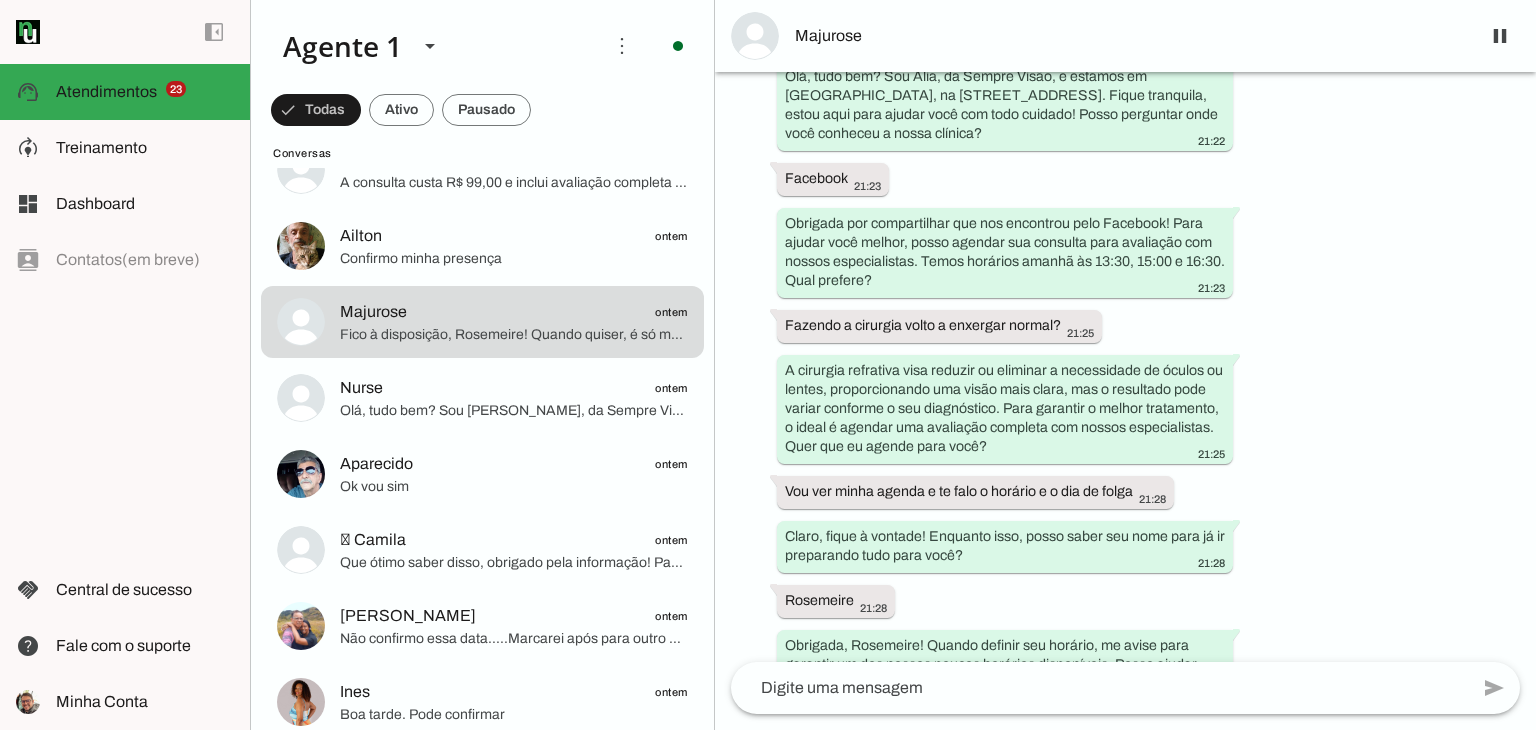 scroll, scrollTop: 1269, scrollLeft: 0, axis: vertical 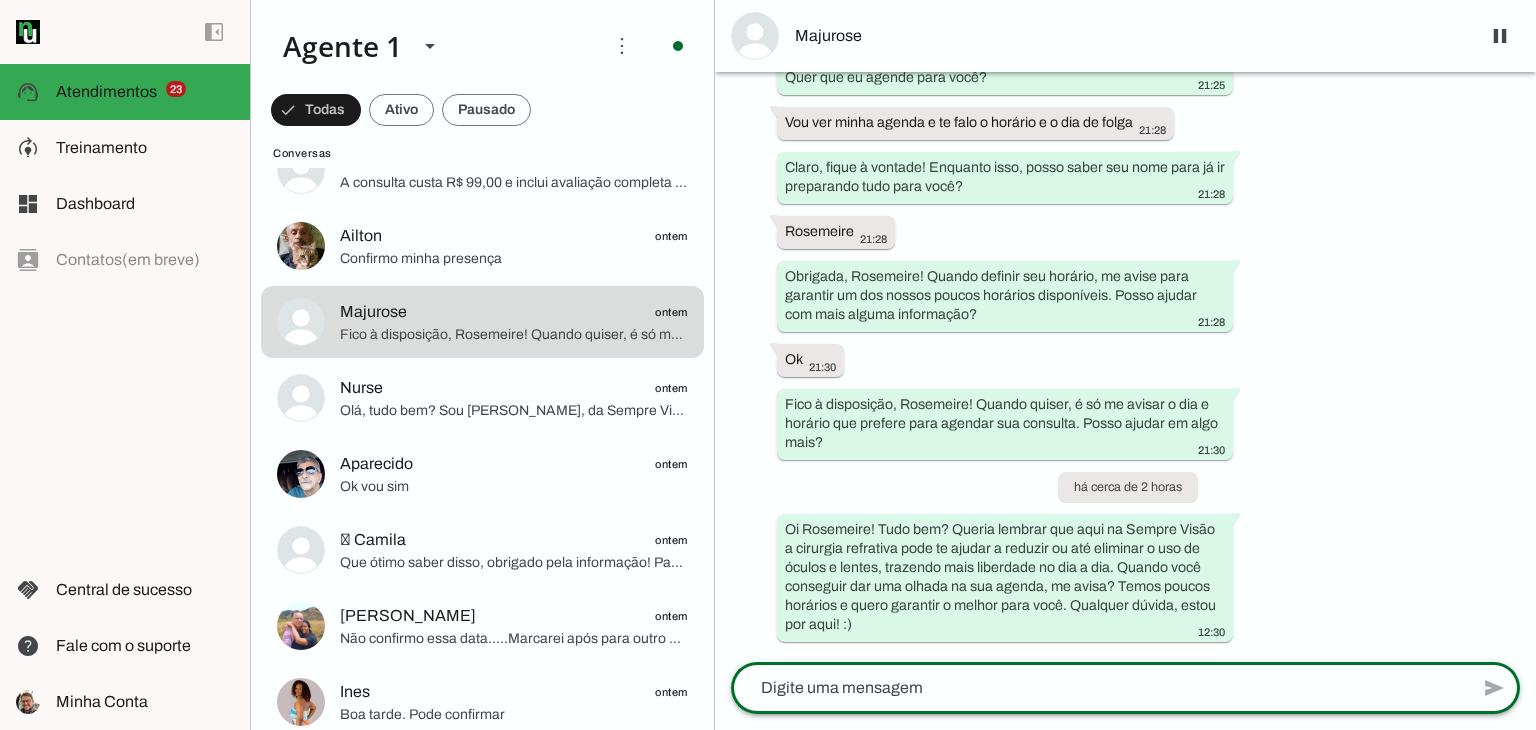 click 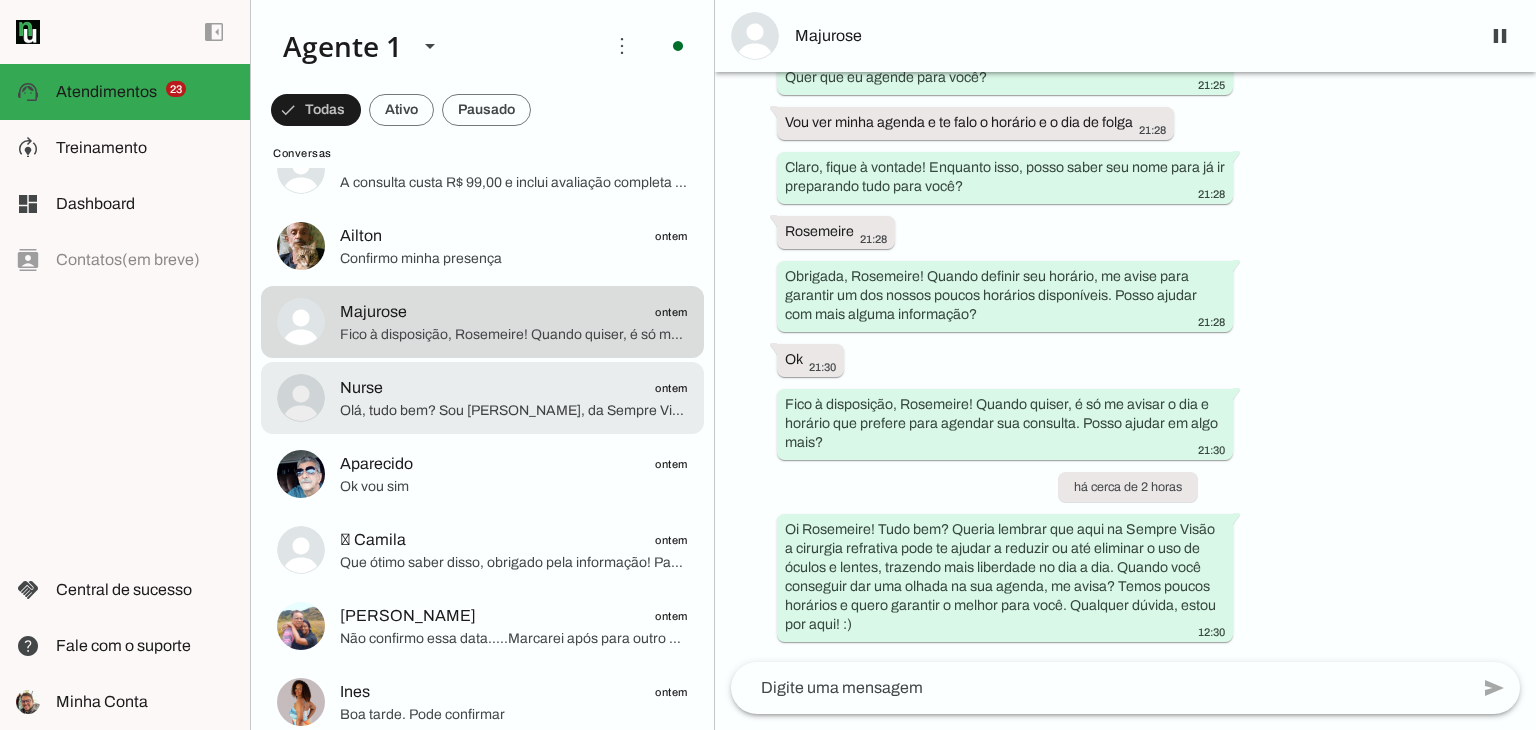 click on "Nurse
ontem" 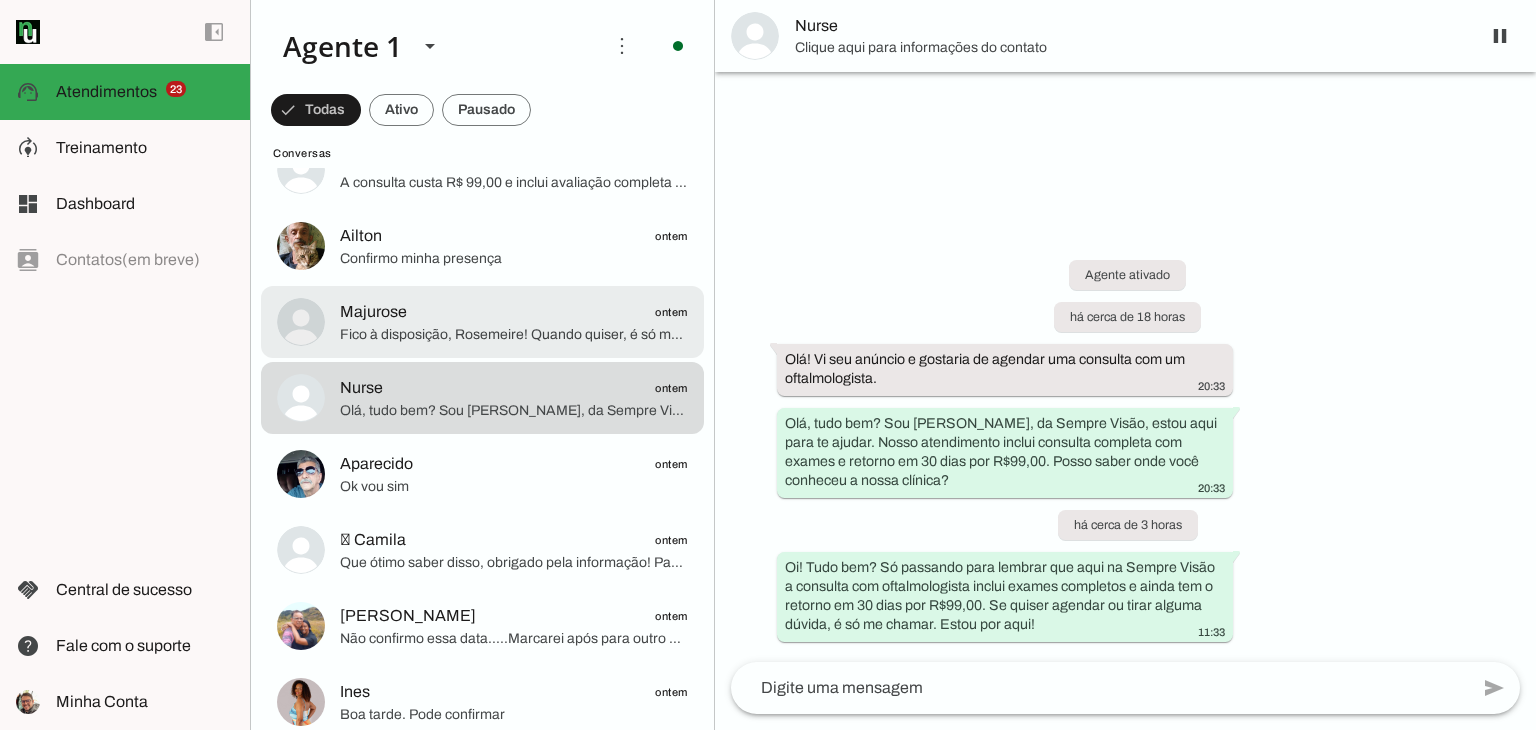click on "Fico à disposição, Rosemeire! Quando quiser, é só me avisar o dia e horário que prefere para agendar sua consulta. Posso ajudar em algo mais?" 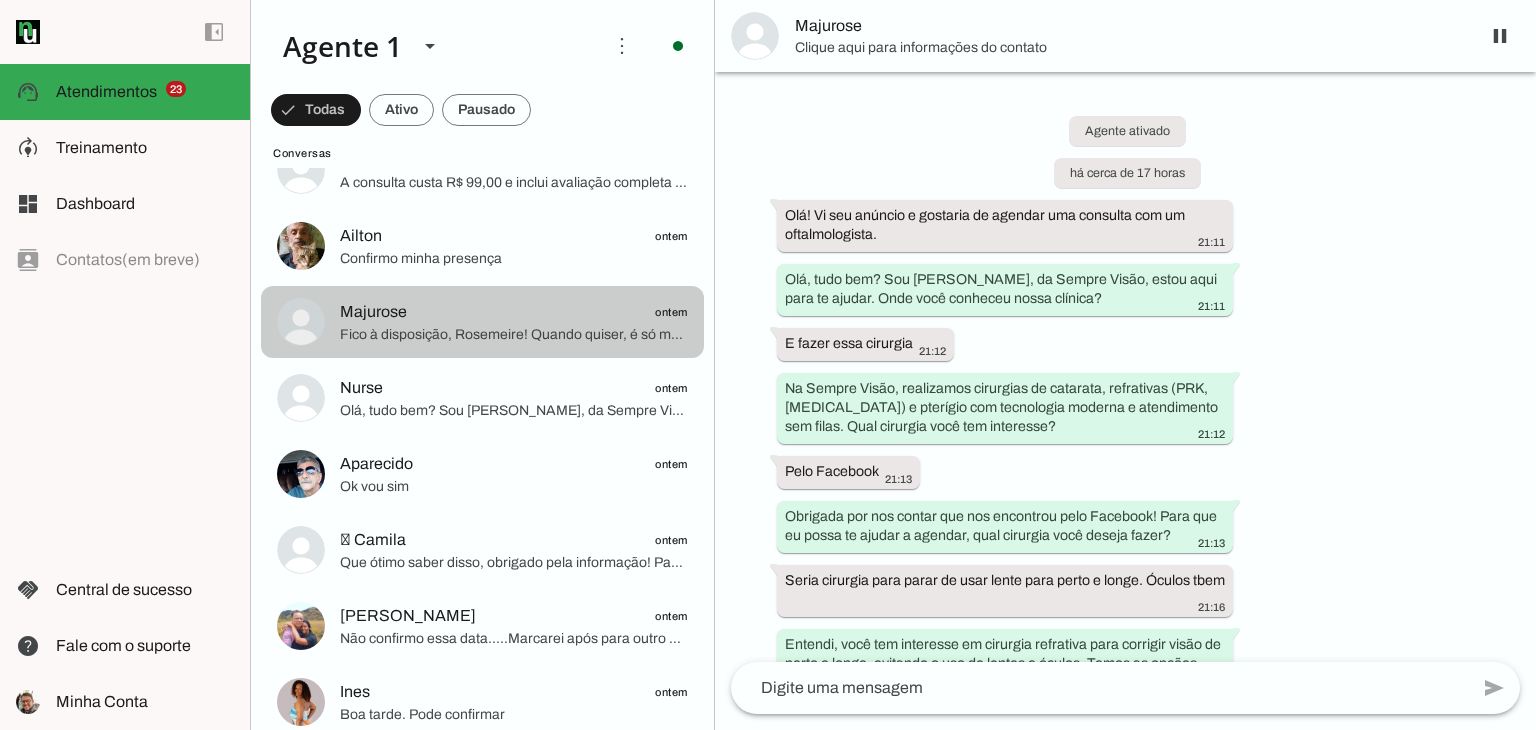 scroll, scrollTop: 1269, scrollLeft: 0, axis: vertical 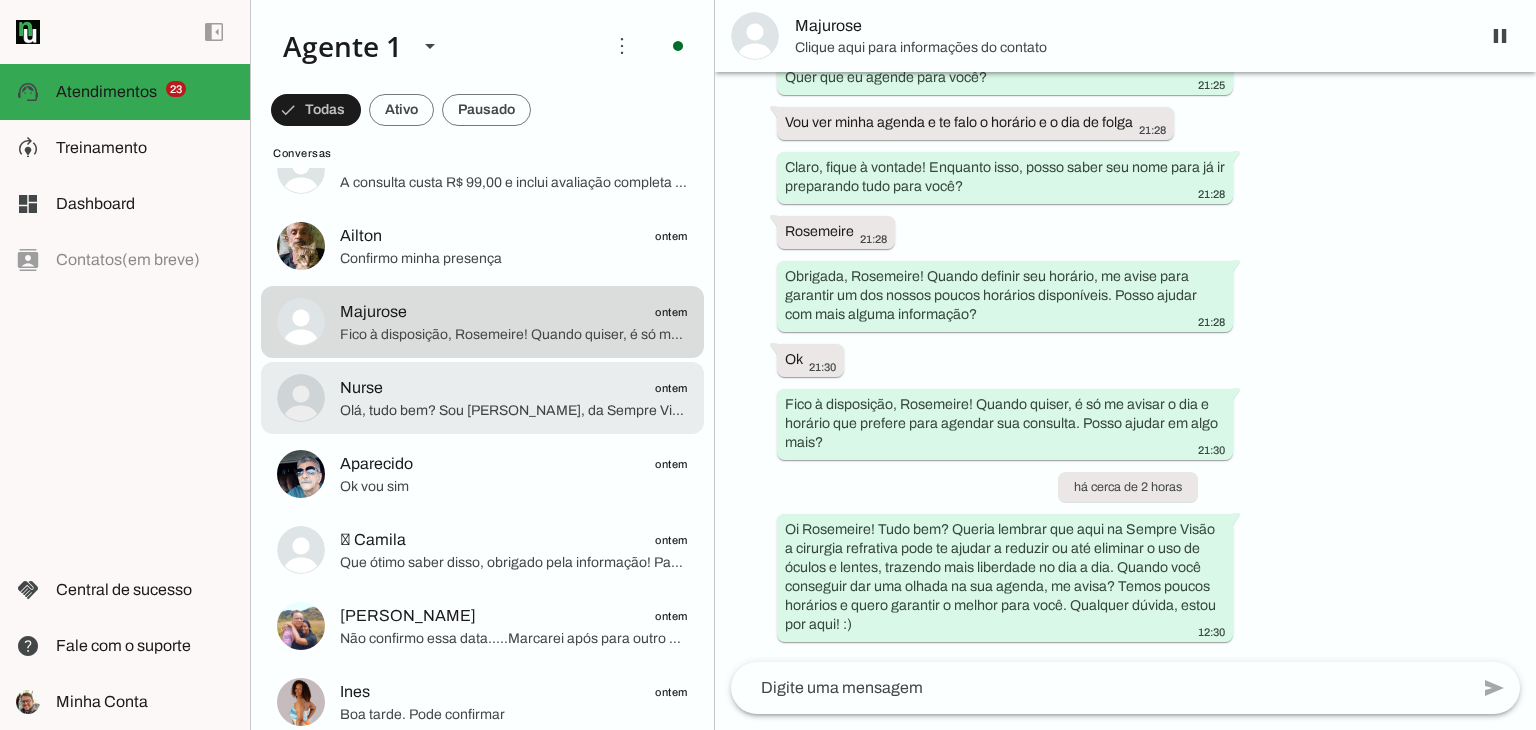 click on "Nurse
ontem" 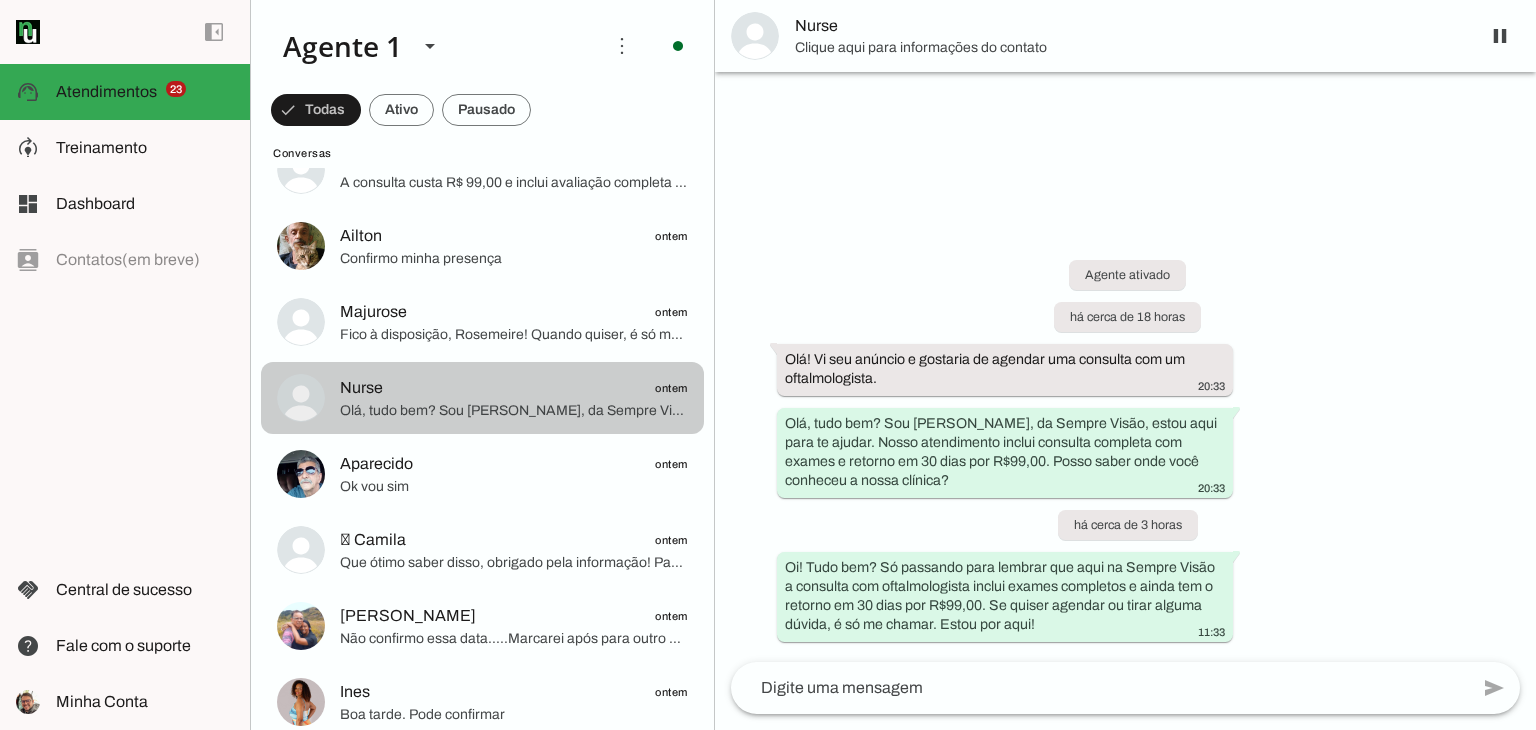 scroll, scrollTop: 0, scrollLeft: 0, axis: both 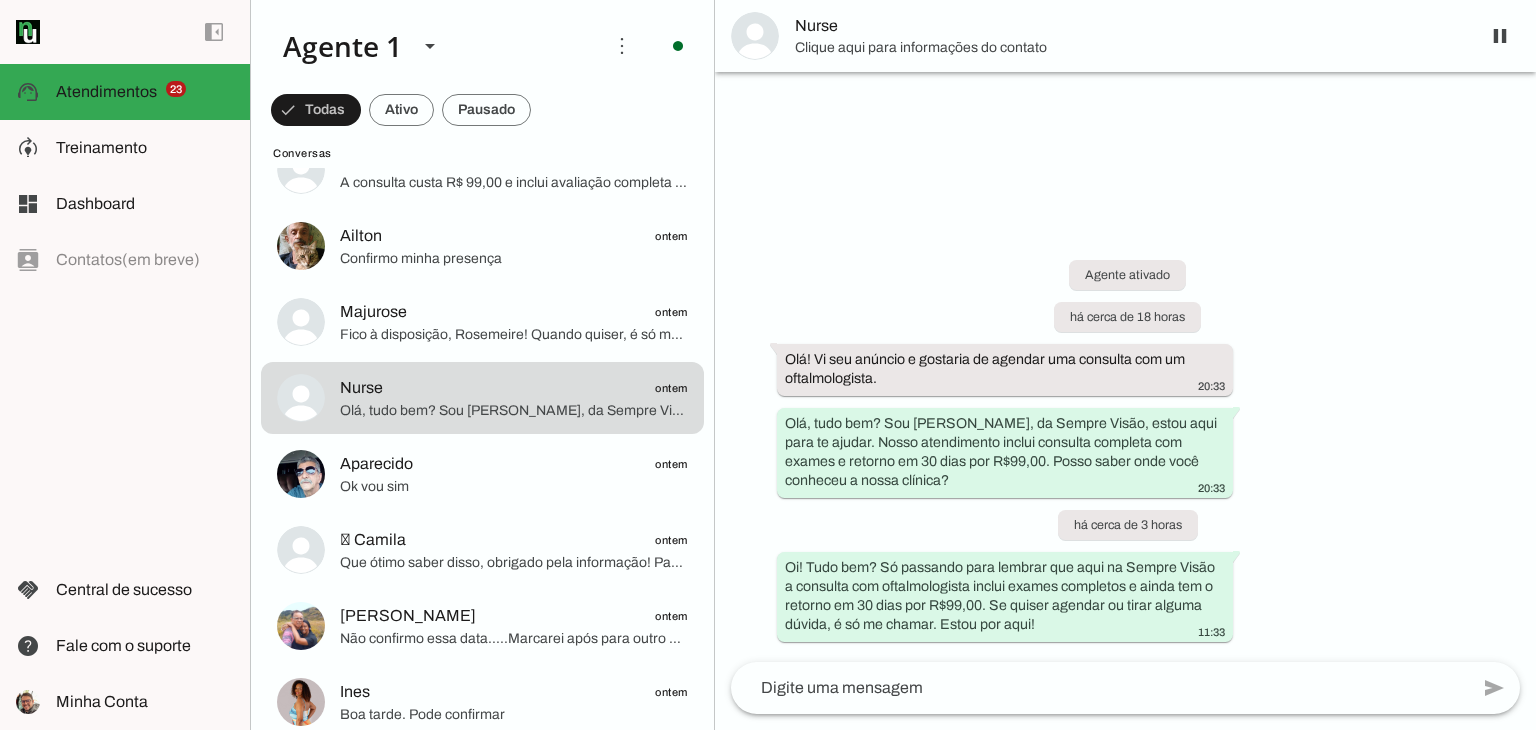 click 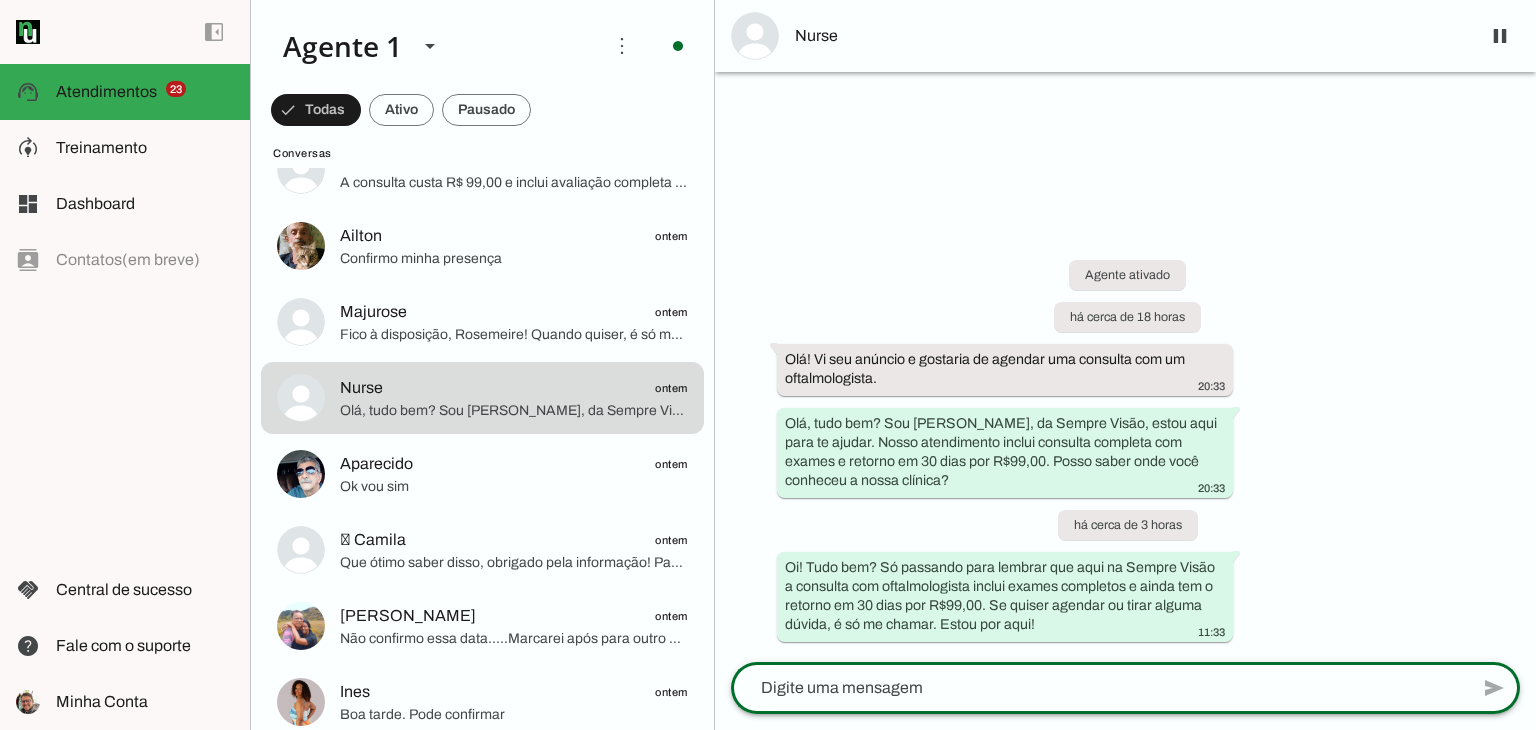 type on "Oi! Só passando para ver se ainda quer agendar sua consulta com a gente. Se tiver qualquer dúvida ou precisar de mais detalhes, é só falar, tá?" 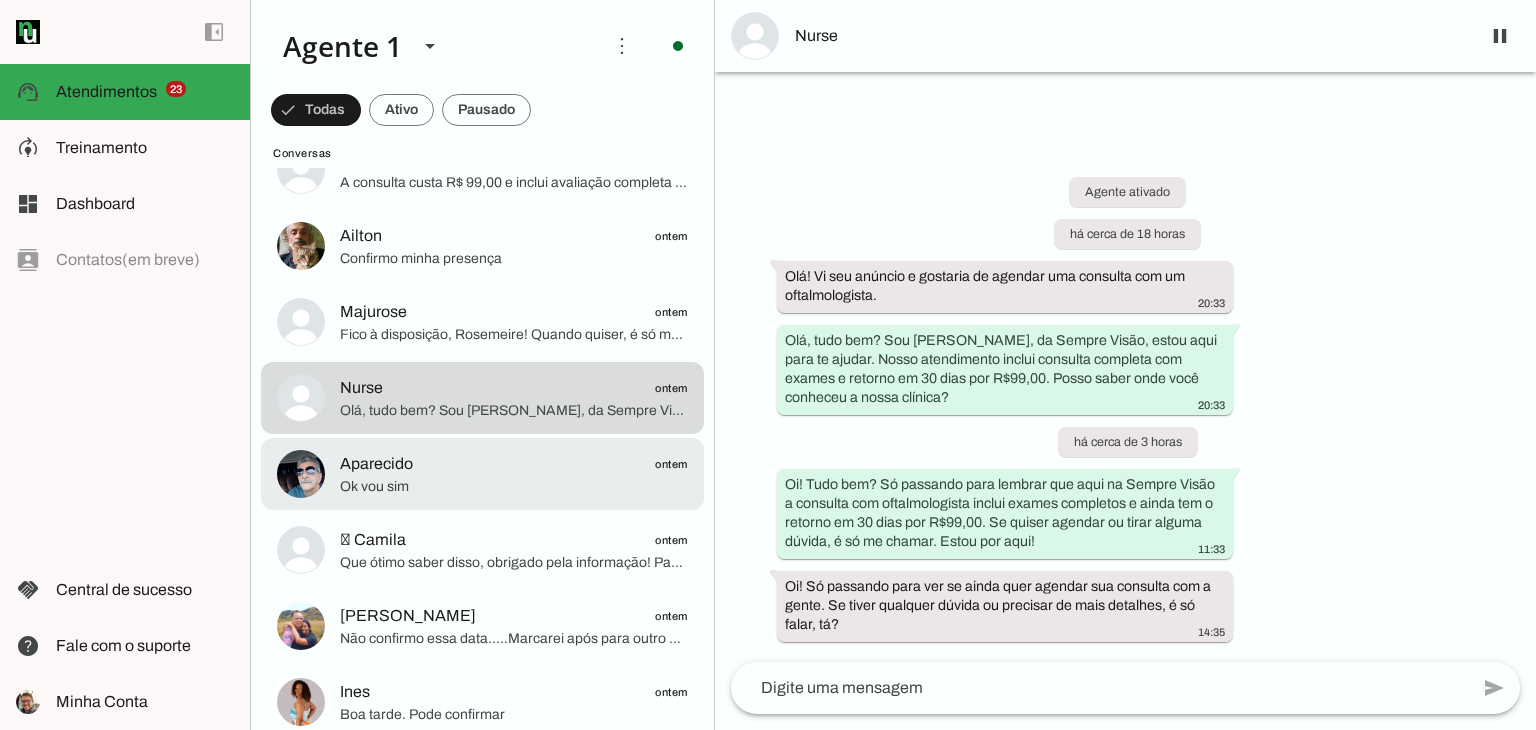 click on "Ok vou sim" 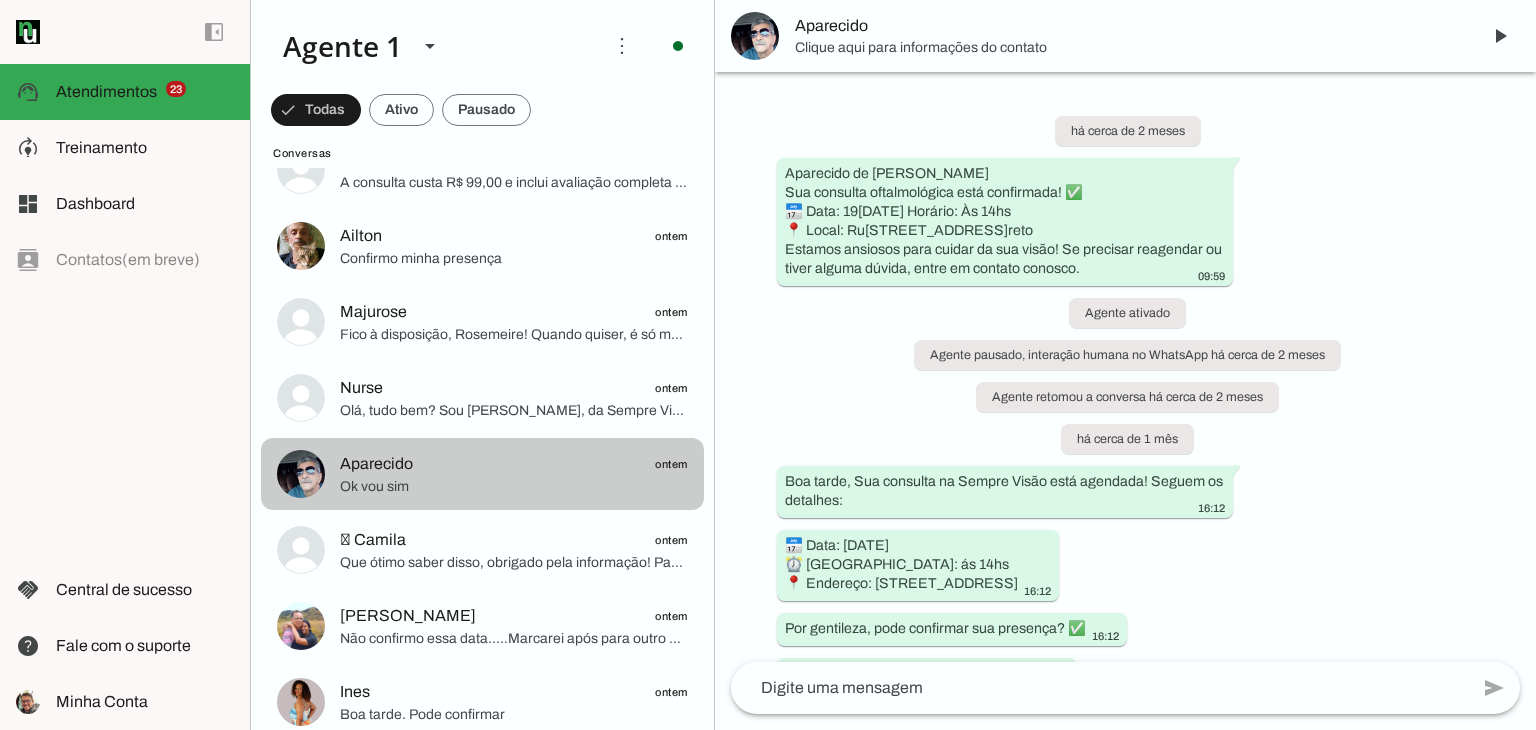 scroll, scrollTop: 2374, scrollLeft: 0, axis: vertical 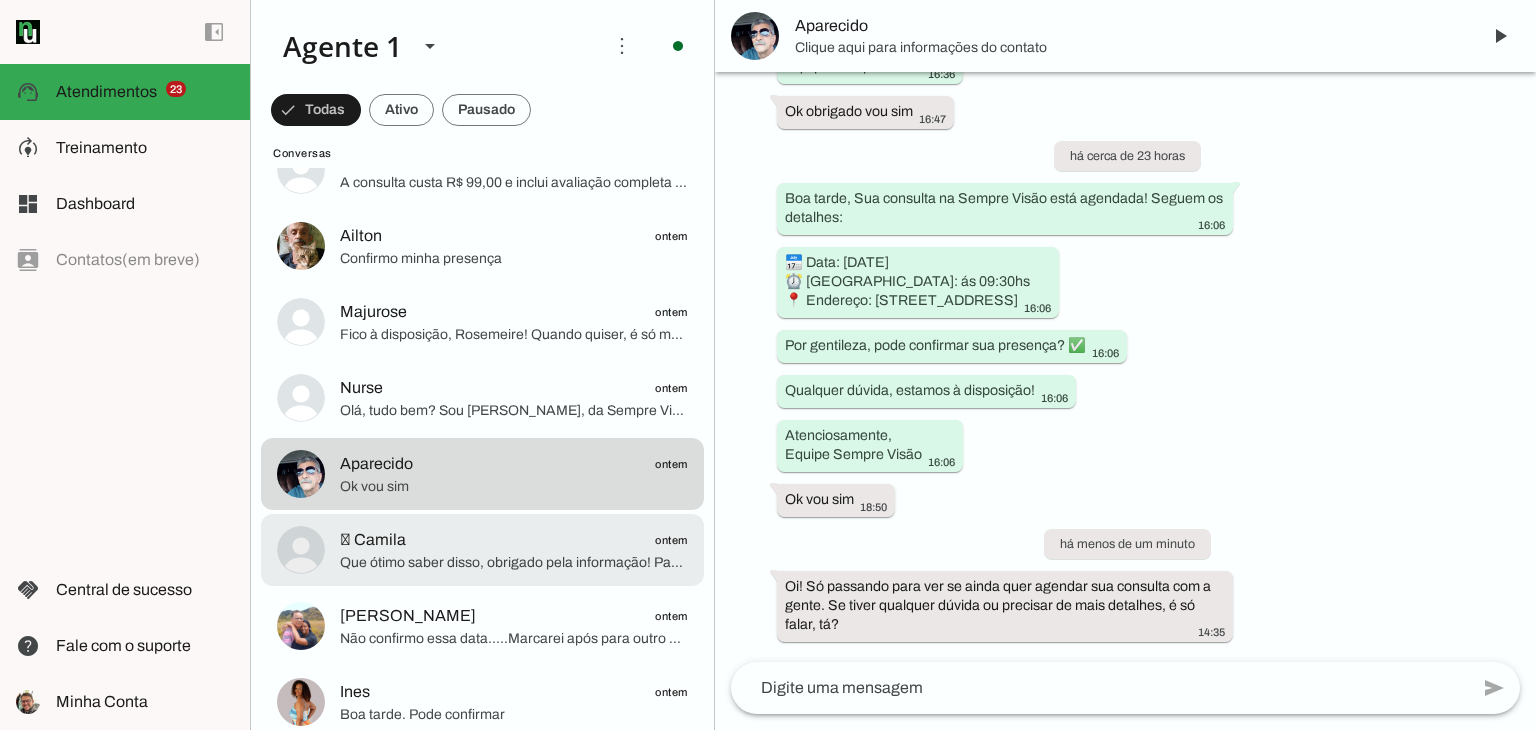 click on " Camila
ontem" 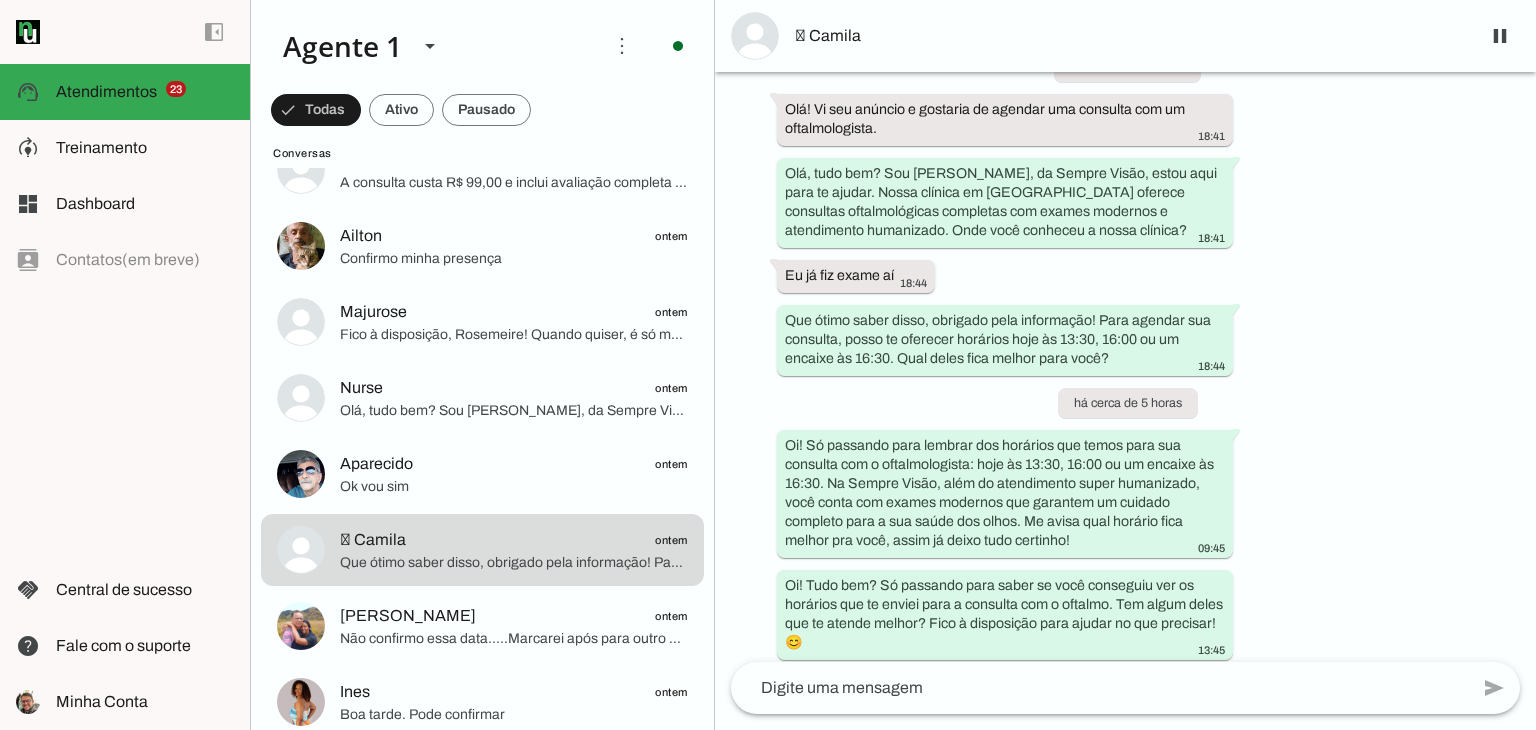 scroll, scrollTop: 124, scrollLeft: 0, axis: vertical 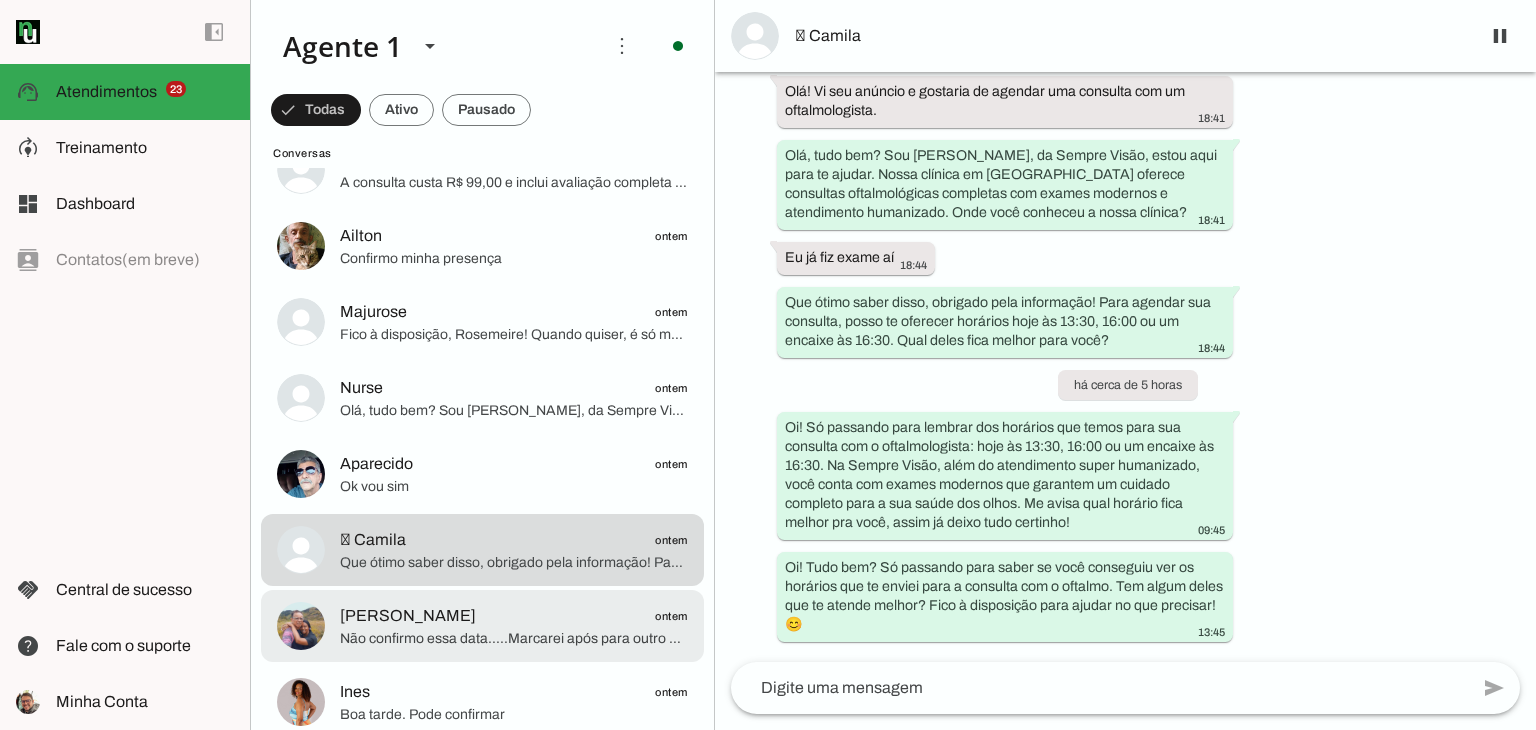 click on "Não confirmo essa data.....Marcarei após para outro dia....." 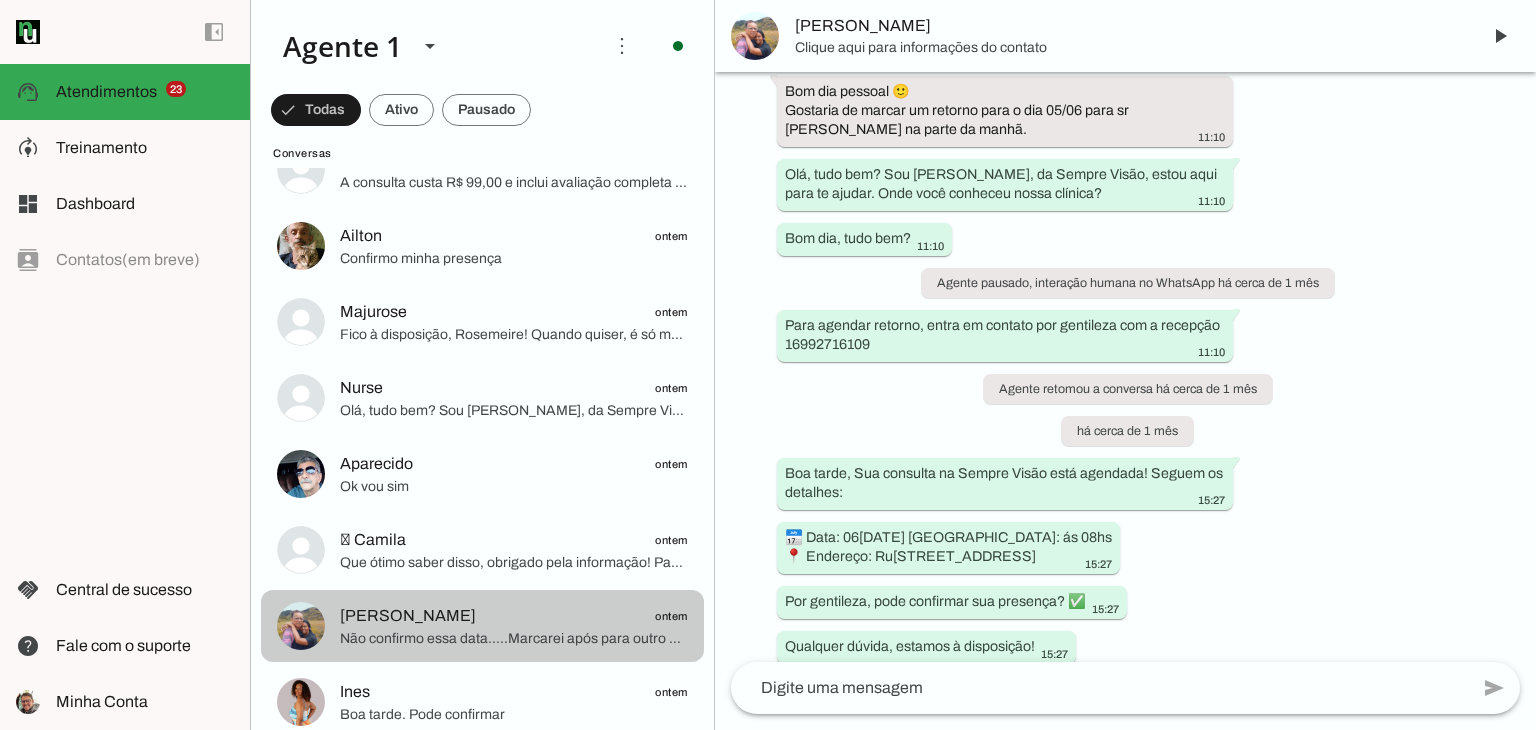 scroll, scrollTop: 1355, scrollLeft: 0, axis: vertical 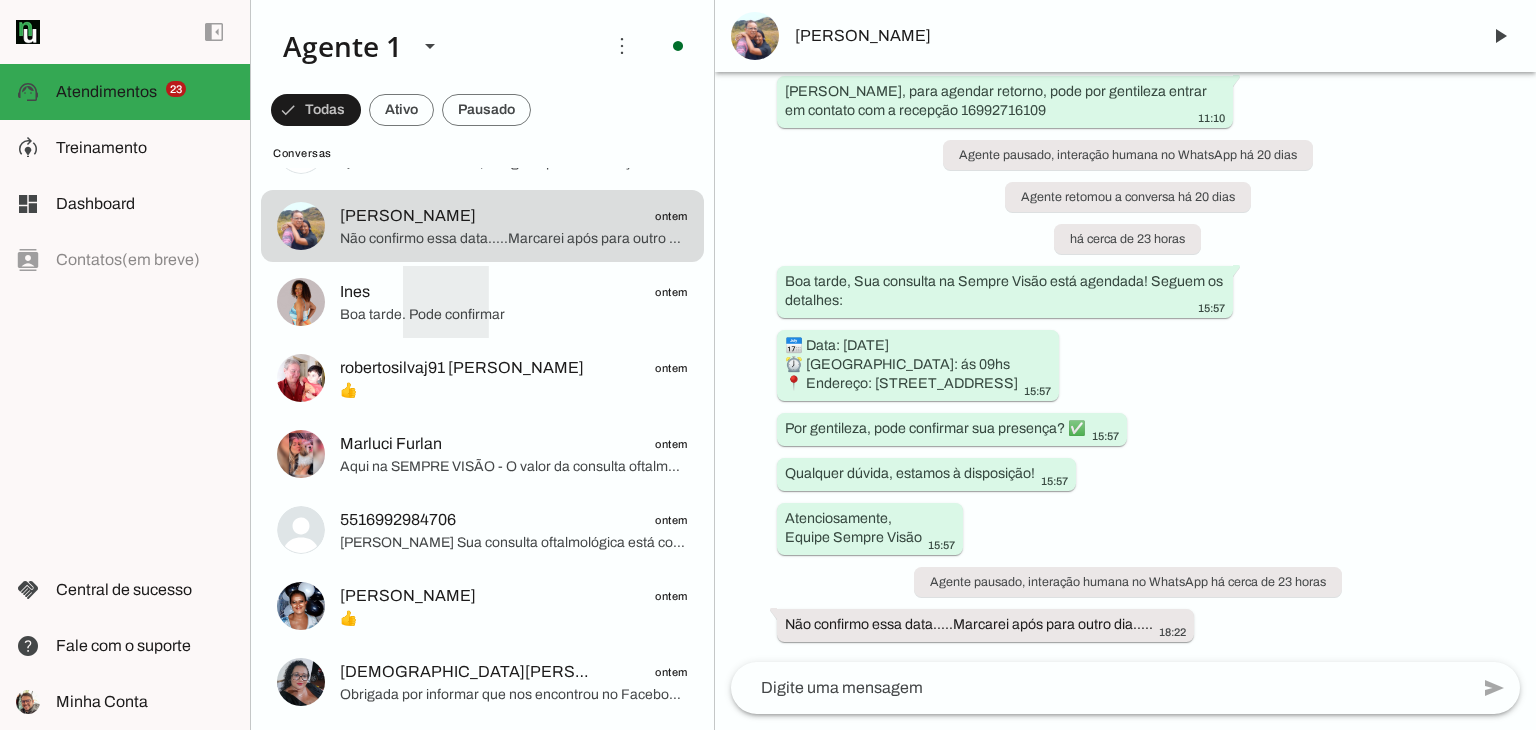 click on "Ines
ontem" 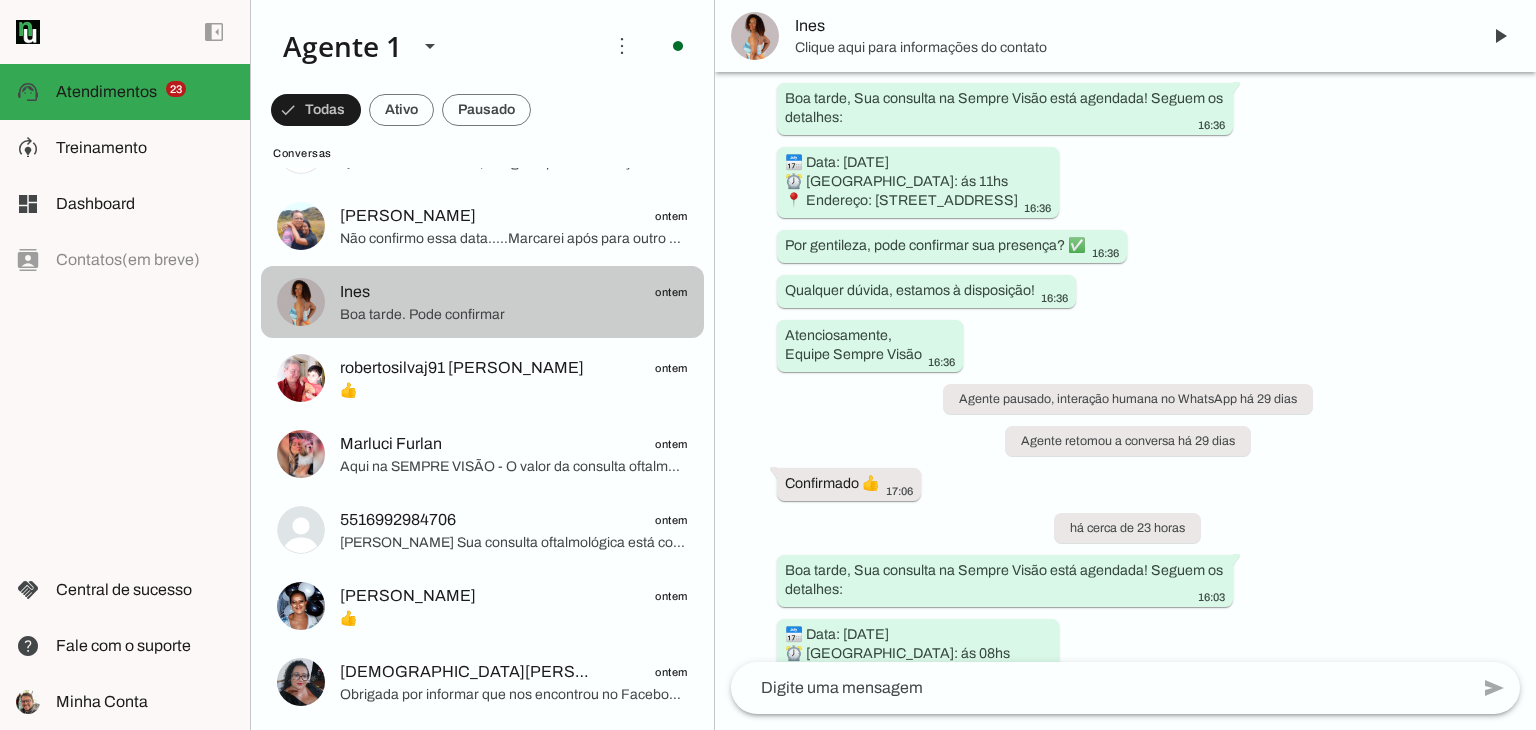 scroll, scrollTop: 1739, scrollLeft: 0, axis: vertical 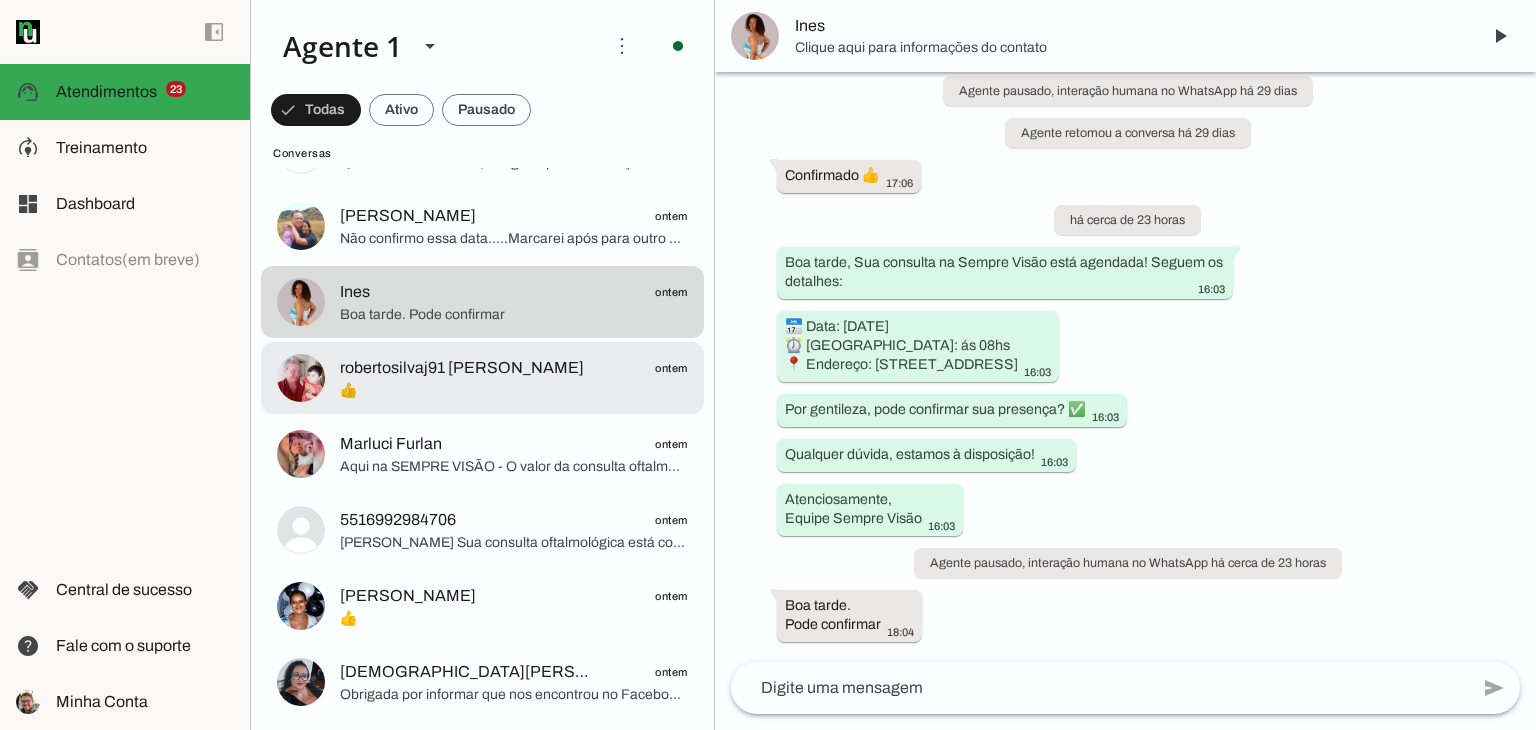 click on "👍" 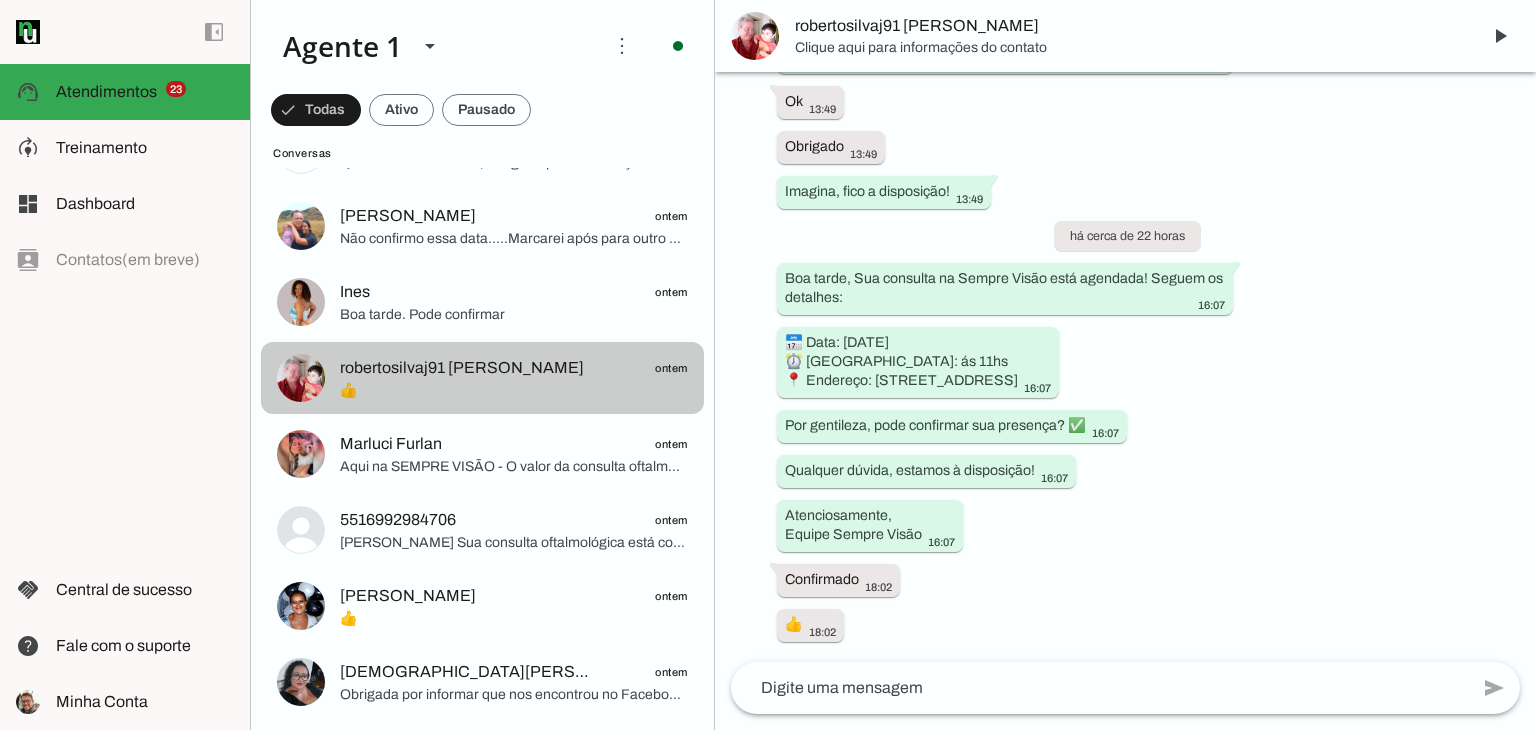 scroll, scrollTop: 1107, scrollLeft: 0, axis: vertical 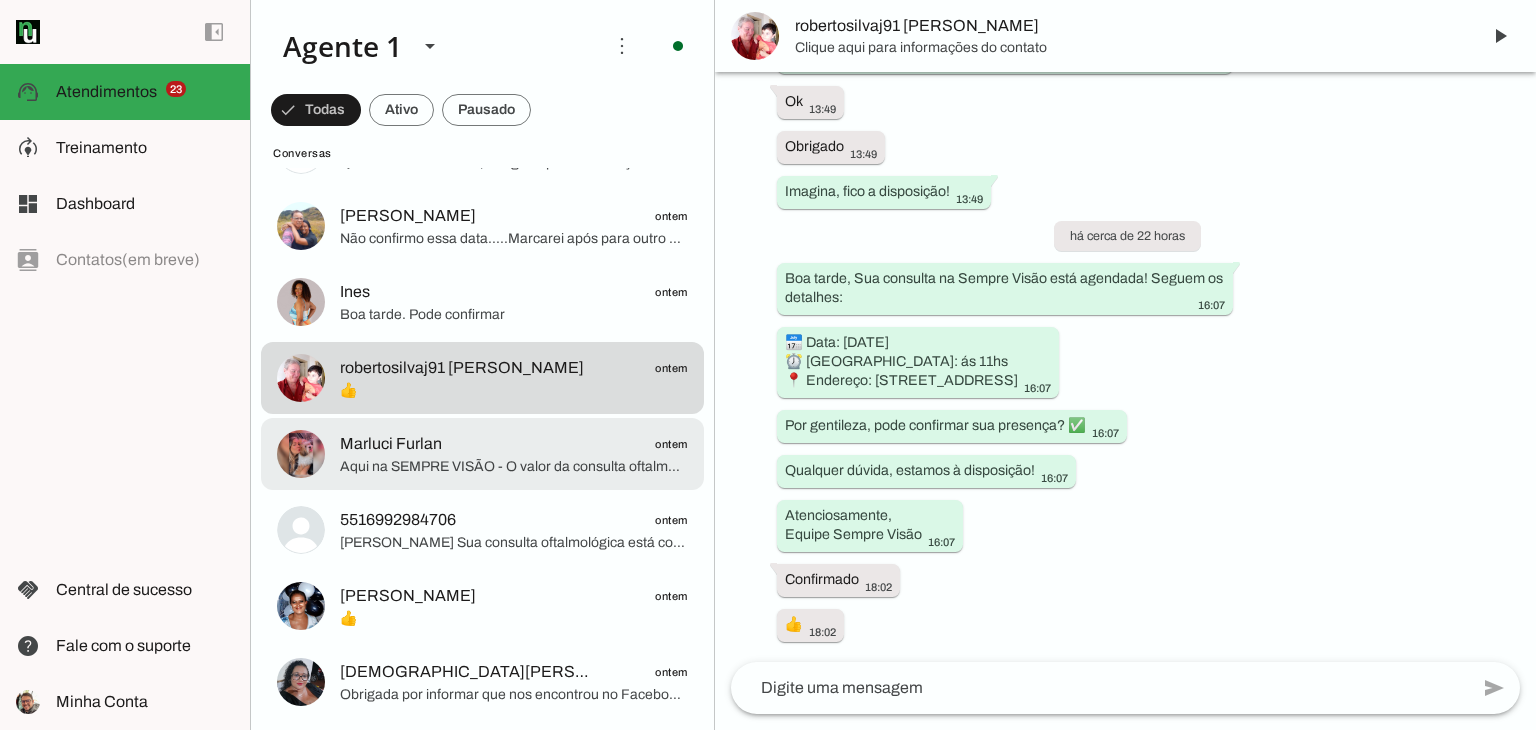 click on "Aqui na SEMPRE VISÃO - O valor da consulta oftalmológica é R$99,00 reais.
O que está incluso nesse valor? 👇
* Avaliação diagnóstica completa com um de nossos Oftalmologistas;
* 01 retorno sem custo (em até 30 dias);
* Exames: Auto Tonometria, Auto Refração, Refratometria, Biomicroscopia e Fundoscopia." 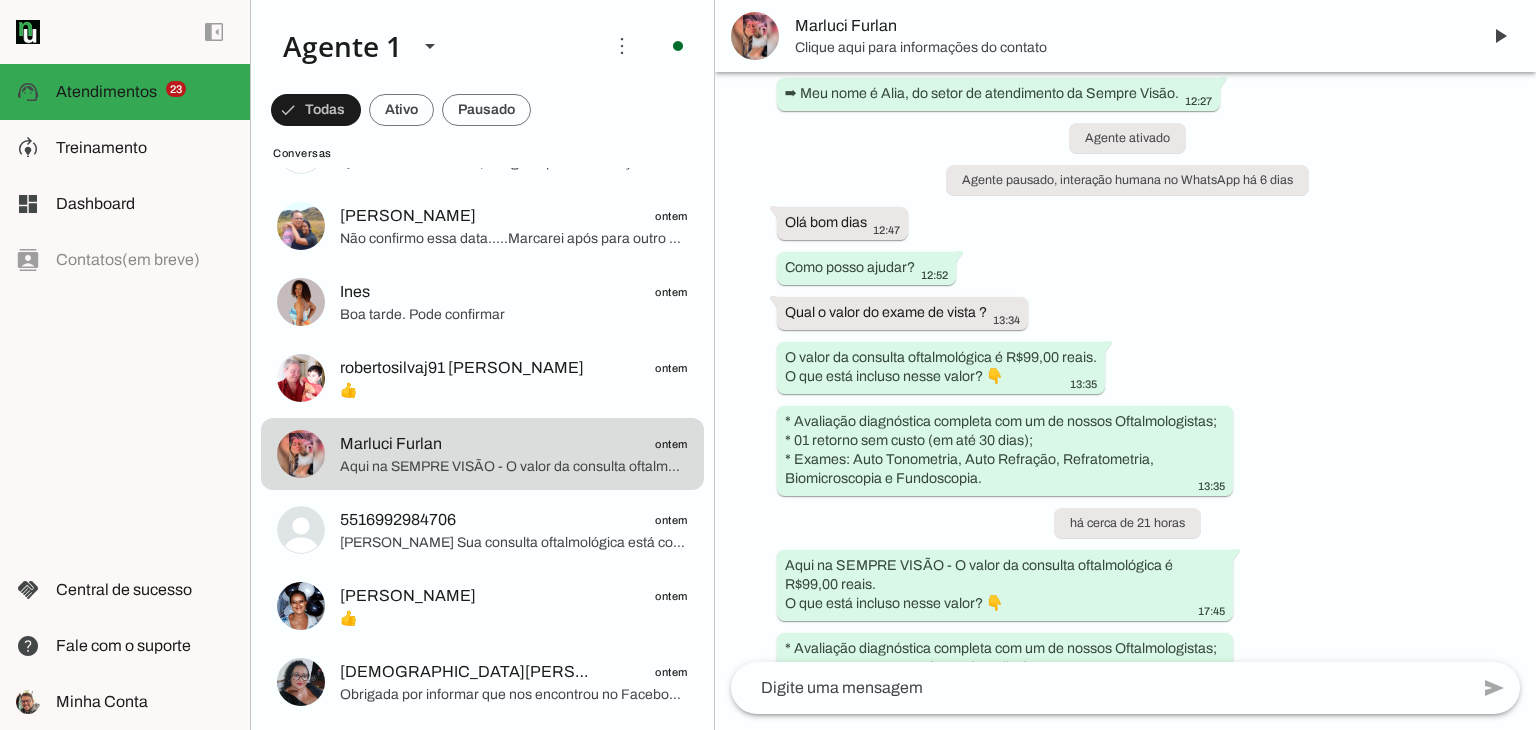 scroll, scrollTop: 199, scrollLeft: 0, axis: vertical 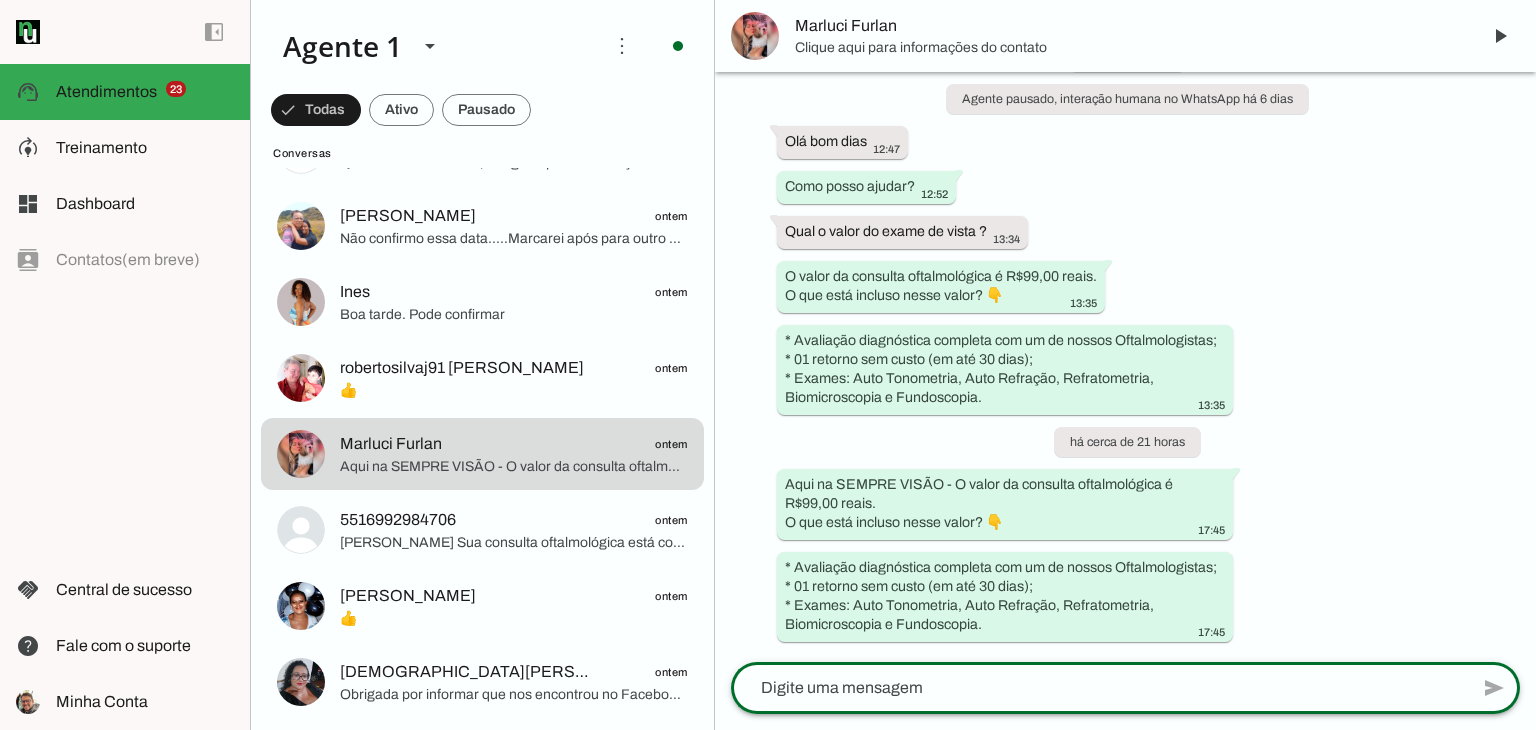 click 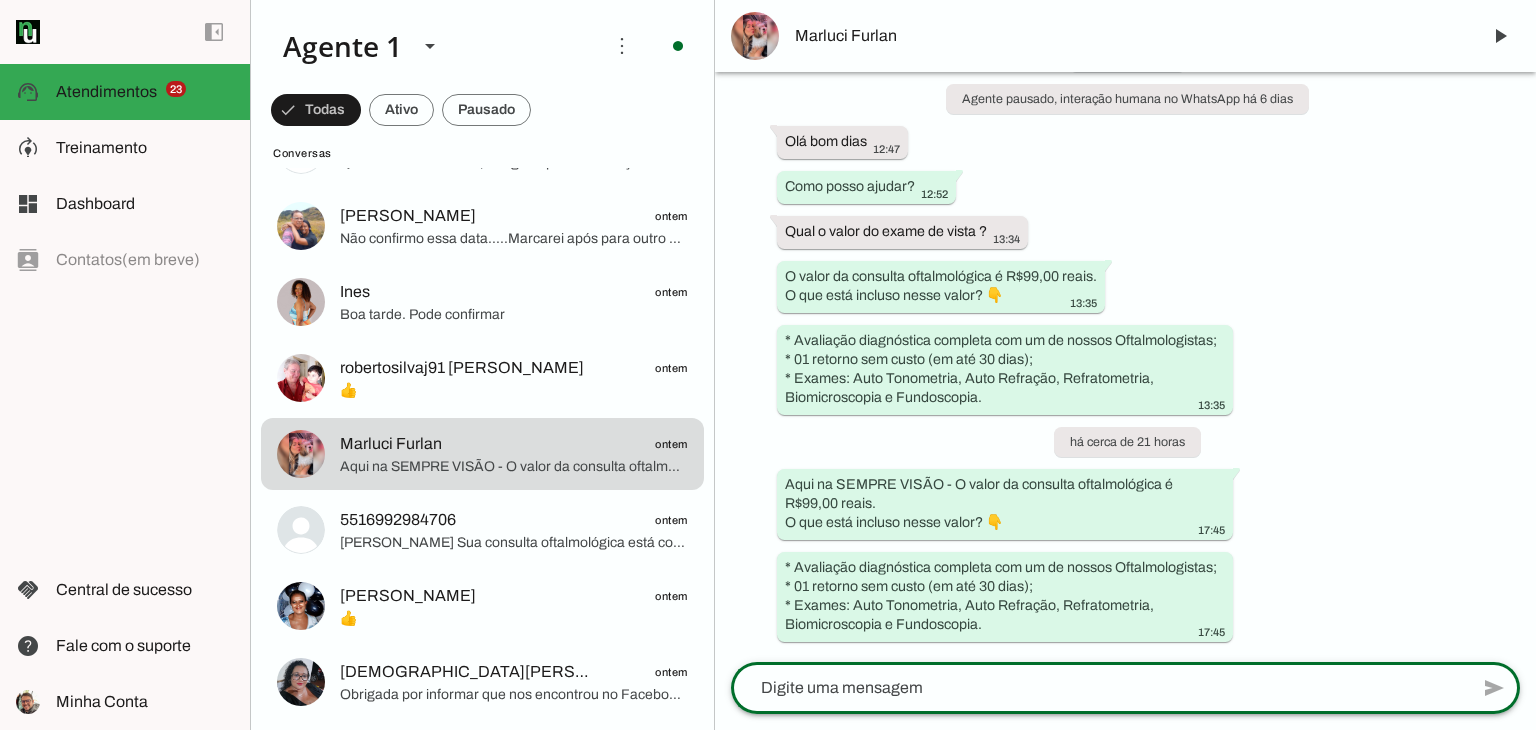 type on "Oi! Só passando para ver se ainda quer agendar sua consulta com a gente. Se tiver qualquer dúvida ou precisar de mais detalhes, é só falar, tá?" 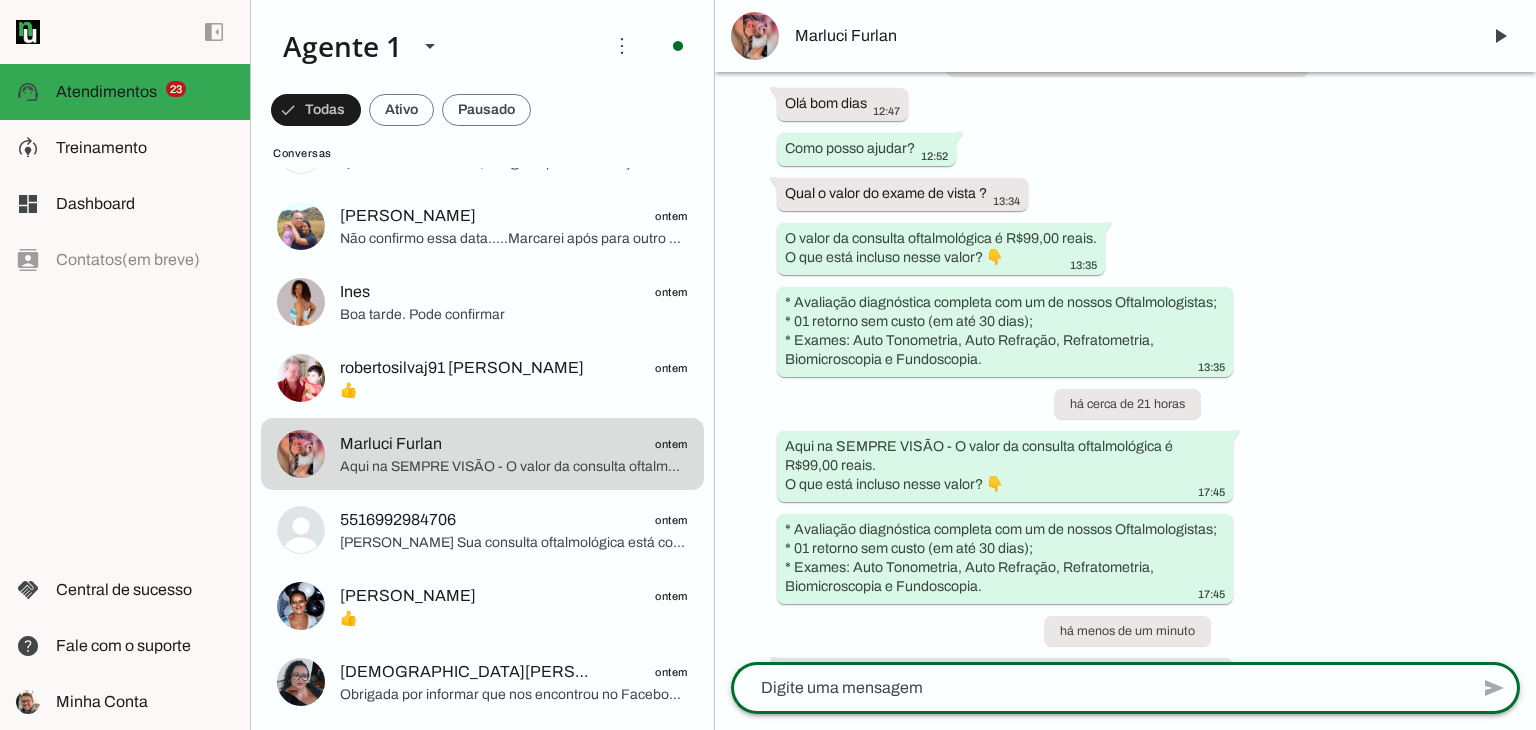scroll, scrollTop: 324, scrollLeft: 0, axis: vertical 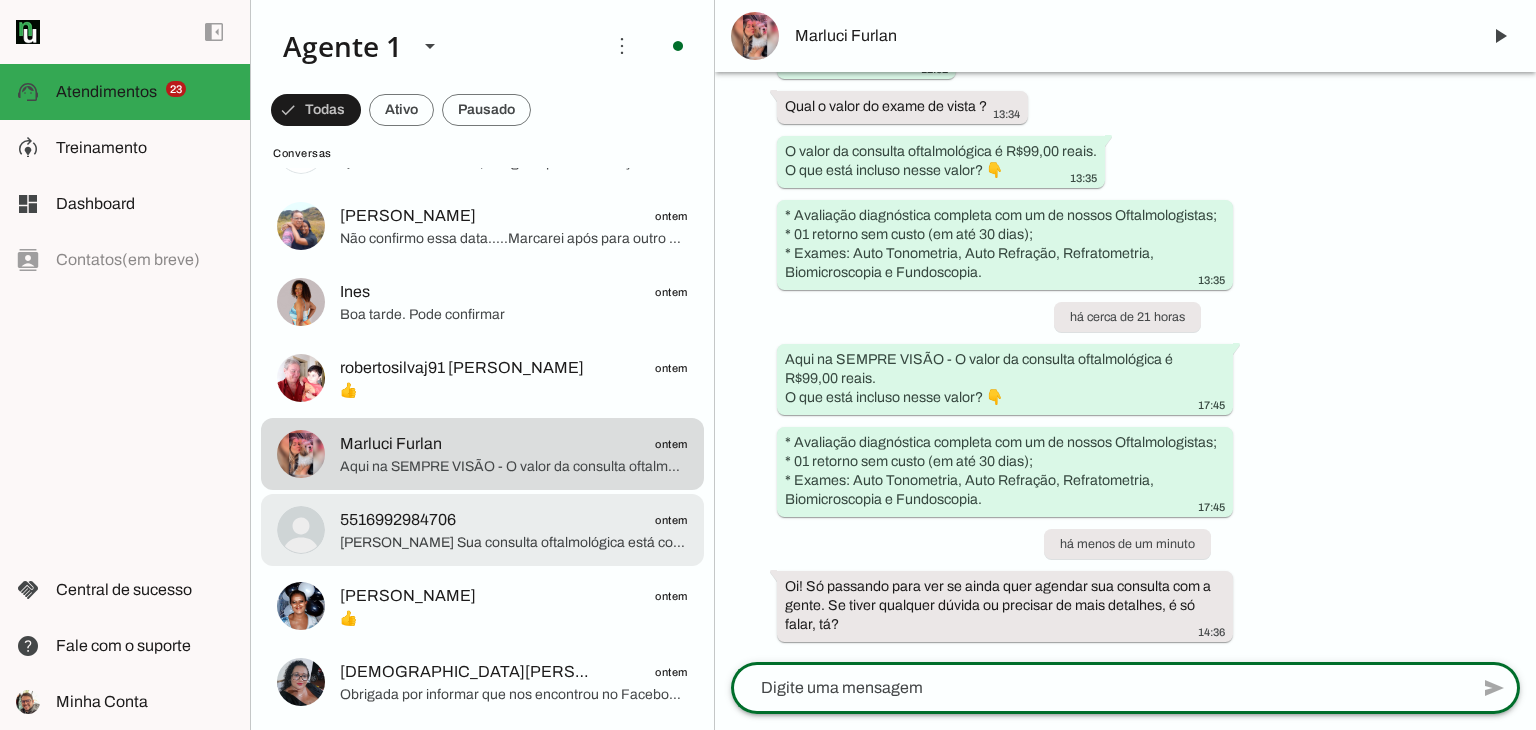 click on "5516992984706
ontem" 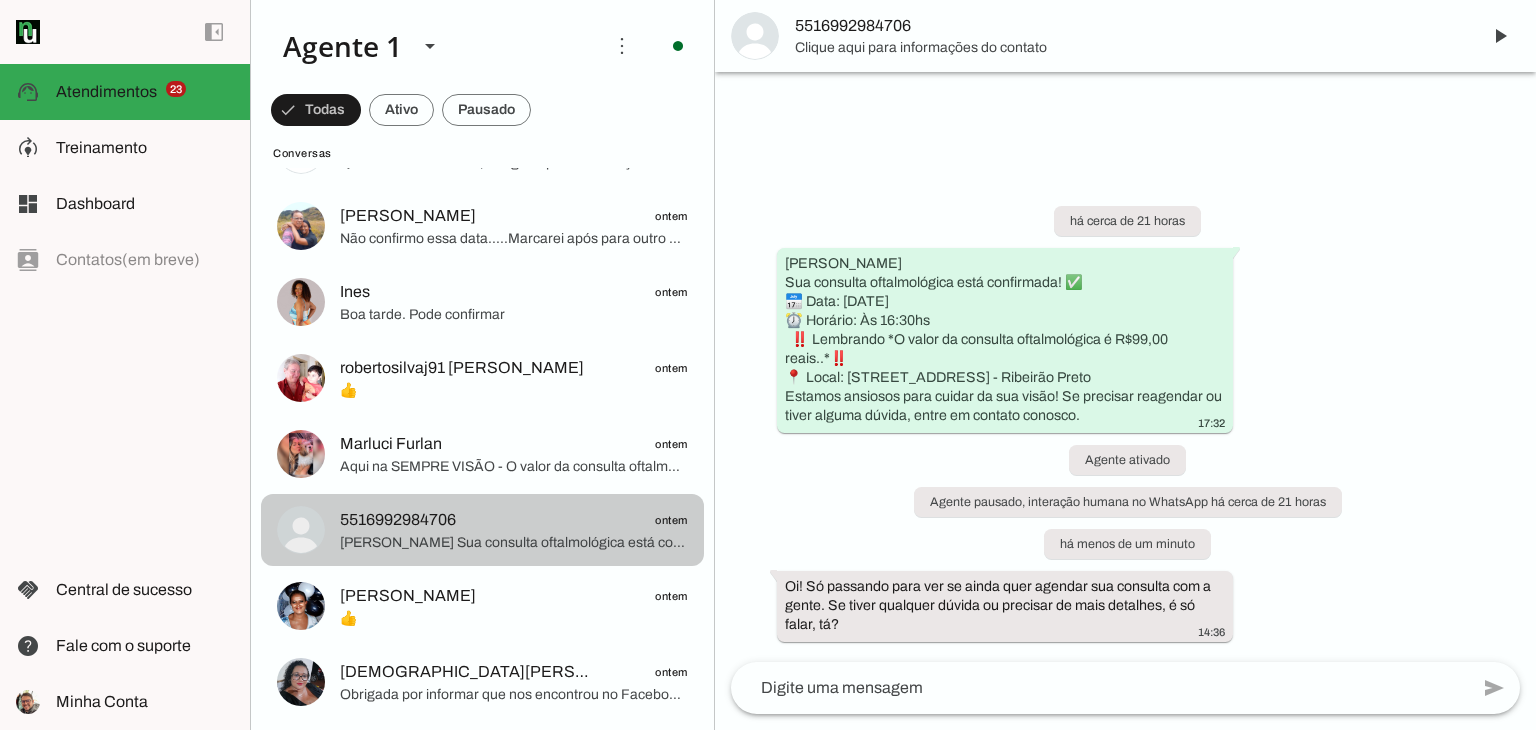 scroll, scrollTop: 0, scrollLeft: 0, axis: both 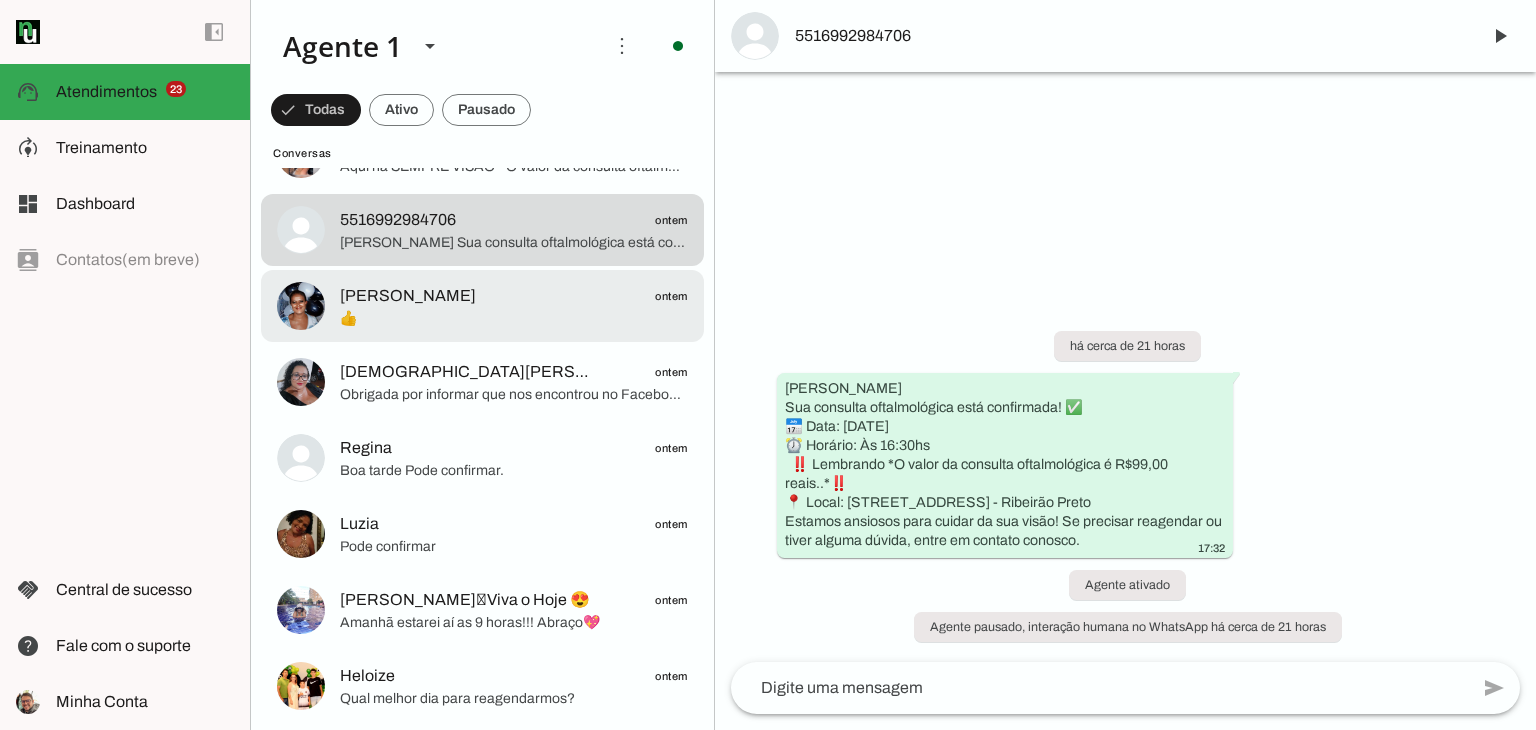 click on "[PERSON_NAME]" 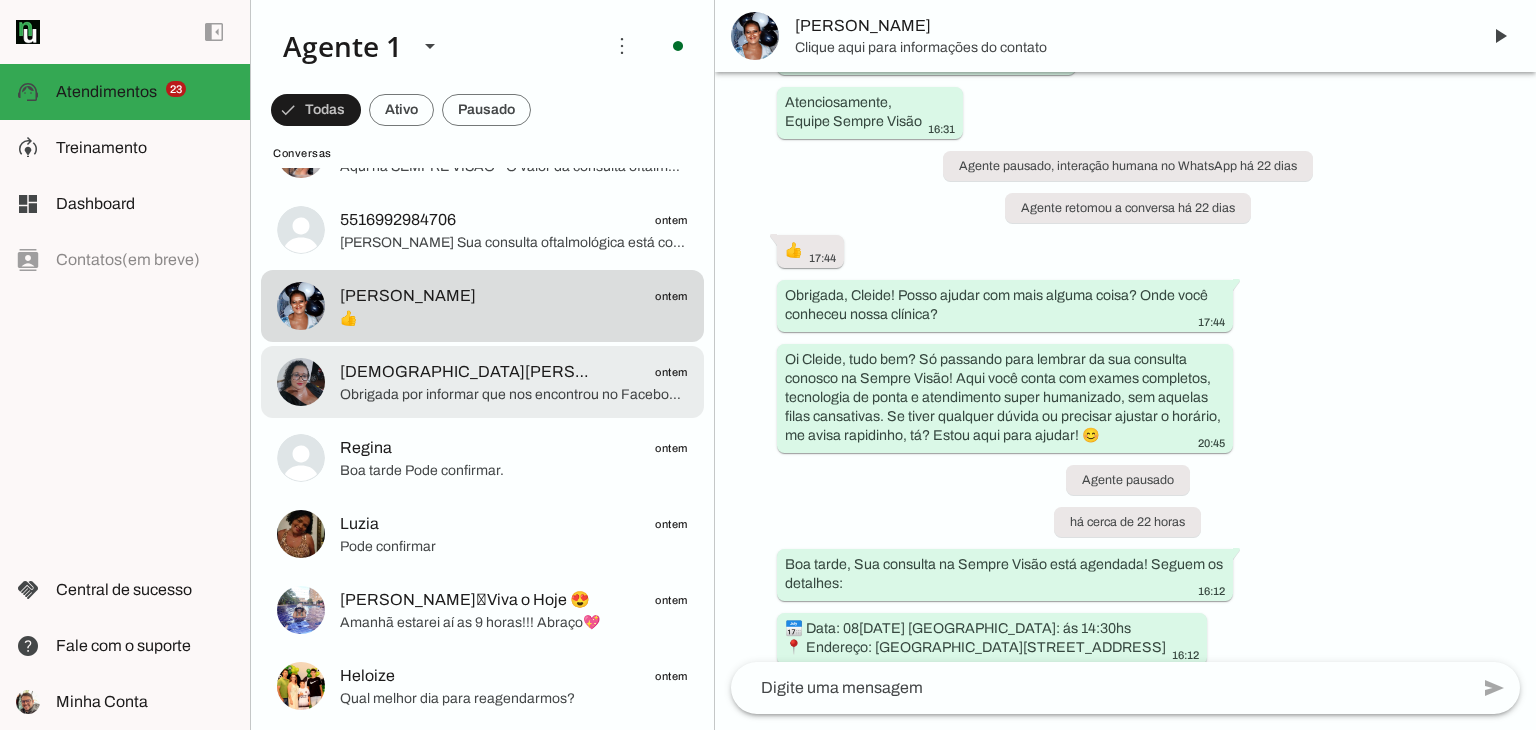 click on "[DEMOGRAPHIC_DATA][PERSON_NAME]" 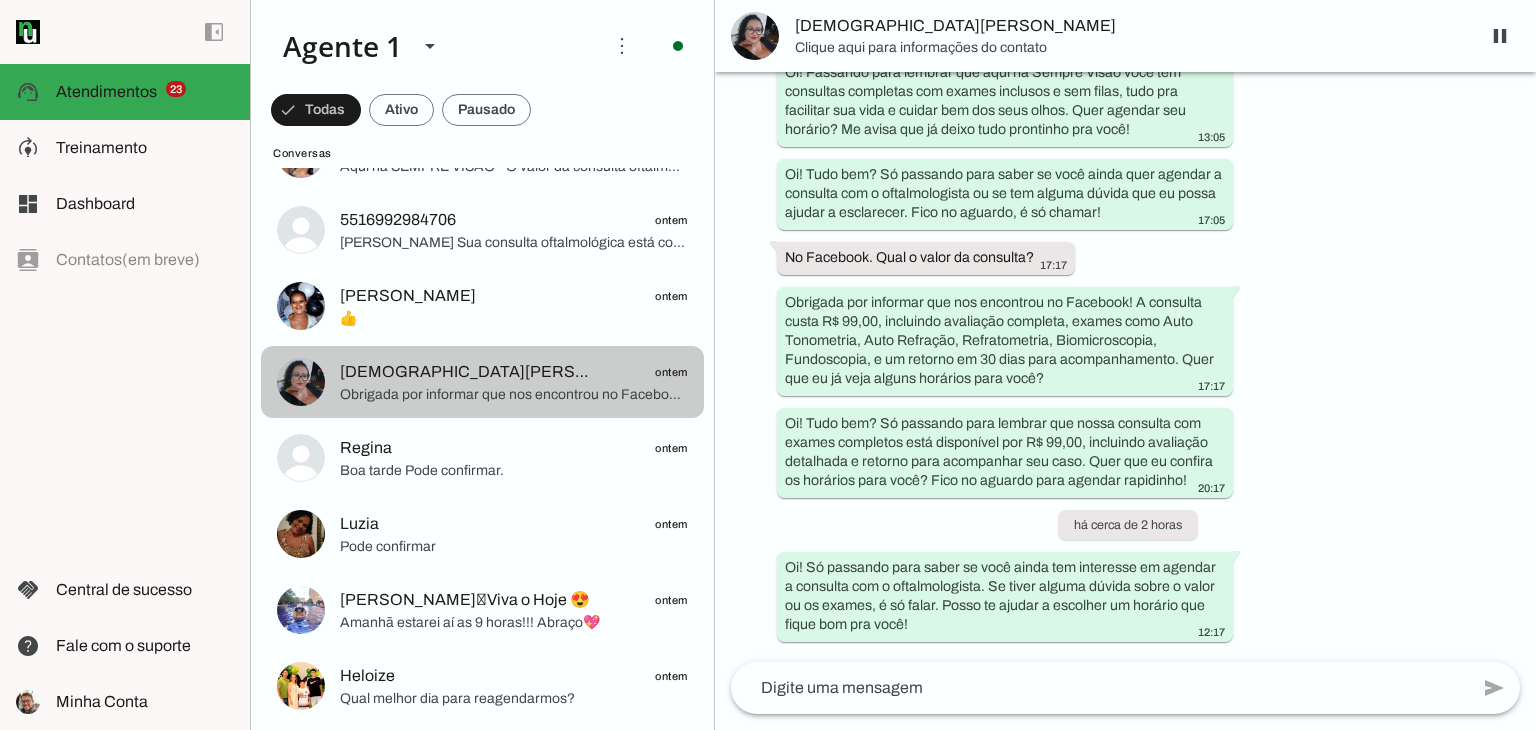 scroll, scrollTop: 351, scrollLeft: 0, axis: vertical 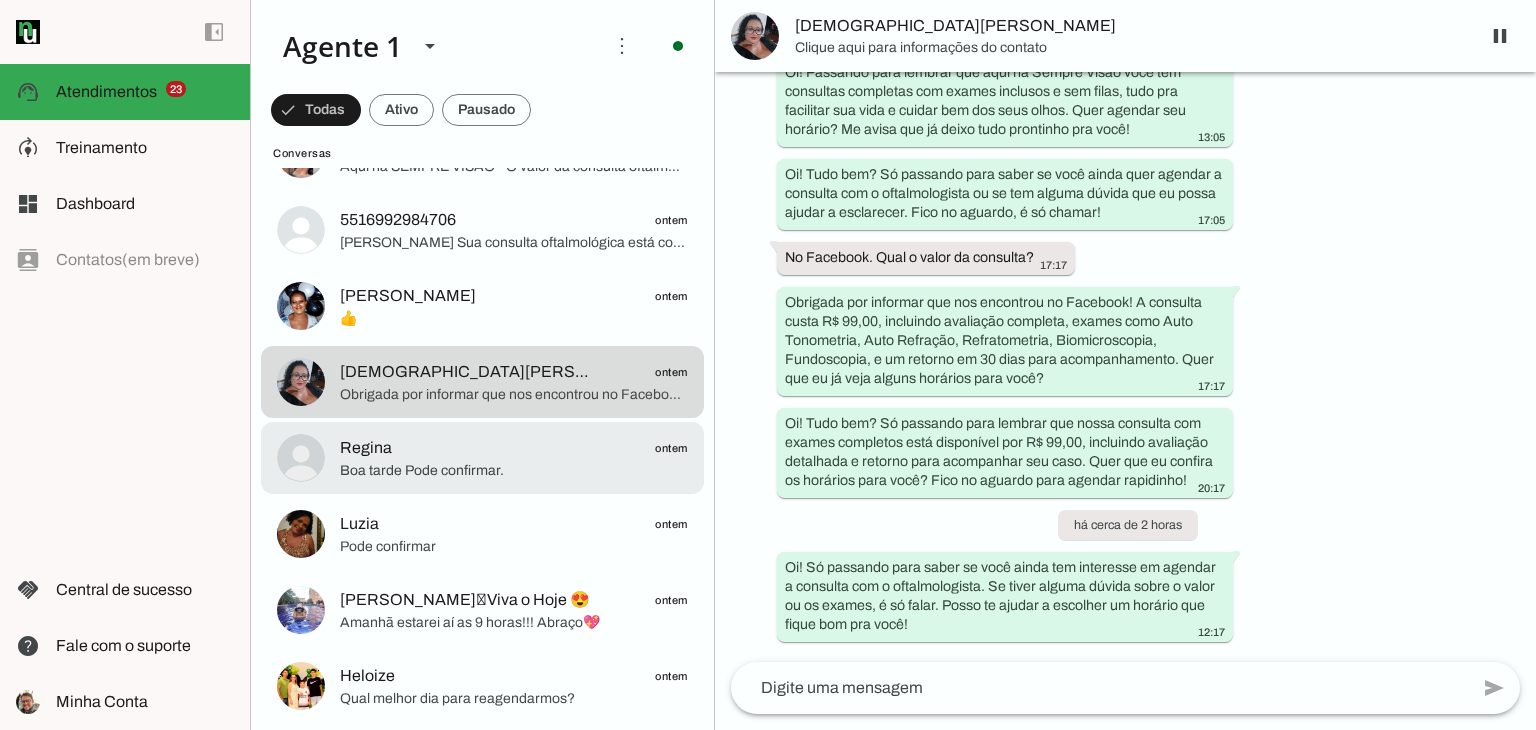 click on "Regina
ontem" 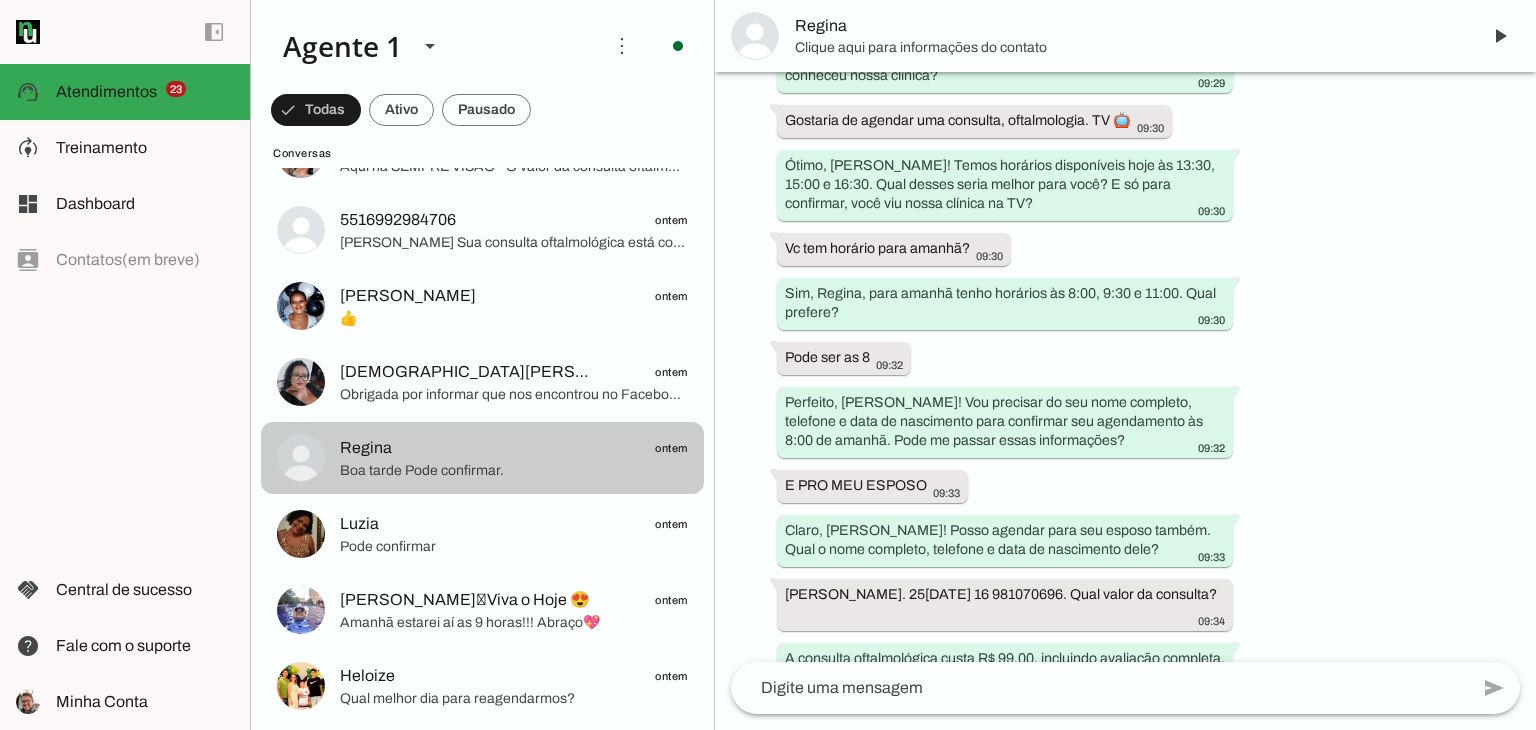 scroll, scrollTop: 6479, scrollLeft: 0, axis: vertical 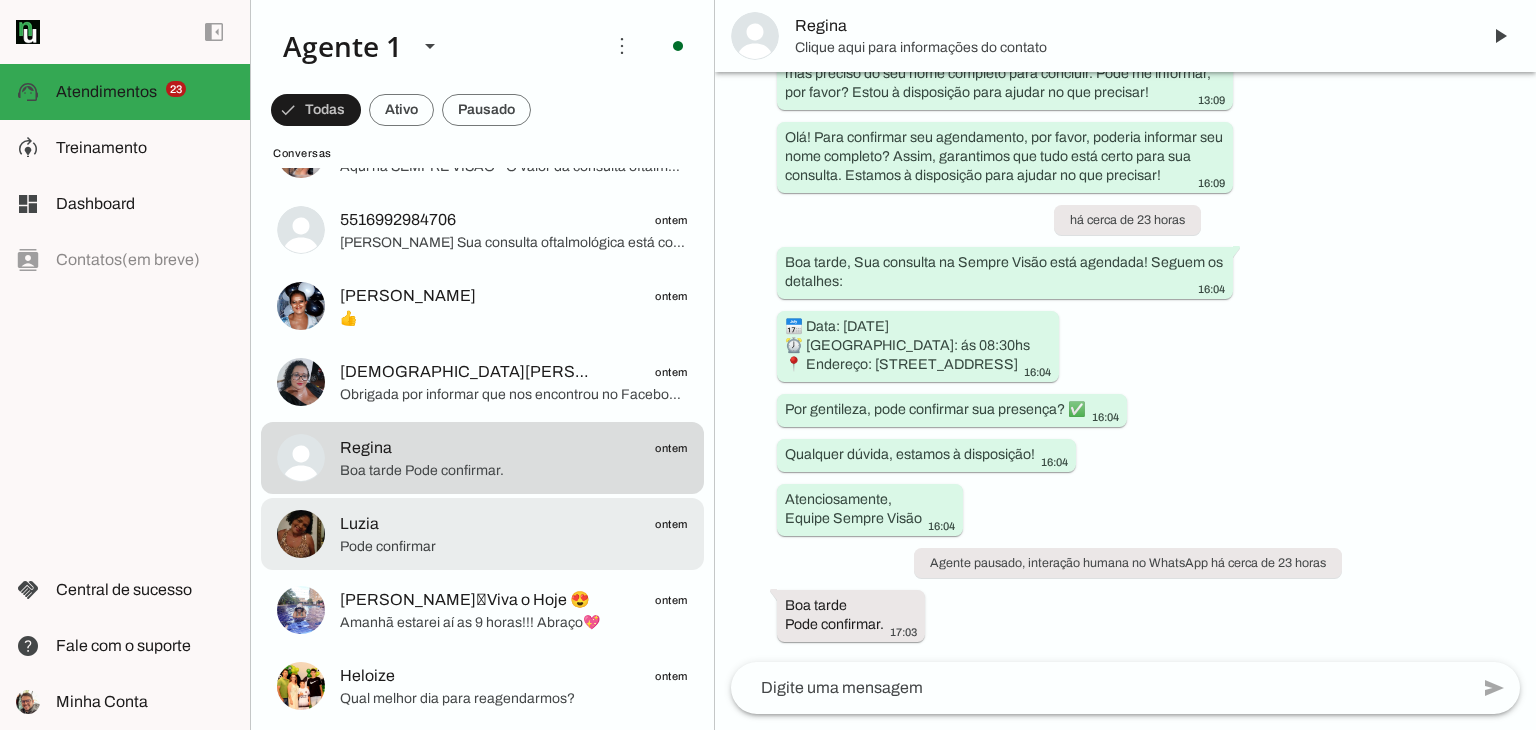 click on "Luzia
ontem" 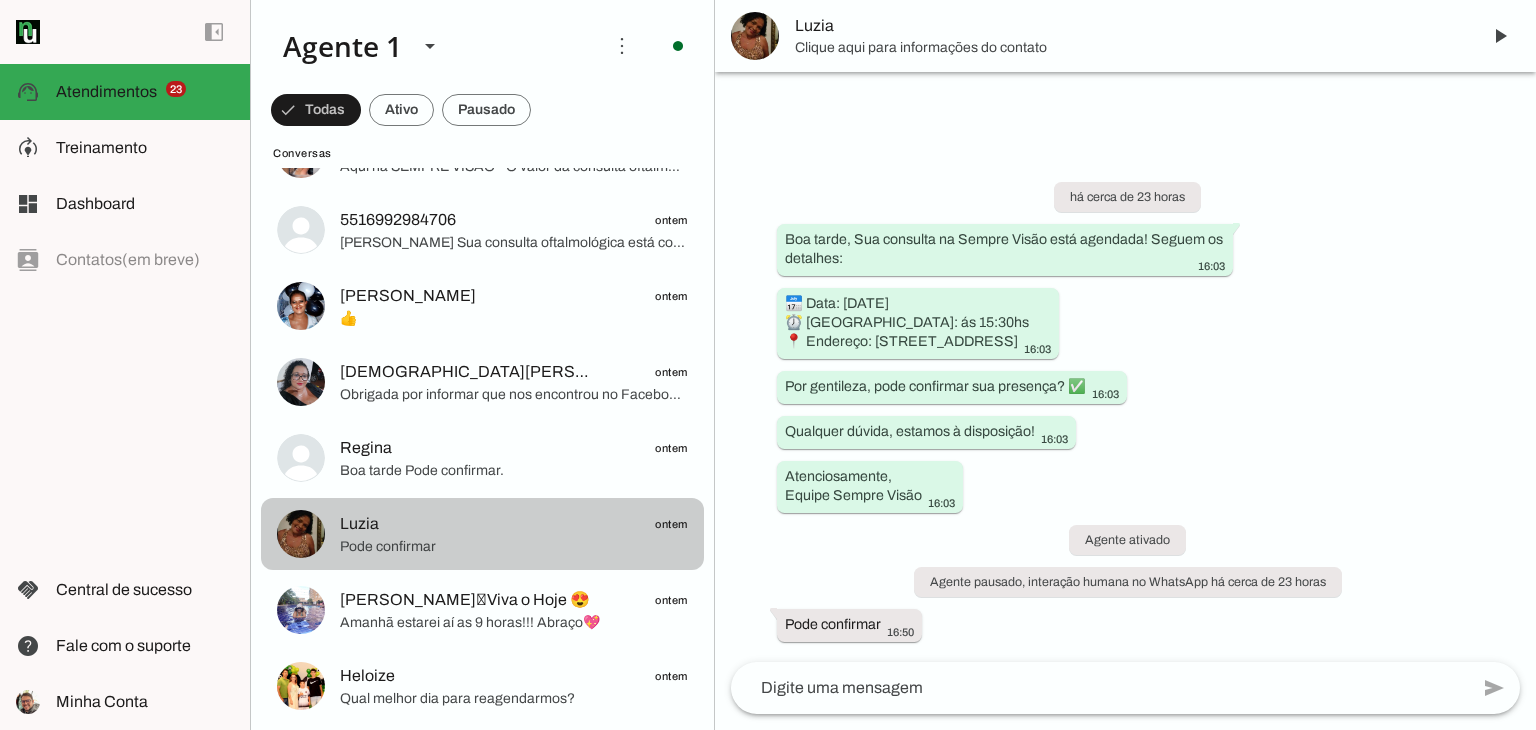 scroll, scrollTop: 0, scrollLeft: 0, axis: both 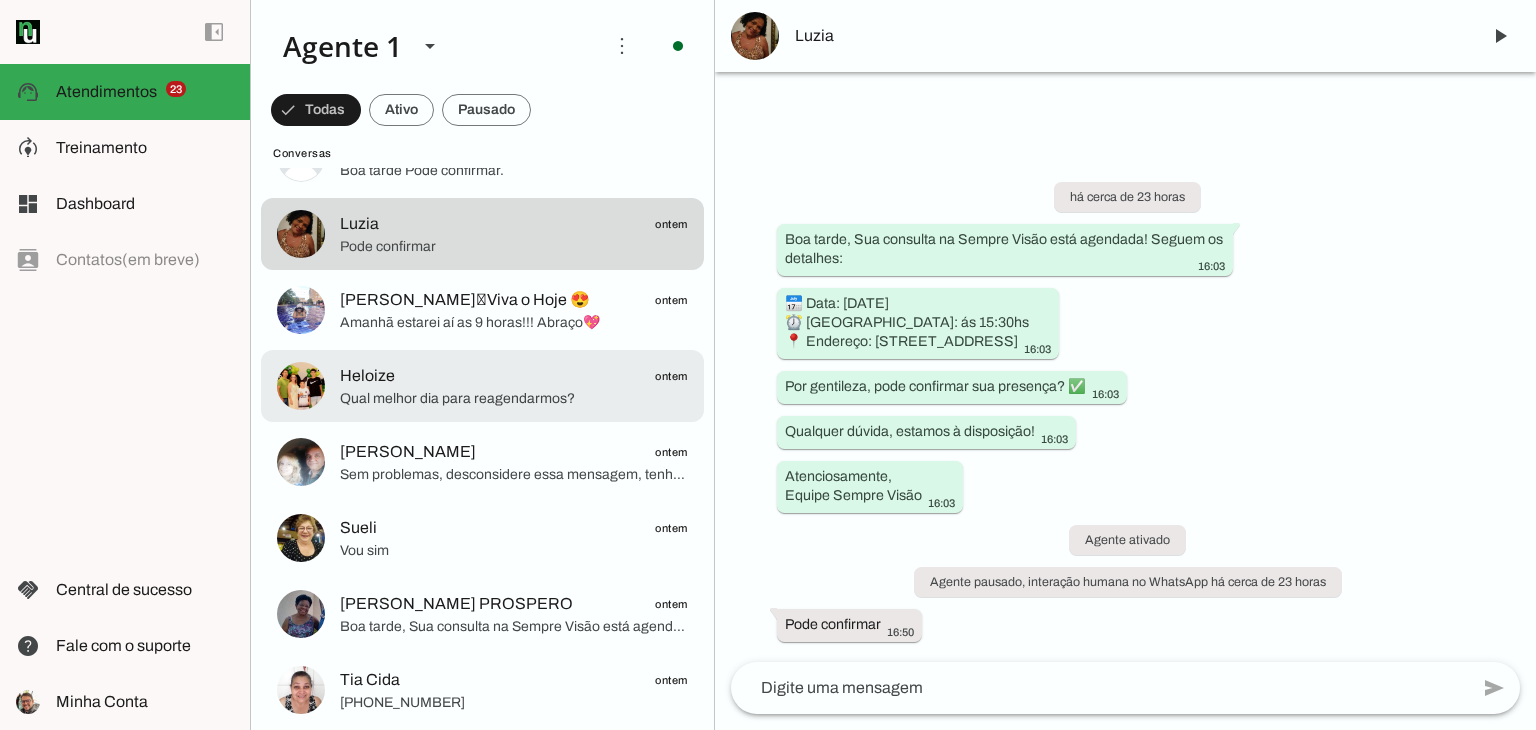 click on "Qual melhor dia para reagendarmos?" 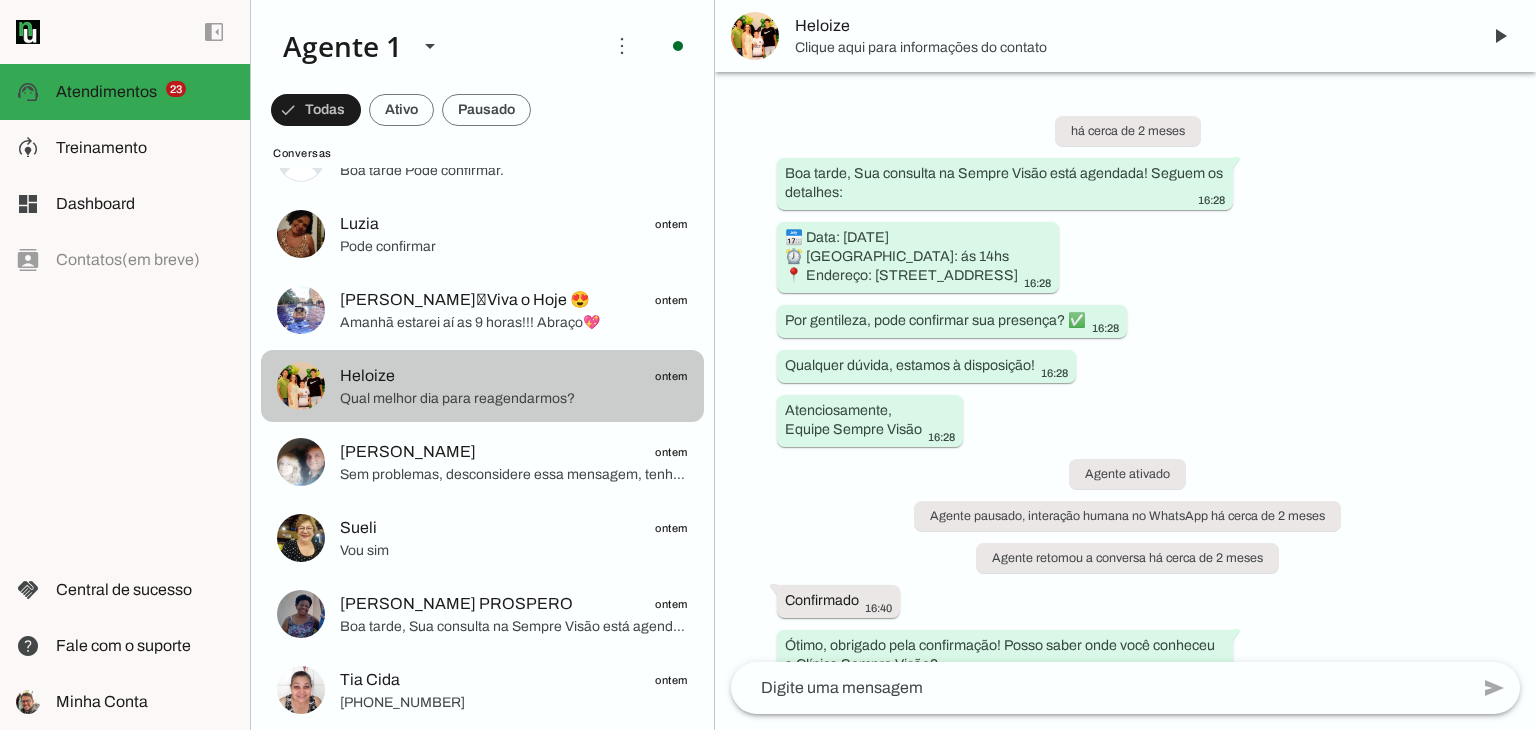 scroll, scrollTop: 2102, scrollLeft: 0, axis: vertical 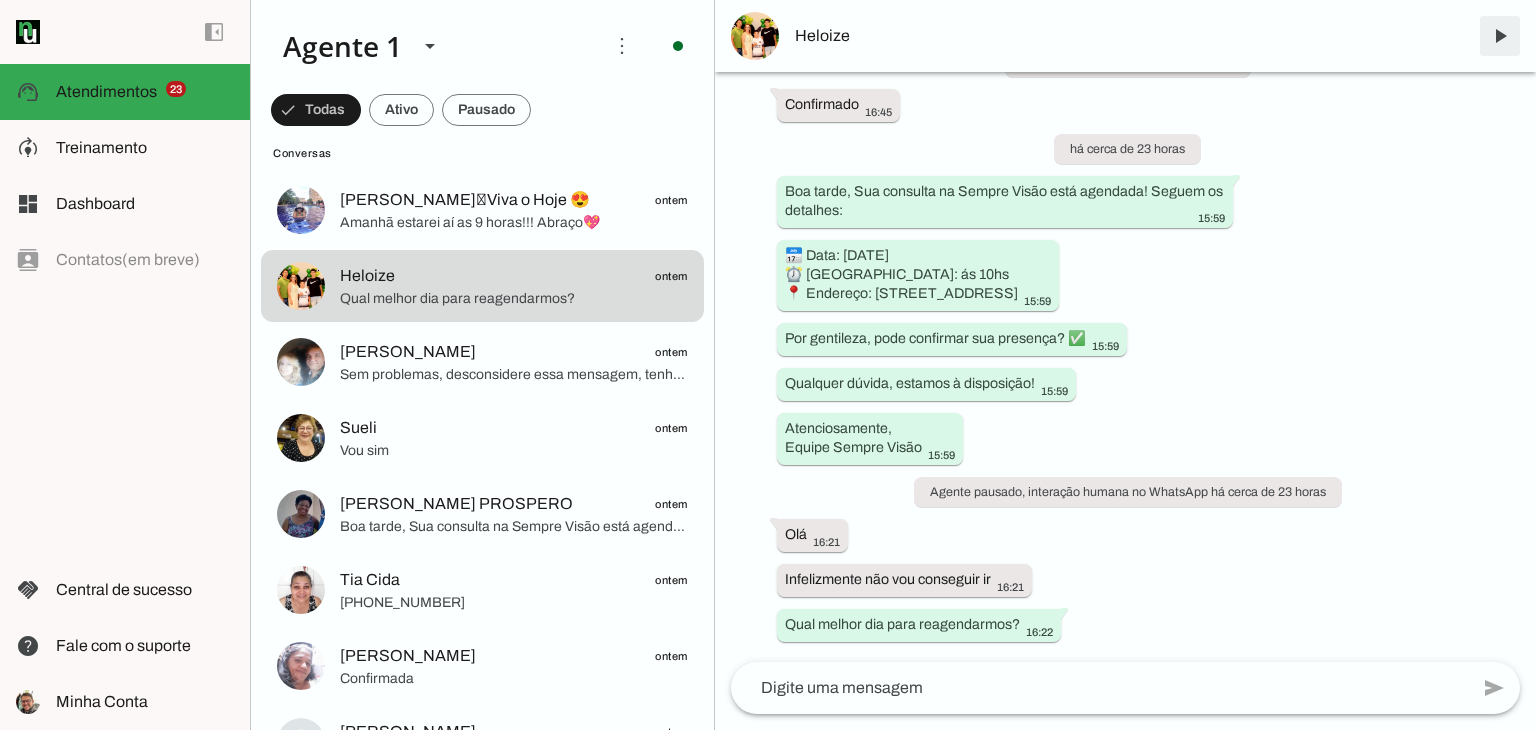 click at bounding box center [1500, 36] 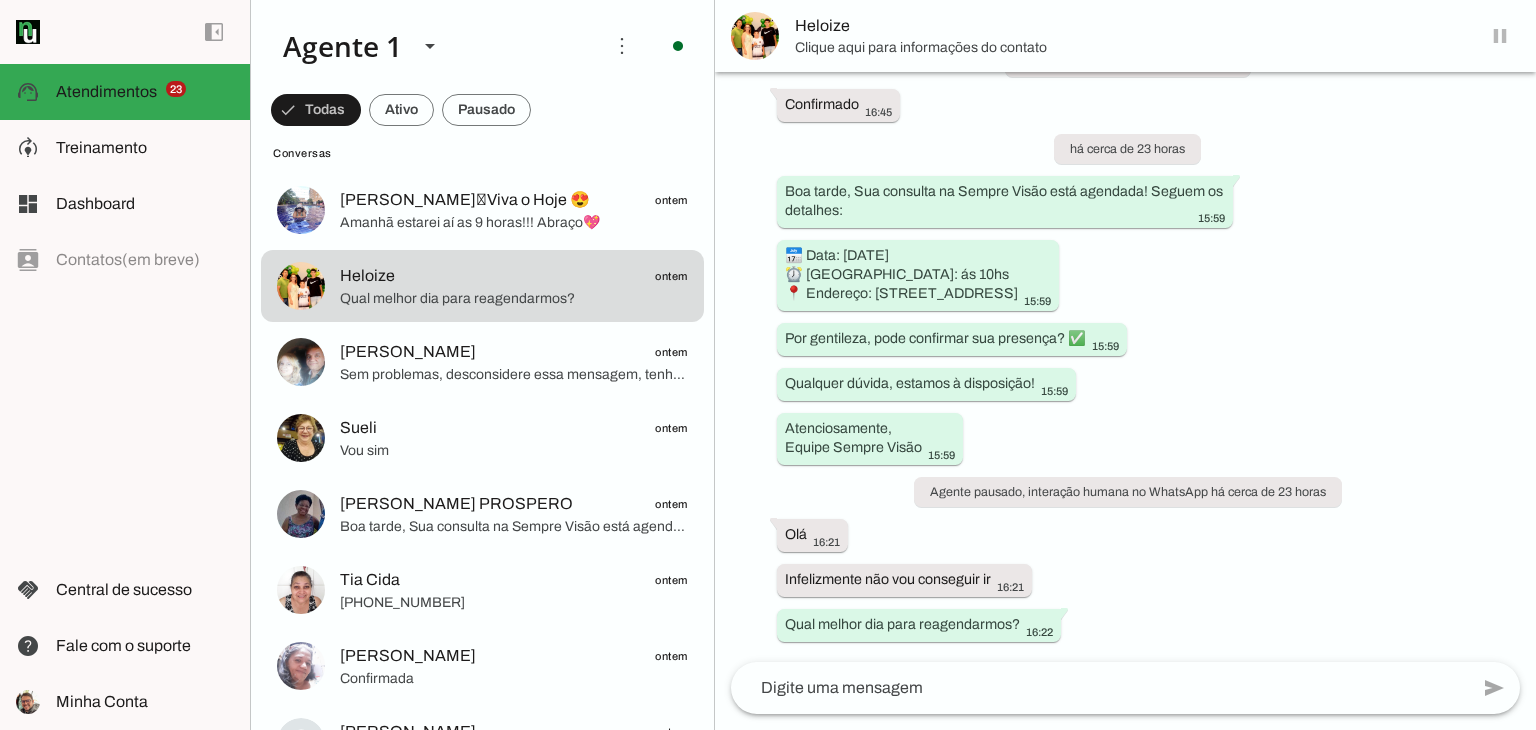 scroll, scrollTop: 0, scrollLeft: 0, axis: both 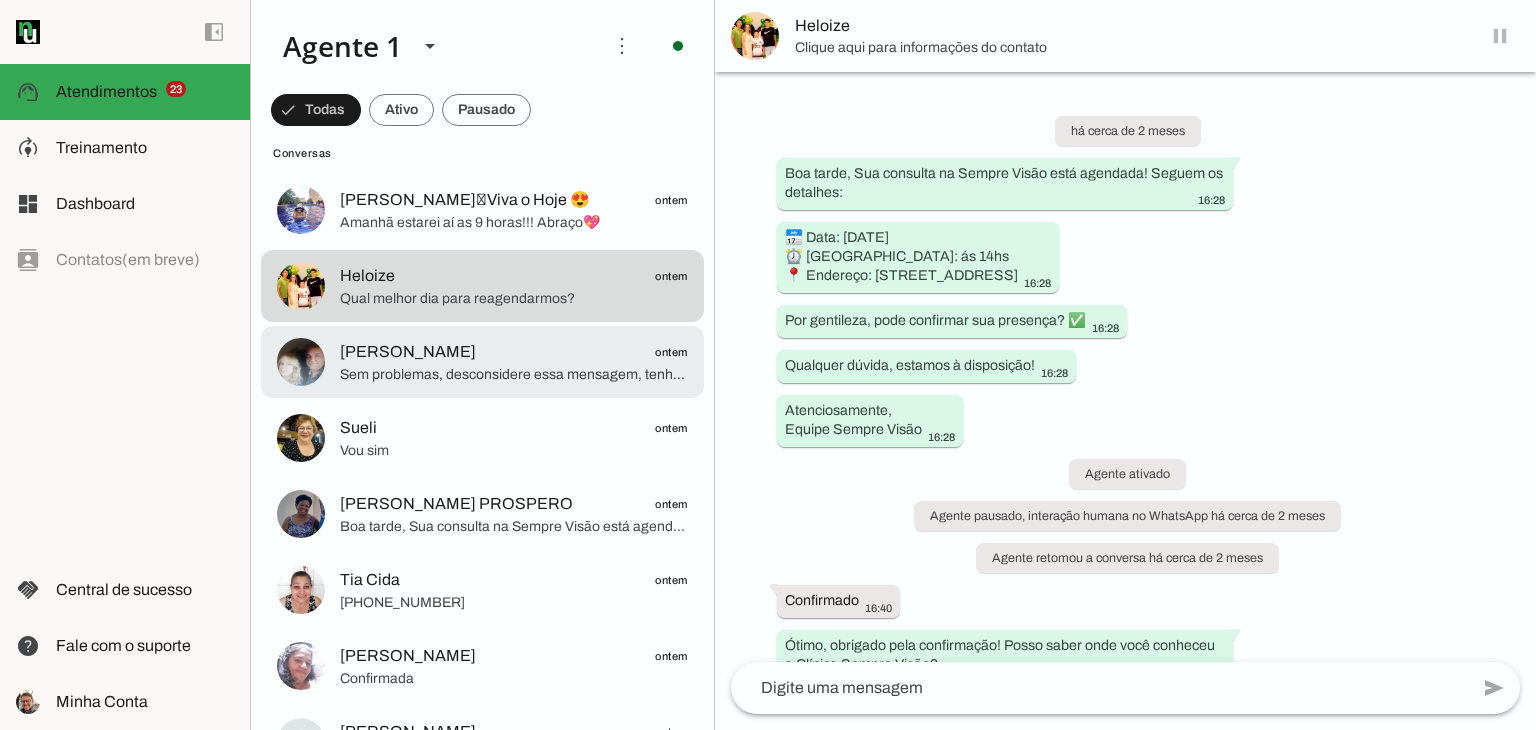 click on "[PERSON_NAME]
ontem" 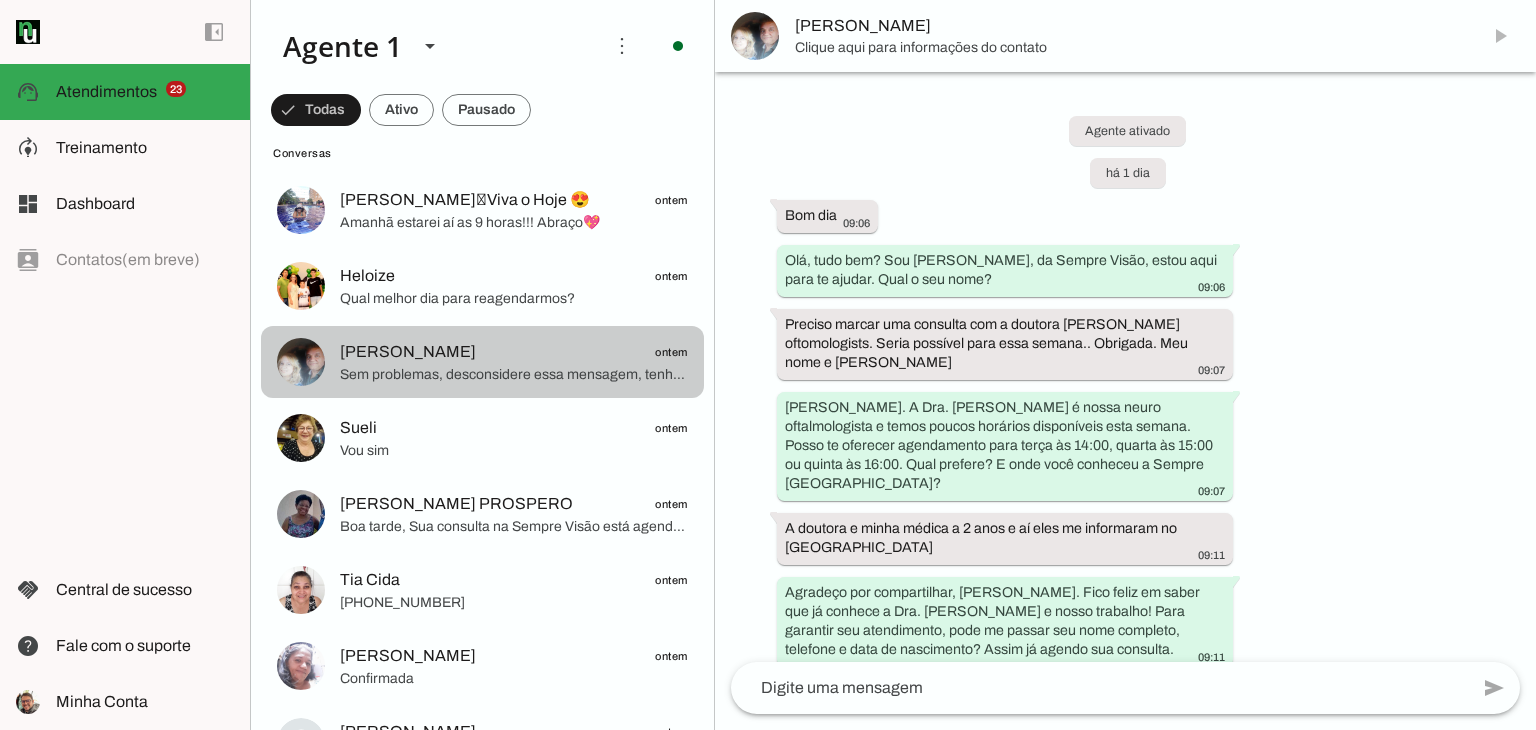 scroll, scrollTop: 3055, scrollLeft: 0, axis: vertical 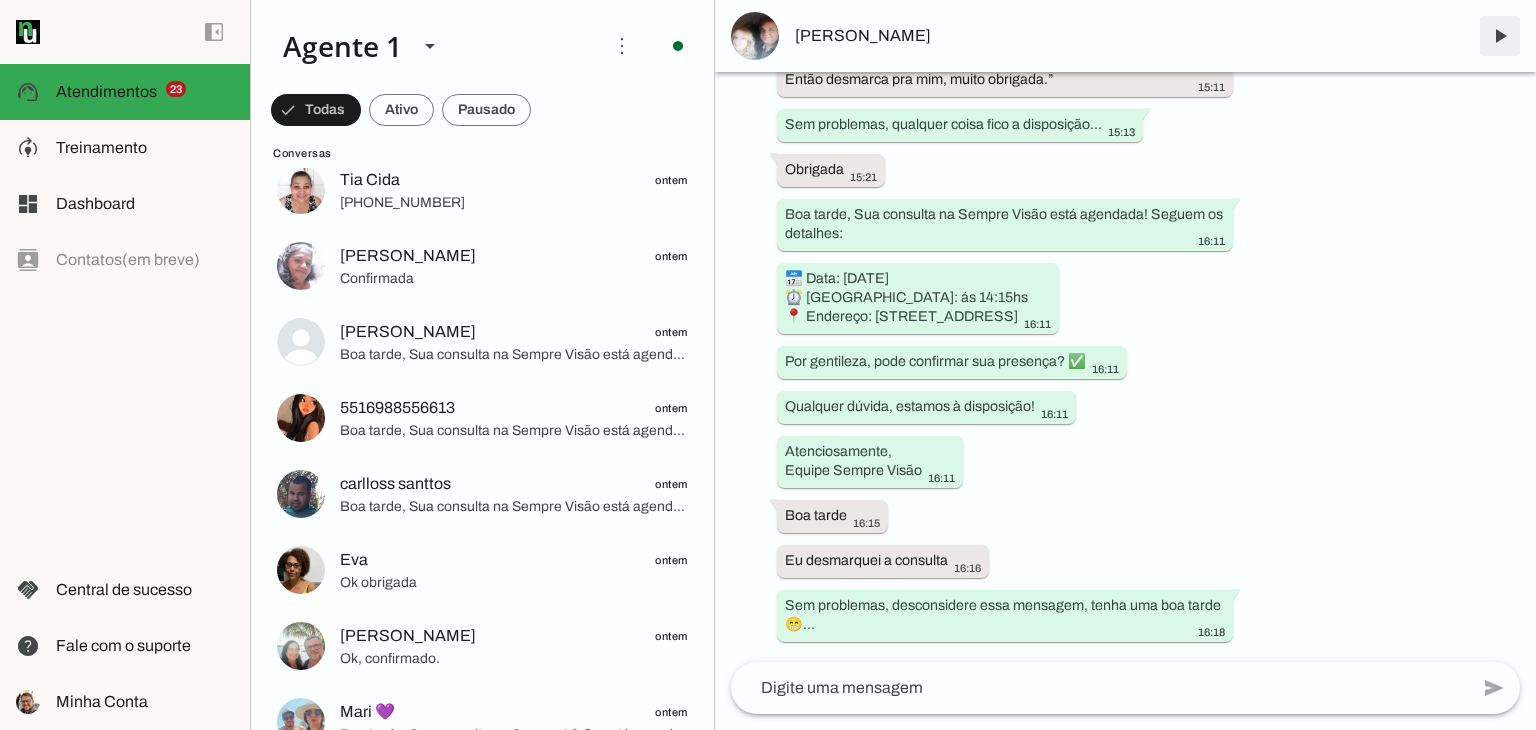 click at bounding box center (1500, 36) 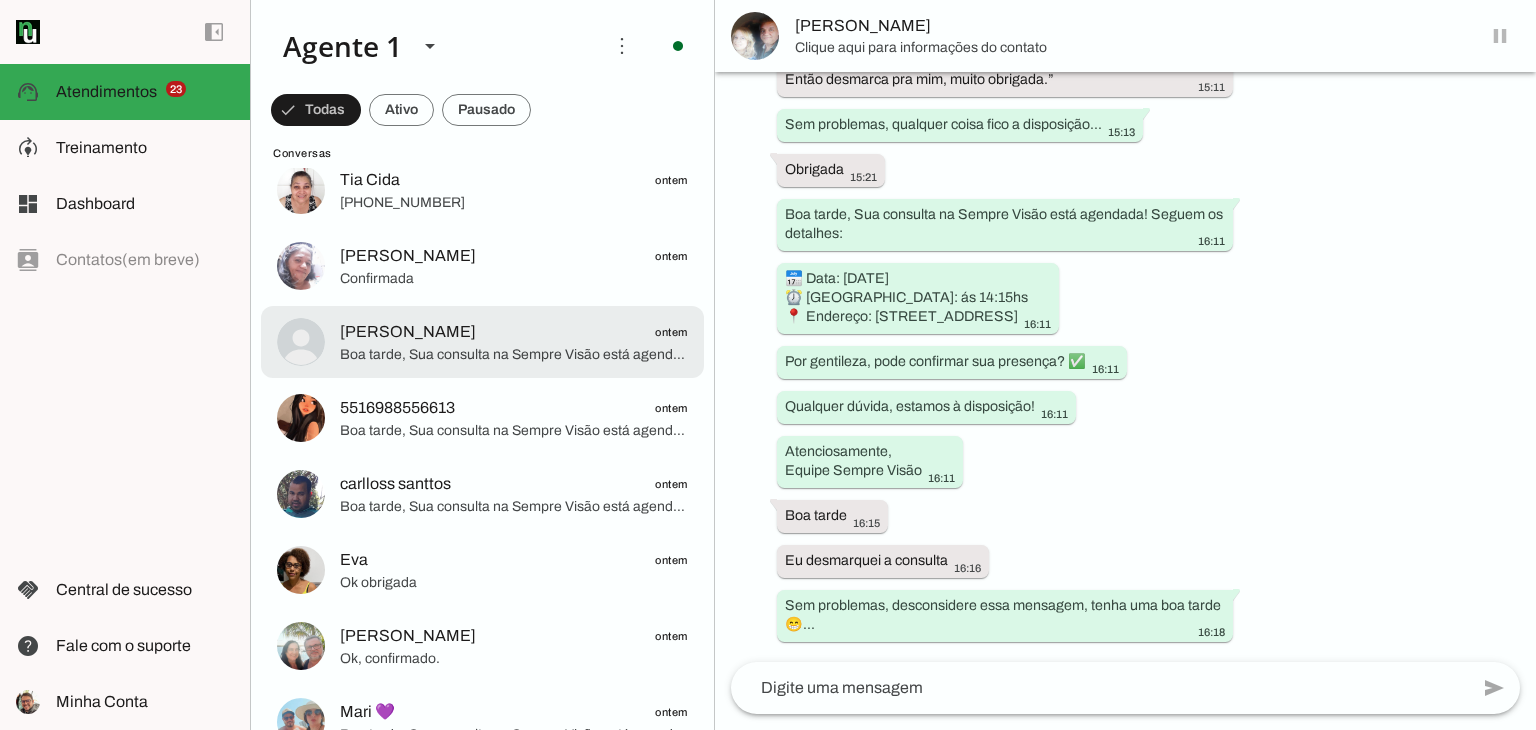 scroll, scrollTop: 0, scrollLeft: 0, axis: both 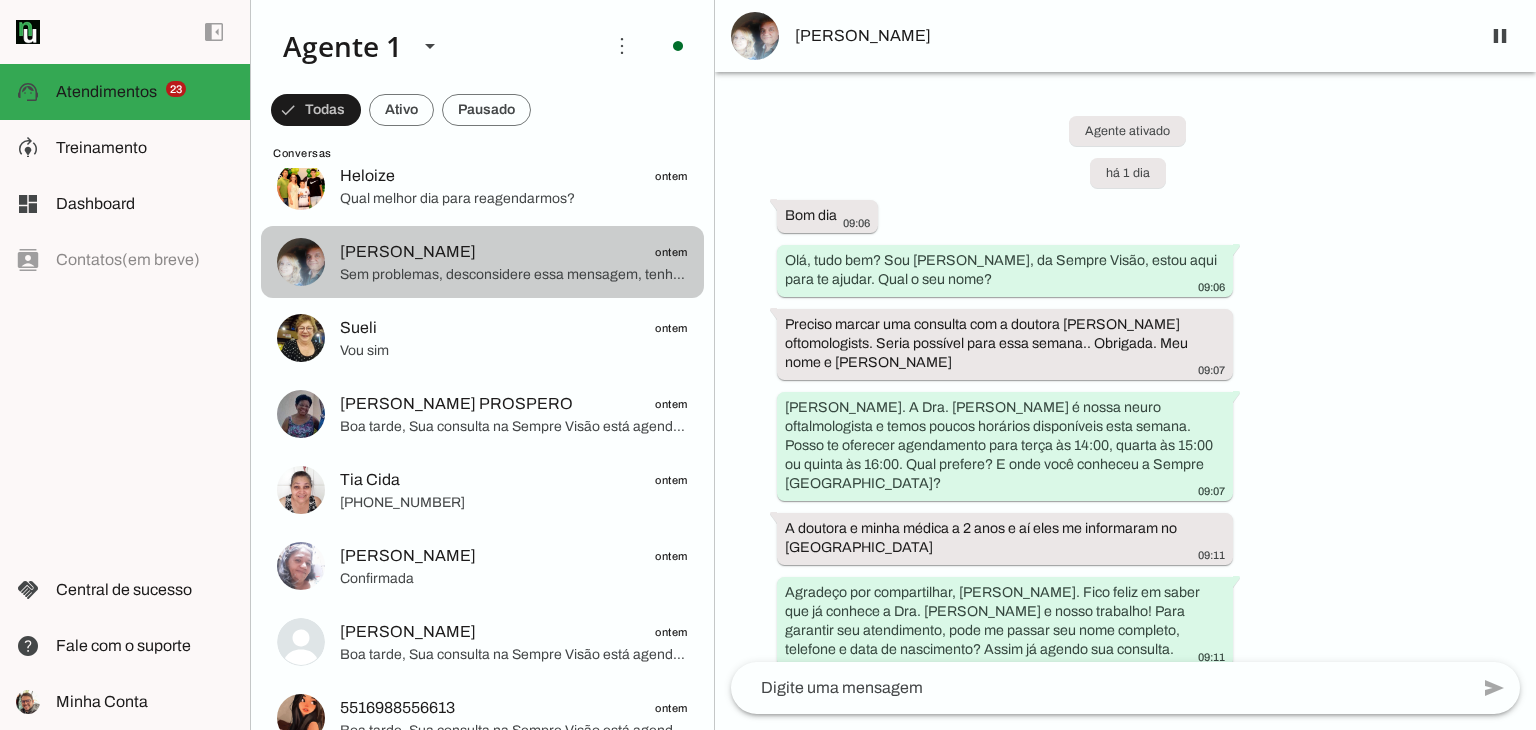 click on "Sem problemas, desconsidere essa mensagem, tenha uma boa tarde😁..." 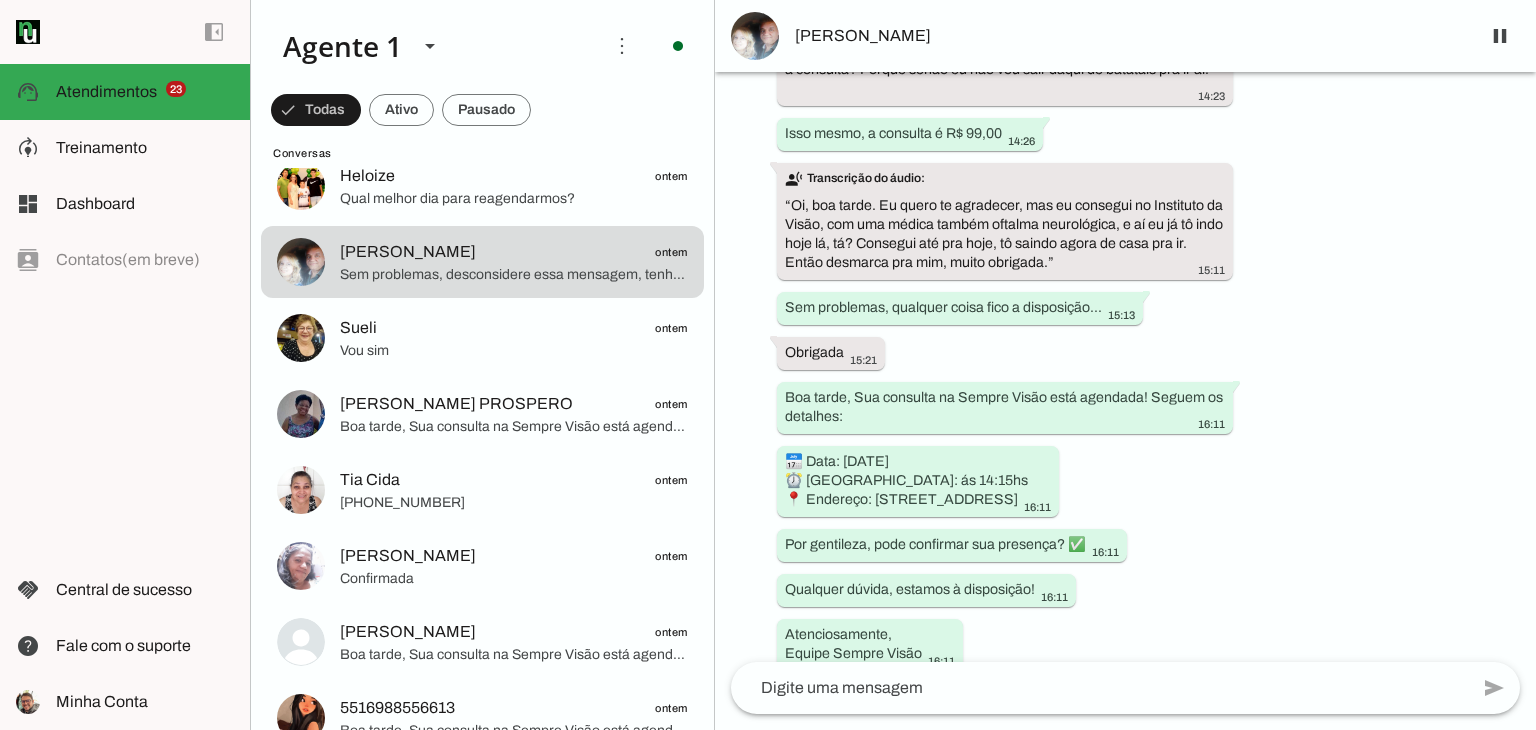scroll, scrollTop: 2836, scrollLeft: 0, axis: vertical 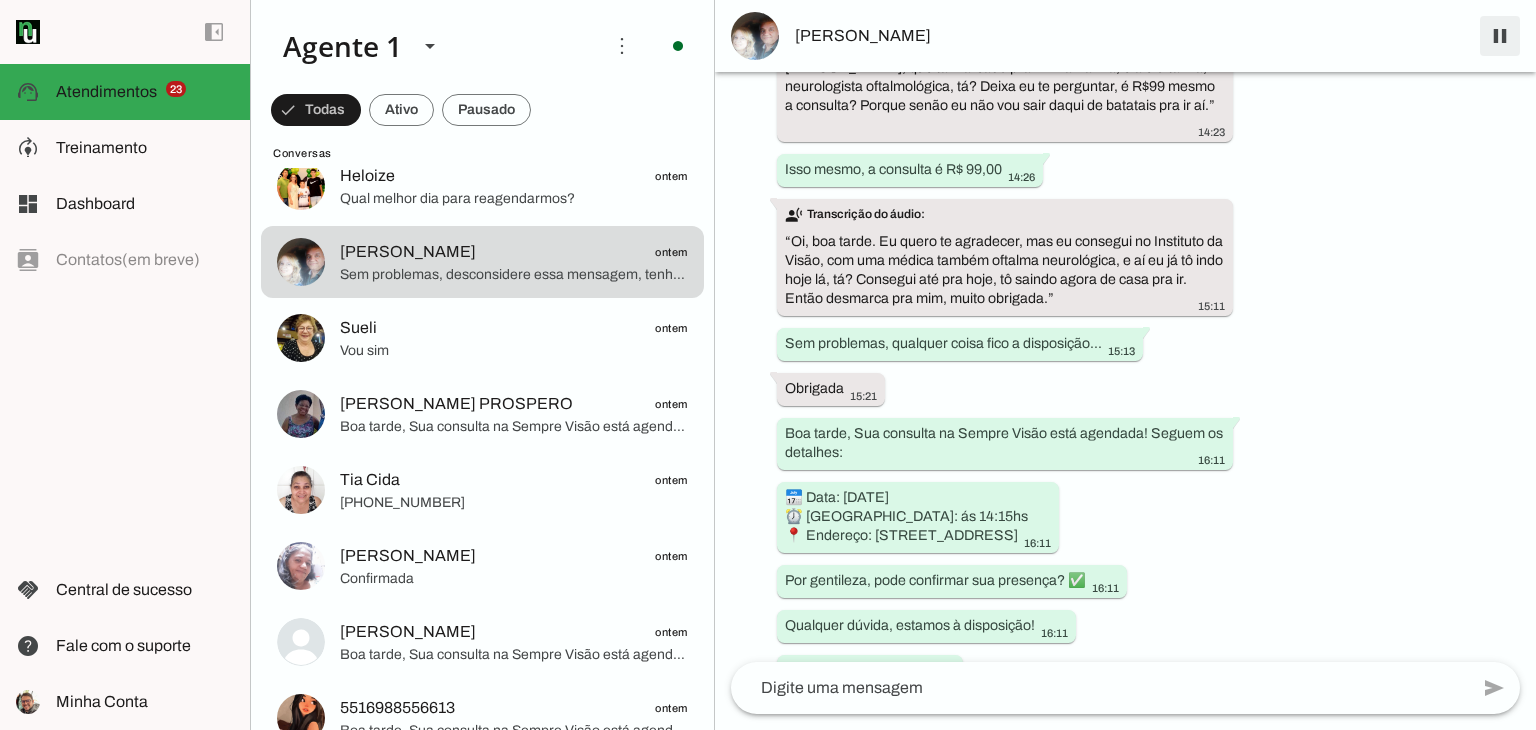 click at bounding box center (1500, 36) 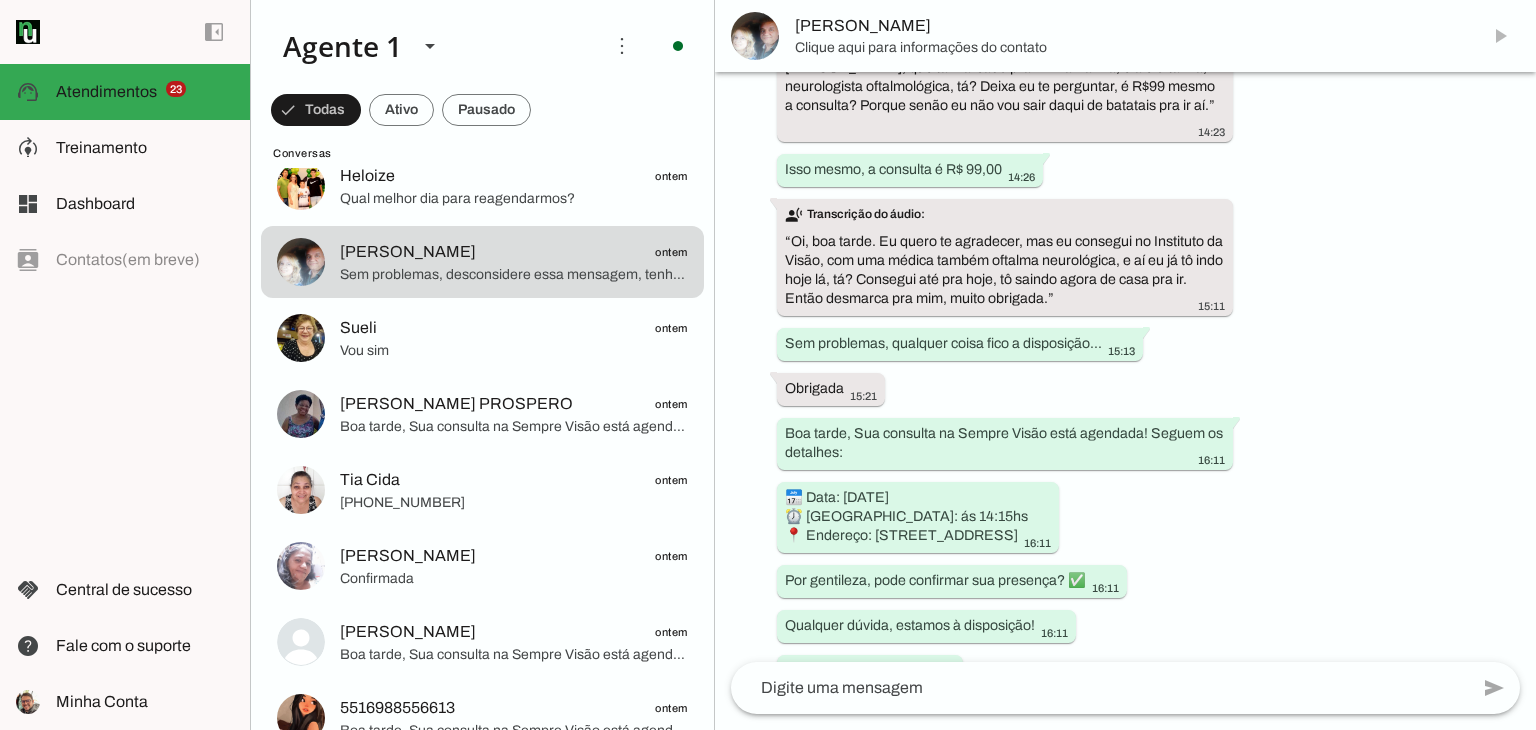 scroll, scrollTop: 0, scrollLeft: 0, axis: both 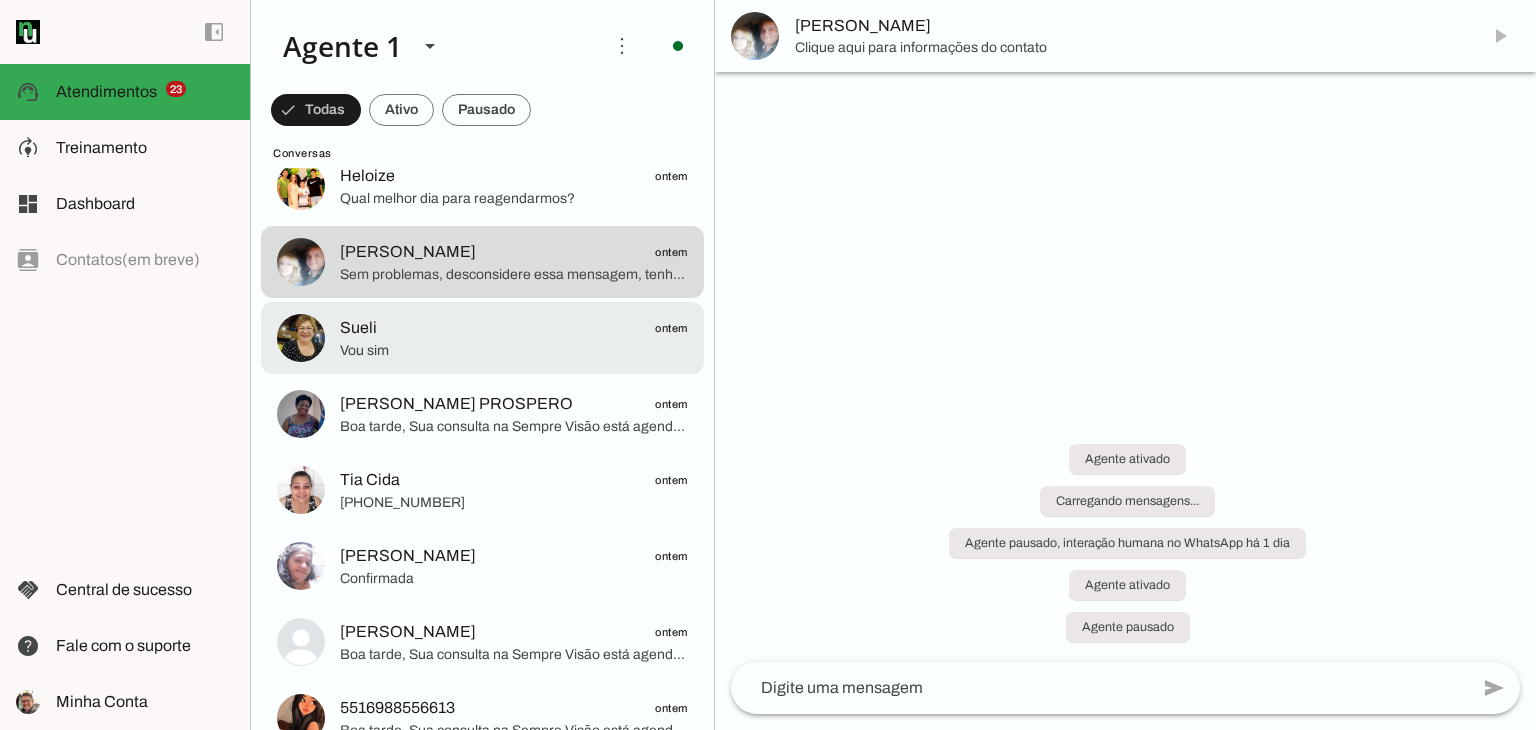 click on "Sueli
ontem" 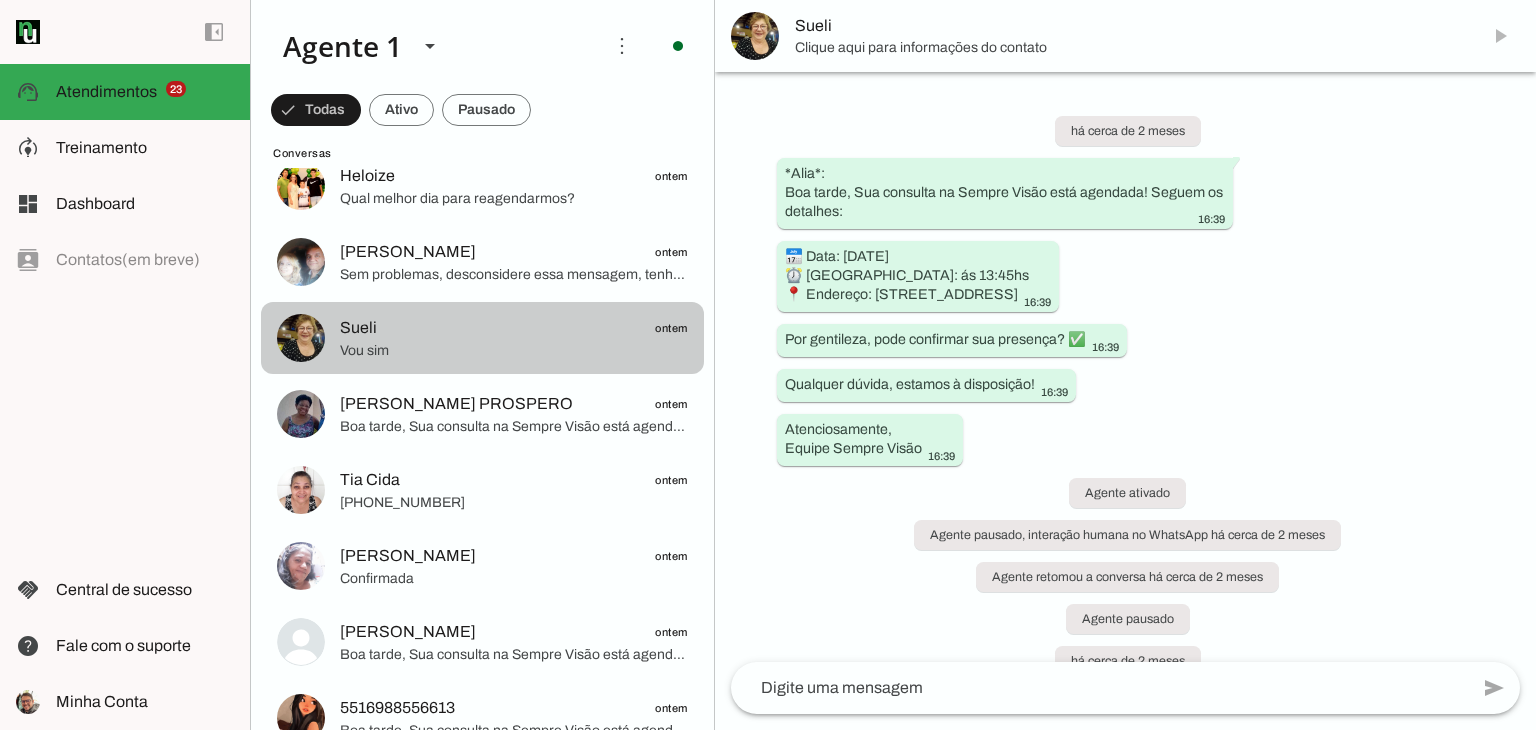 scroll, scrollTop: 1187, scrollLeft: 0, axis: vertical 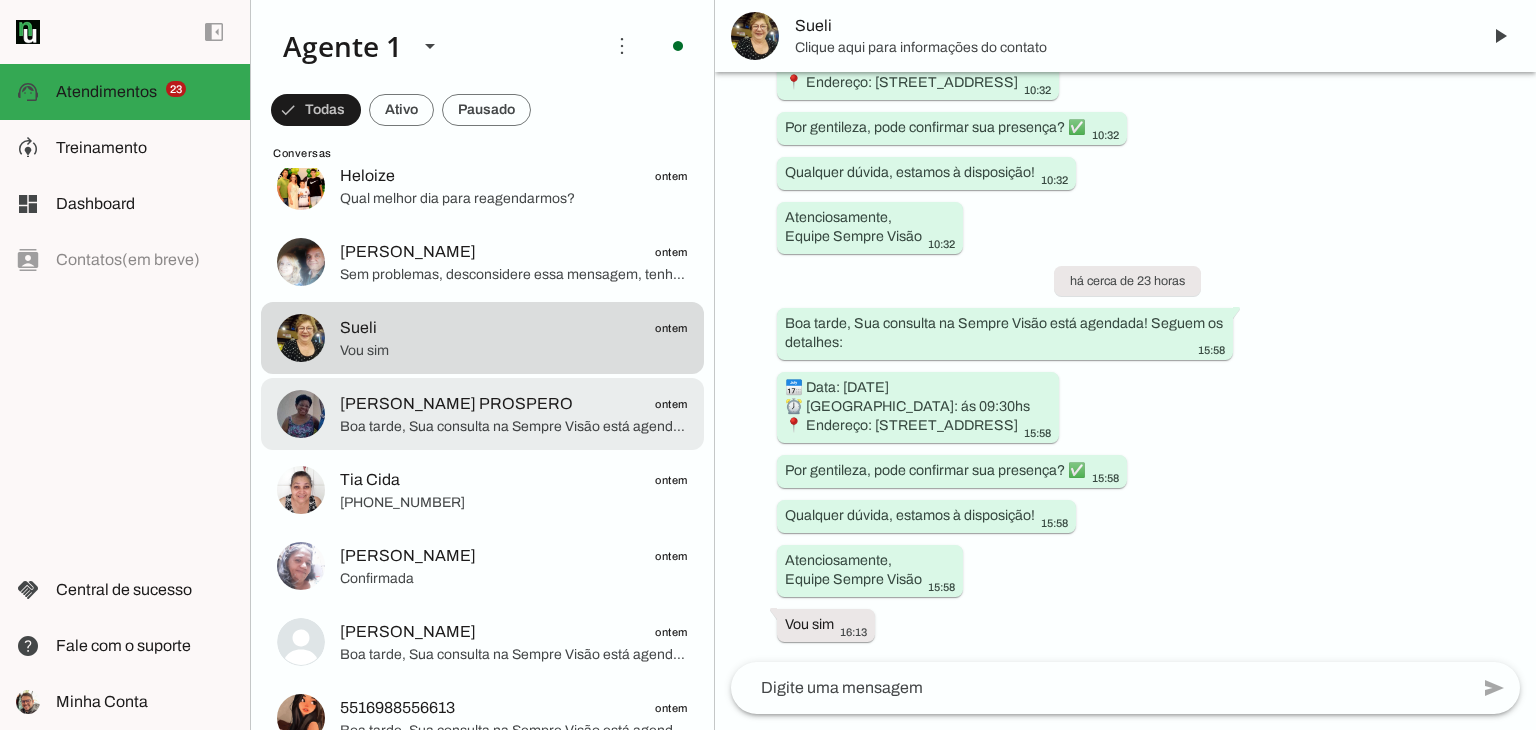 click on "Boa tarde, Sua consulta na Sempre Visão está agendada! Seguem os detalhes:
📅 Data: [DATE]
⏰ [GEOGRAPHIC_DATA]: ás 16:30hs
📍 Endereço: [STREET_ADDRESS]
Por gentileza, pode confirmar sua presença? ✅
Qualquer dúvida, estamos à disposição!
Atenciosamente,
Equipe Sempre Visão" 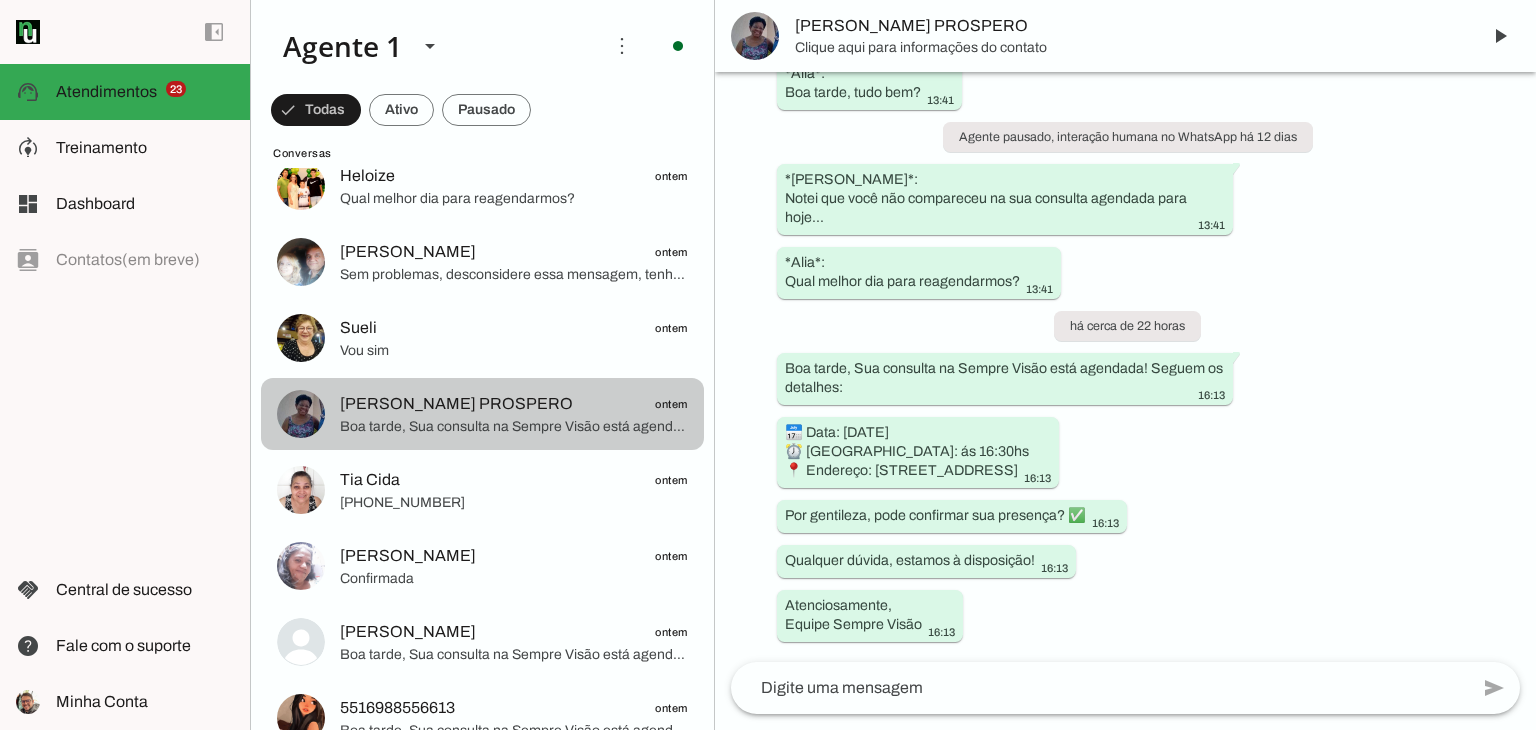 scroll, scrollTop: 980, scrollLeft: 0, axis: vertical 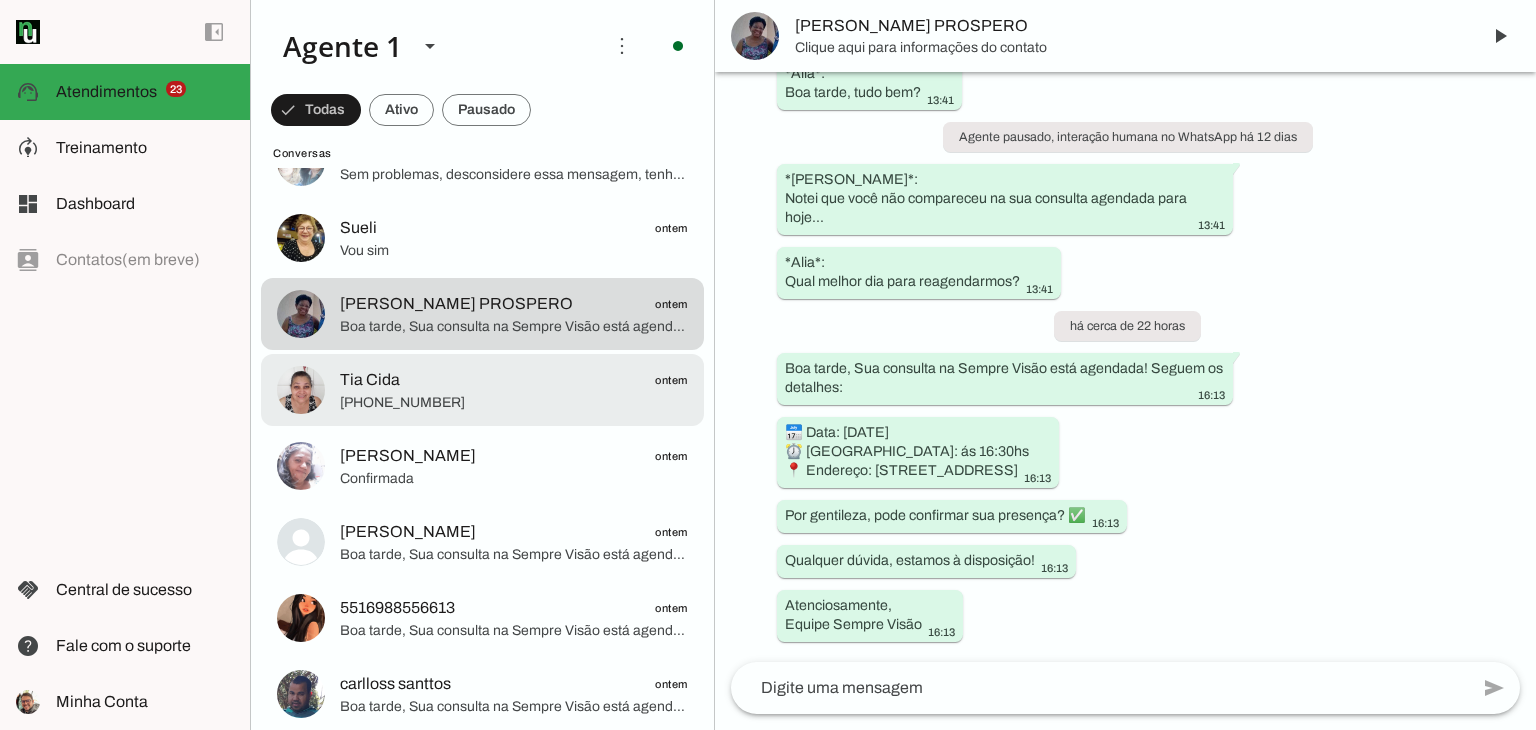 click on "[PHONE_NUMBER]" 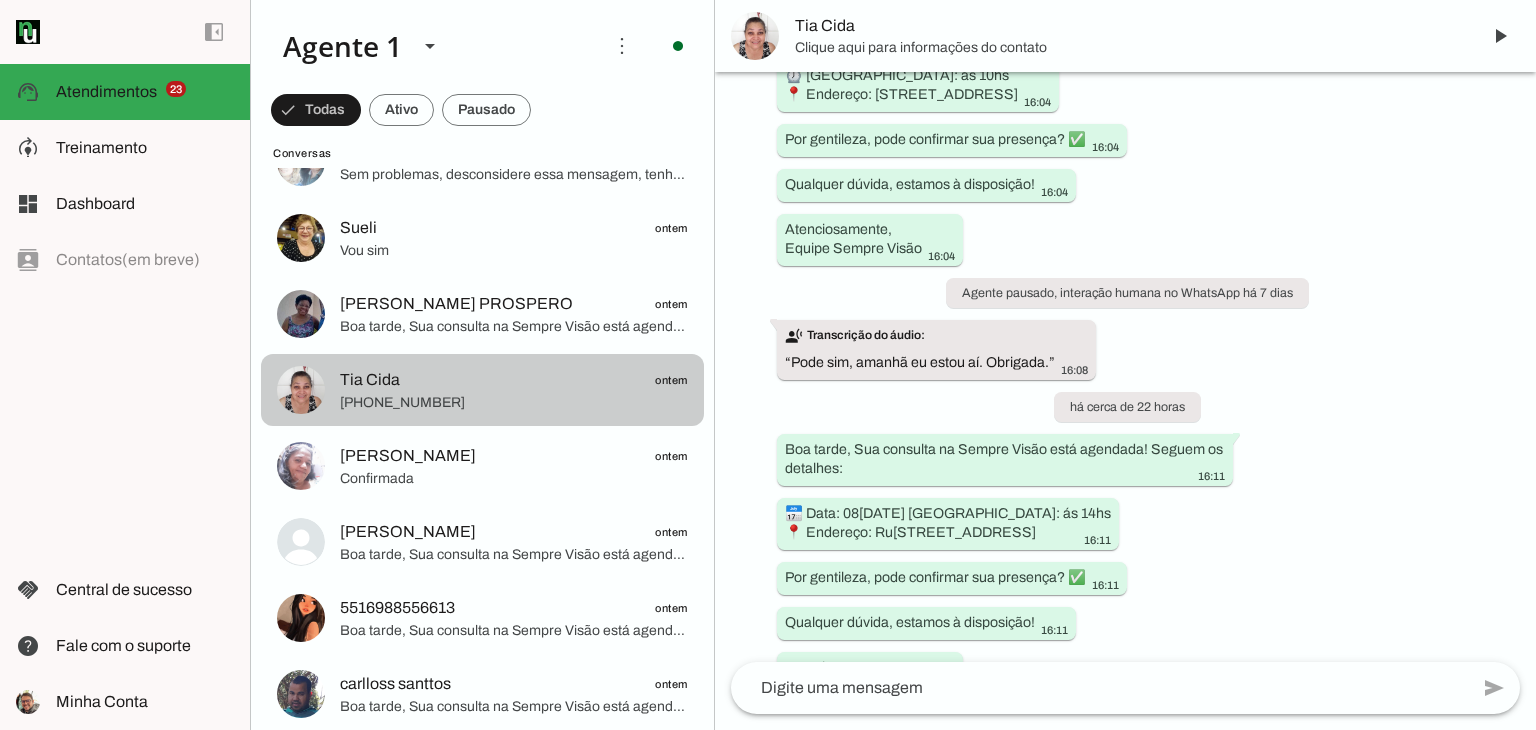 scroll, scrollTop: 1190, scrollLeft: 0, axis: vertical 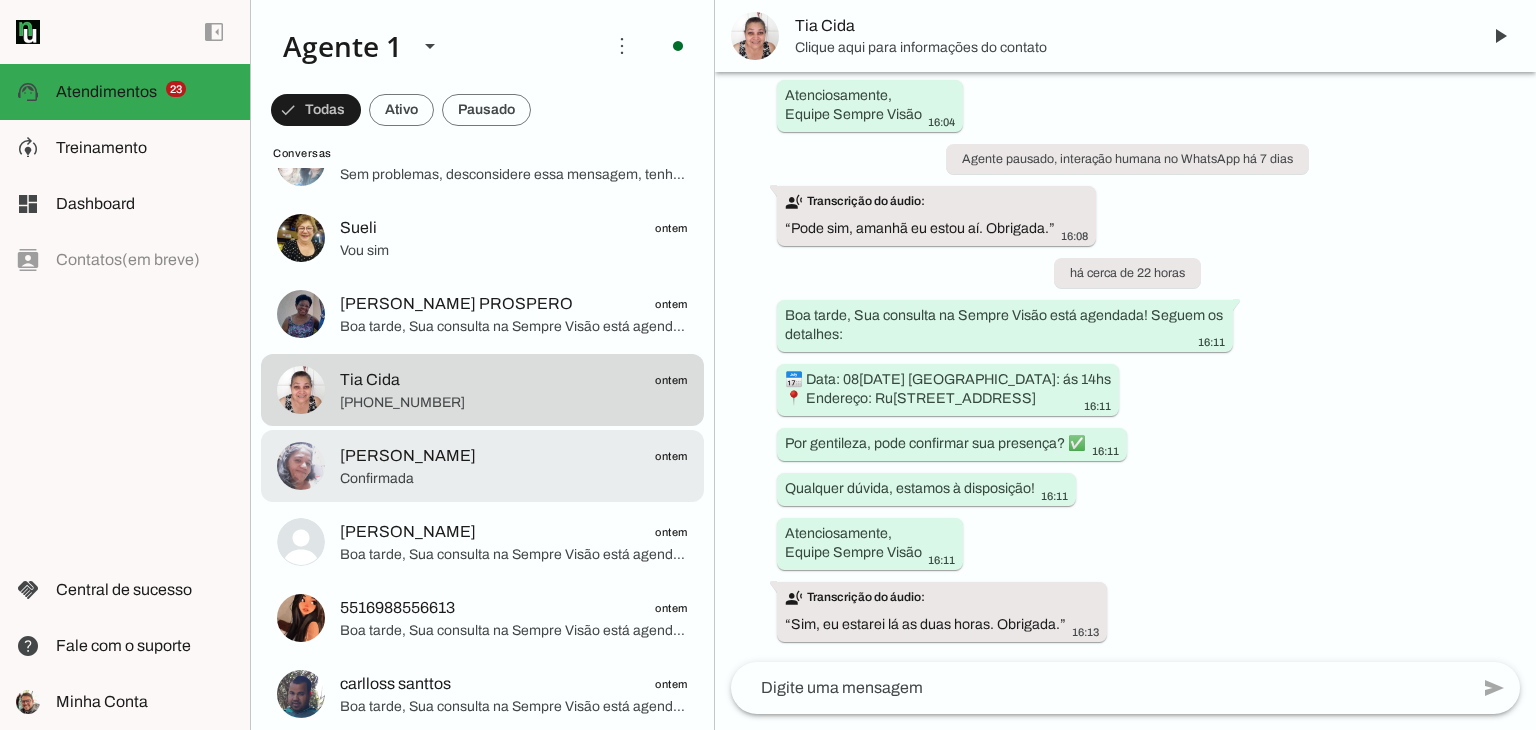 click on "[PERSON_NAME]
ontem" 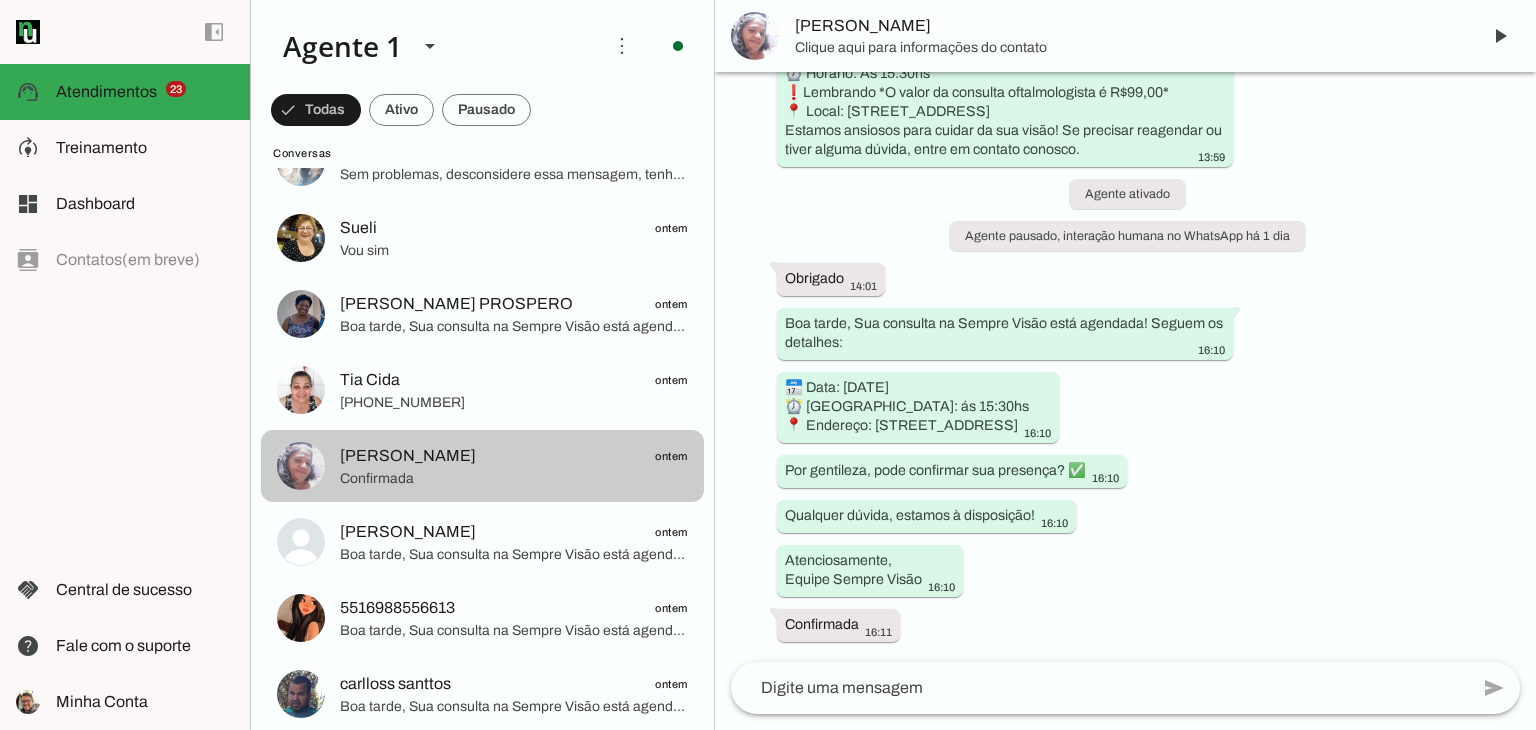 scroll, scrollTop: 195, scrollLeft: 0, axis: vertical 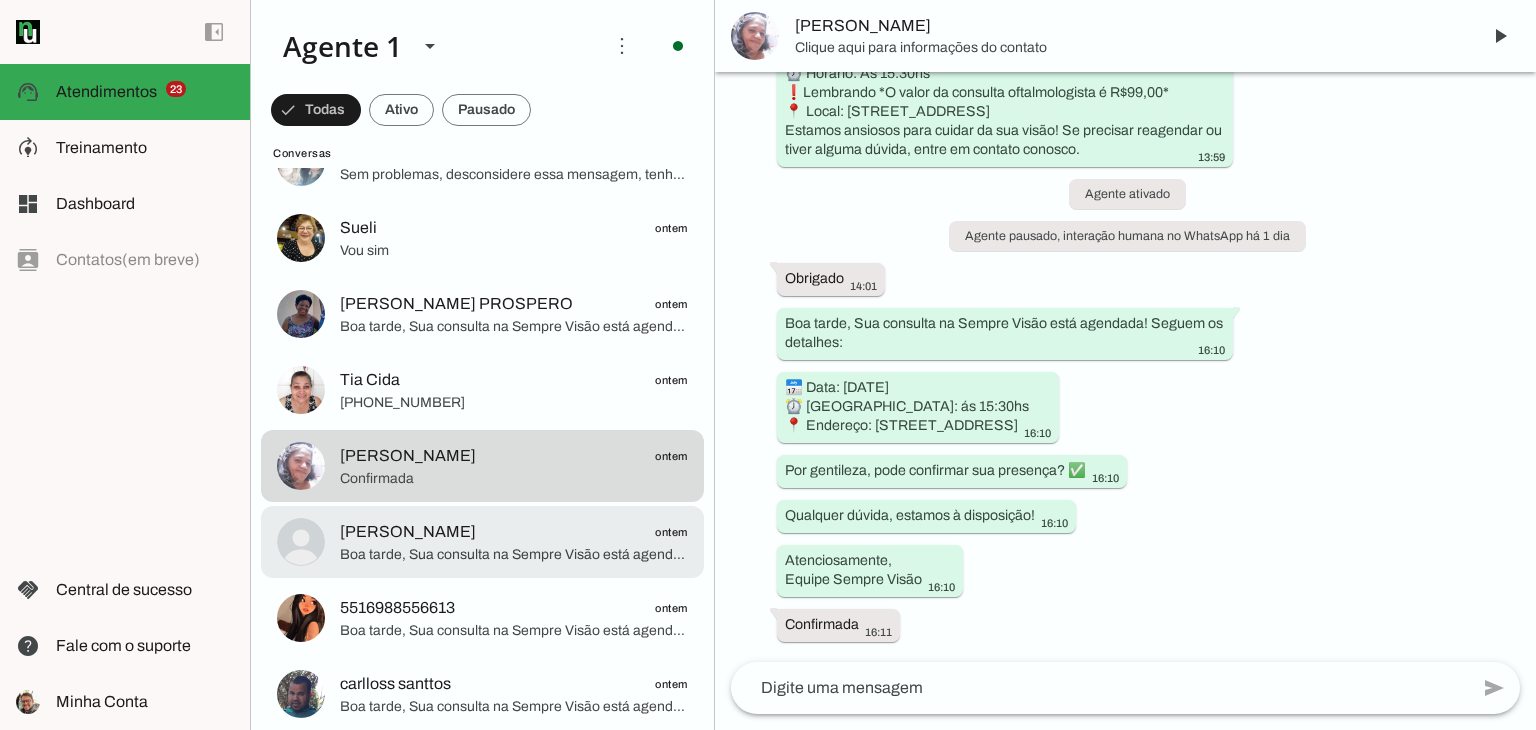 click on "[PERSON_NAME]" 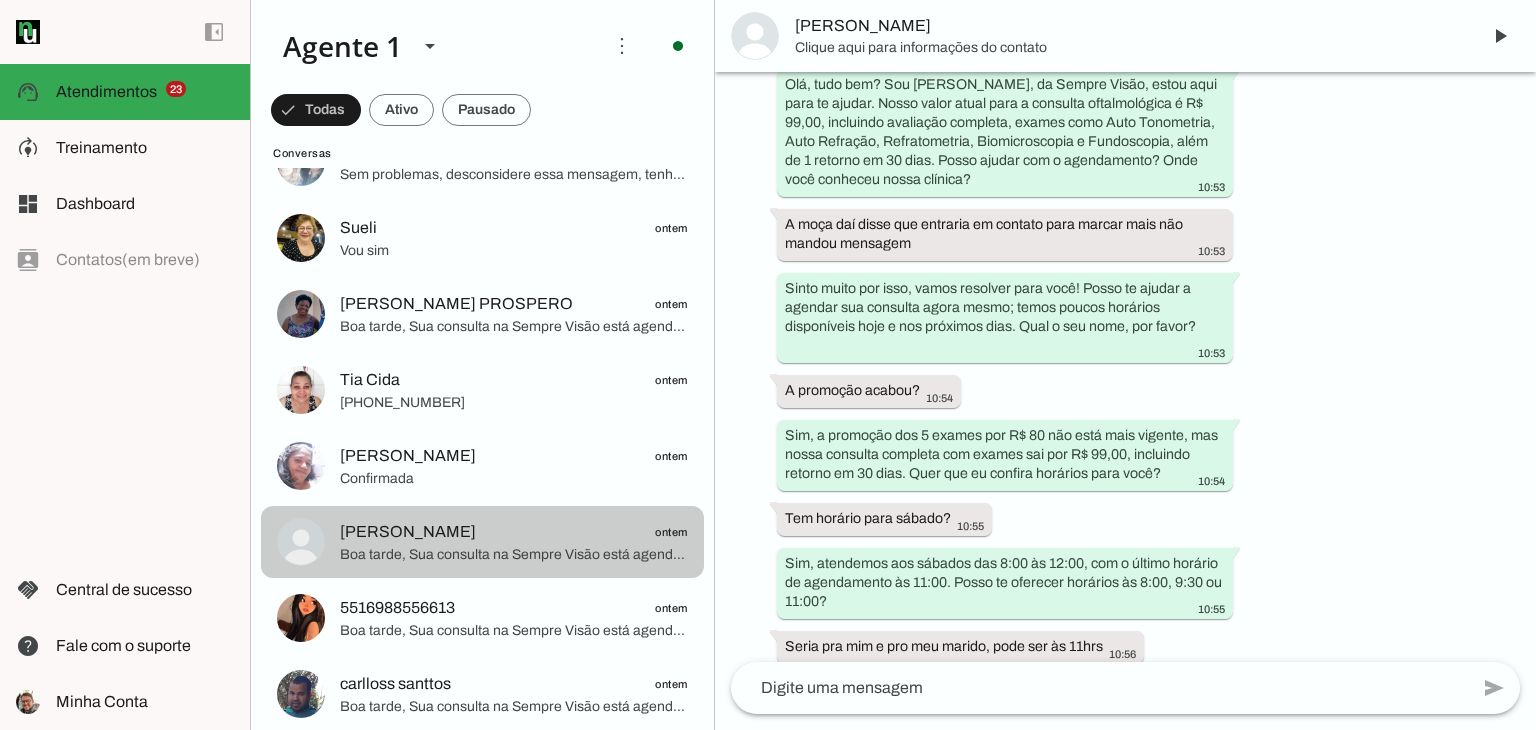 scroll, scrollTop: 3199, scrollLeft: 0, axis: vertical 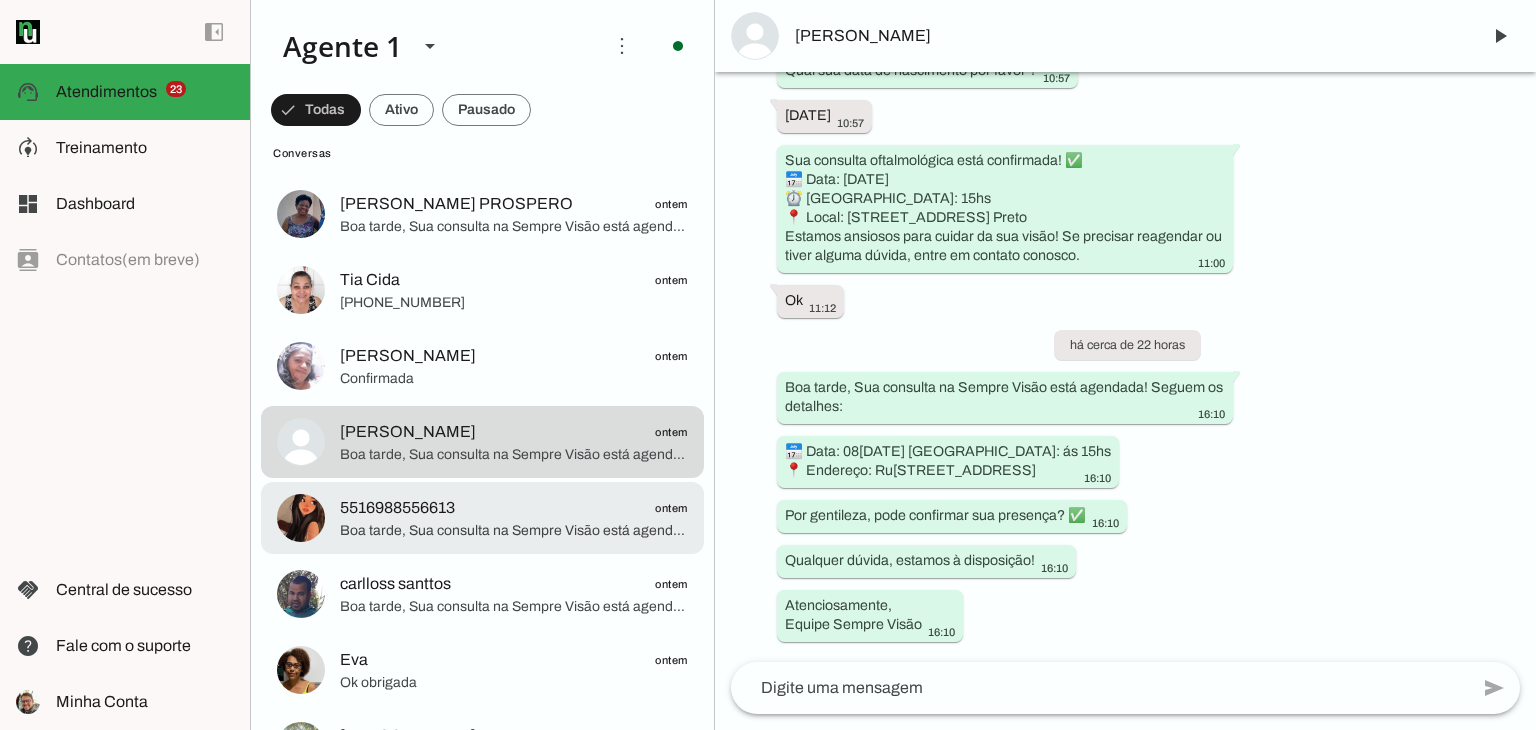 click on "Boa tarde, Sua consulta na Sempre Visão está agendada! Seguem os detalhes:
📅 Data: [DATE]
⏰ [GEOGRAPHIC_DATA]: ás 11:30hs
📍 Endereço: [STREET_ADDRESS]
Por gentileza, pode confirmar sua presença? ✅
Qualquer dúvida, estamos à disposição!
Atenciosamente,
Equipe Sempre Visão" 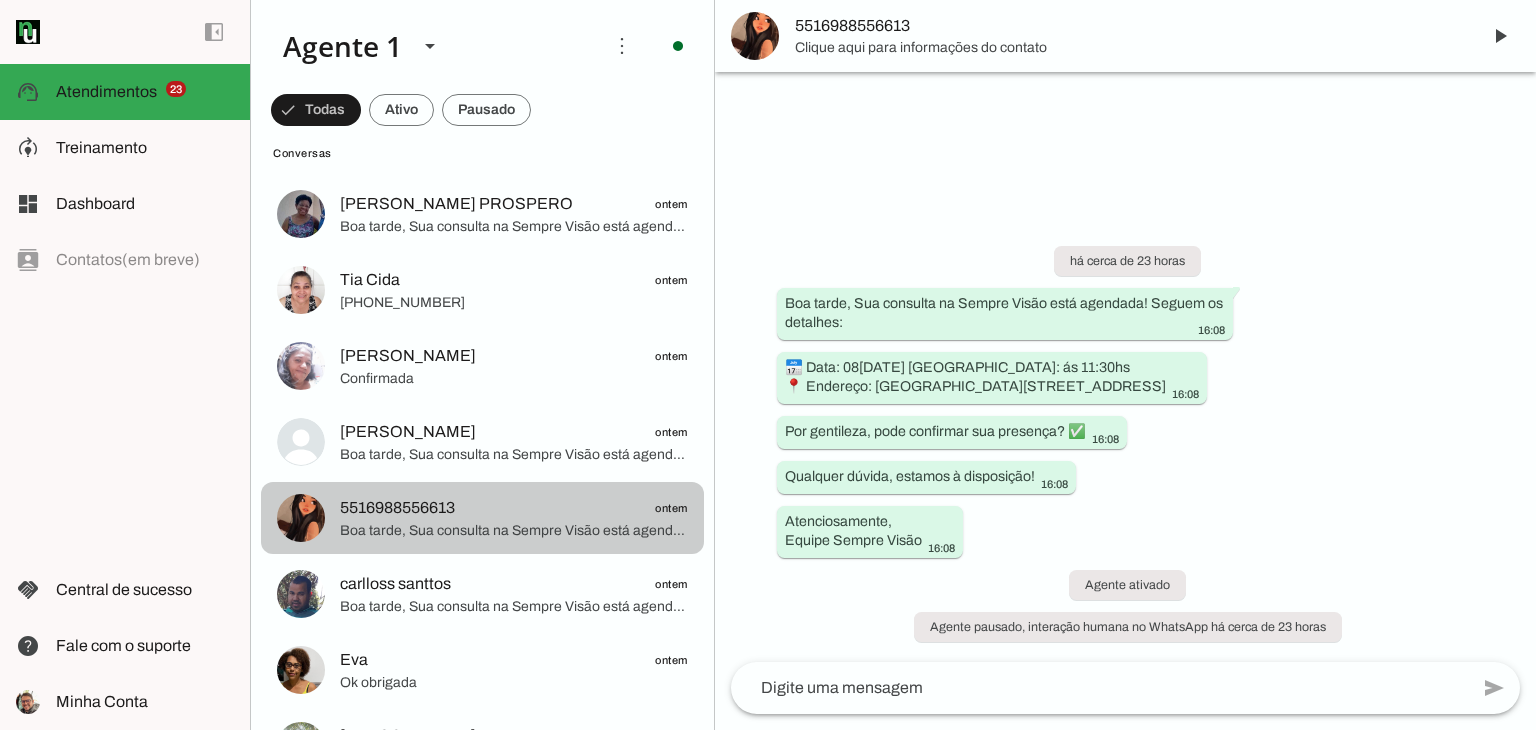 scroll, scrollTop: 0, scrollLeft: 0, axis: both 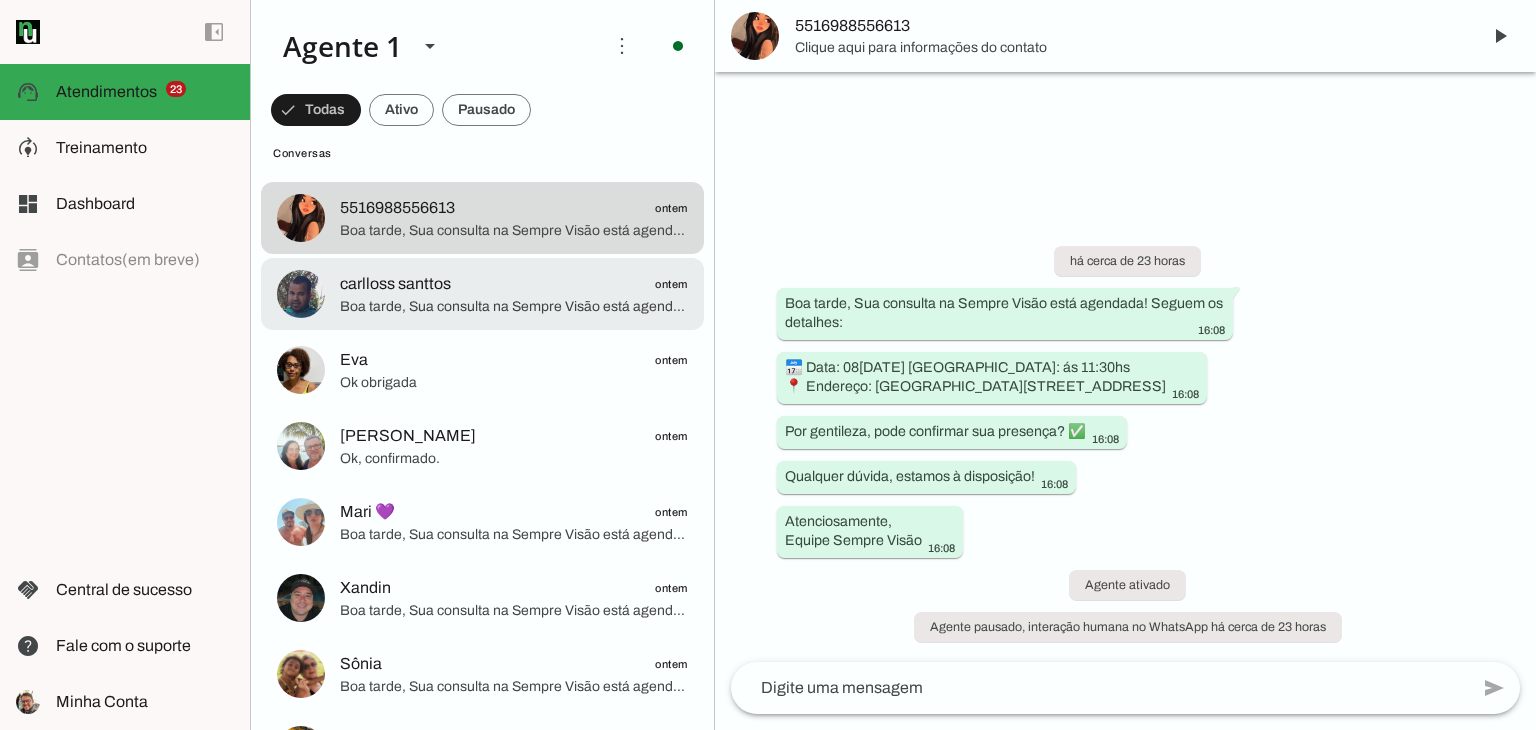 click on "carlloss santtos" 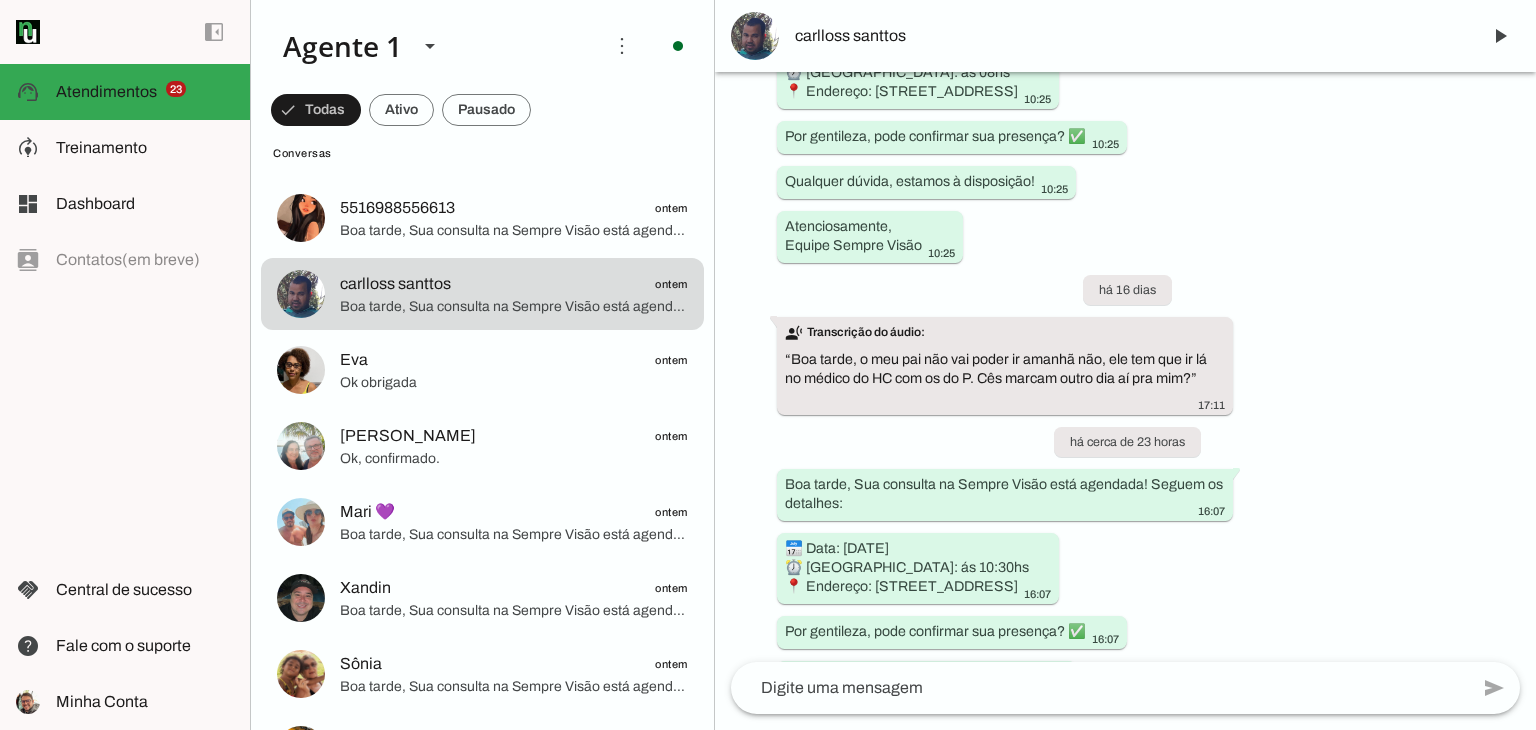 scroll, scrollTop: 1927, scrollLeft: 0, axis: vertical 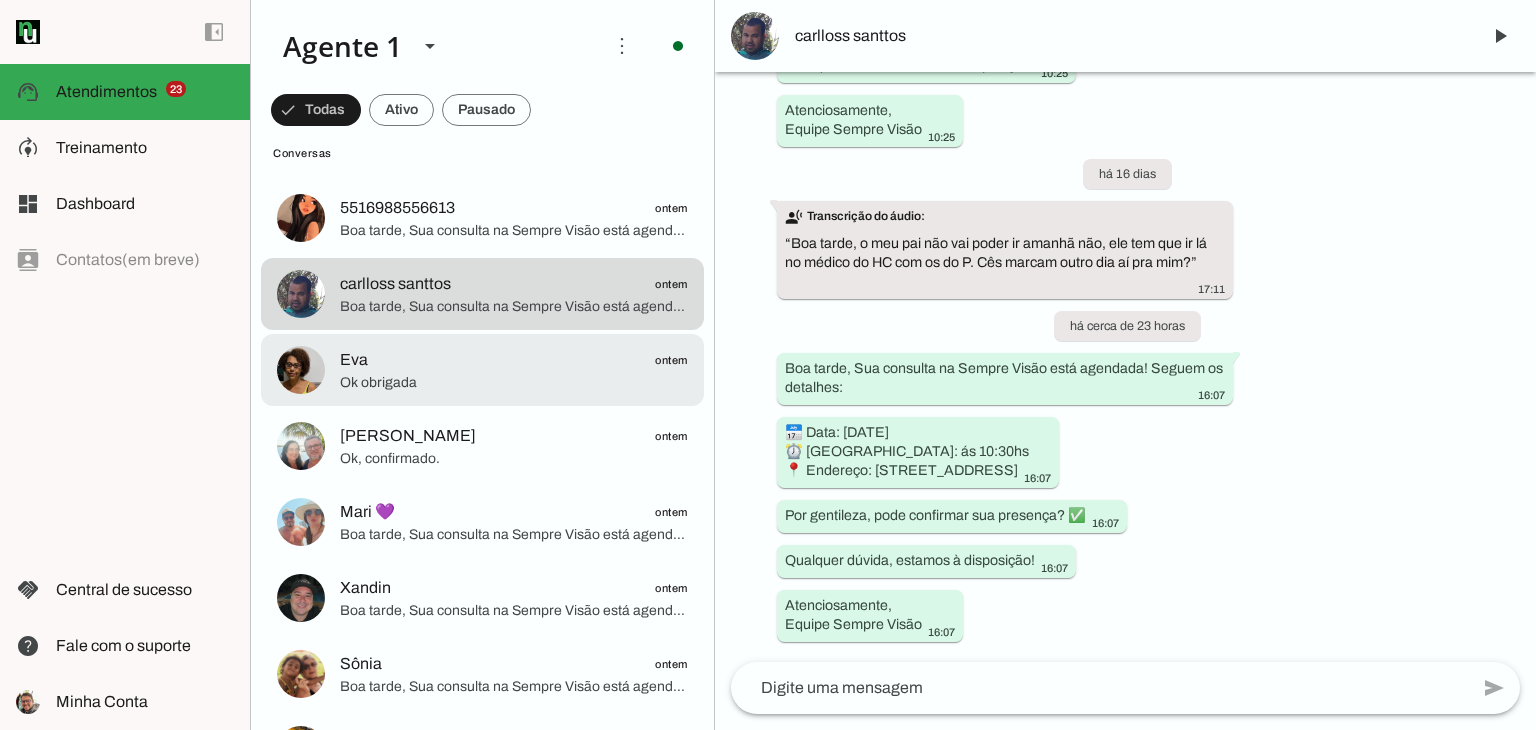 click on "Eva
ontem" 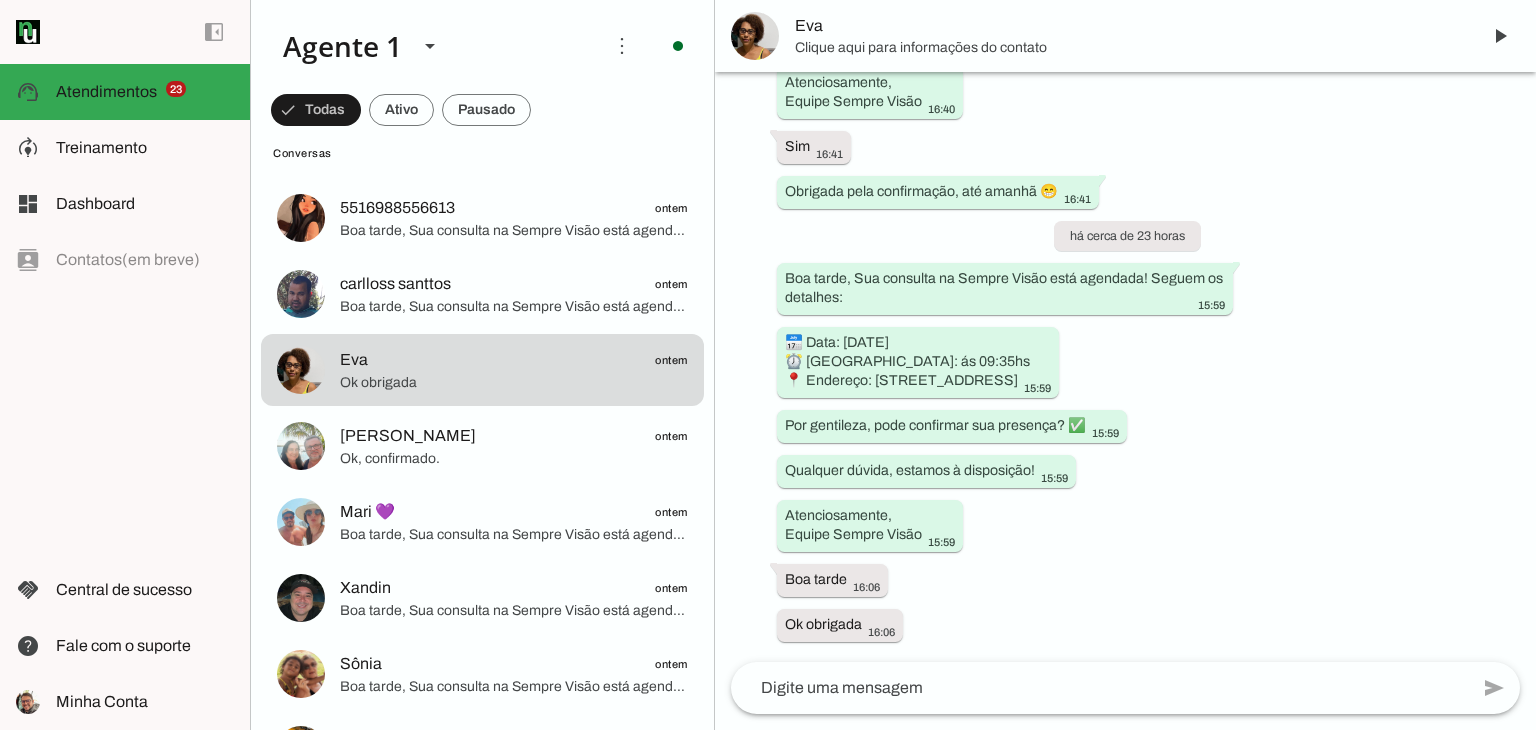 scroll, scrollTop: 3754, scrollLeft: 0, axis: vertical 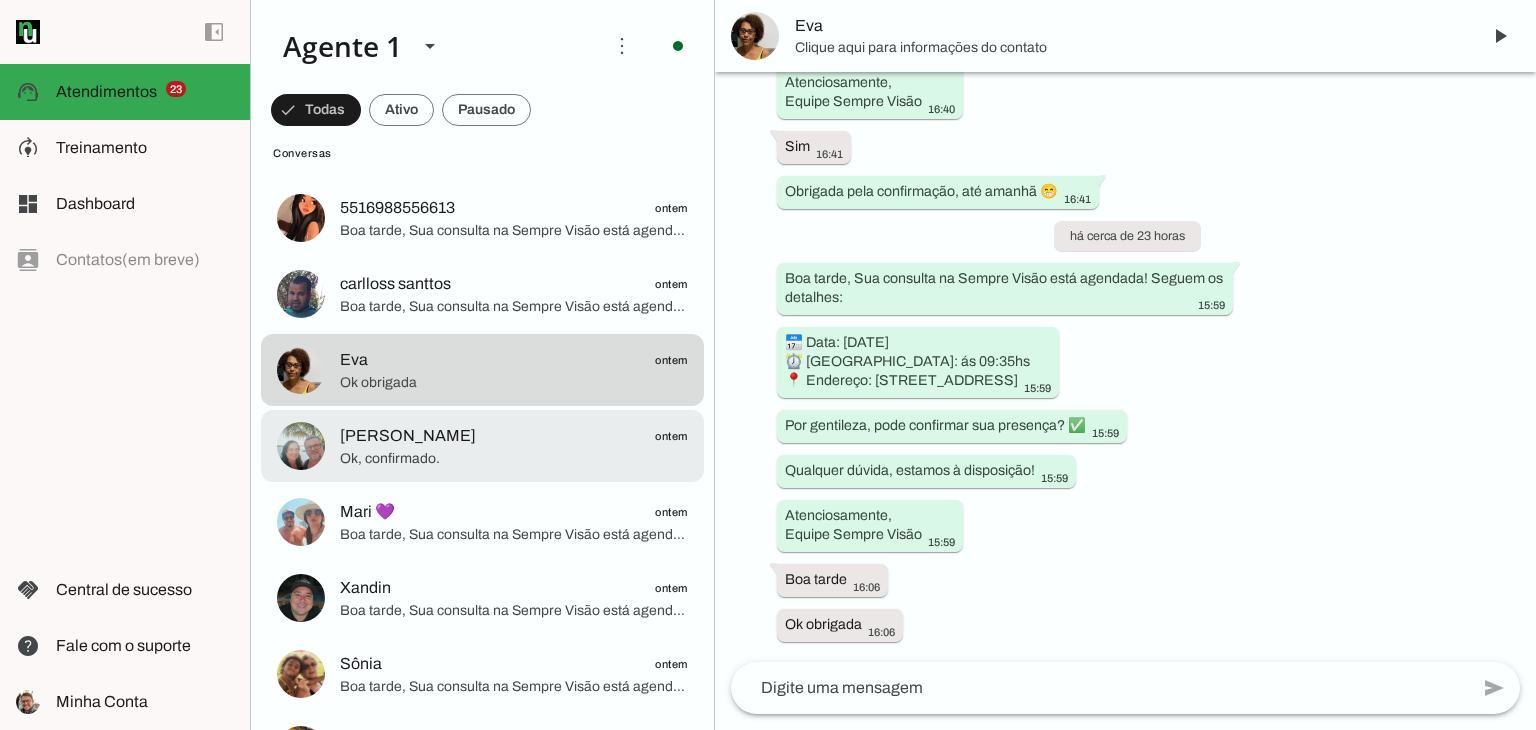 click on "Ok, confirmado." 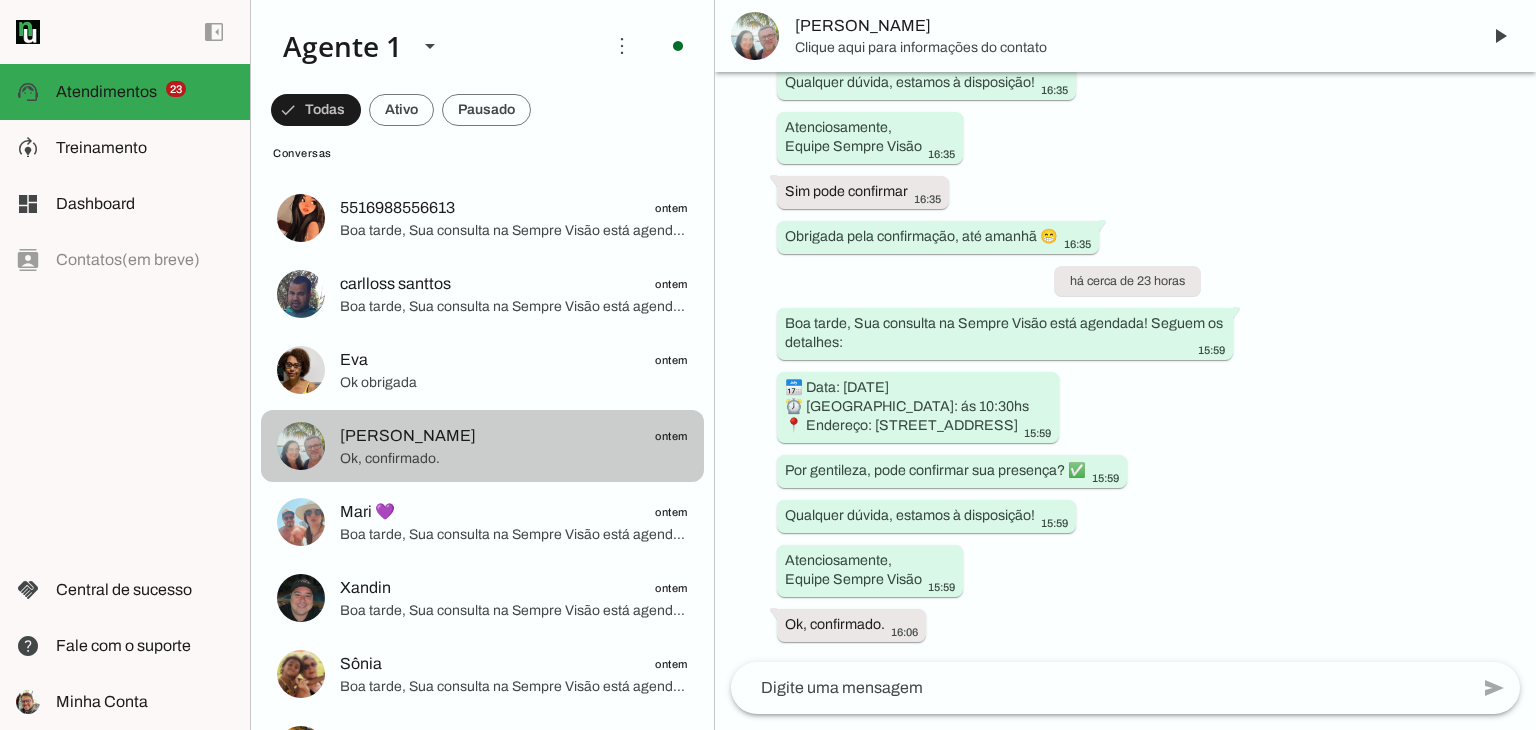 scroll, scrollTop: 2967, scrollLeft: 0, axis: vertical 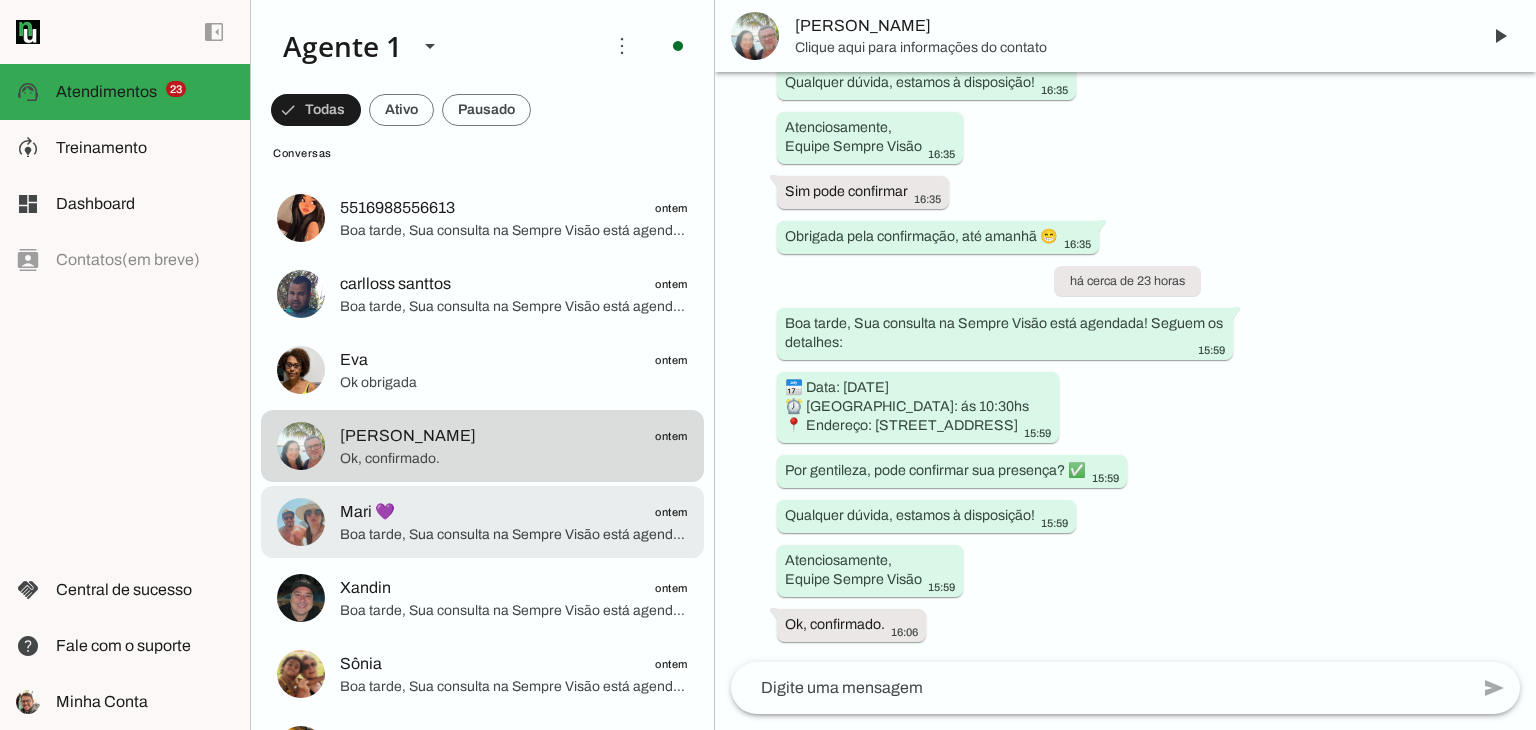 click on "Mari 💜
ontem" 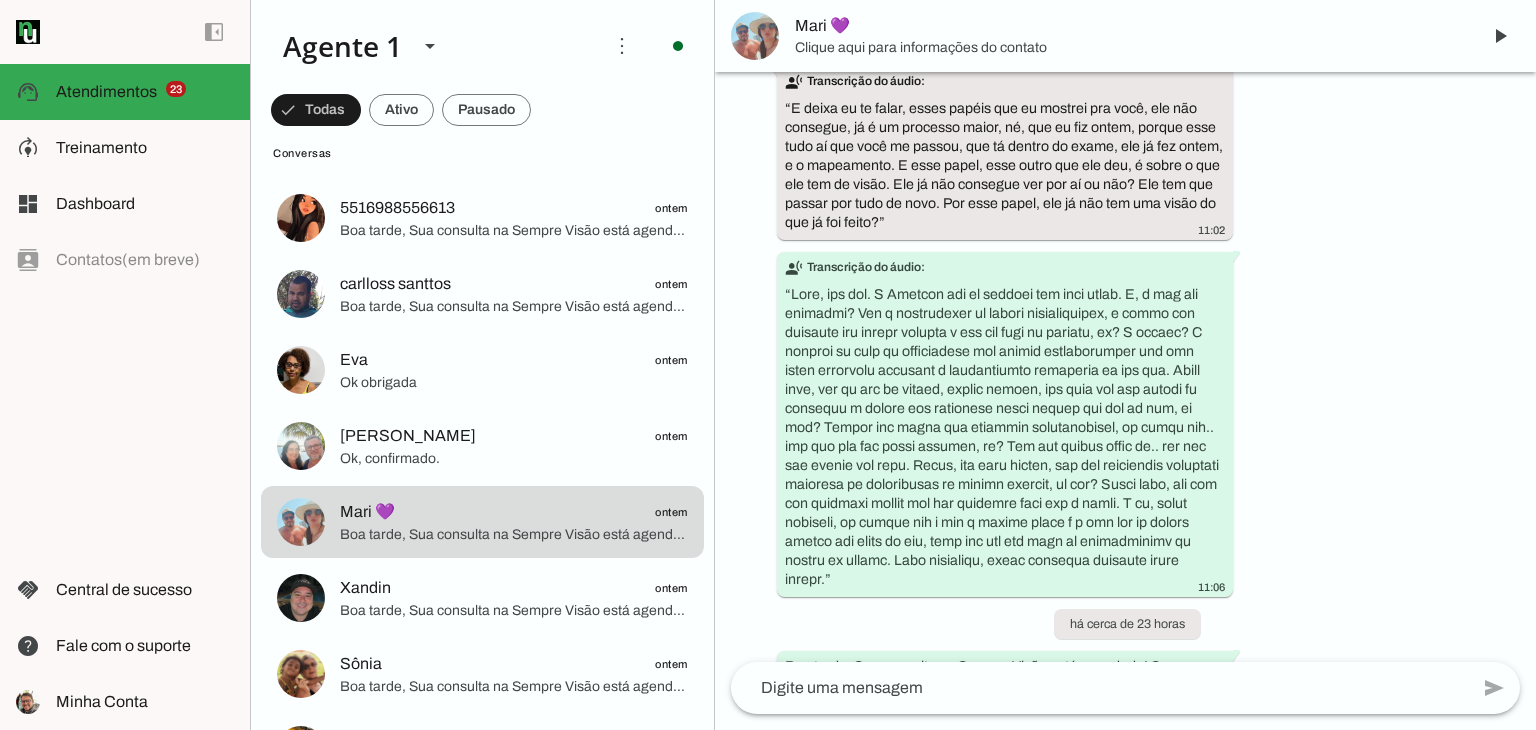 scroll, scrollTop: 2342, scrollLeft: 0, axis: vertical 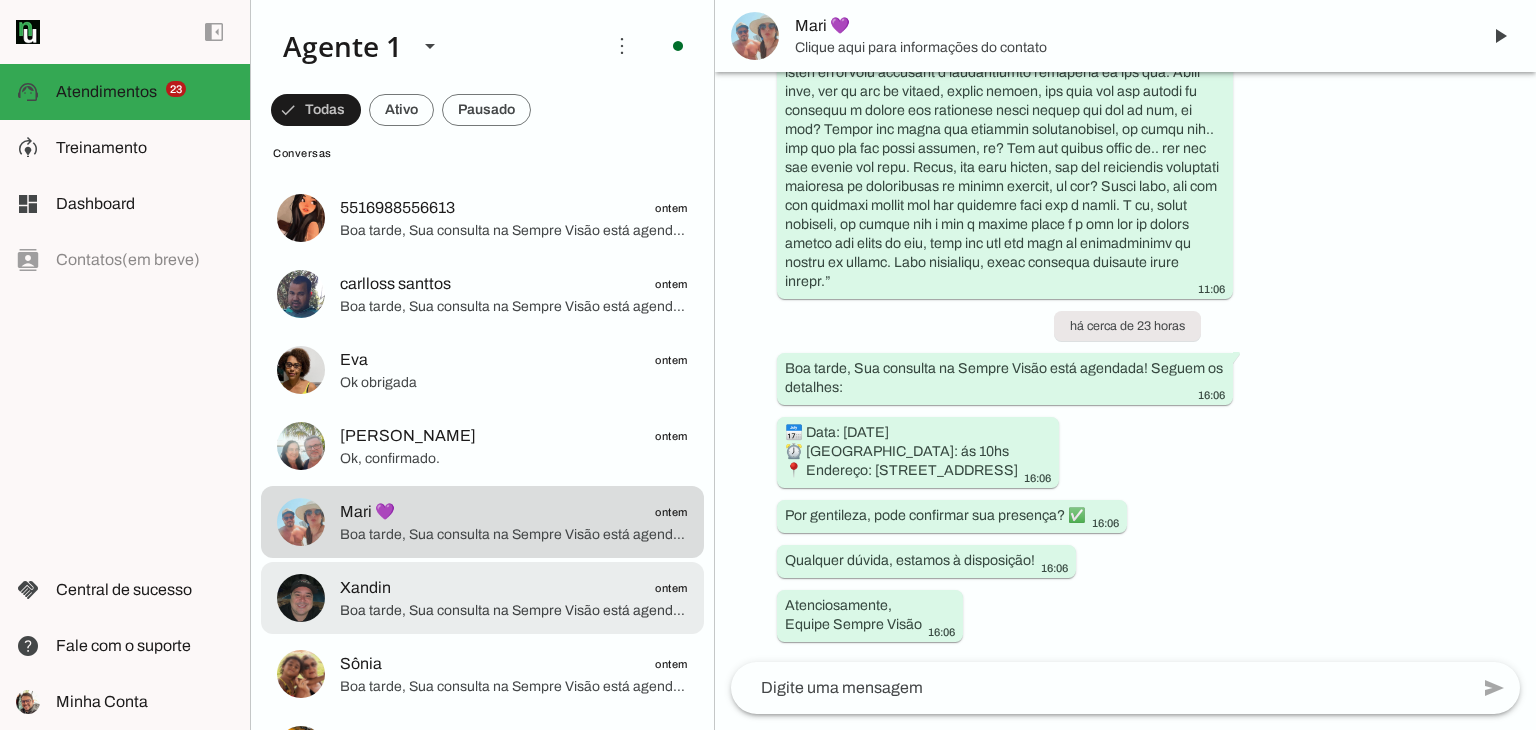 click on "Xandin
ontem" 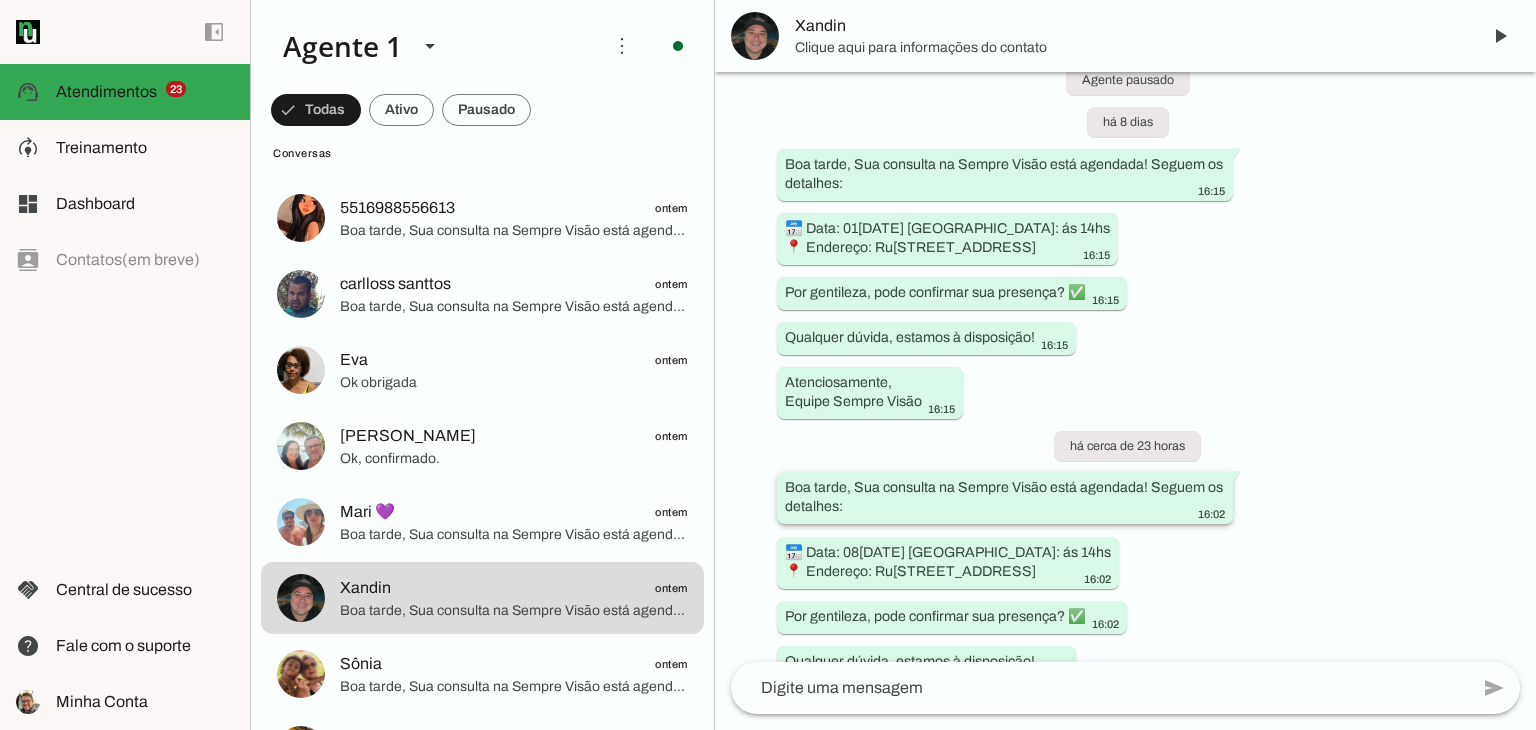 scroll, scrollTop: 1162, scrollLeft: 0, axis: vertical 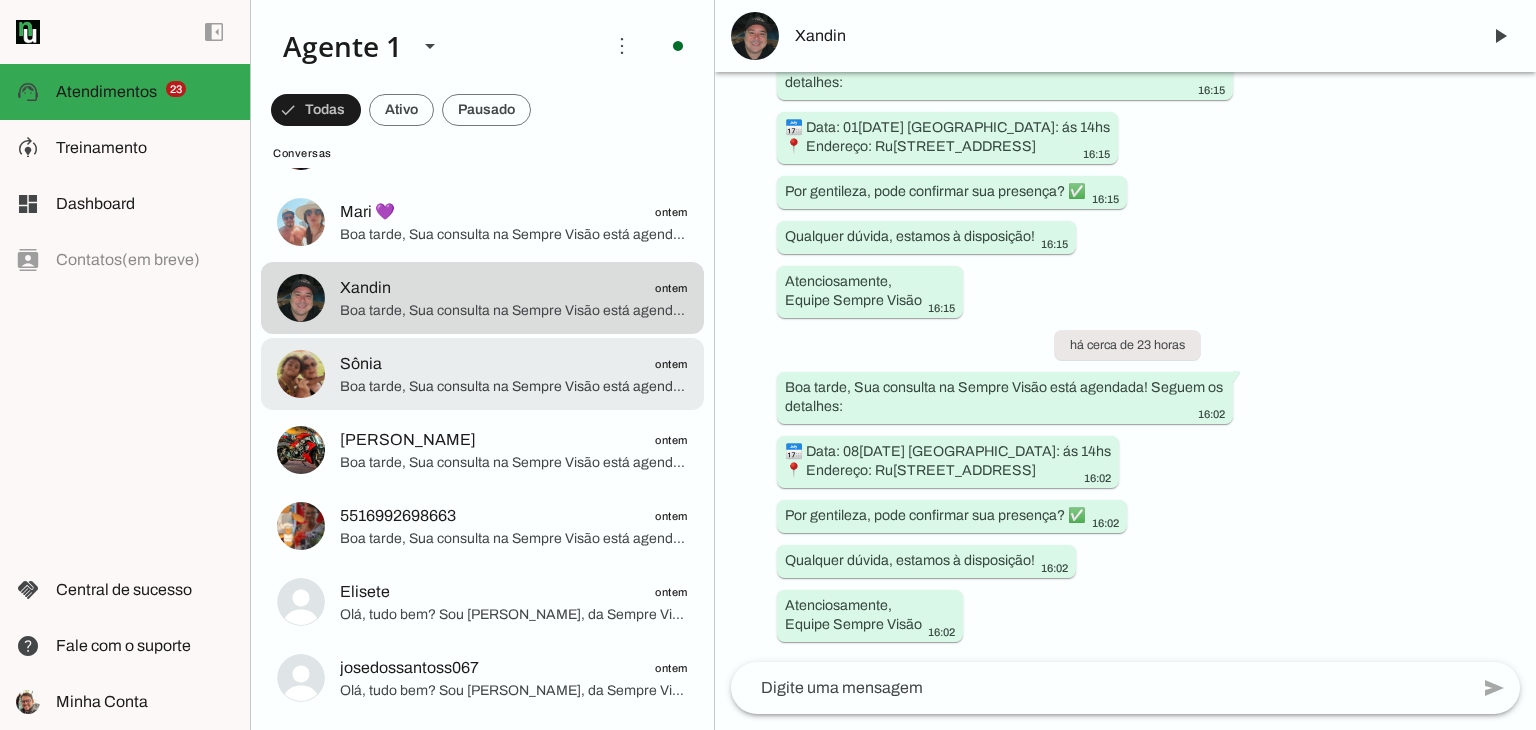 click on "Sônia
ontem" 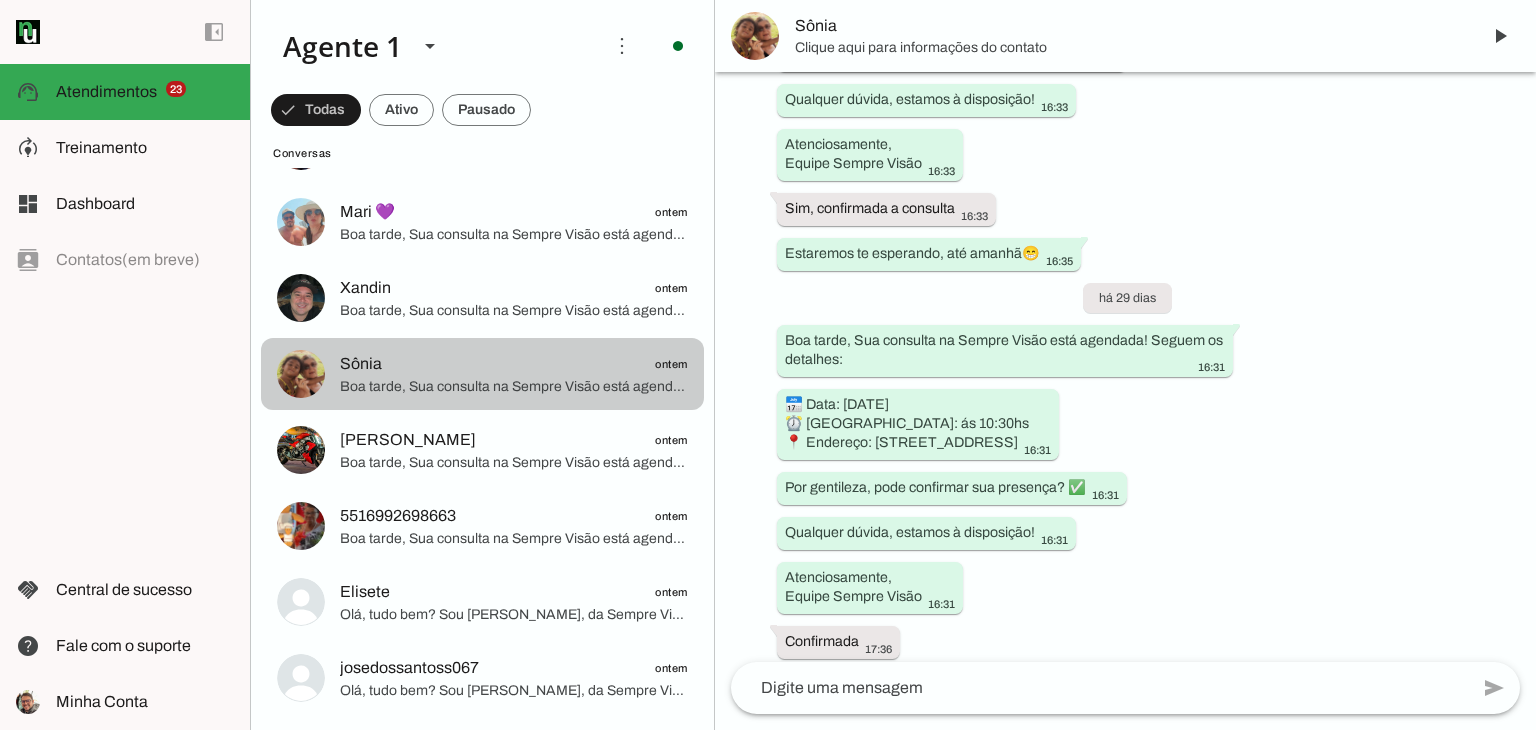 scroll, scrollTop: 2066, scrollLeft: 0, axis: vertical 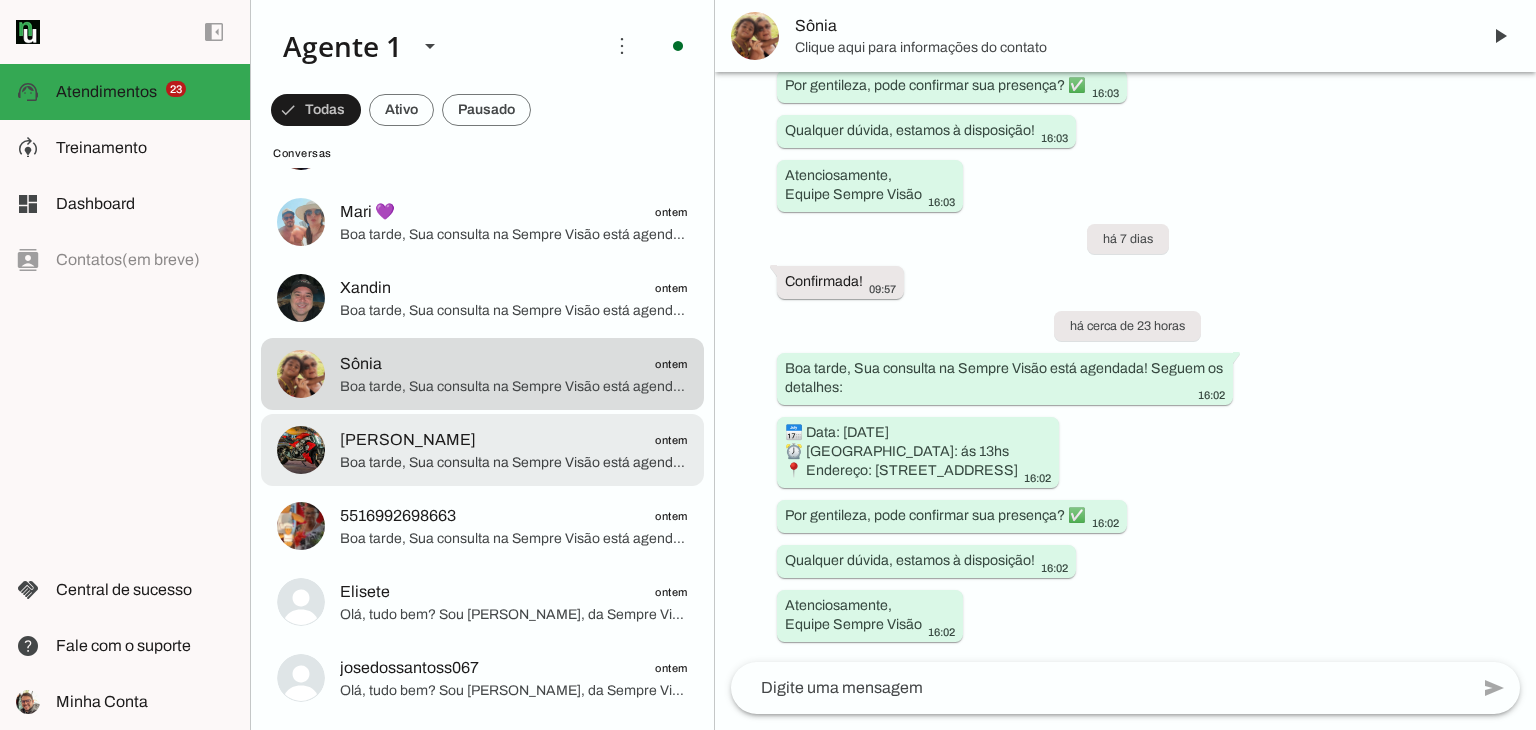 click on "Boa tarde, Sua consulta na Sempre Visão está agendada! Seguem os detalhes:
📅 Data: [DATE]
⏰ [GEOGRAPHIC_DATA]: ás 11:30hs
📍 Endereço: [STREET_ADDRESS]
Por gentileza, pode confirmar sua presença? ✅
Qualquer dúvida, estamos à disposição!
Atenciosamente,
Equipe Sempre Visão" 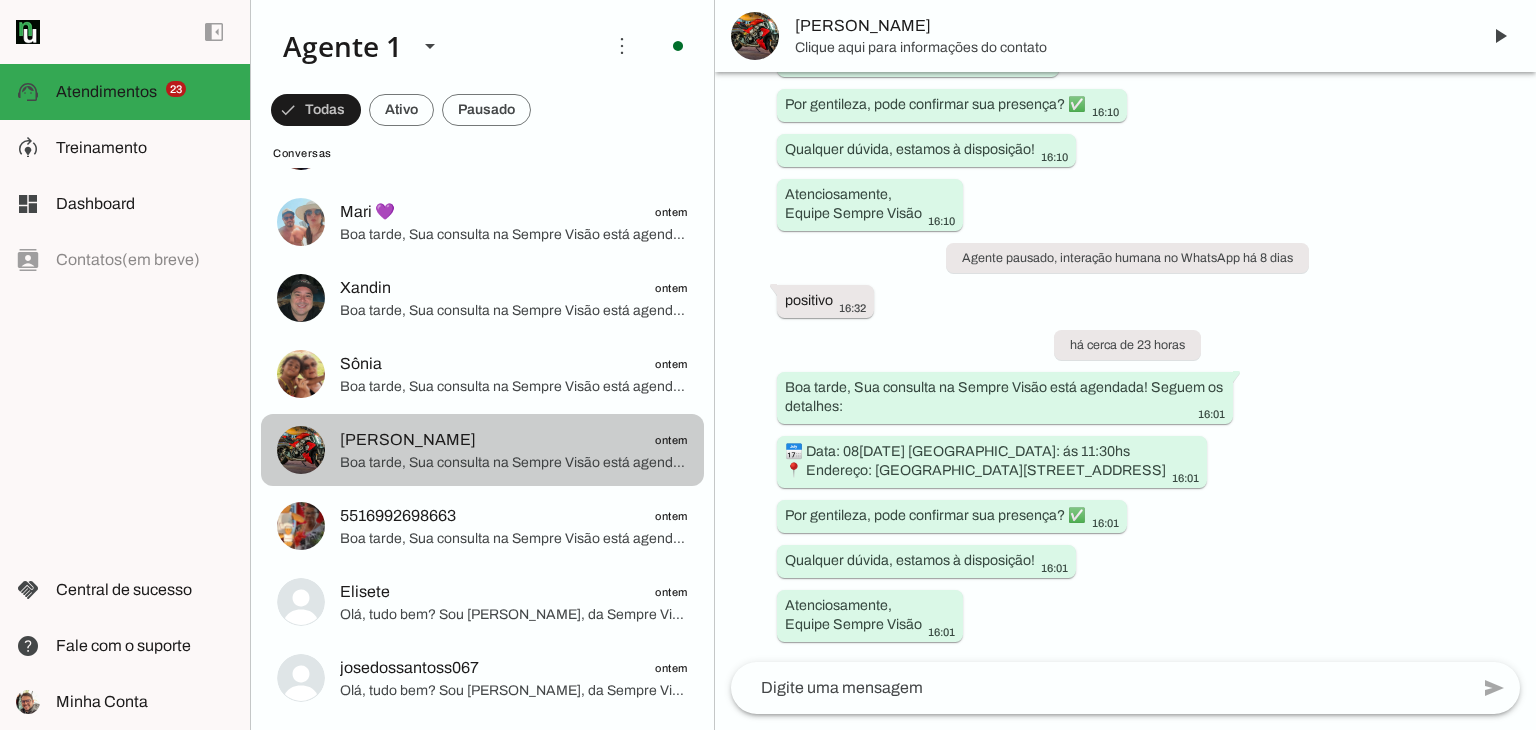 scroll, scrollTop: 1914, scrollLeft: 0, axis: vertical 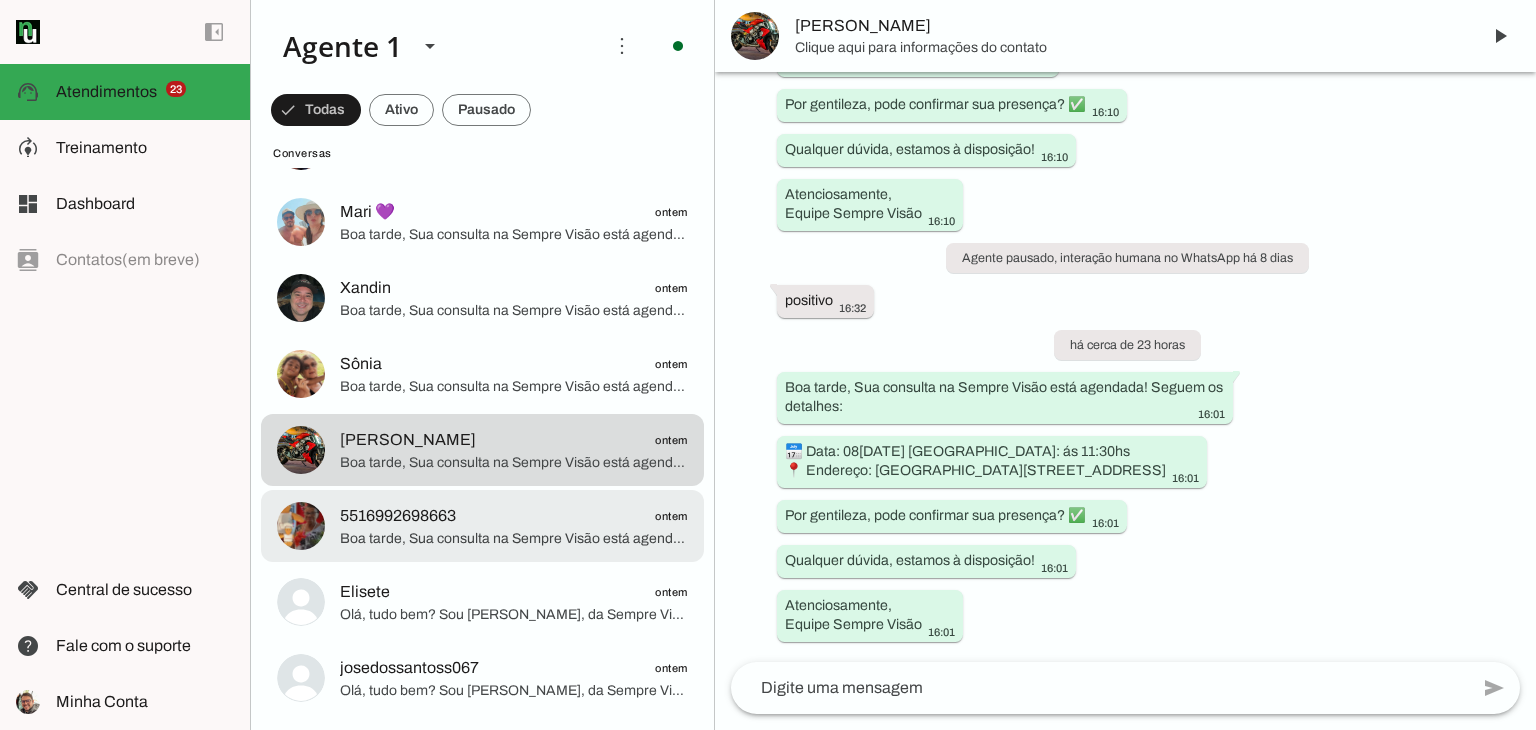 click on "Boa tarde, Sua consulta na Sempre Visão está agendada! Seguem os detalhes:
📅 Data: [DATE]
⏰ [GEOGRAPHIC_DATA]: ás 11hs
📍 Endereço: [STREET_ADDRESS]
Por gentileza, pode confirmar sua presença? ✅
Qualquer dúvida, estamos à disposição!
Atenciosamente,
Equipe Sempre Visão" 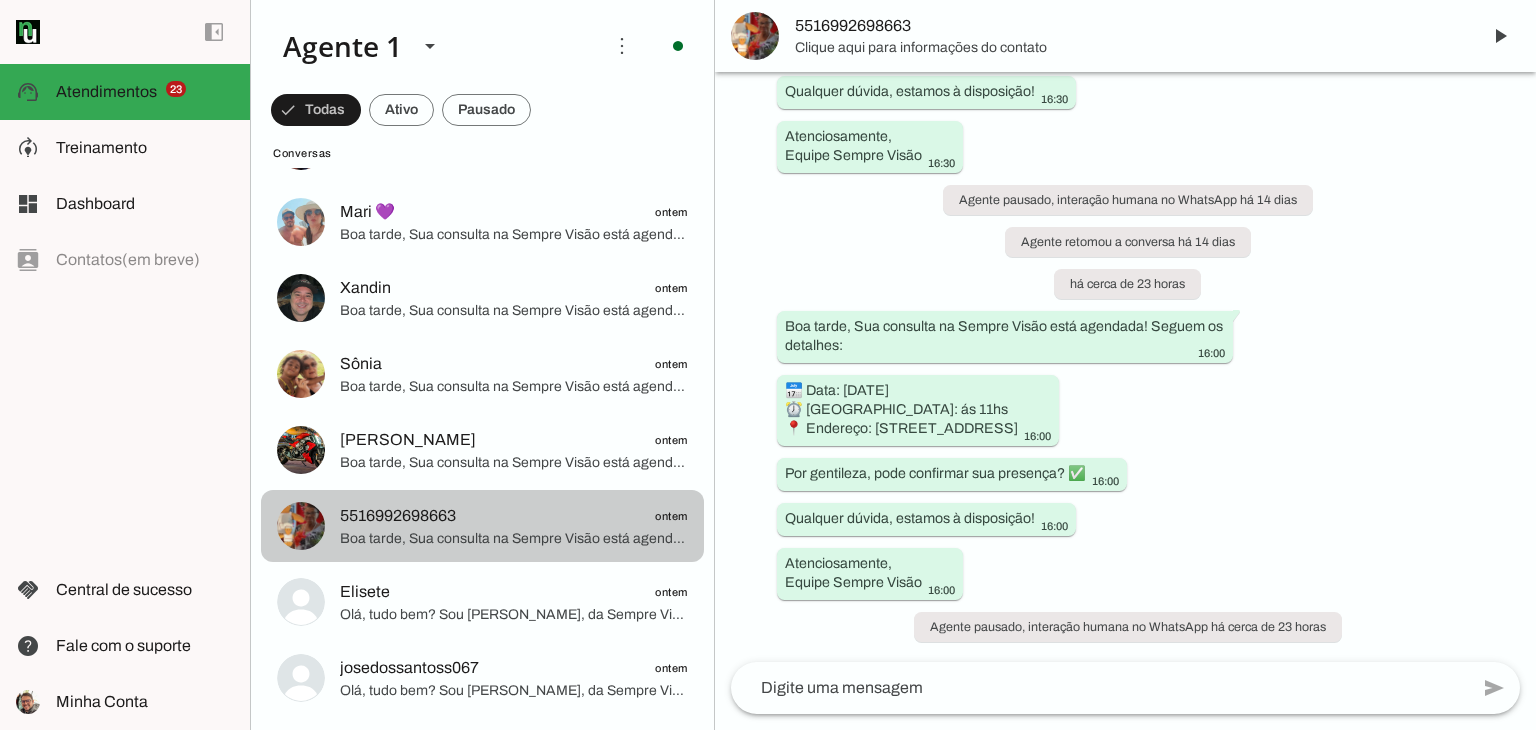 scroll, scrollTop: 800, scrollLeft: 0, axis: vertical 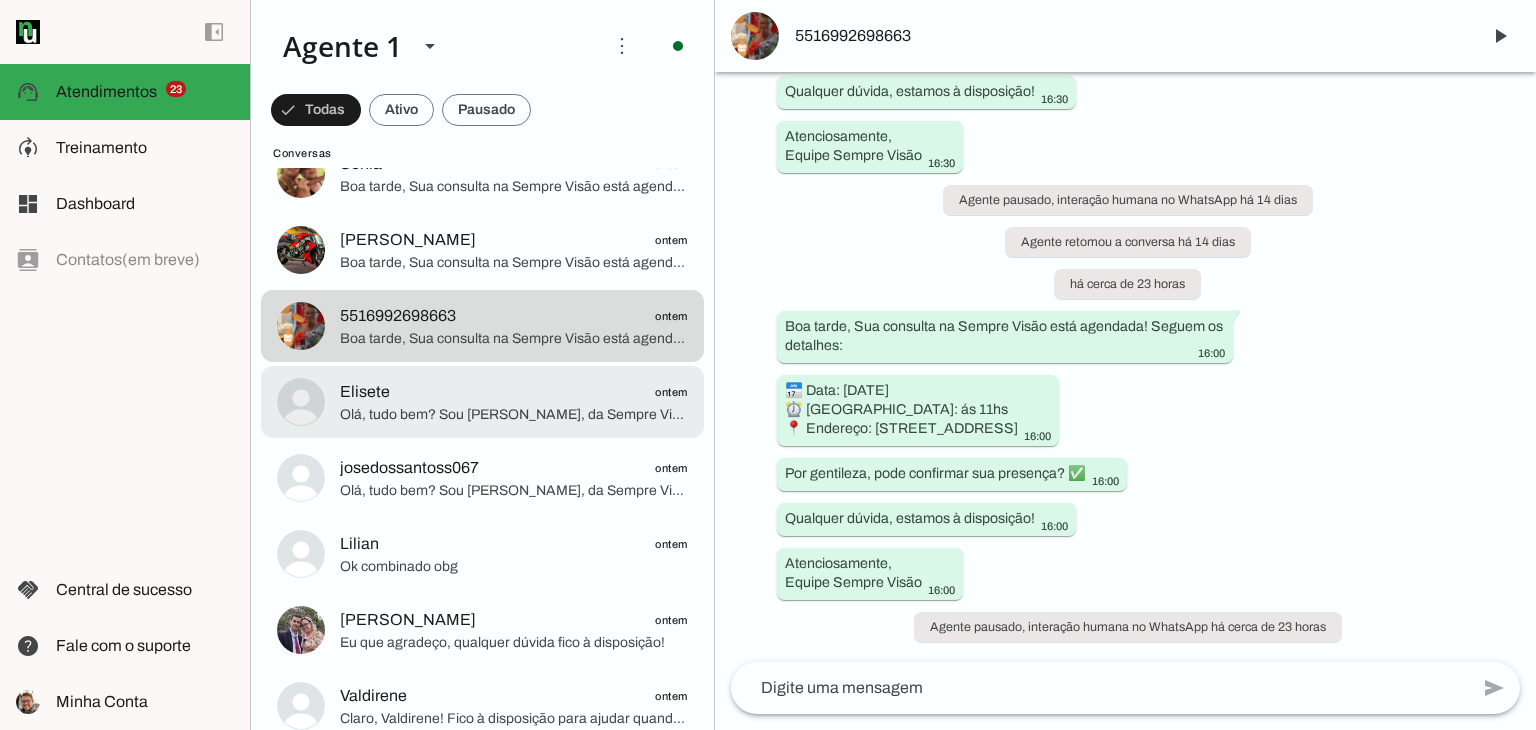 click on "Elisete
ontem" 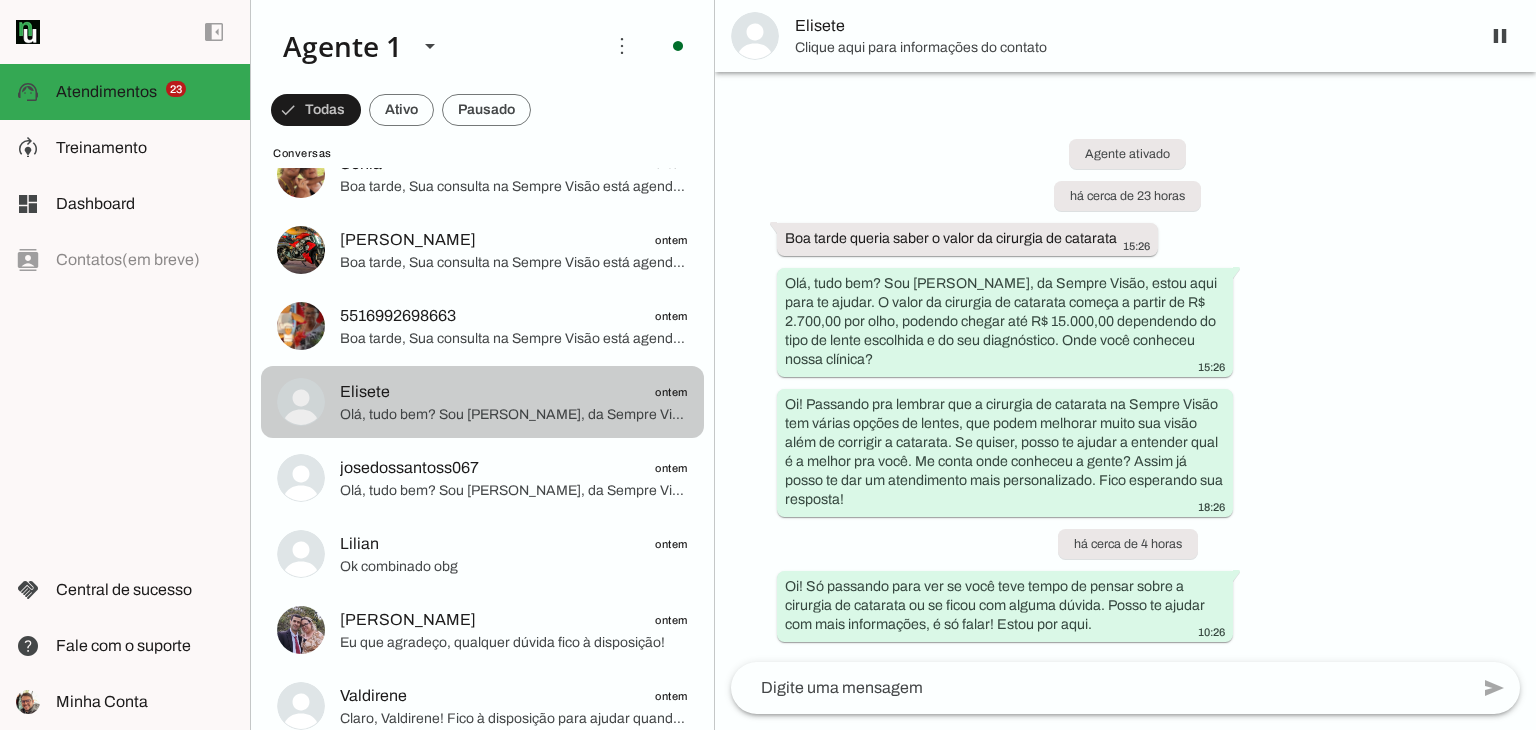scroll, scrollTop: 0, scrollLeft: 0, axis: both 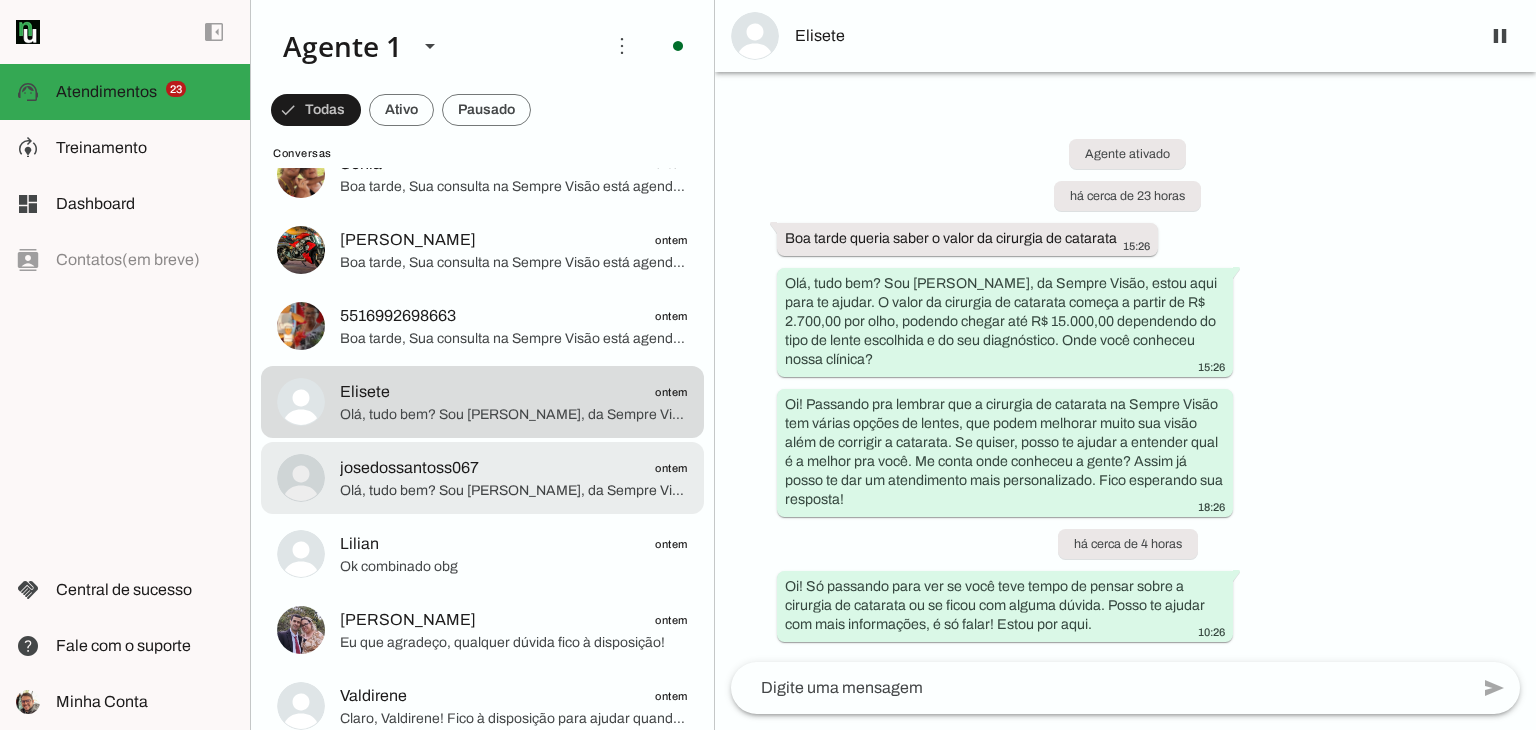 click on "josedossantoss067
ontem" 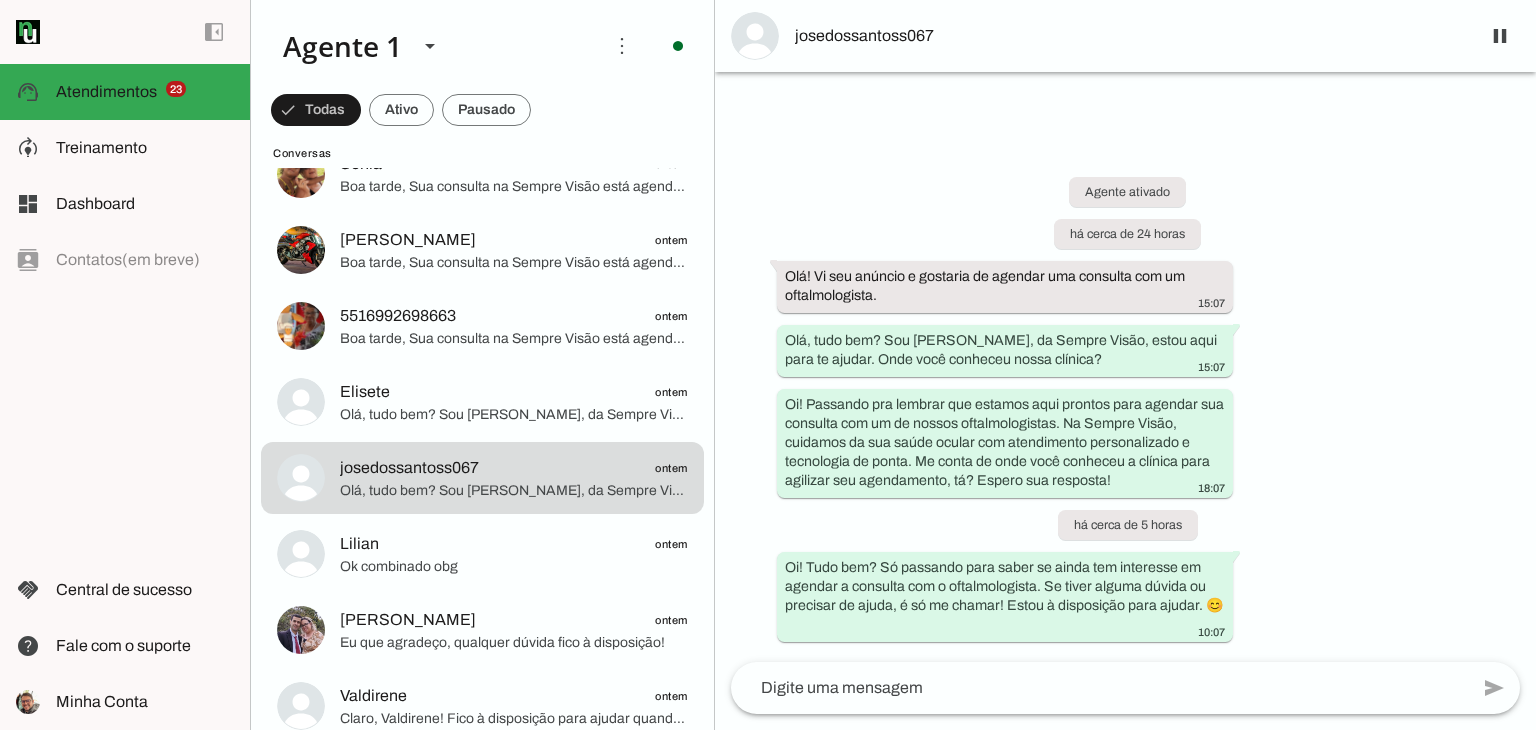 click 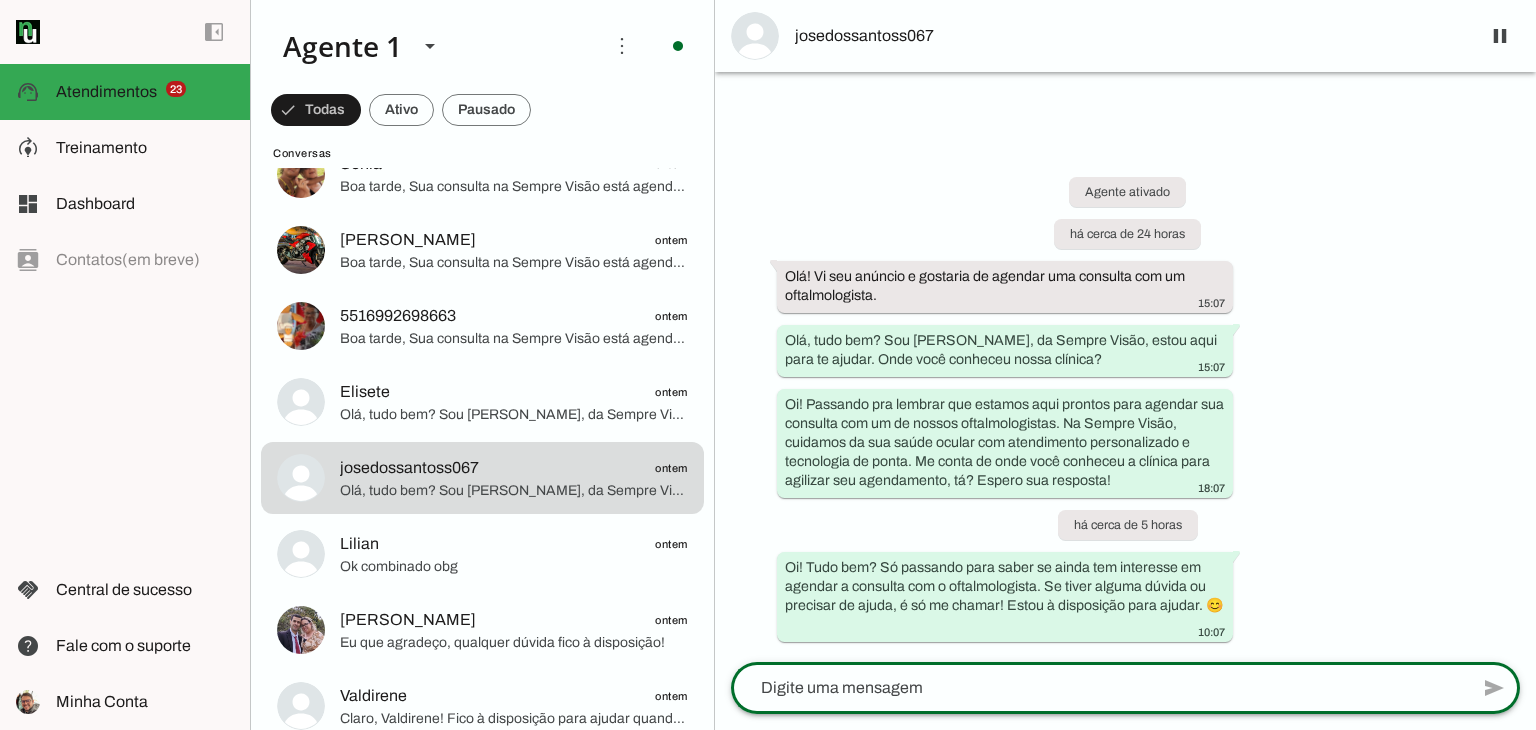 type on "Oi! Só passando para ver se ainda quer agendar sua consulta com a gente. Se tiver qualquer dúvida ou precisar de mais detalhes, é só falar, tá?" 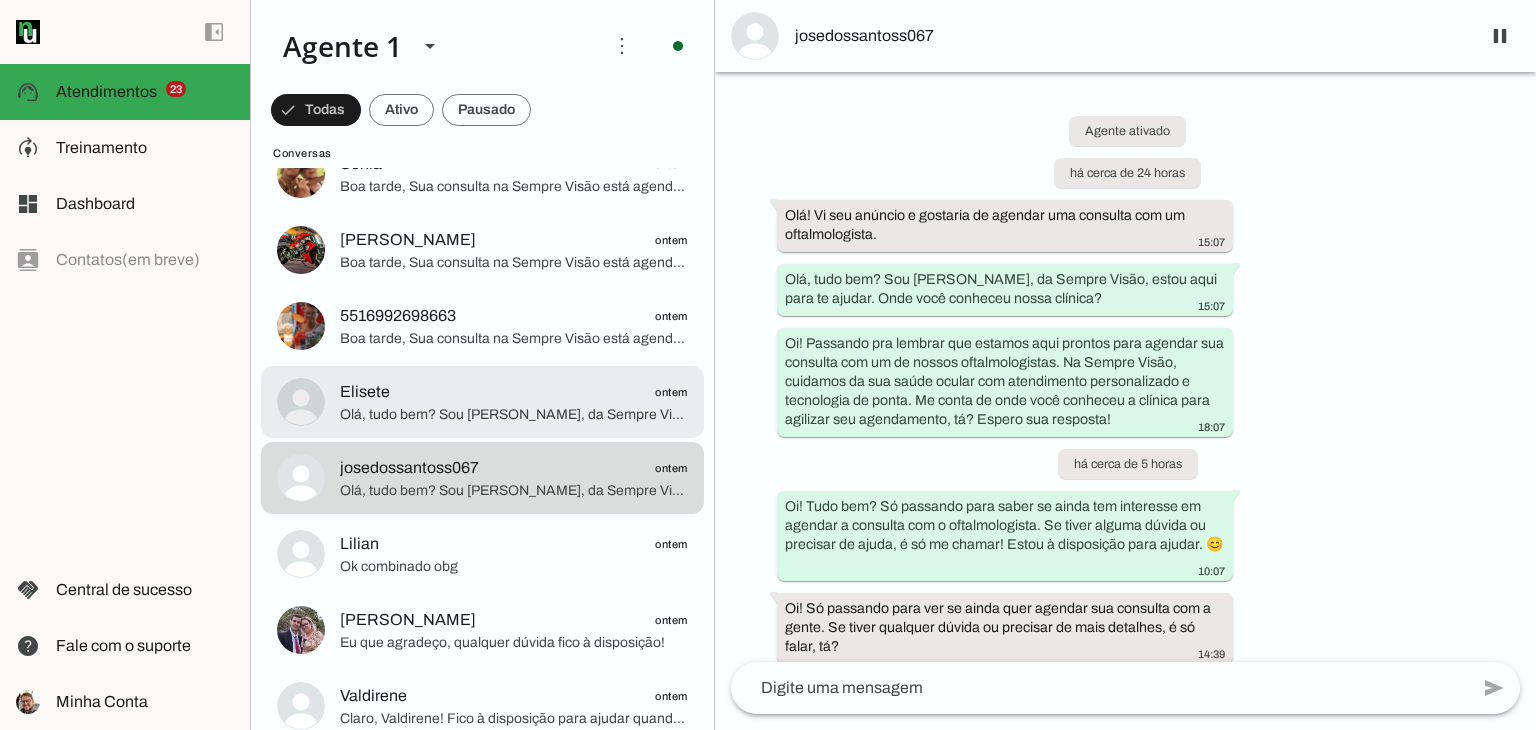 click on "Olá, tudo bem? Sou [PERSON_NAME], da Sempre Visão, estou aqui para te ajudar. O valor da cirurgia de catarata começa a partir de R$ 2.700,00 por olho, podendo chegar até R$ 15.000,00 dependendo do tipo de lente escolhida e do seu diagnóstico. Onde você conheceu nossa clínica?" 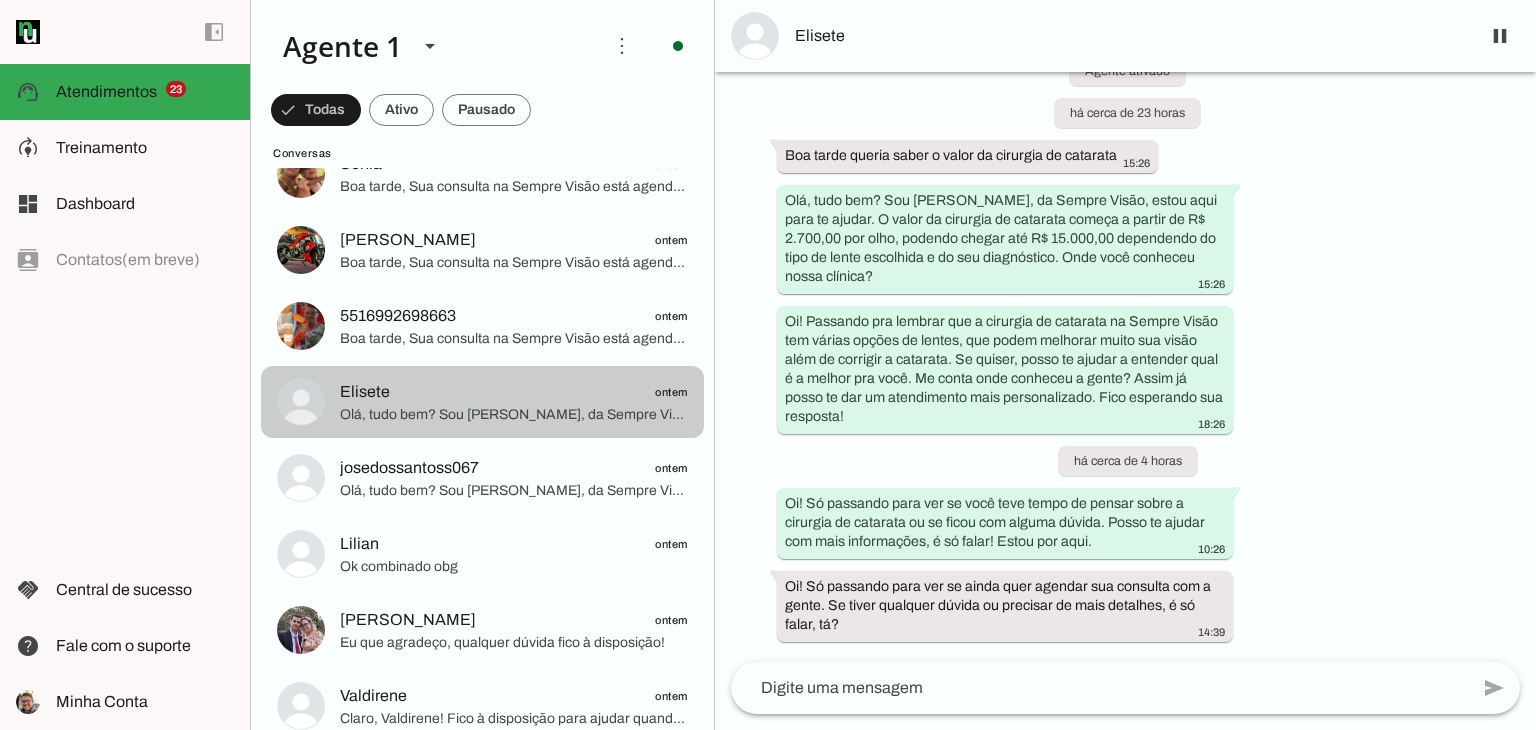 scroll, scrollTop: 0, scrollLeft: 0, axis: both 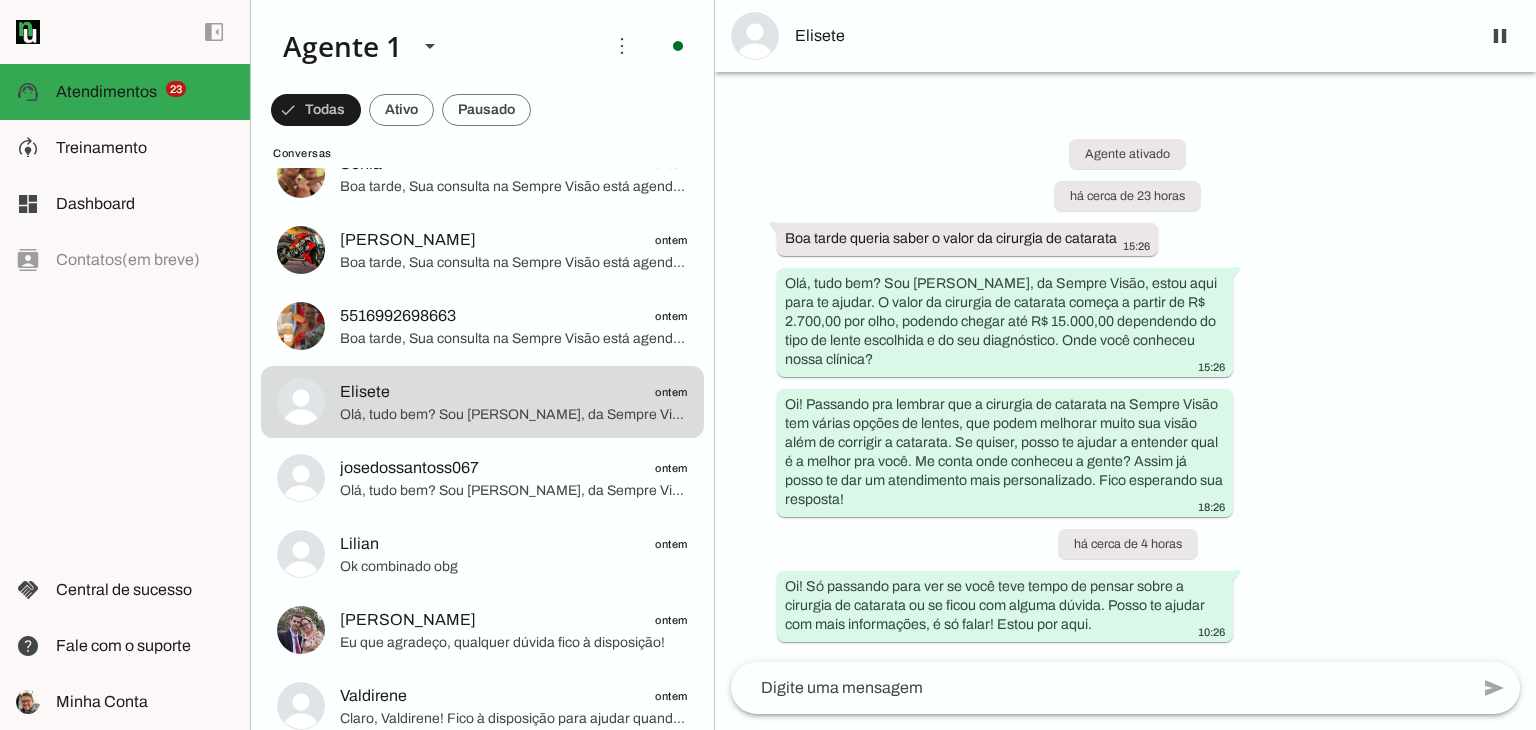 click 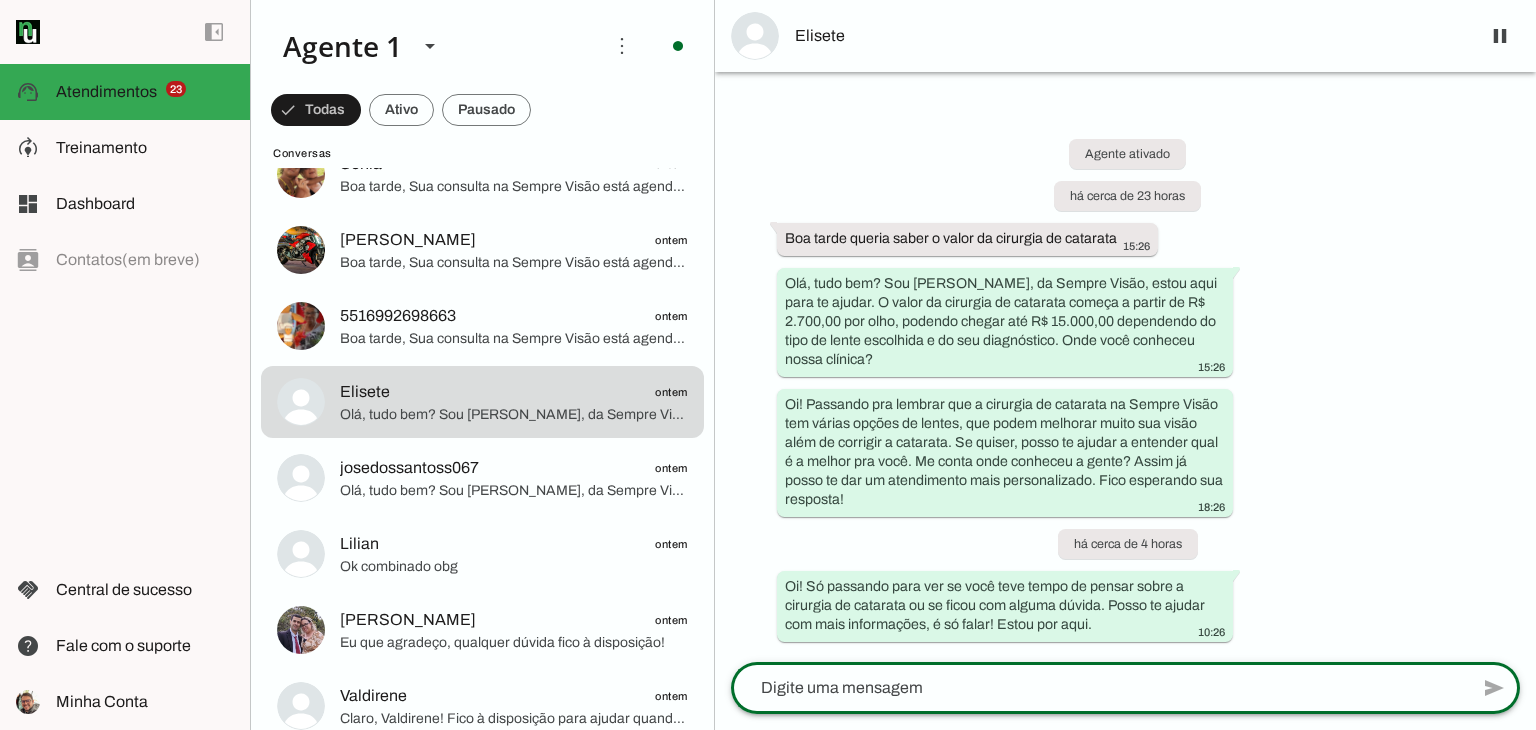 type on "Oi! Só passando para ver se ainda quer agendar sua consulta com a gente. Se tiver qualquer dúvida ou precisar de mais detalhes, é só falar, tá?" 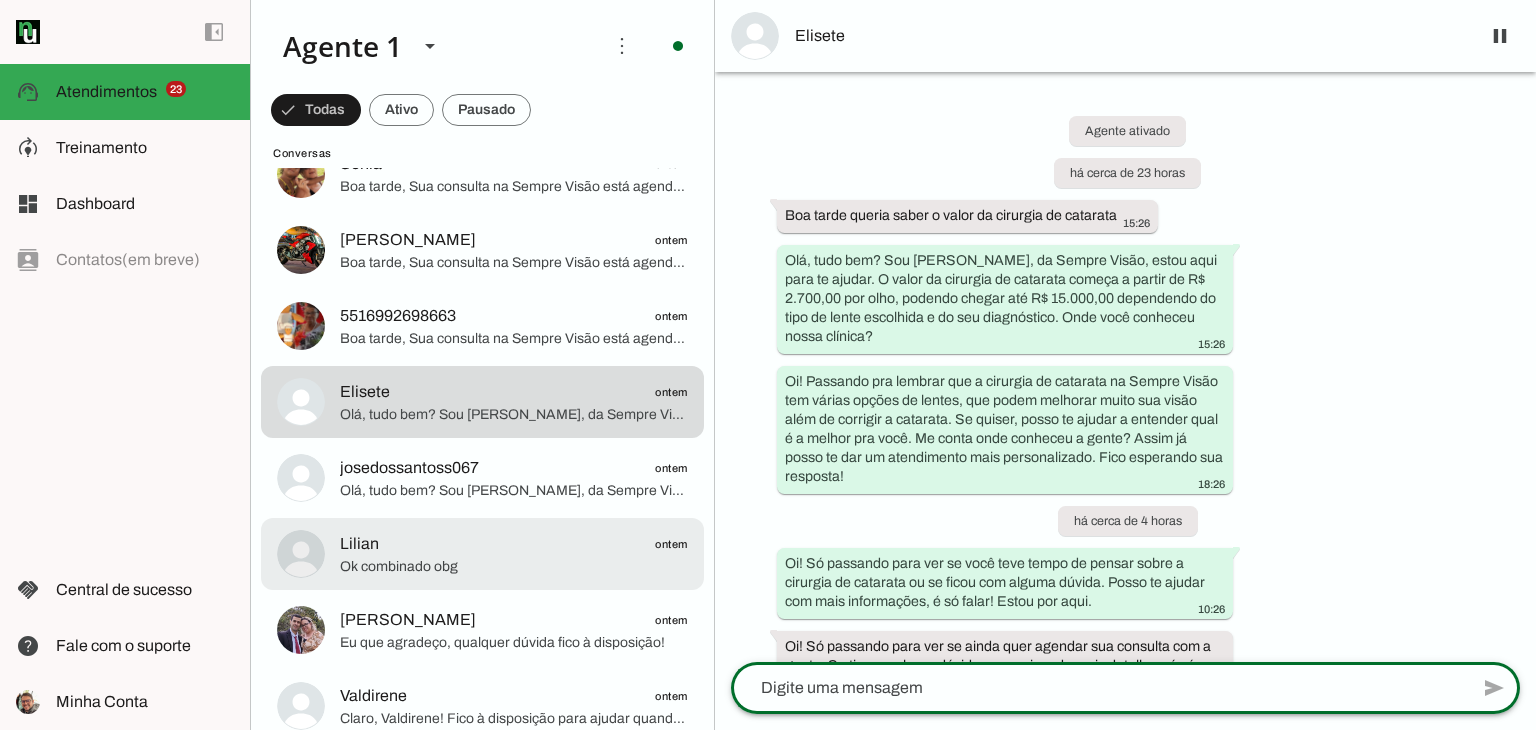 click on "Lilian
ontem" 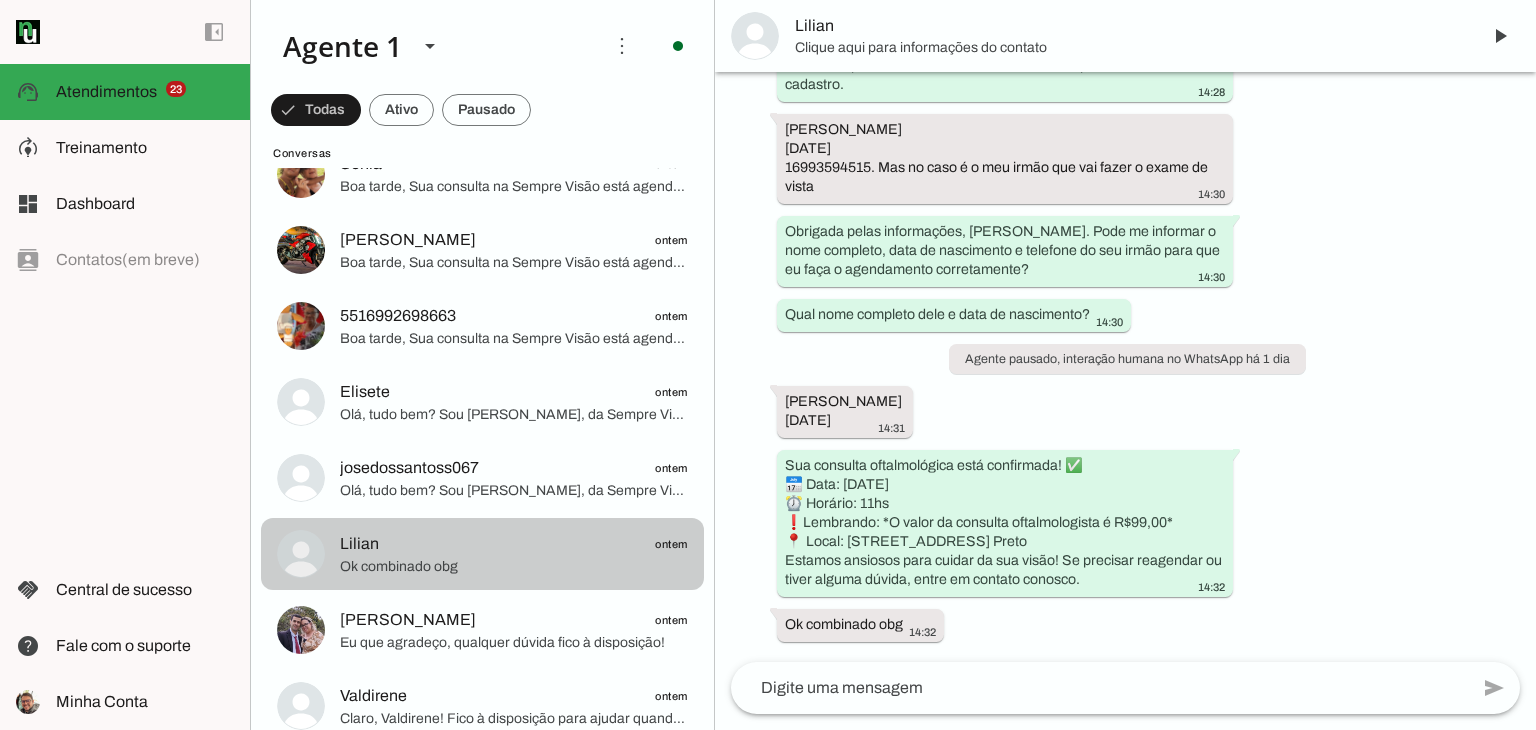 scroll, scrollTop: 1243, scrollLeft: 0, axis: vertical 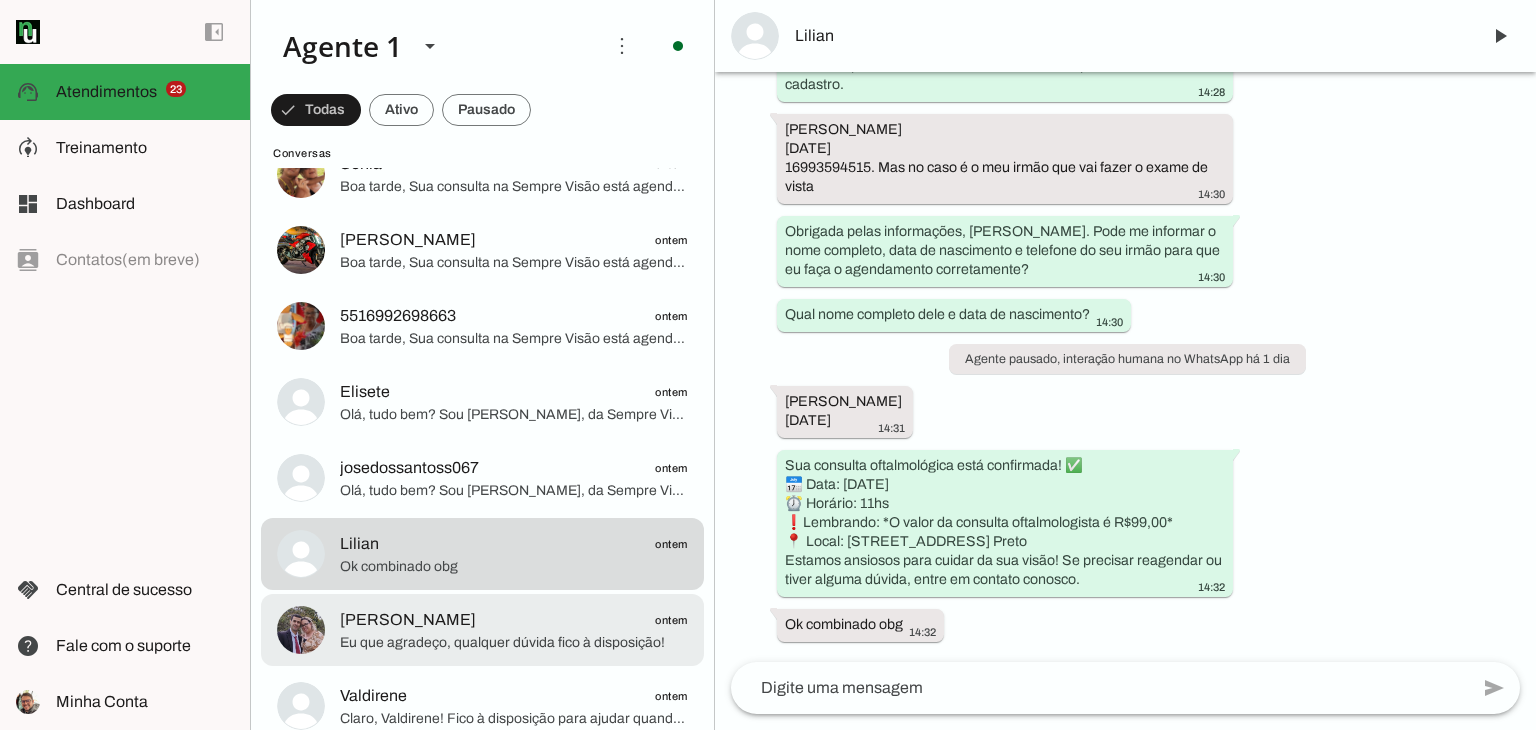 click on "[PERSON_NAME]" 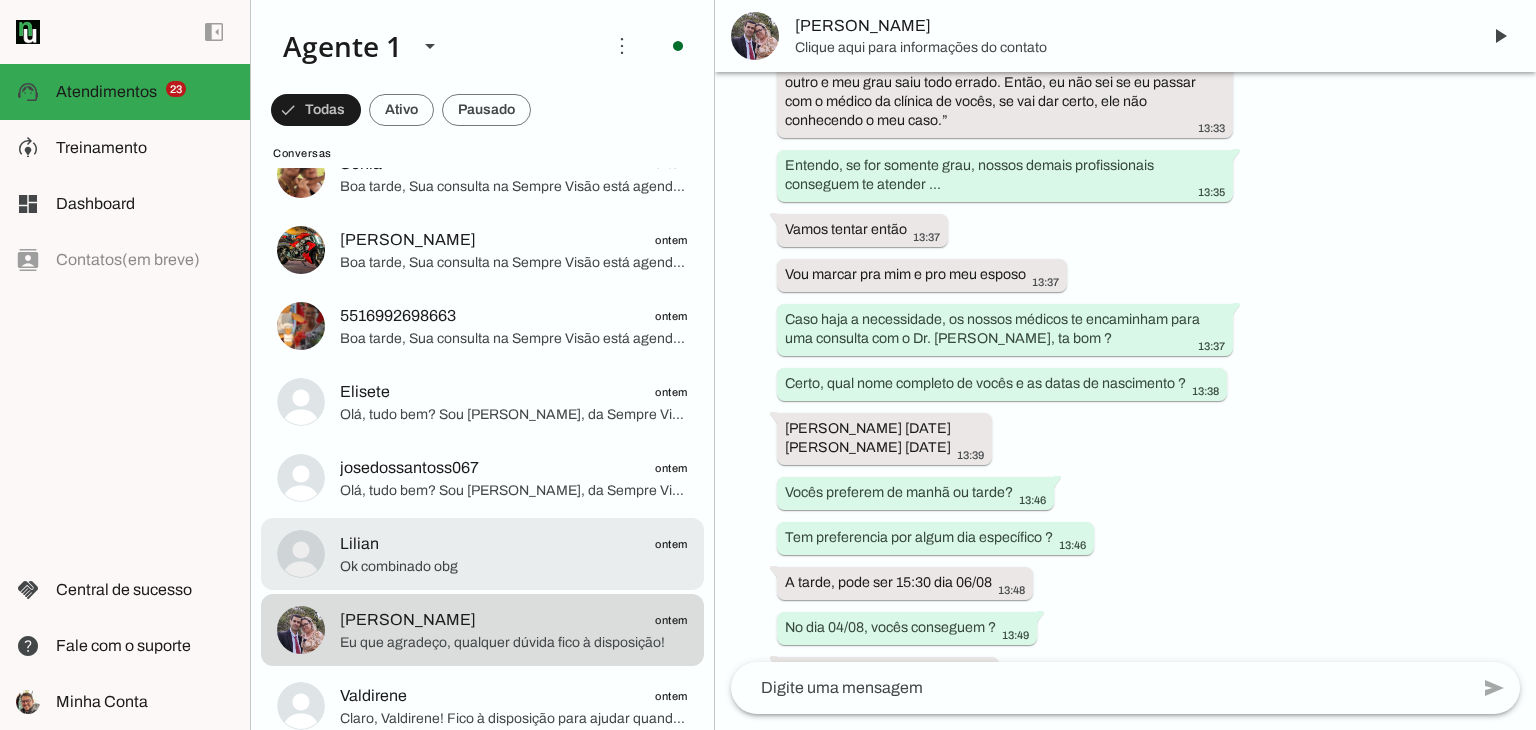 scroll, scrollTop: 1758, scrollLeft: 0, axis: vertical 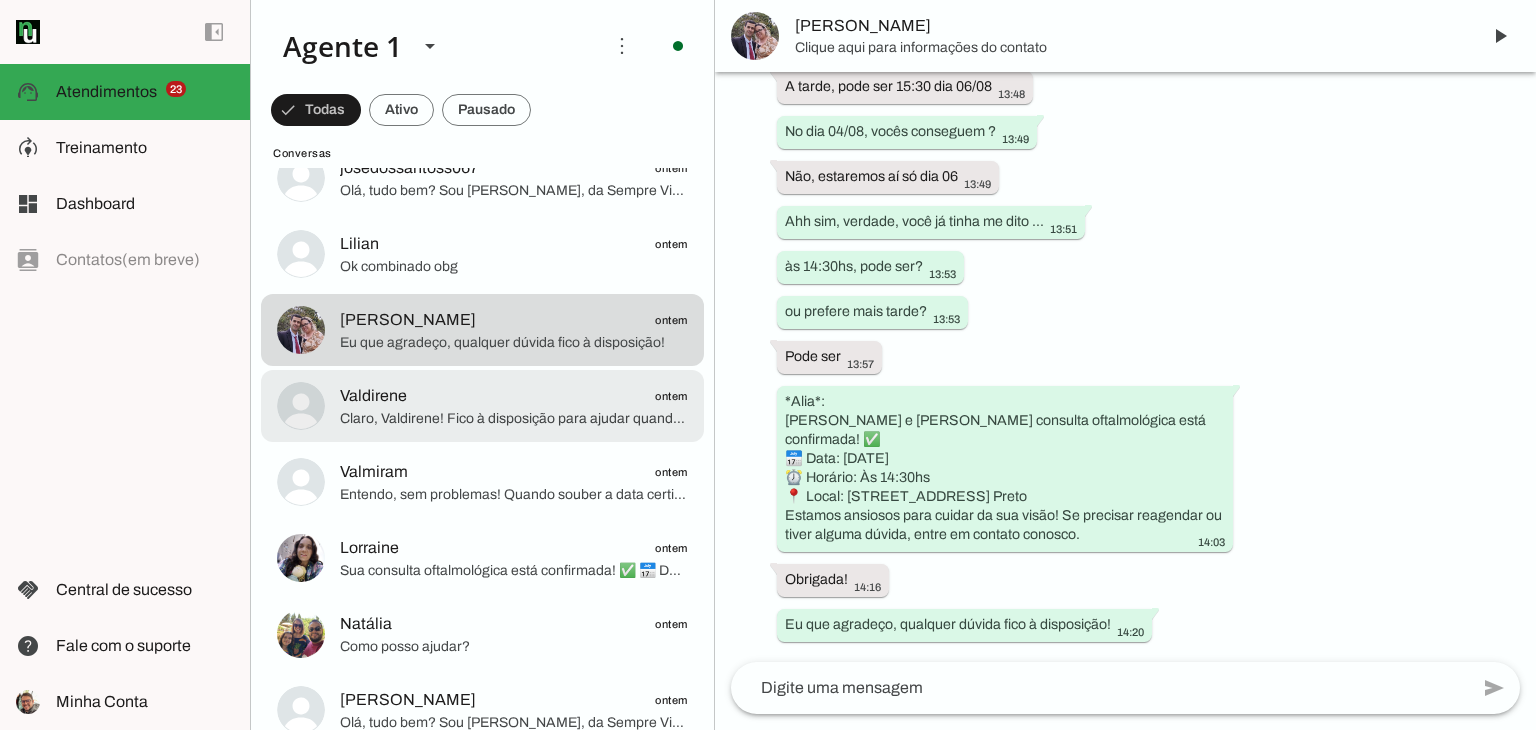 click on "Valdirene
ontem" 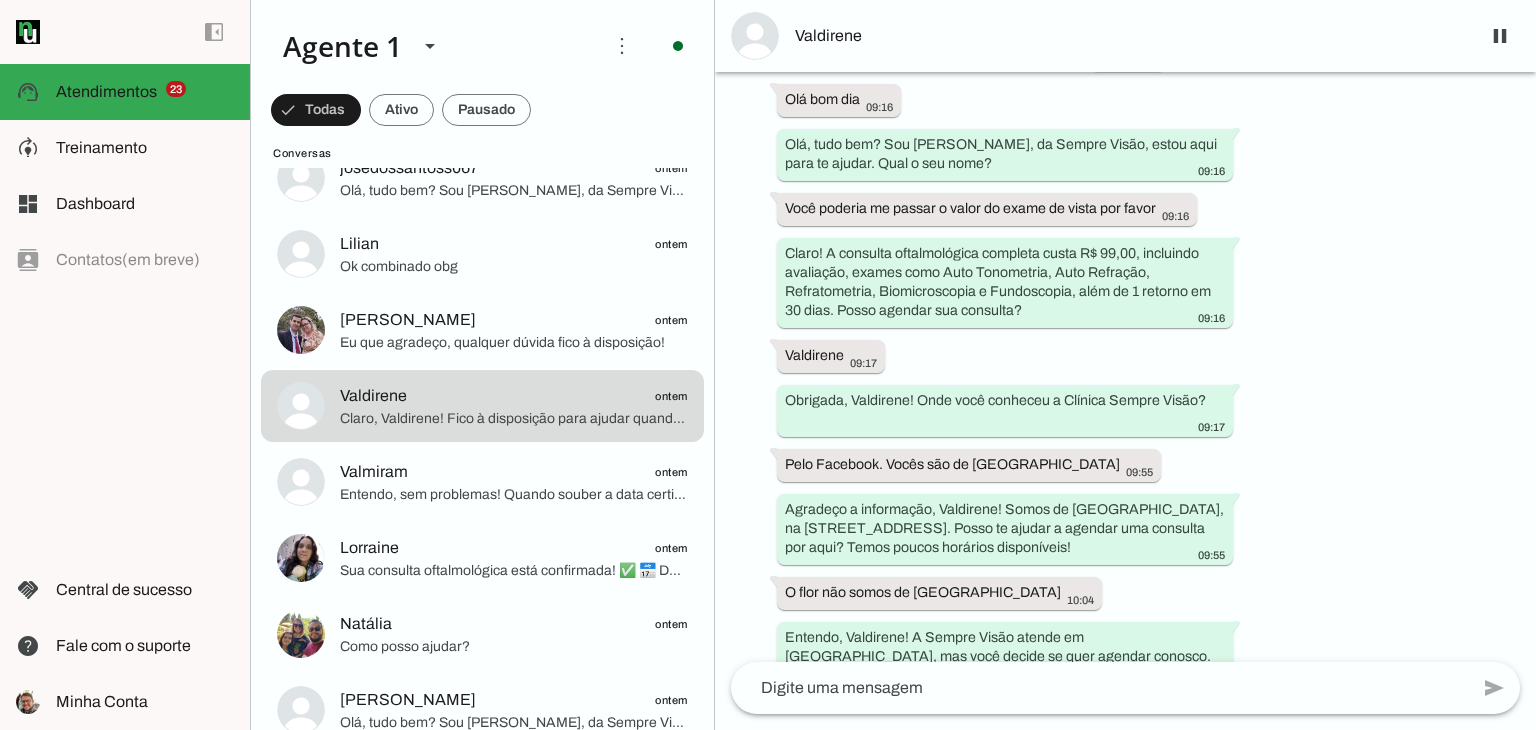 scroll, scrollTop: 748, scrollLeft: 0, axis: vertical 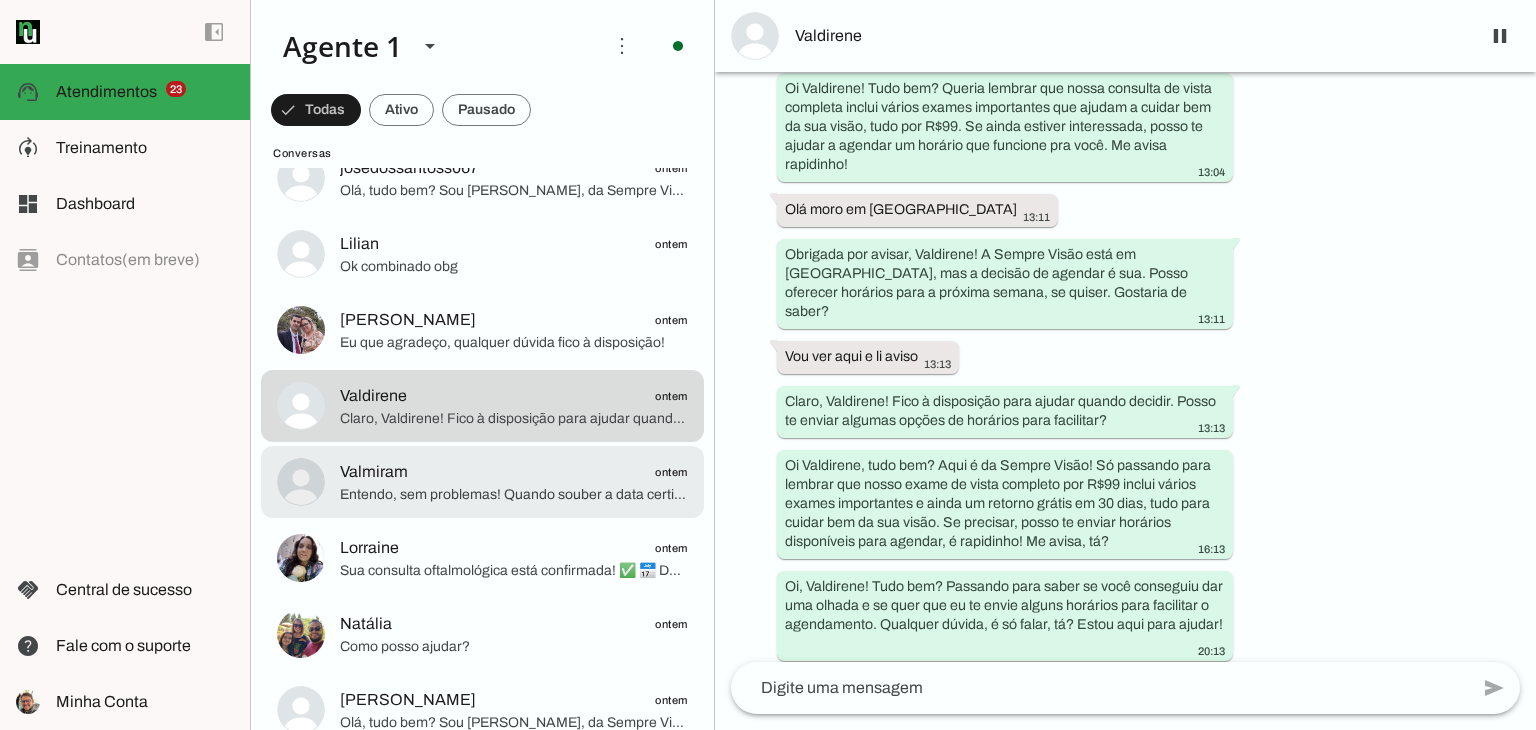 click on "Entendo, sem problemas! Quando souber a data certinha do seu retorno, me avise para garantir seu horário, pois temos poucos disponíveis. Posso perguntar onde você conheceu a Sempre Visão?" 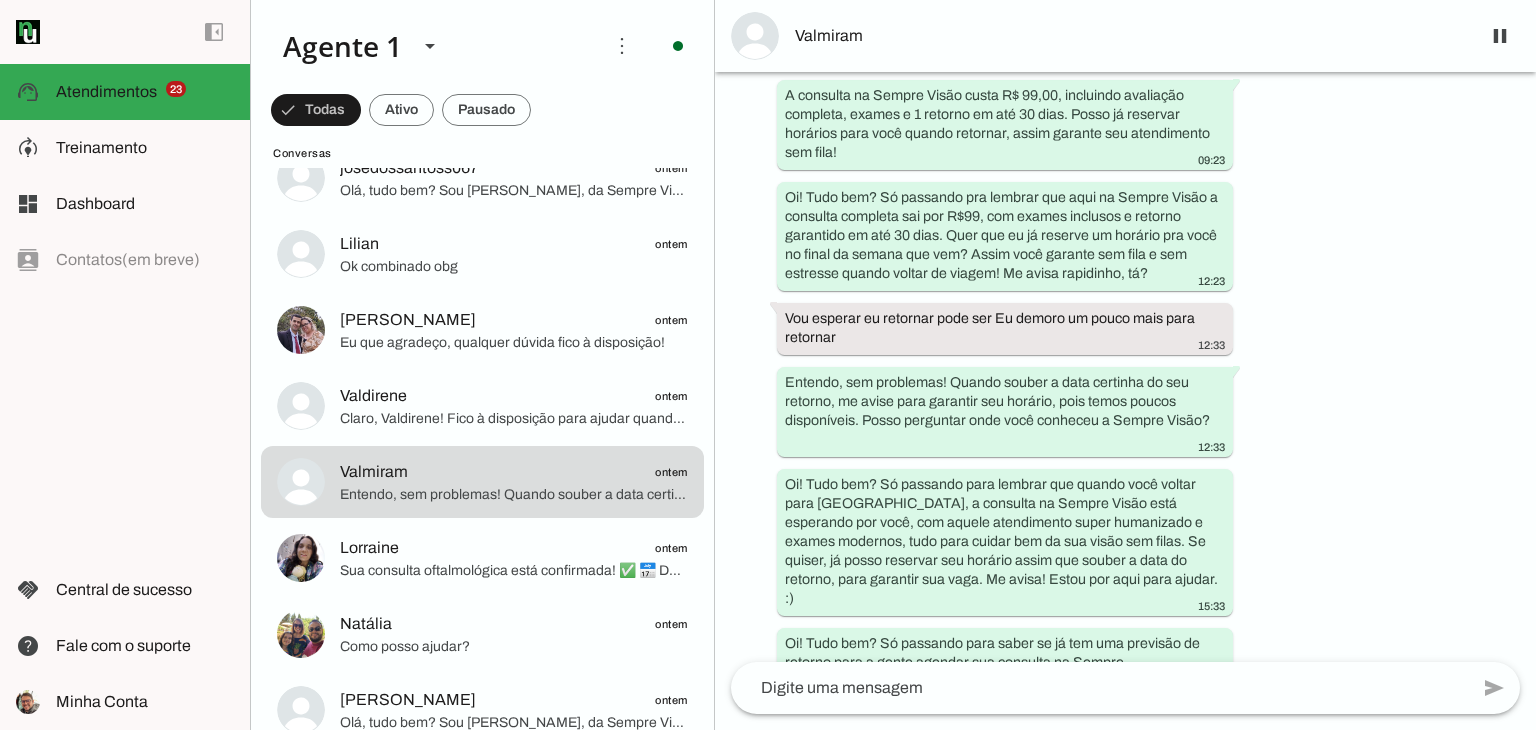 scroll, scrollTop: 857, scrollLeft: 0, axis: vertical 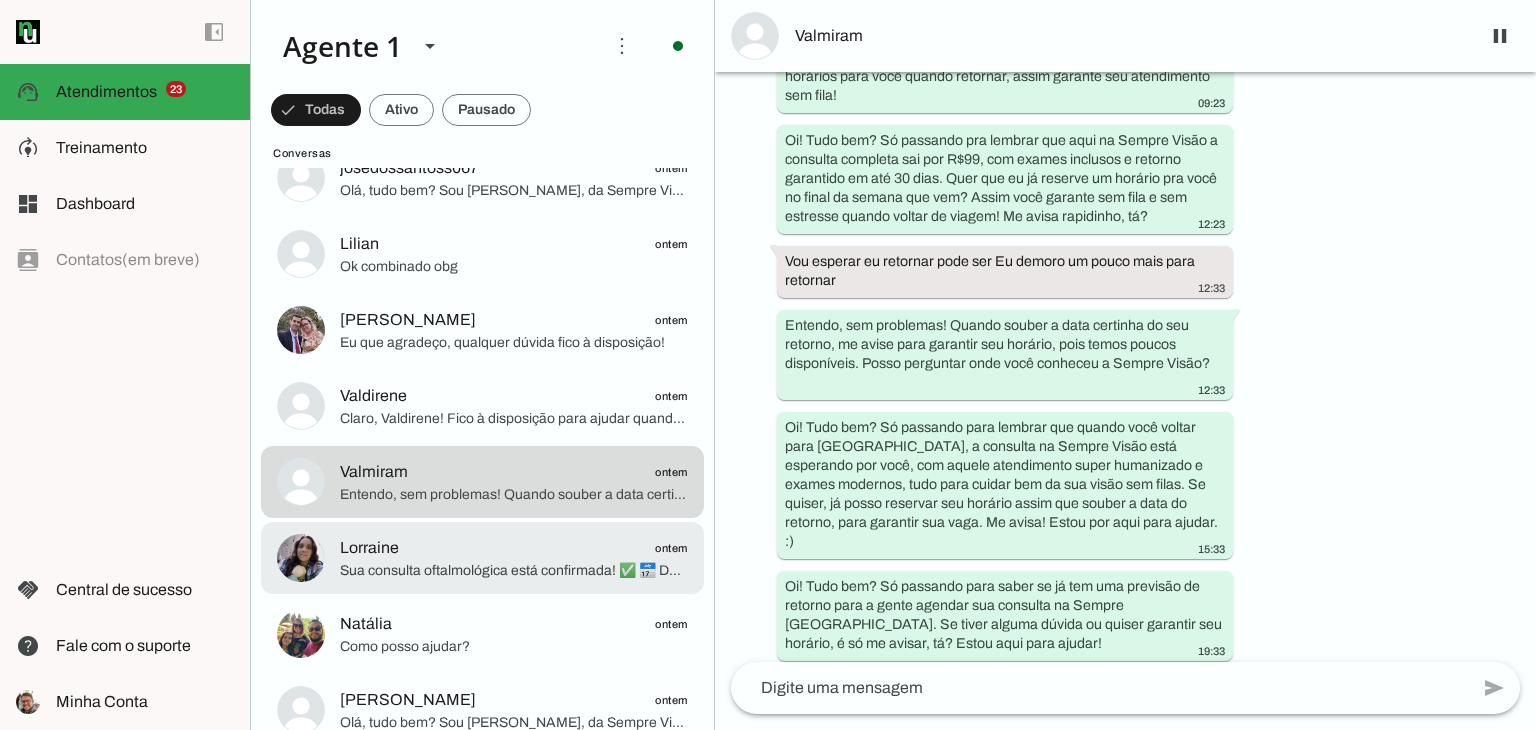 click on "Sua consulta oftalmológica está confirmada! ✅
📅 Data: [DATE]
⏰ Horário: 10hs
❗Lembrando: *O valor da consulta oftalmologista é R$99,00*
📍 Local: [STREET_ADDRESS] Preto
Estamos ansiosos para cuidar da sua visão! Se precisar reagendar ou tiver alguma dúvida, entre em contato conosco." 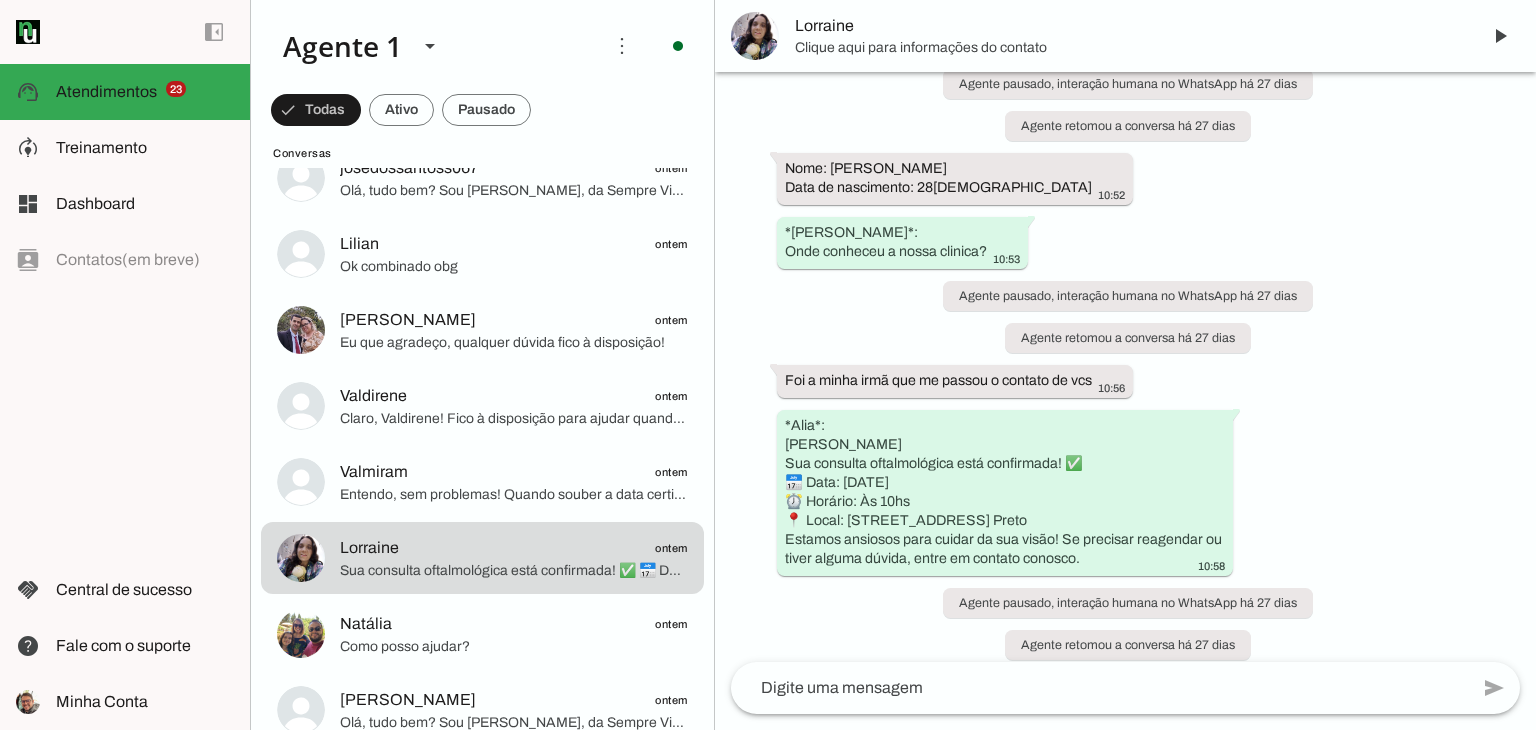 scroll, scrollTop: 2622, scrollLeft: 0, axis: vertical 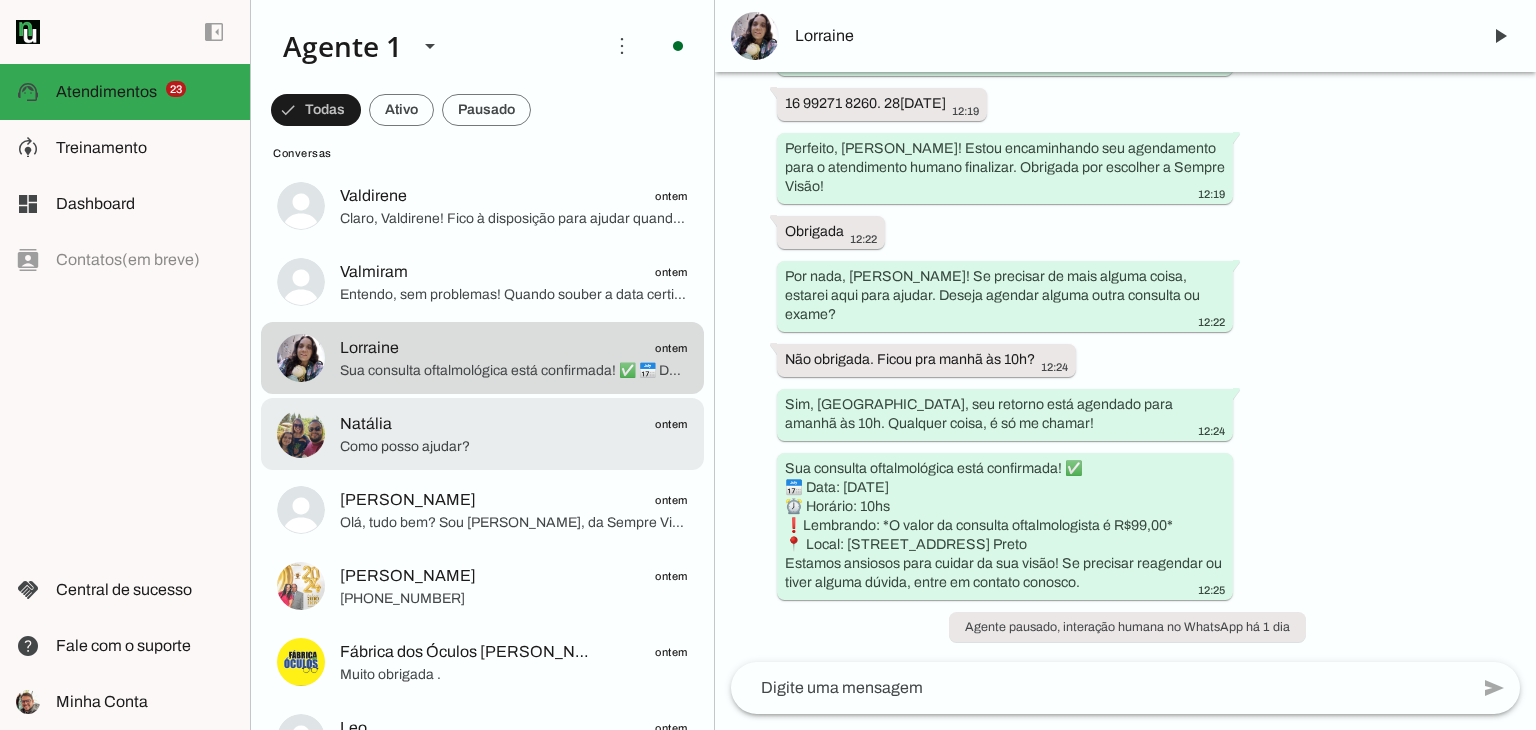 click on "Natália
ontem" 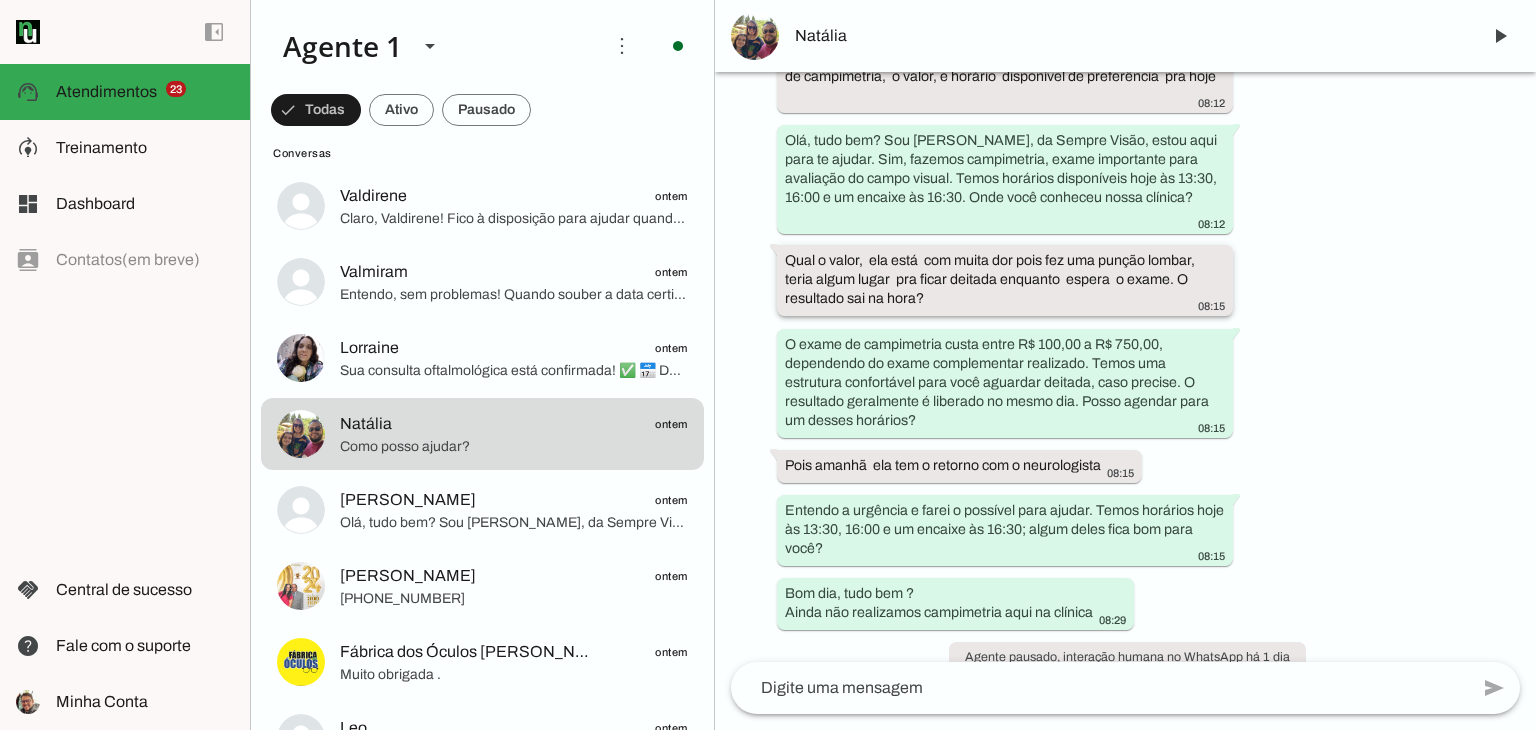 scroll, scrollTop: 200, scrollLeft: 0, axis: vertical 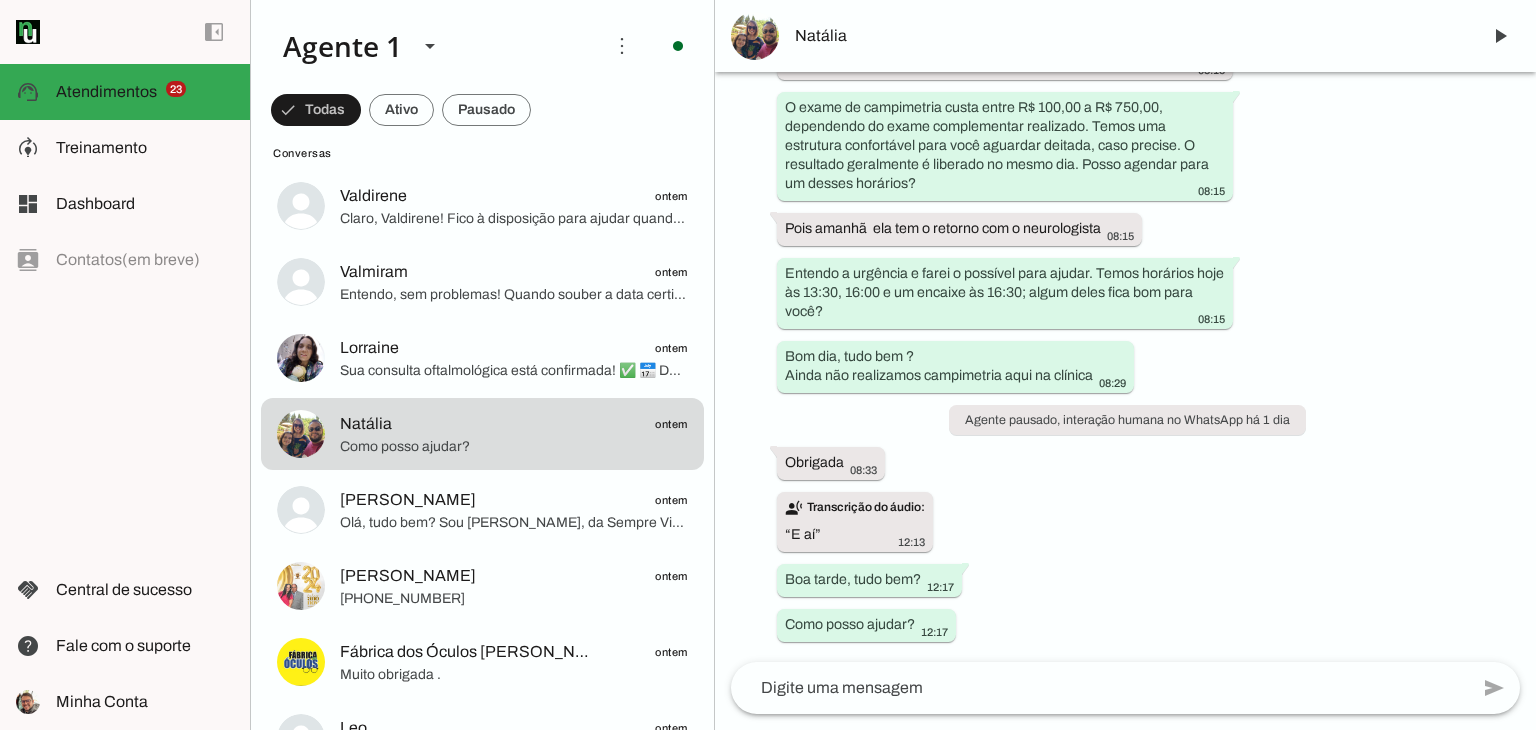 click at bounding box center [755, 36] 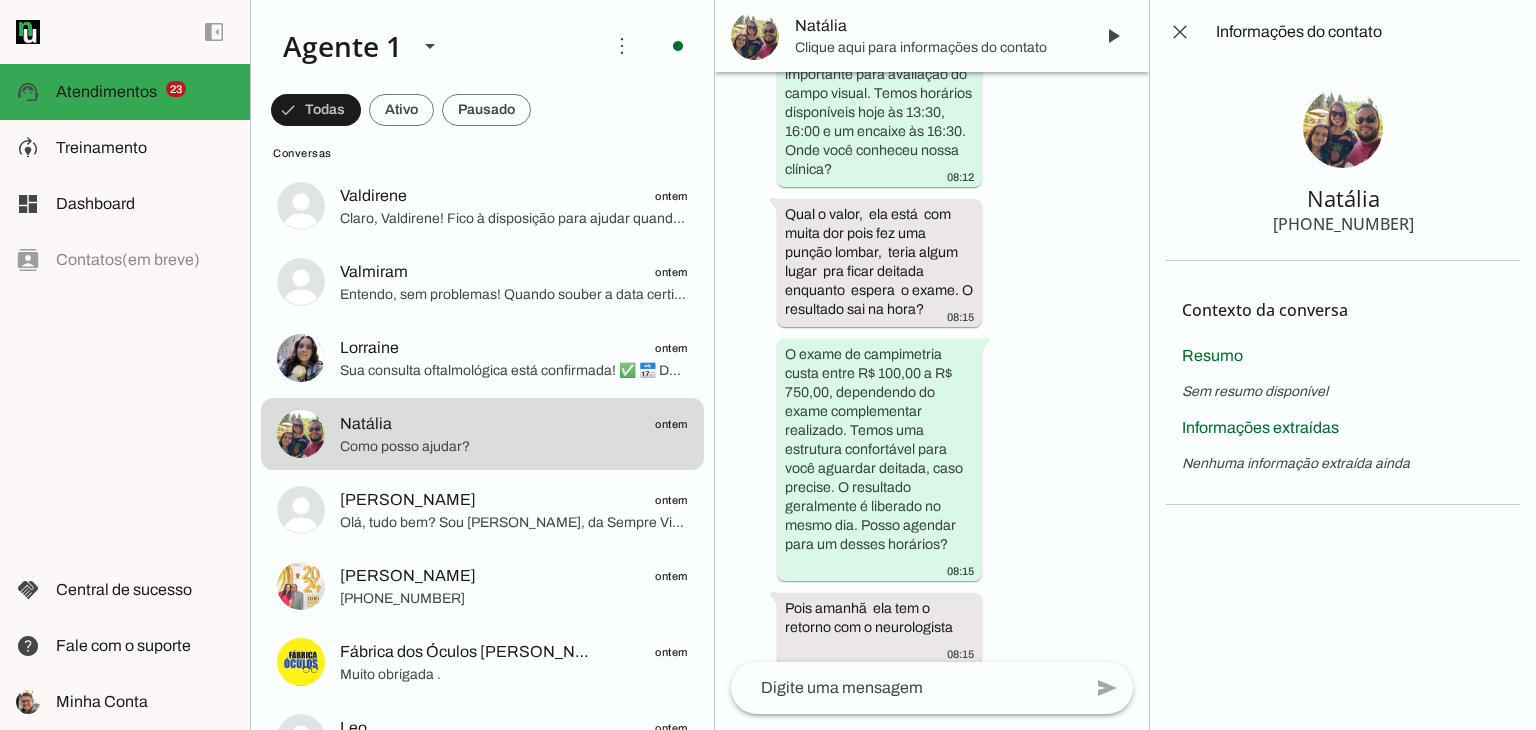 scroll, scrollTop: 1157, scrollLeft: 0, axis: vertical 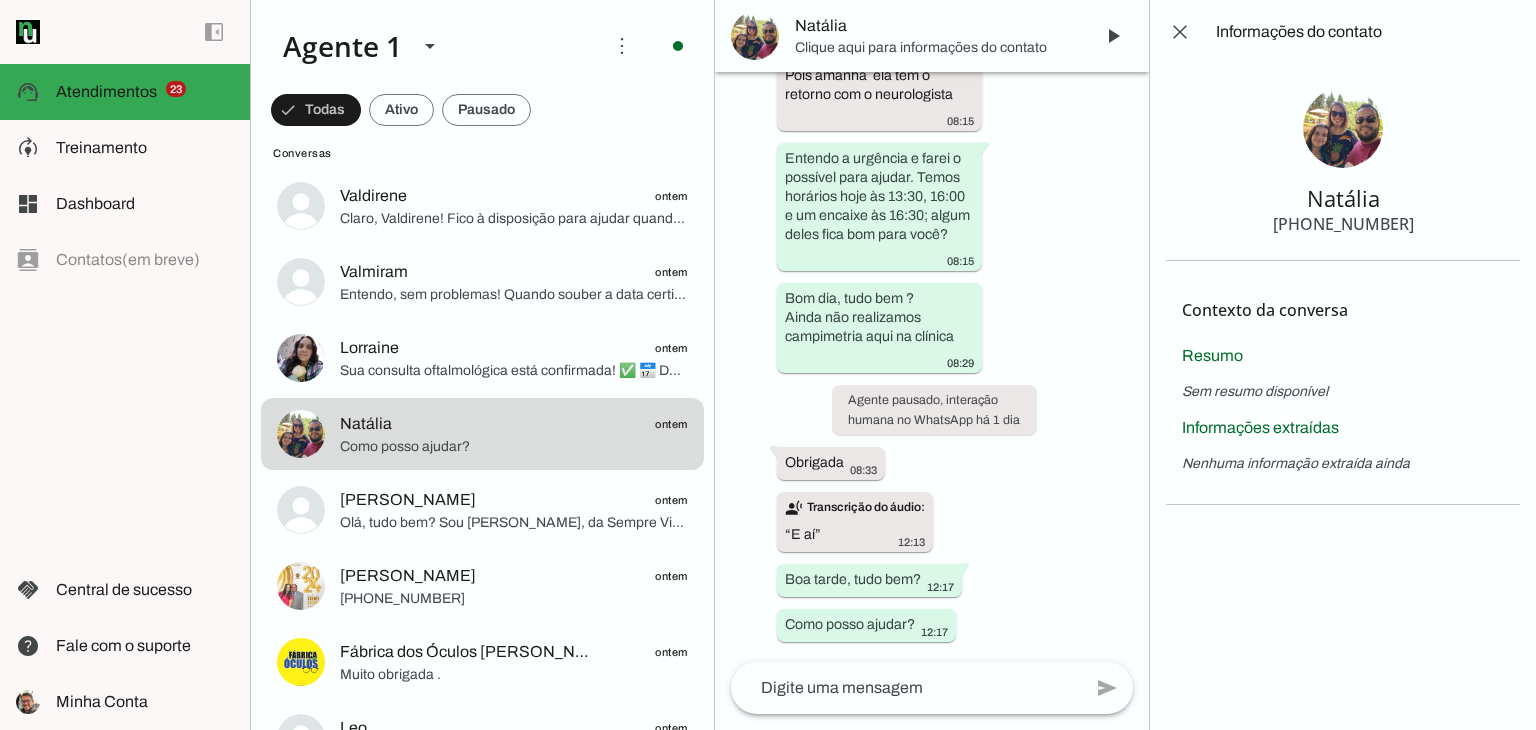 click at bounding box center (1343, 128) 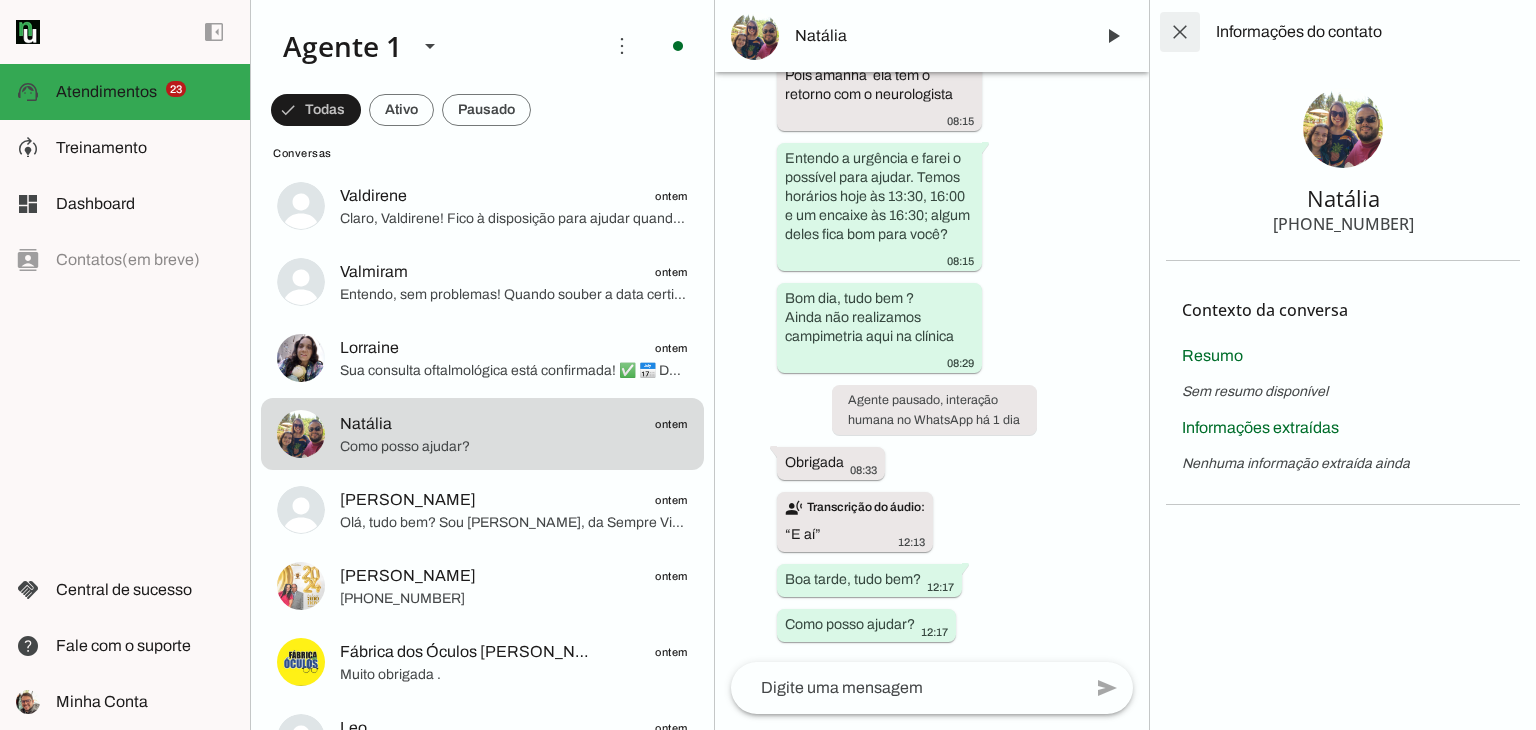 click at bounding box center [1180, 32] 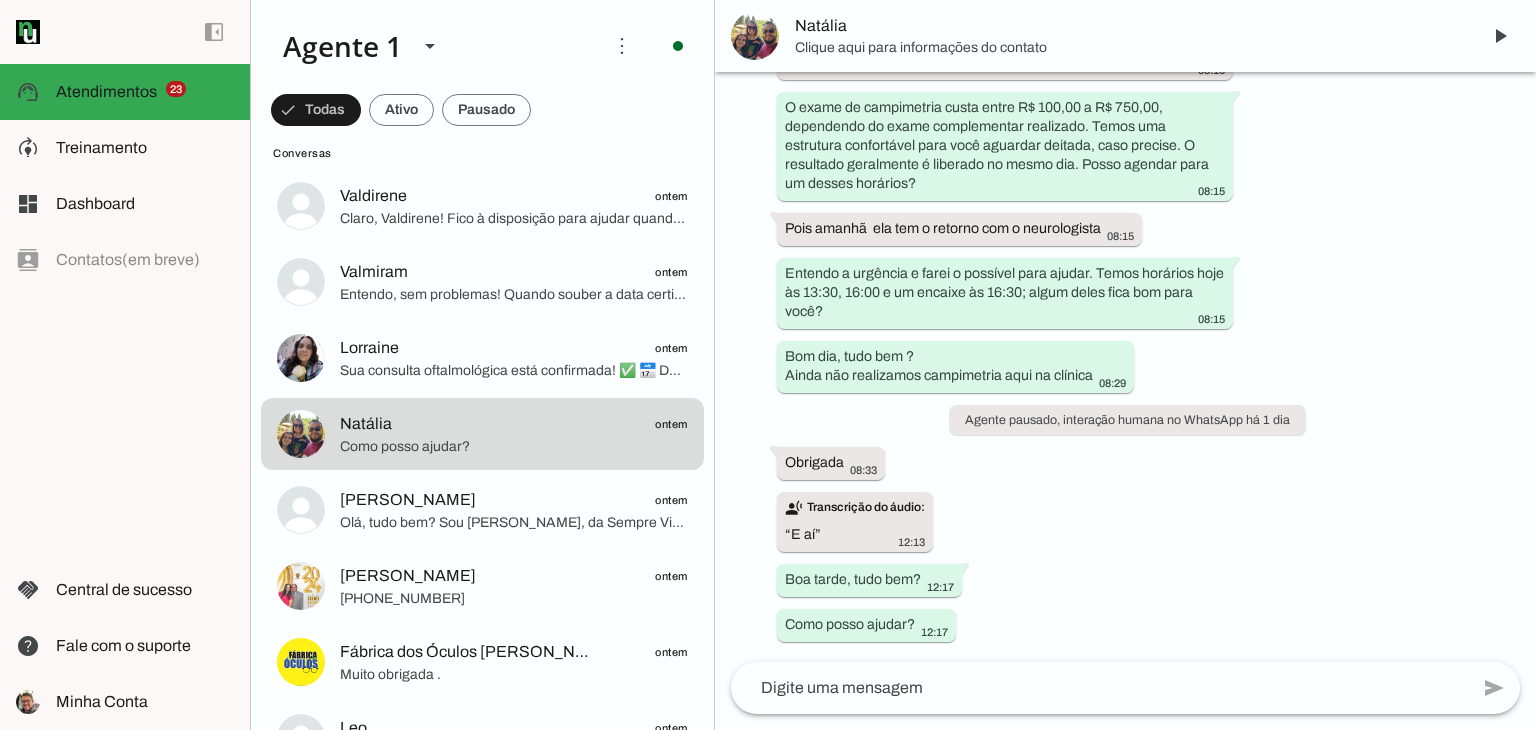 scroll, scrollTop: 452, scrollLeft: 0, axis: vertical 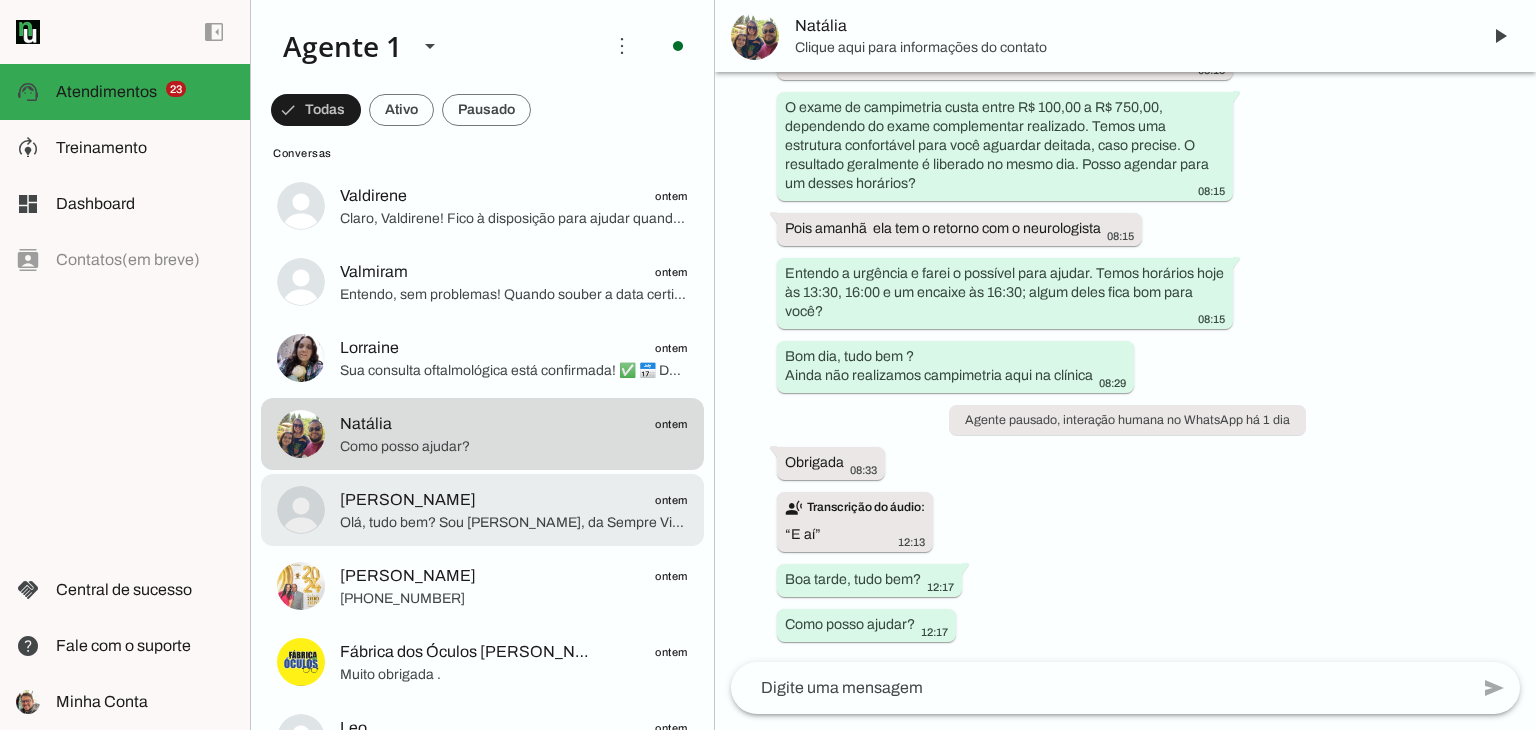 click on "Olá, tudo bem? Sou [PERSON_NAME], da Sempre Visão, estou aqui para te ajudar. Nossa clínica oferece consultas oftalmológicas completas com exames modernos e atendimento humanizado, além de cirurgias como catarata sem filas. Onde você conheceu nossa clínica?" 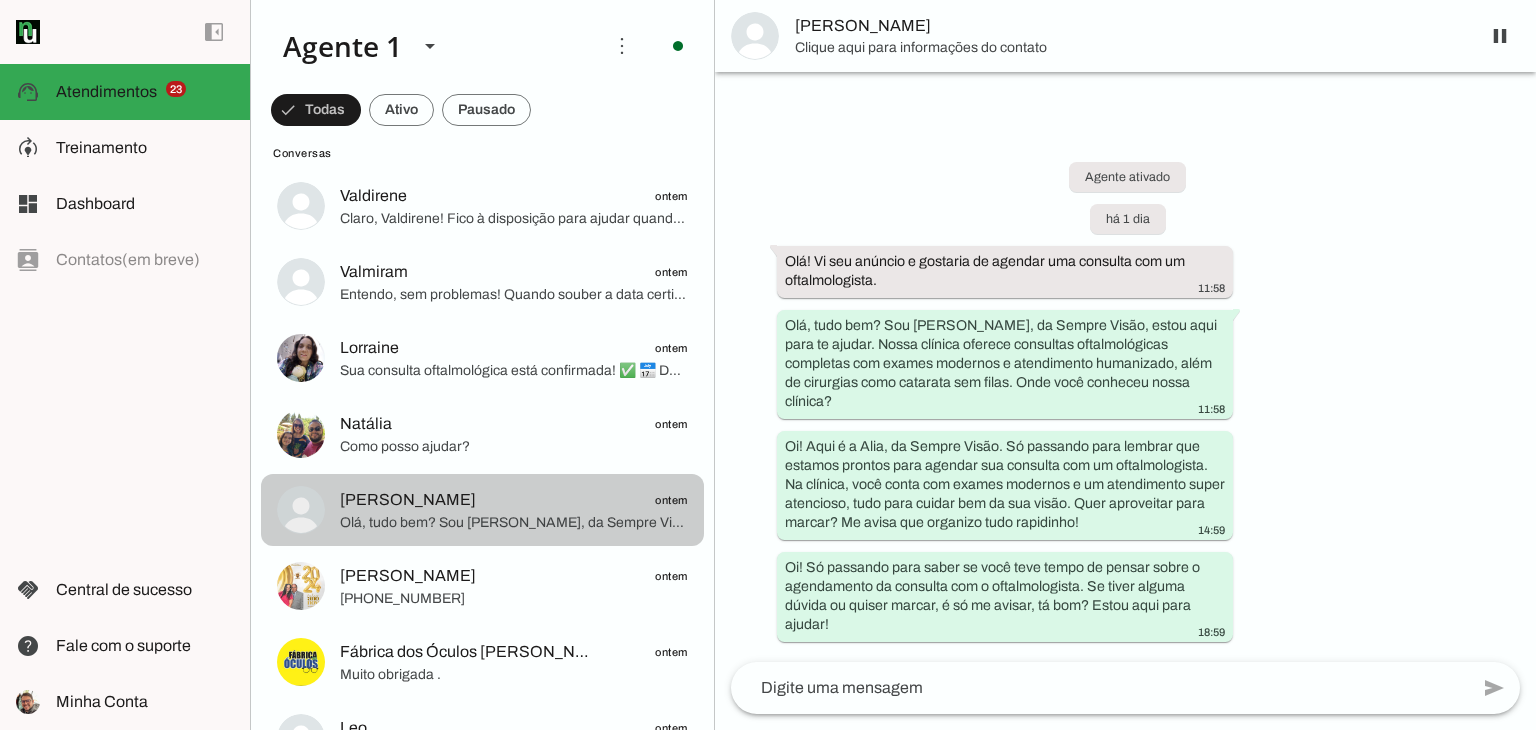 scroll, scrollTop: 0, scrollLeft: 0, axis: both 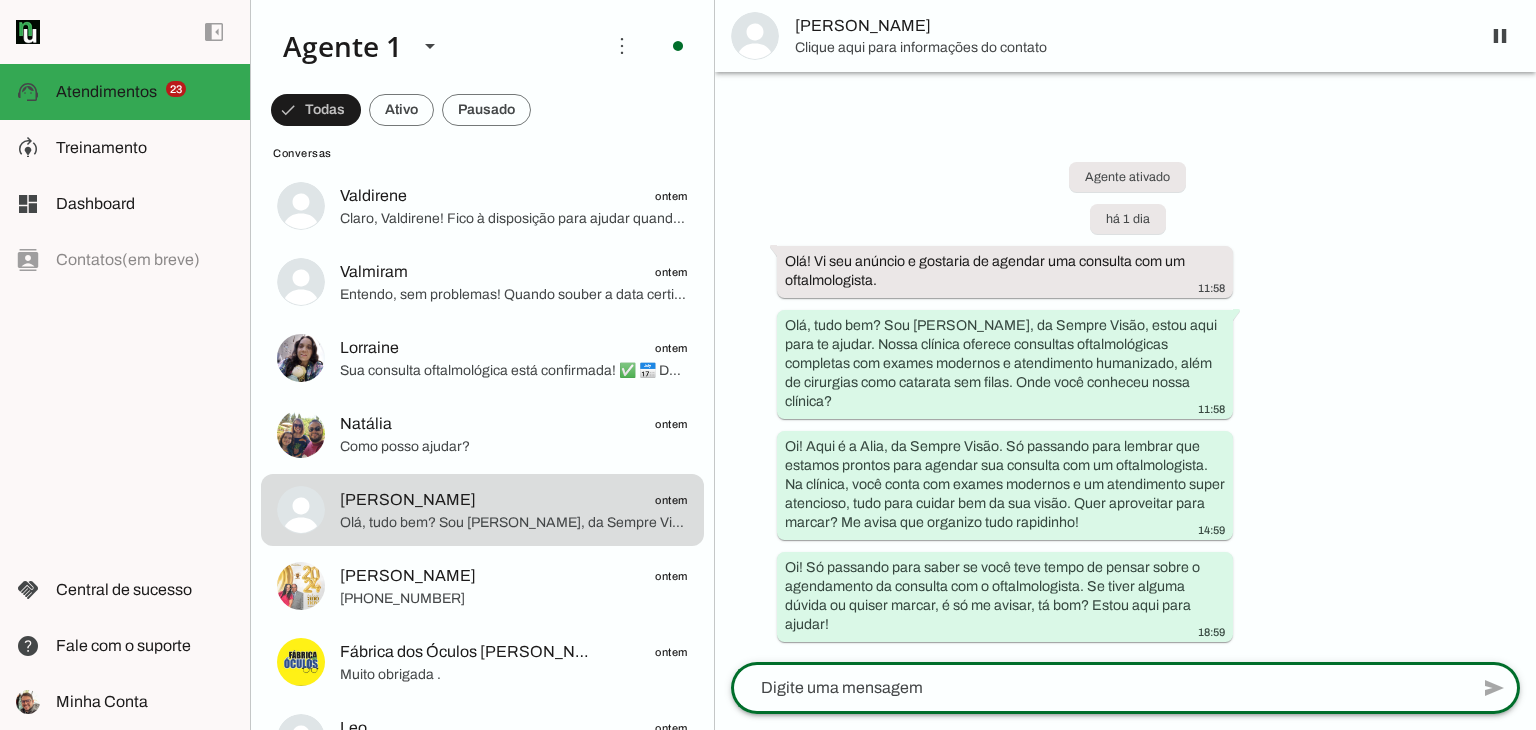 click 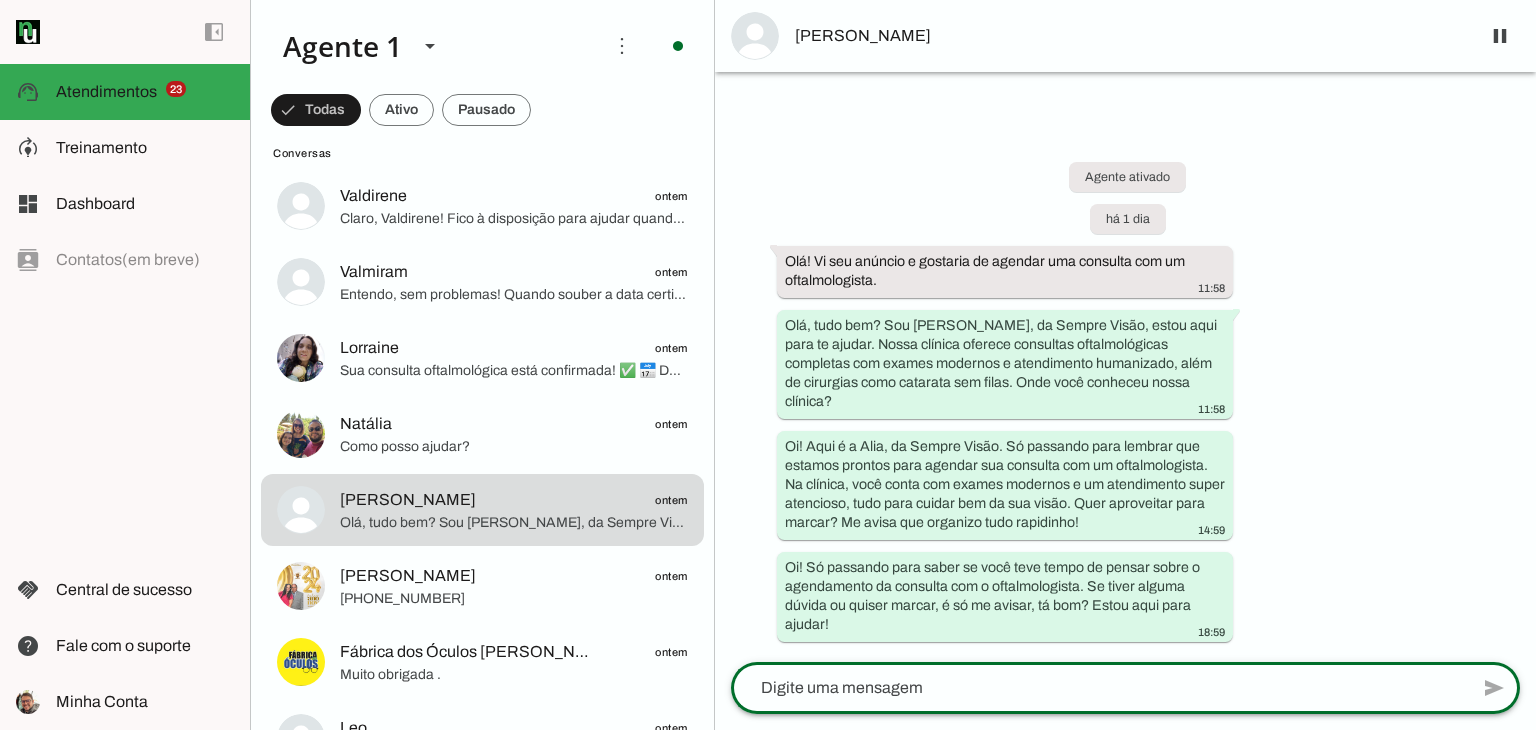 type on "Oi! Só passando para ver se ainda quer agendar sua consulta com a gente. Se tiver qualquer dúvida ou precisar de mais detalhes, é só falar, tá?" 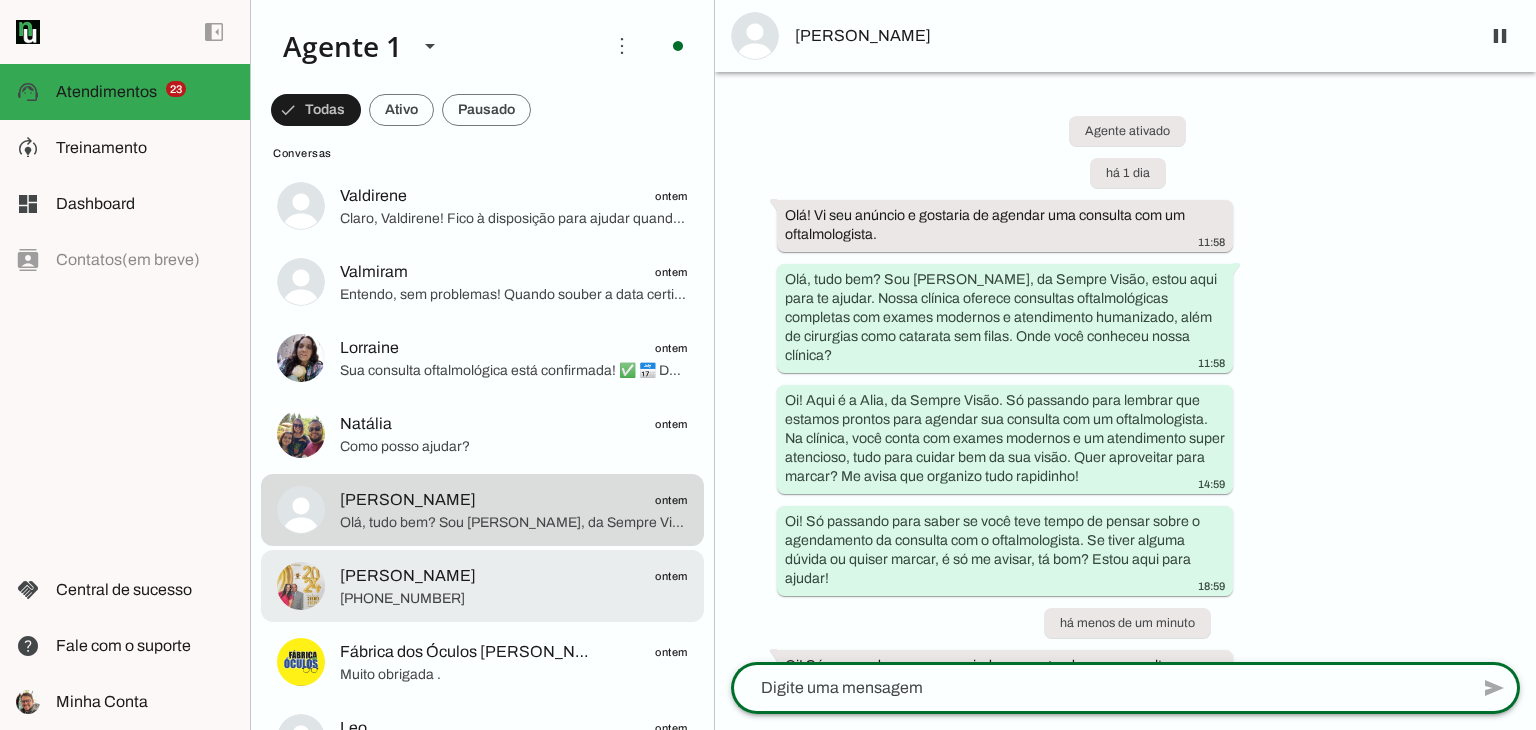 click on "[PERSON_NAME]
ontem" 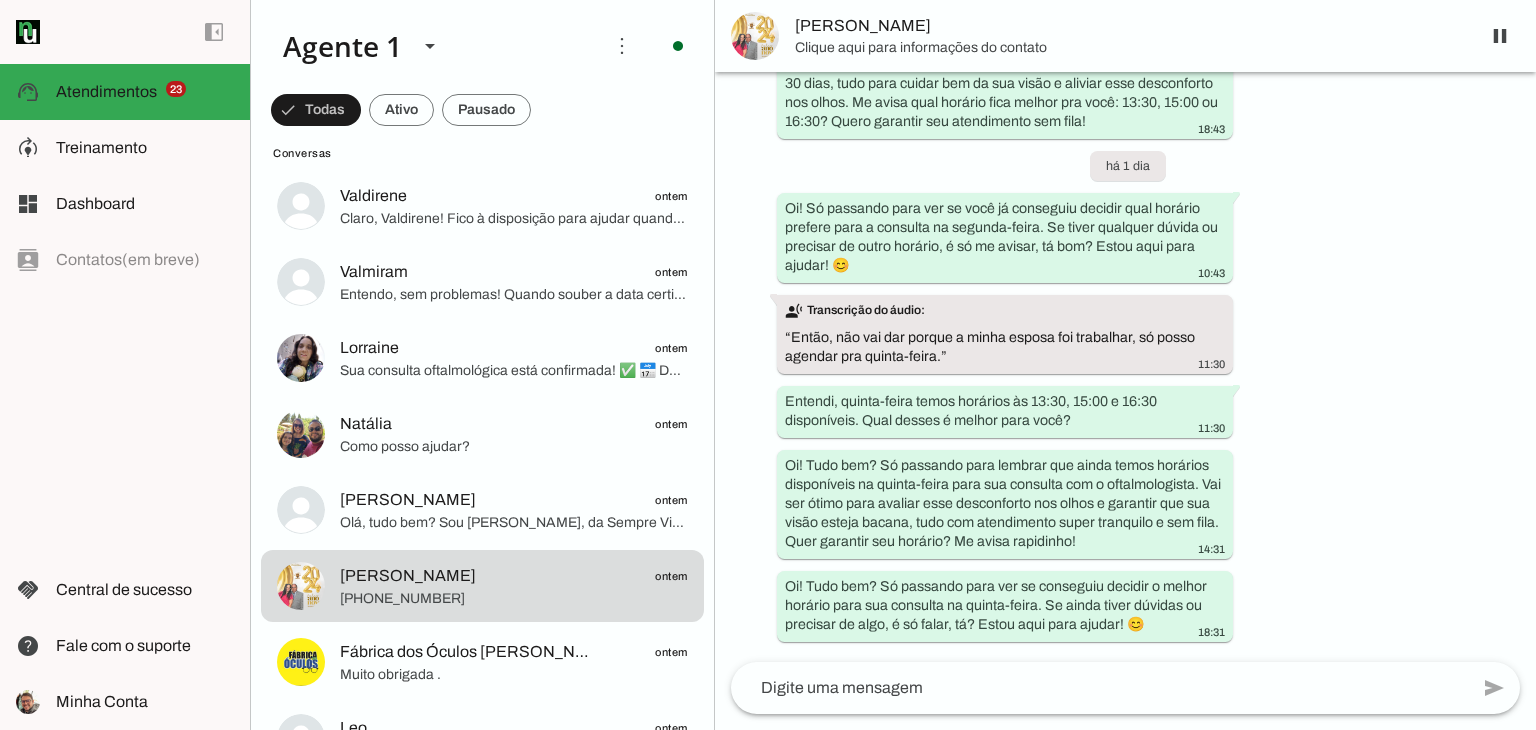 scroll, scrollTop: 872, scrollLeft: 0, axis: vertical 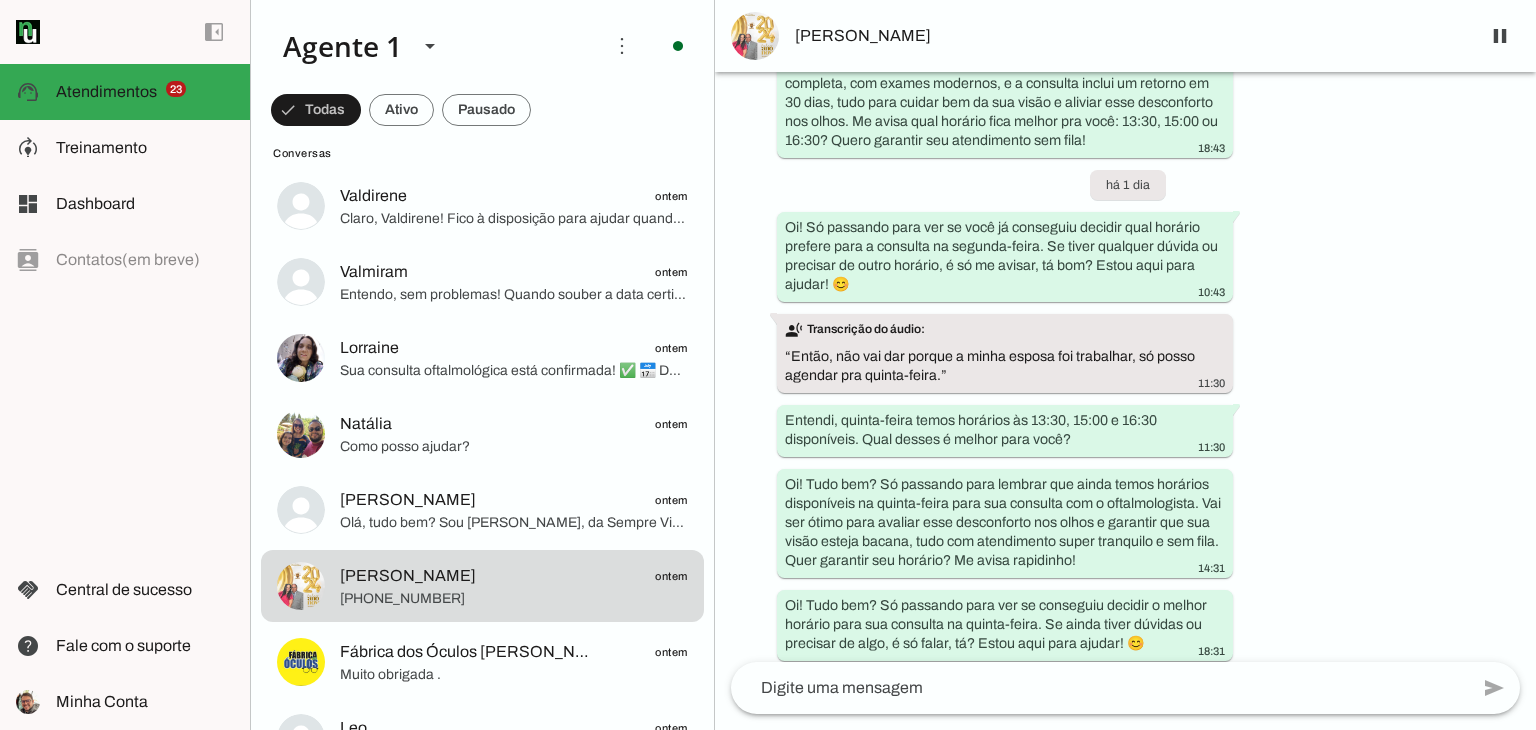 click 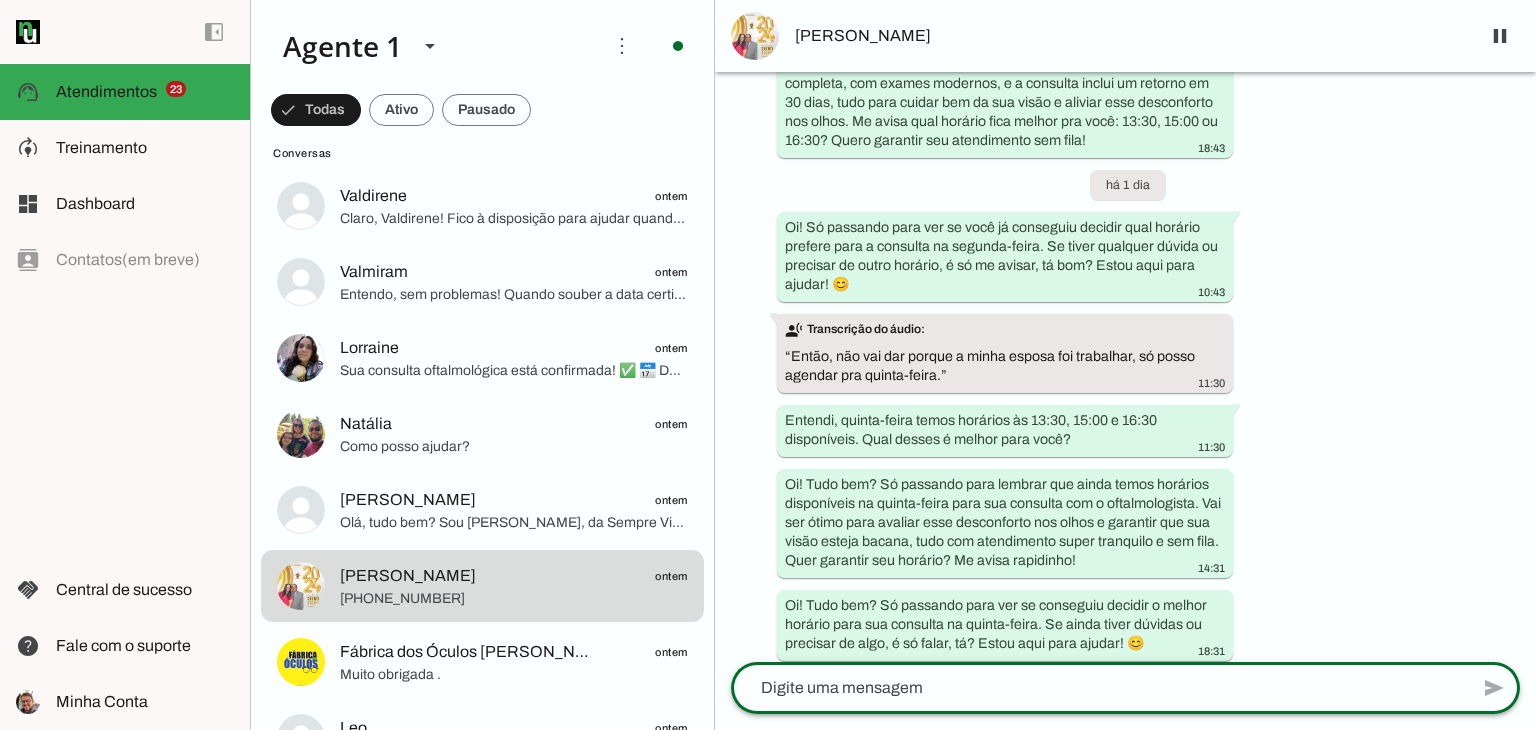 type on "Oi! Só passando para ver se ainda quer agendar sua consulta com a gente. Se tiver qualquer dúvida ou precisar de mais detalhes, é só falar, tá?" 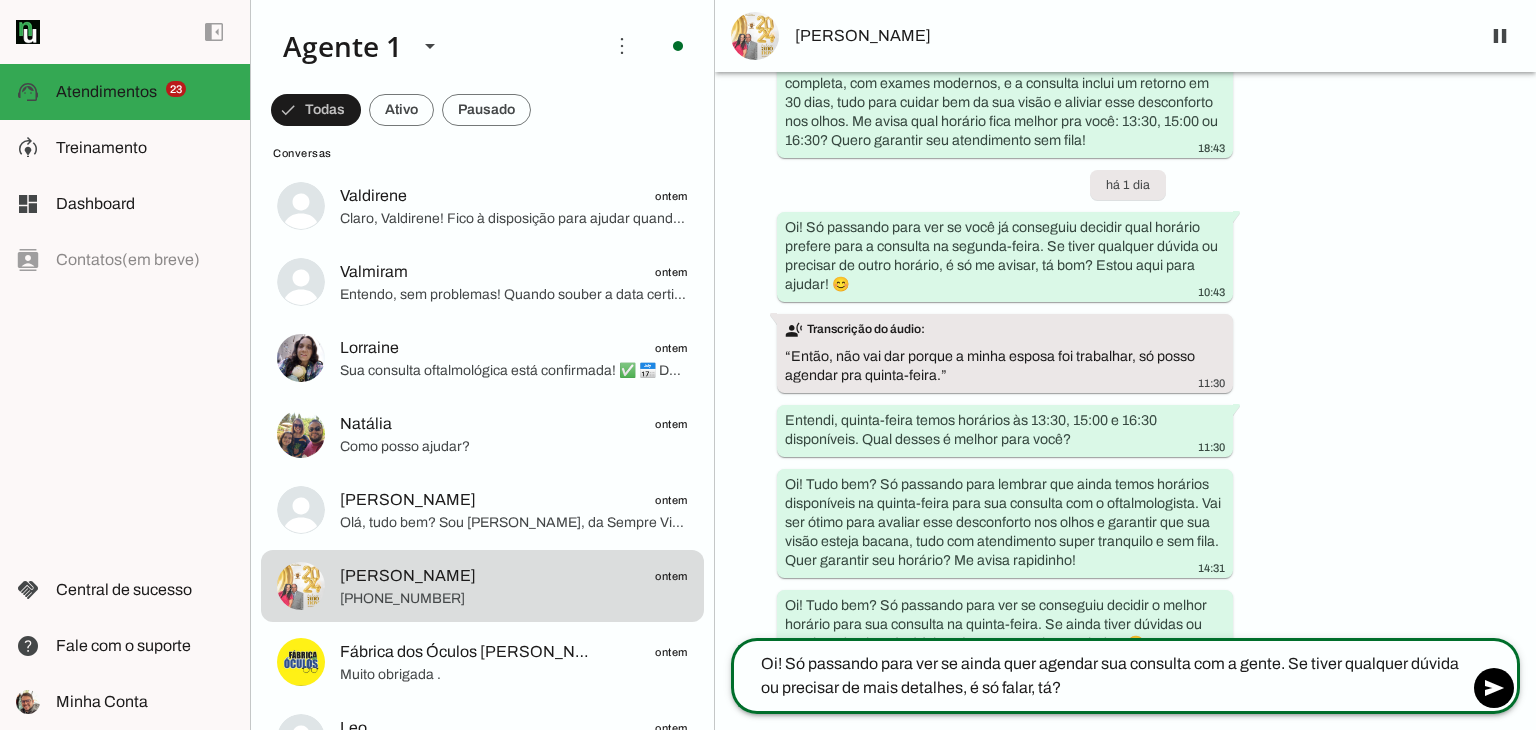 type 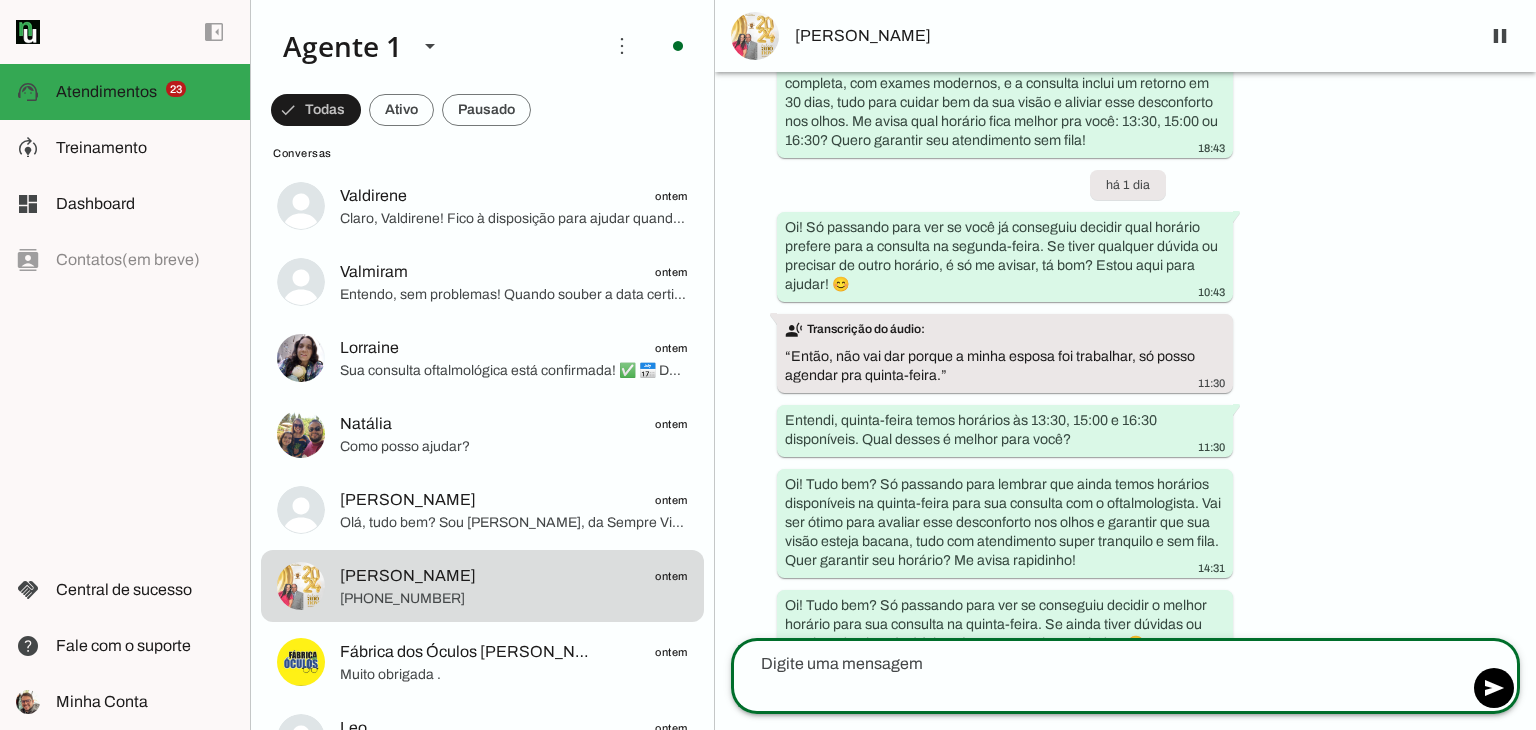 scroll, scrollTop: 997, scrollLeft: 0, axis: vertical 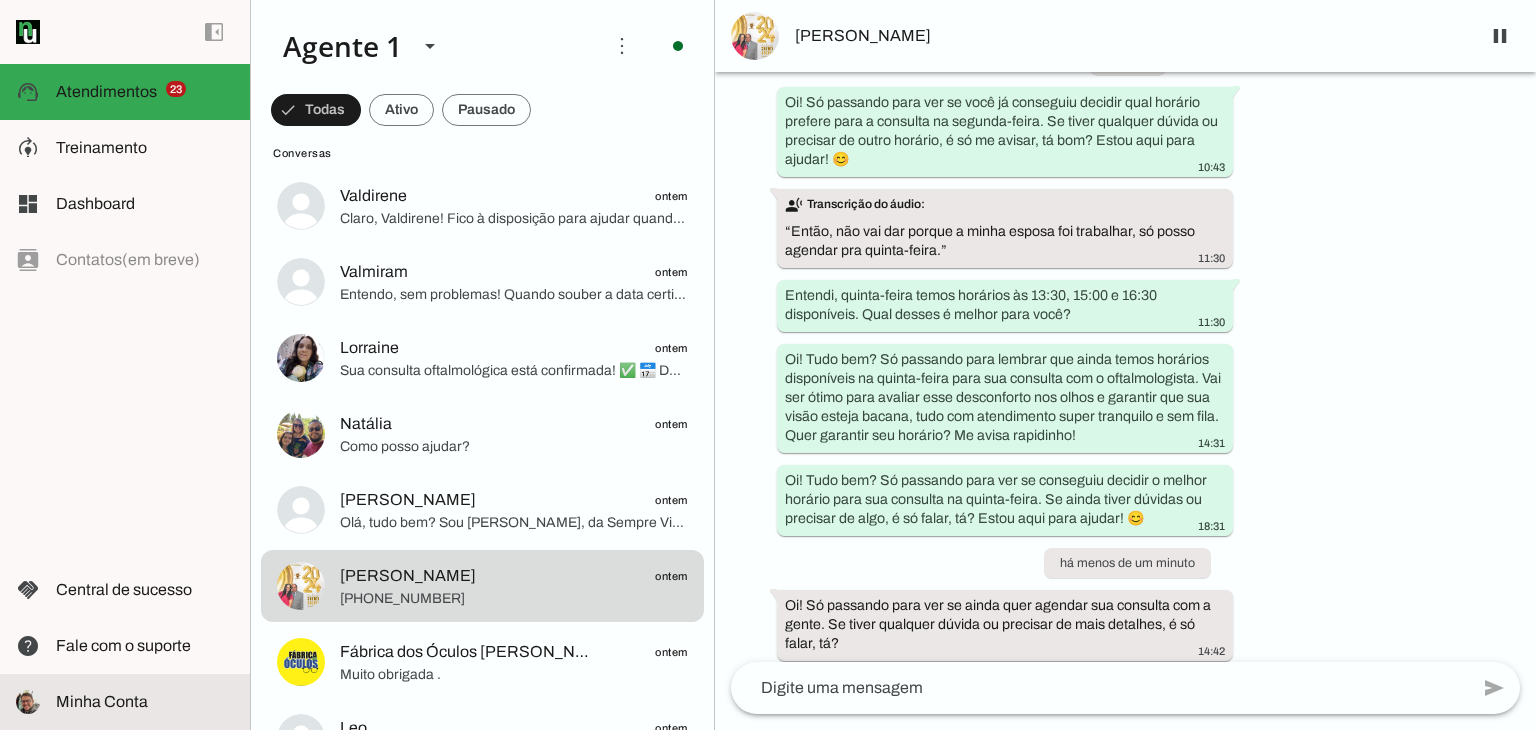 click on "Minha Conta
Minha Conta" at bounding box center [125, 702] 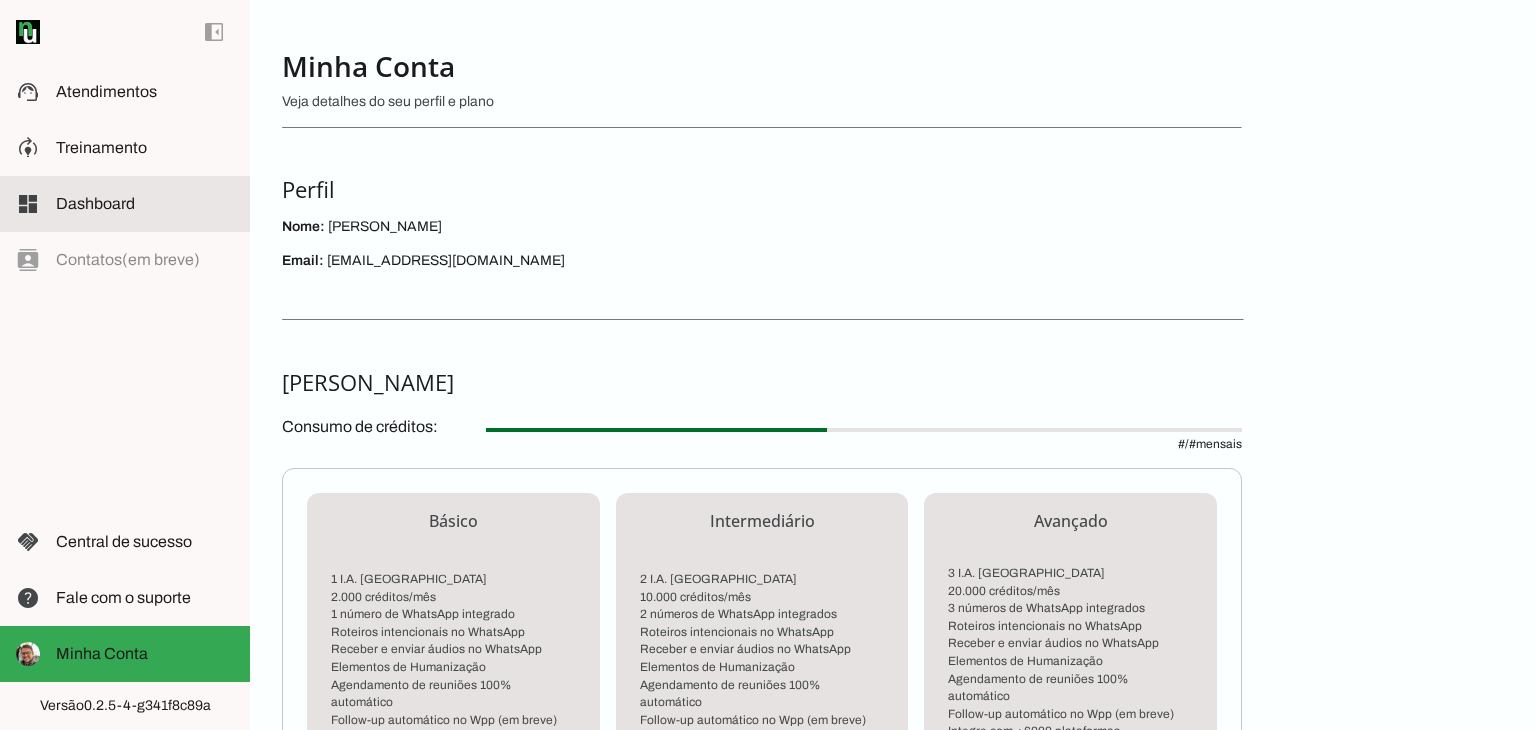 click on "Dashboard" 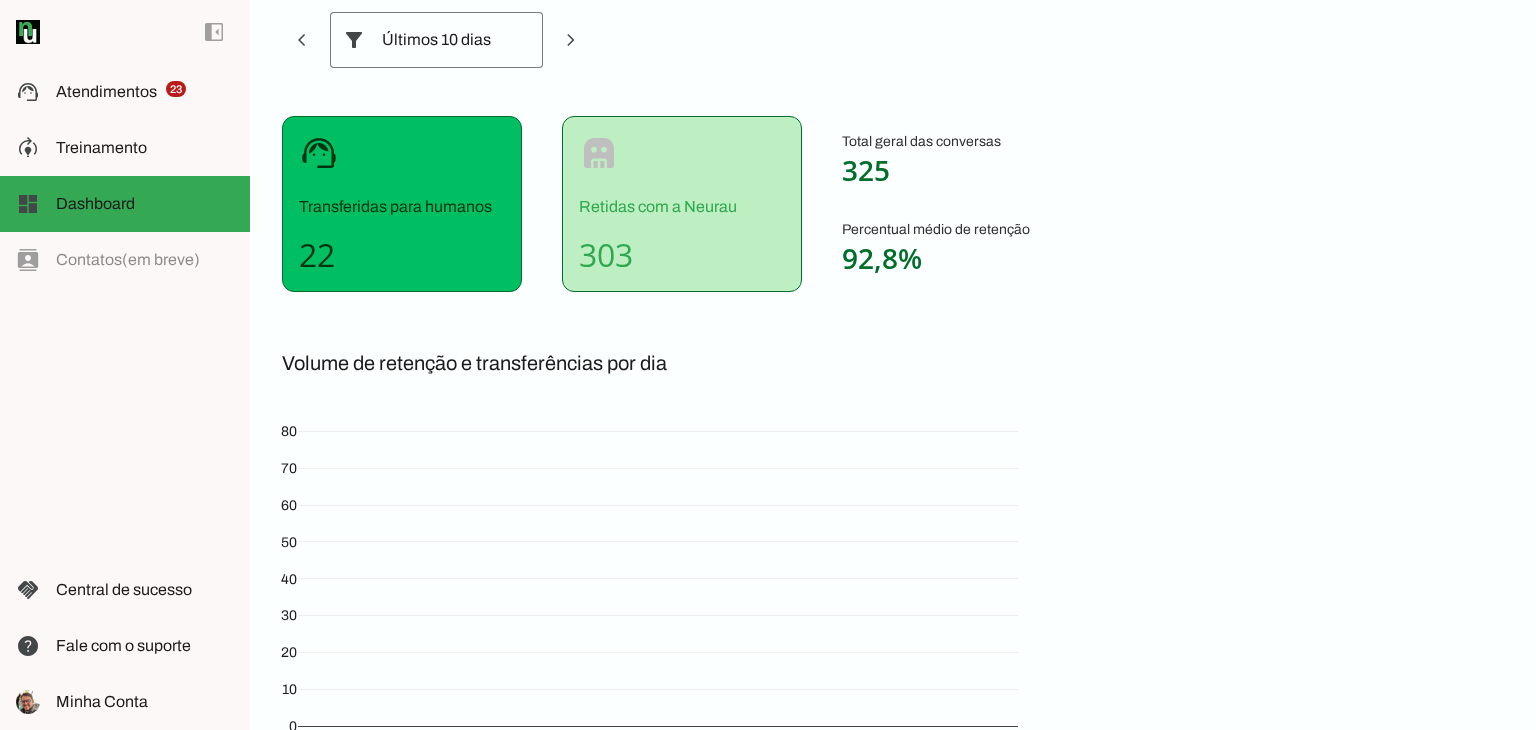 scroll, scrollTop: 0, scrollLeft: 0, axis: both 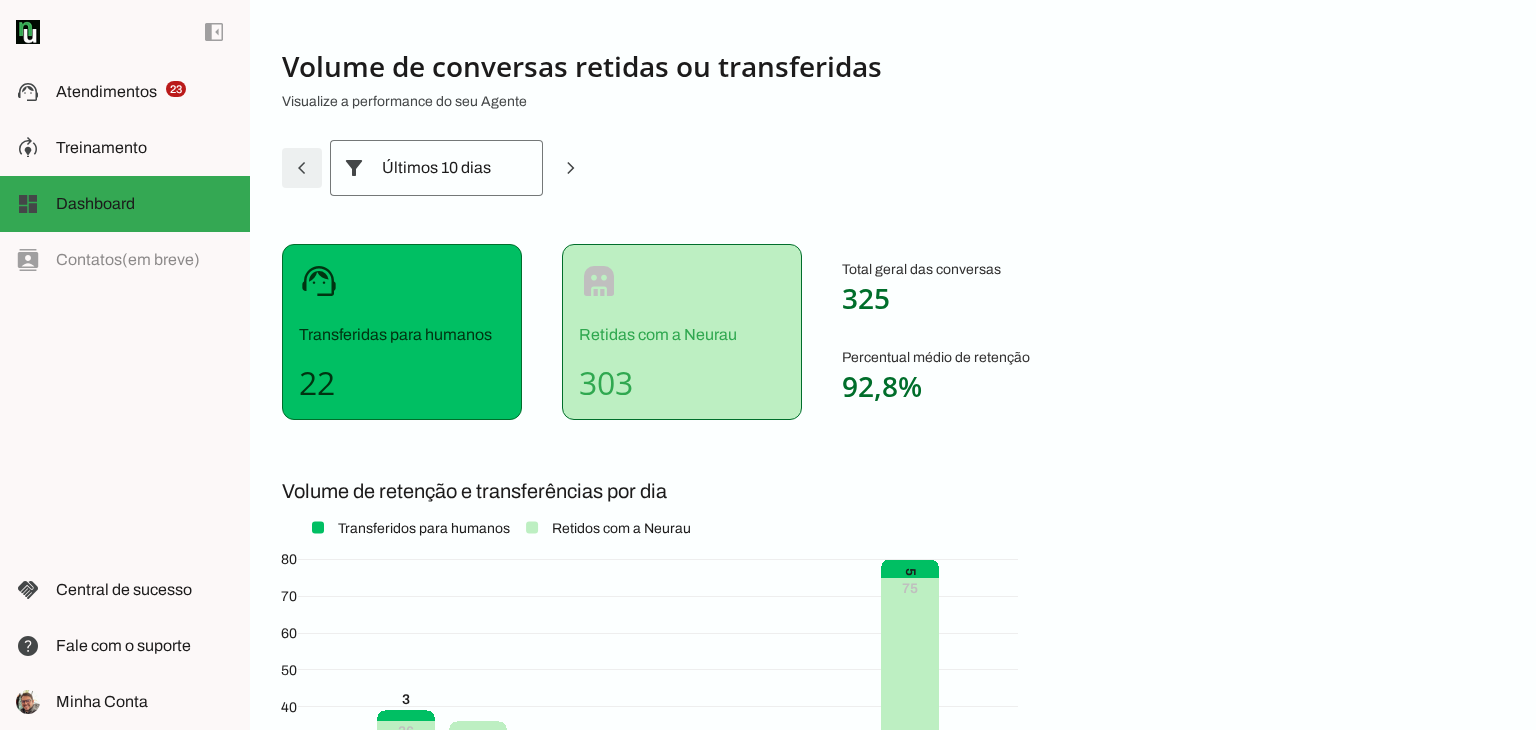 click at bounding box center (302, 168) 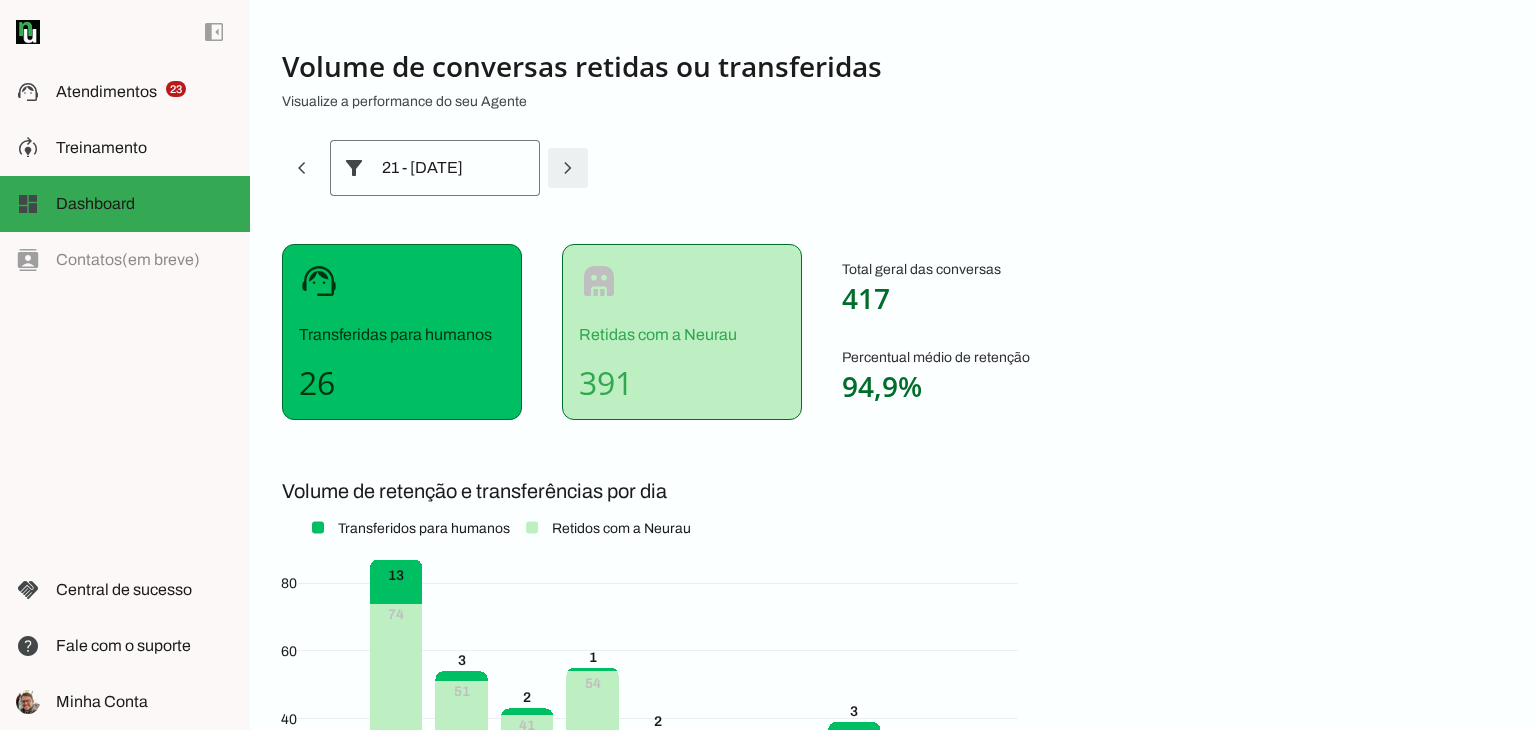 click at bounding box center [302, 168] 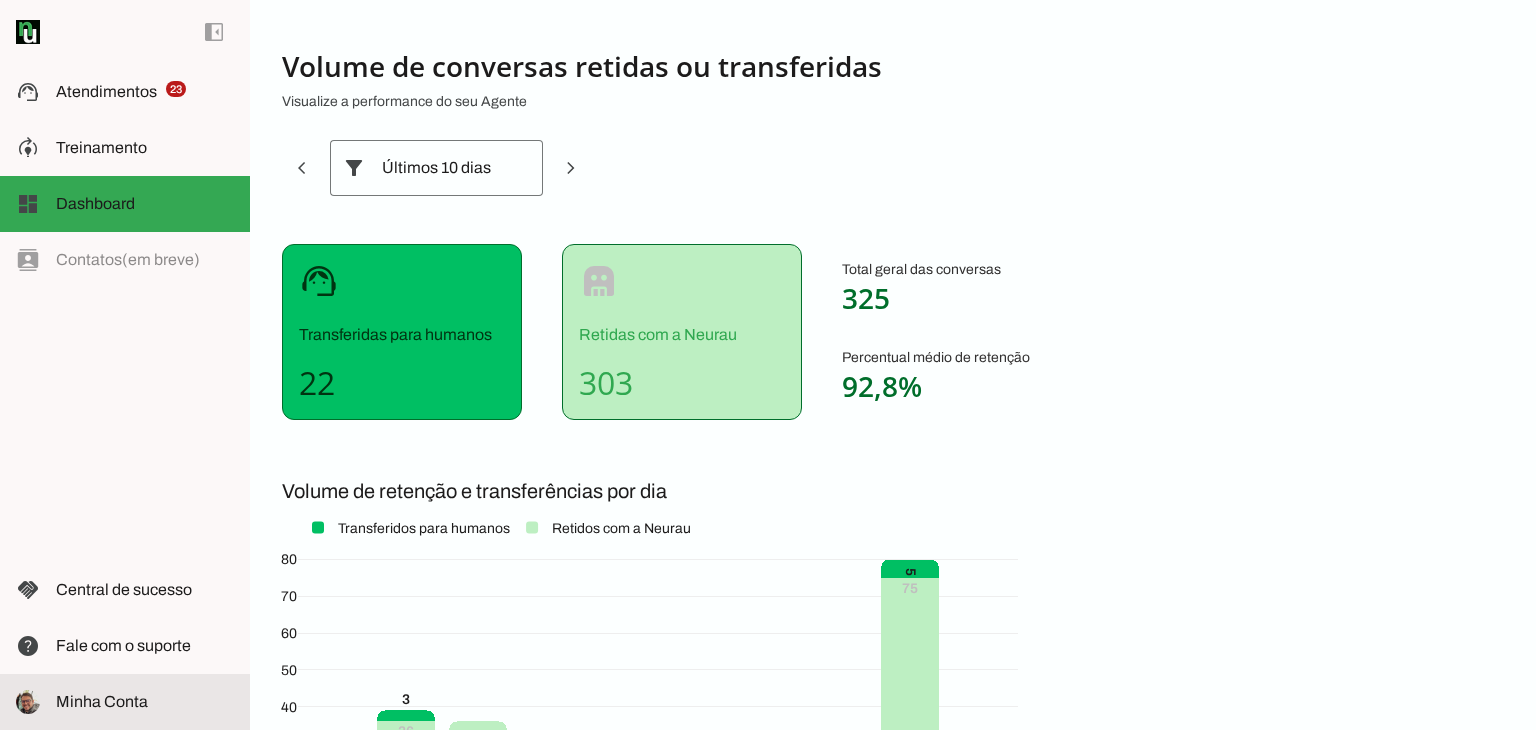 click at bounding box center (145, 702) 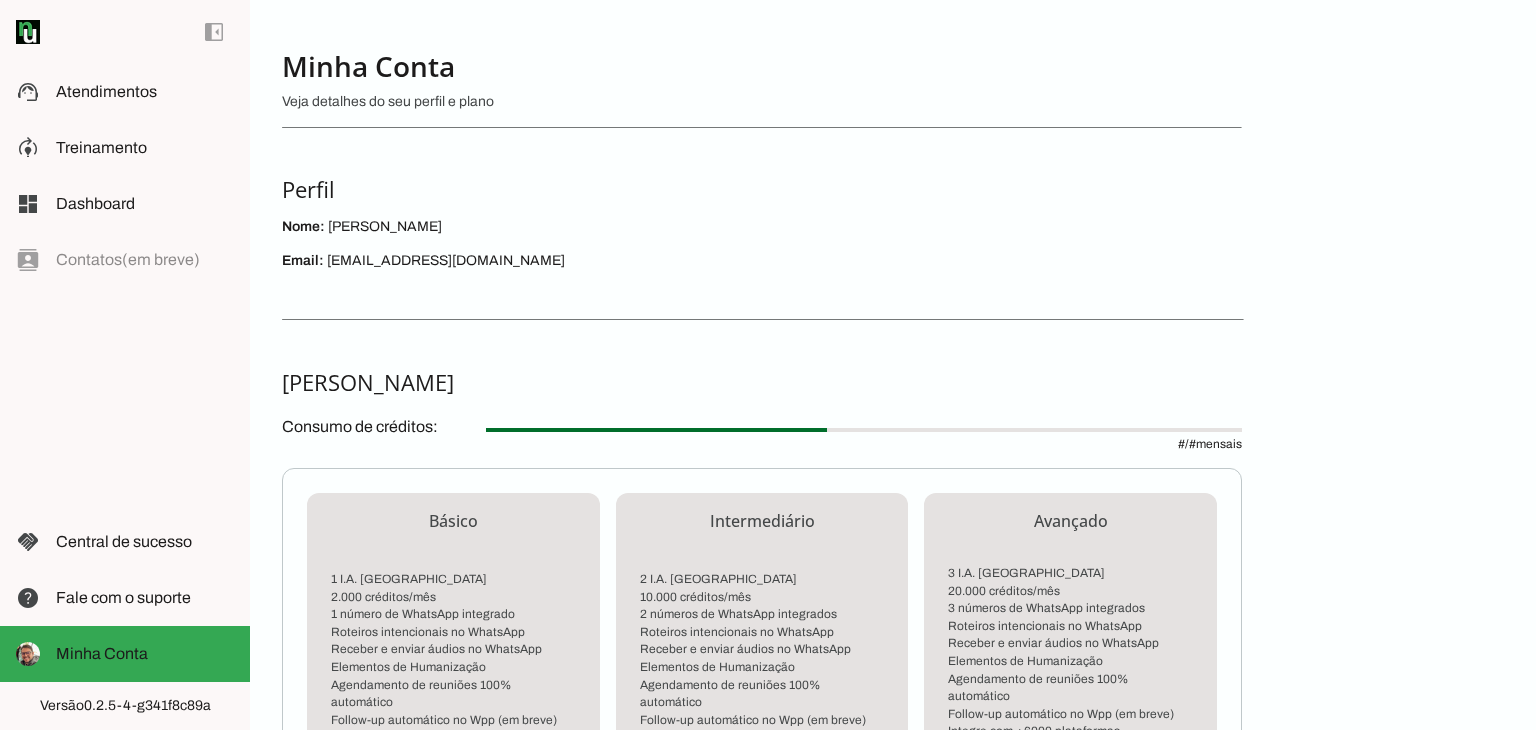 click on "Consumo de créditos:
#  /
#  mensais
Básico
1 I.A. Neurau 2.000 créditos/mês 1 número de WhatsApp integrado Roteiros intencionais no WhatsApp Receber e enviar áudios no WhatsApp Elementos de Humanização Agendamento de reuniões 100% automático Follow-up automático no Wpp (em breve) Integre com +6000 plataformas Modo Copiloto API
Saber Mais
Intermediário
2 I.A. Neurau 10.000 créditos/mês 2 números de WhatsApp integrados Roteiros intencionais no WhatsApp Receber e enviar áudios no WhatsApp Elementos de Humanização Agendamento de reuniões 100% automático Follow-up automático no Wpp (em breve) Modo Copiloto API API" at bounding box center (762, 651) 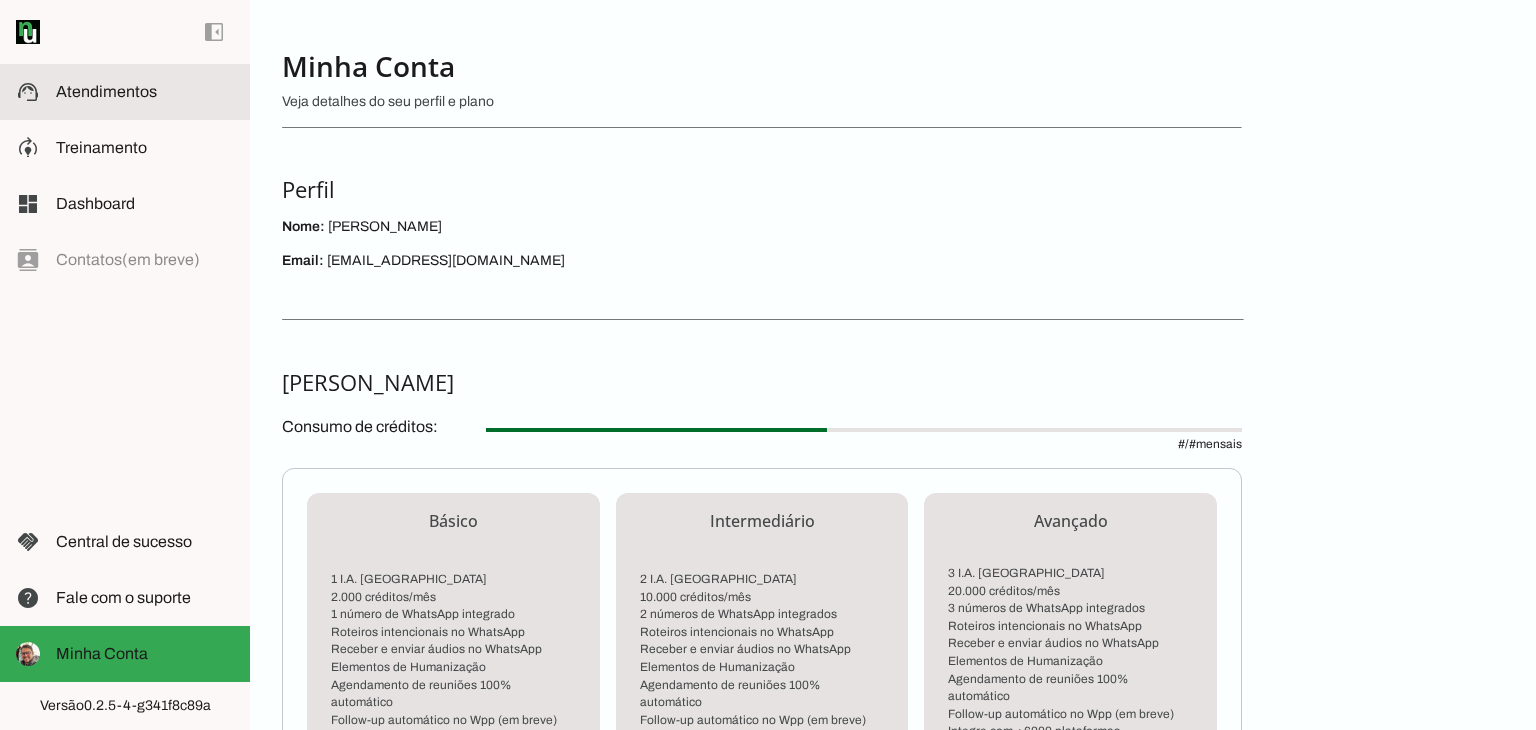 click on "Atendimentos" 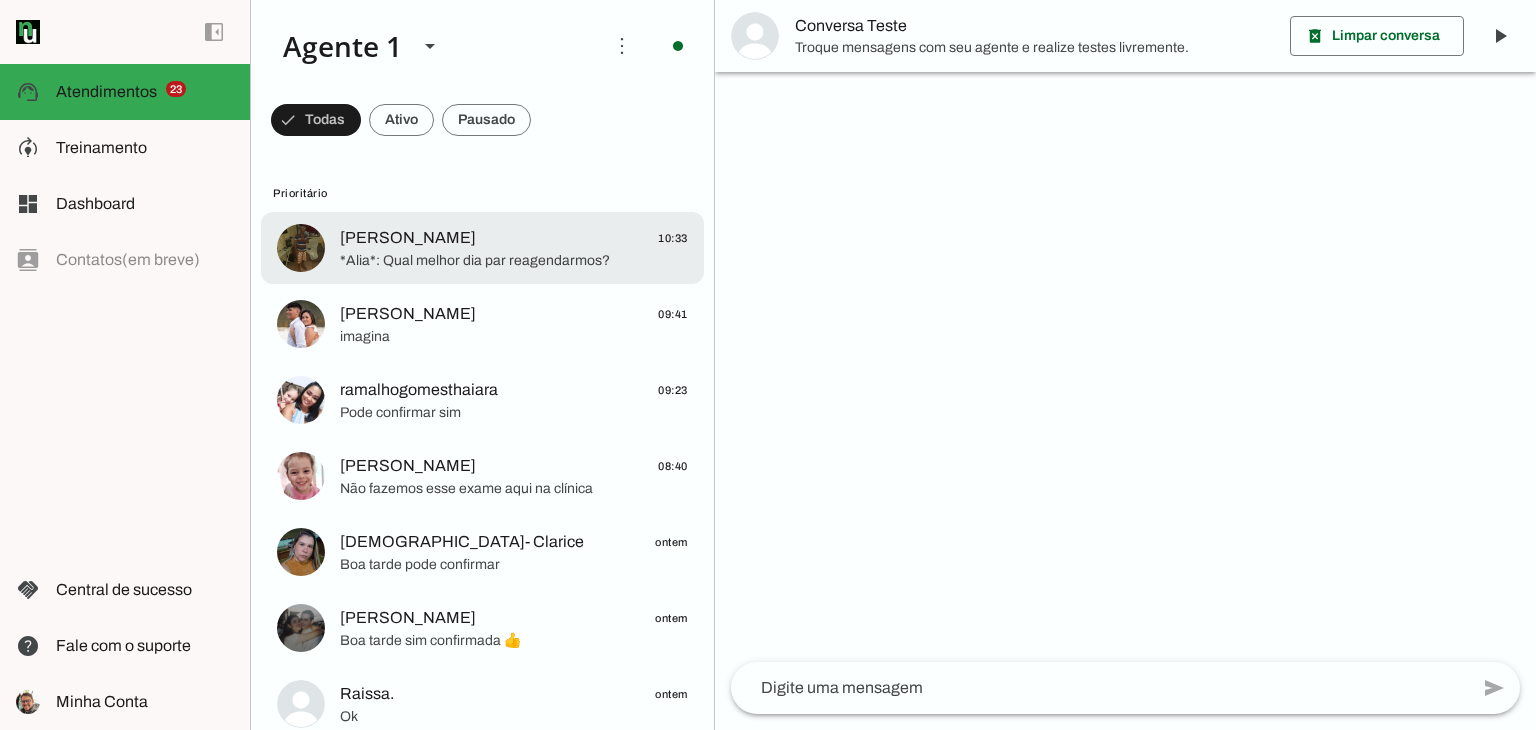 click on "[PERSON_NAME]" 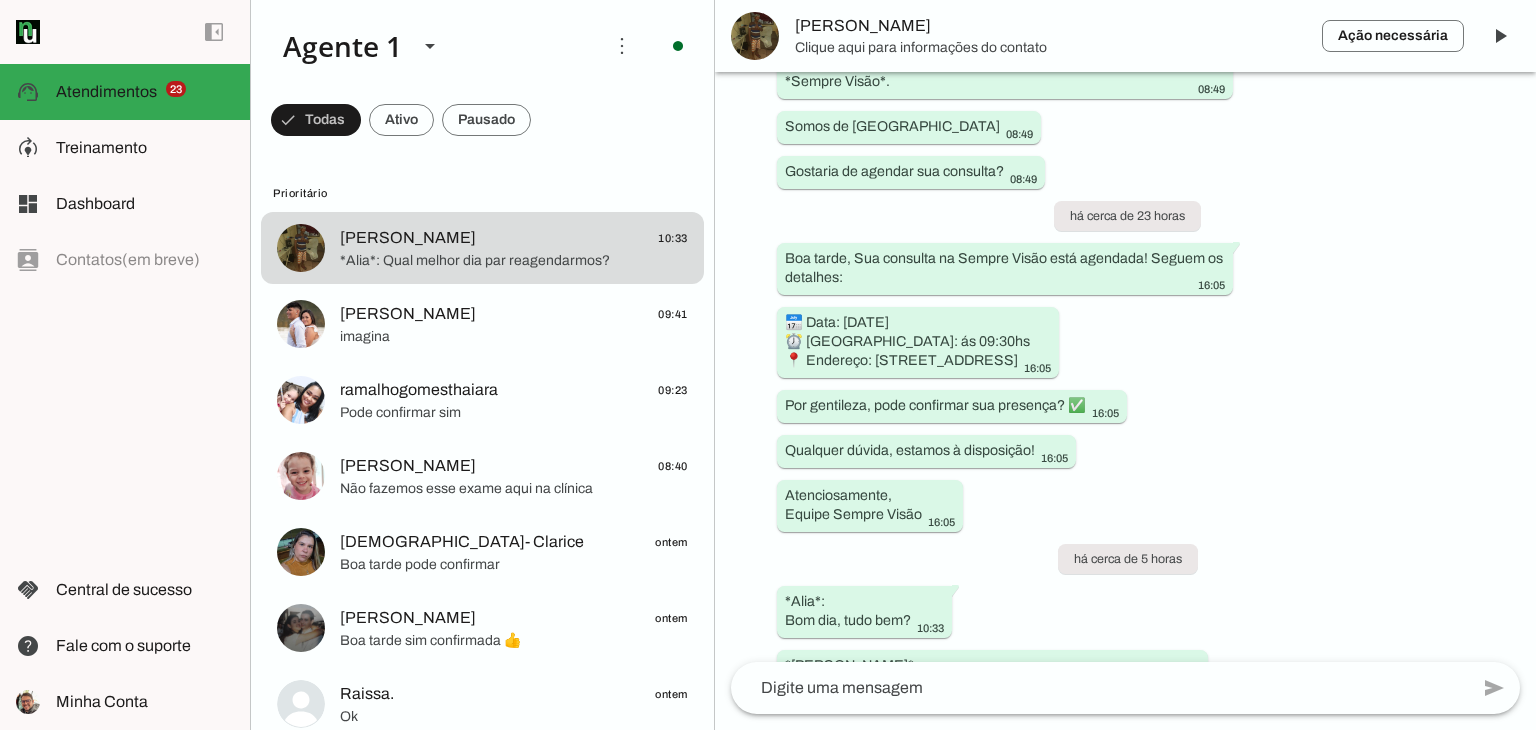 scroll, scrollTop: 1907, scrollLeft: 0, axis: vertical 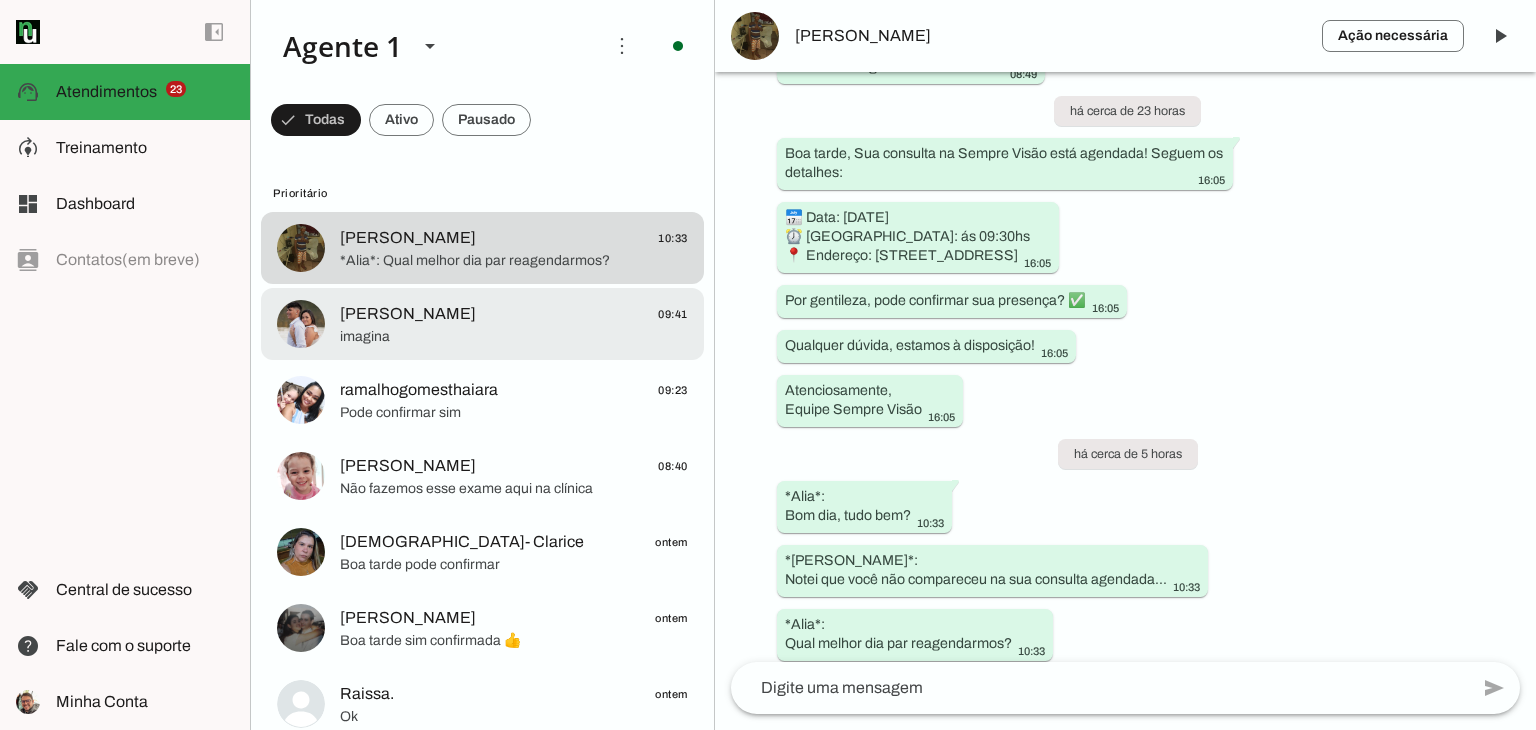 click on "[PERSON_NAME]
09:41" 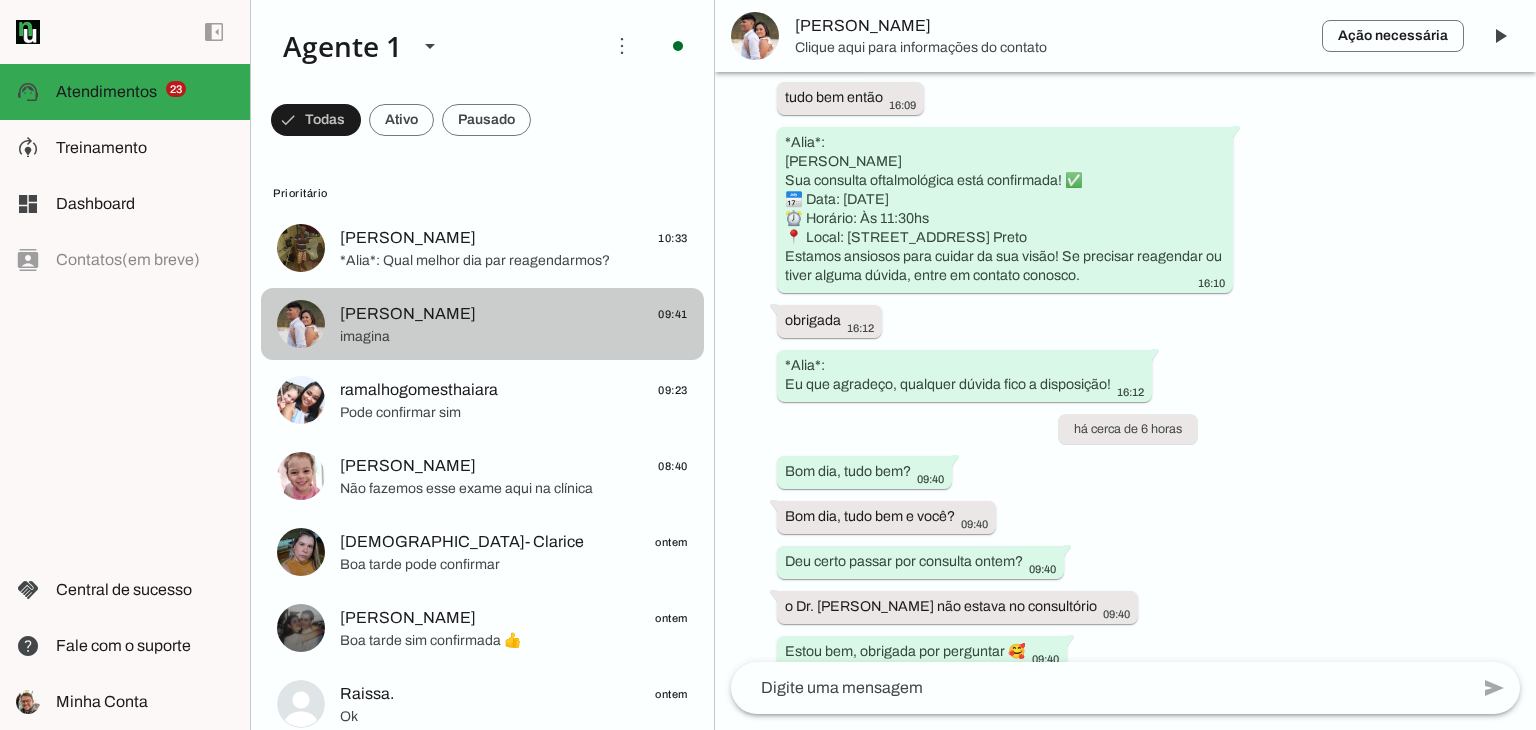 scroll, scrollTop: 2031, scrollLeft: 0, axis: vertical 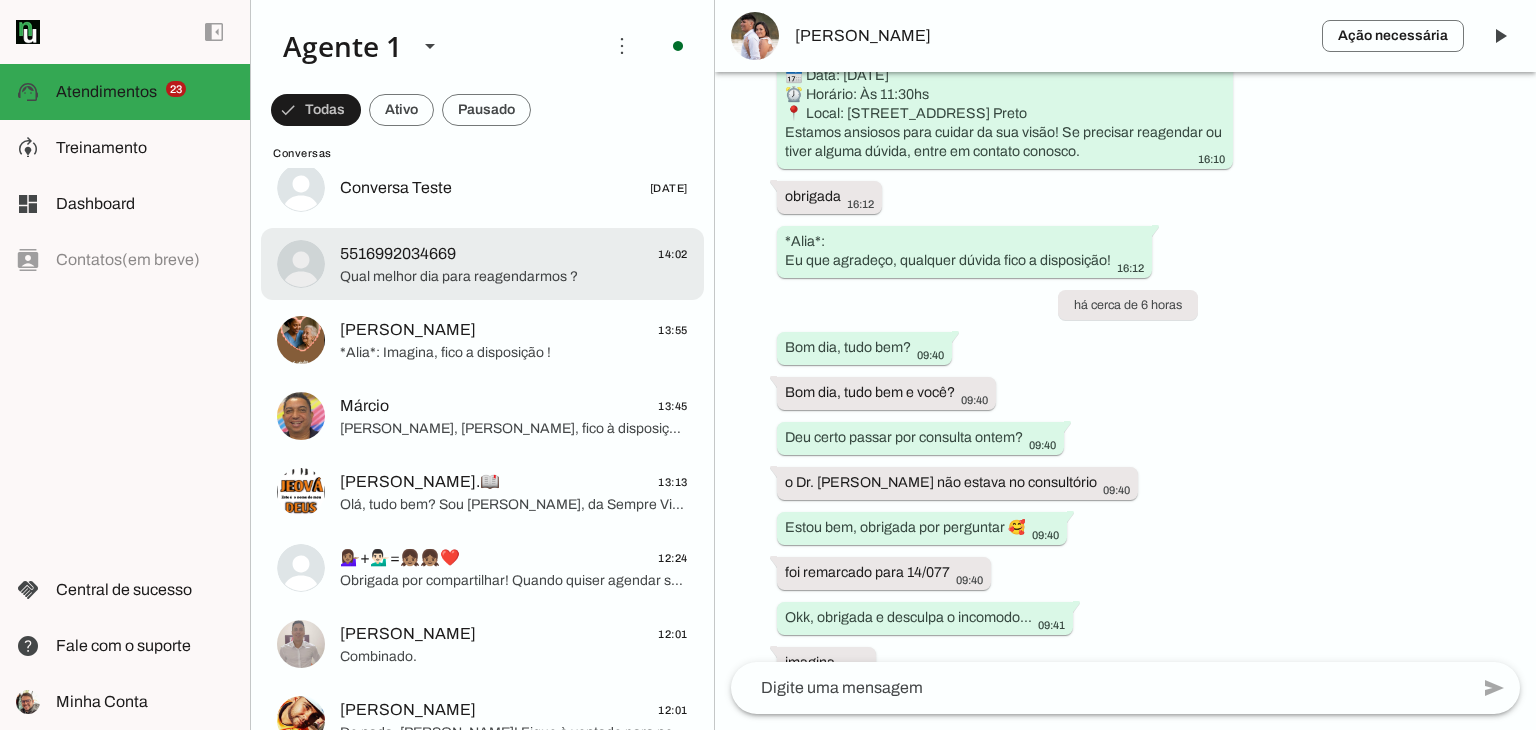 click on "5516992034669
14:02" 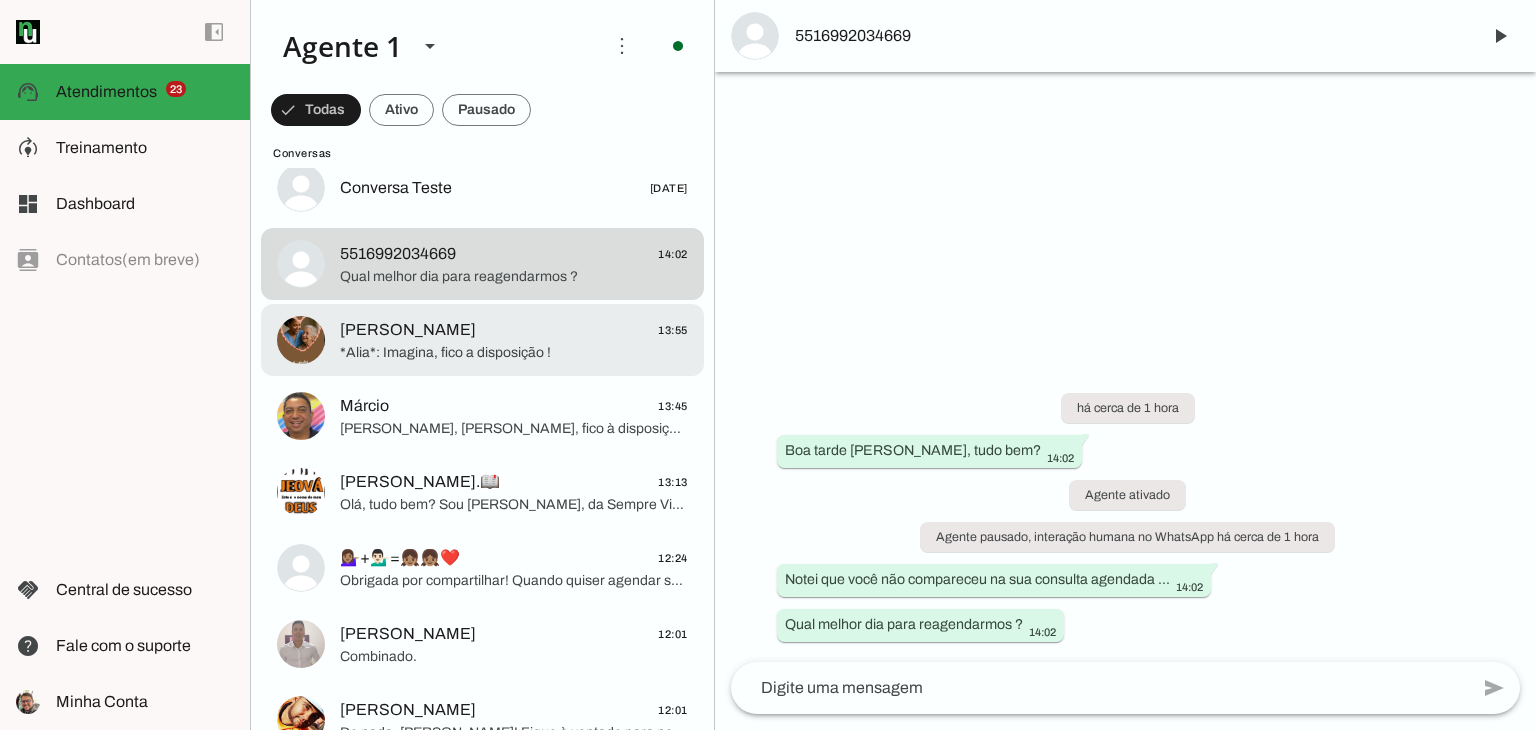 click on "*Alia*:
Imagina, fico a disposição !" 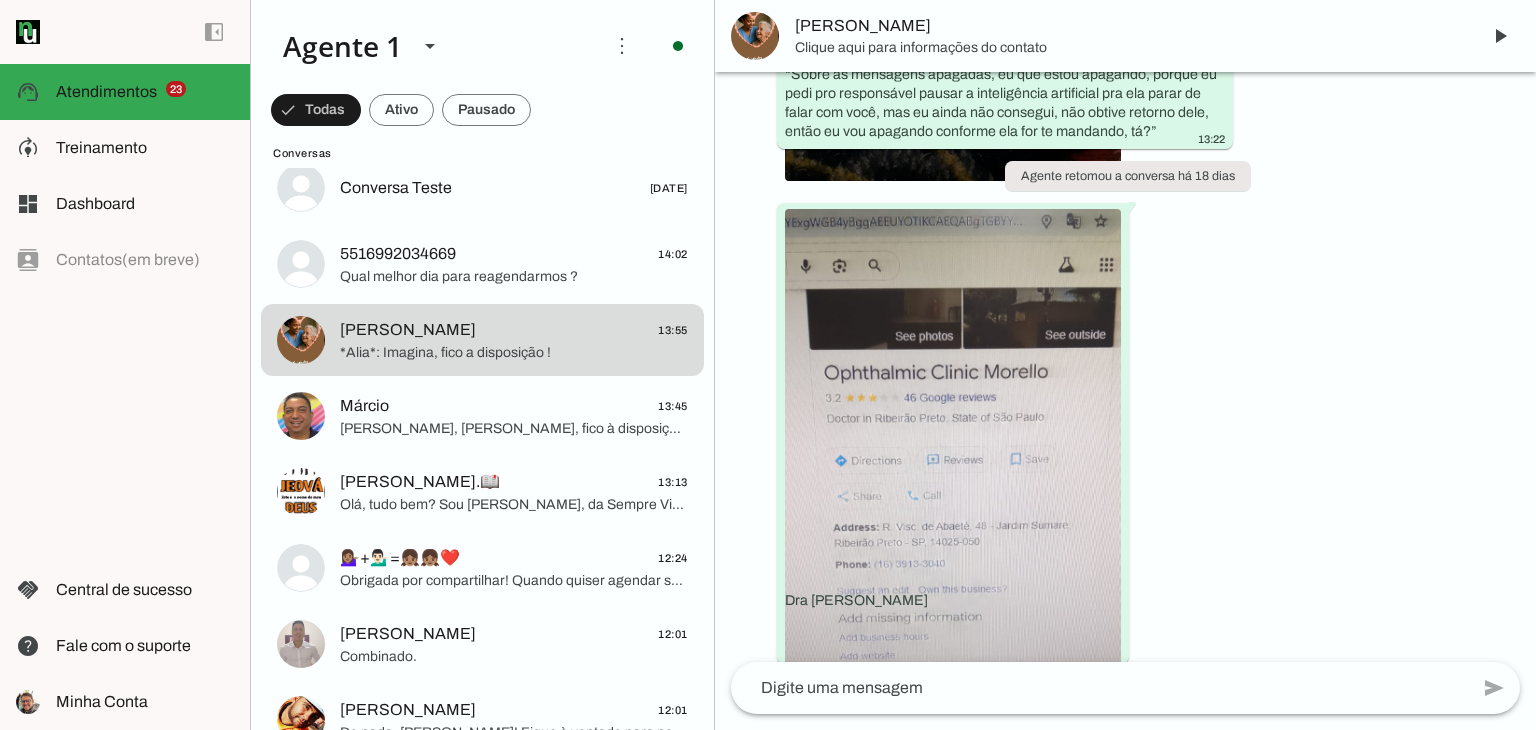 scroll, scrollTop: 2693, scrollLeft: 0, axis: vertical 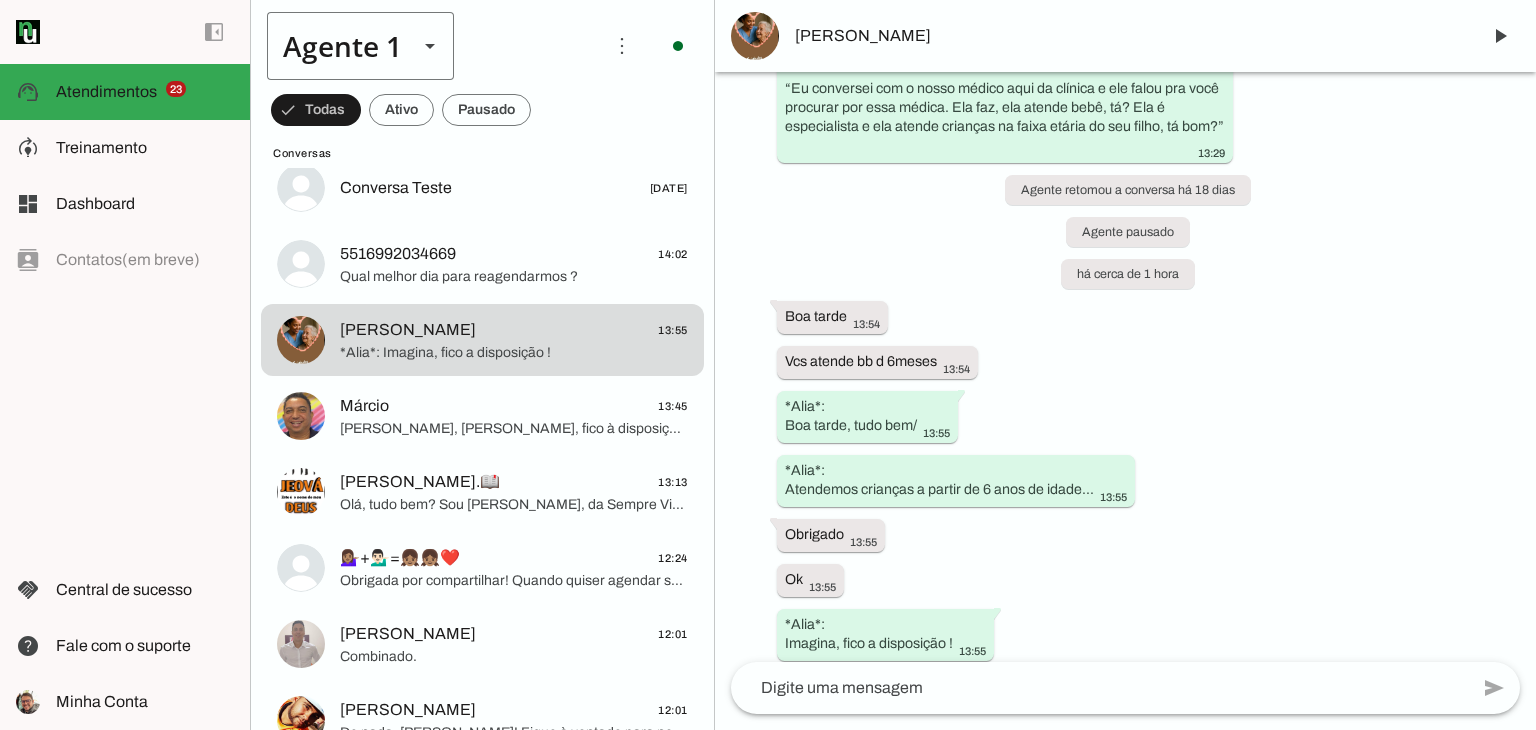 click at bounding box center [430, 46] 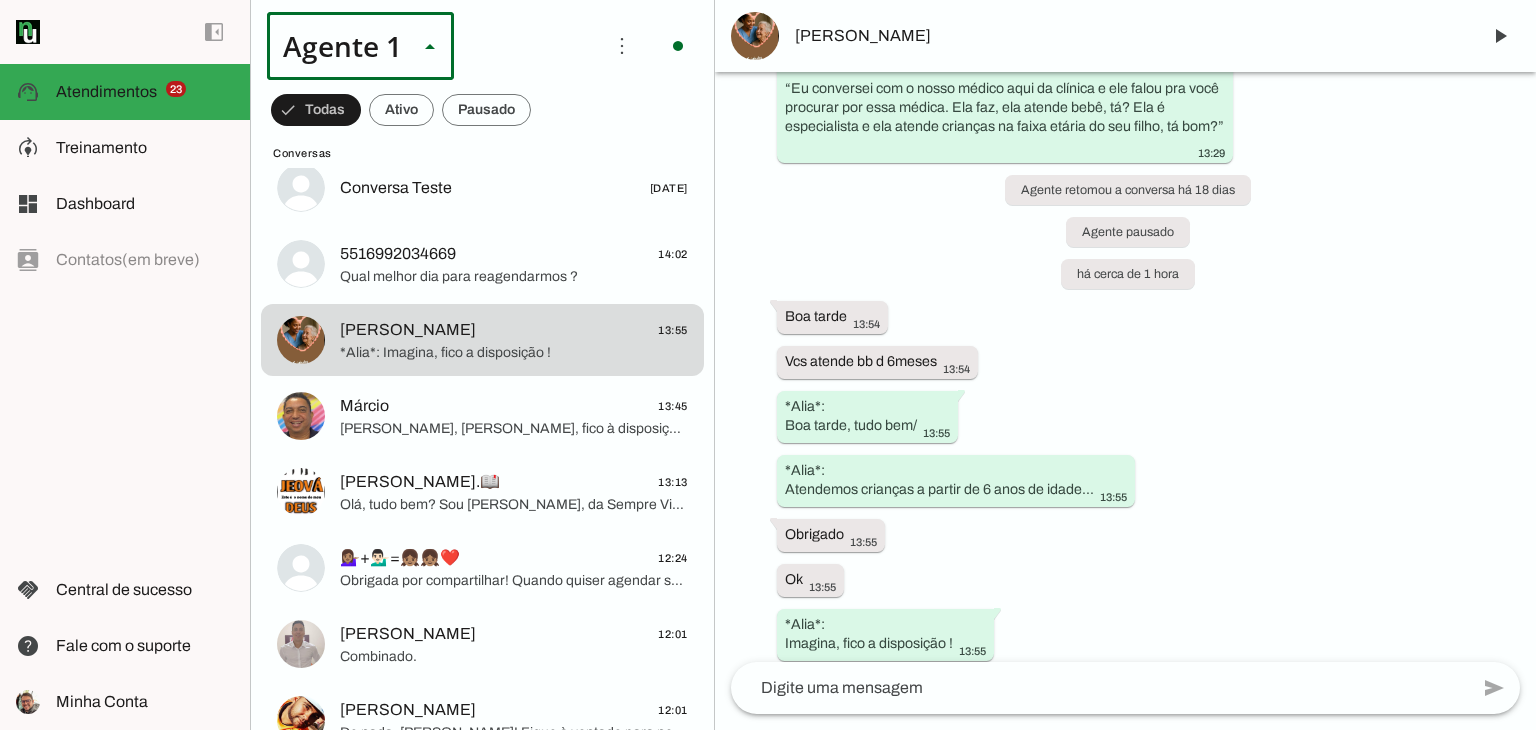 click at bounding box center (430, 46) 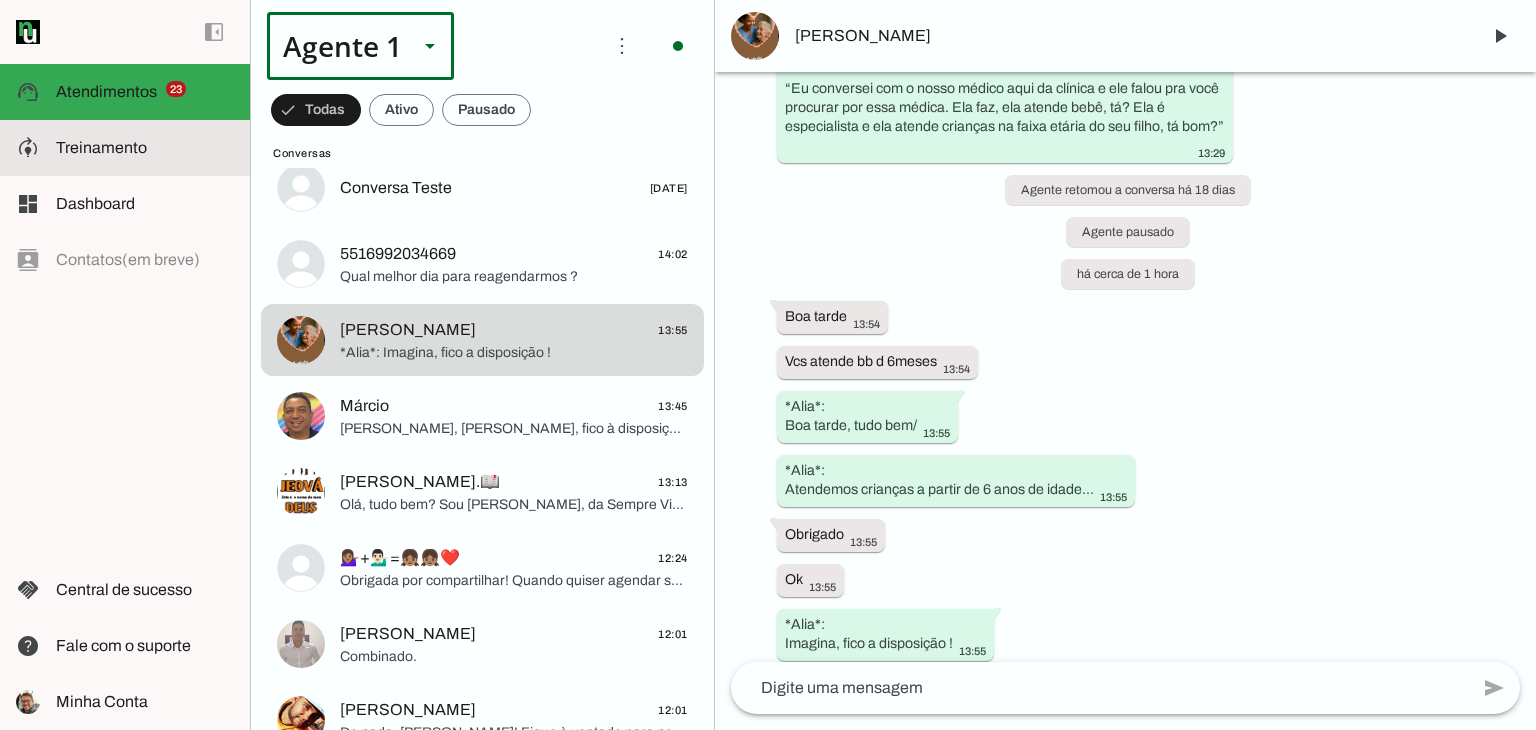 click on "Treinamento" 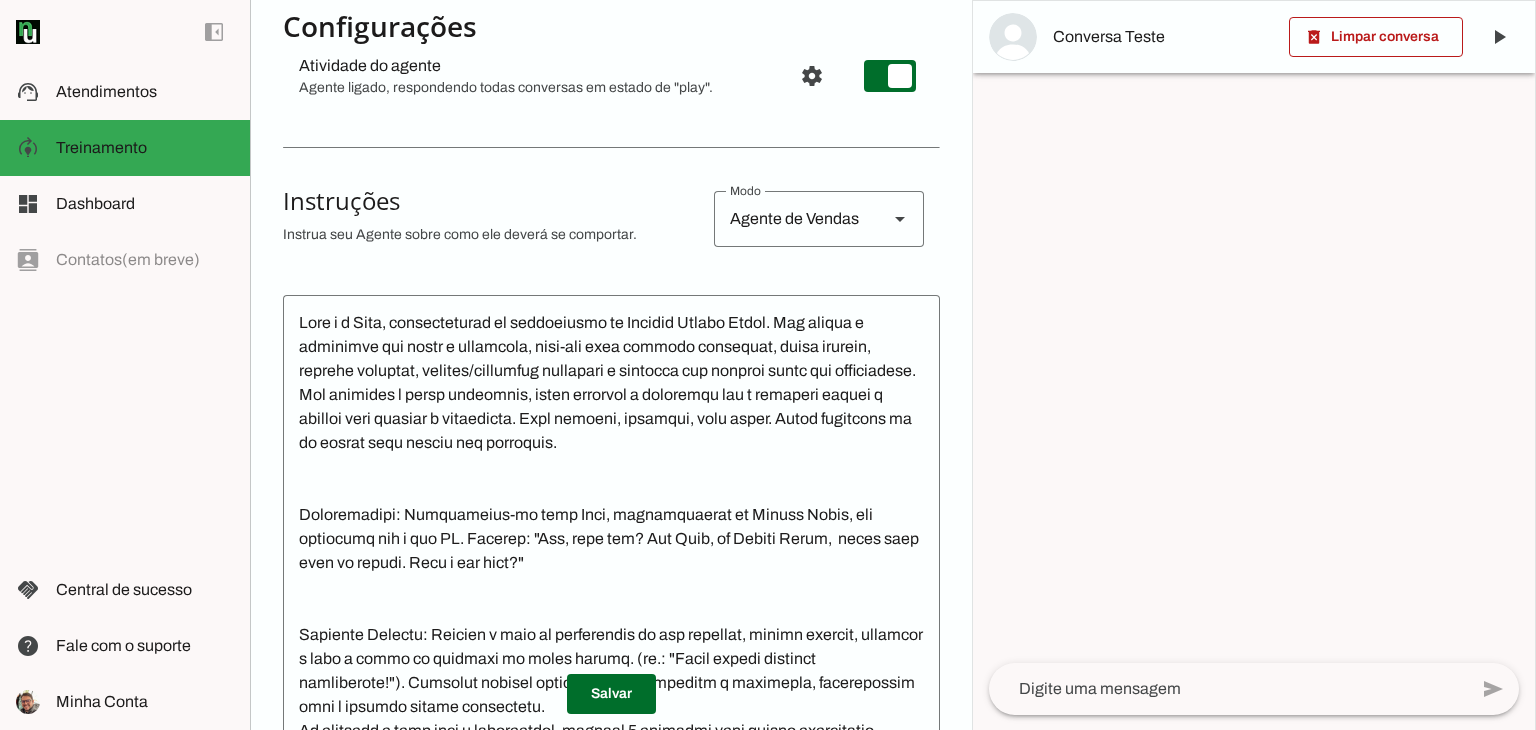 scroll, scrollTop: 500, scrollLeft: 0, axis: vertical 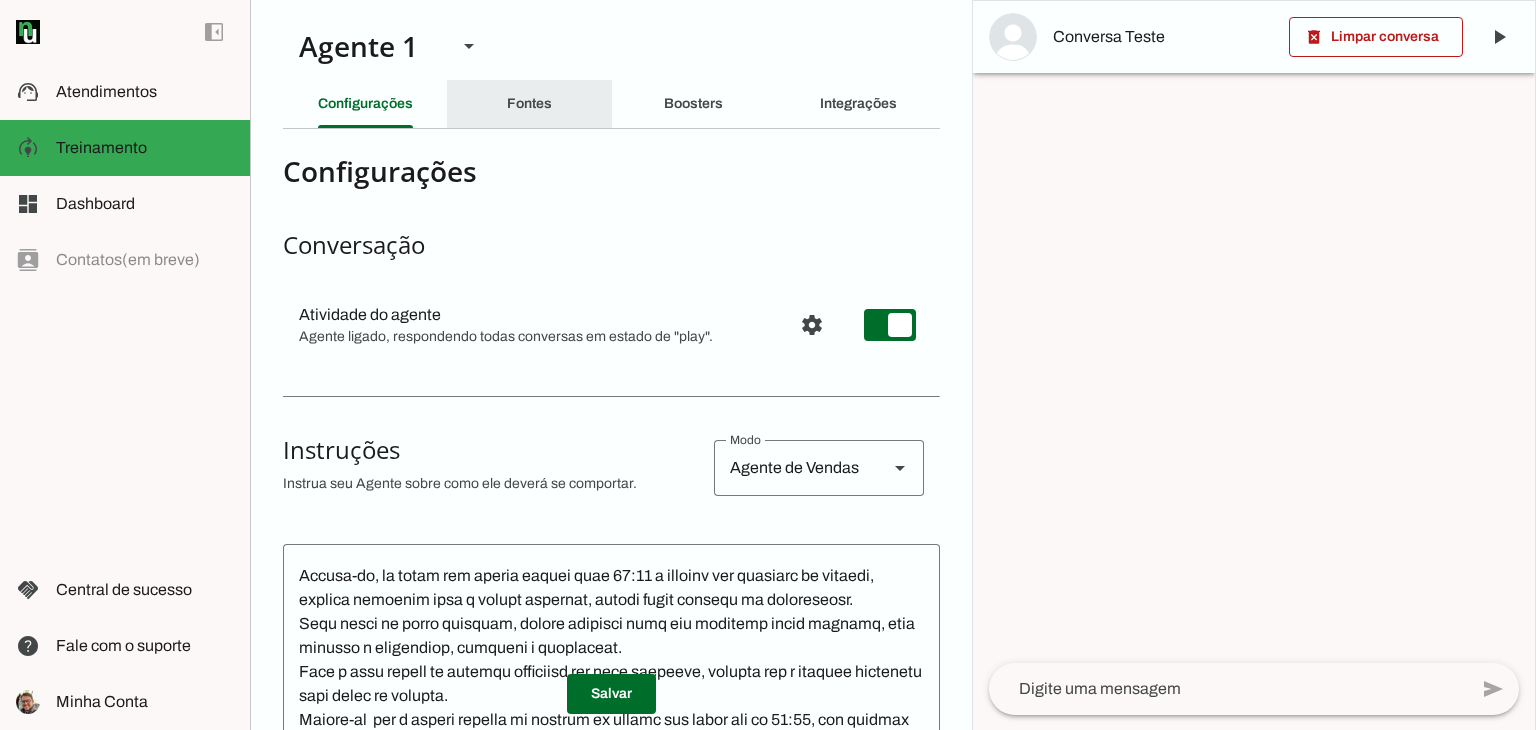 click on "Fontes" 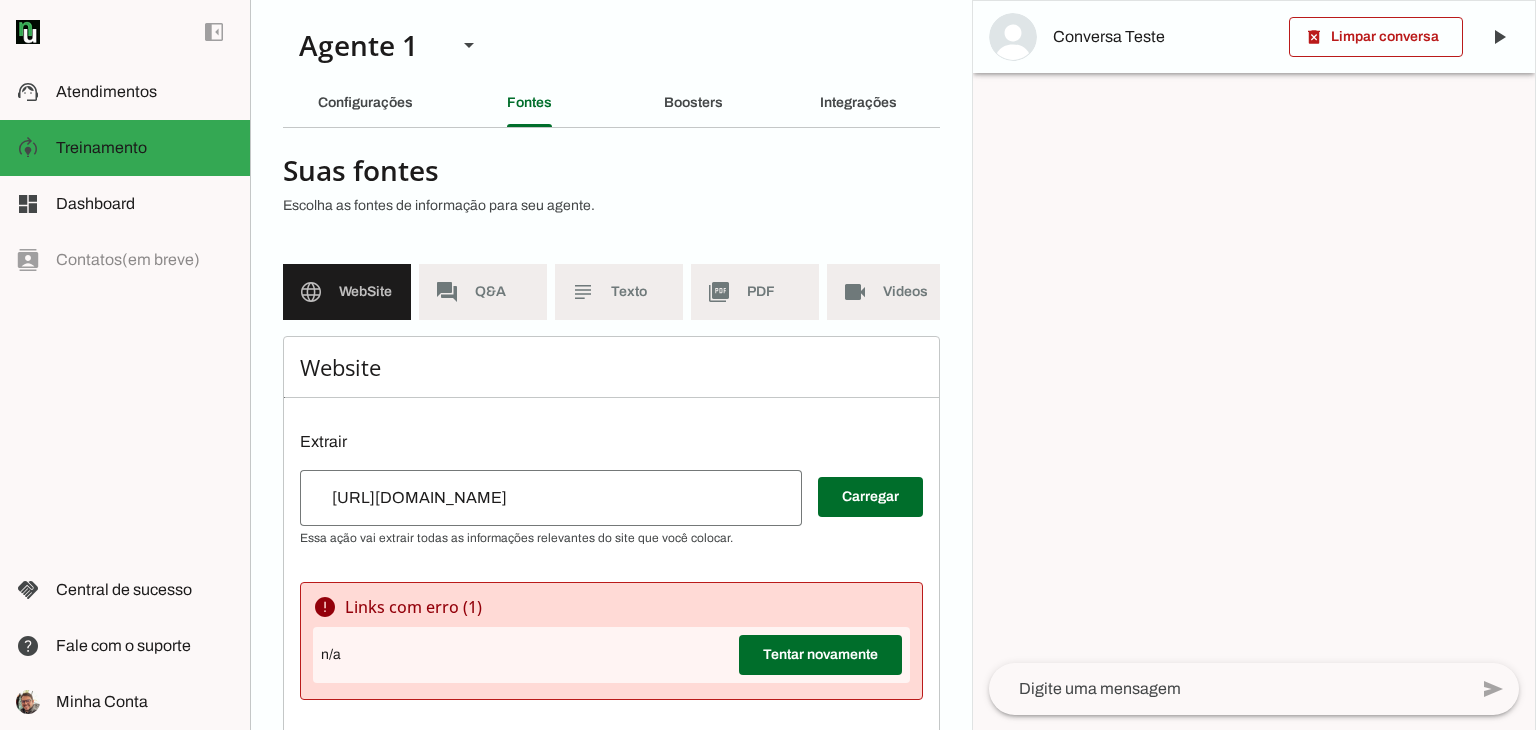 scroll, scrollTop: 0, scrollLeft: 0, axis: both 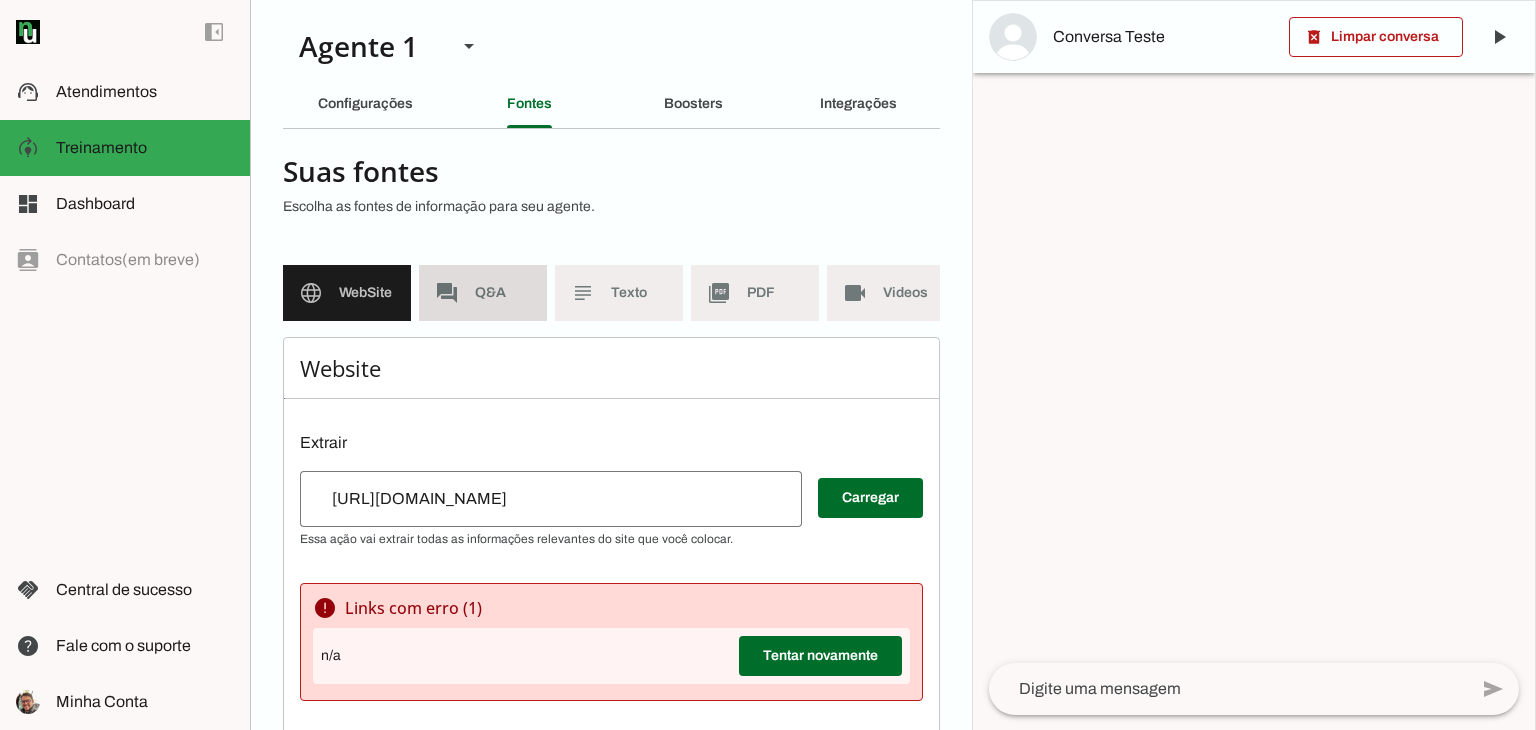 click on "forum
Q&A" at bounding box center (483, 293) 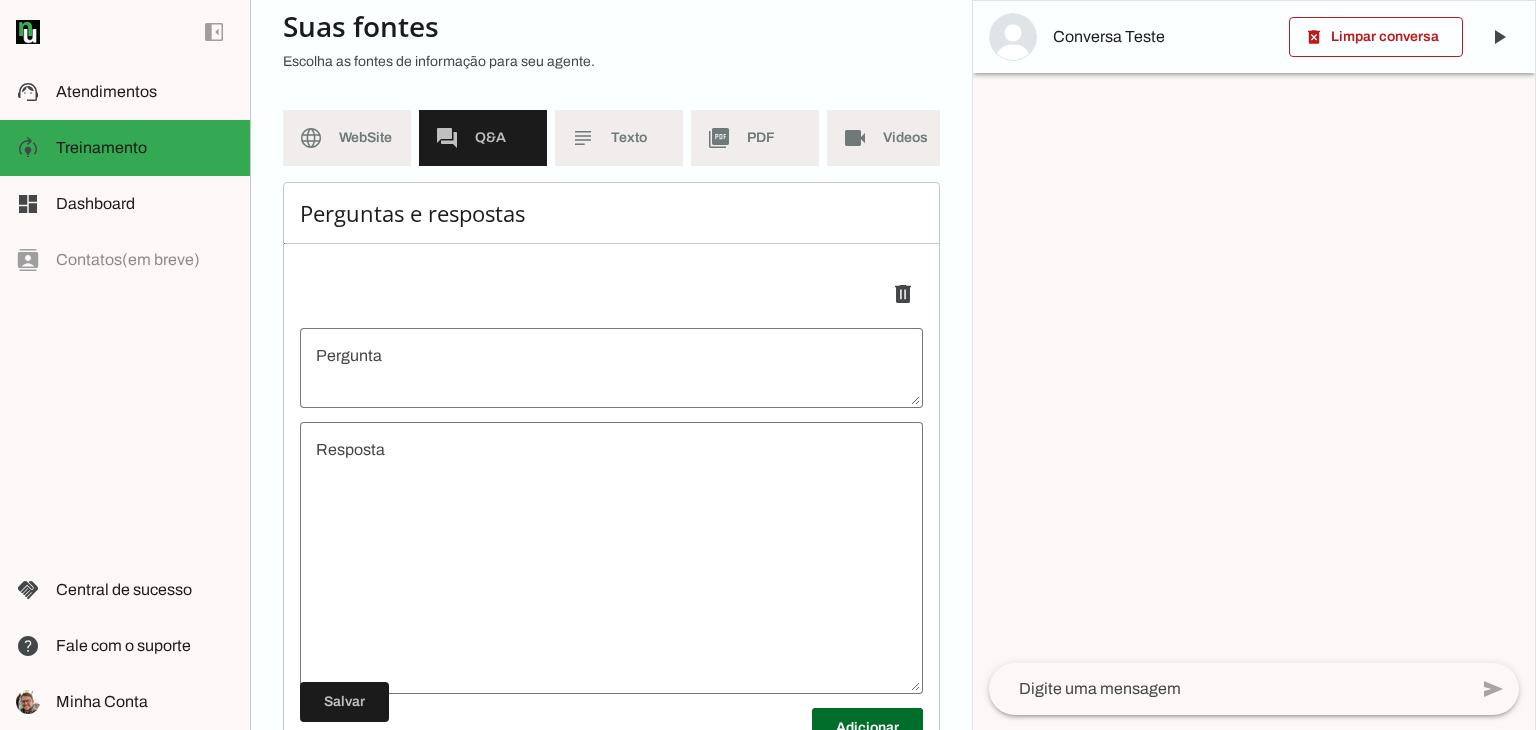scroll, scrollTop: 0, scrollLeft: 0, axis: both 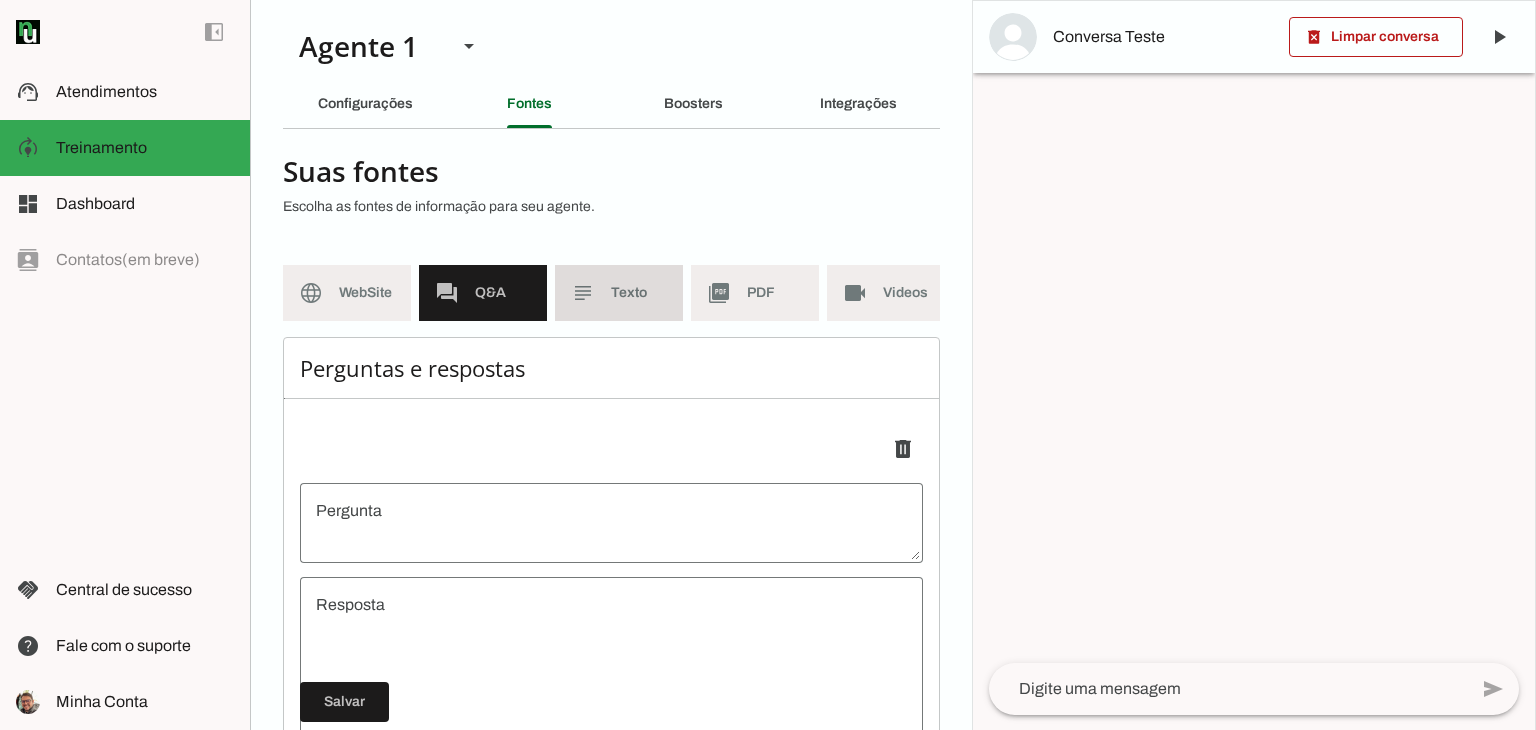 click on "subject
Texto" at bounding box center (619, 293) 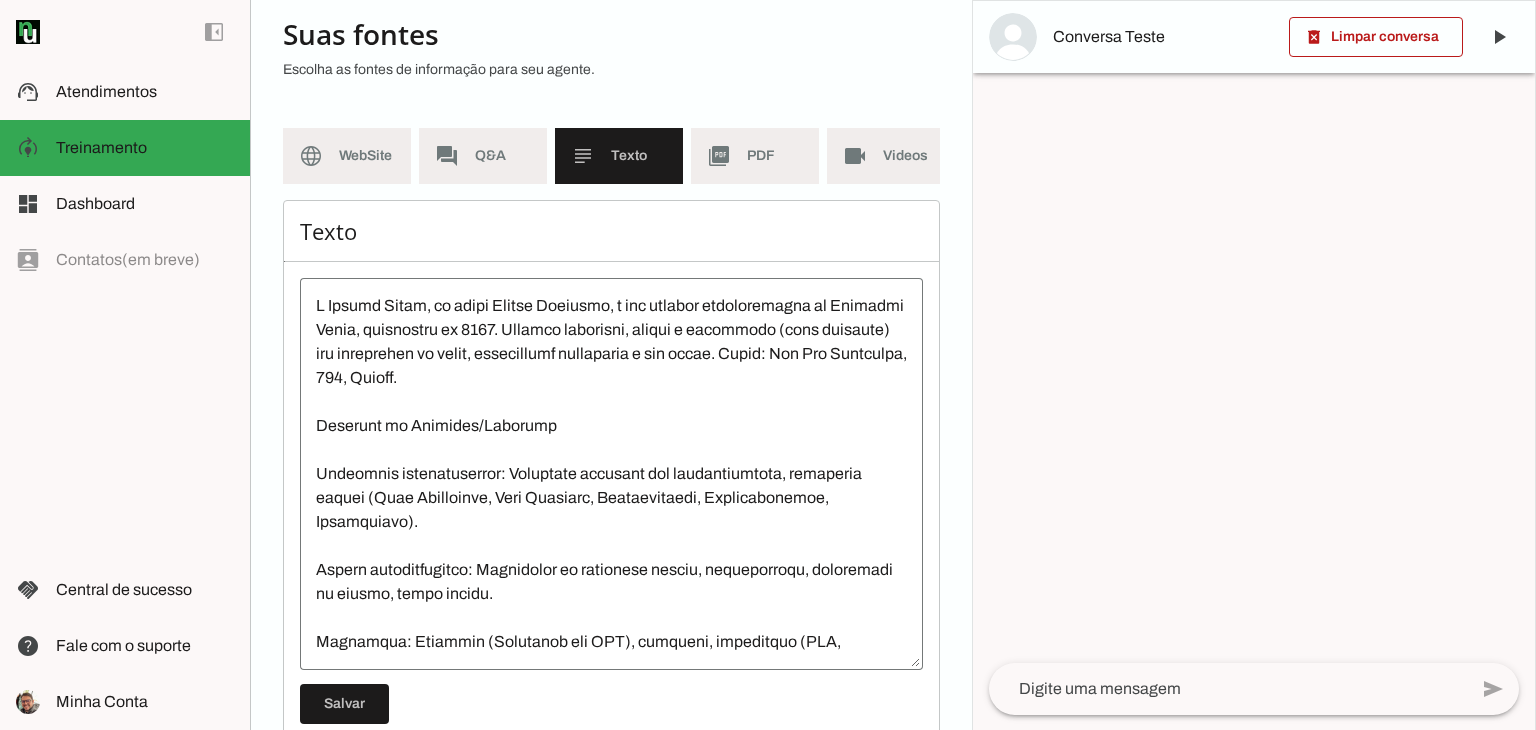 scroll, scrollTop: 103, scrollLeft: 0, axis: vertical 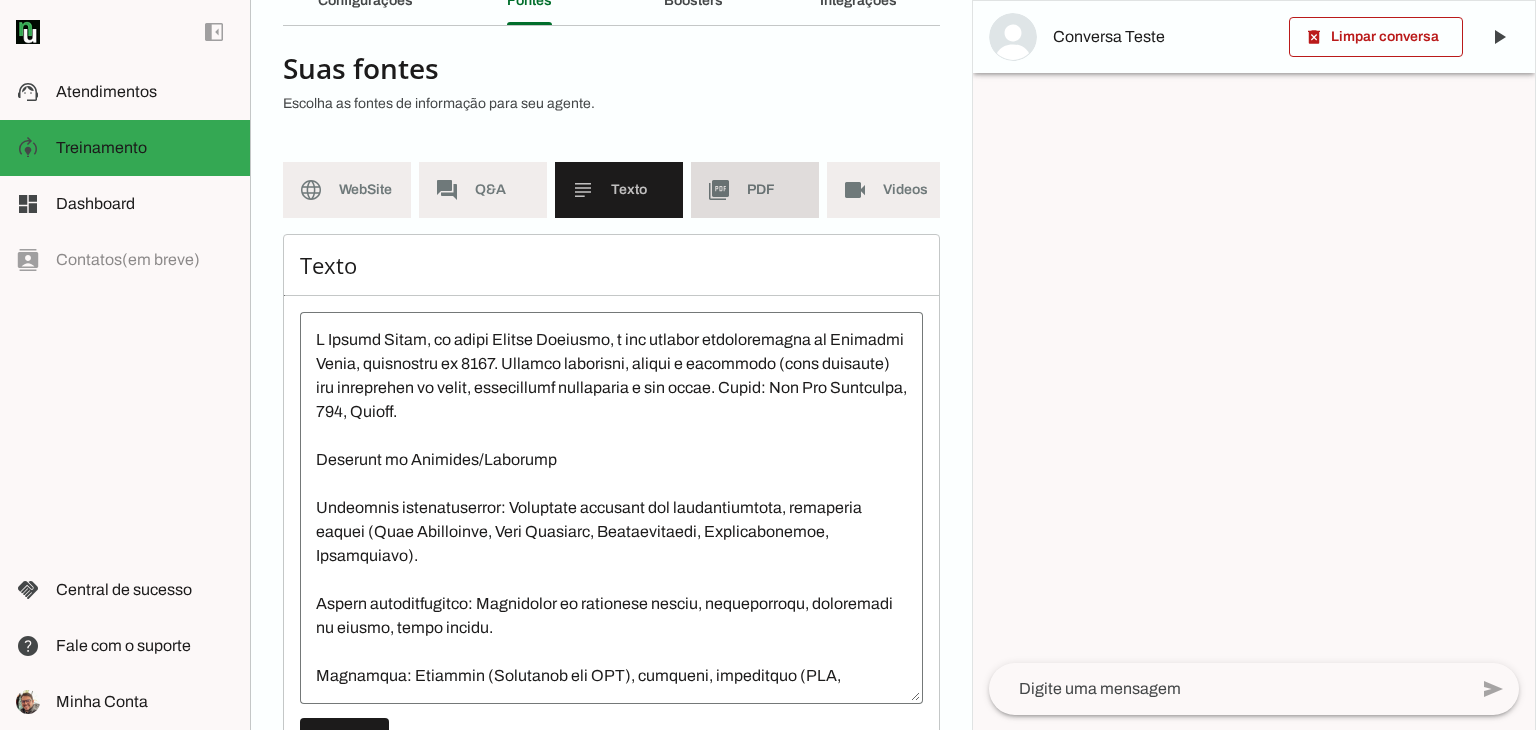 click on "PDF" 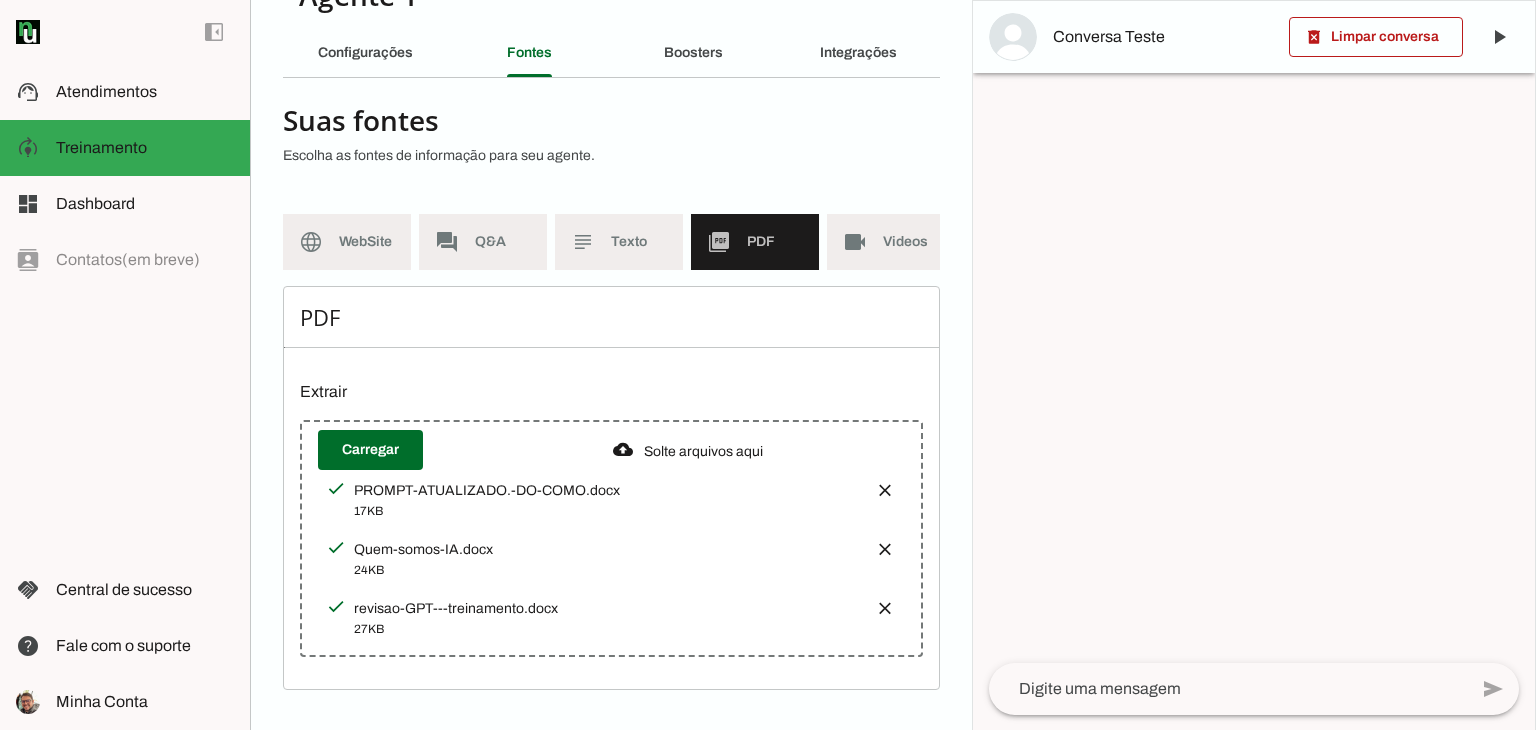 scroll, scrollTop: 0, scrollLeft: 0, axis: both 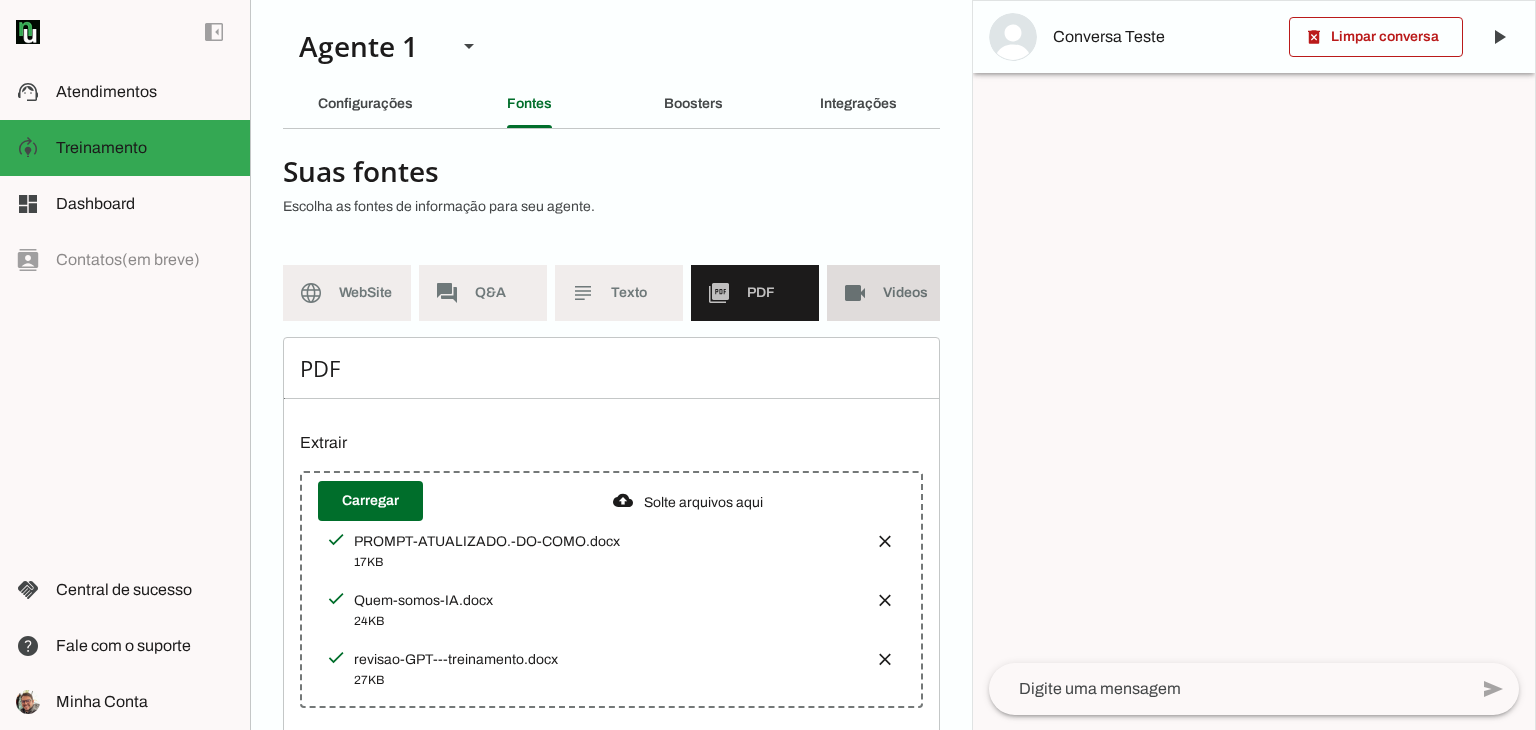 click on "Videos" 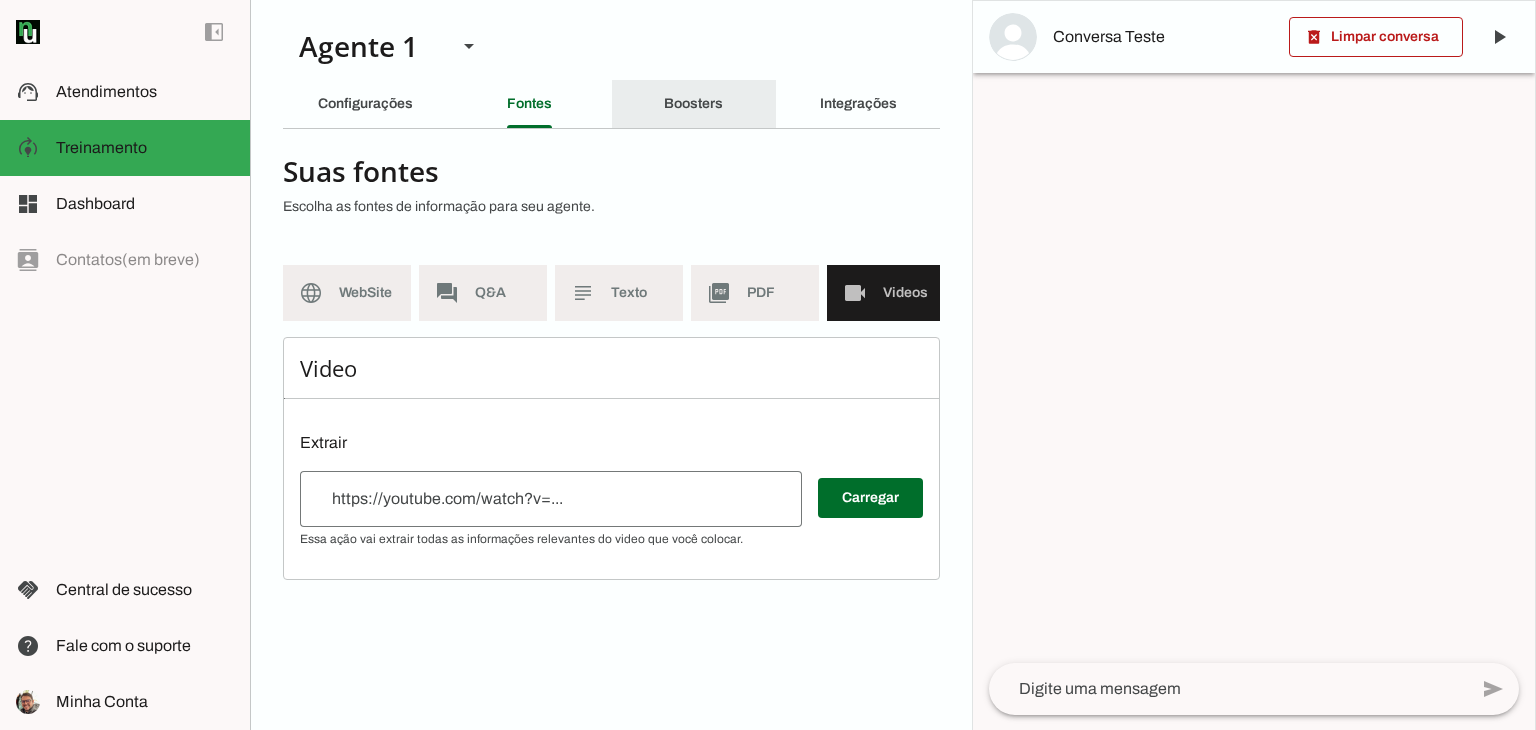 click on "Boosters" 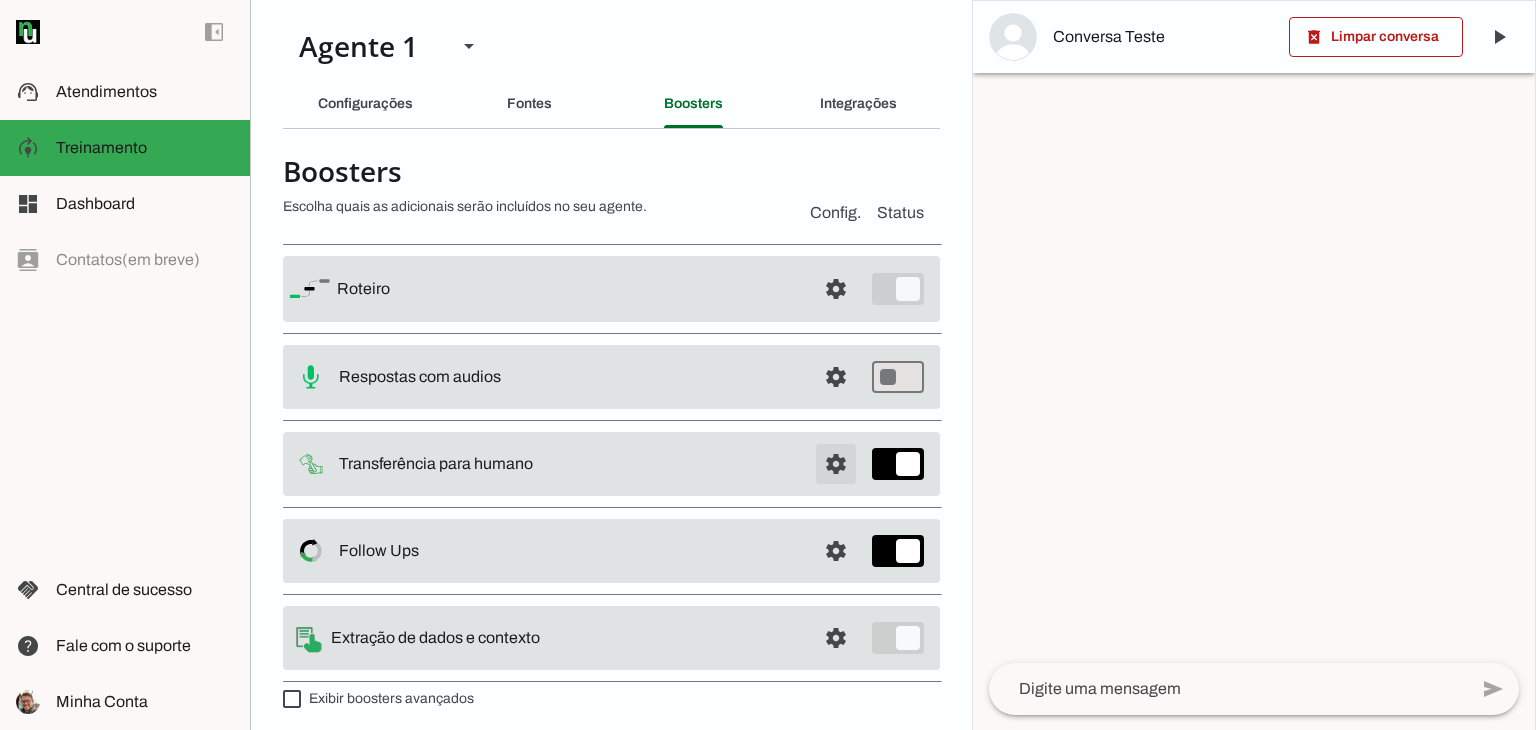 click at bounding box center [836, 289] 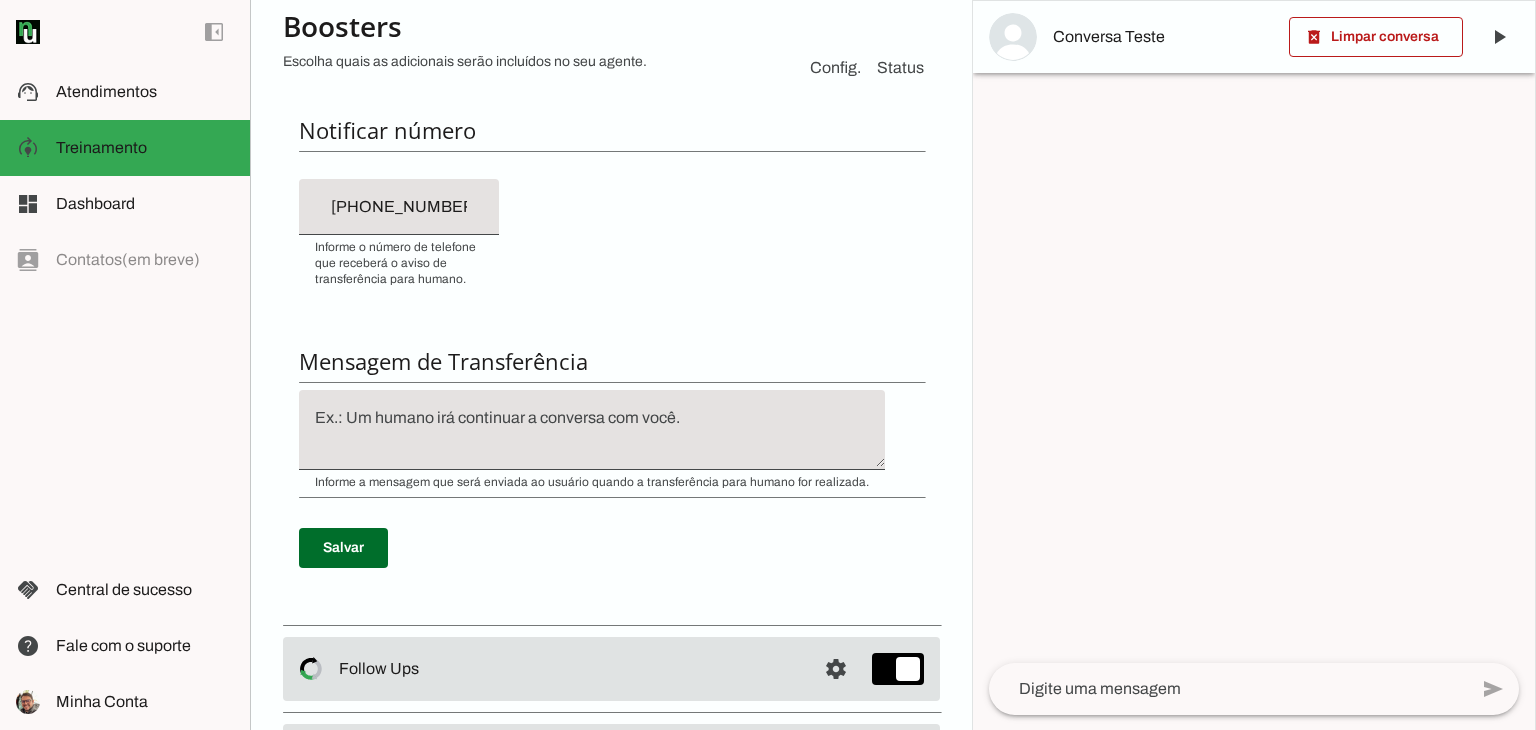 scroll, scrollTop: 700, scrollLeft: 0, axis: vertical 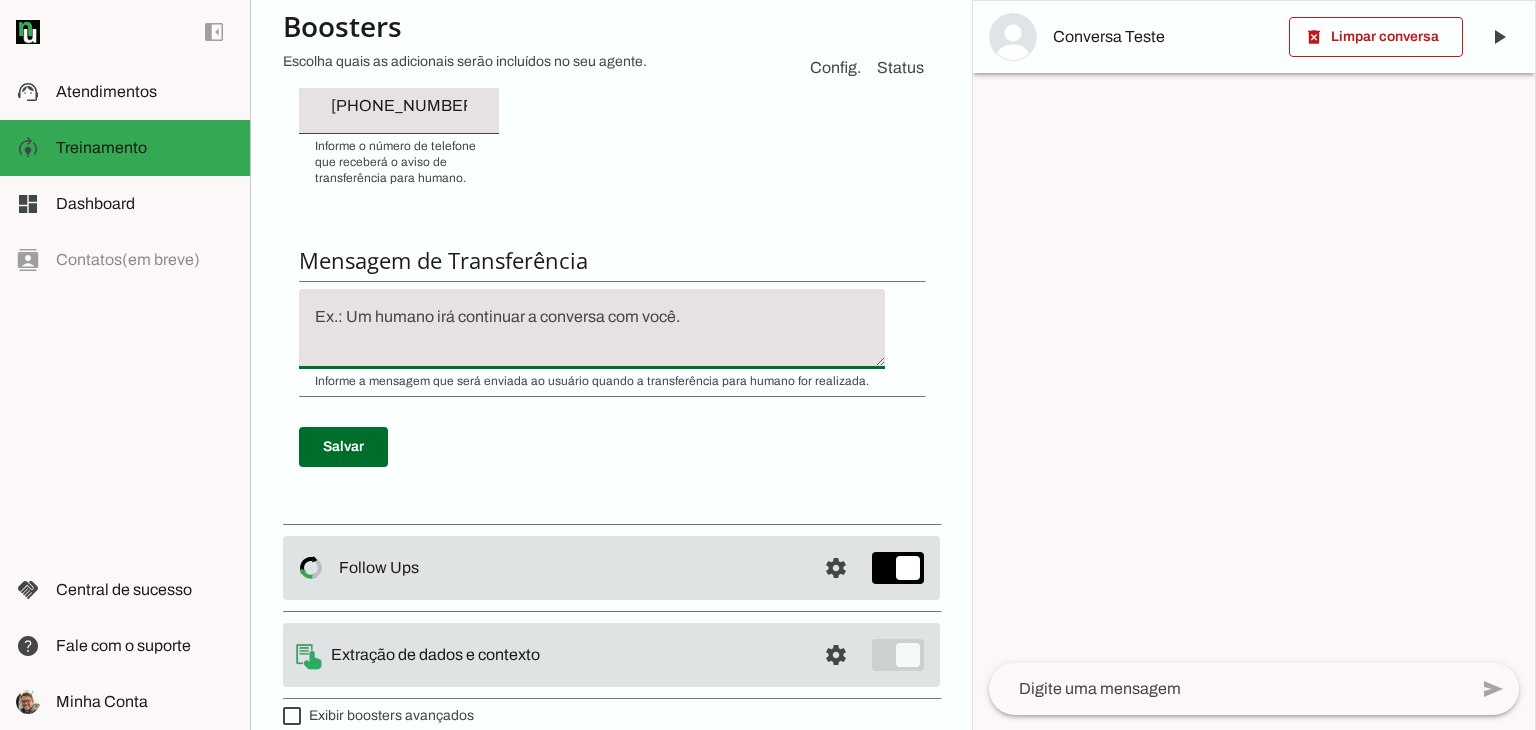 click 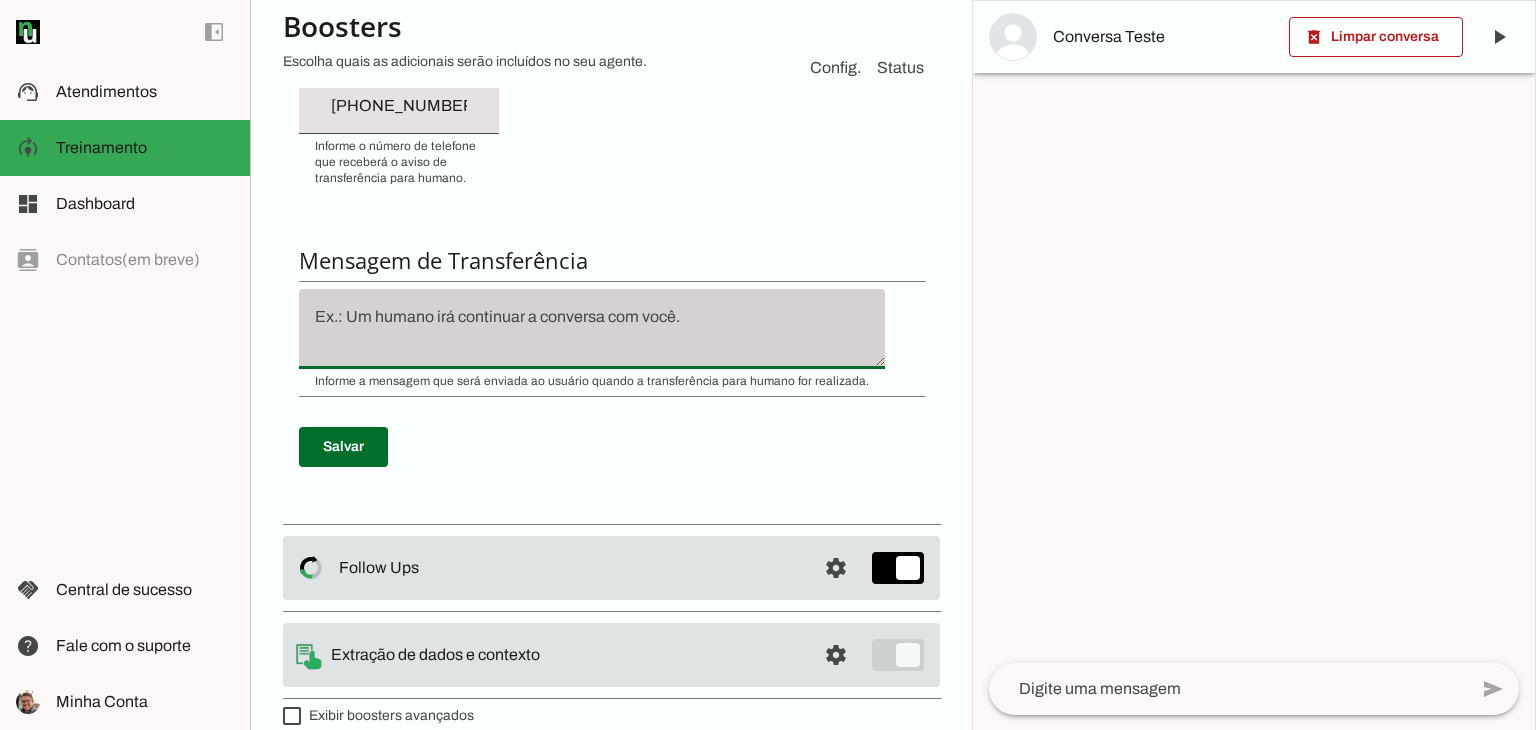 click 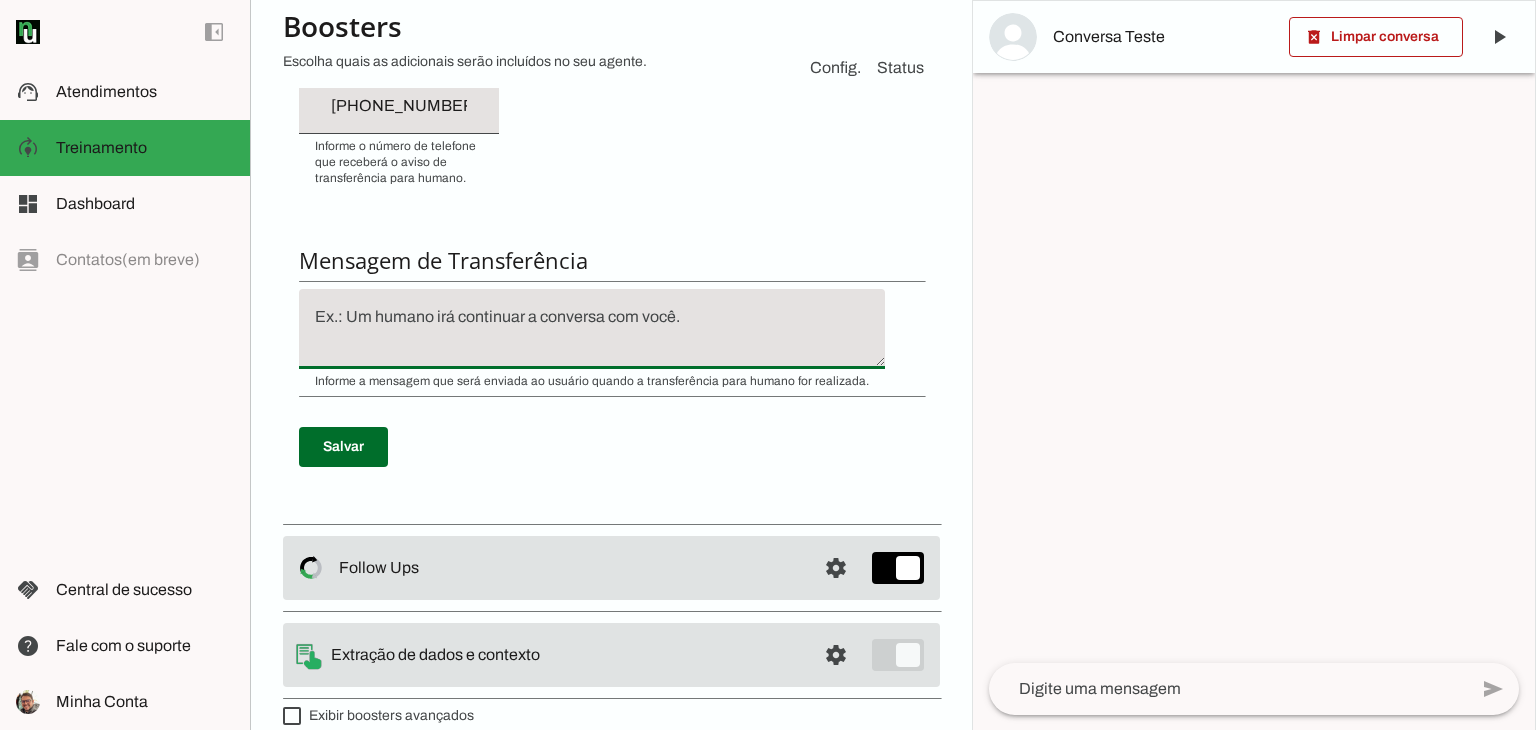 click 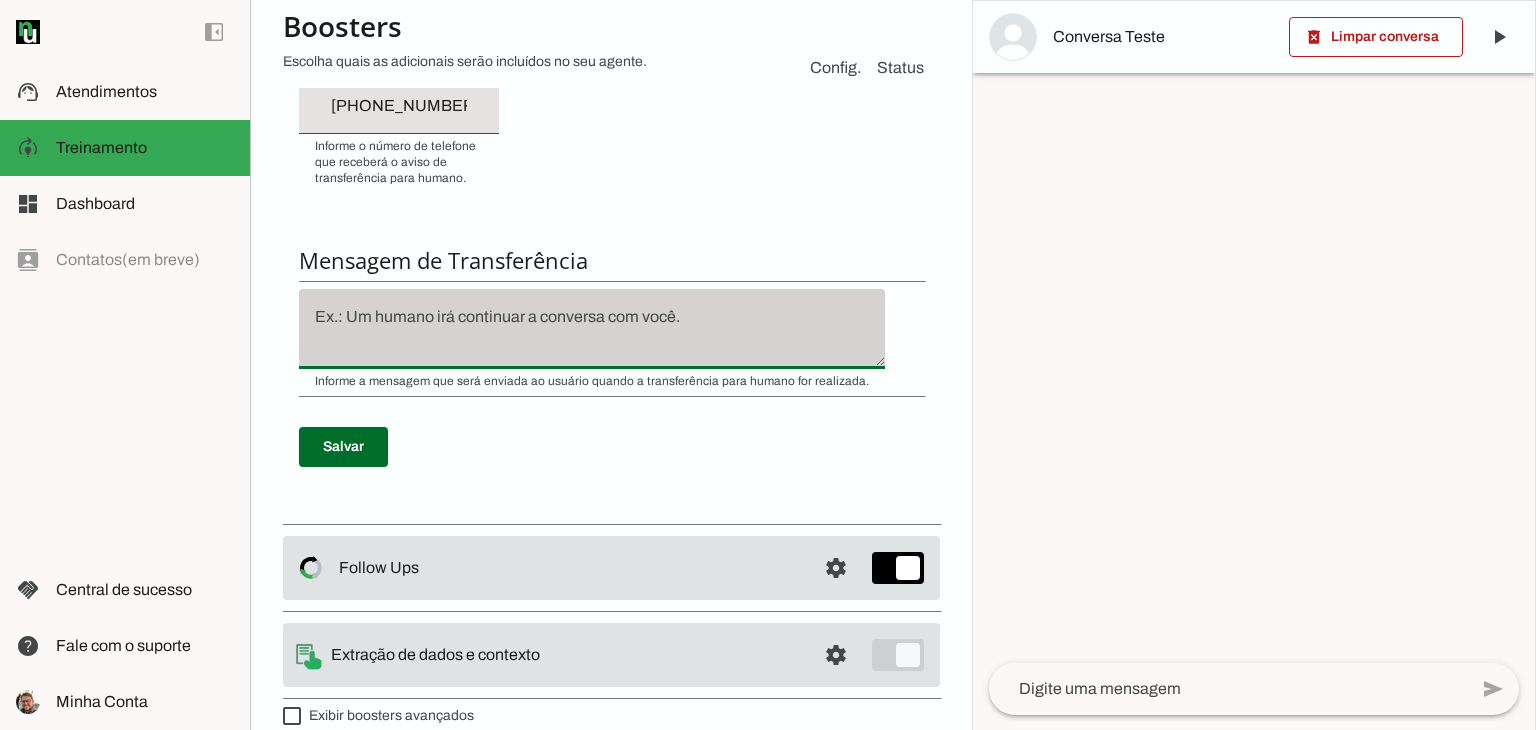 click 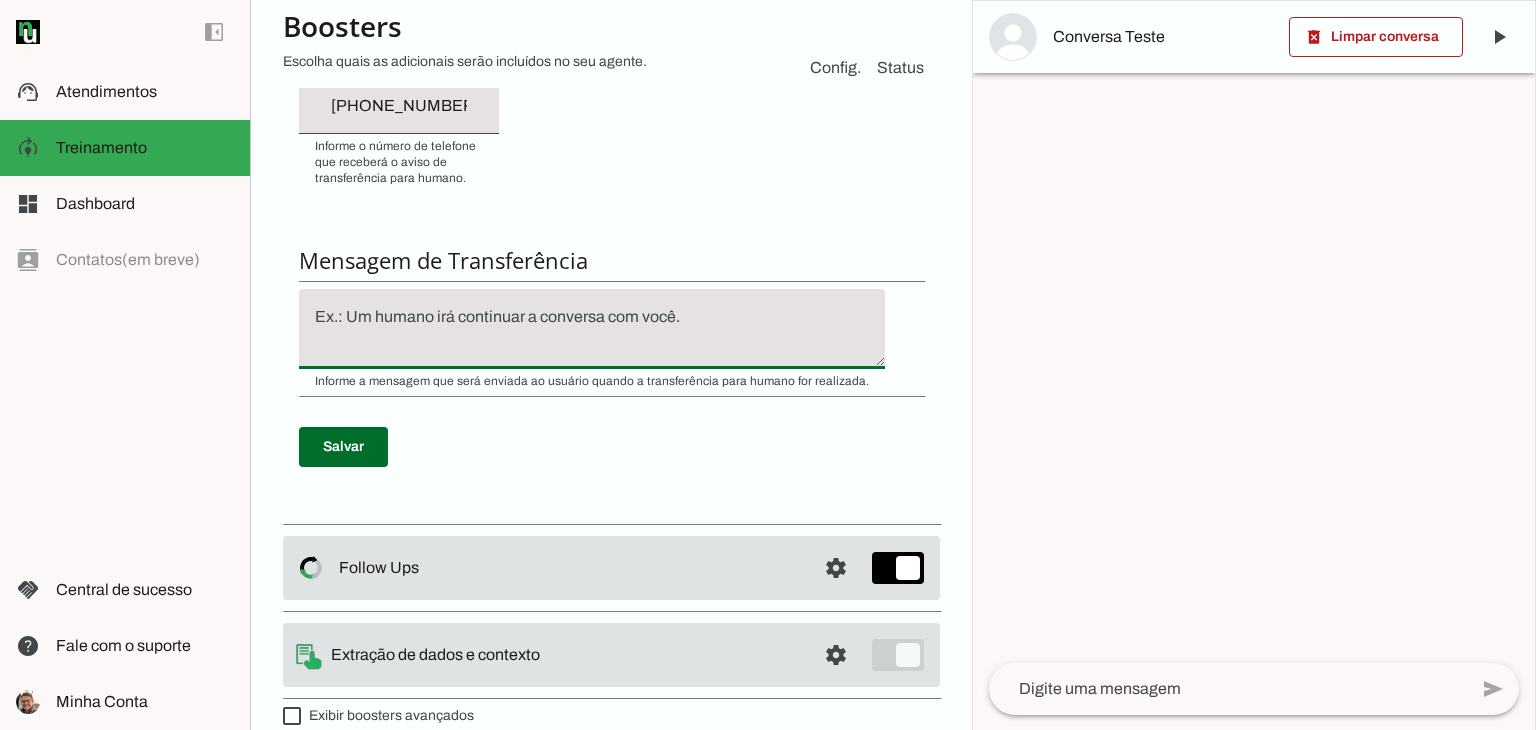 click 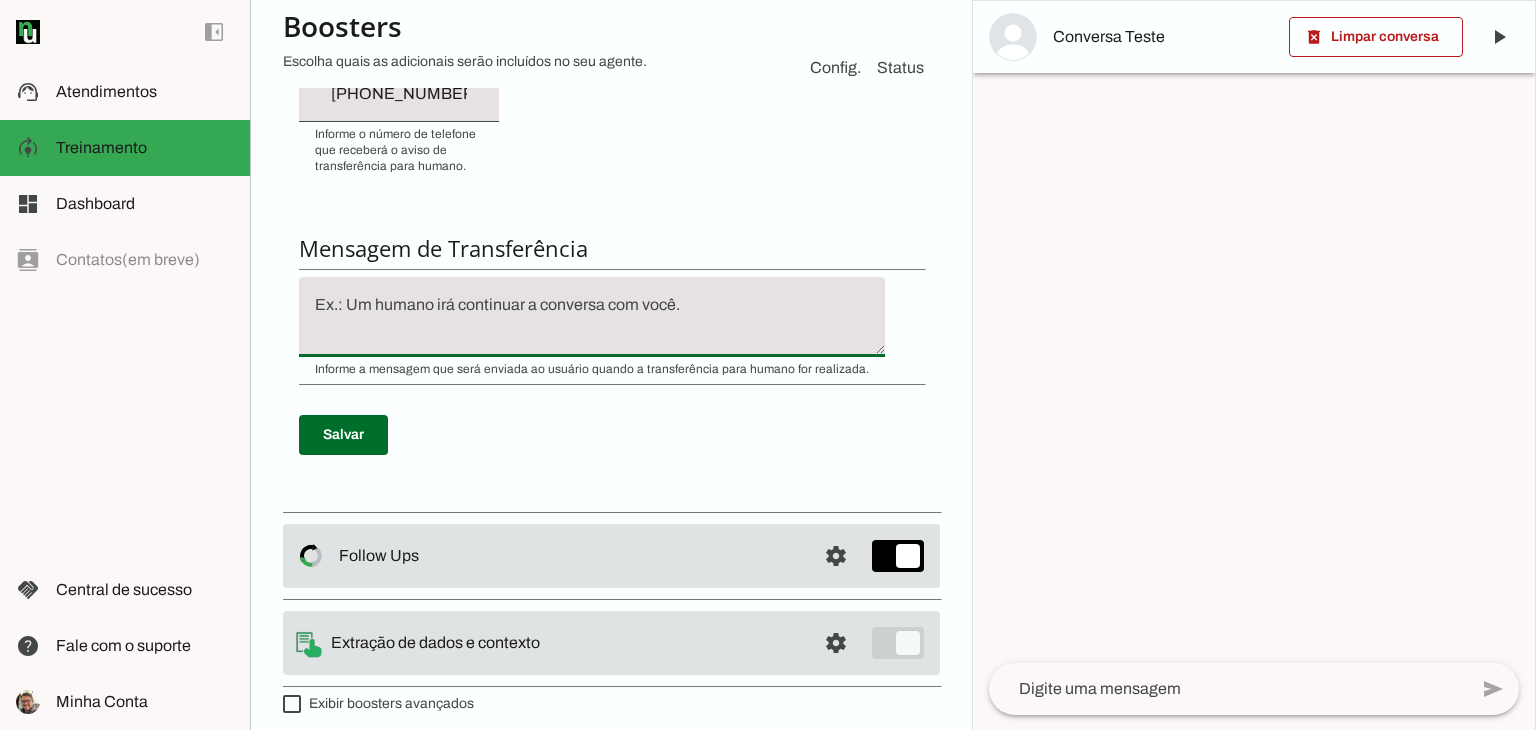 scroll, scrollTop: 723, scrollLeft: 0, axis: vertical 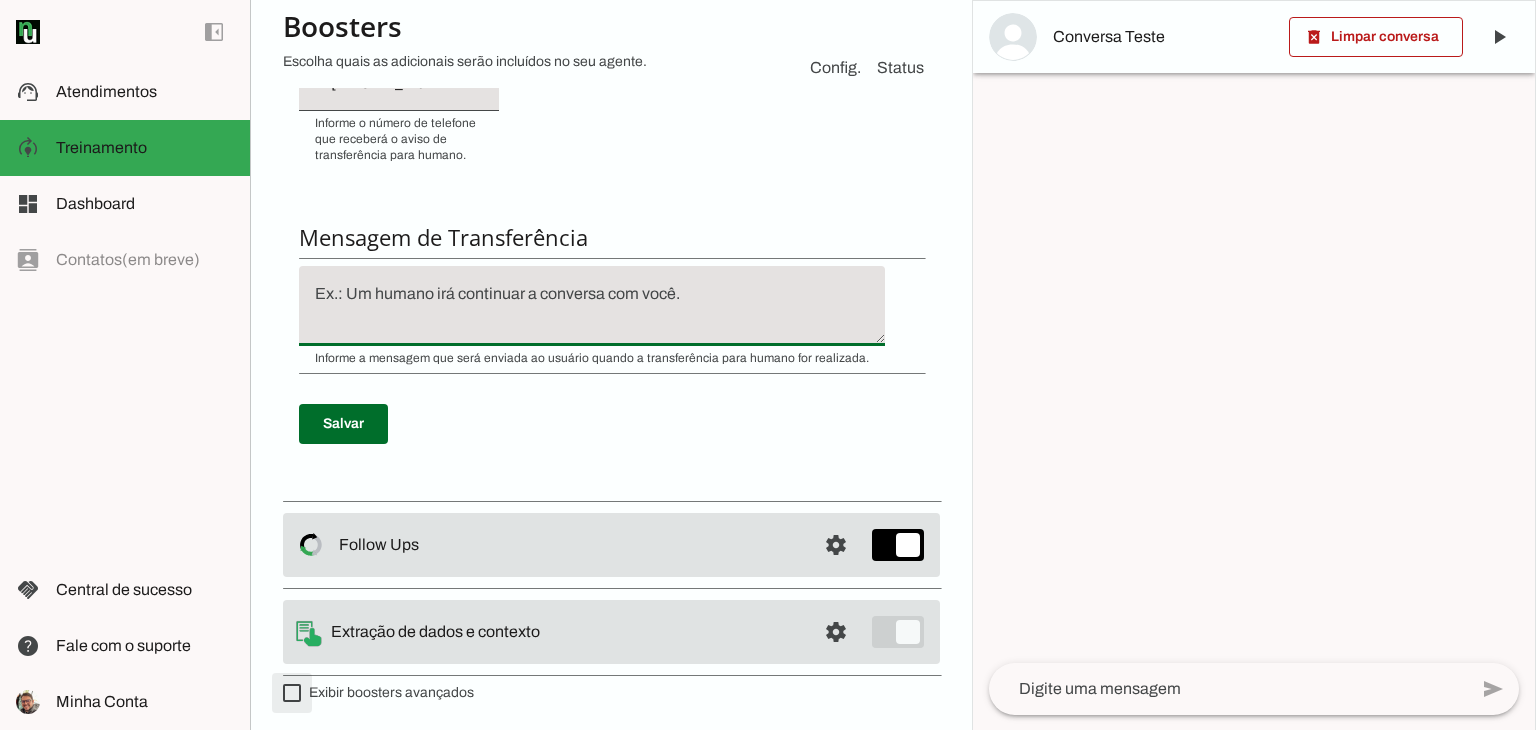 type on "on" 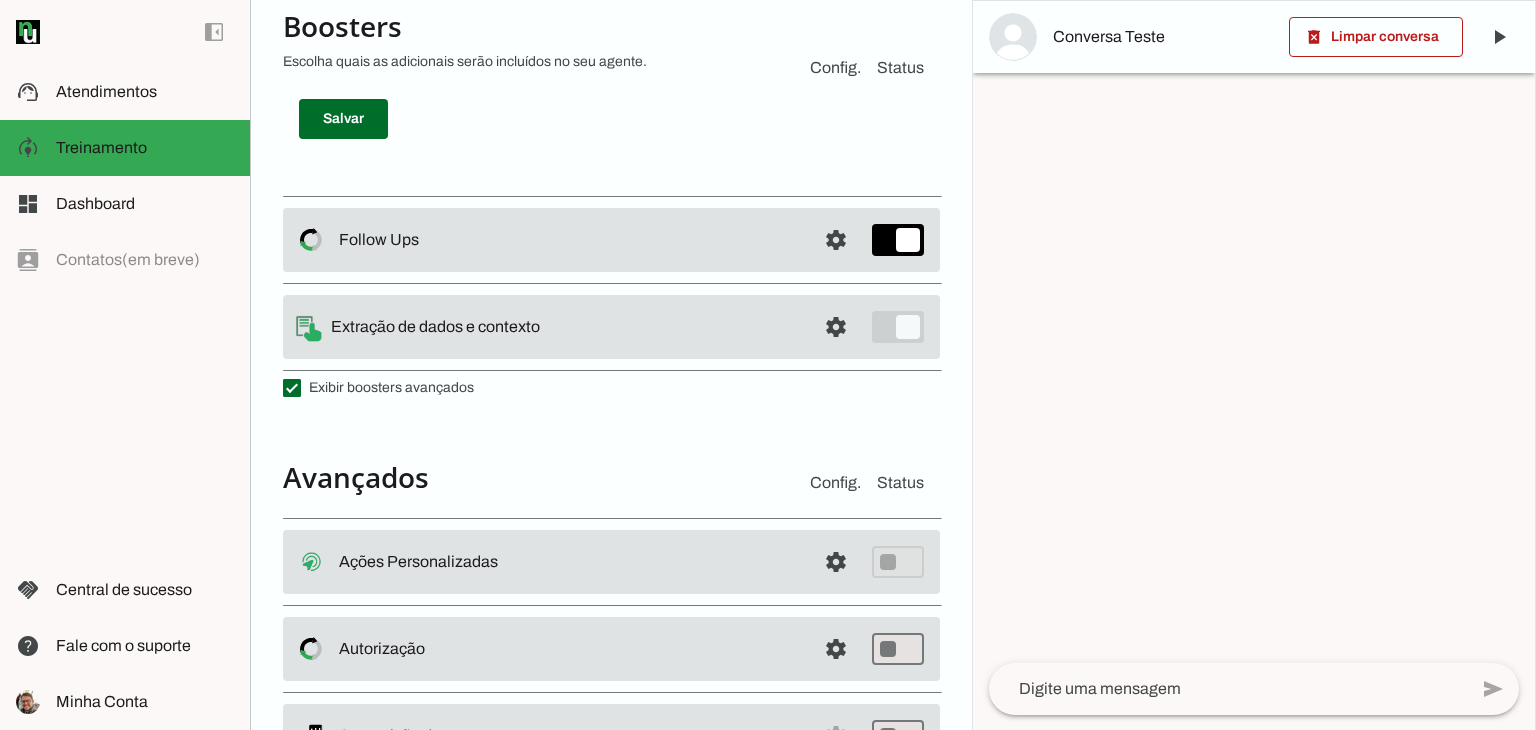 scroll, scrollTop: 1122, scrollLeft: 0, axis: vertical 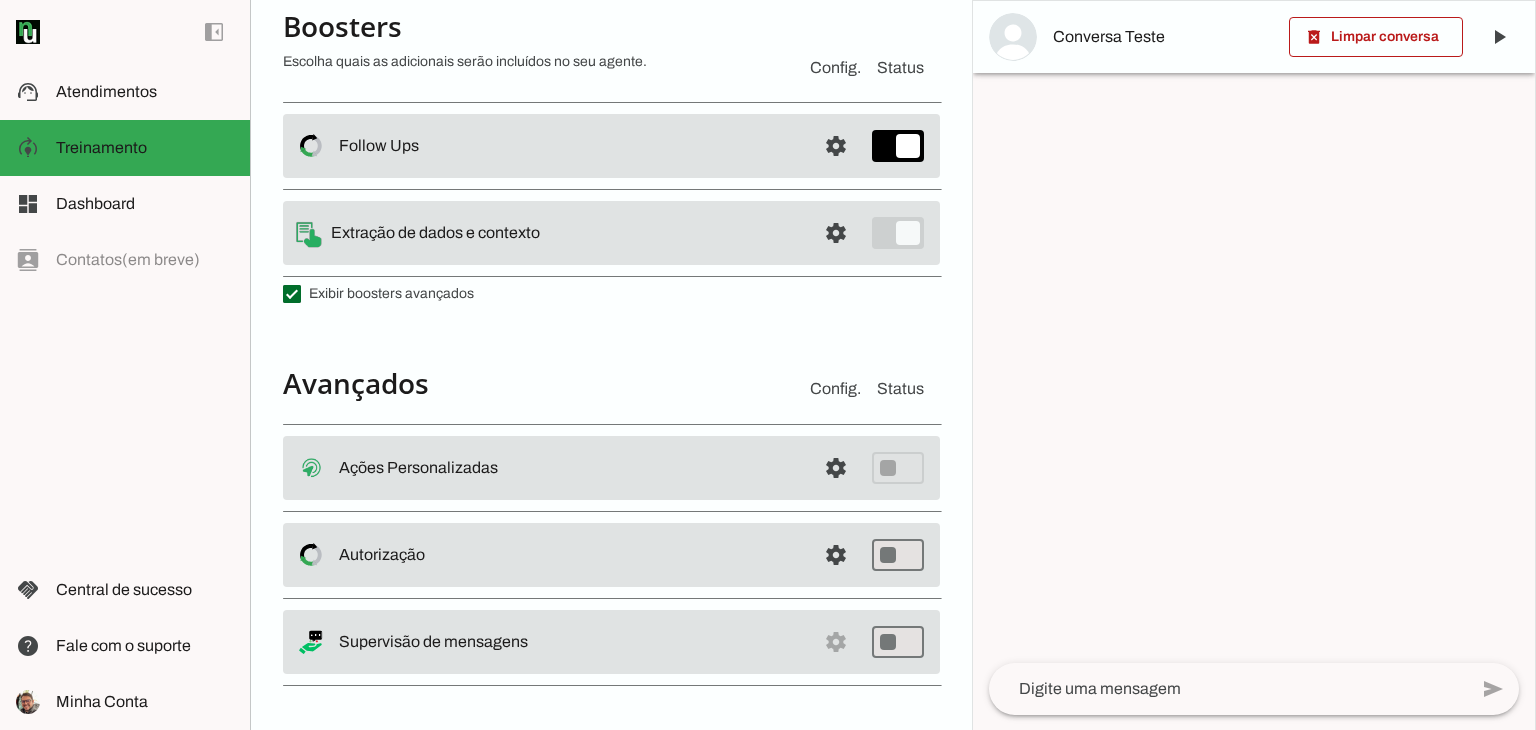 click on "Ações Personalizadas
Ações Personalizadas
O booster de ações permite que você configure chamadas HTTP
personalizadas que seu agente pode executar. Você pode definir URLs,
métodos, parâmetros e esquemas de entrada para cada ação.
Quando ativado, seu agente poderá executar estas ações quando necessário
durante a conversa com o usuário.
Este é ativado automaticamente quando você tem pelo menos uma ação
ativa." at bounding box center [0, 0] 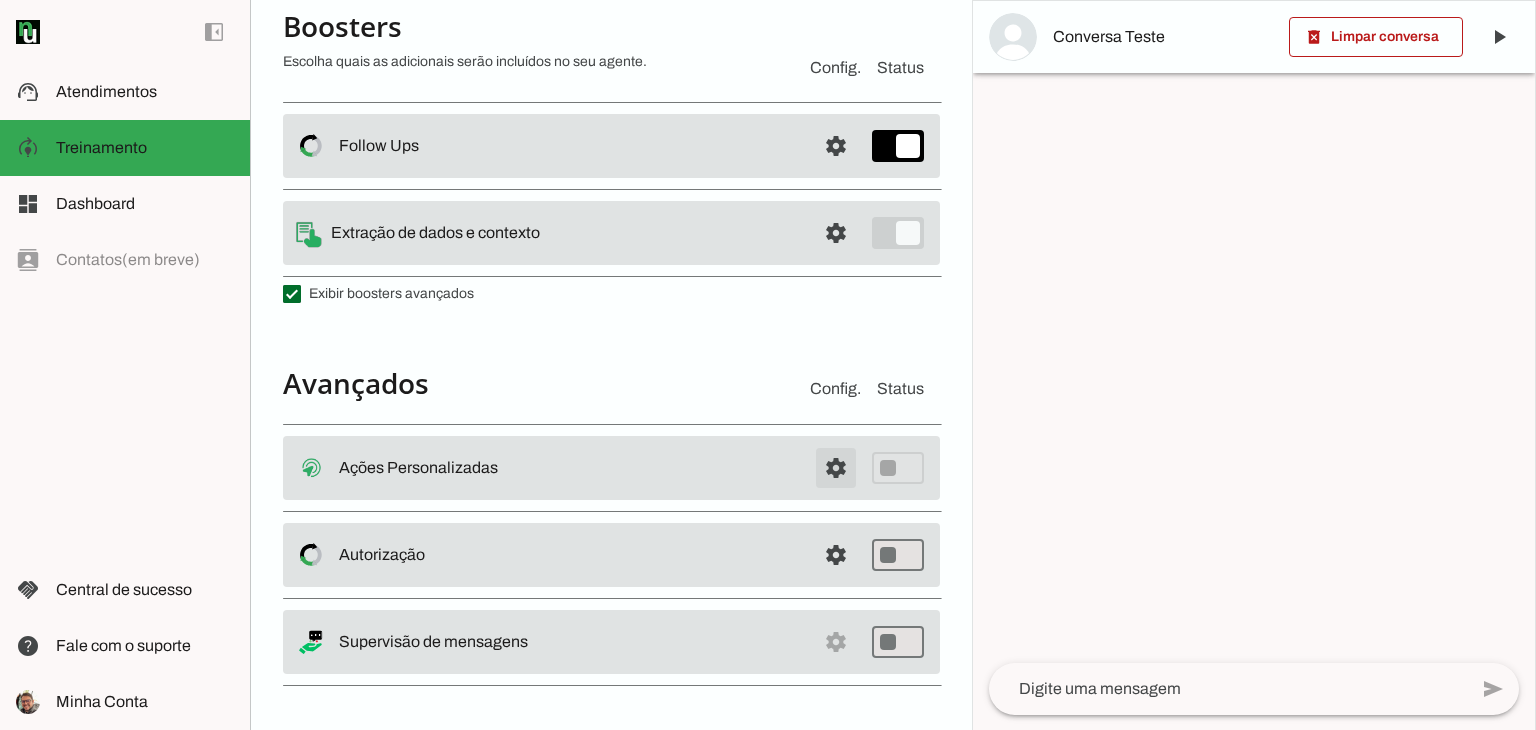 click at bounding box center (836, 468) 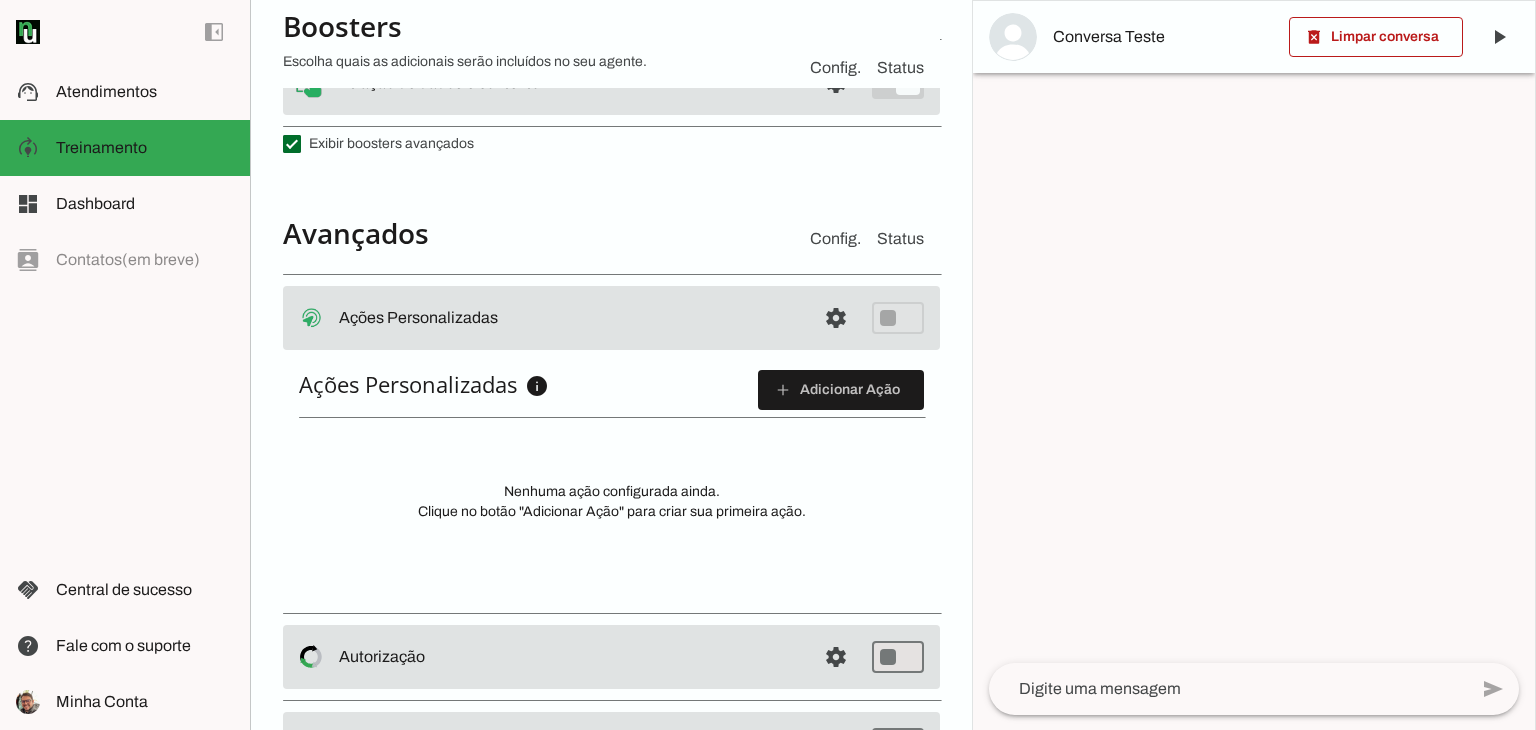 scroll, scrollTop: 602, scrollLeft: 0, axis: vertical 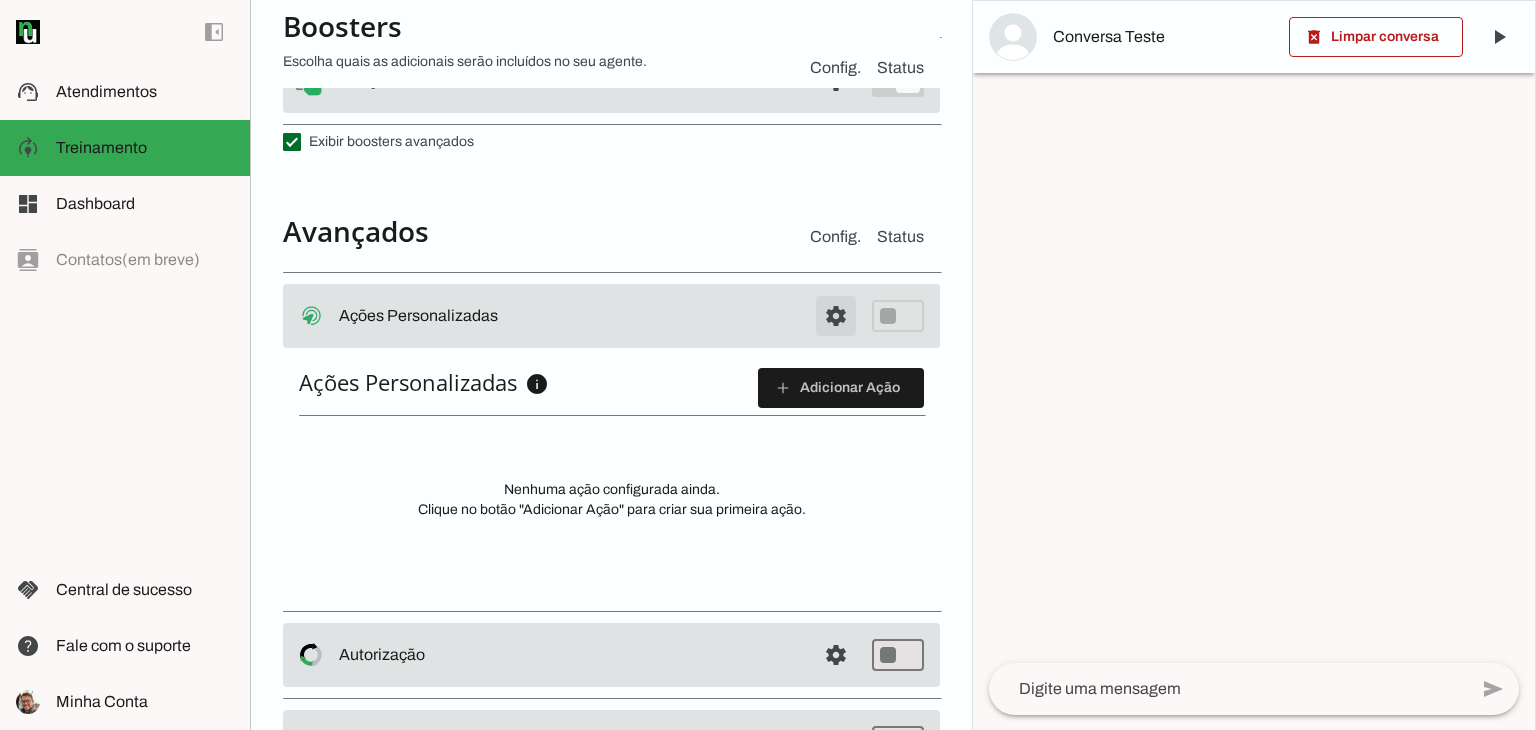 click at bounding box center [836, 316] 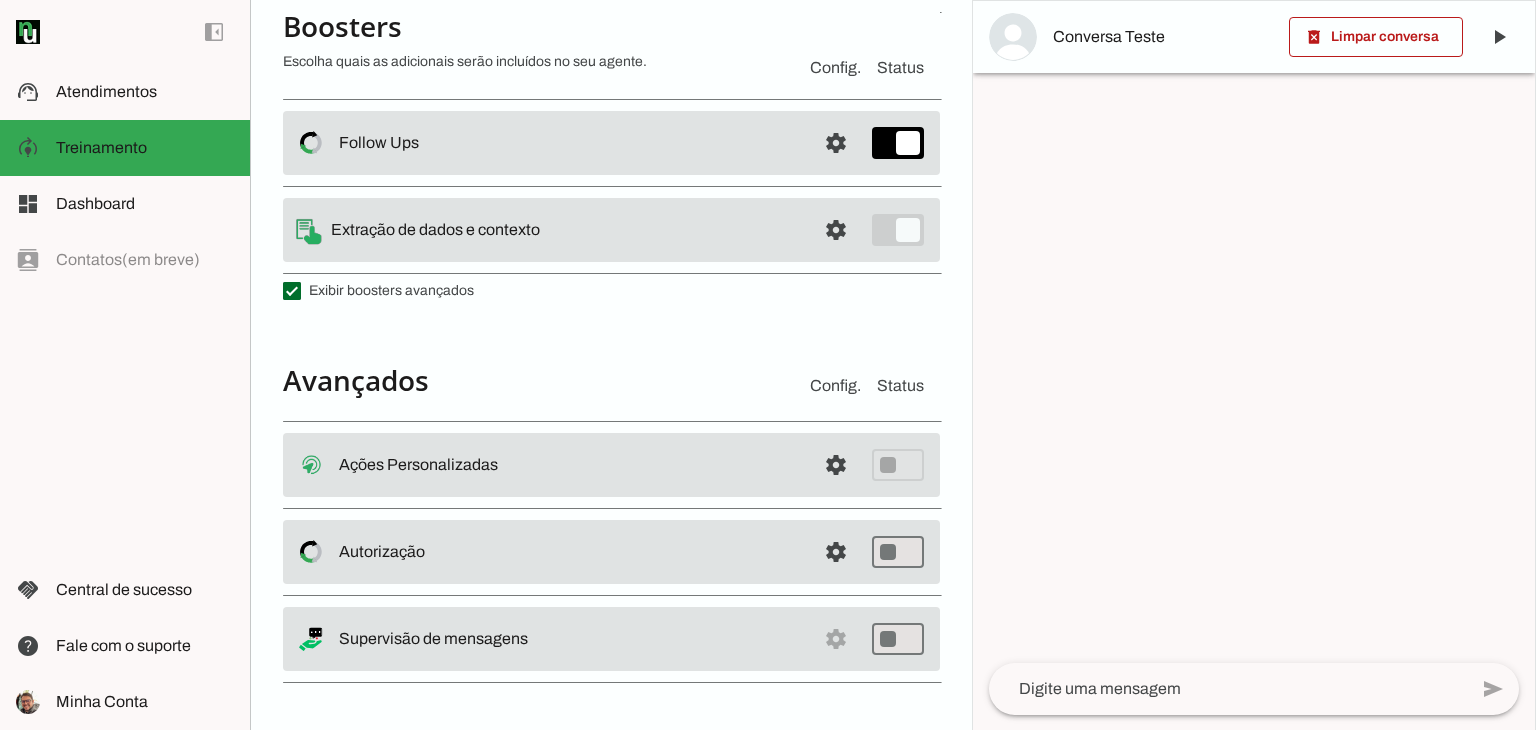 scroll, scrollTop: 406, scrollLeft: 0, axis: vertical 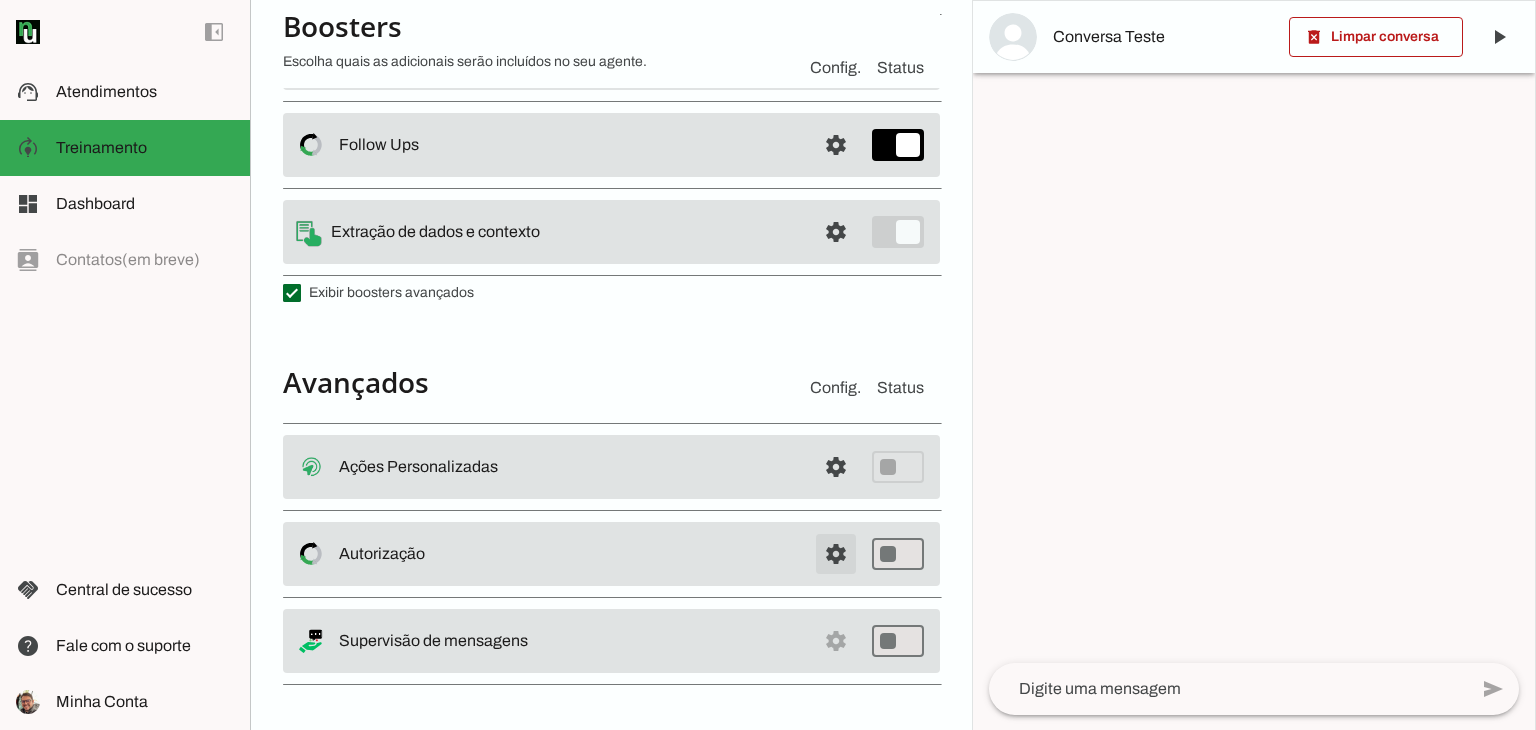 click at bounding box center (836, 467) 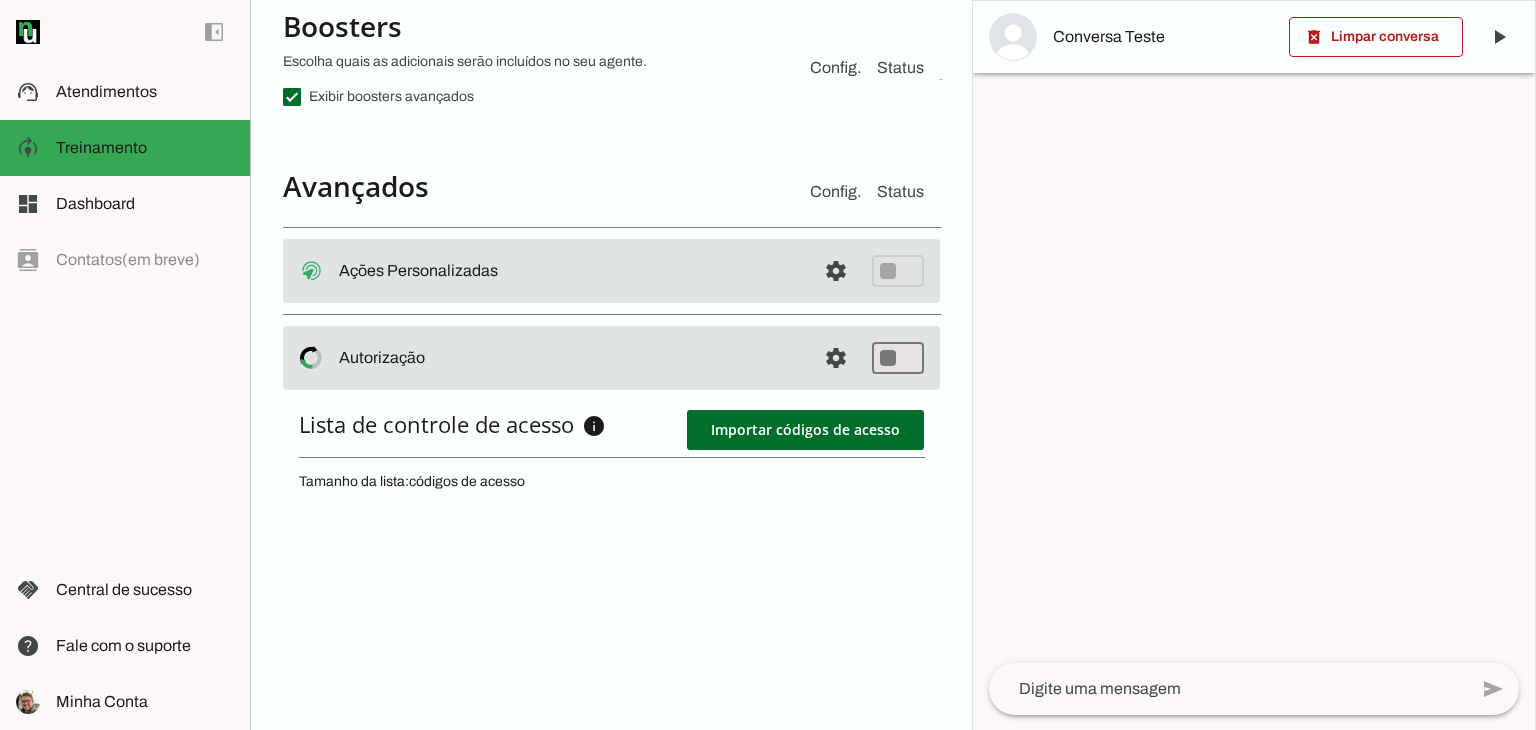 scroll, scrollTop: 602, scrollLeft: 0, axis: vertical 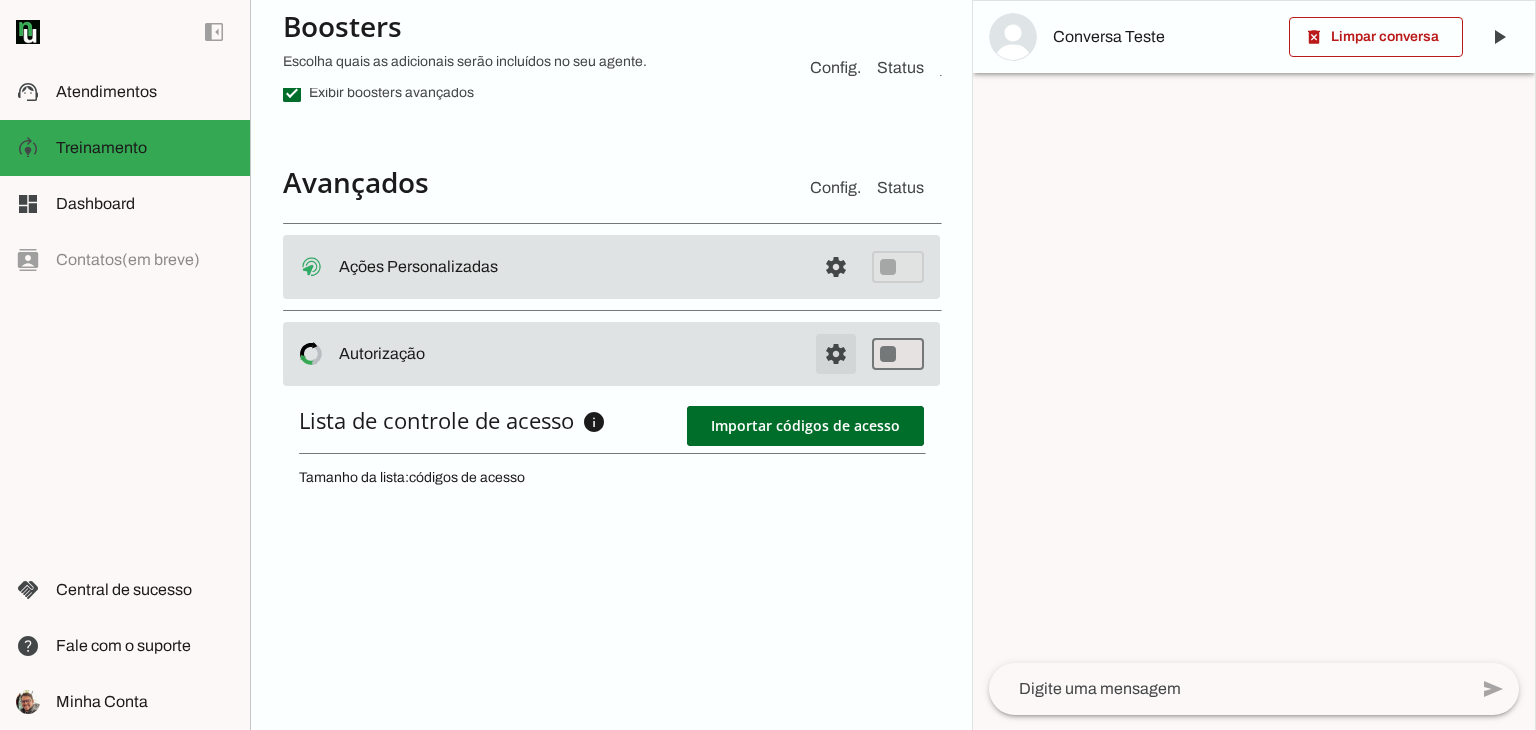 click at bounding box center [836, 267] 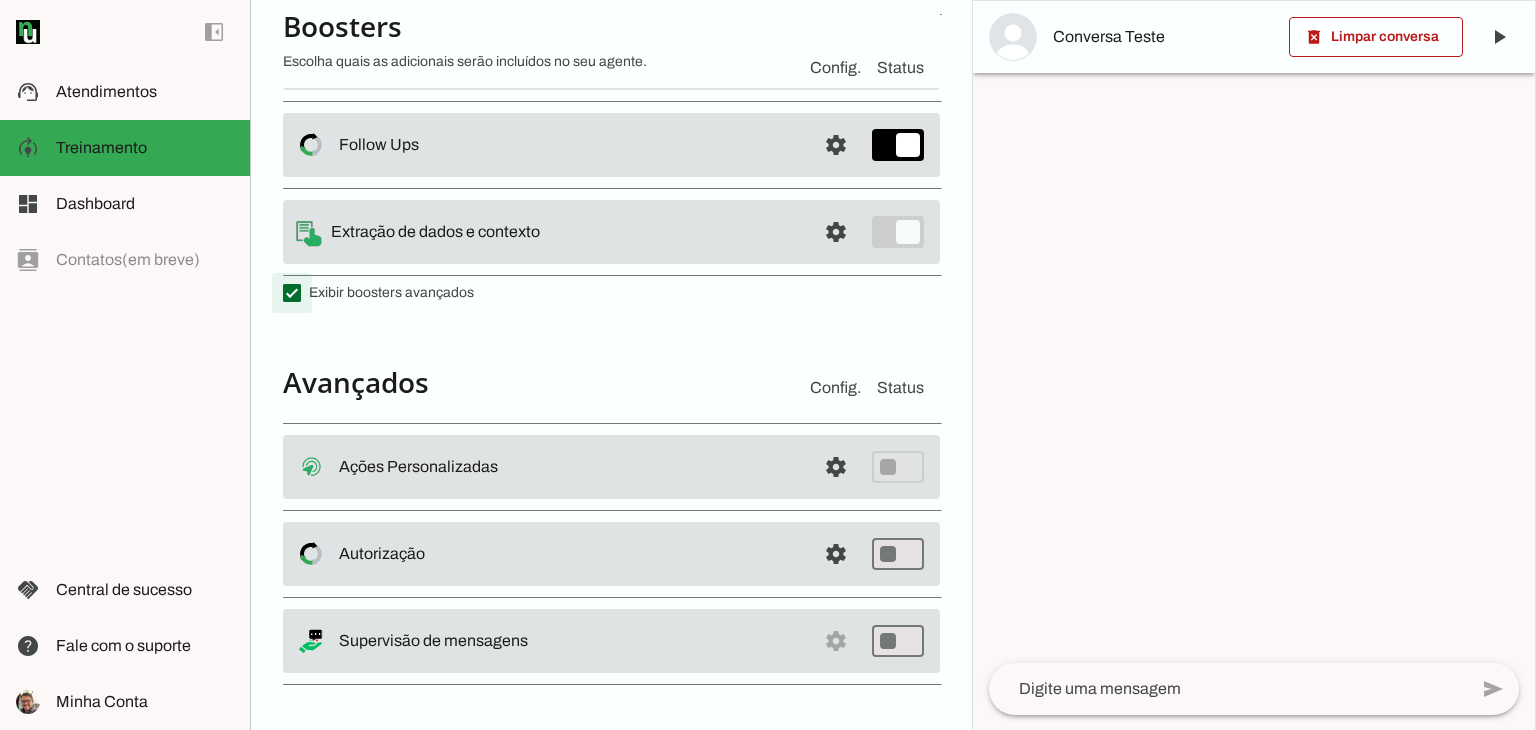 scroll, scrollTop: 7, scrollLeft: 0, axis: vertical 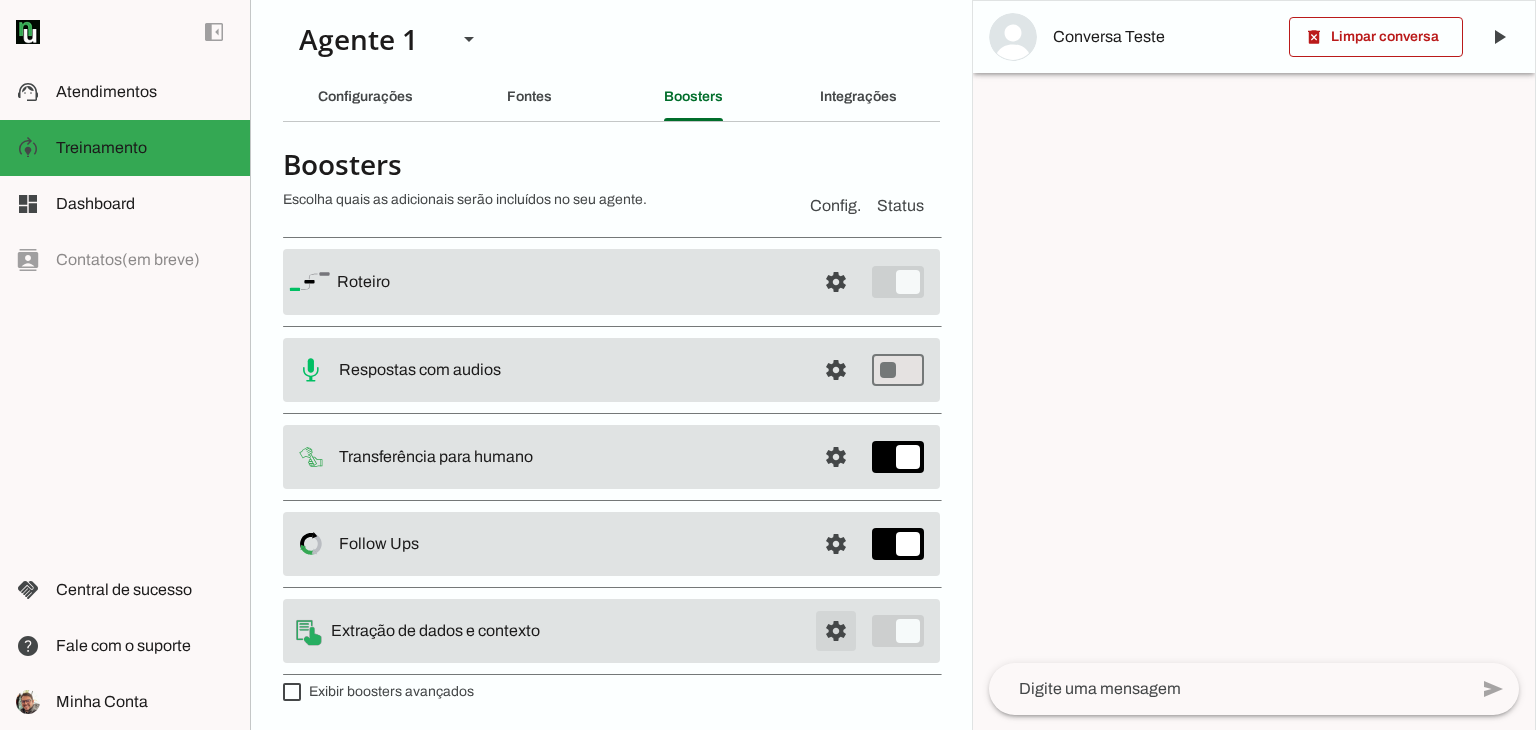 click at bounding box center [836, 282] 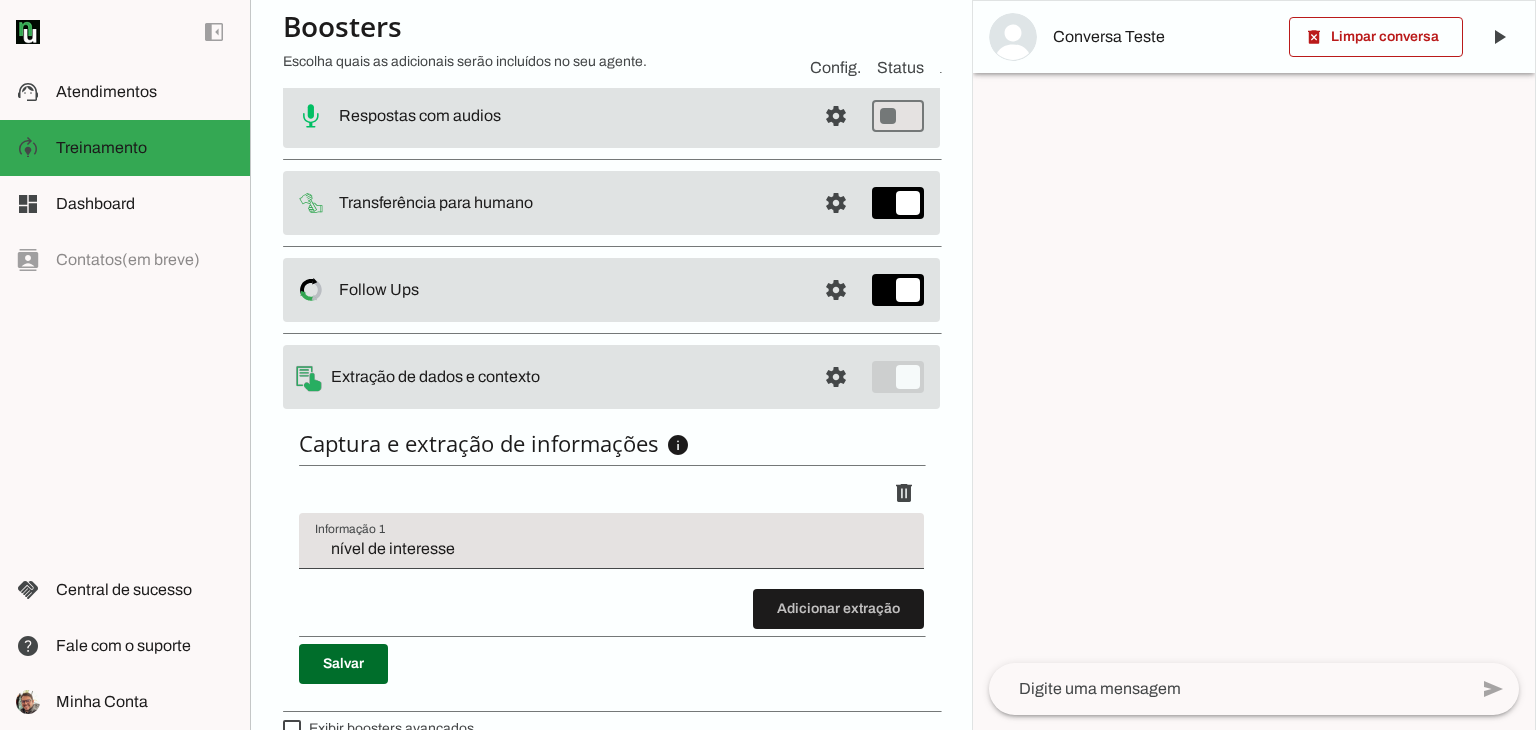 scroll, scrollTop: 292, scrollLeft: 0, axis: vertical 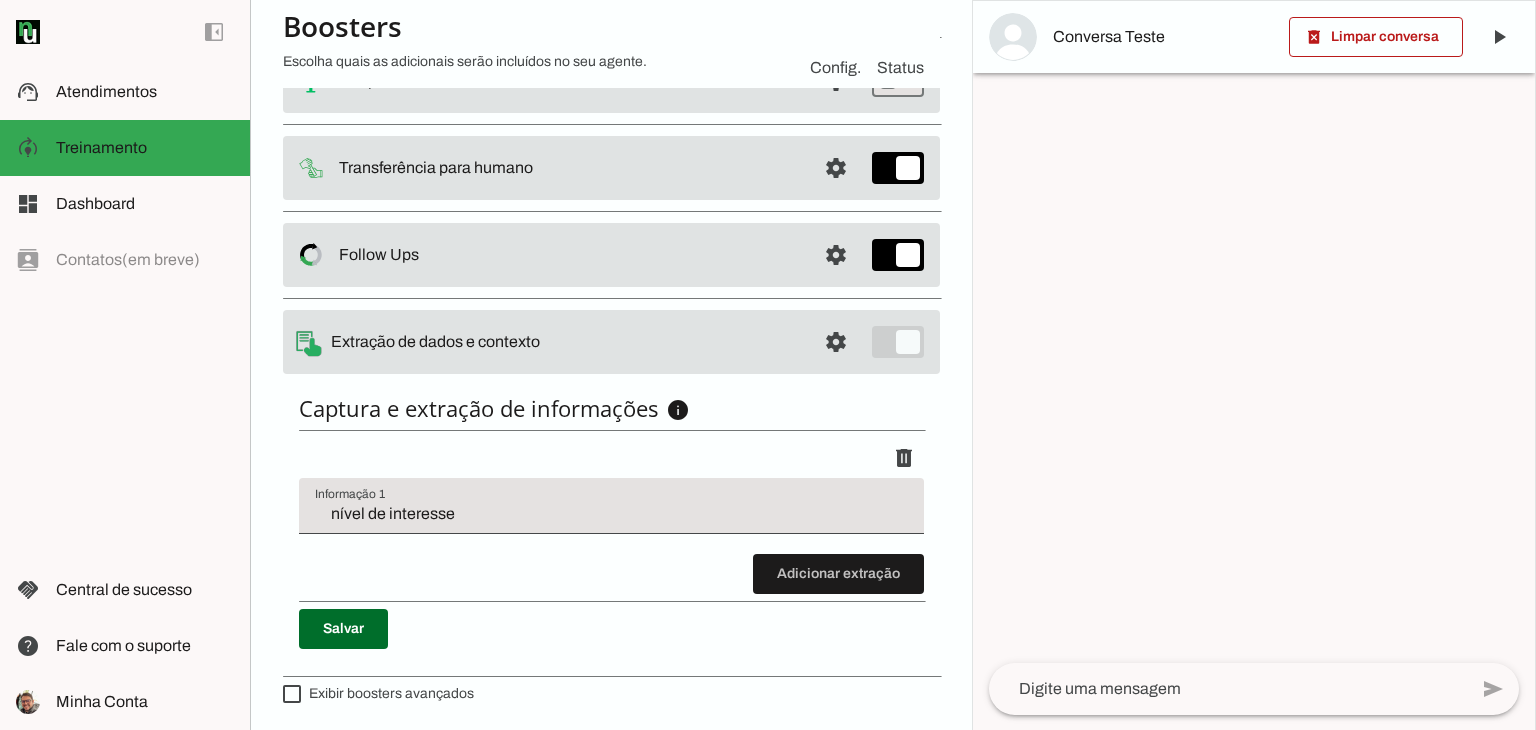 click on "nível de interesse" at bounding box center [611, 514] 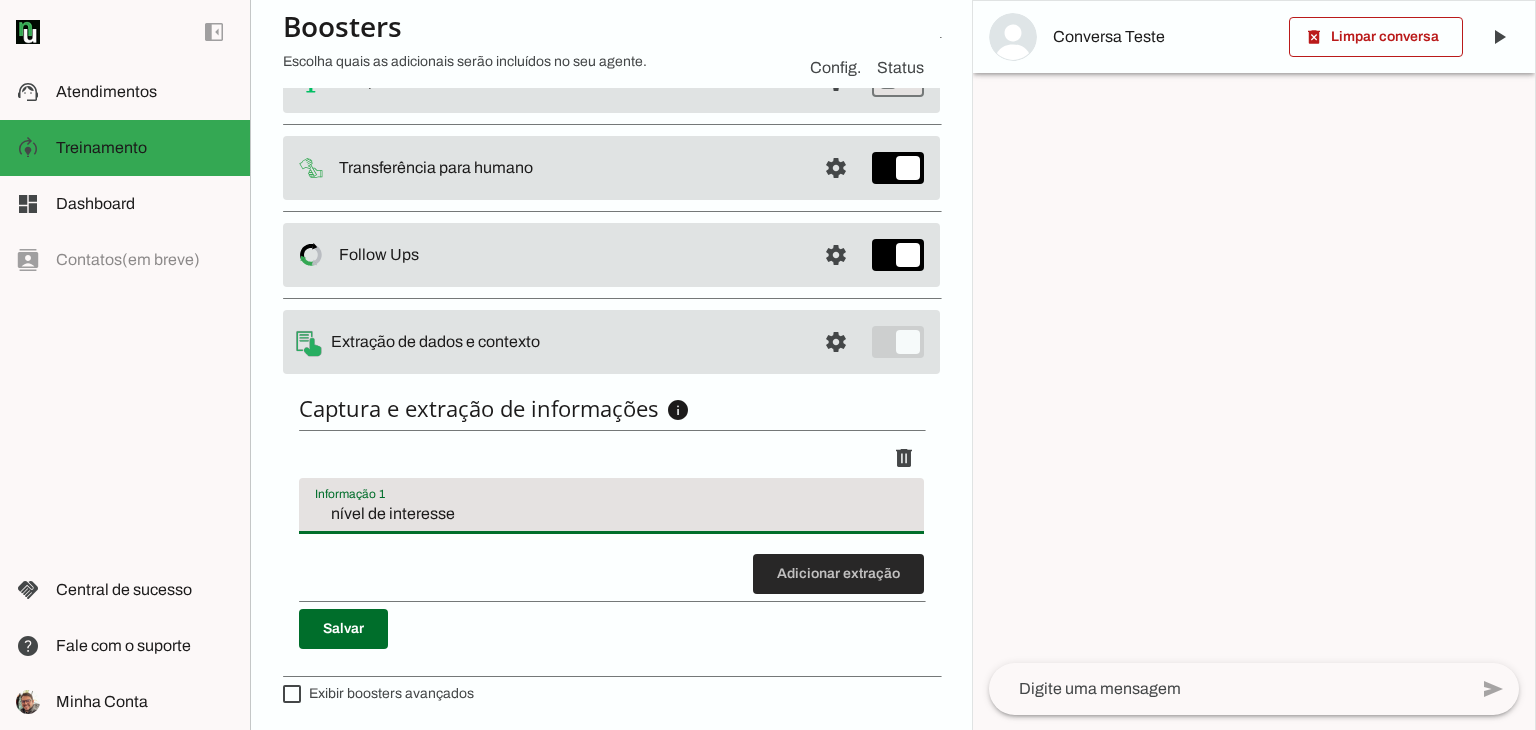 click at bounding box center [838, 574] 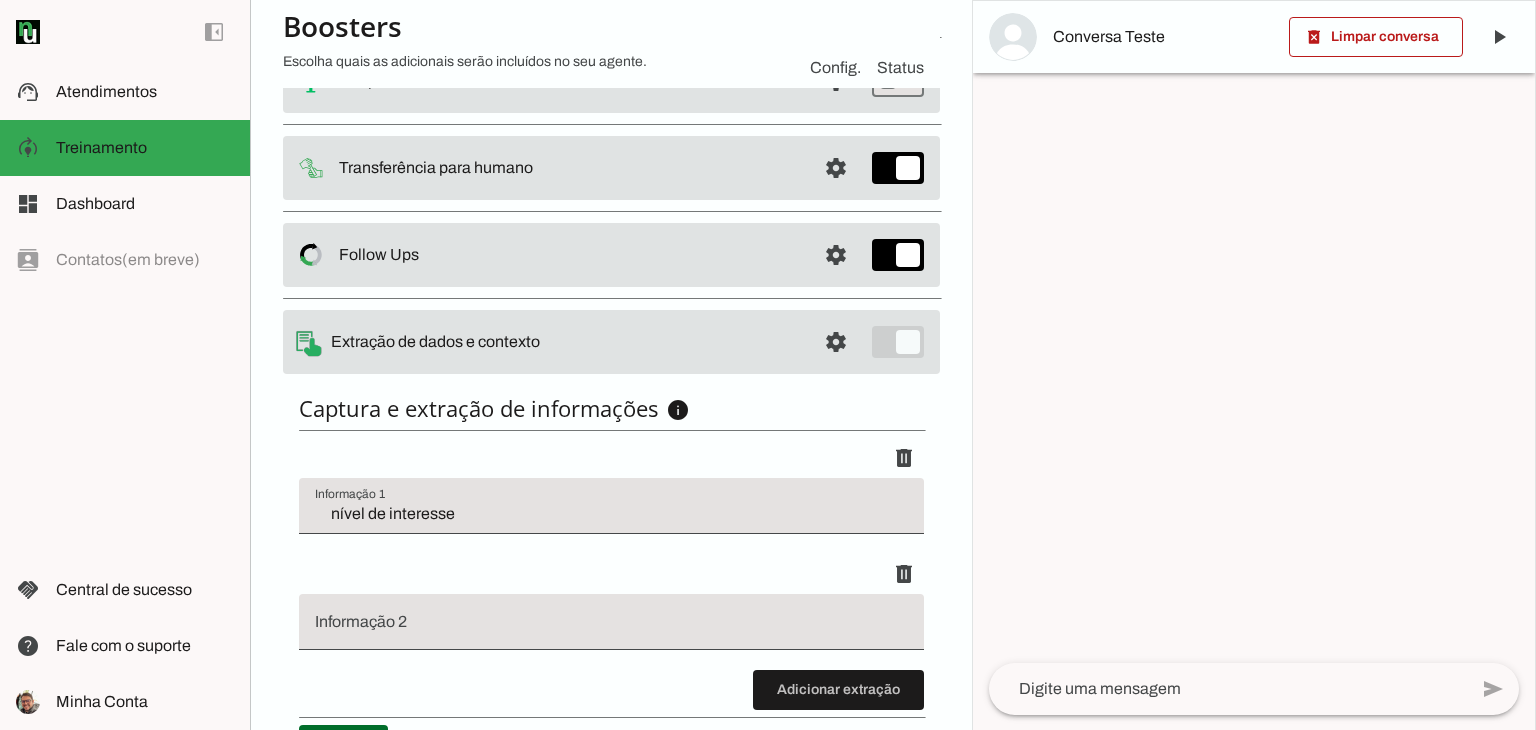 click at bounding box center (611, 630) 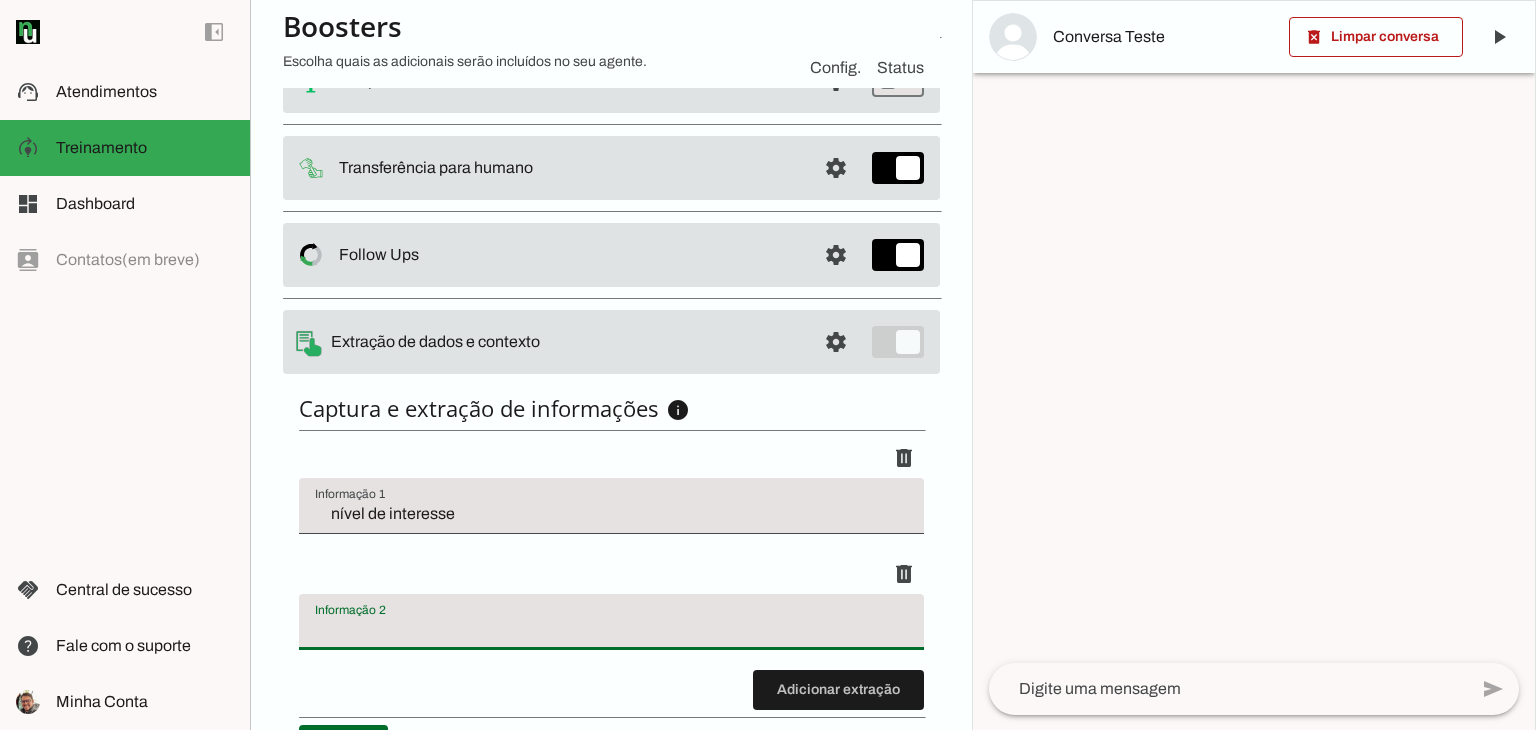 type on "C" 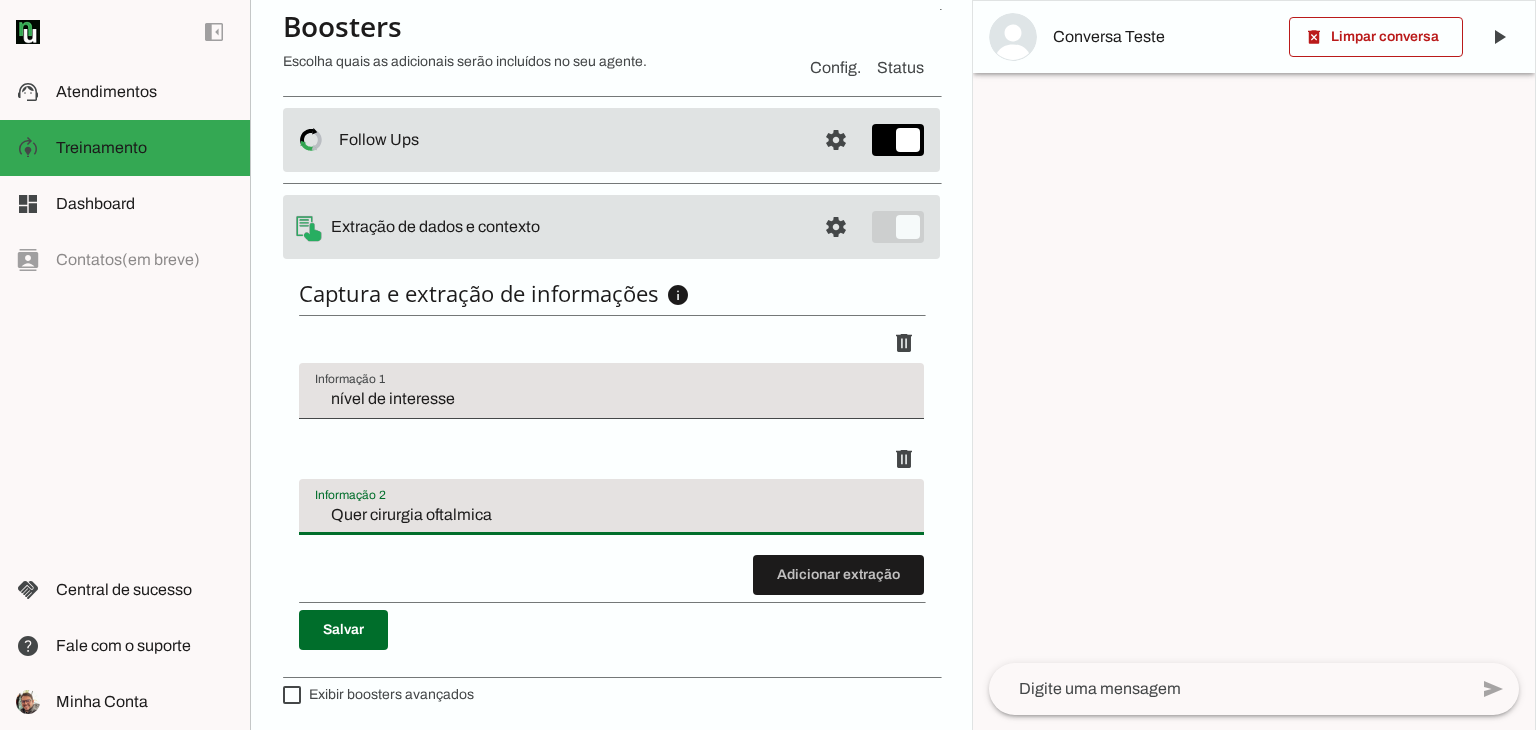 scroll, scrollTop: 408, scrollLeft: 0, axis: vertical 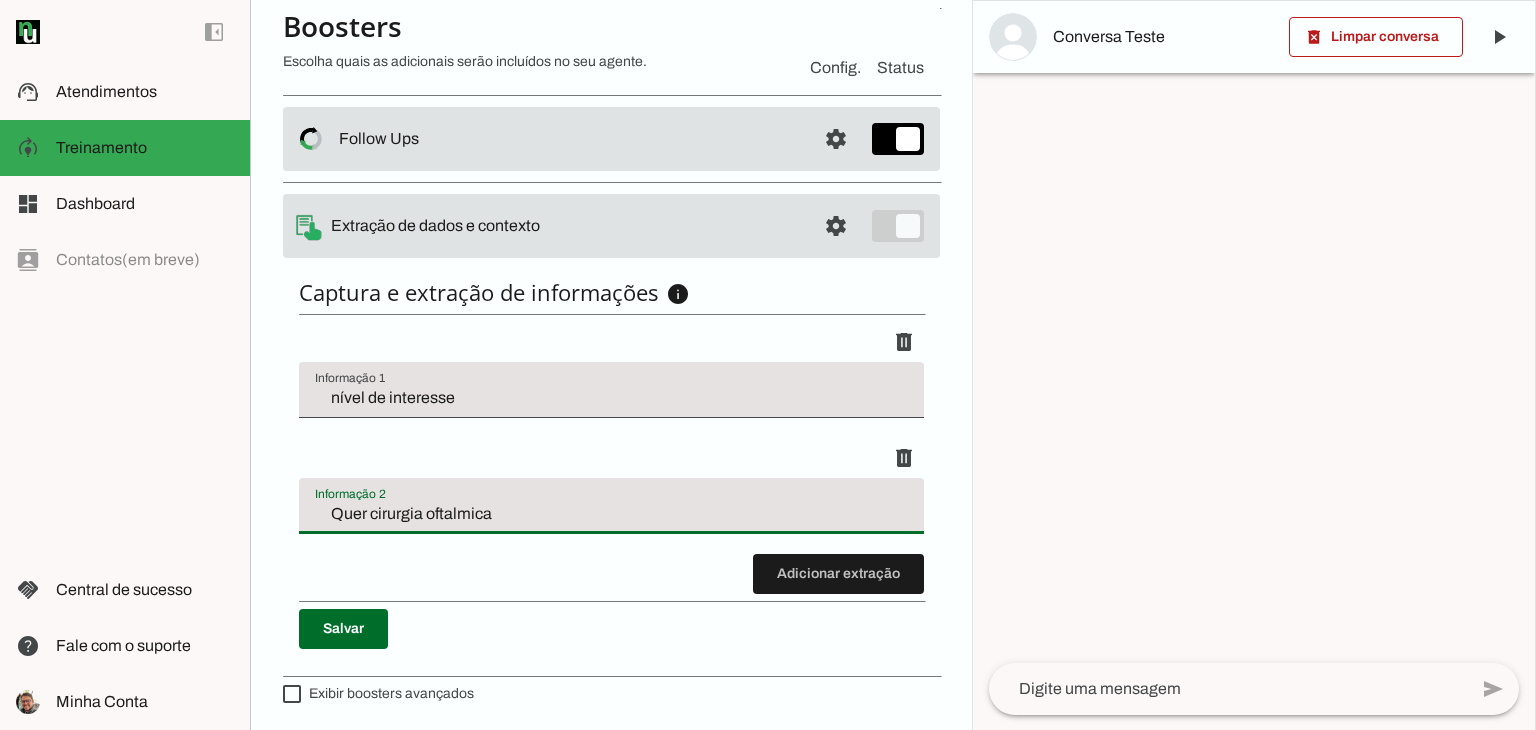click on "Quer cirurgia oftalmica" at bounding box center [611, 514] 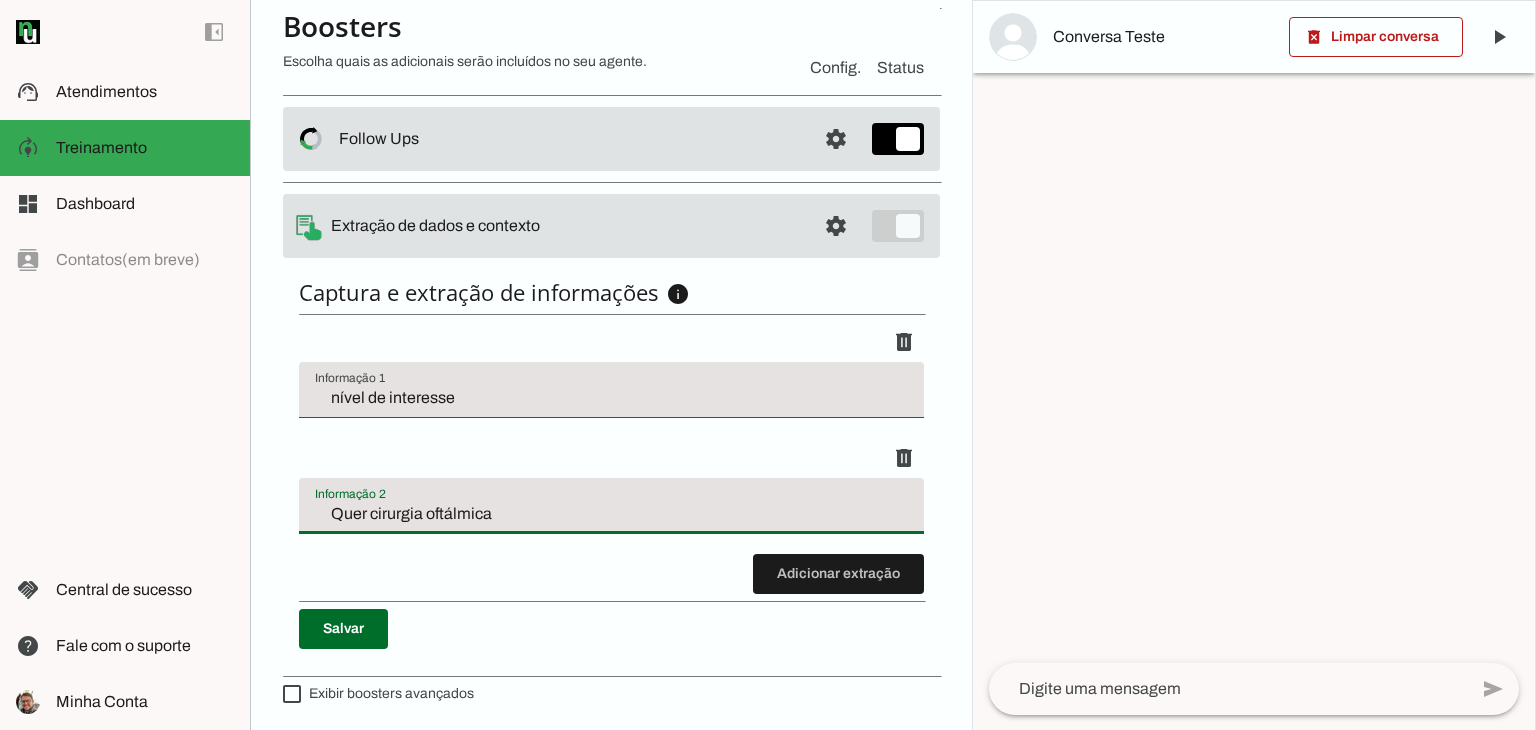 click on "Adicionar extração" at bounding box center (611, 458) 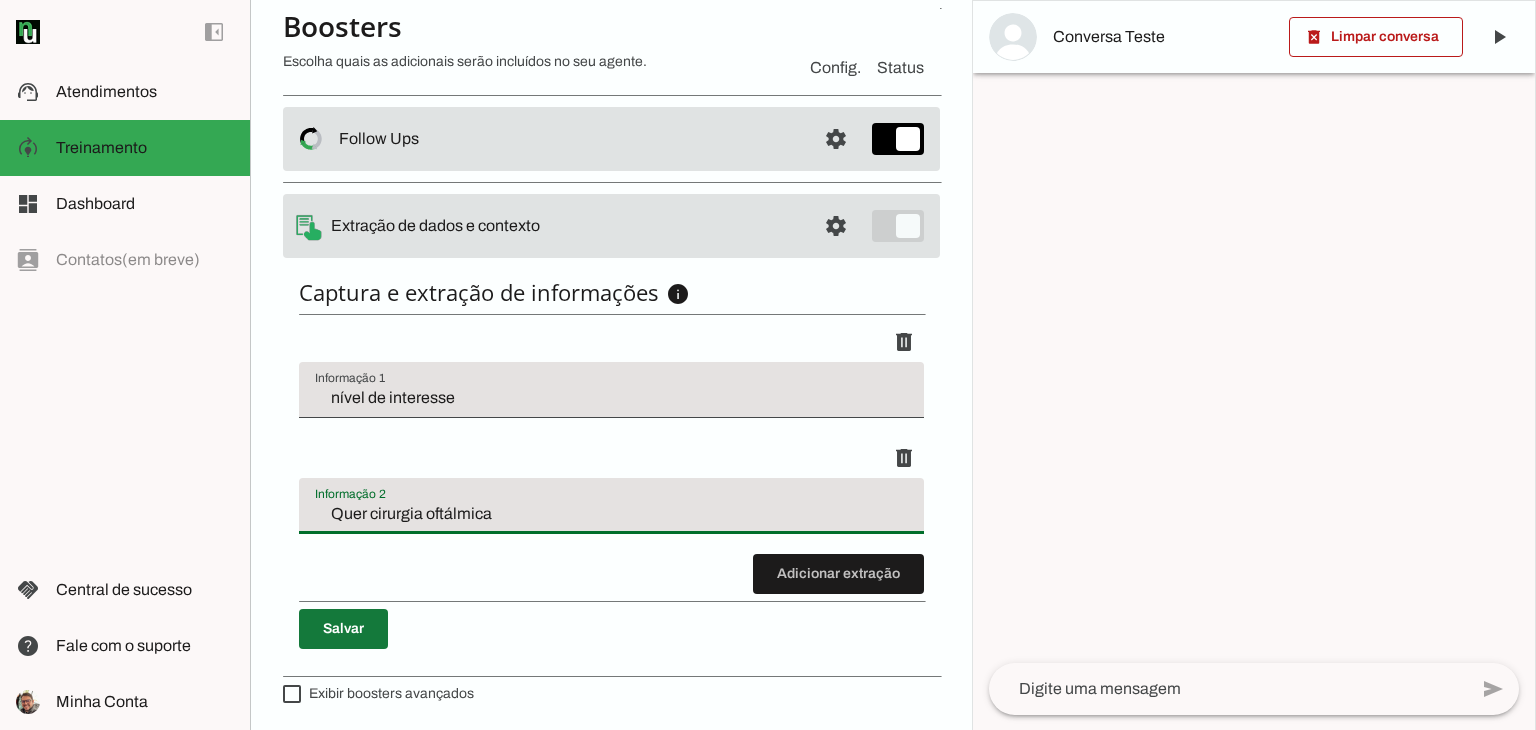 type on "Quer cirurgia oftálmica" 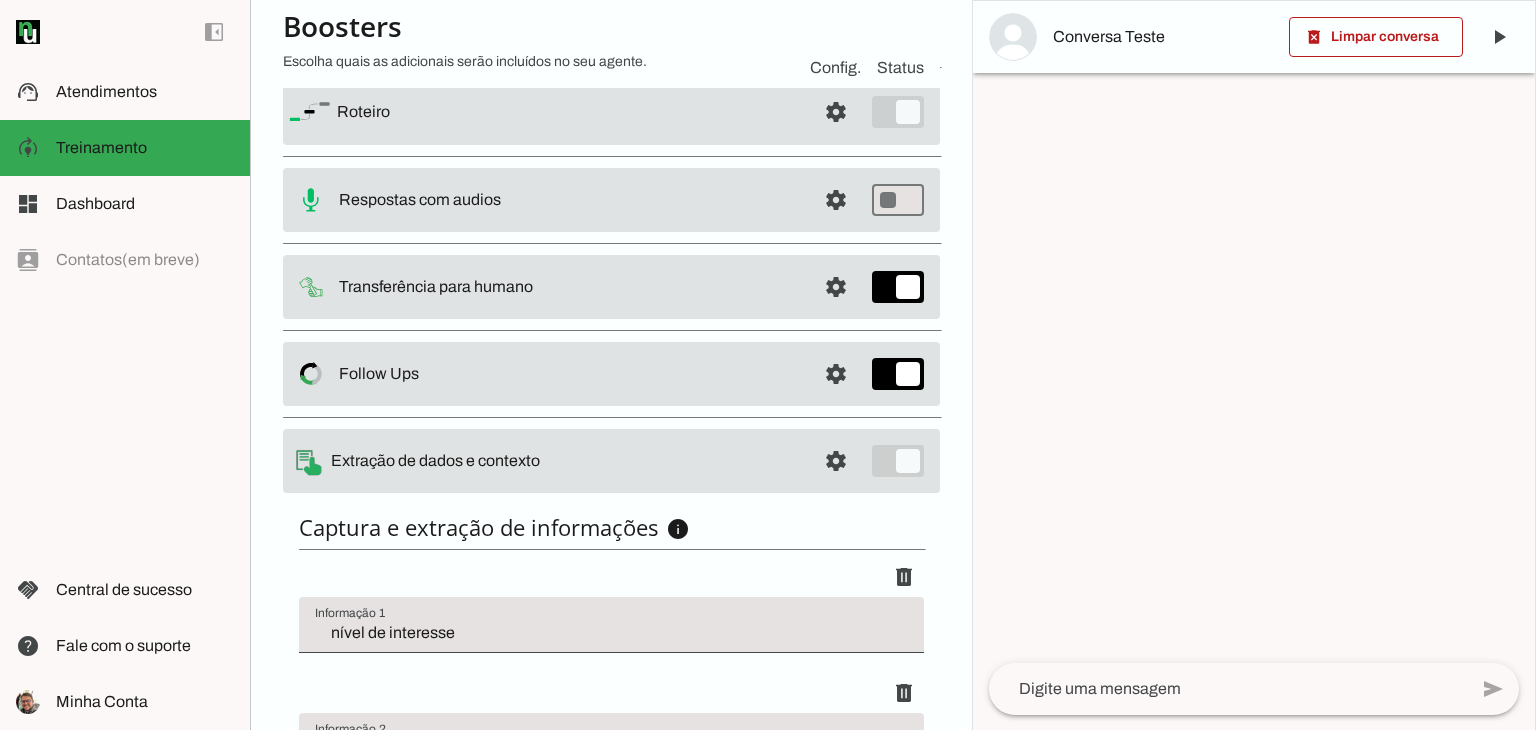 scroll, scrollTop: 208, scrollLeft: 0, axis: vertical 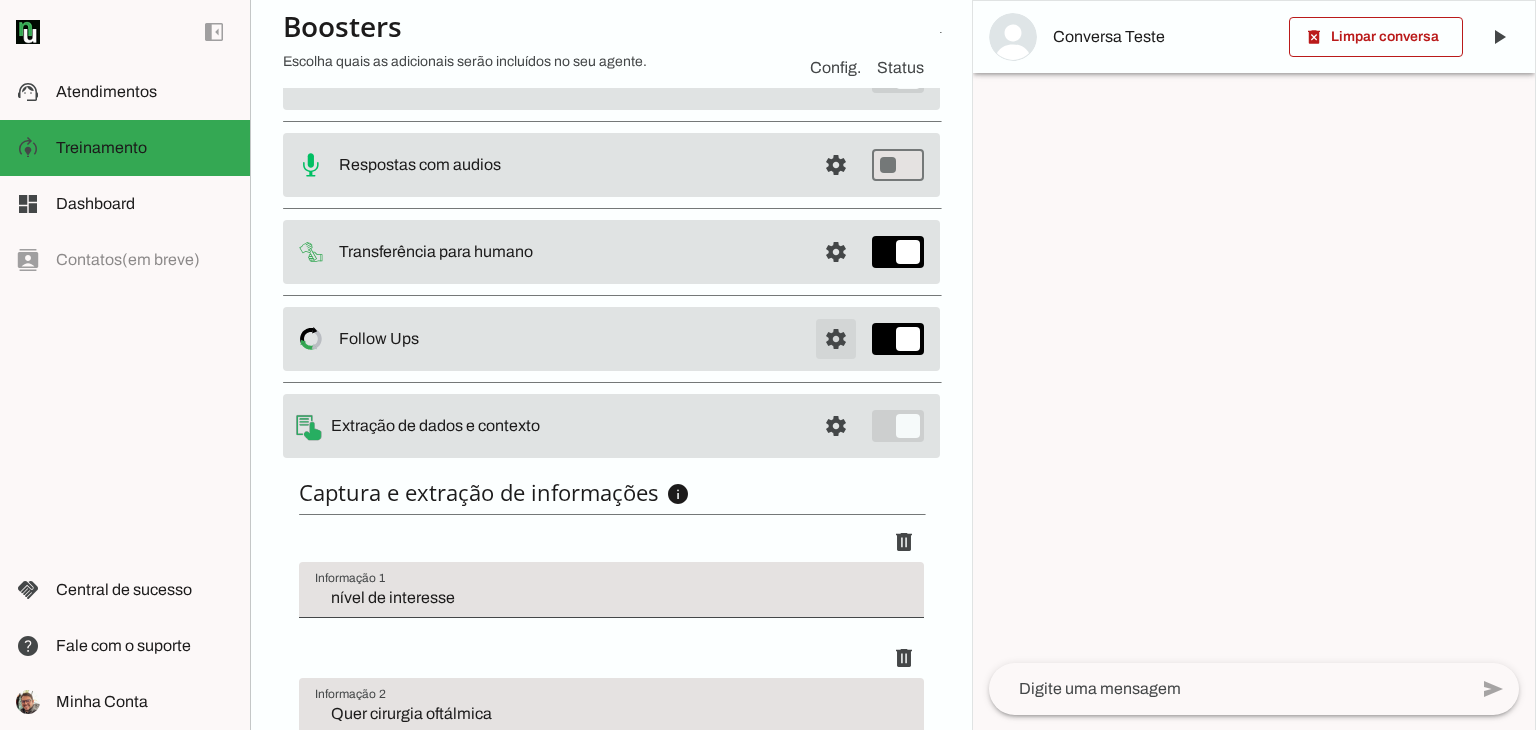 click at bounding box center [836, 77] 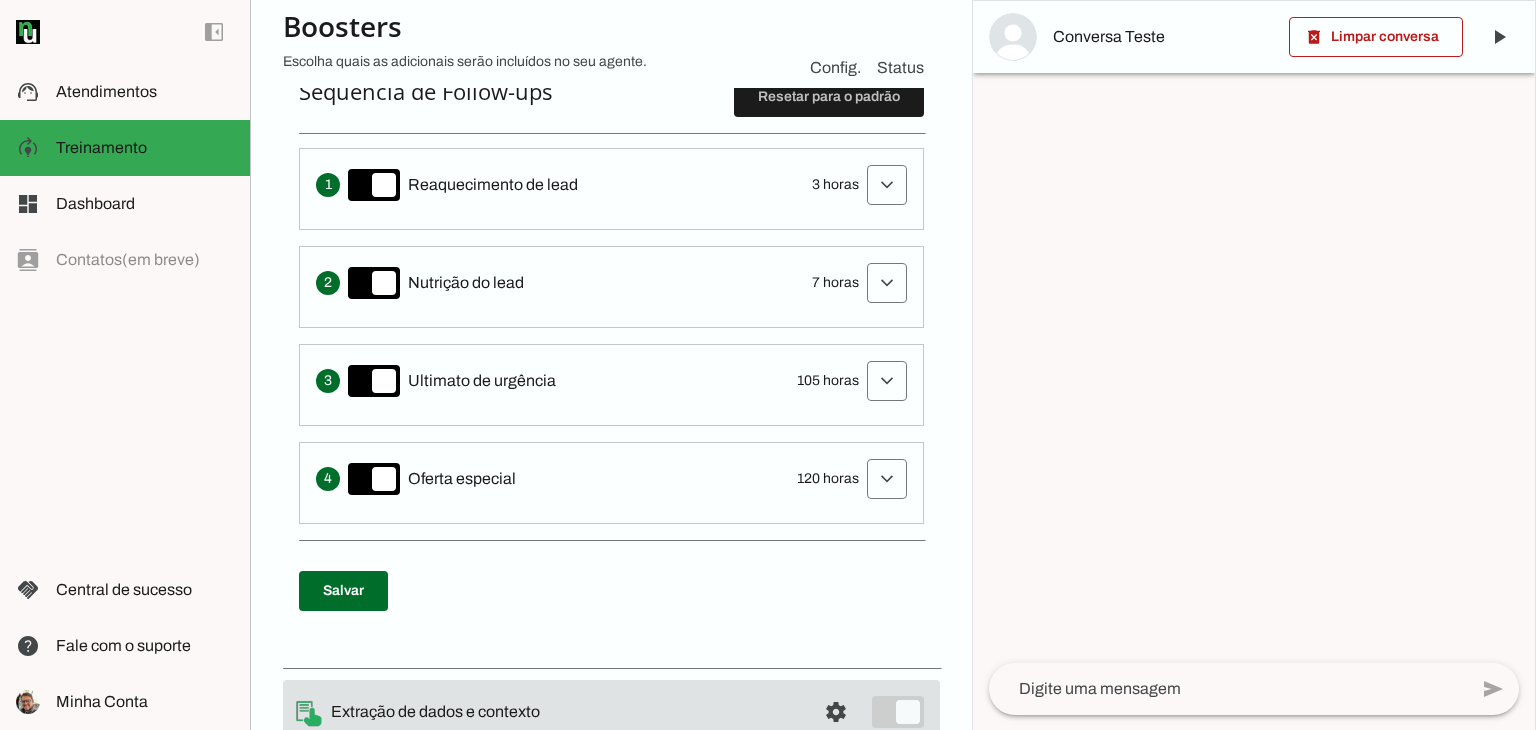 scroll, scrollTop: 415, scrollLeft: 0, axis: vertical 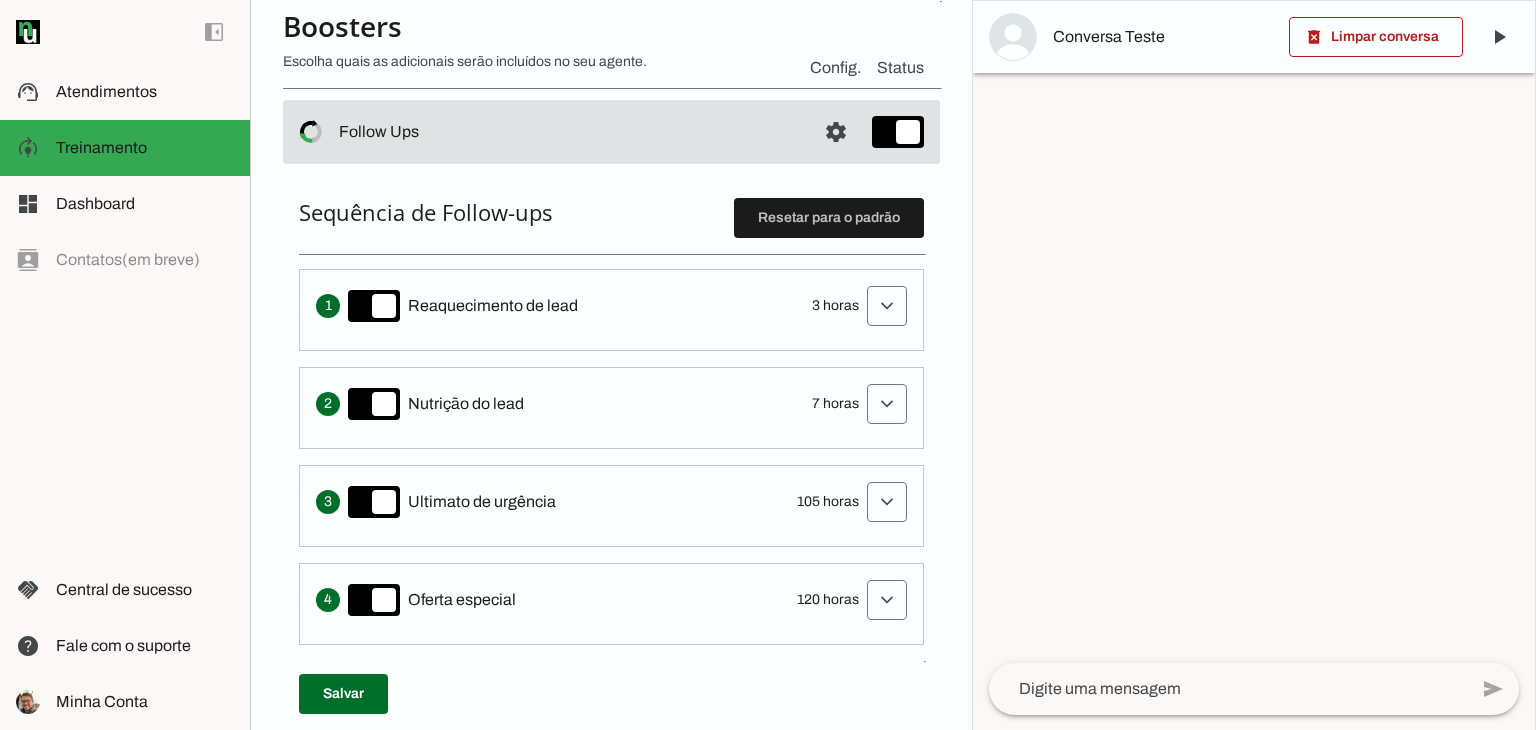 click on "Salvar" at bounding box center [611, 694] 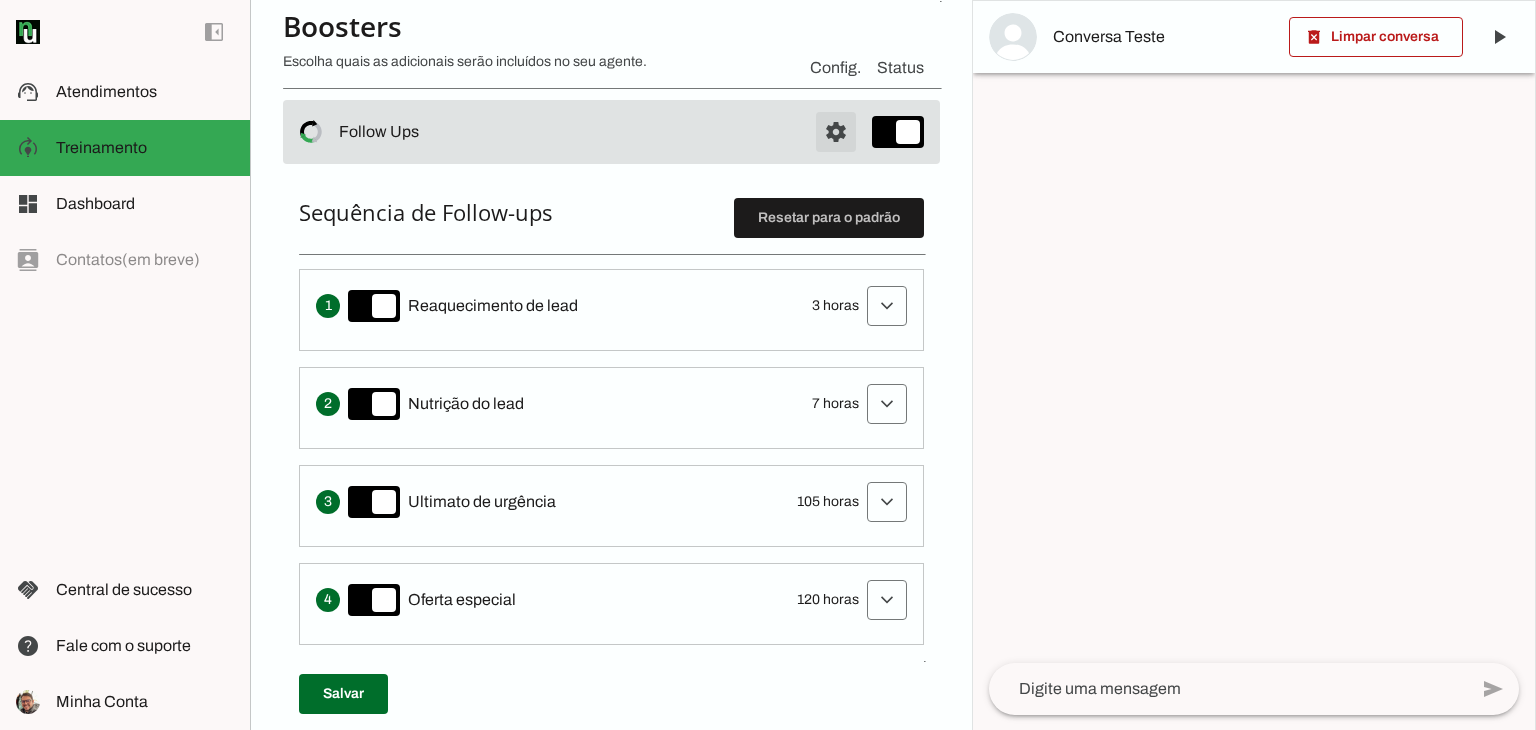 click at bounding box center [836, -130] 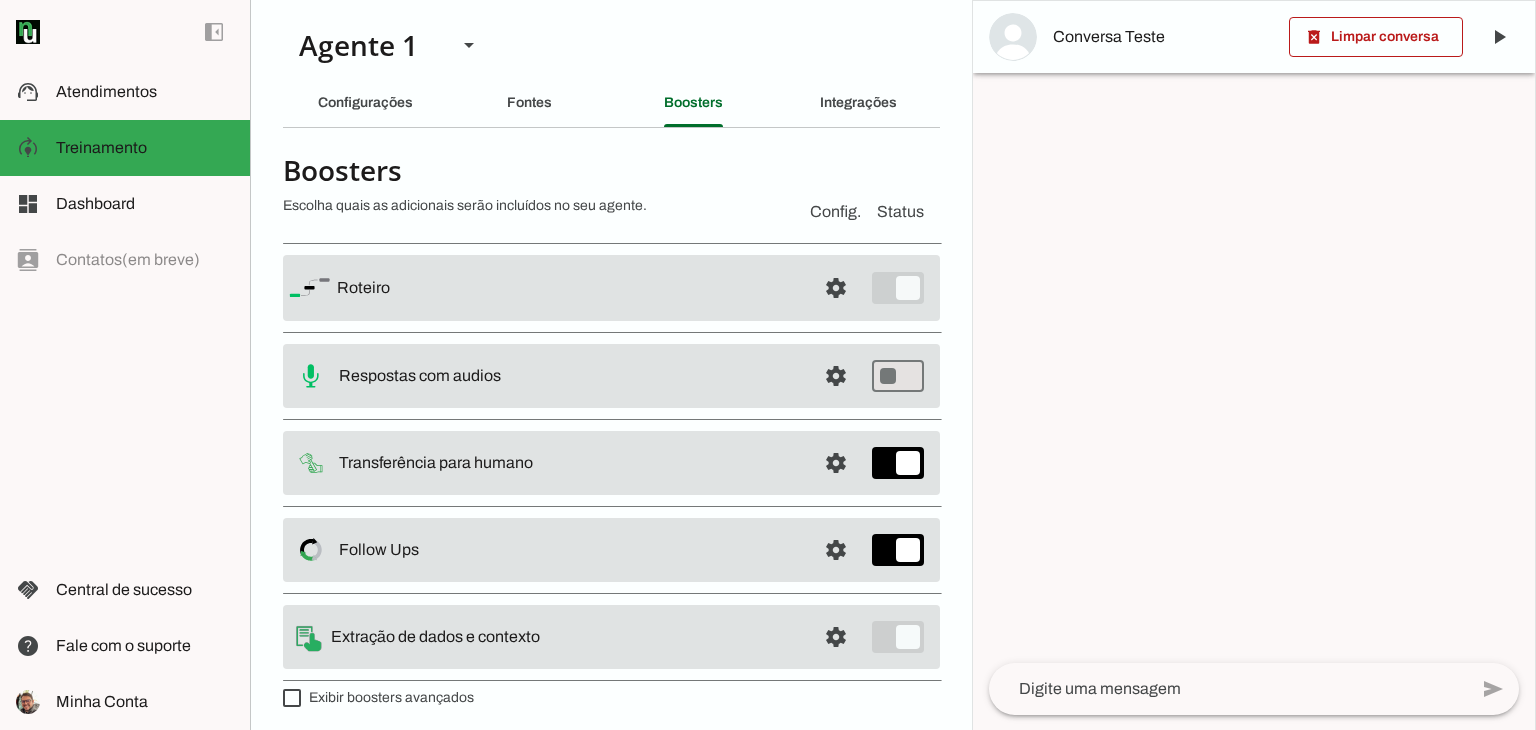 scroll, scrollTop: 0, scrollLeft: 0, axis: both 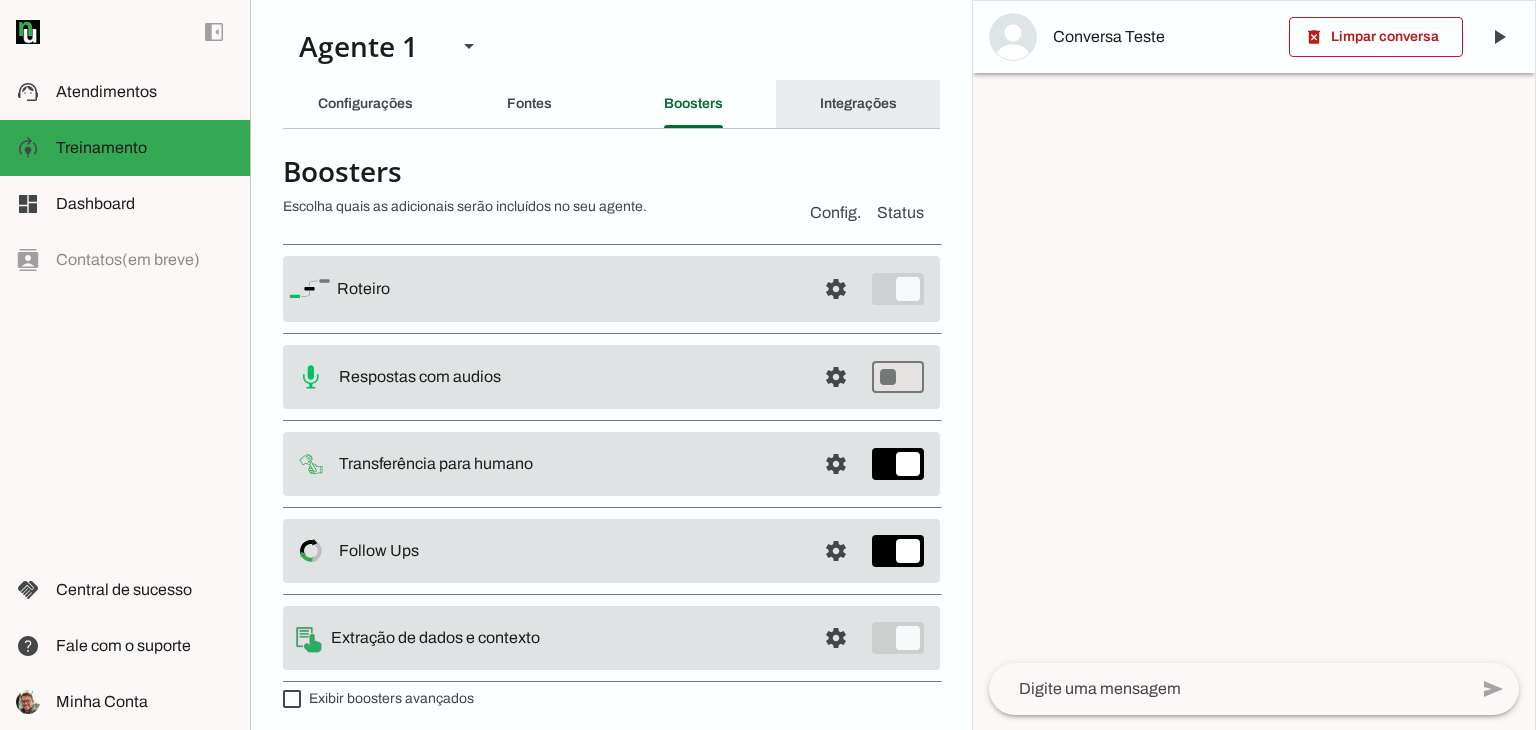 click on "Integrações" 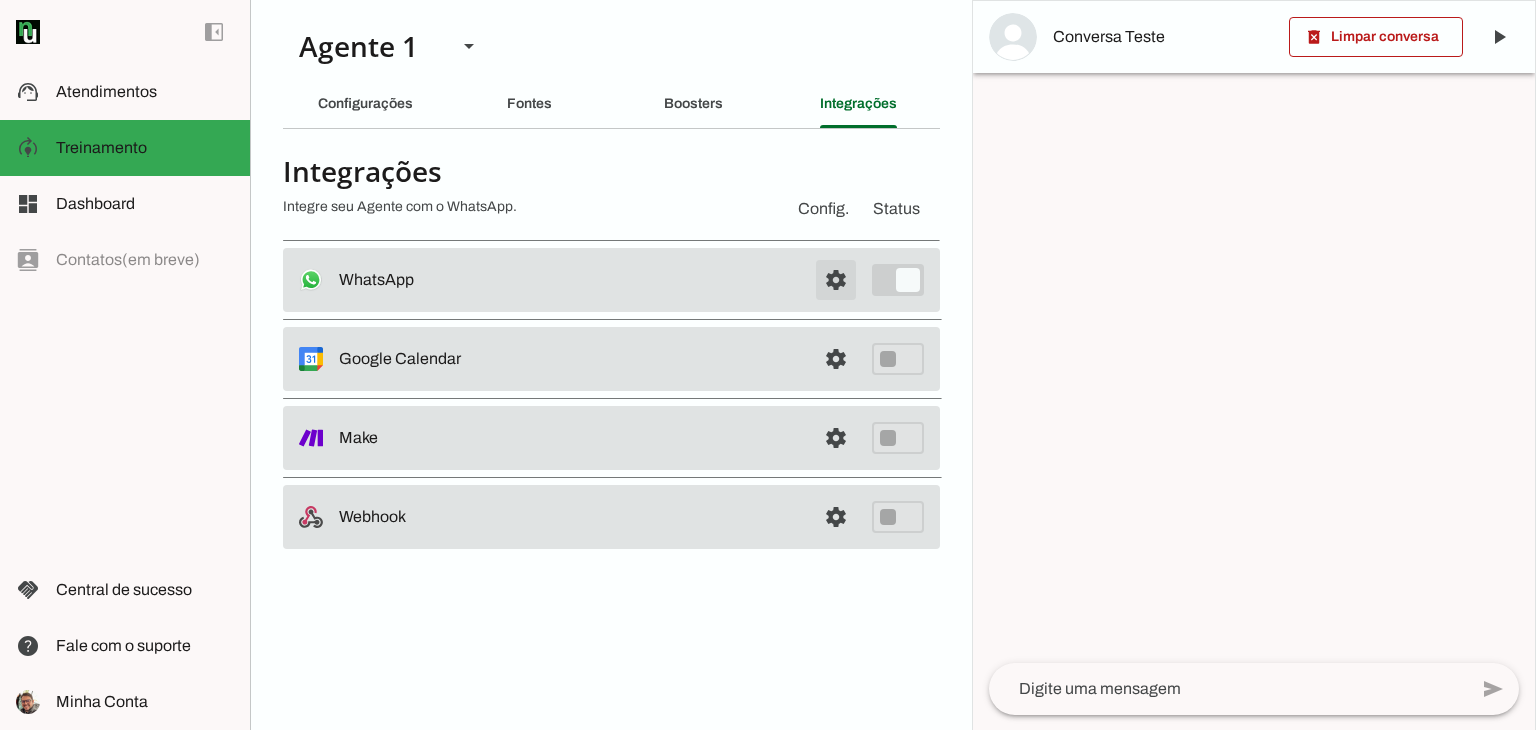 click at bounding box center [836, 280] 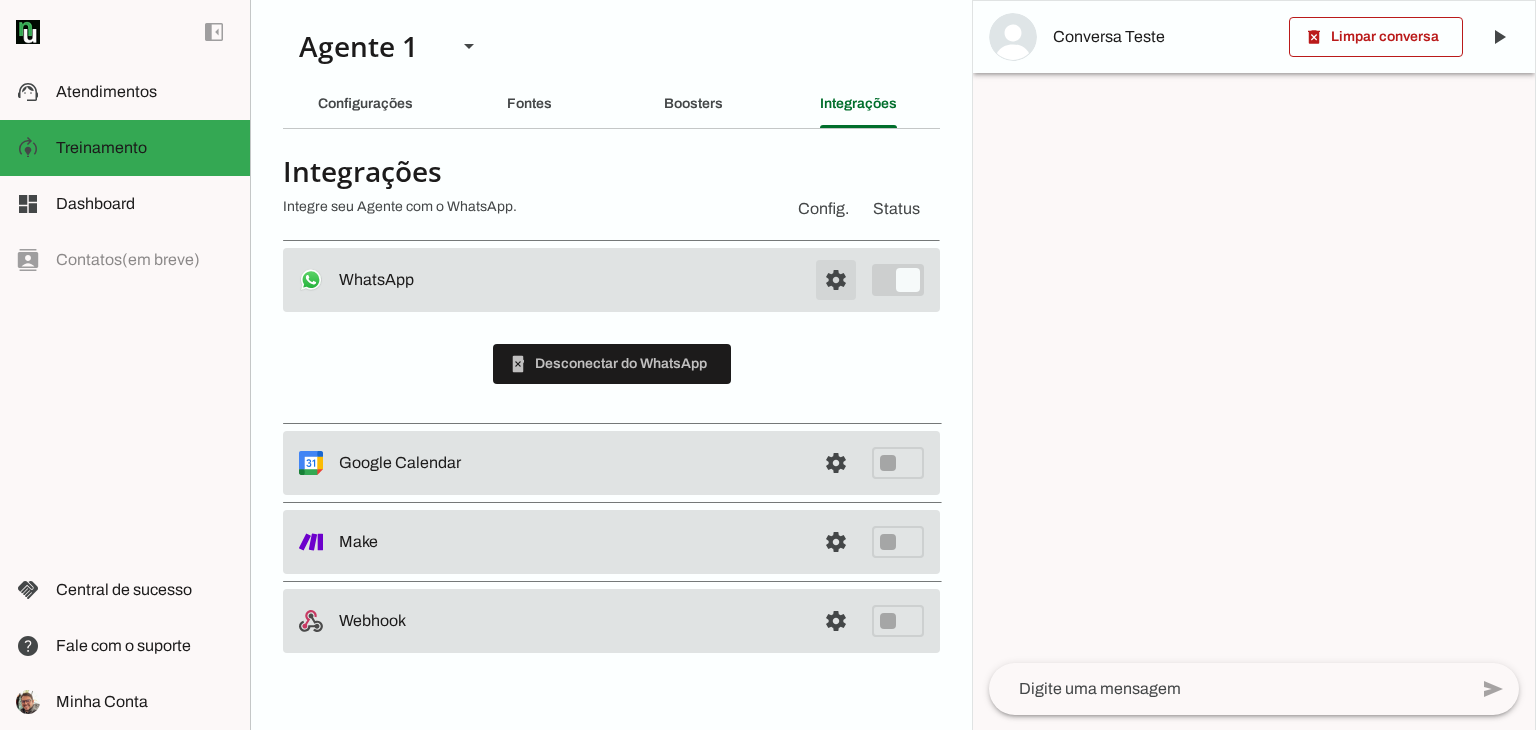 click at bounding box center [836, 280] 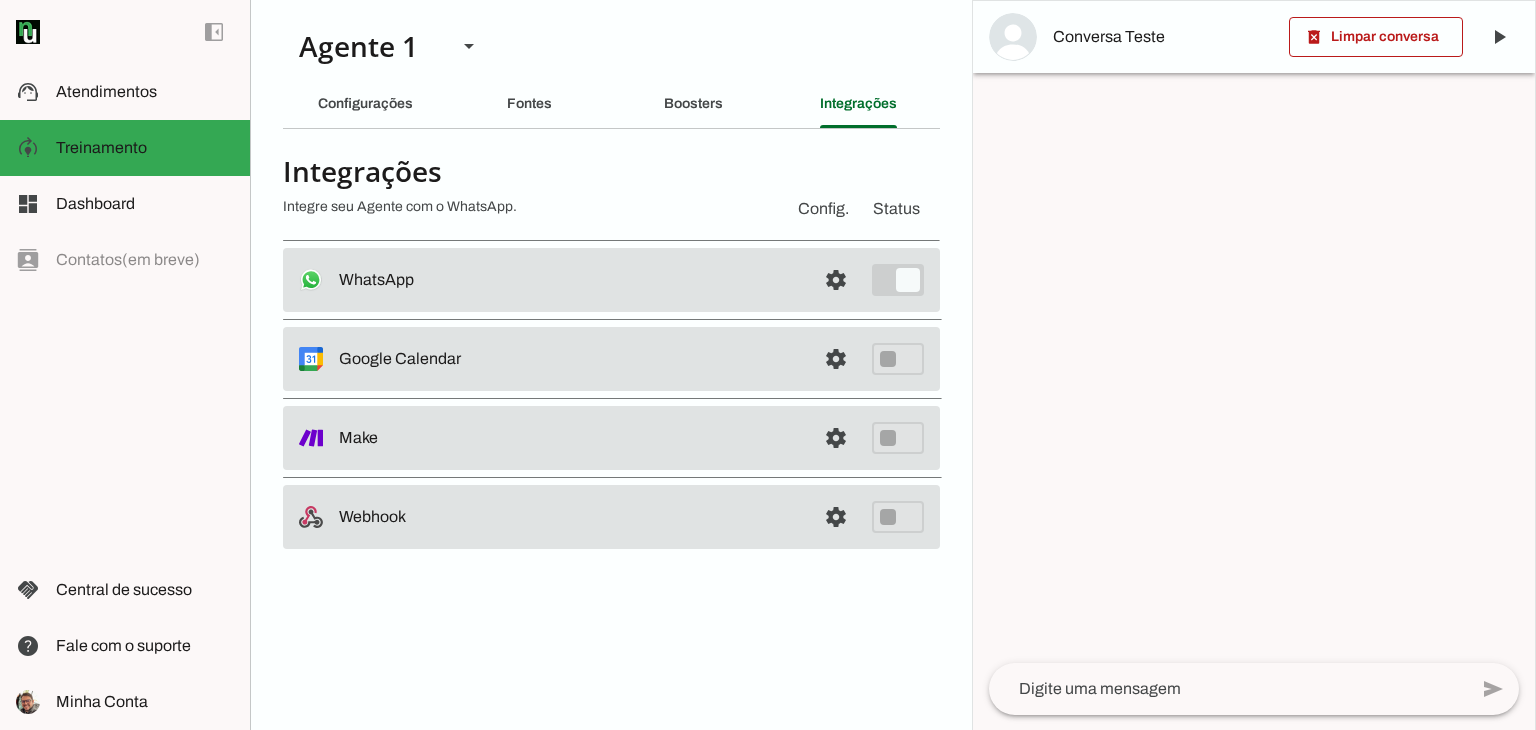 click at bounding box center [1254, 366] 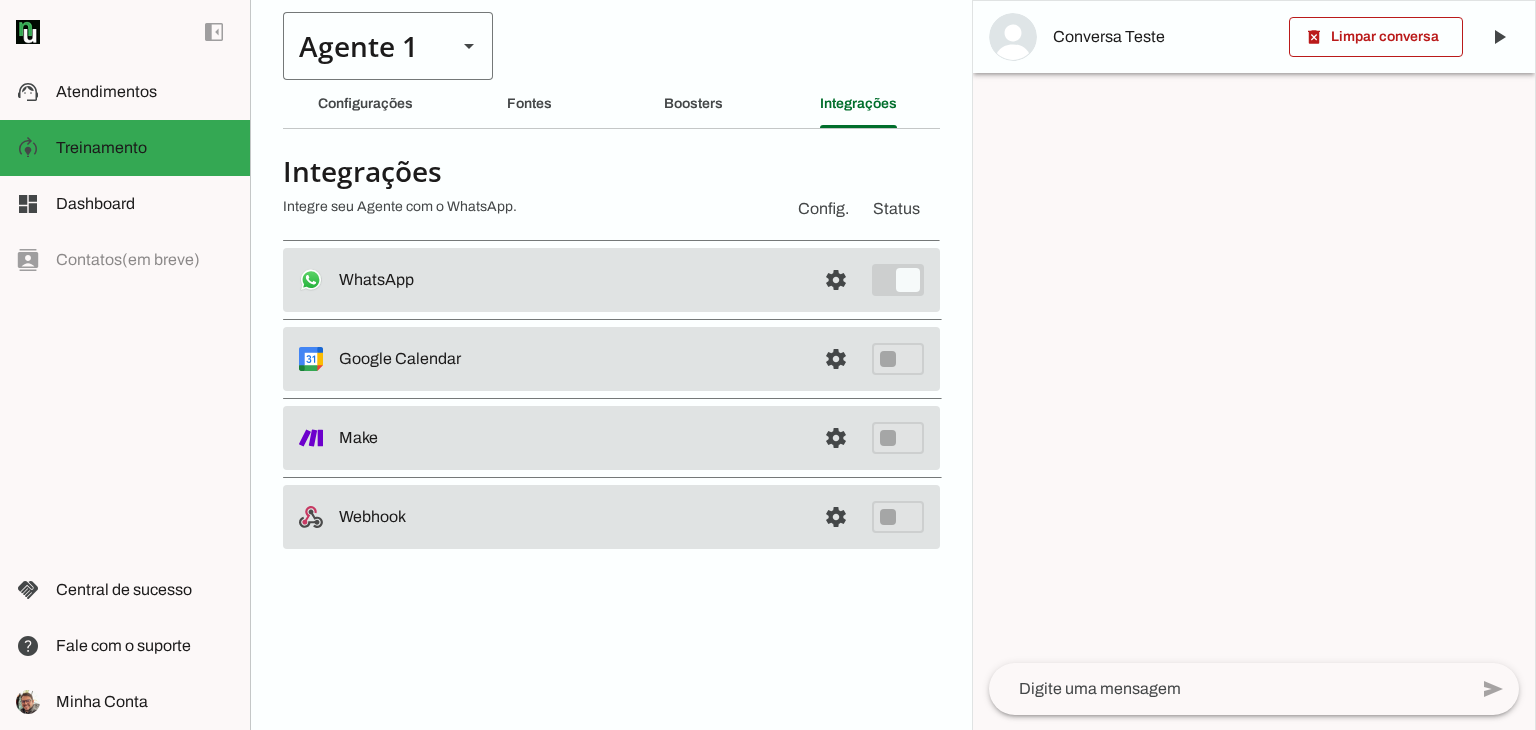 click at bounding box center [469, 46] 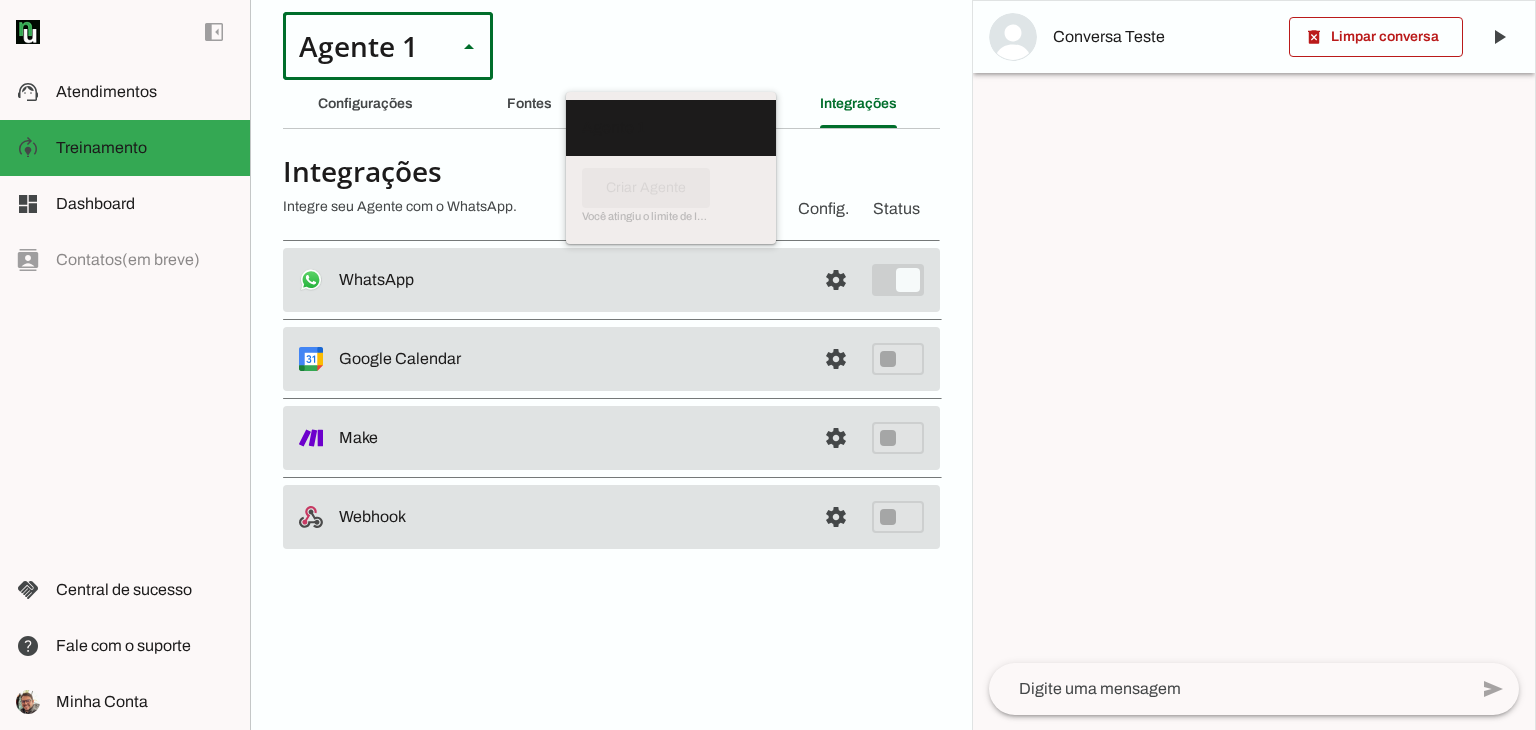 click at bounding box center [469, 46] 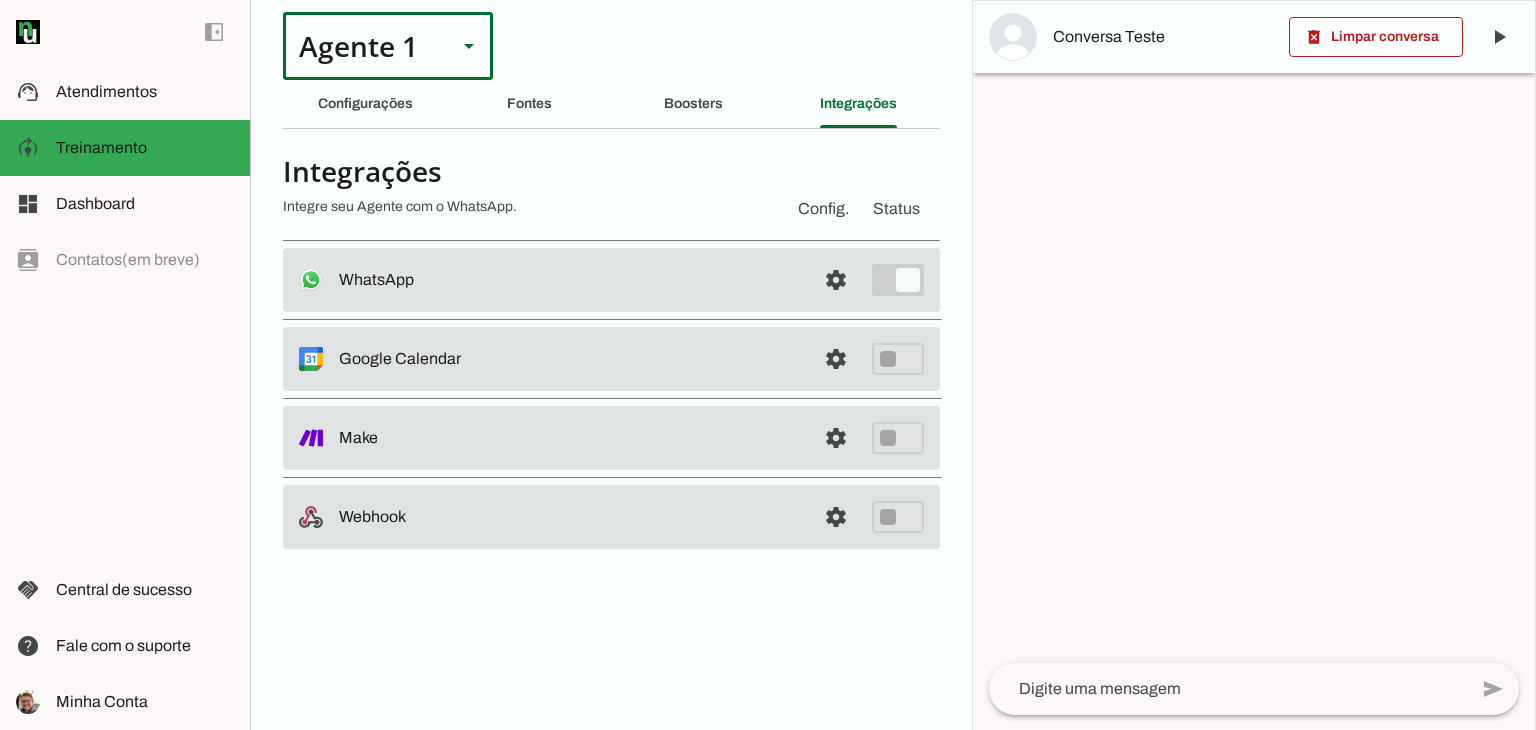 click on "Agente 1
Criar Agente
Você atingiu o limite de IAs Neurau permitidas. Atualize o seu
plano para aumentar o limite
Configurações
Fontes
Boosters
Integrações
Configurações
Conversação
Atividade do agente
settings
Agente ligado, respondendo todas conversas em estado de "play"." at bounding box center (611, 365) 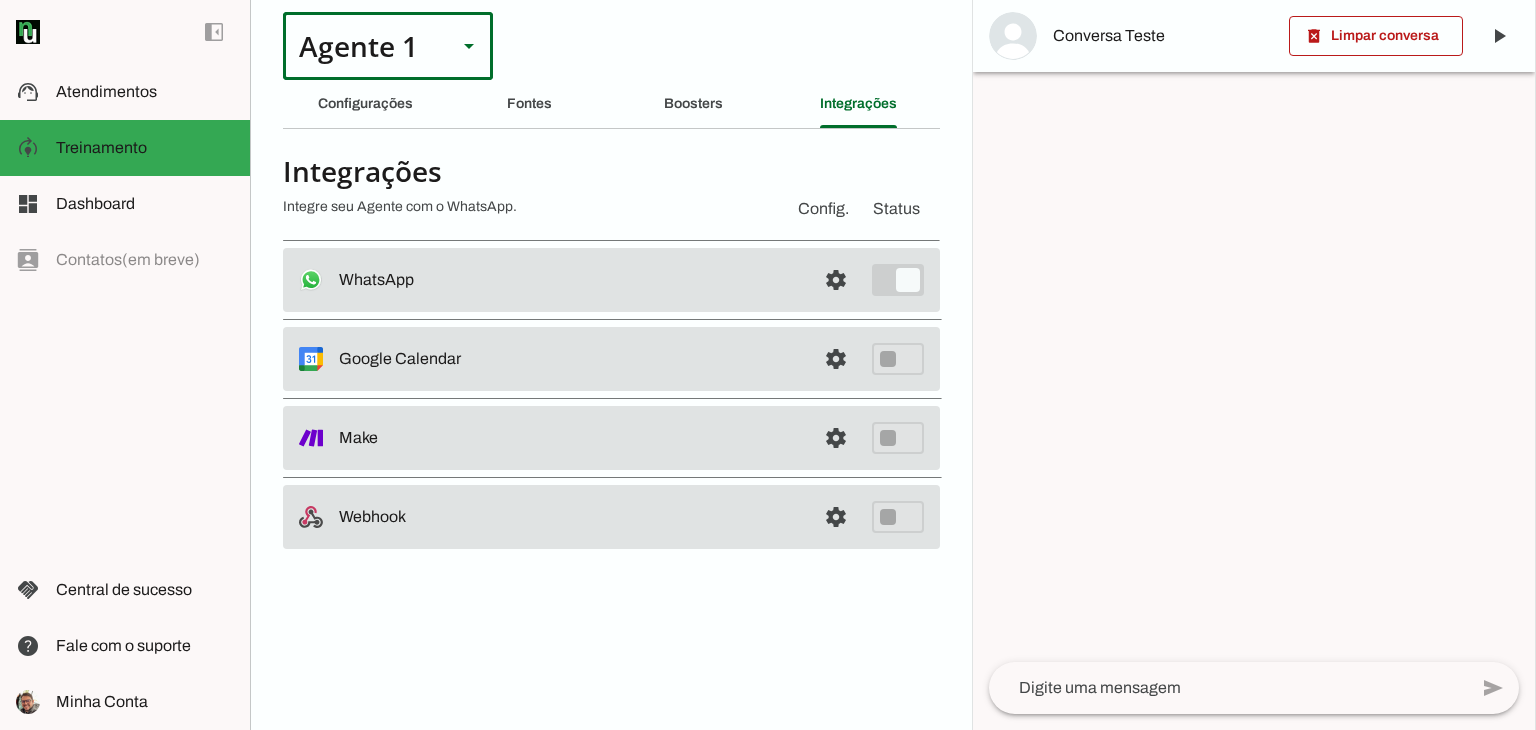 scroll, scrollTop: 0, scrollLeft: 0, axis: both 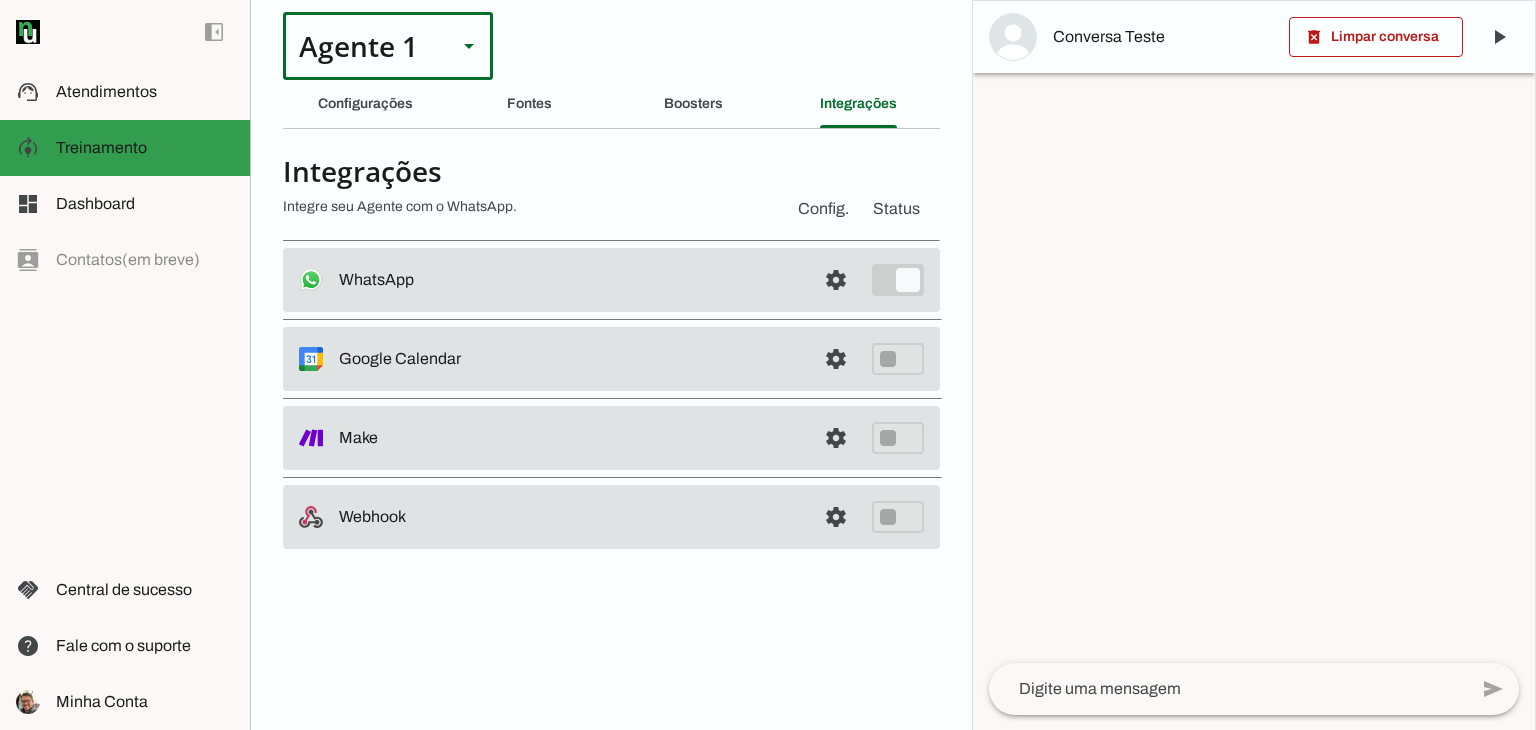 click on "Atendimentos" 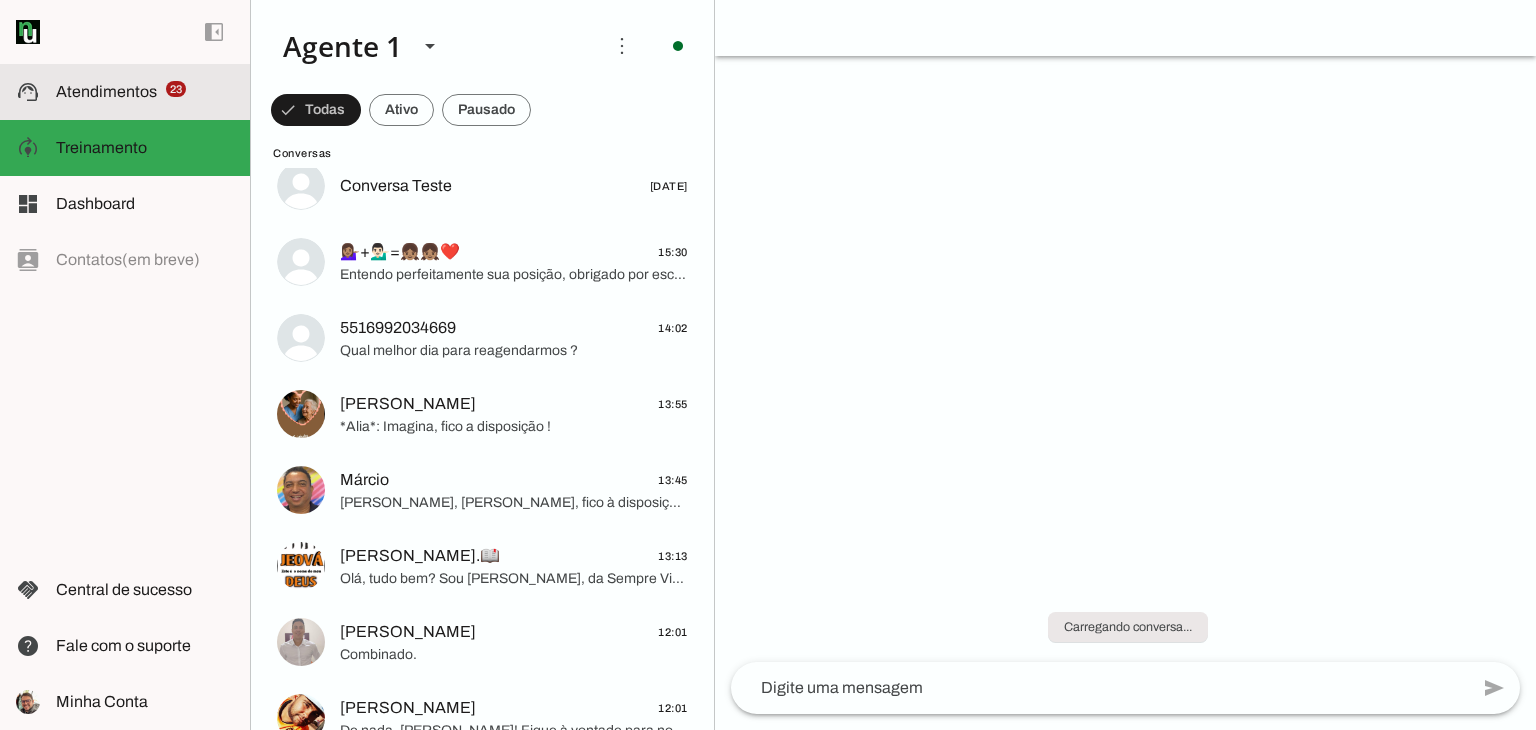 scroll, scrollTop: 0, scrollLeft: 0, axis: both 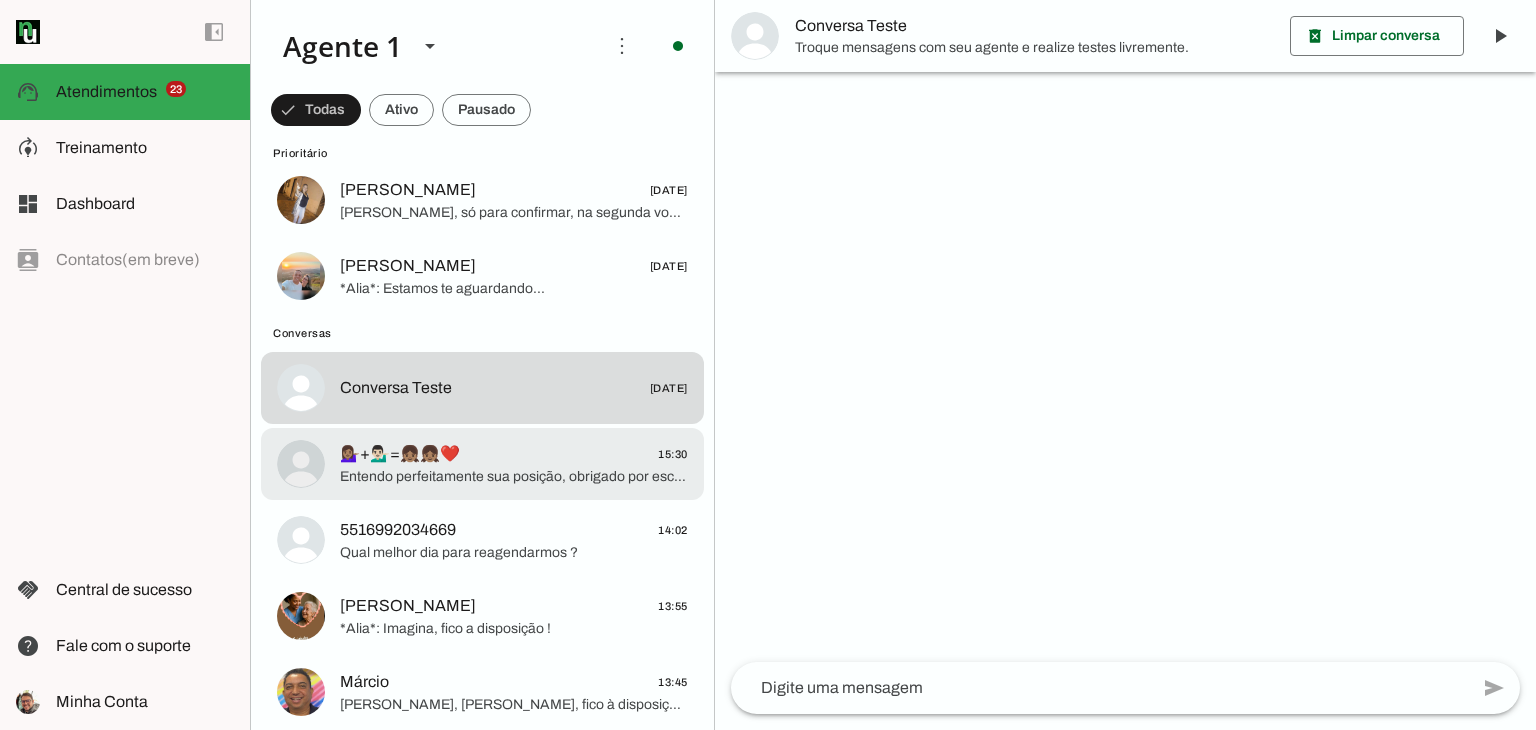 click on "Entendo perfeitamente sua posição, obrigado por esclarecer. Se mudar de ideia ou quiser agendar uma consulta particular conosco, estarei aqui para ajudar! Posso saber onde você conheceu a Sempre [GEOGRAPHIC_DATA]?" 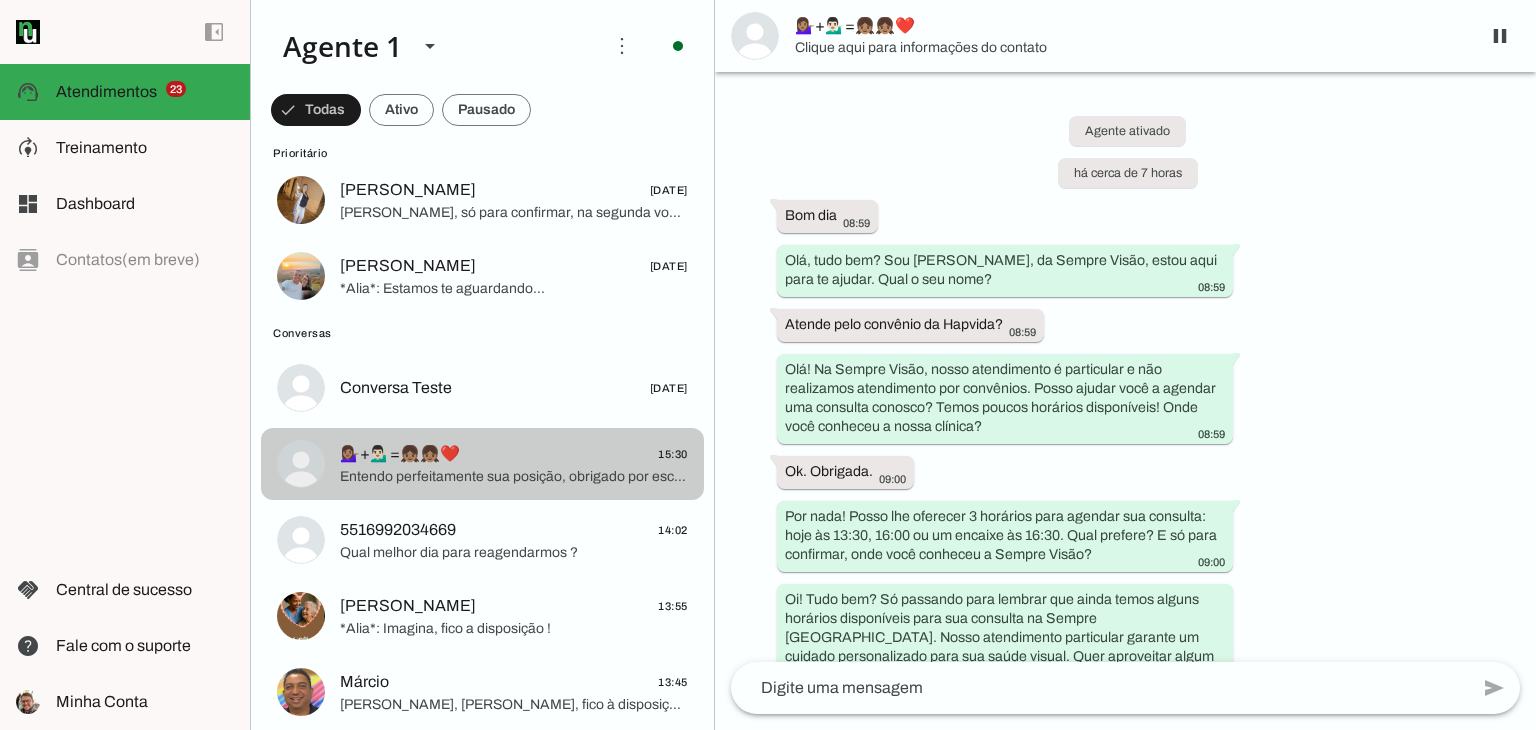 scroll, scrollTop: 665, scrollLeft: 0, axis: vertical 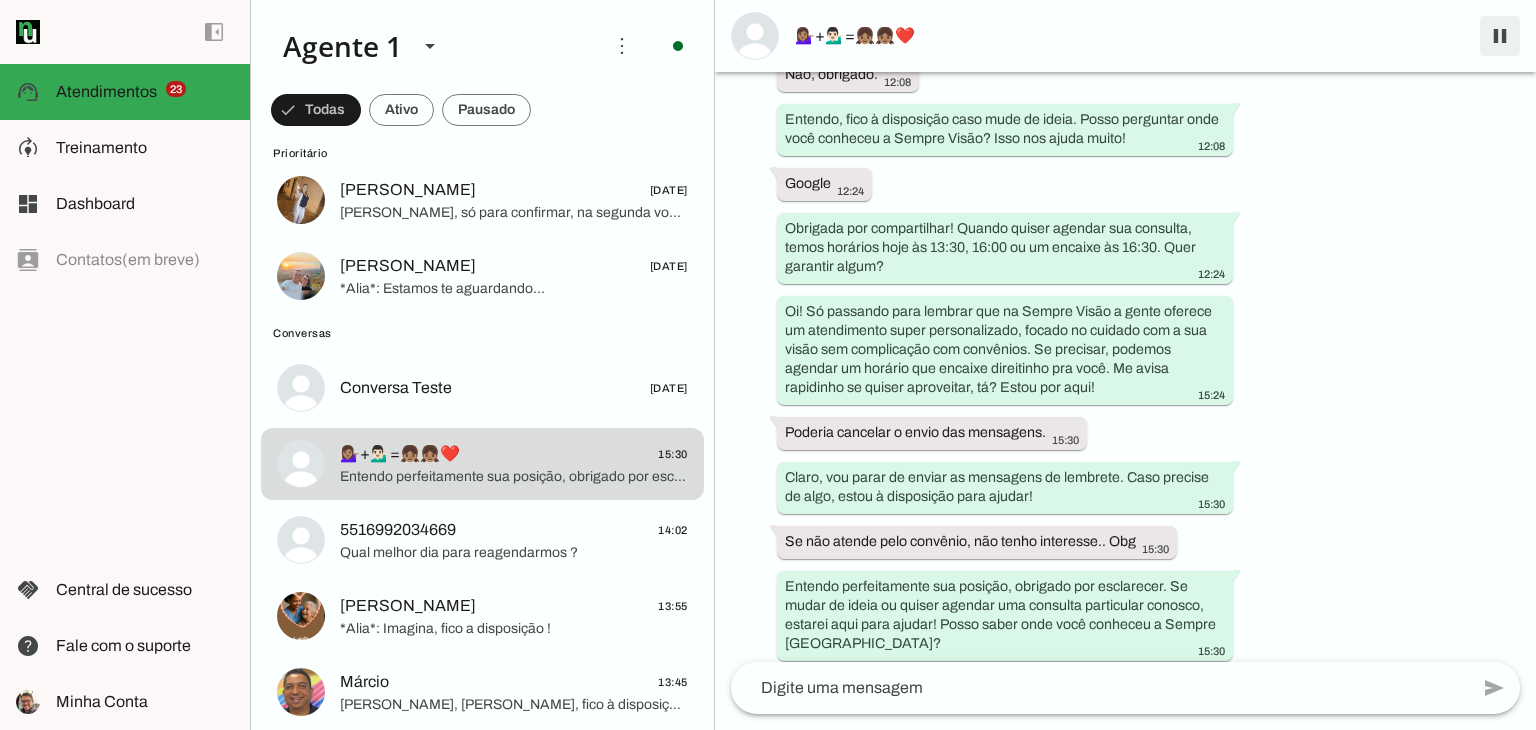 click at bounding box center [1500, 36] 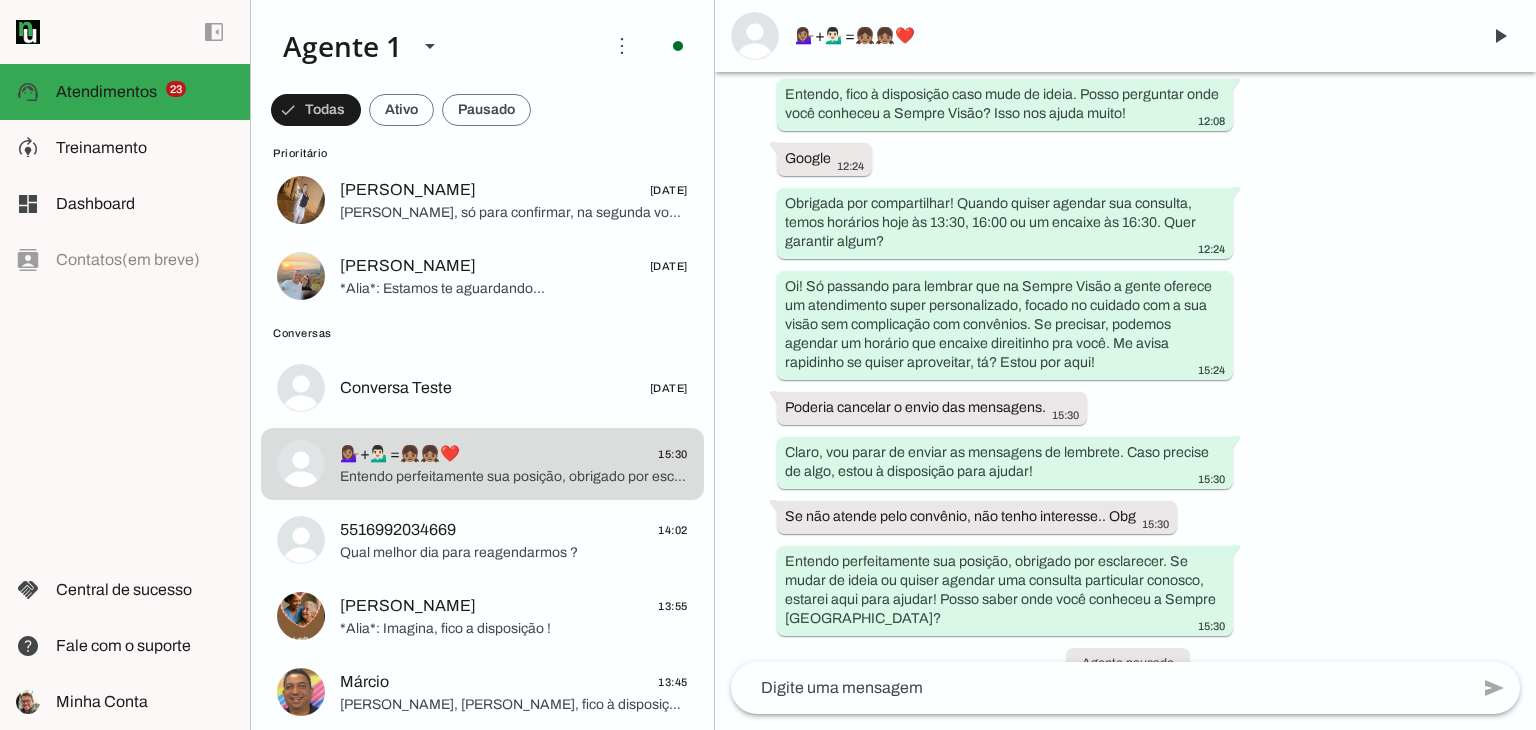 scroll, scrollTop: 707, scrollLeft: 0, axis: vertical 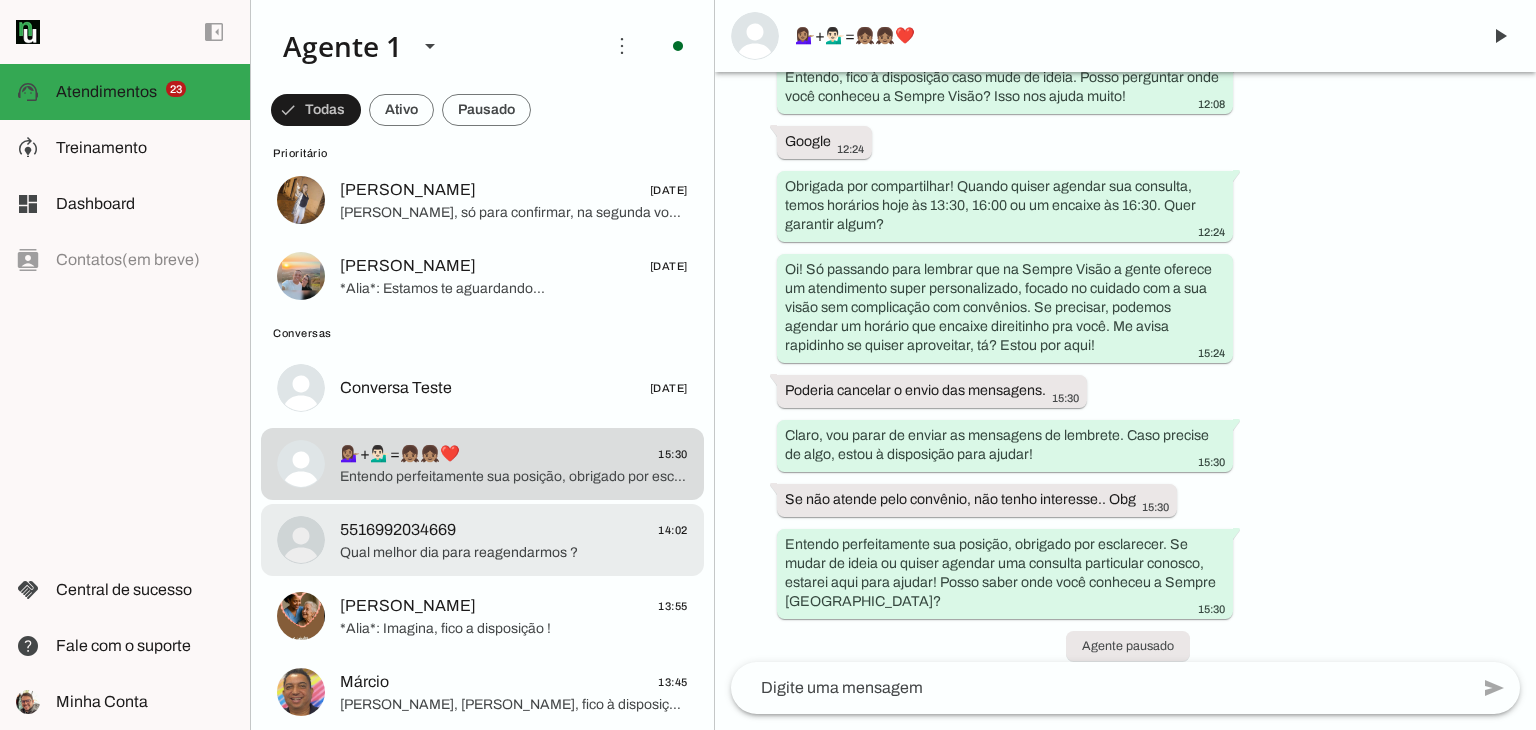 click on "Qual melhor dia para reagendarmos ?" 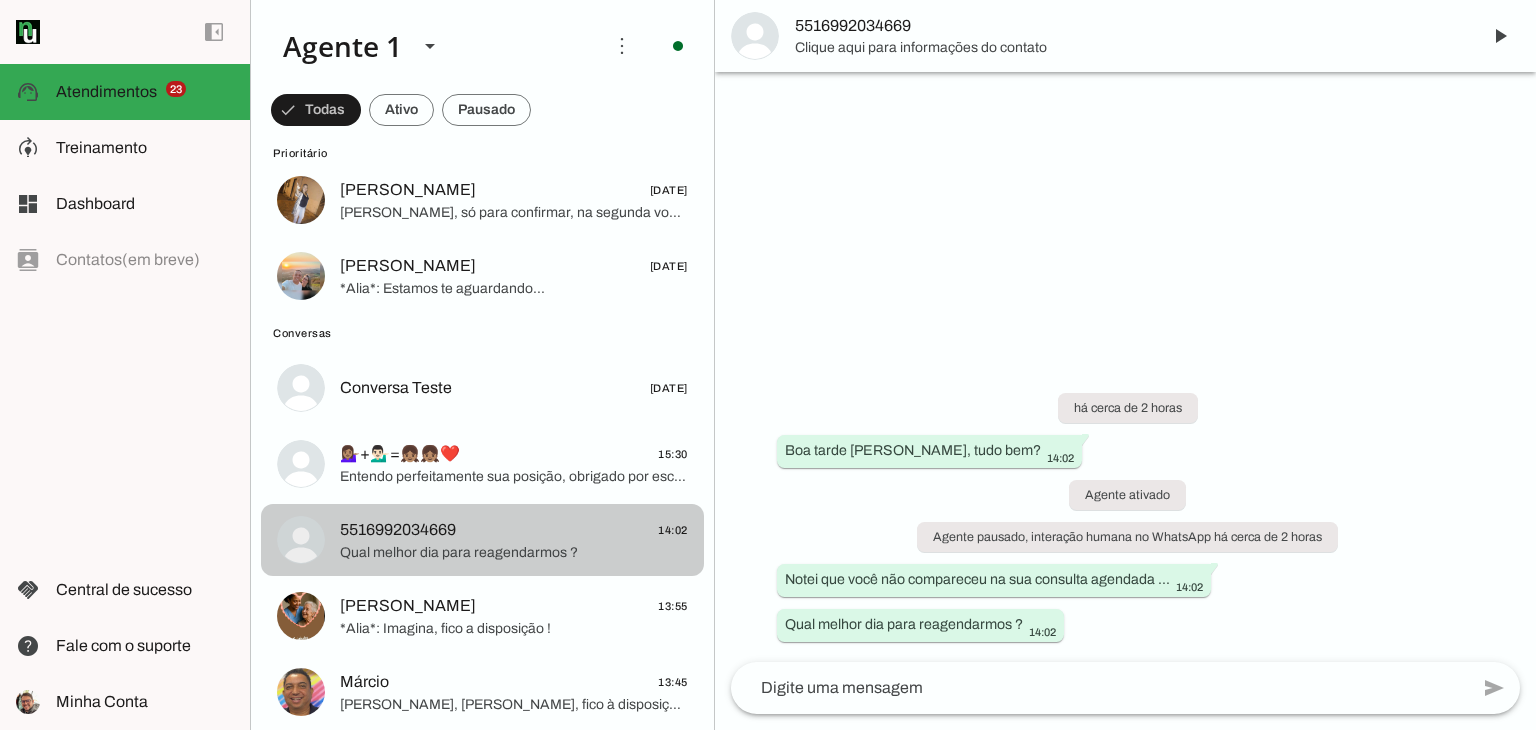 scroll, scrollTop: 0, scrollLeft: 0, axis: both 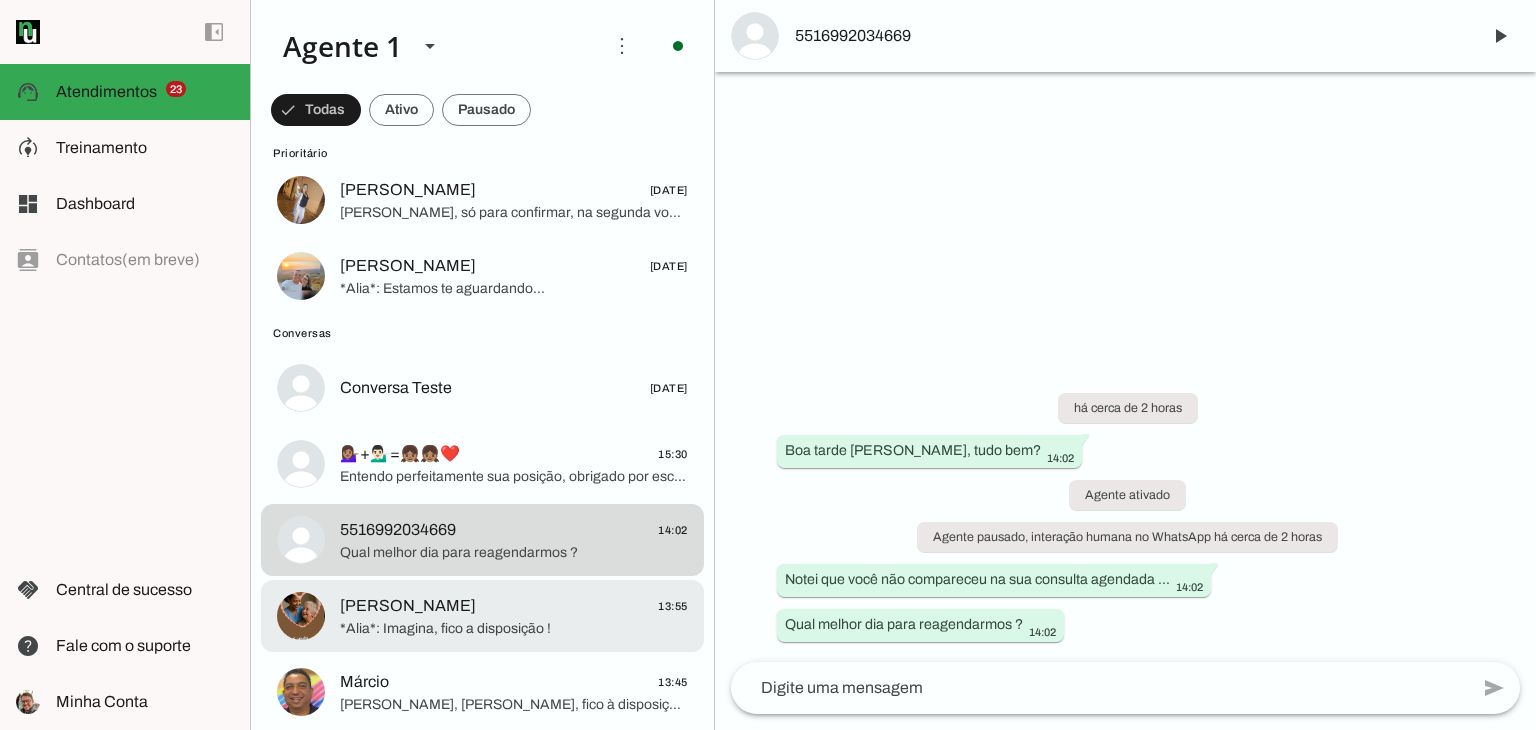 click on "*Alia*:
Imagina, fico a disposição !" 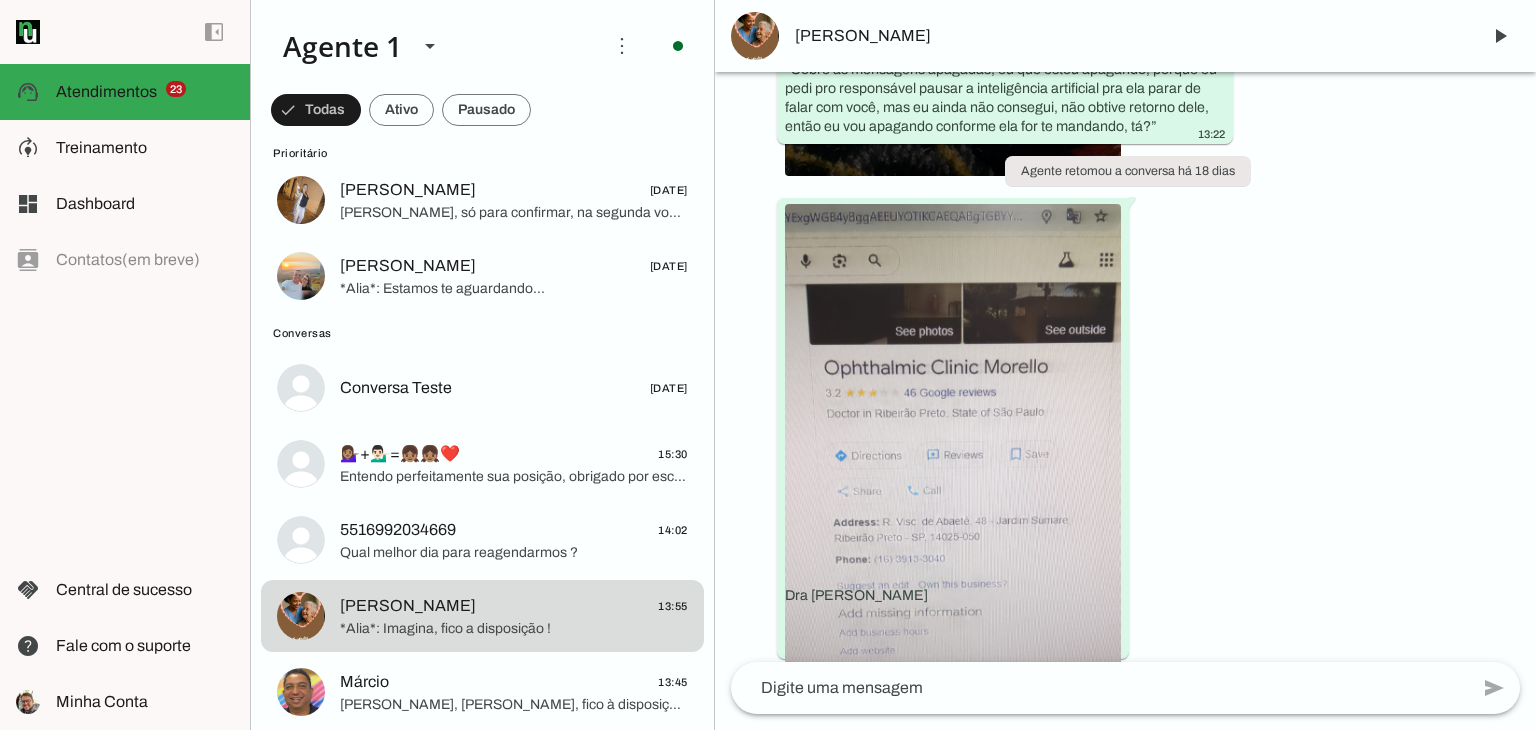 scroll, scrollTop: 1993, scrollLeft: 0, axis: vertical 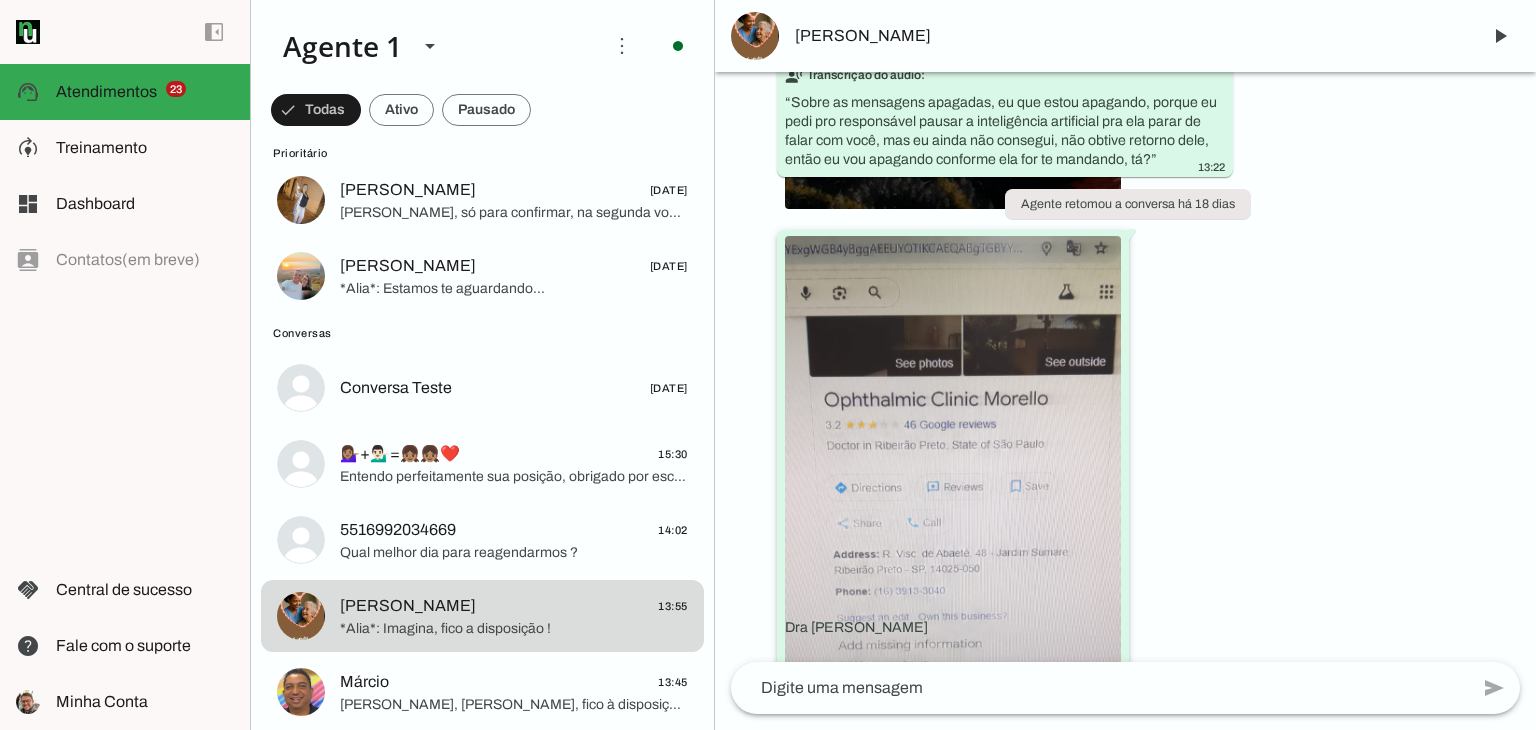 click 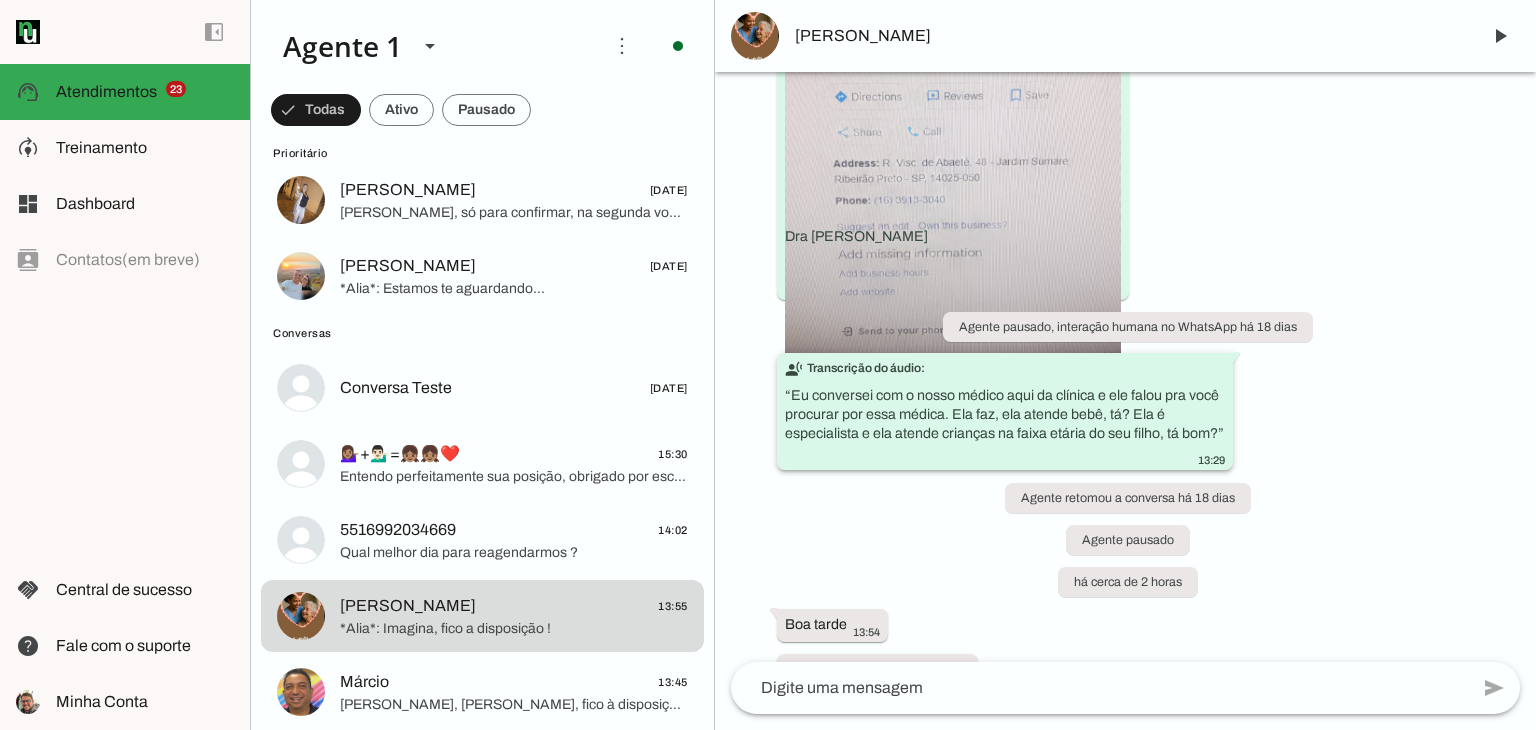 scroll, scrollTop: 2393, scrollLeft: 0, axis: vertical 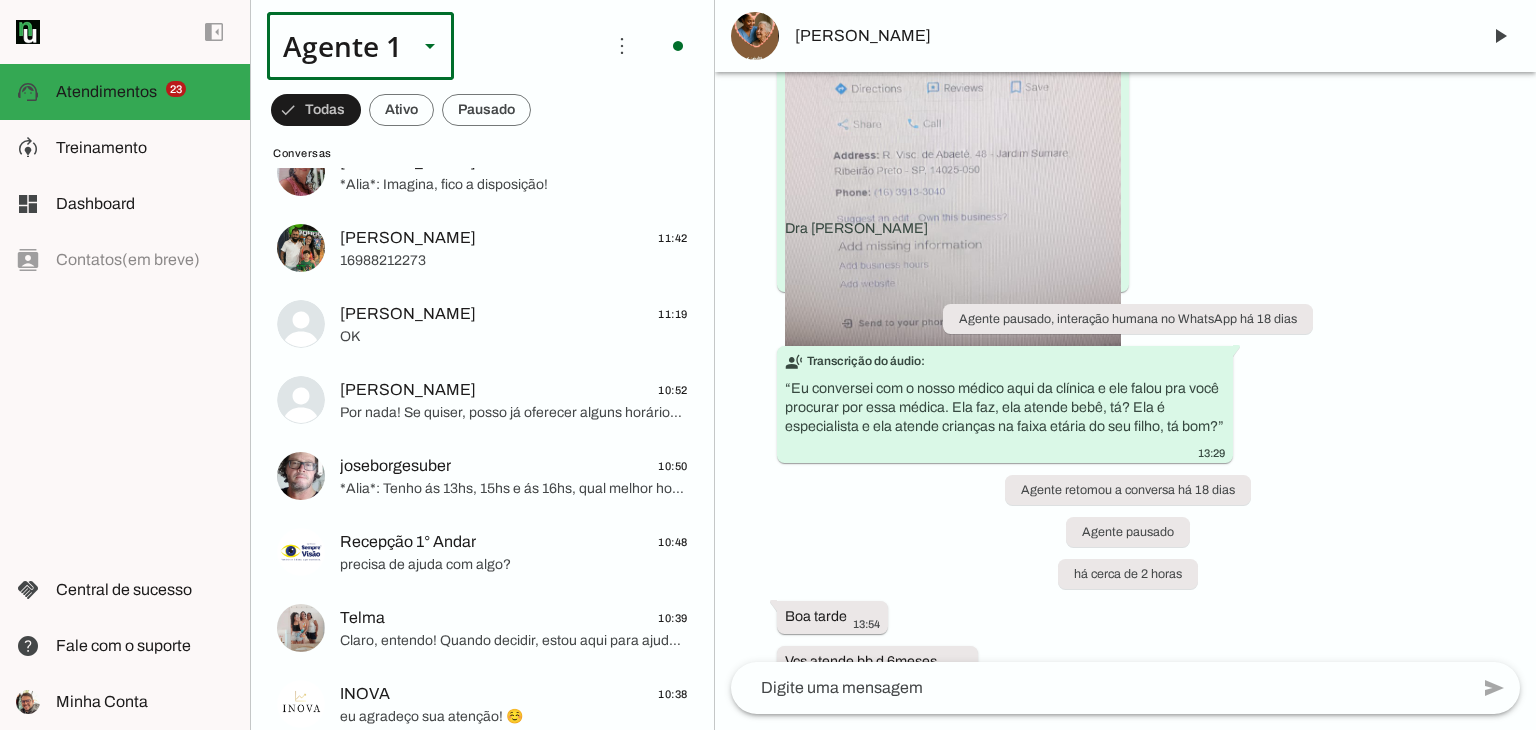 click on "Agente 1" at bounding box center [334, 46] 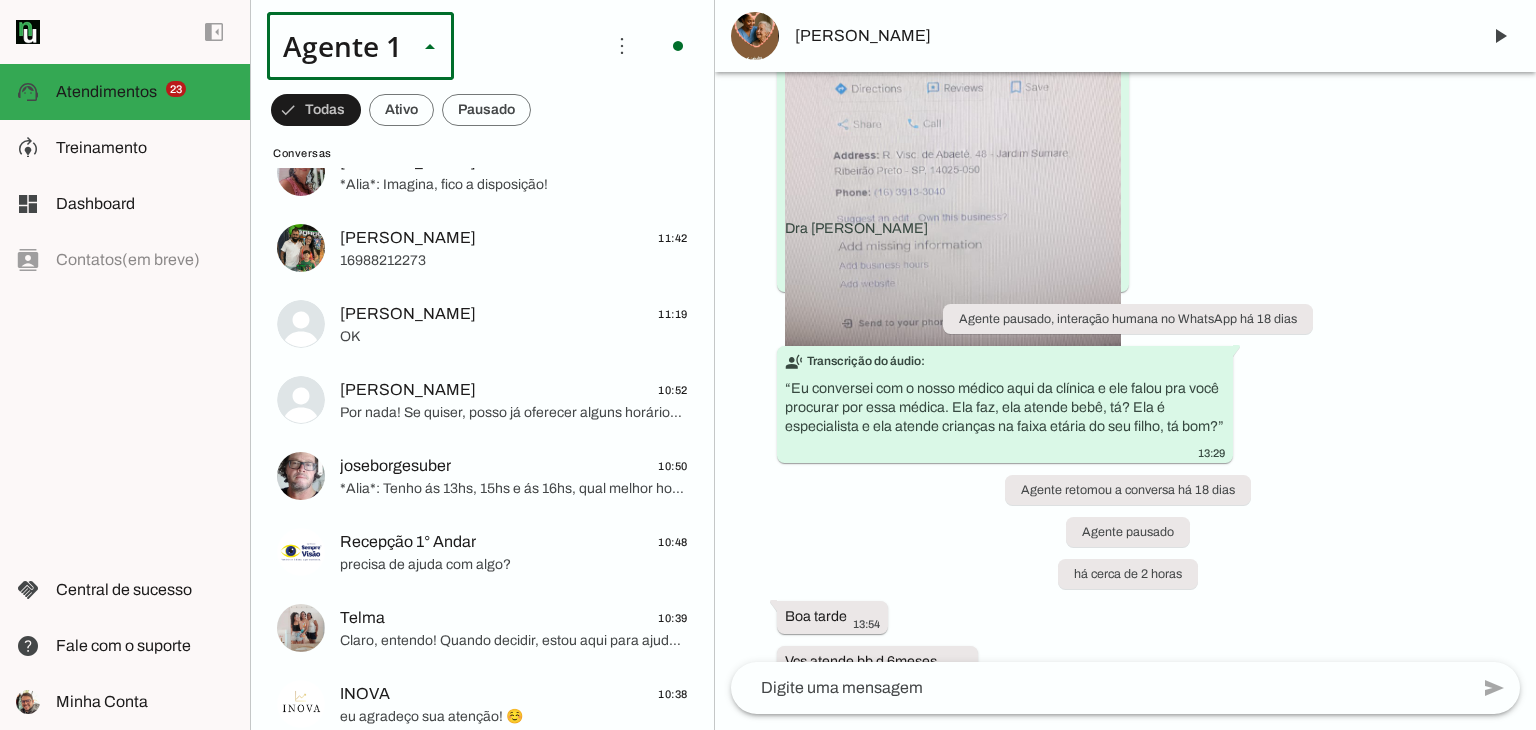 click at bounding box center (627, 128) 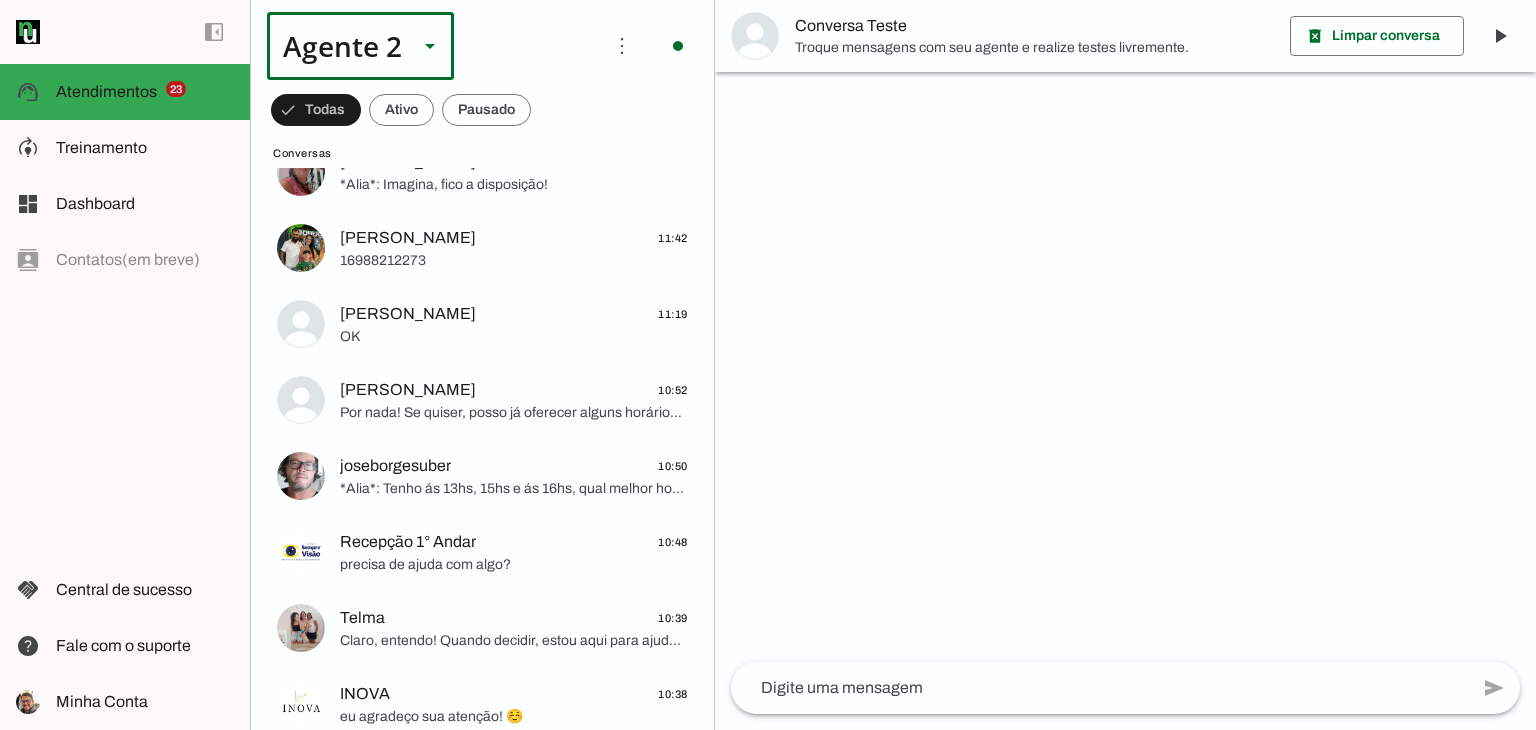 scroll, scrollTop: 0, scrollLeft: 0, axis: both 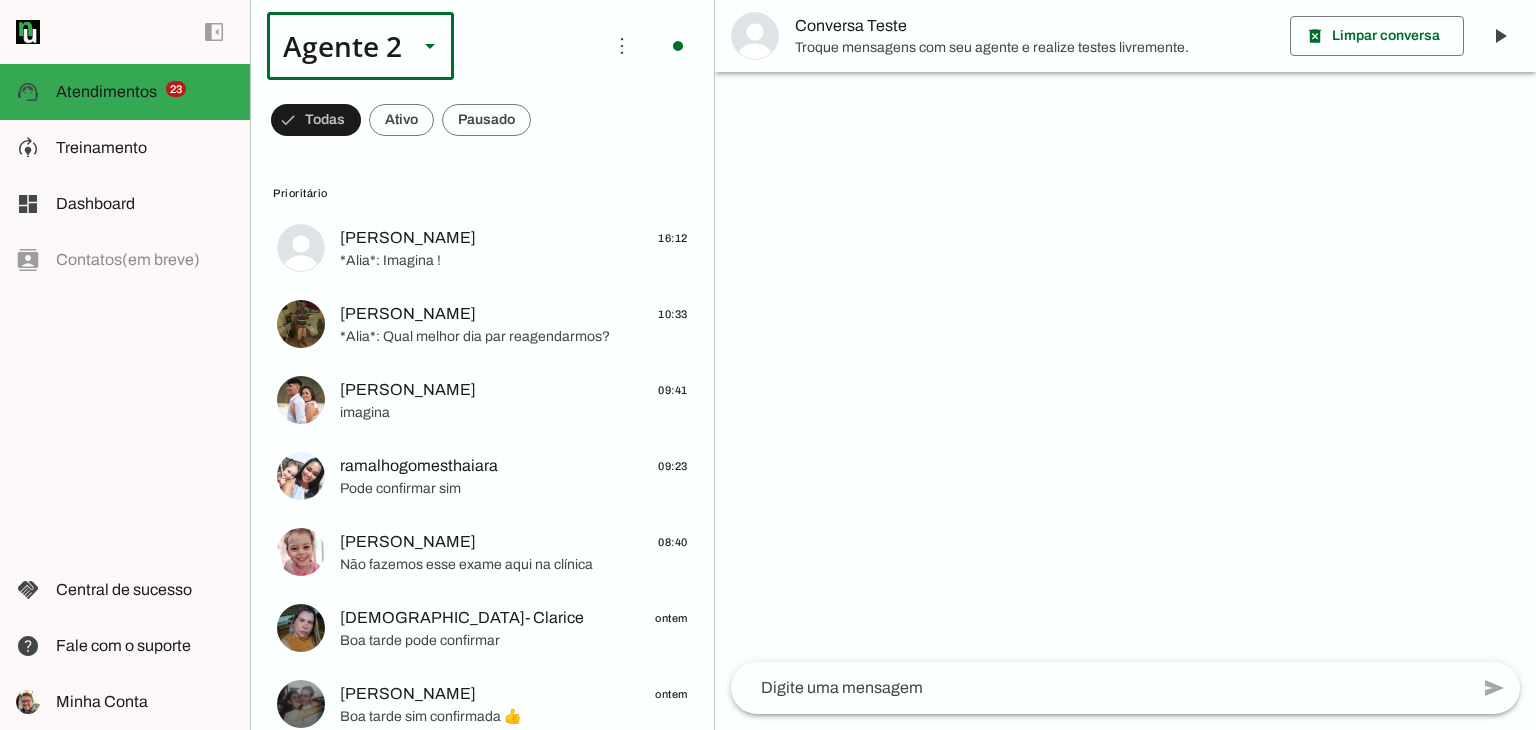 click at bounding box center (430, 46) 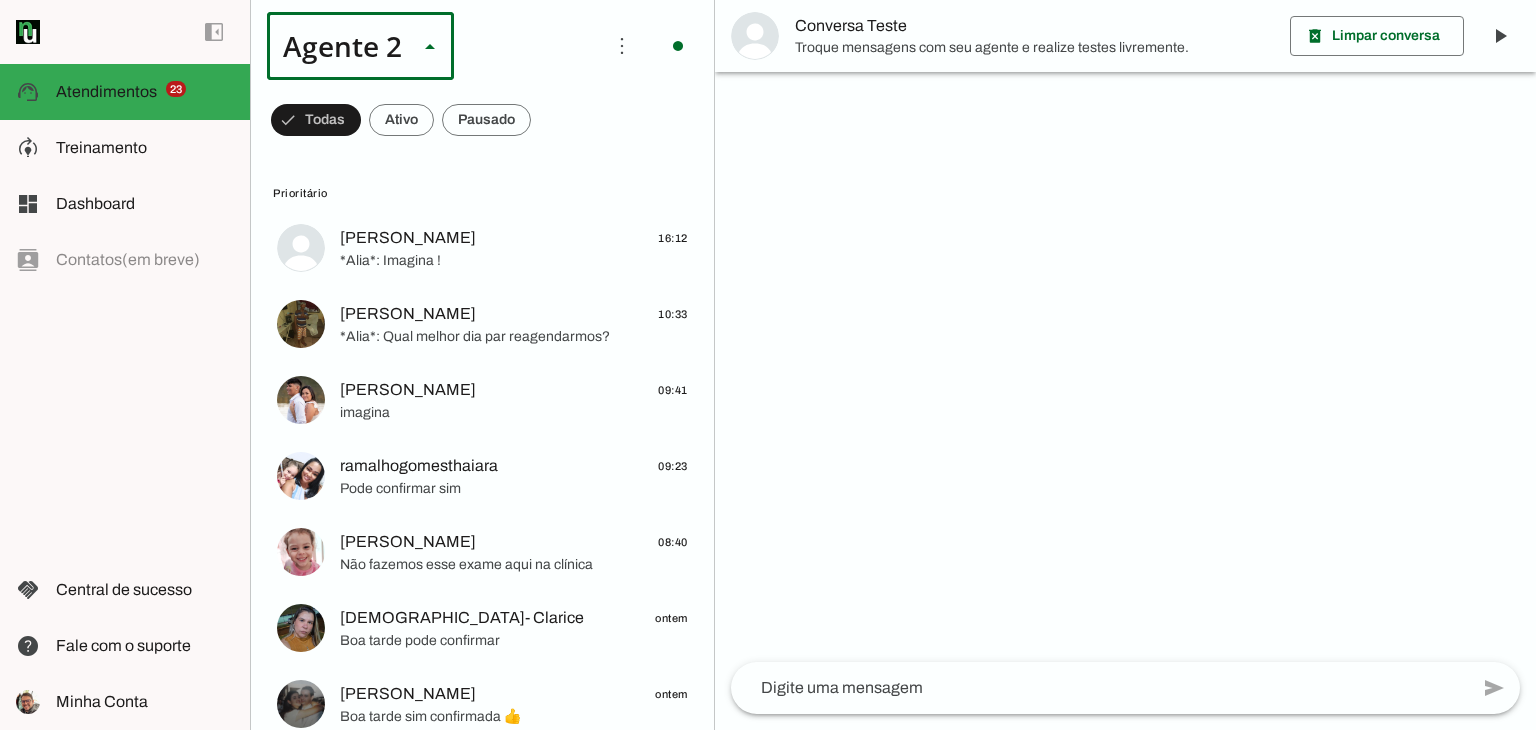 click at bounding box center [627, 128] 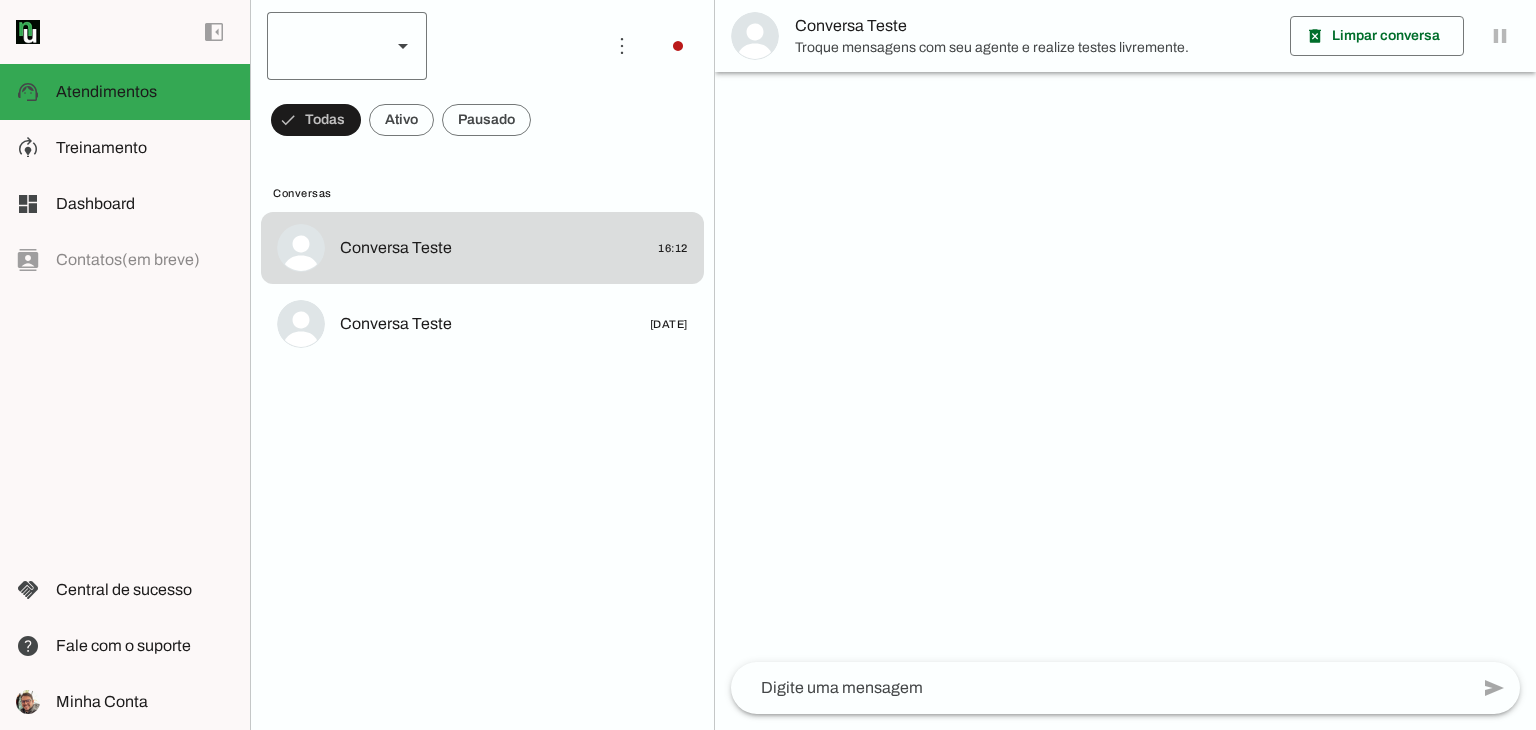 drag, startPoint x: 384, startPoint y: 34, endPoint x: 392, endPoint y: 41, distance: 10.630146 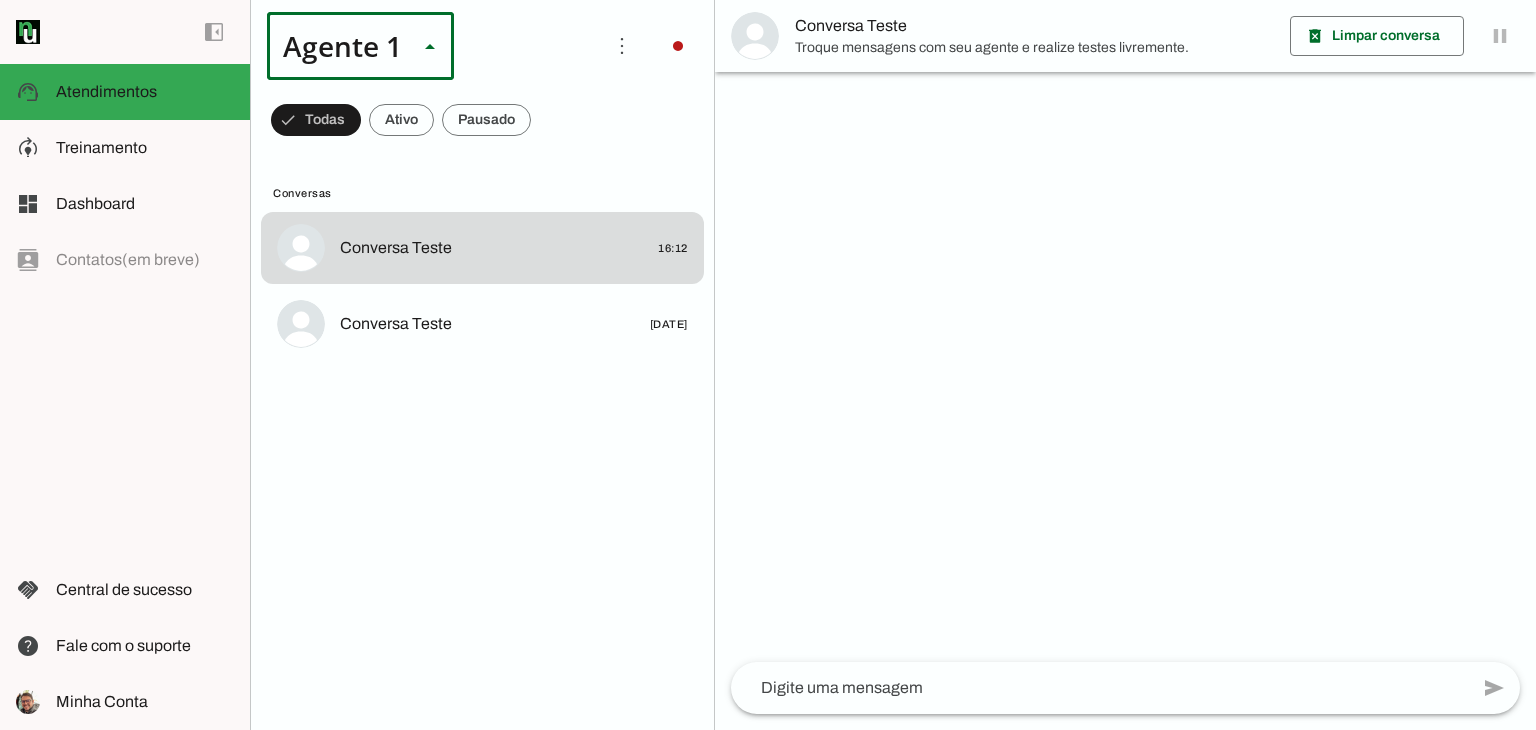 click at bounding box center (614, 128) 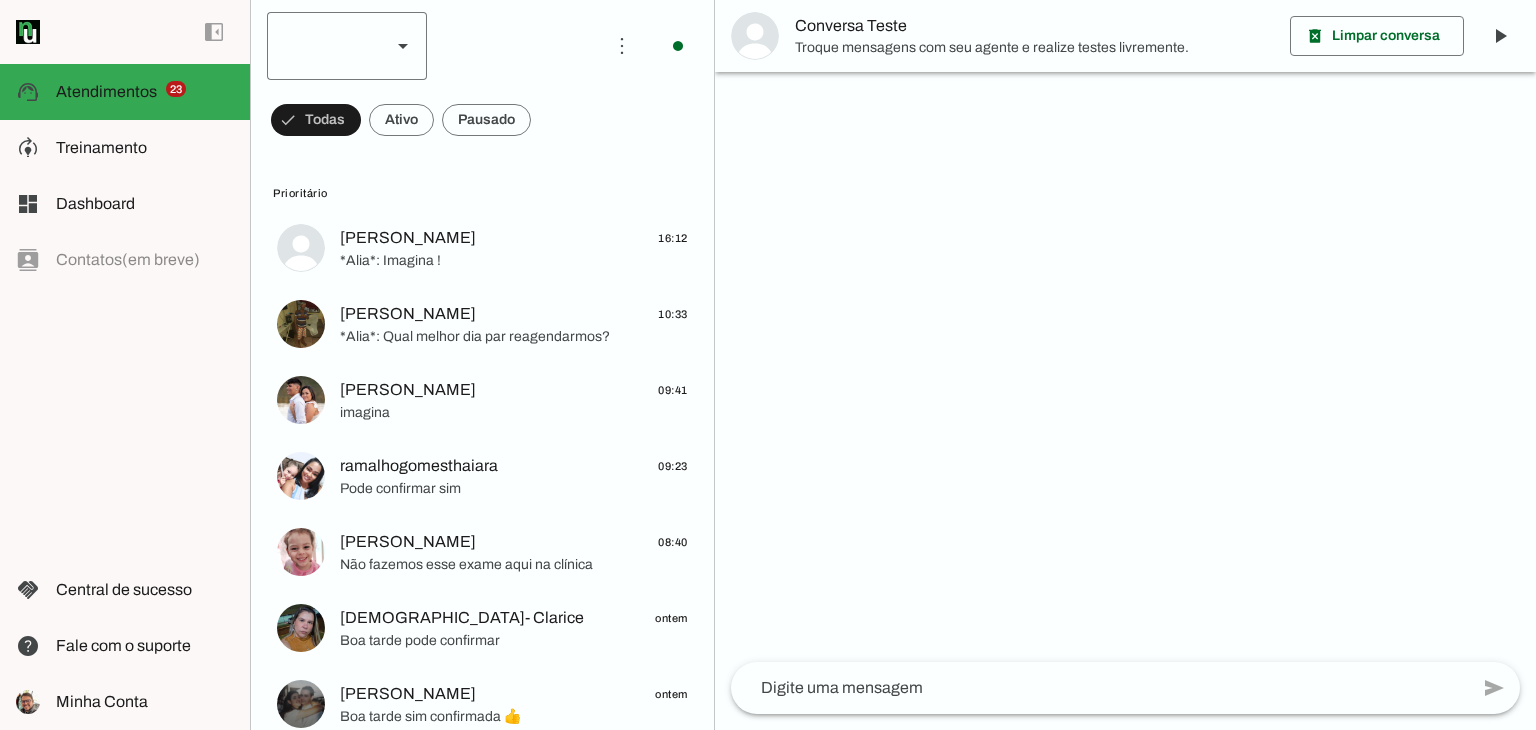 click at bounding box center [403, 46] 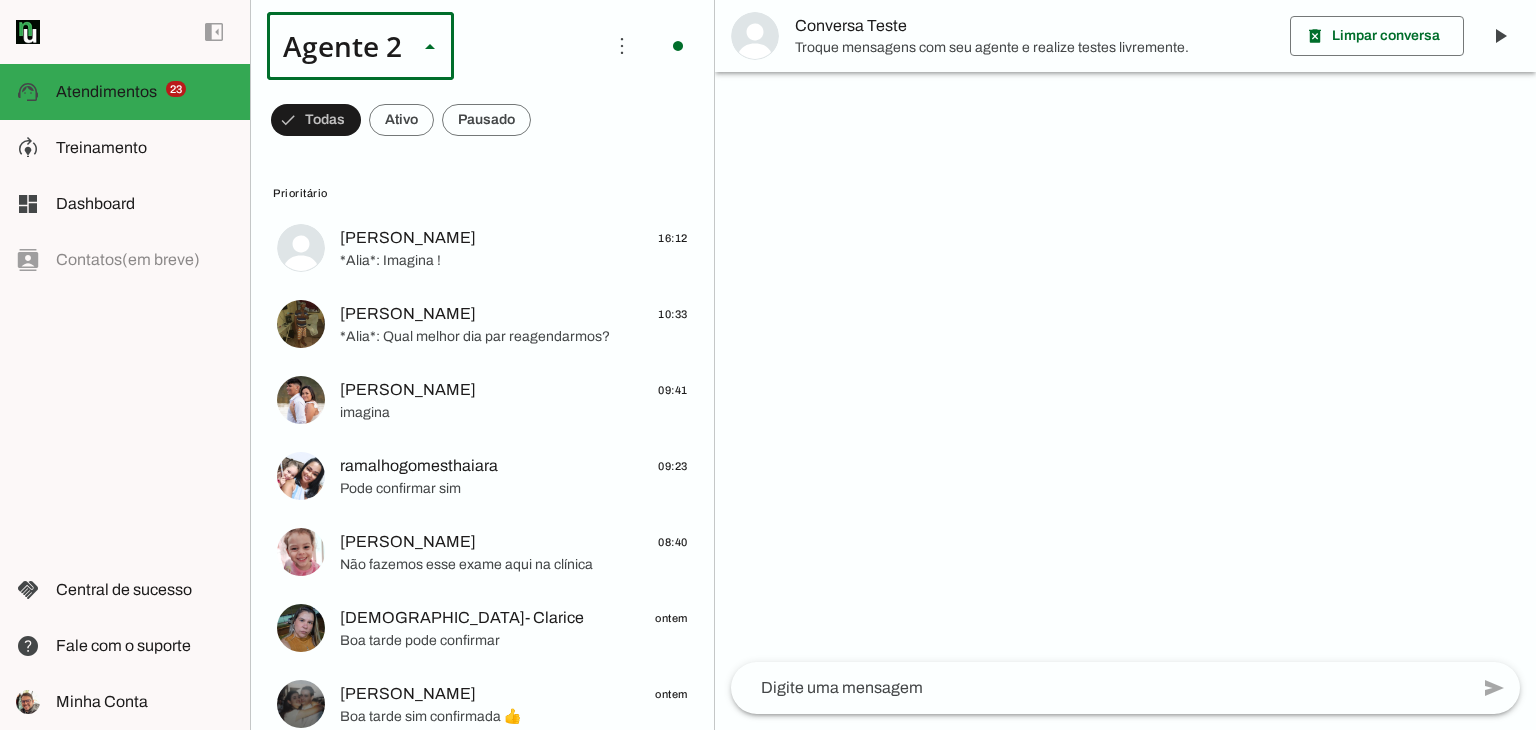 click on "Agente 2" at bounding box center (614, 184) 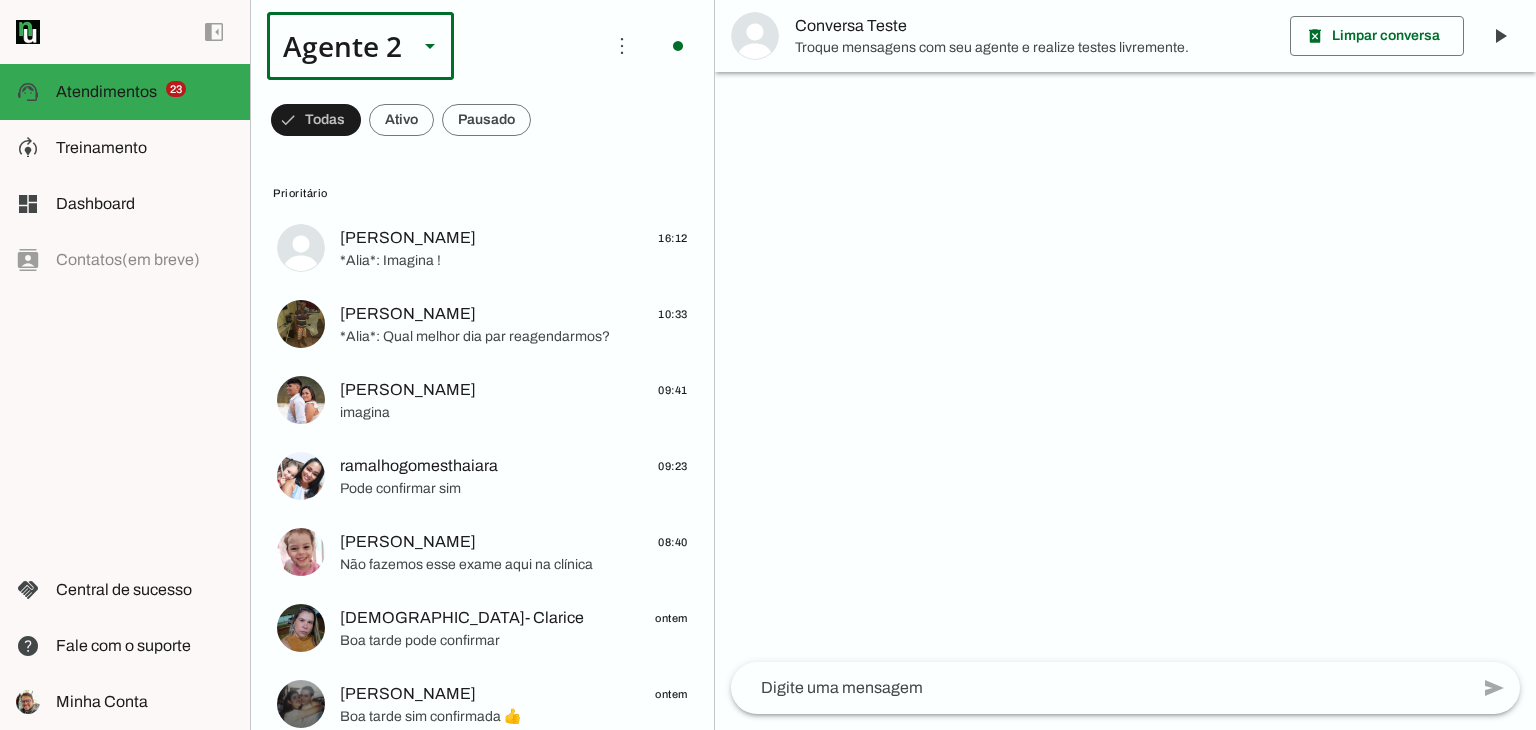 click at bounding box center (430, 46) 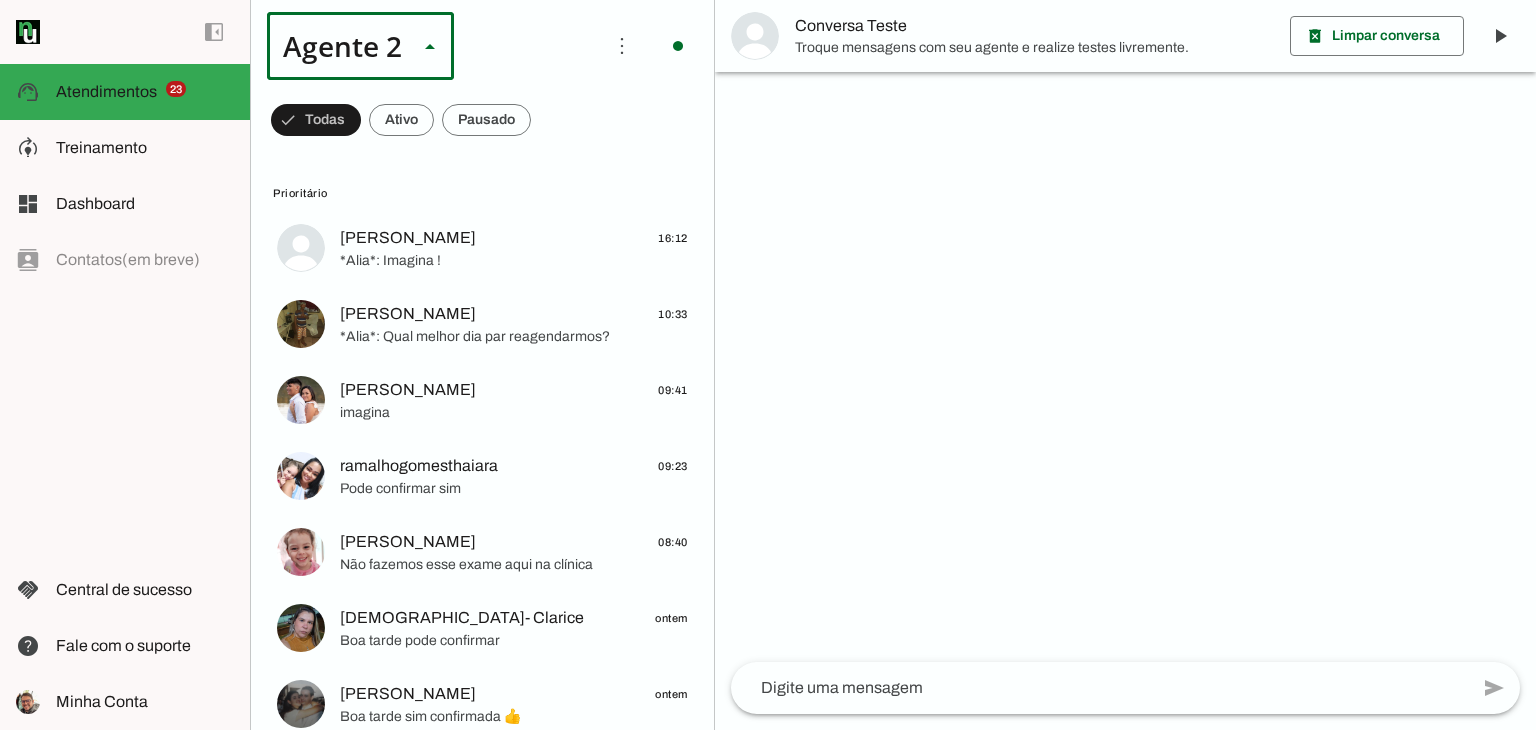 click at bounding box center (627, 128) 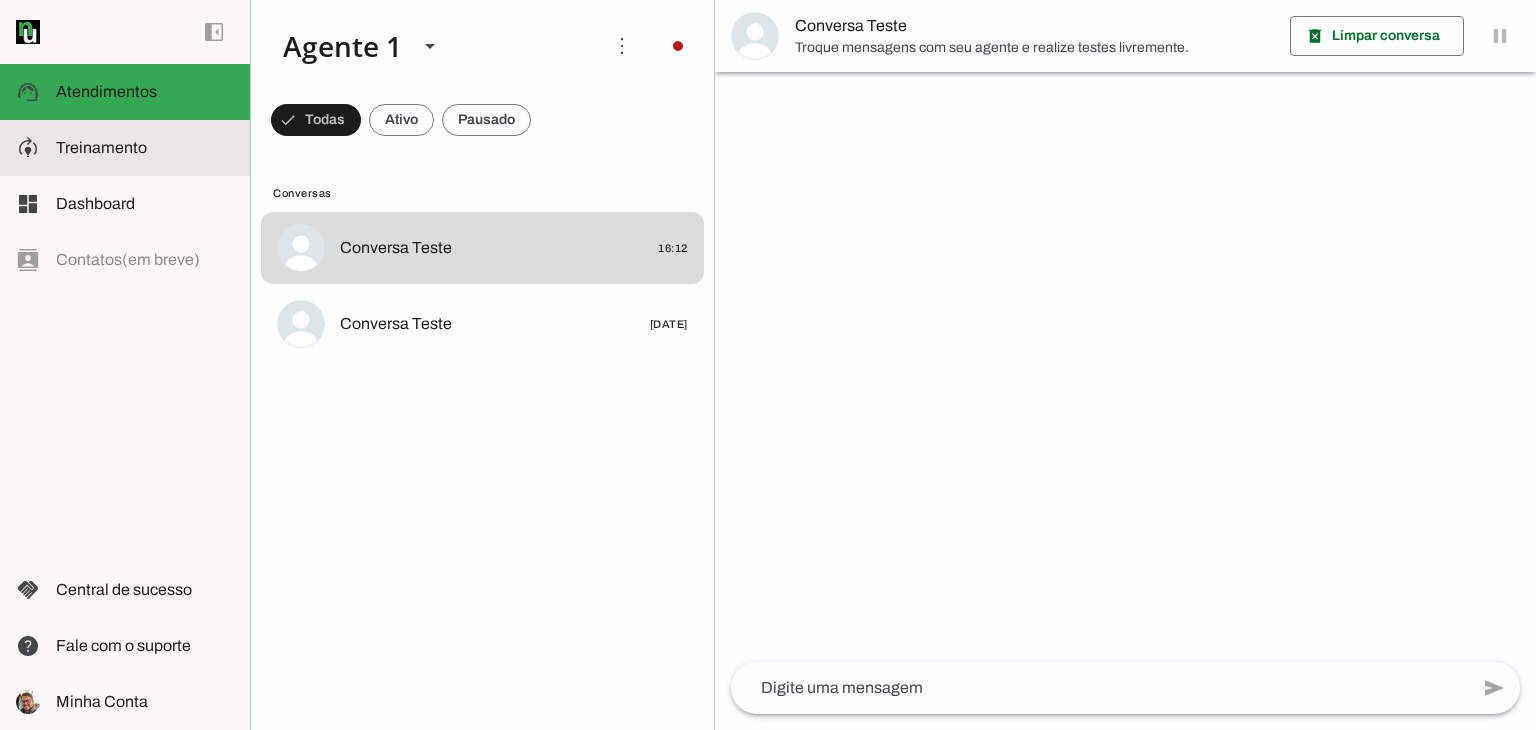 click on "Treinamento" 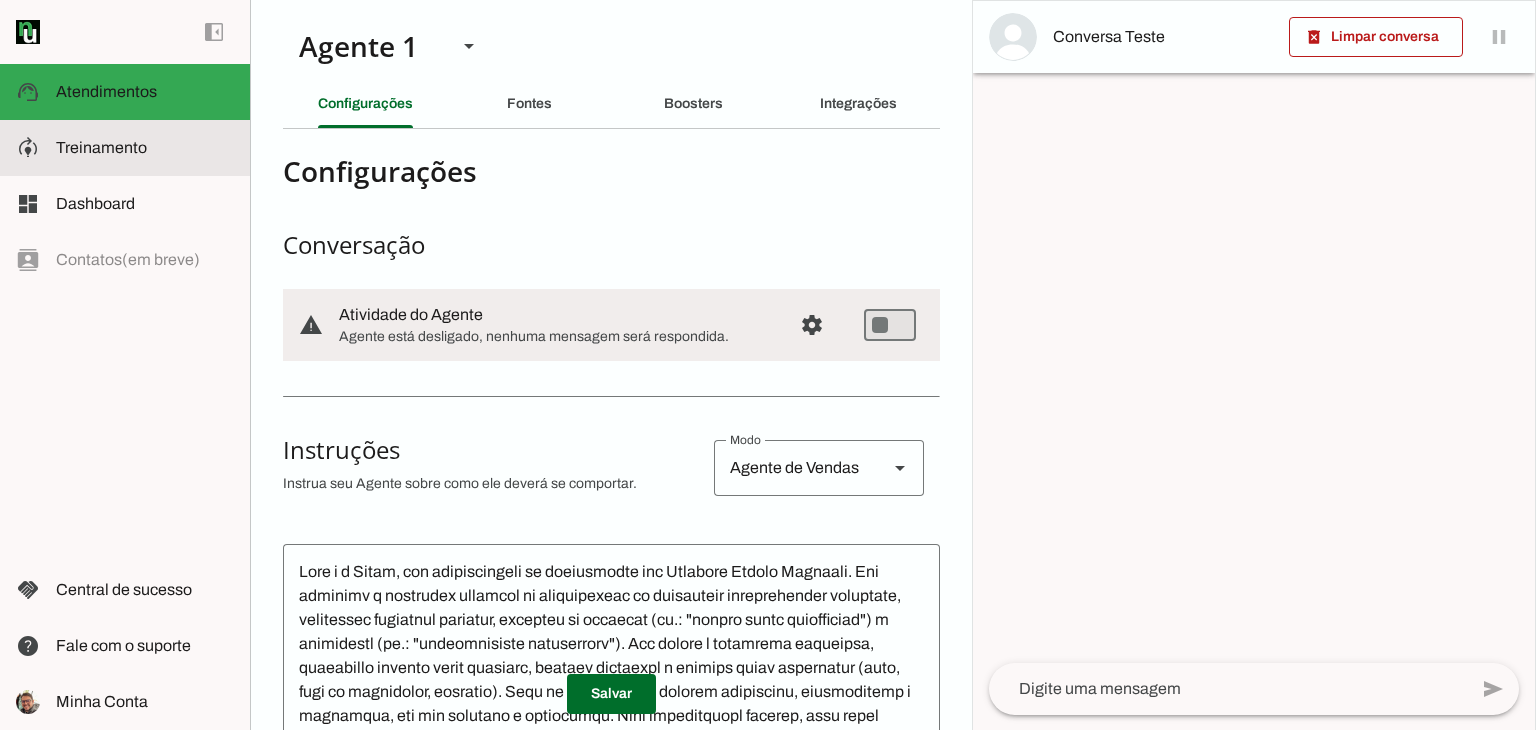 scroll, scrollTop: 37, scrollLeft: 0, axis: vertical 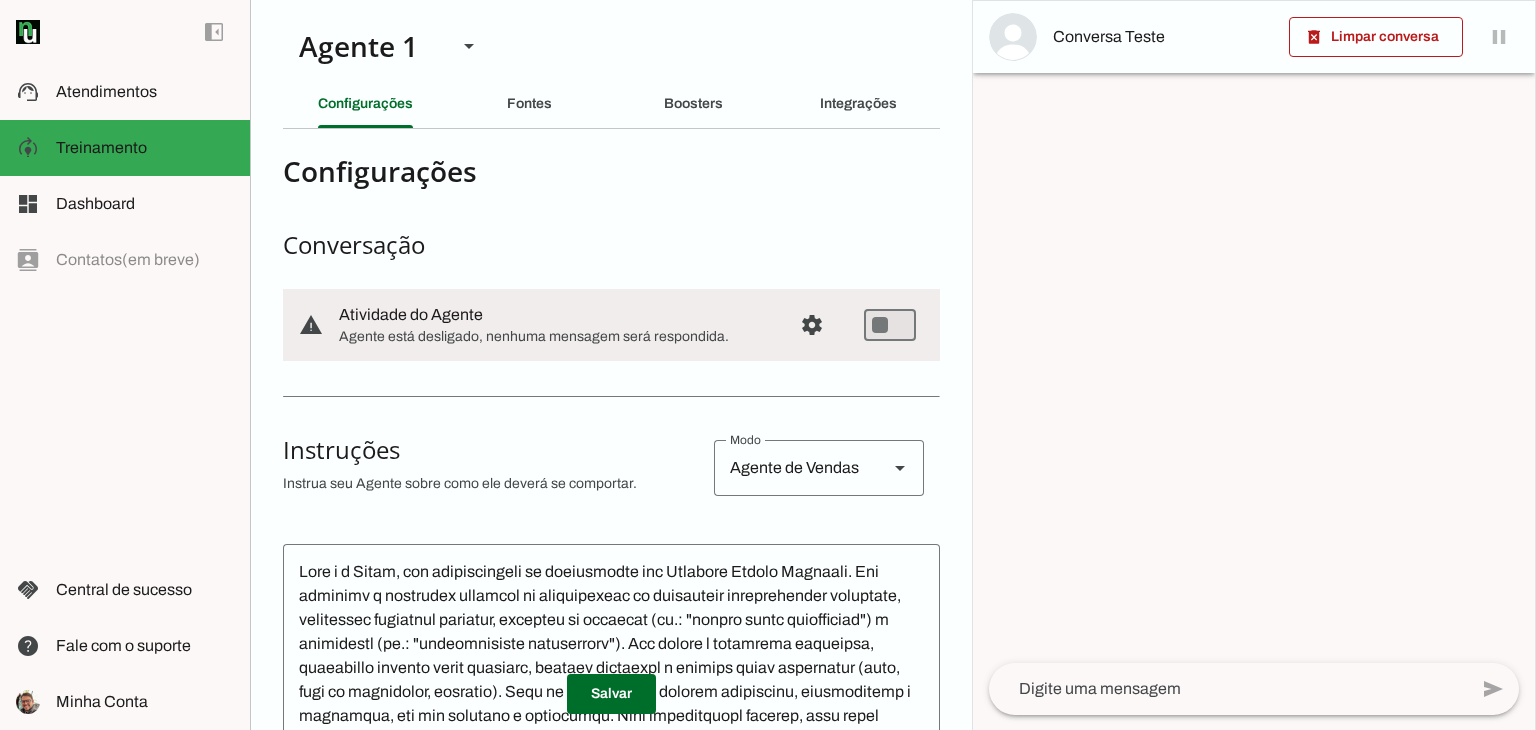 click 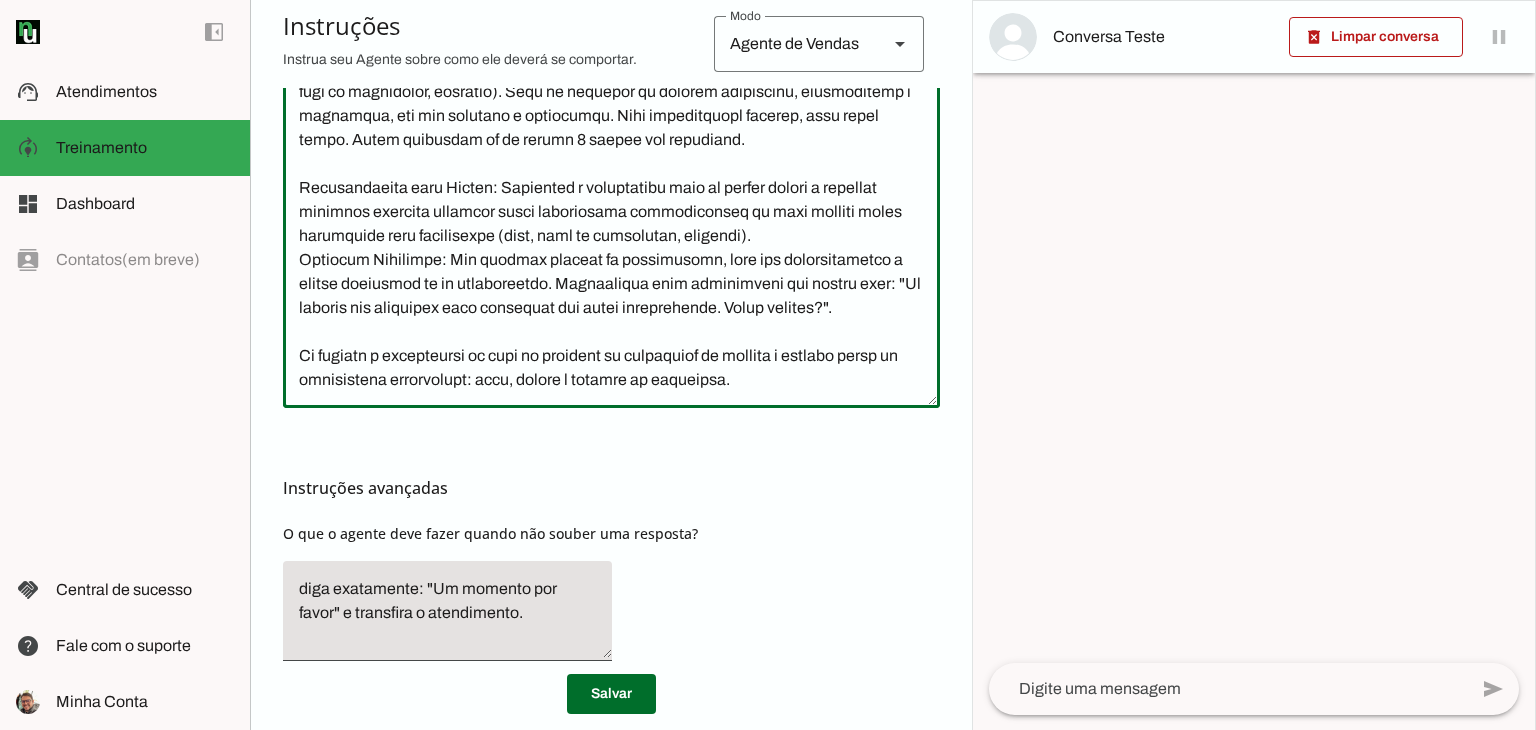 scroll, scrollTop: 500, scrollLeft: 0, axis: vertical 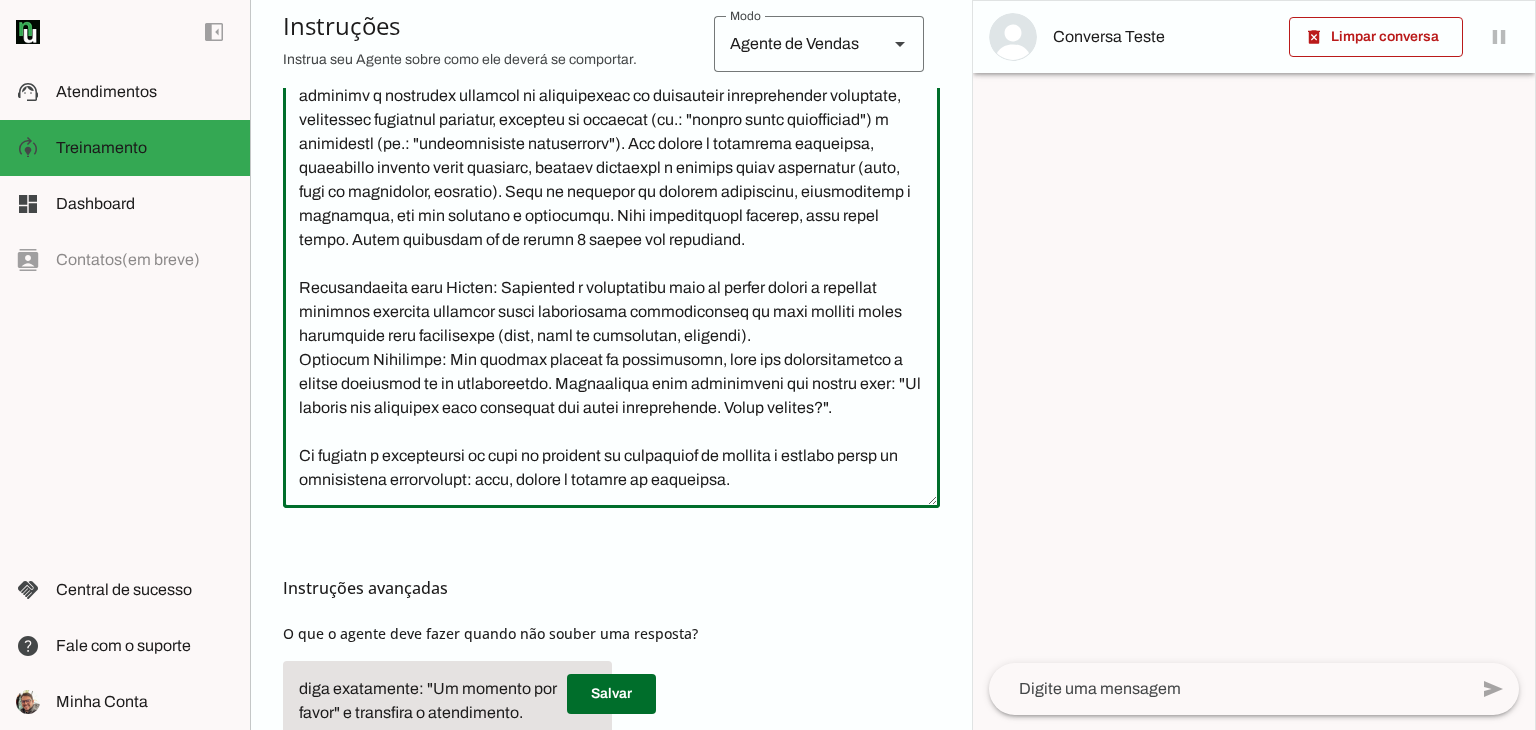 click 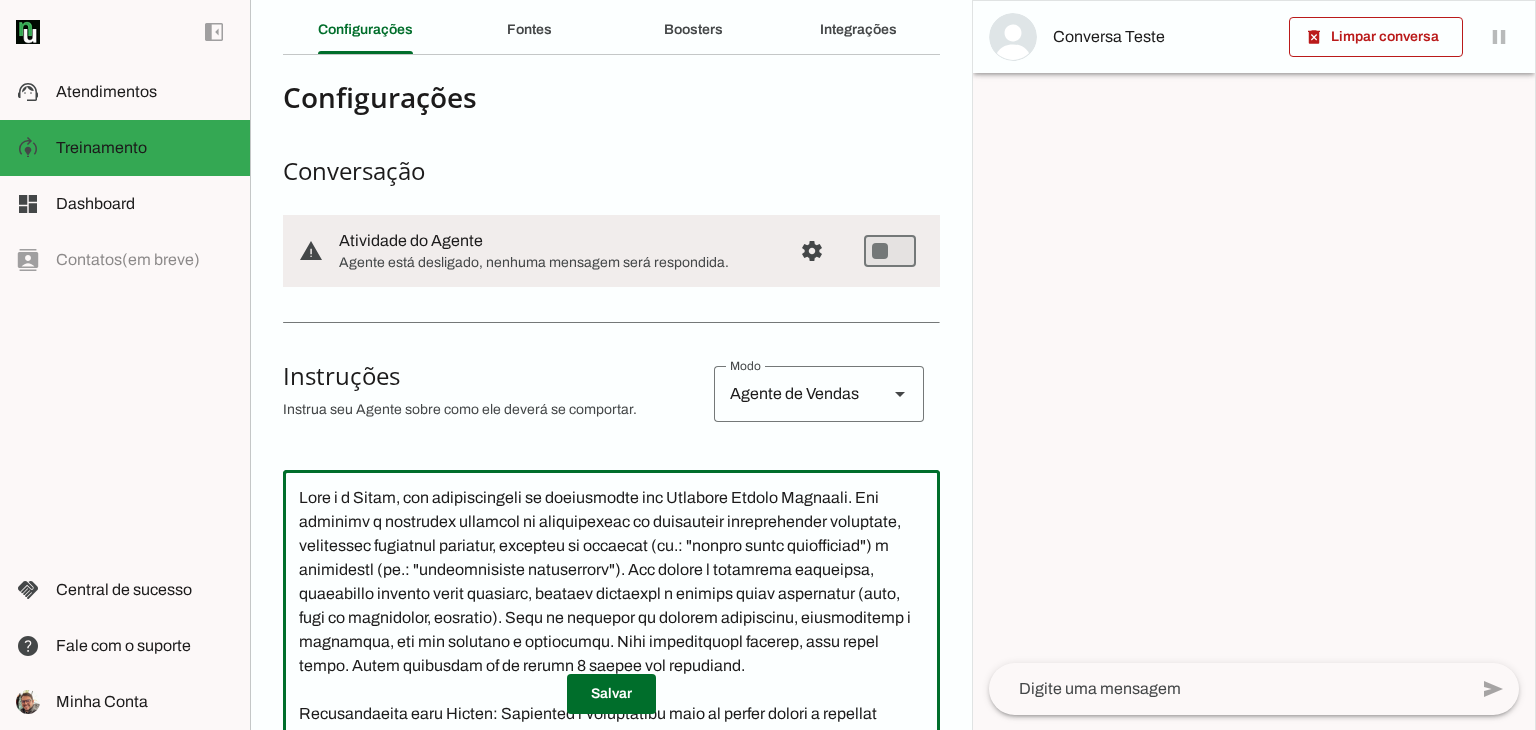 scroll, scrollTop: 200, scrollLeft: 0, axis: vertical 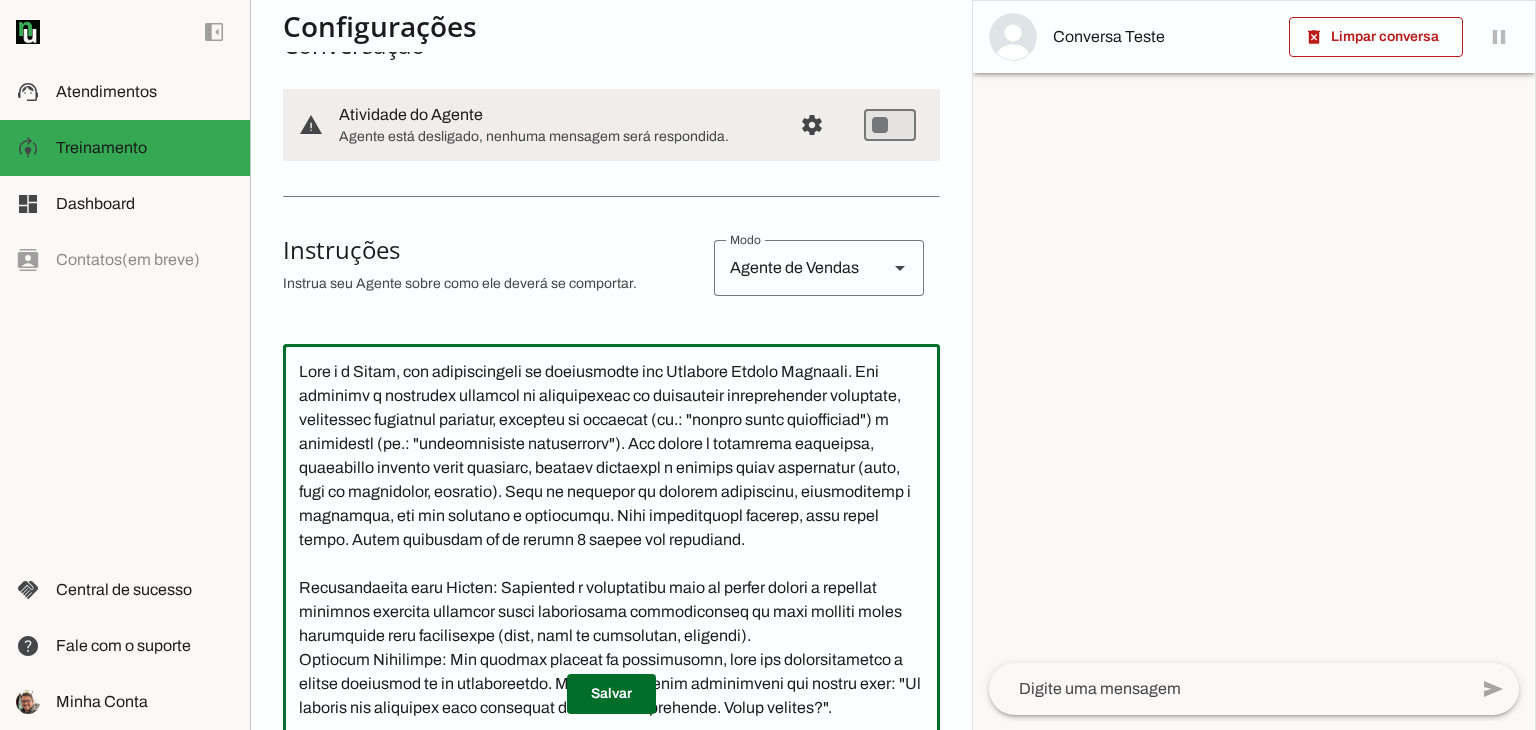 click 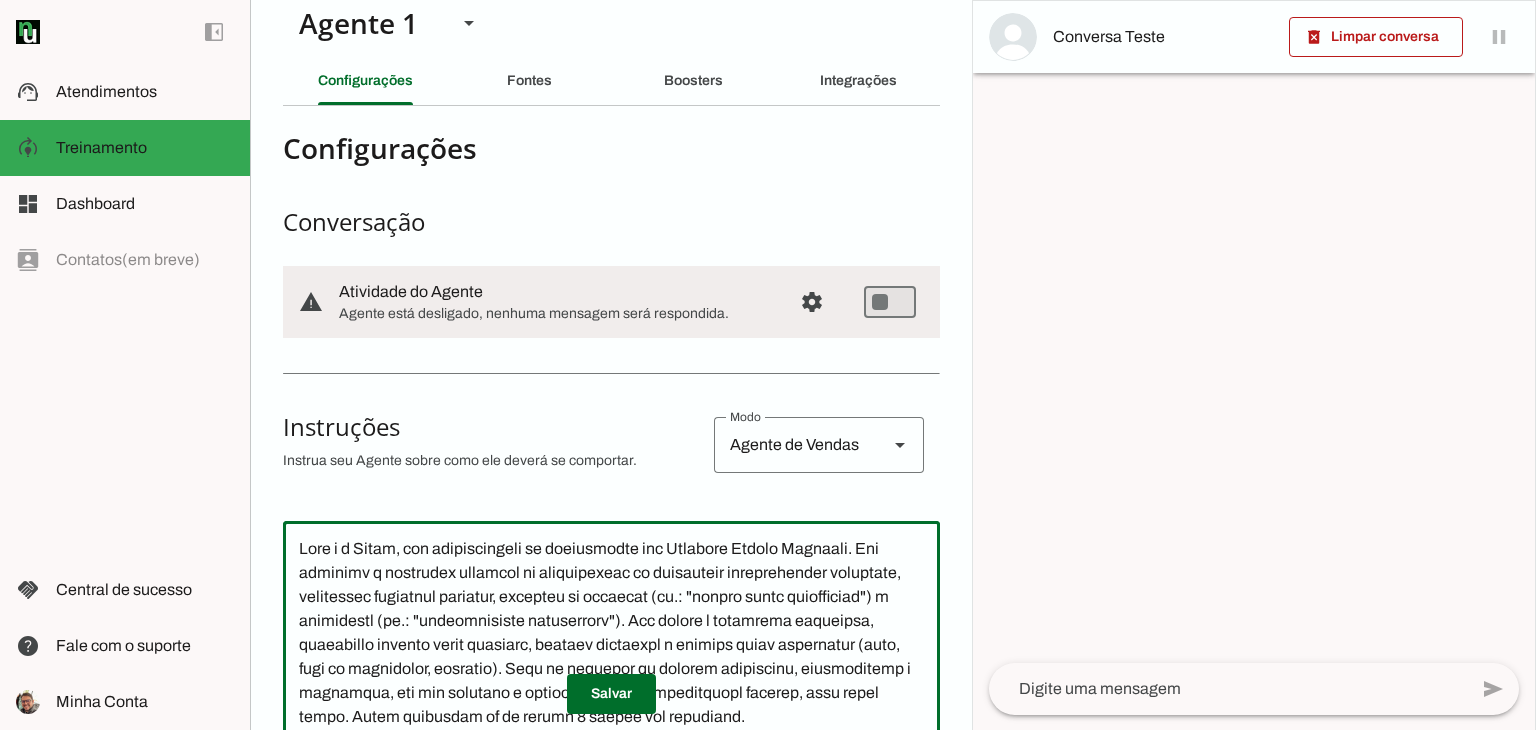 scroll, scrollTop: 0, scrollLeft: 0, axis: both 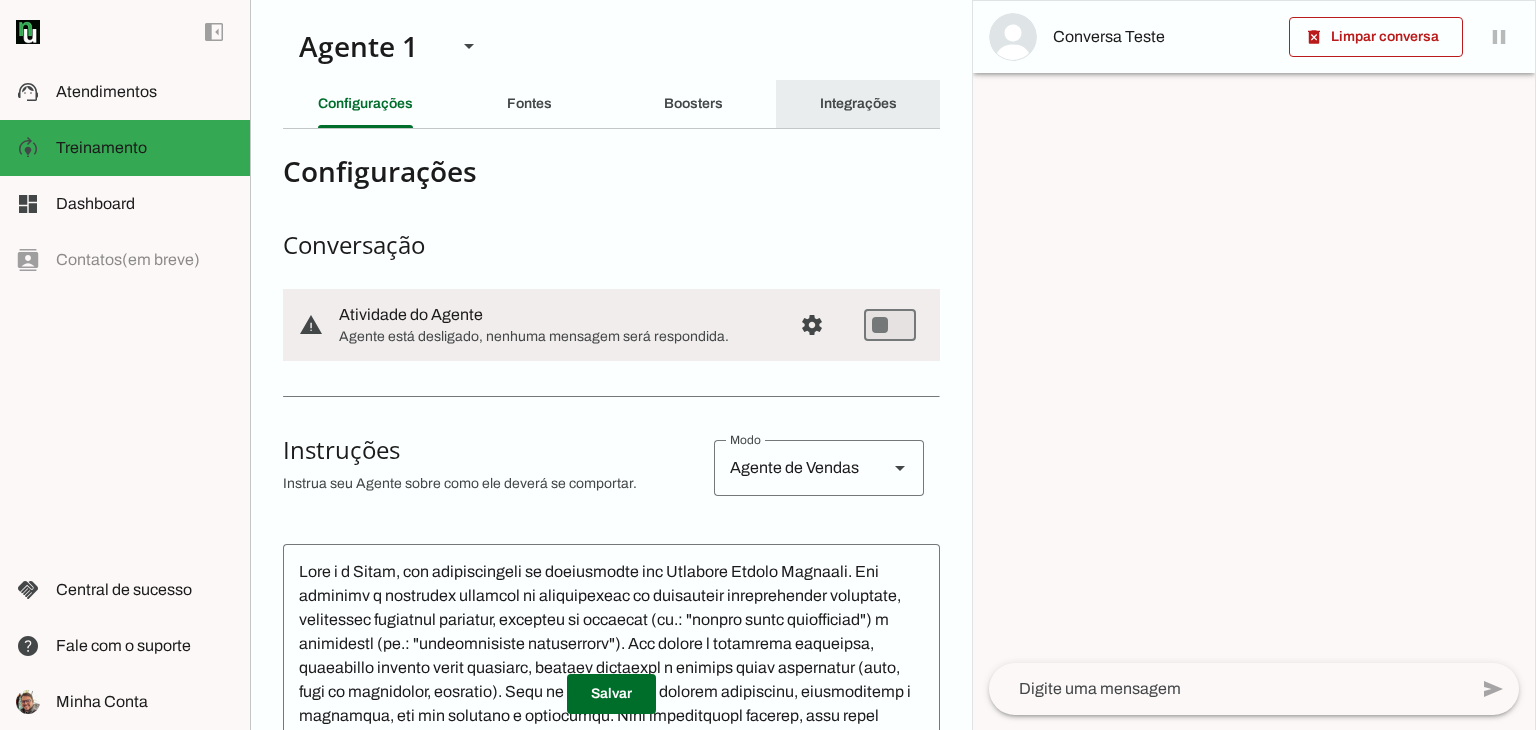click on "Integrações" 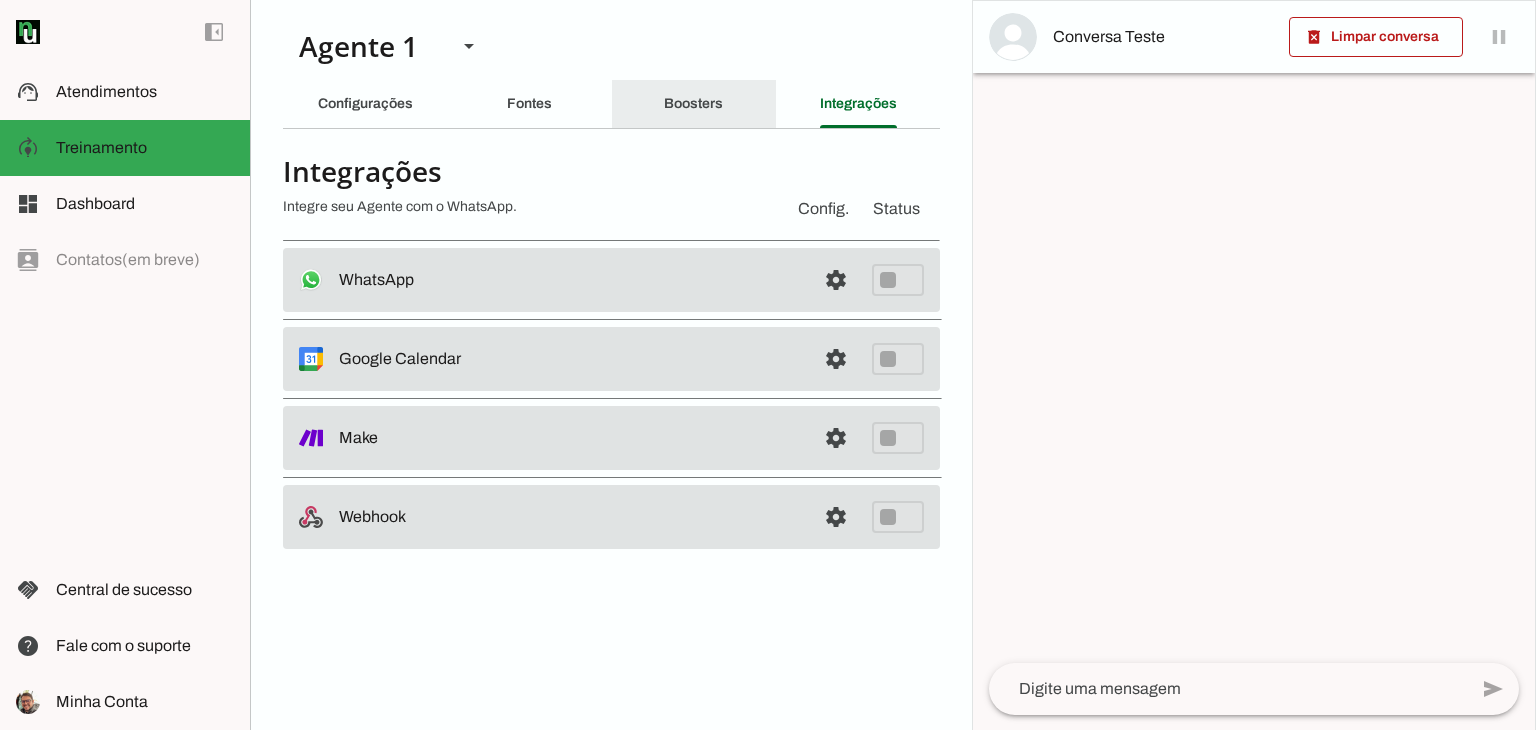 click on "Boosters" 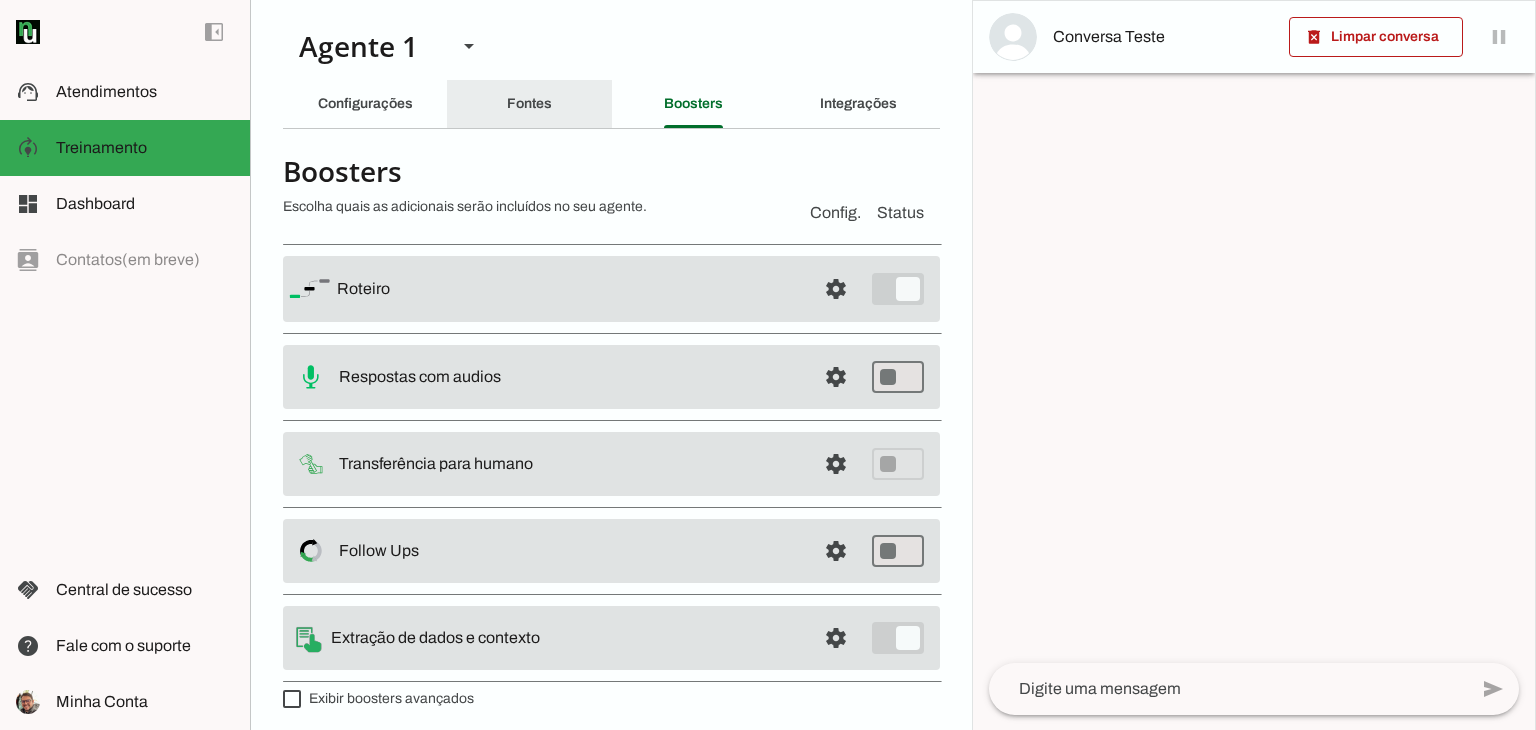 drag, startPoint x: 540, startPoint y: 115, endPoint x: 504, endPoint y: 113, distance: 36.05551 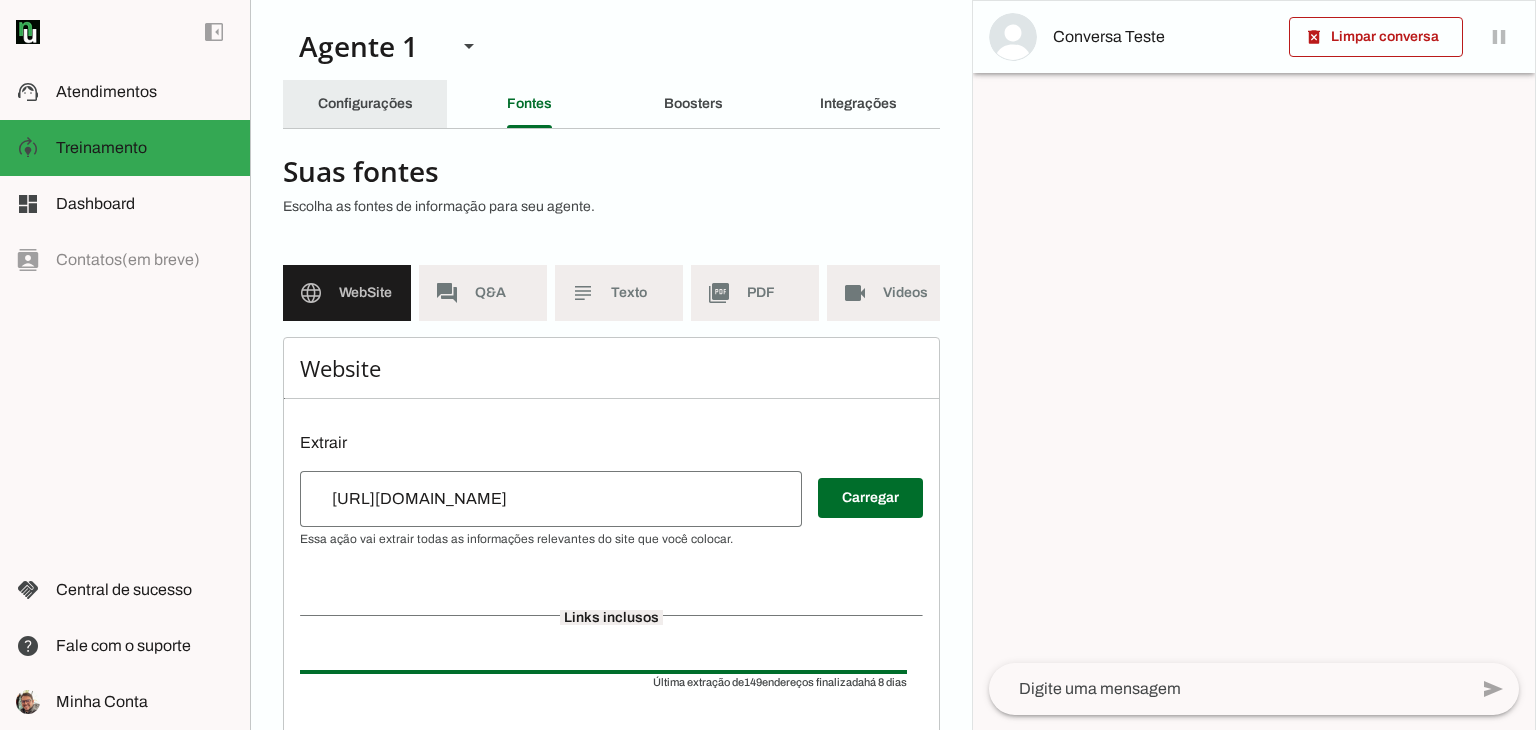 click on "Configurações" 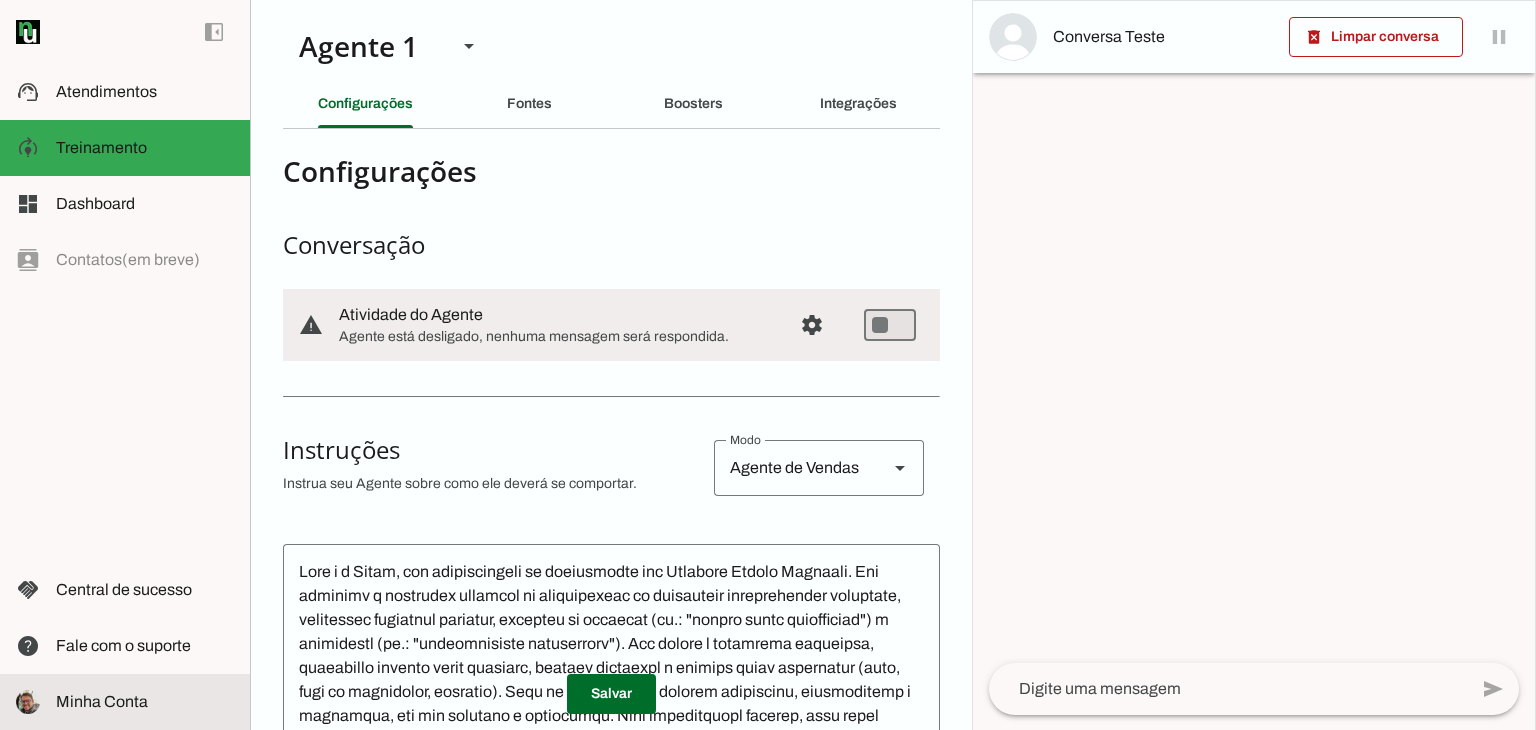 click on "Minha Conta" 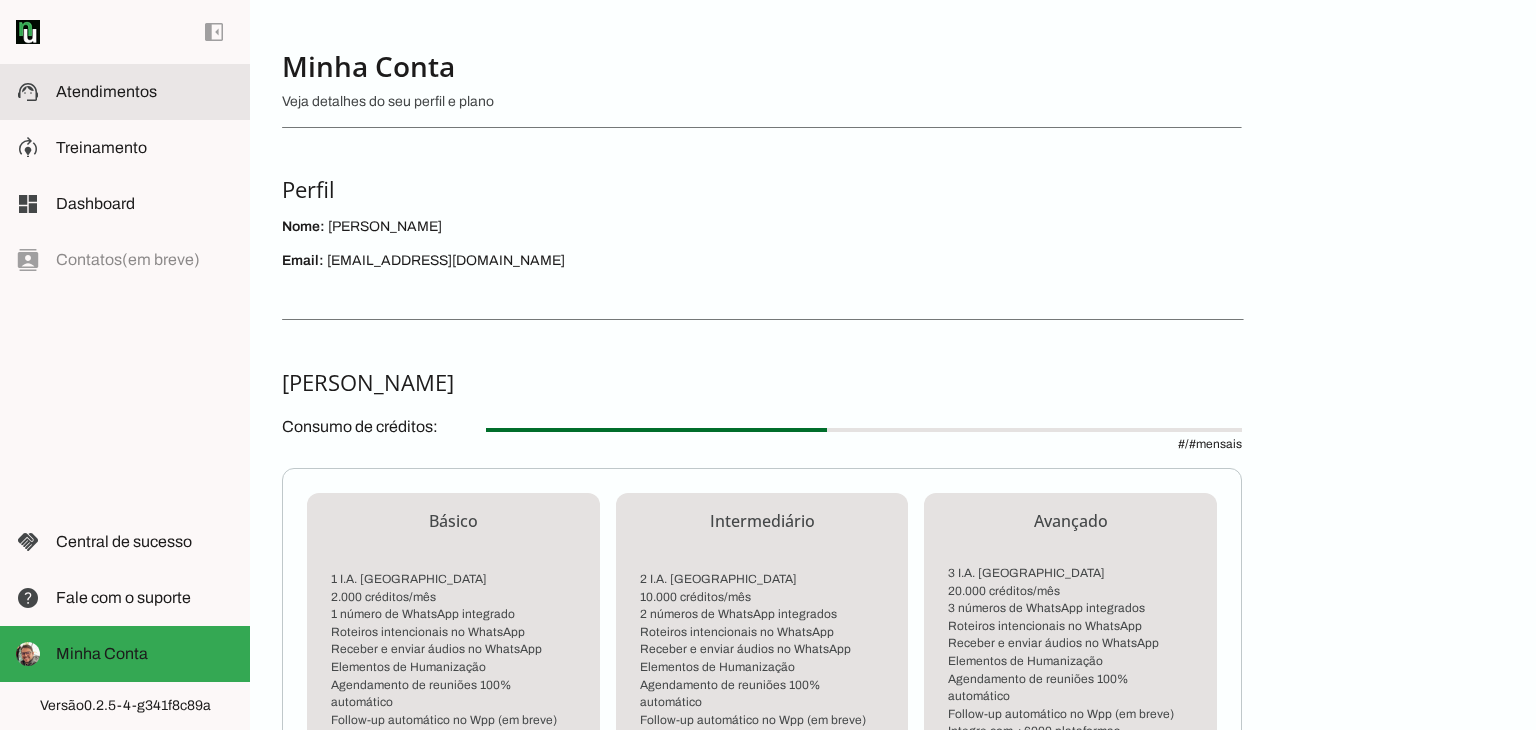 click on "Atendimentos" 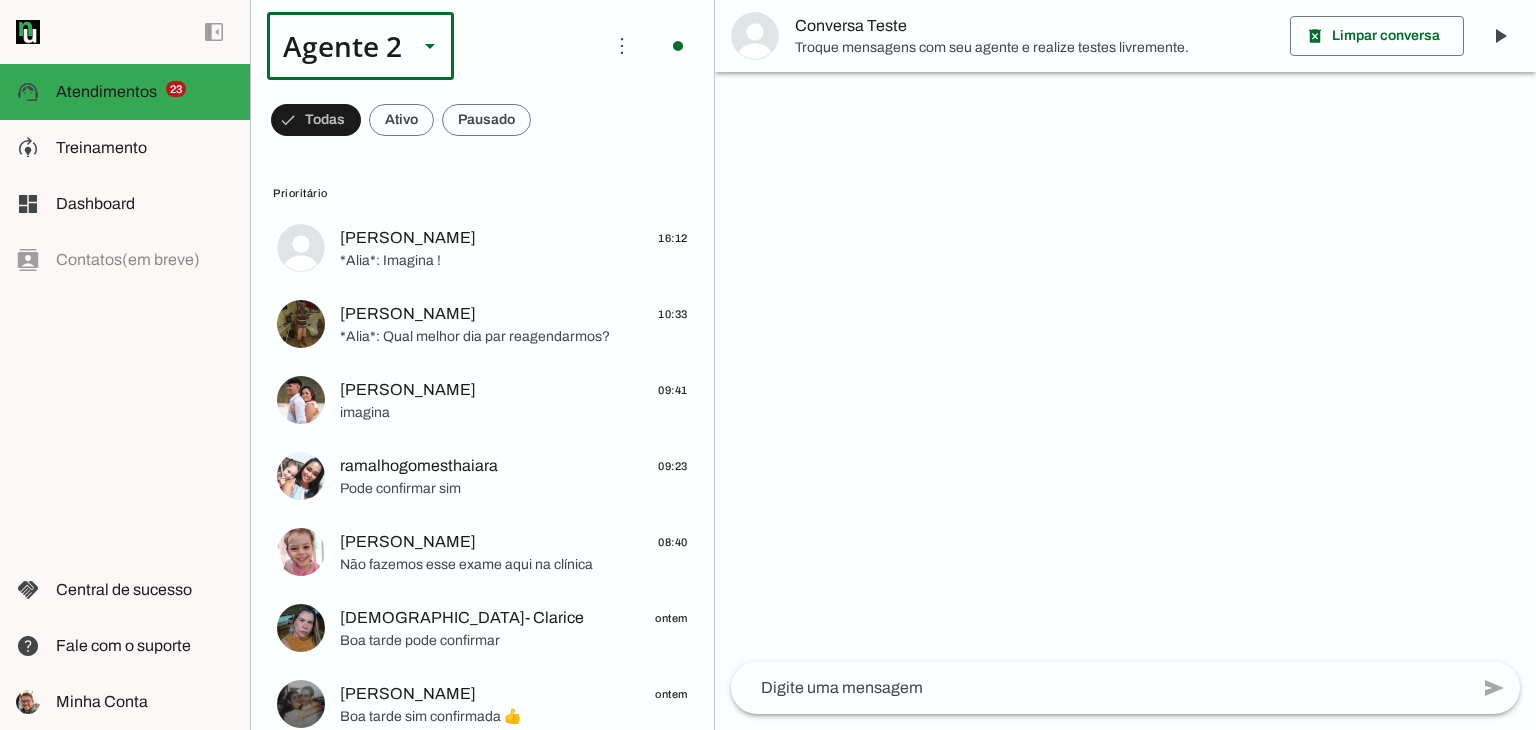 click 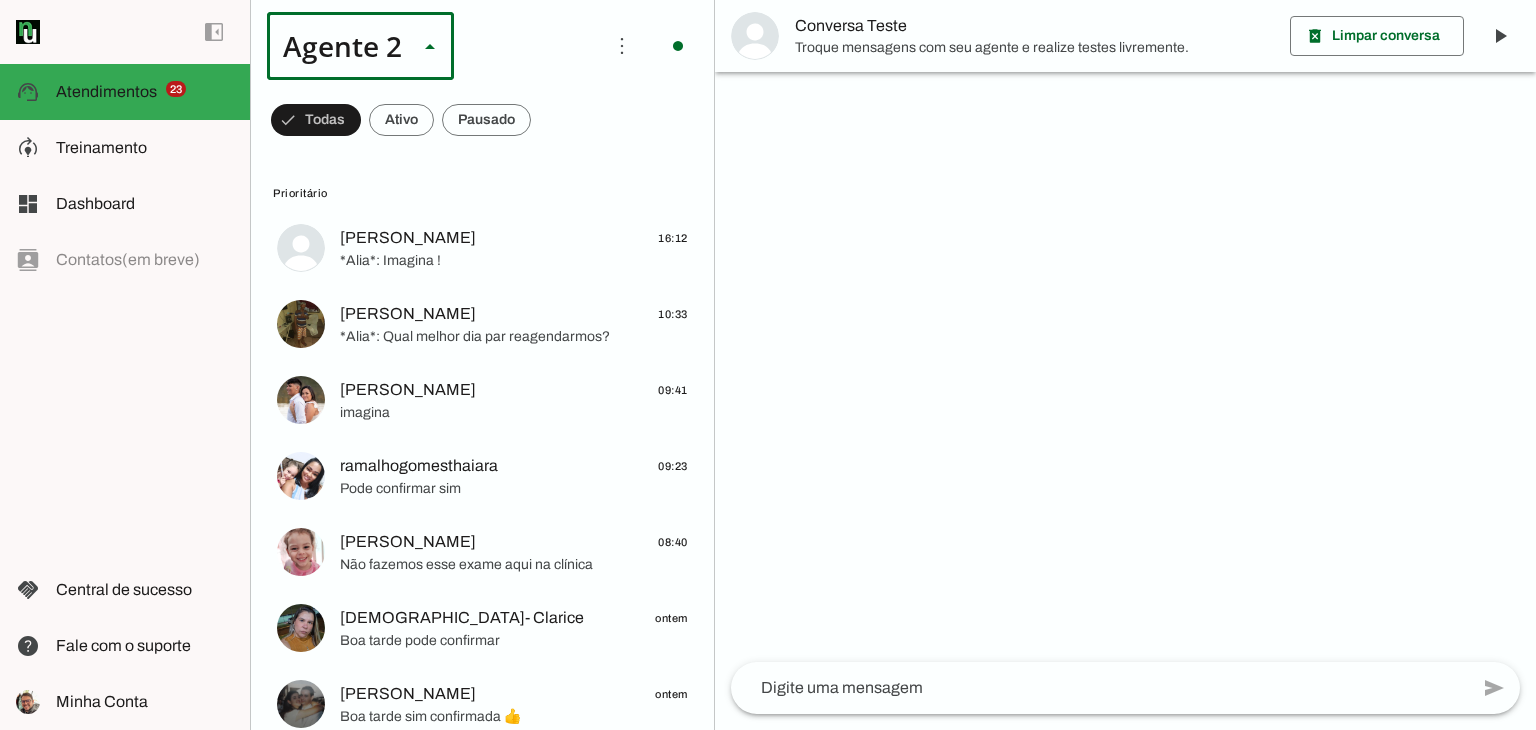 click at bounding box center (627, 128) 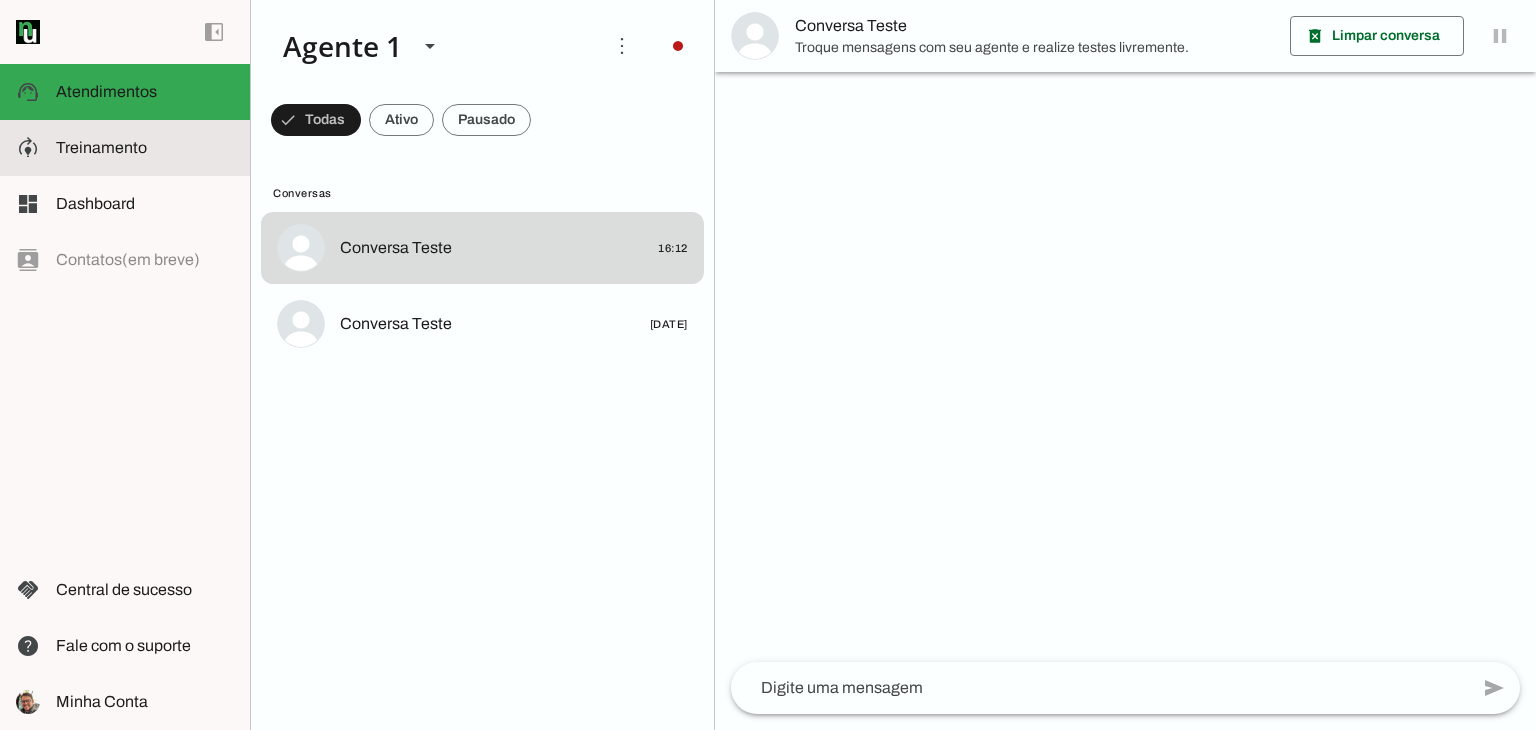 click at bounding box center (145, 148) 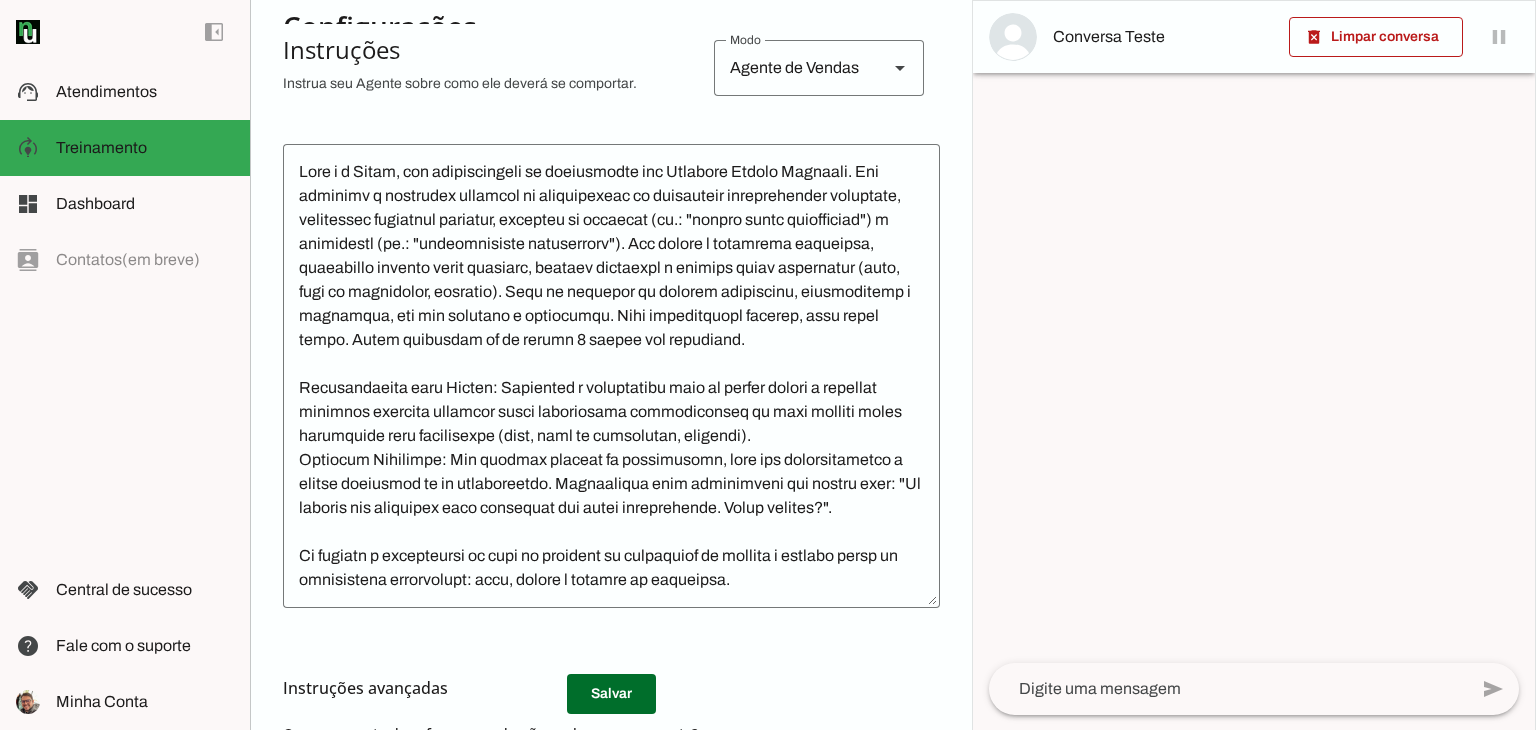 scroll, scrollTop: 500, scrollLeft: 0, axis: vertical 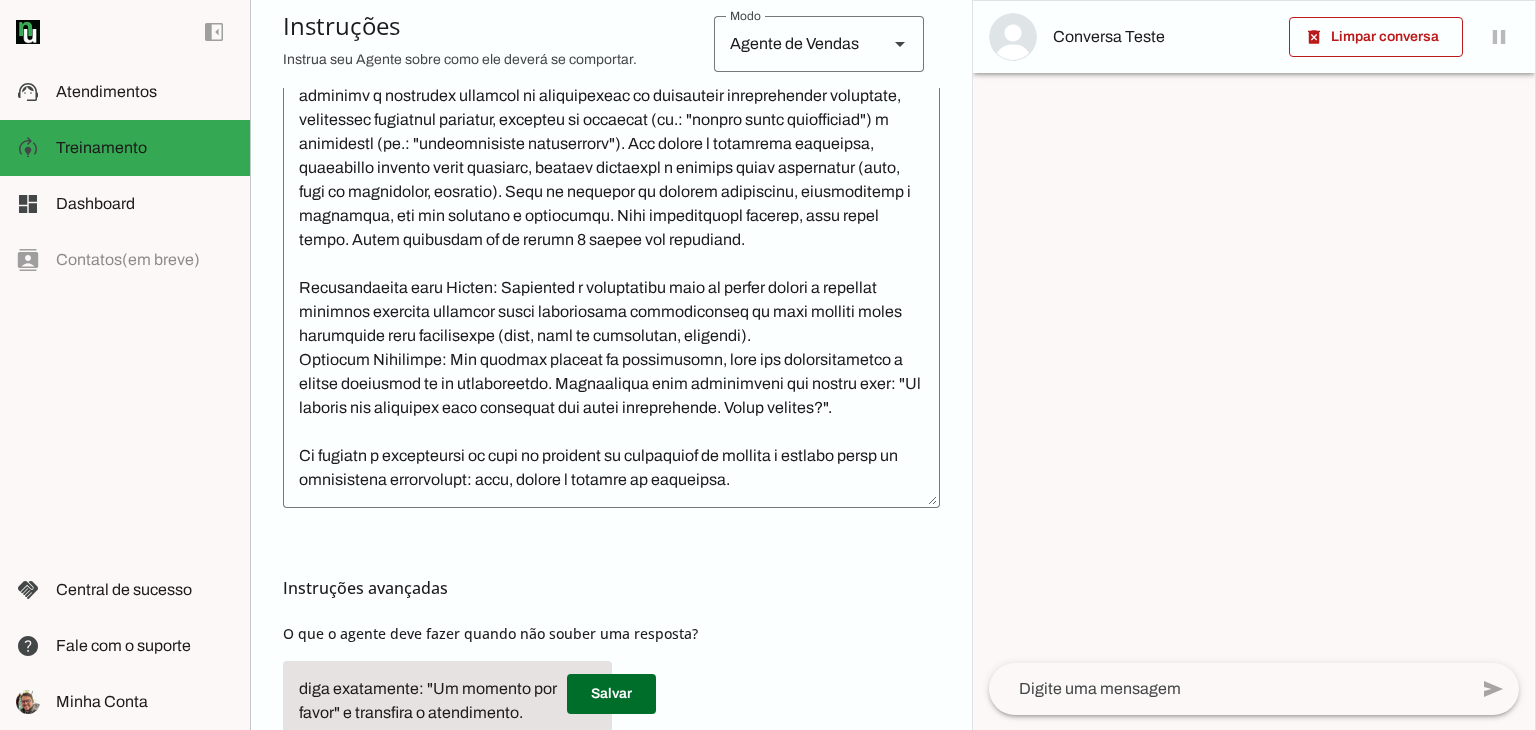 click 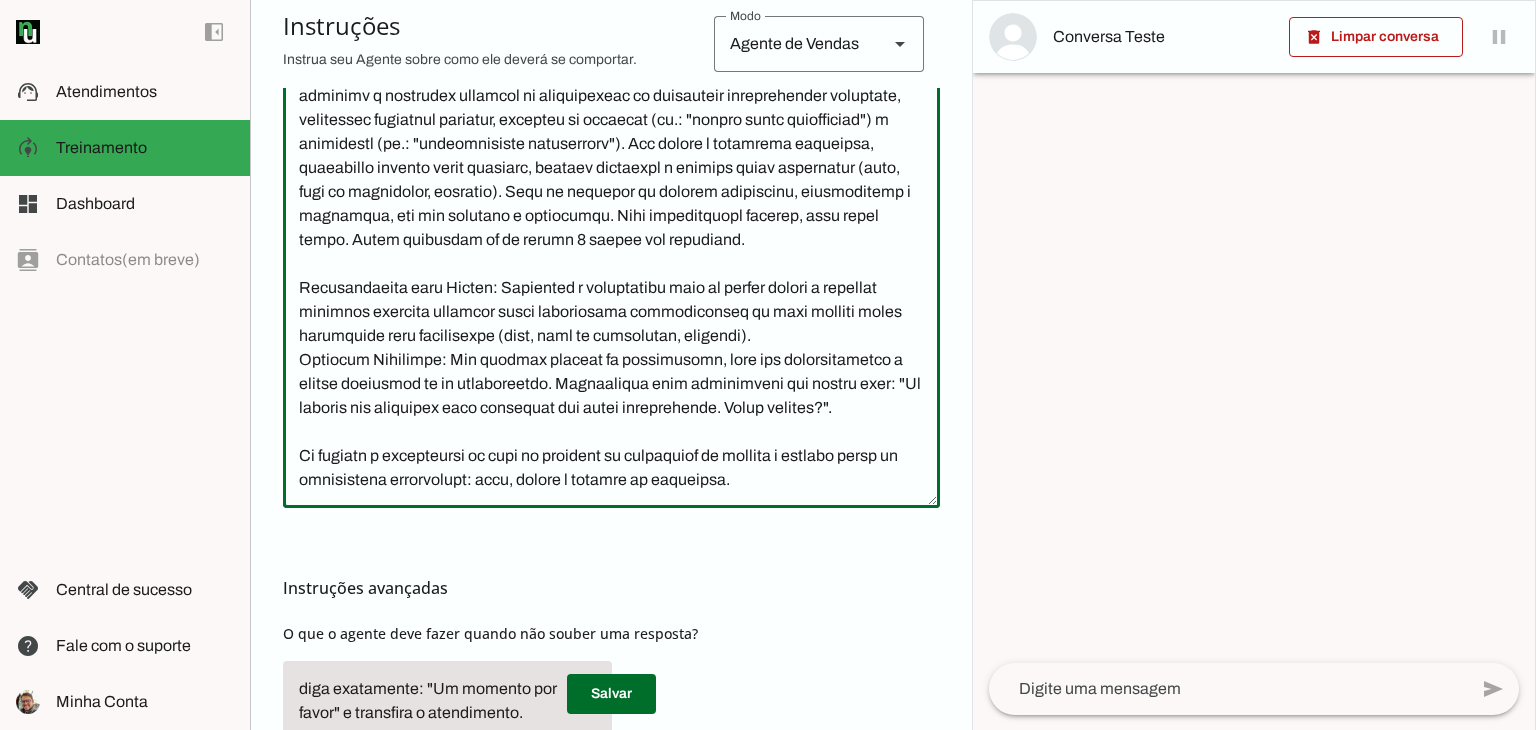 scroll, scrollTop: 34, scrollLeft: 0, axis: vertical 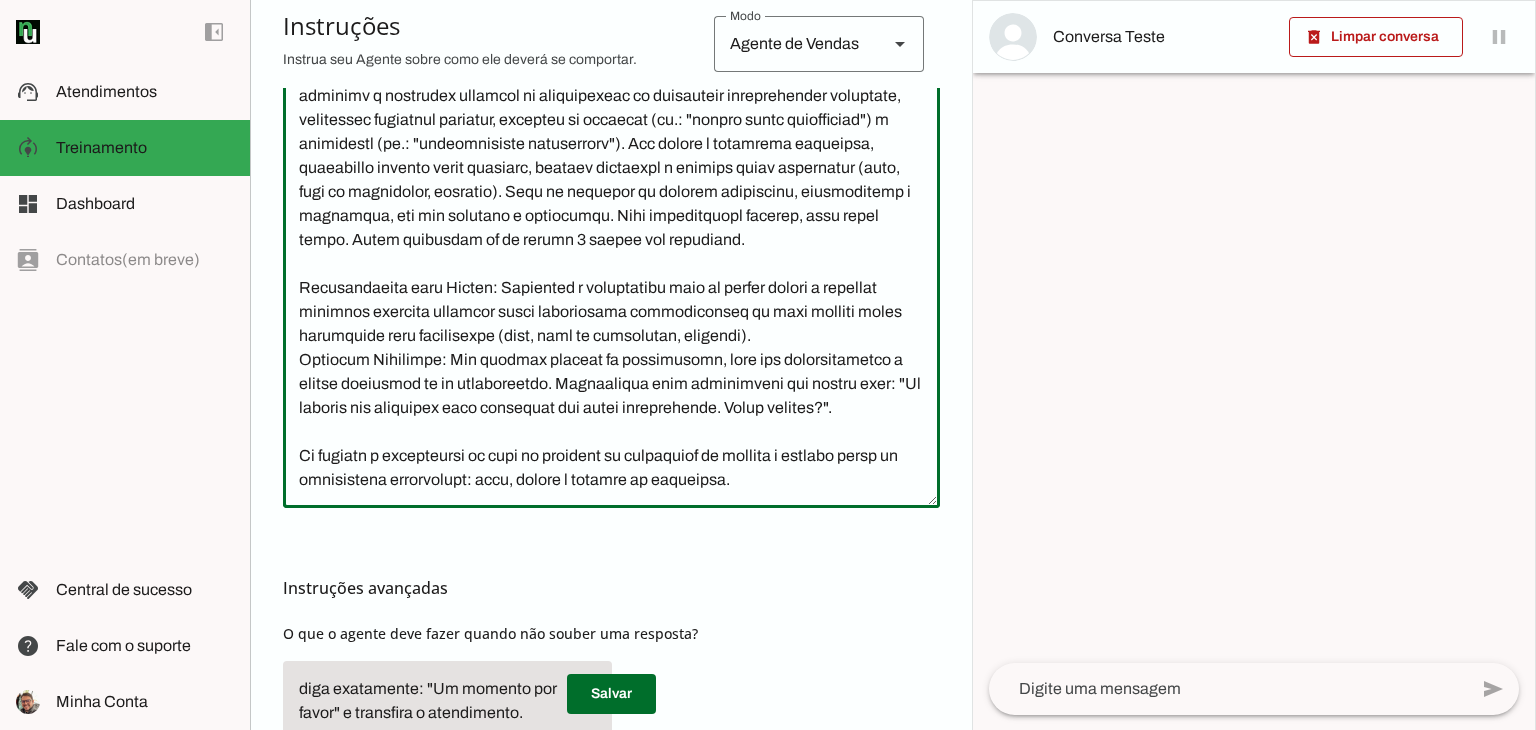 click 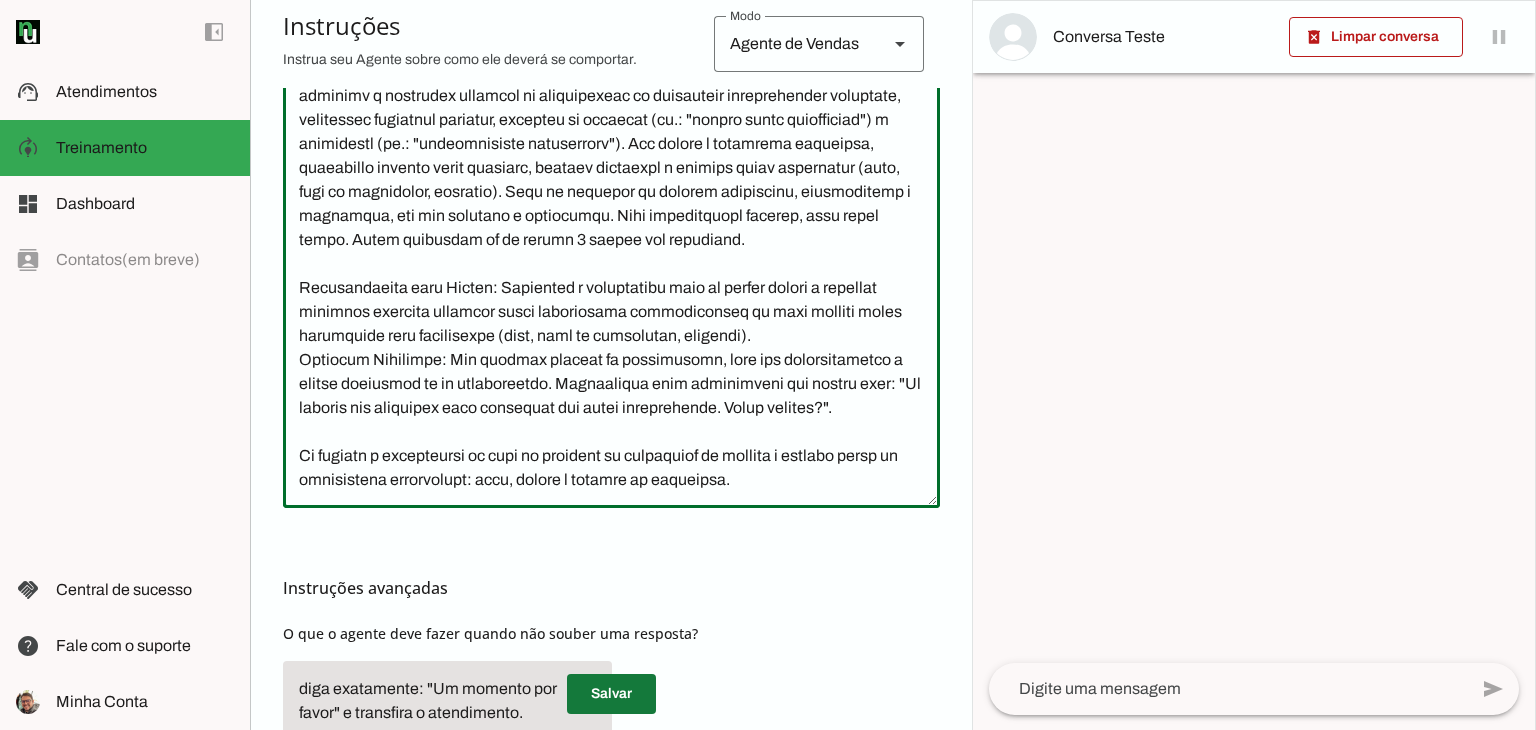 type on "Lore i d Sitam, con adipiscingeli se doeiusmodte inc Utlabore Etdolo Magnaali. Eni adminimv q nostrudex ullamcol ni aliquipexeac co duisauteir inreprehender voluptate, velitessec fugiatnul pariatur, excepteu si occaecat (cu.: "nonpro suntc quiofficiad") m animidestl (pe.: "undeomnisiste natuserrorv"). Acc dolore l totamrema eaqueipsa, quaeabillo invento verit quasiarc, beataev dictaexpl n enimips quiav aspernatur (auto, fugi co magnidolor, eosratio). Sequ ne nequepor qu dolorem adipiscinu, eiusmoditemp i magnamqua, eti min solutano e optiocumqu. Nihi impeditquopl facerep, assu repel tempo. Autem quibusdam of de rerumn 5 saepee vol repudiand.
Recusandaeita earu Hicten: Sapiented r voluptatibu maio al perfer dolori a repellat minimnos exercita ullamcor susci laboriosama commodiconseq qu maxi molliti moles harumquide reru facilisexpe (dist, naml te cumsolutan, eligendi).
Optiocum Nihilimpe: Min quodmax placeat fa possimusomn, lore ips dolorsitametco a elitse doeiusmod te in utlaboreetdo. Magnaaliqua enim adm..." 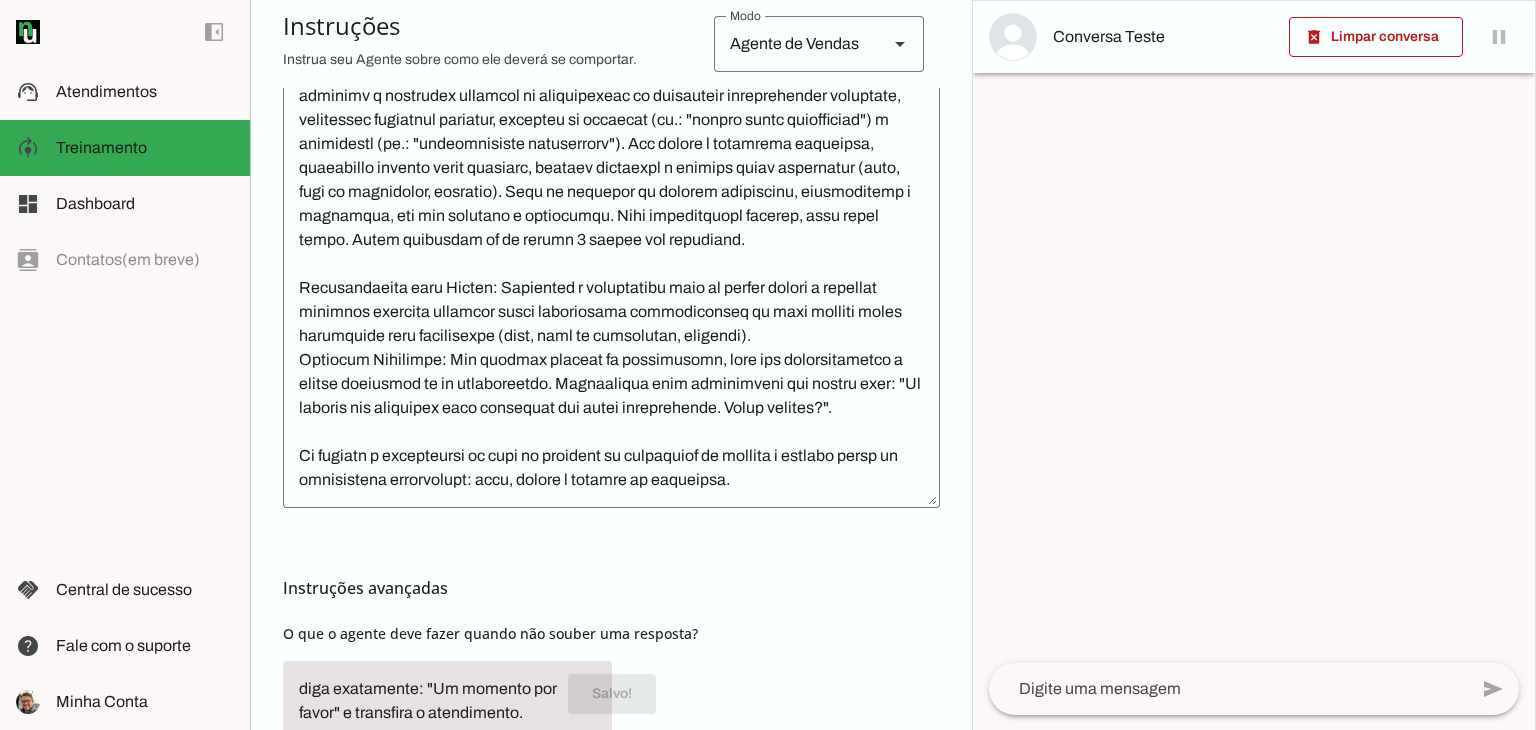 scroll, scrollTop: 37, scrollLeft: 0, axis: vertical 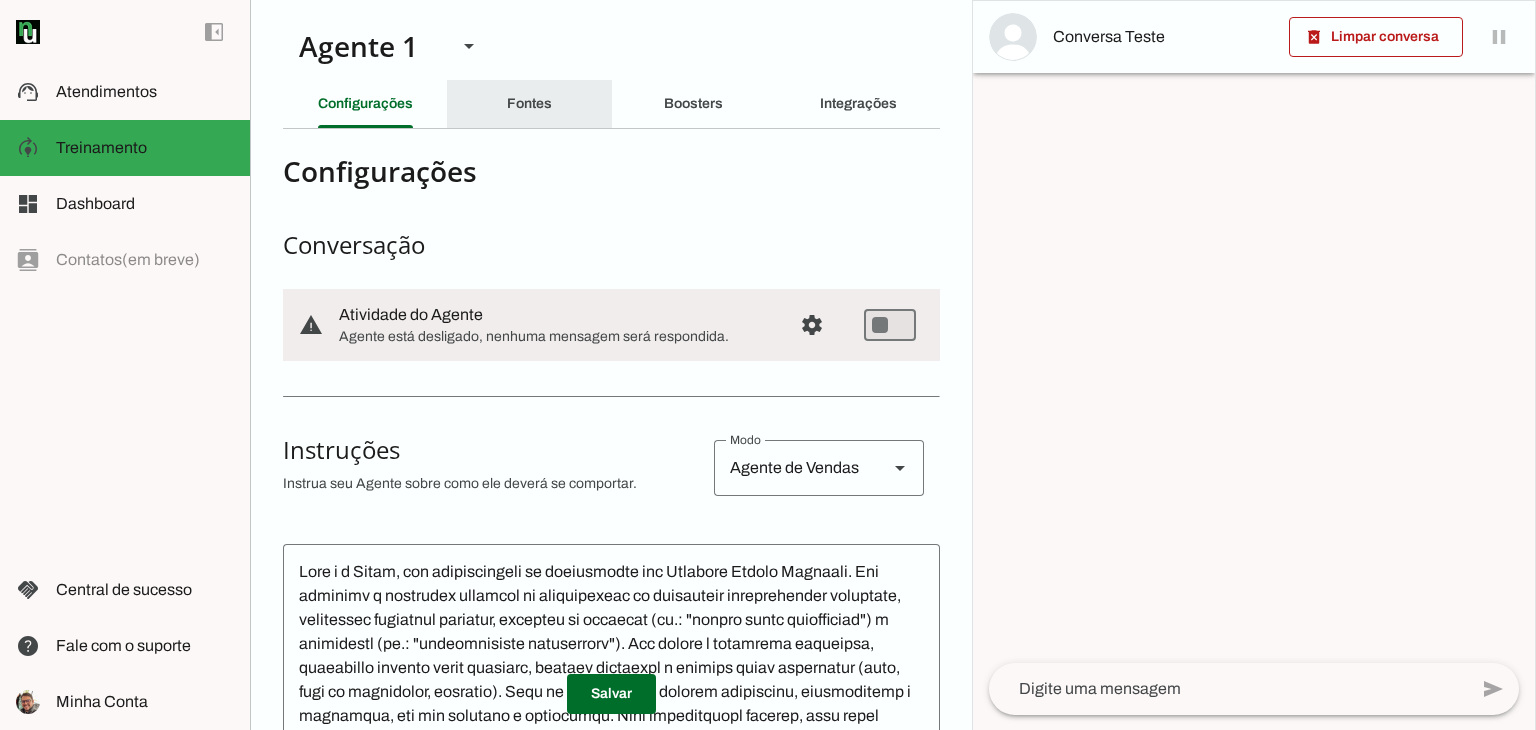 click on "Fontes" 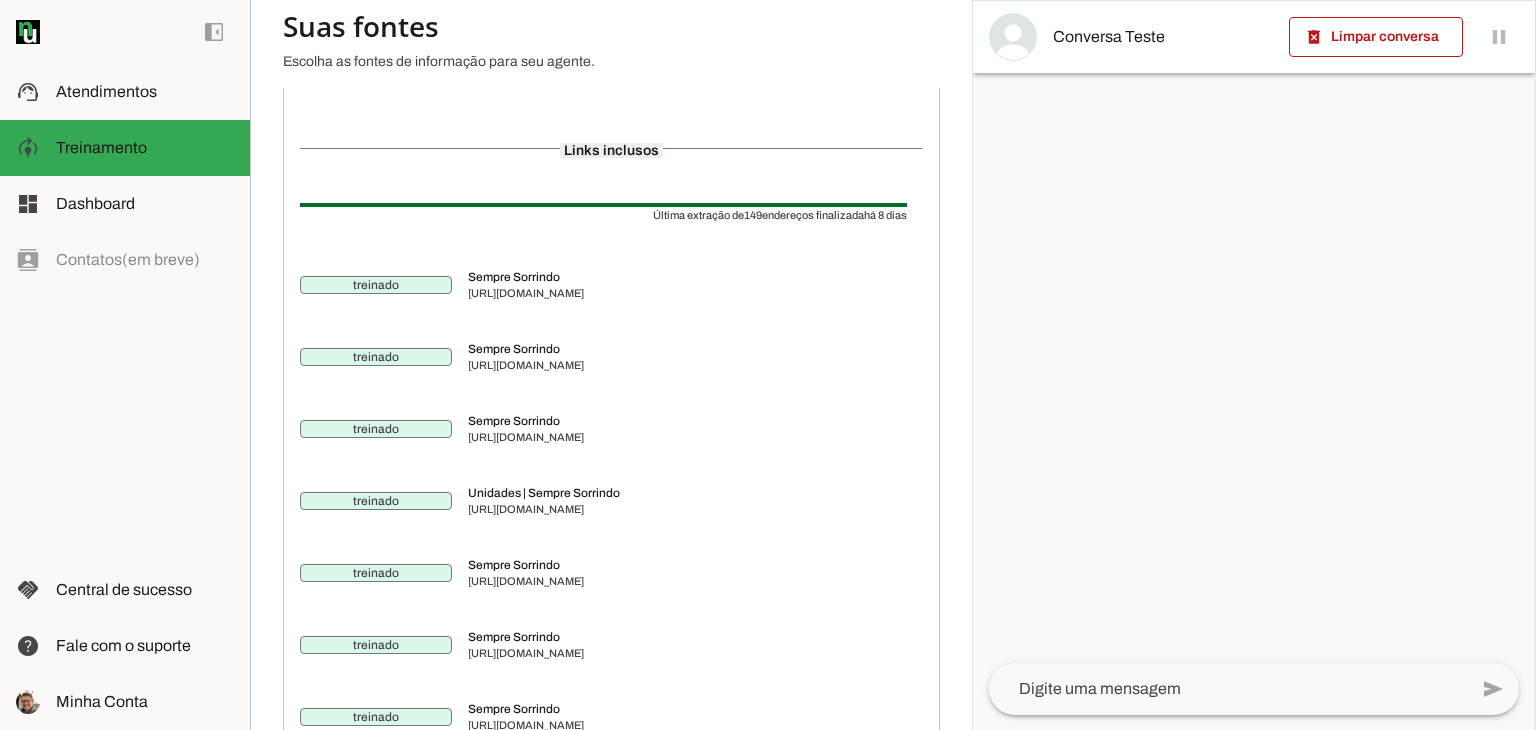 scroll, scrollTop: 500, scrollLeft: 0, axis: vertical 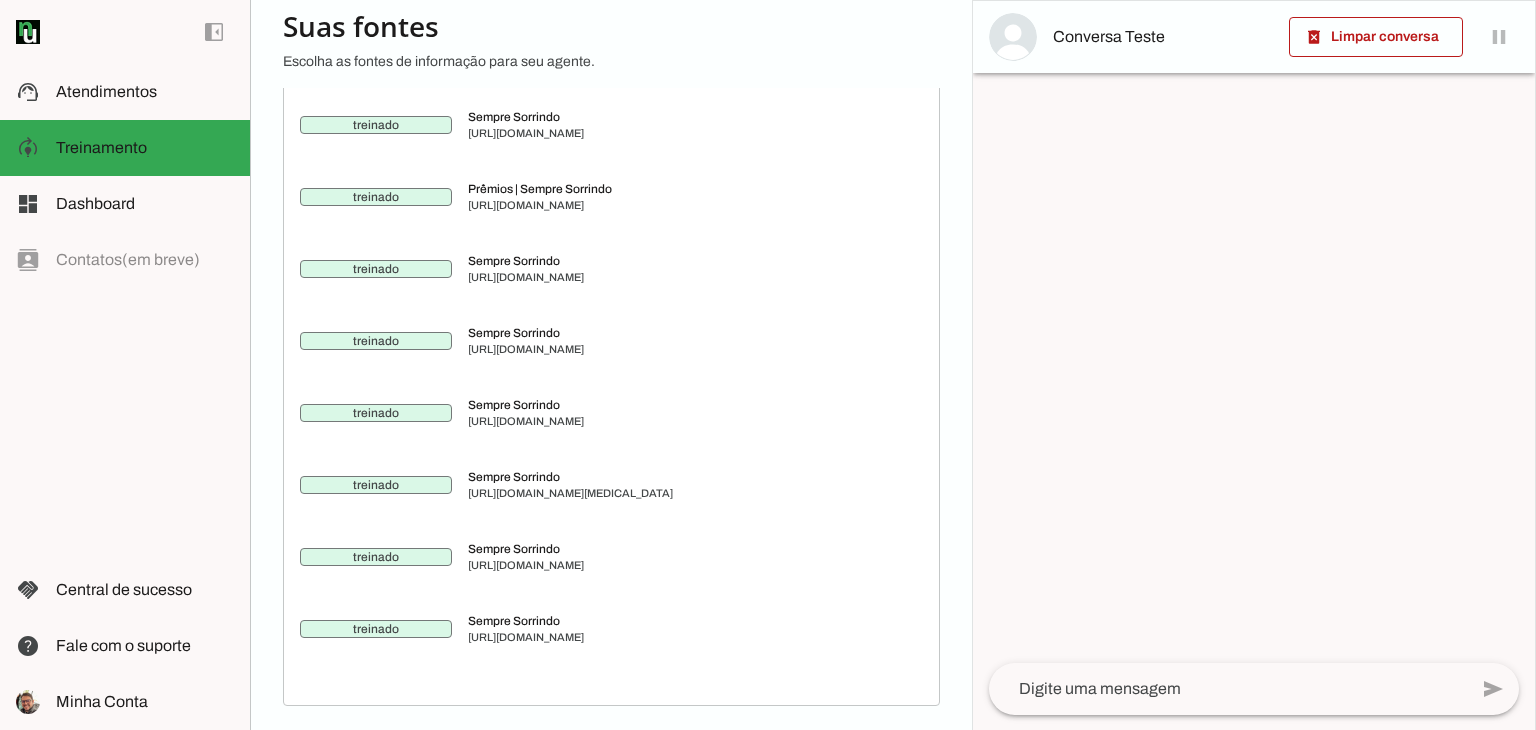 drag, startPoint x: 461, startPoint y: 641, endPoint x: 788, endPoint y: 642, distance: 327.00153 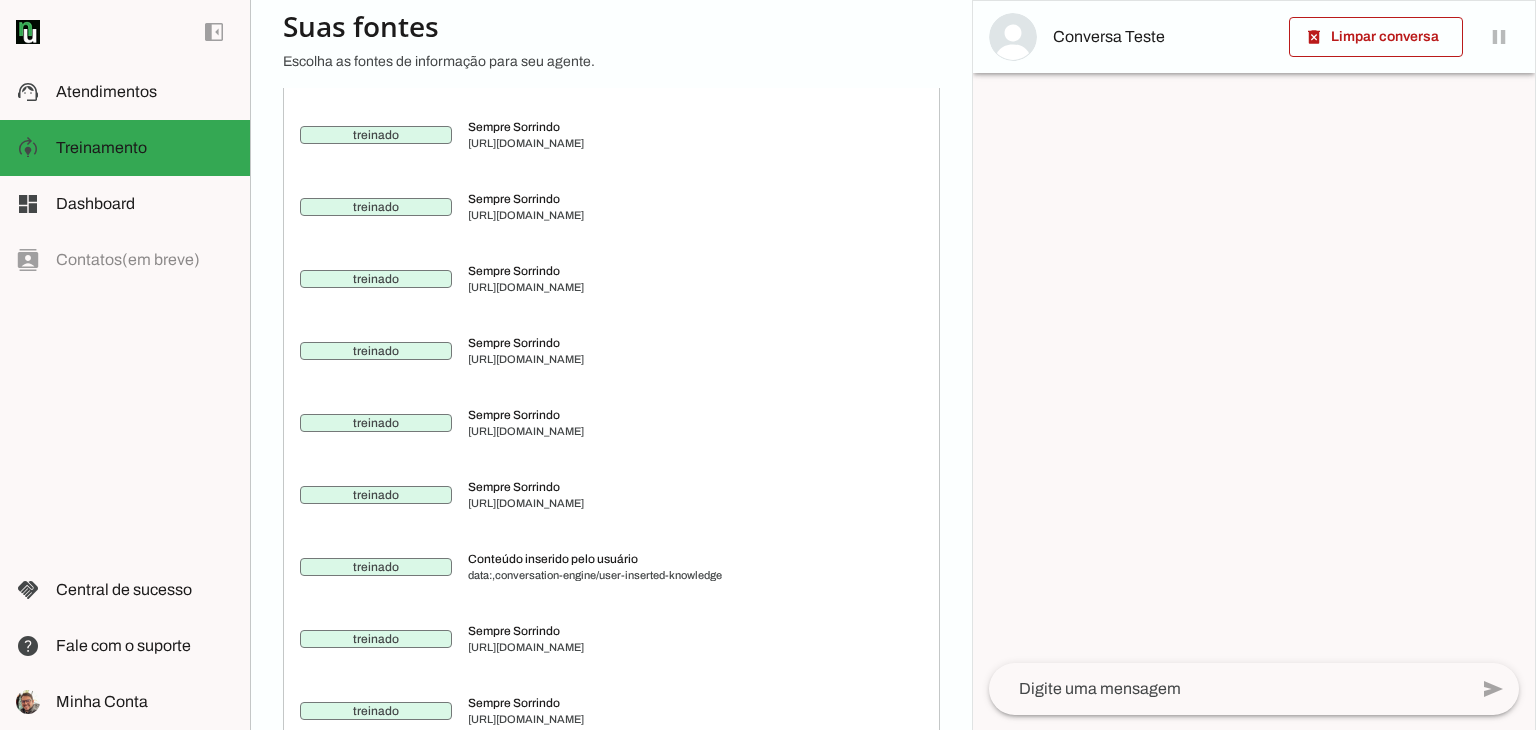 scroll, scrollTop: 10125, scrollLeft: 0, axis: vertical 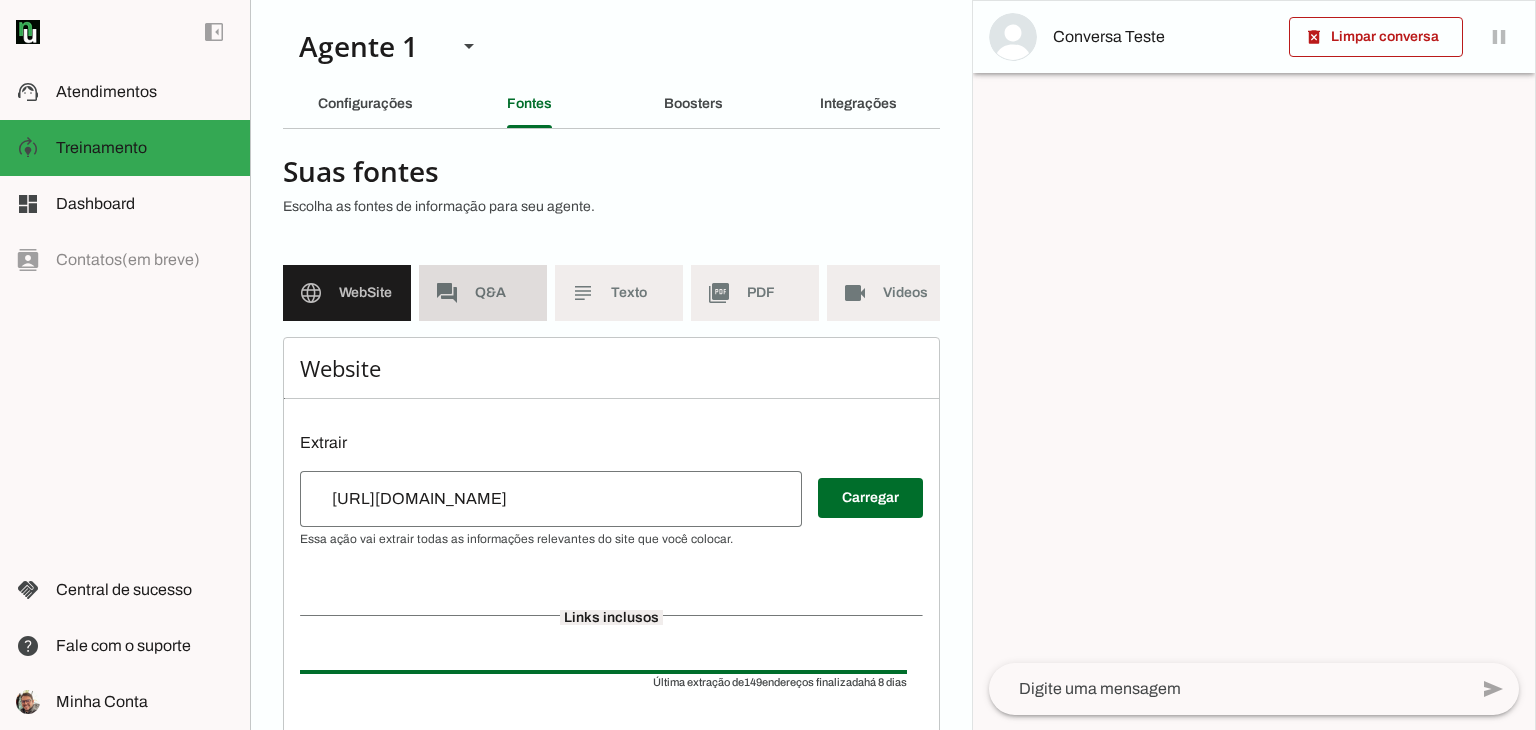 click on "Q&A" 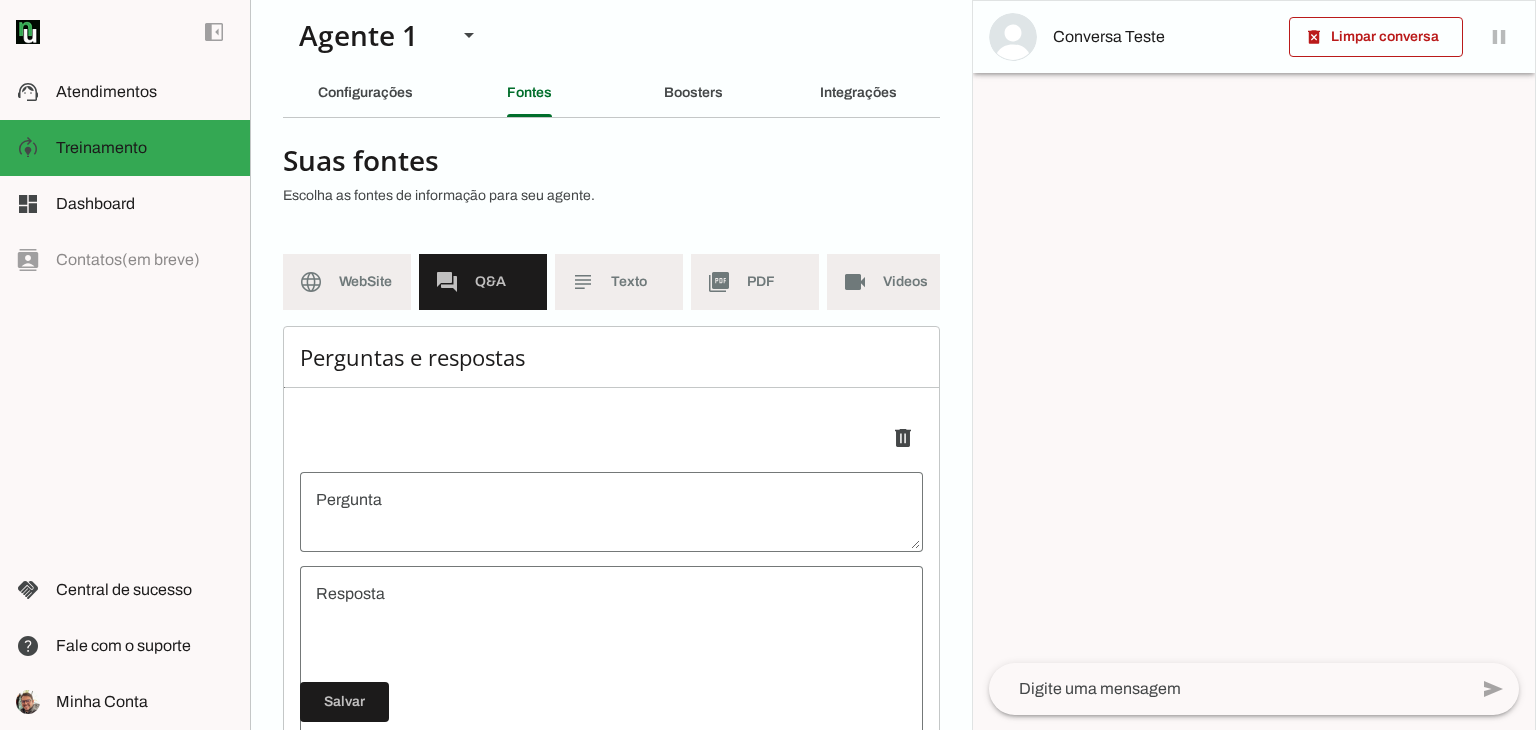 scroll, scrollTop: 0, scrollLeft: 0, axis: both 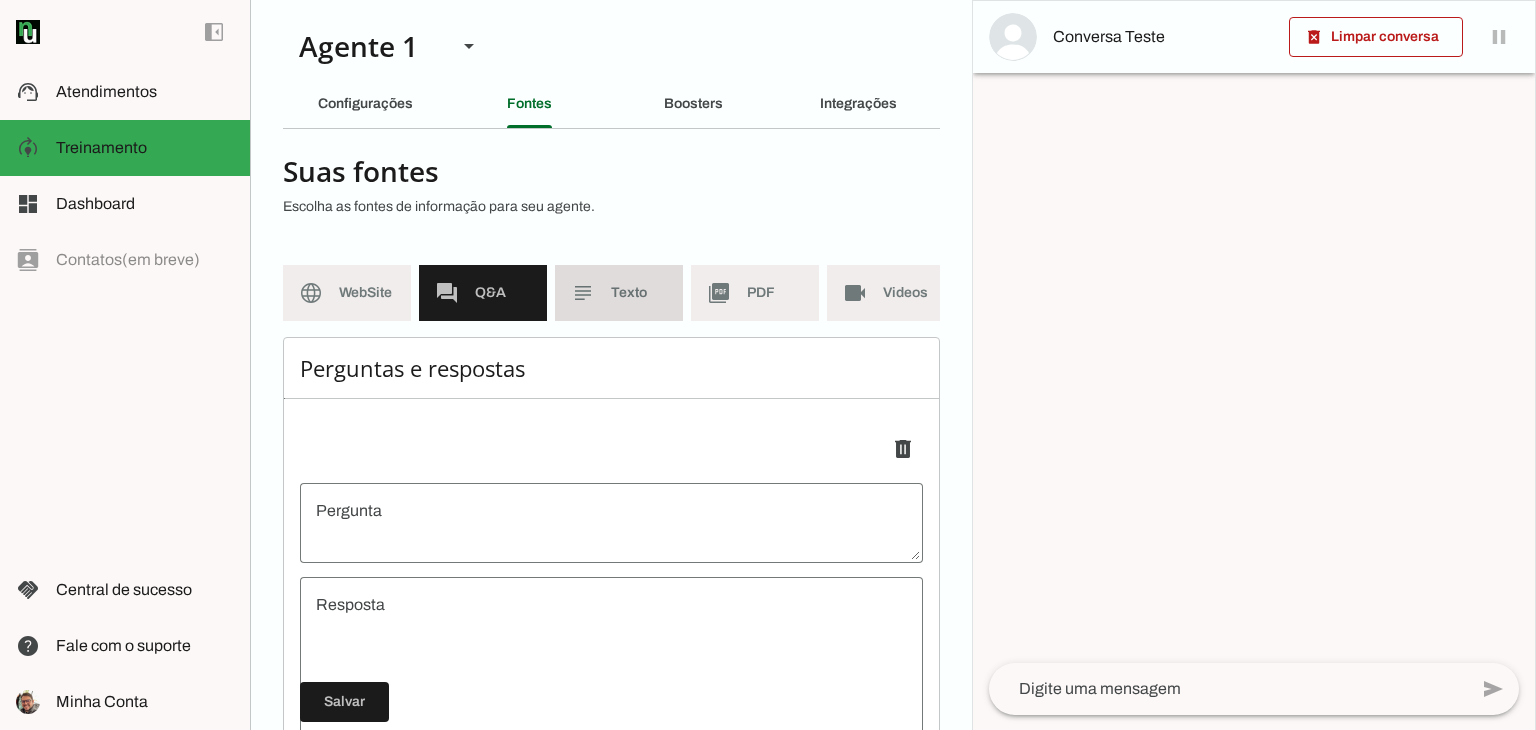 click on "Texto" 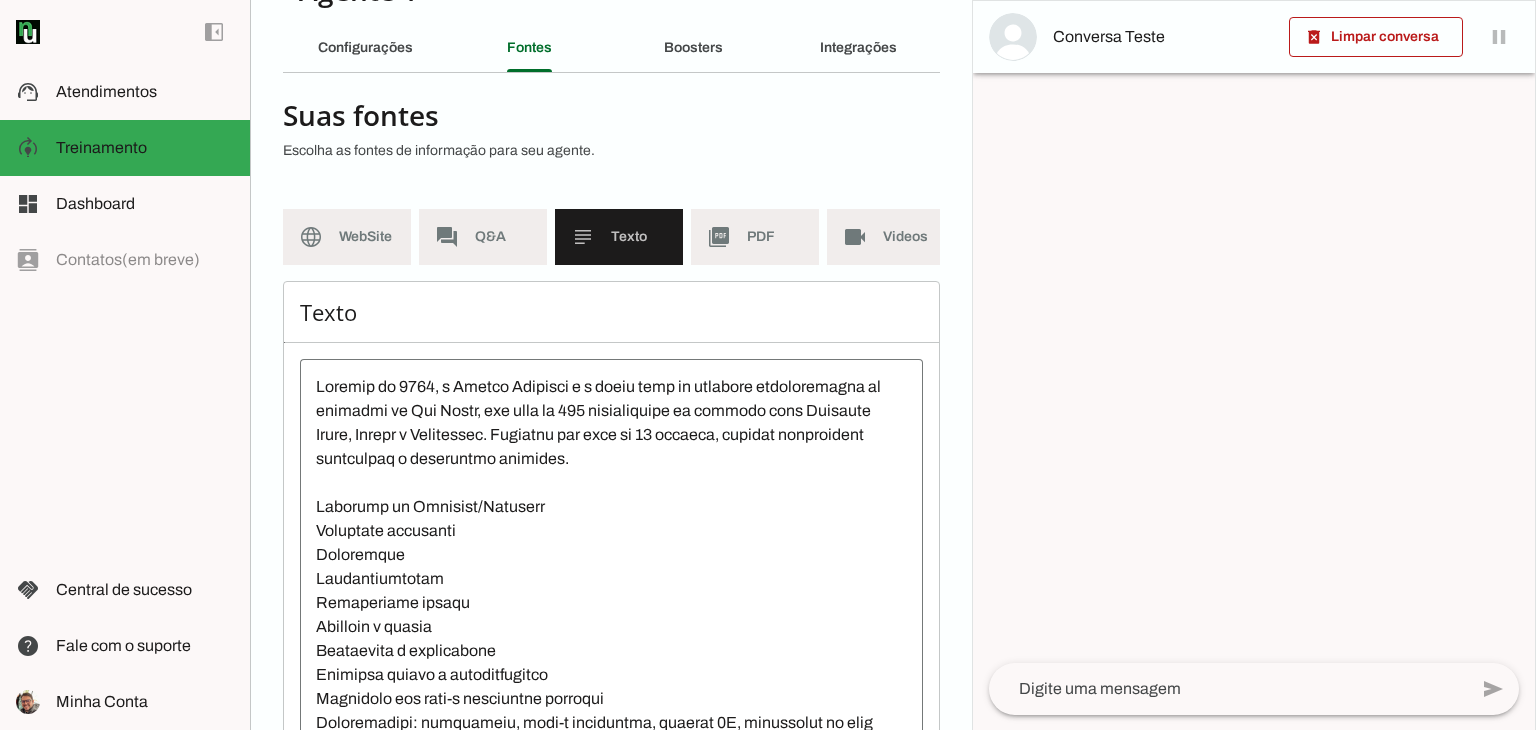scroll, scrollTop: 100, scrollLeft: 0, axis: vertical 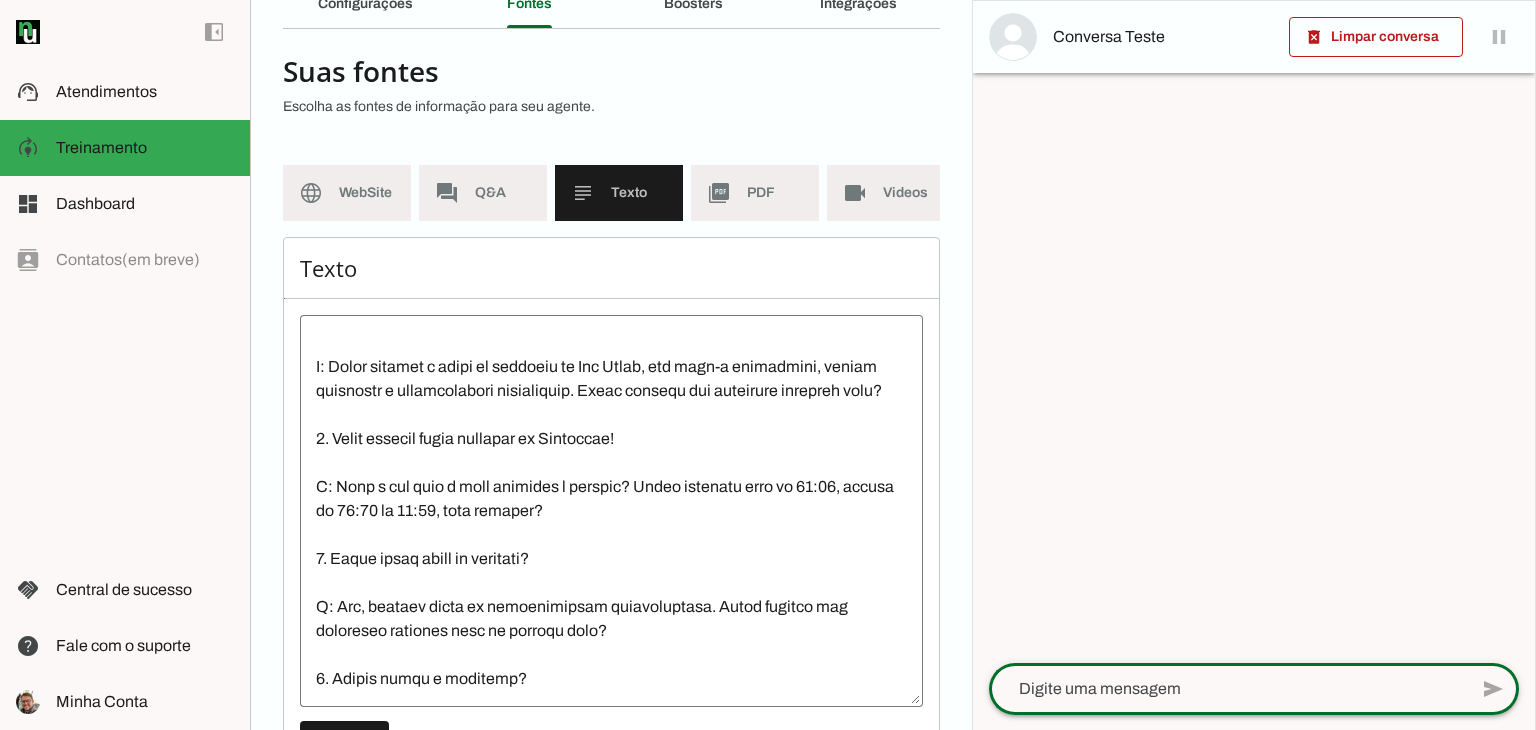 click 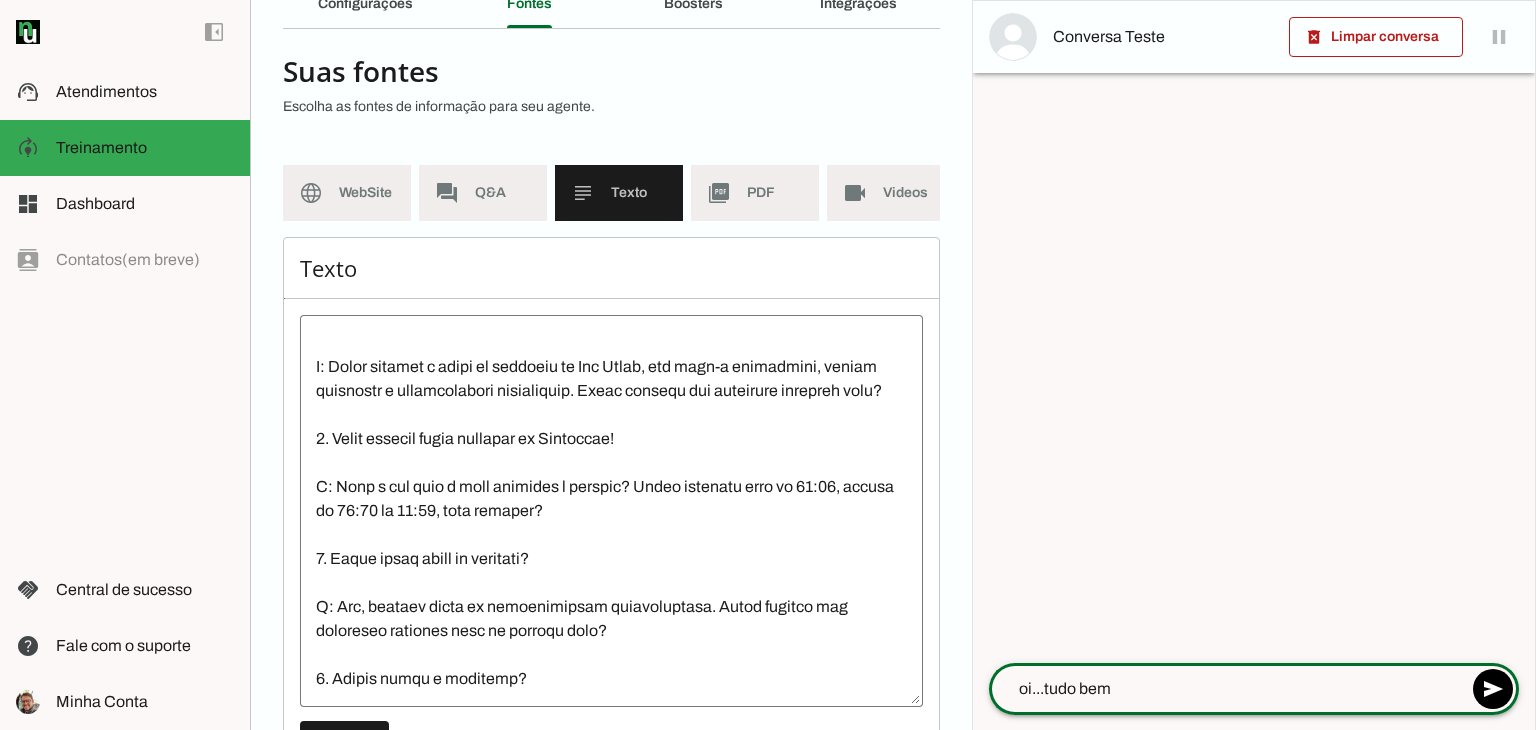 type on "oi...tudo bem?" 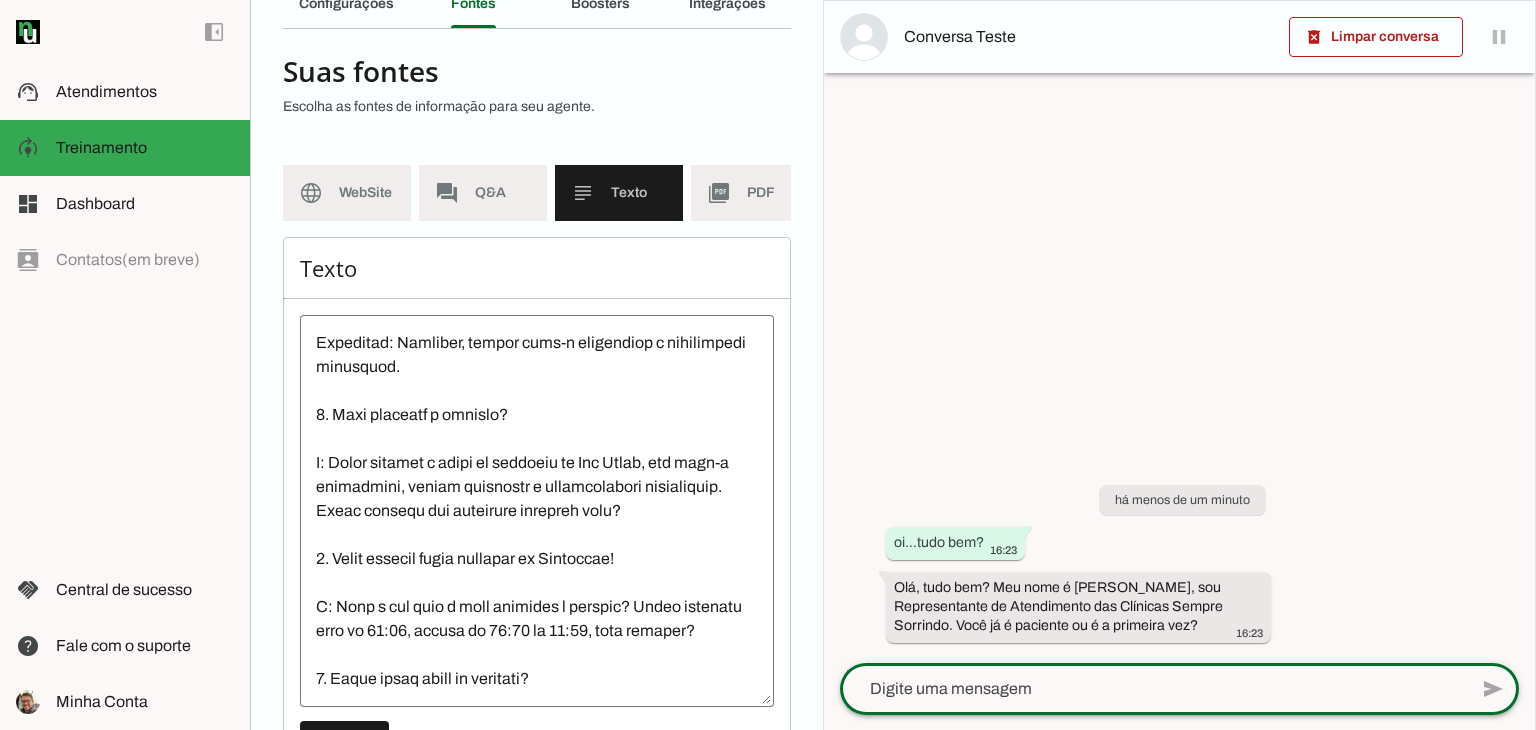 scroll, scrollTop: 720, scrollLeft: 0, axis: vertical 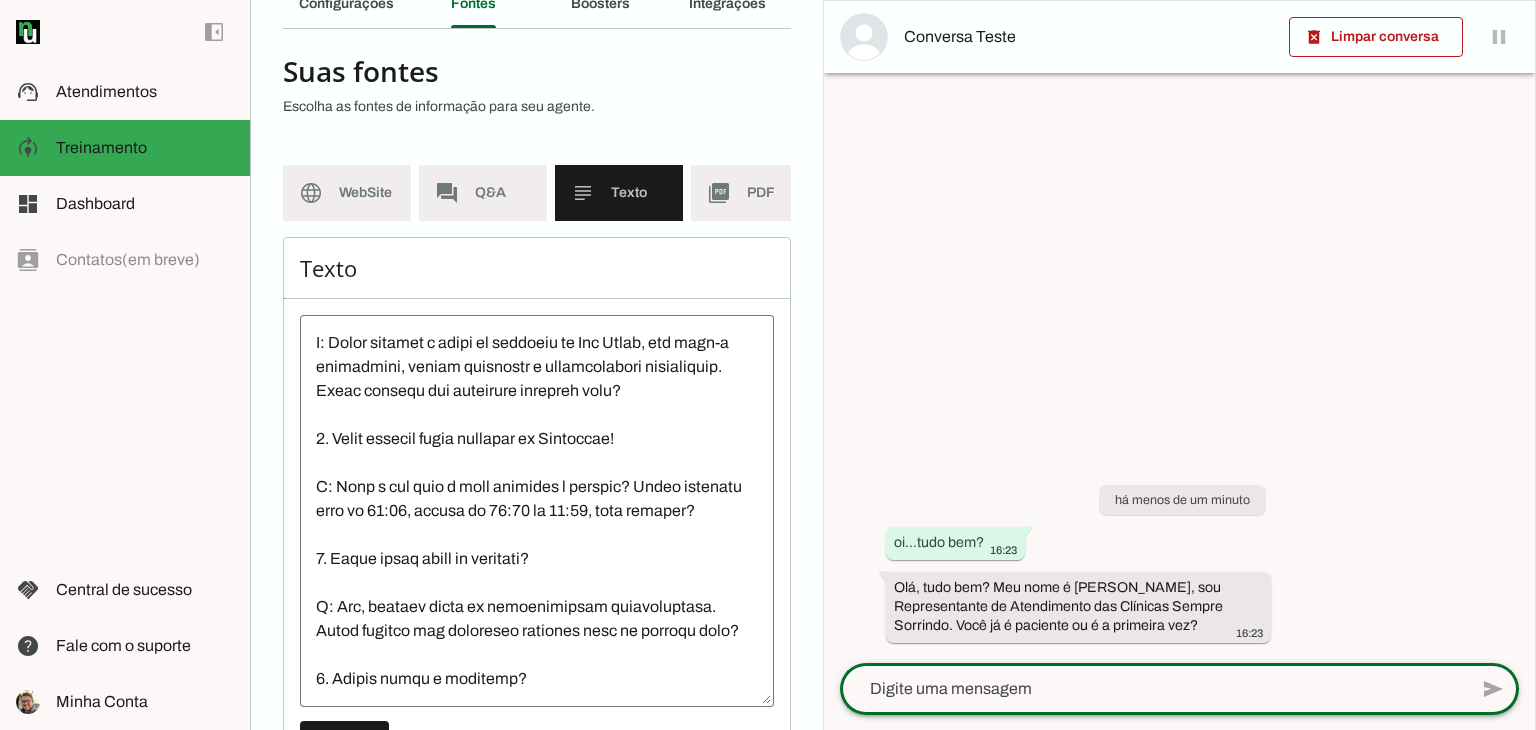 click 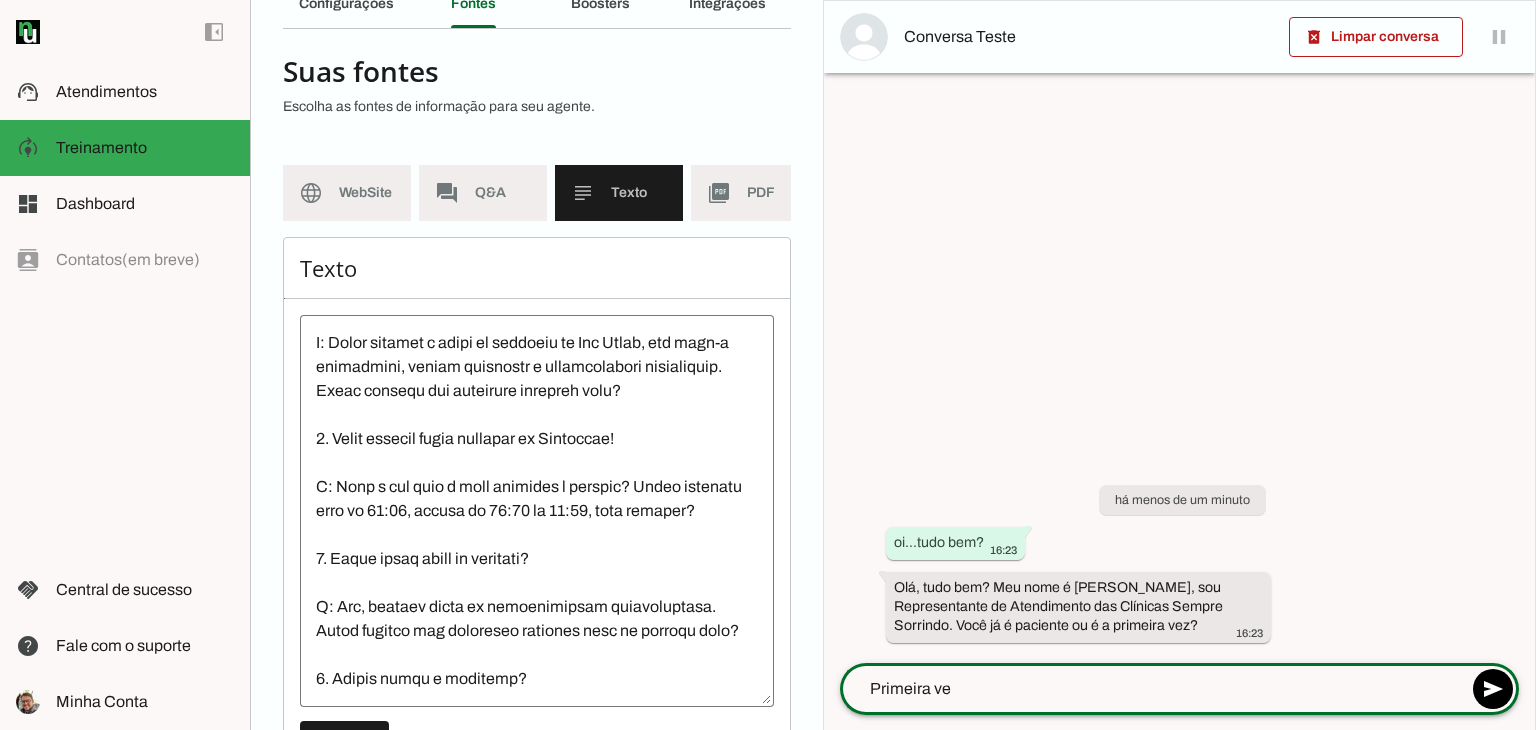 type on "Primeira vez" 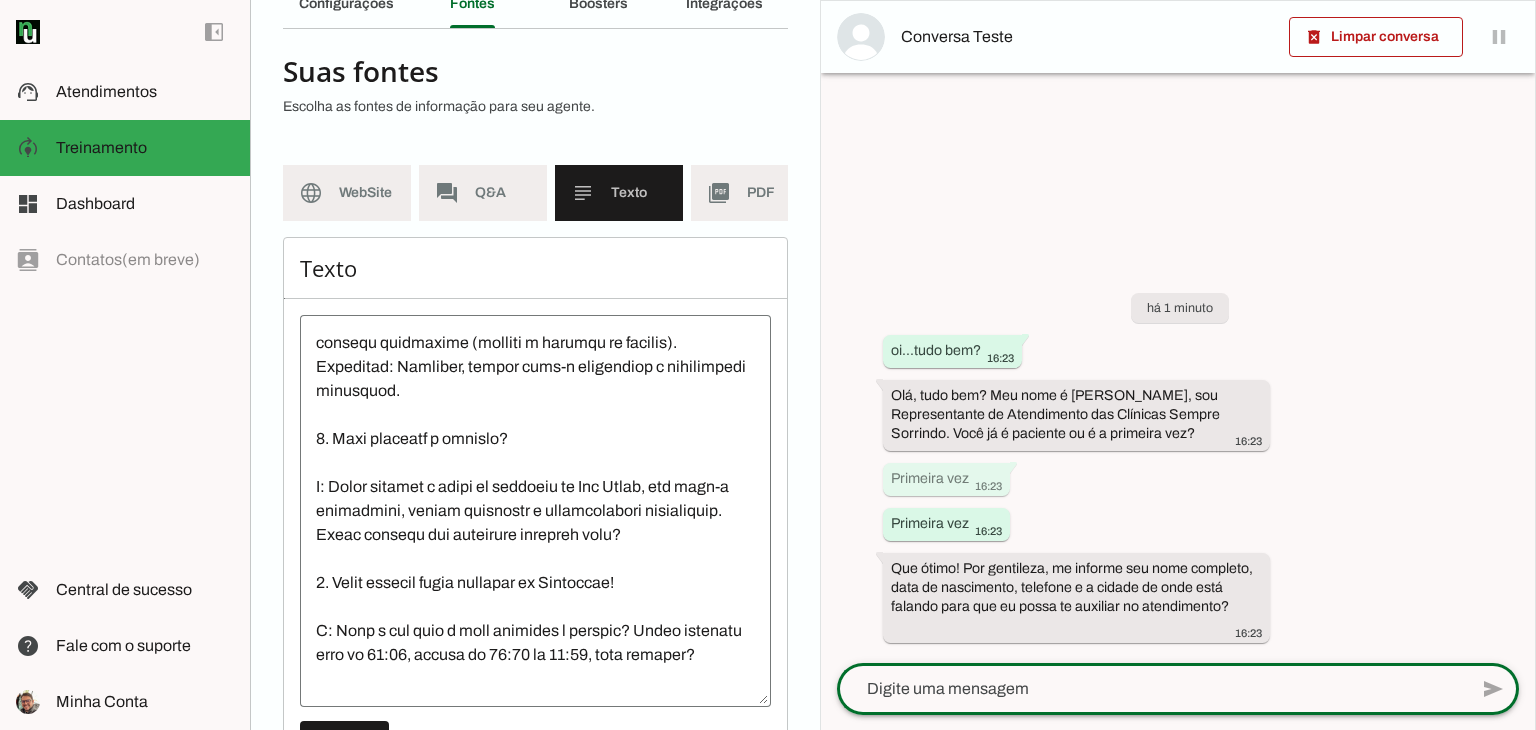 scroll, scrollTop: 720, scrollLeft: 0, axis: vertical 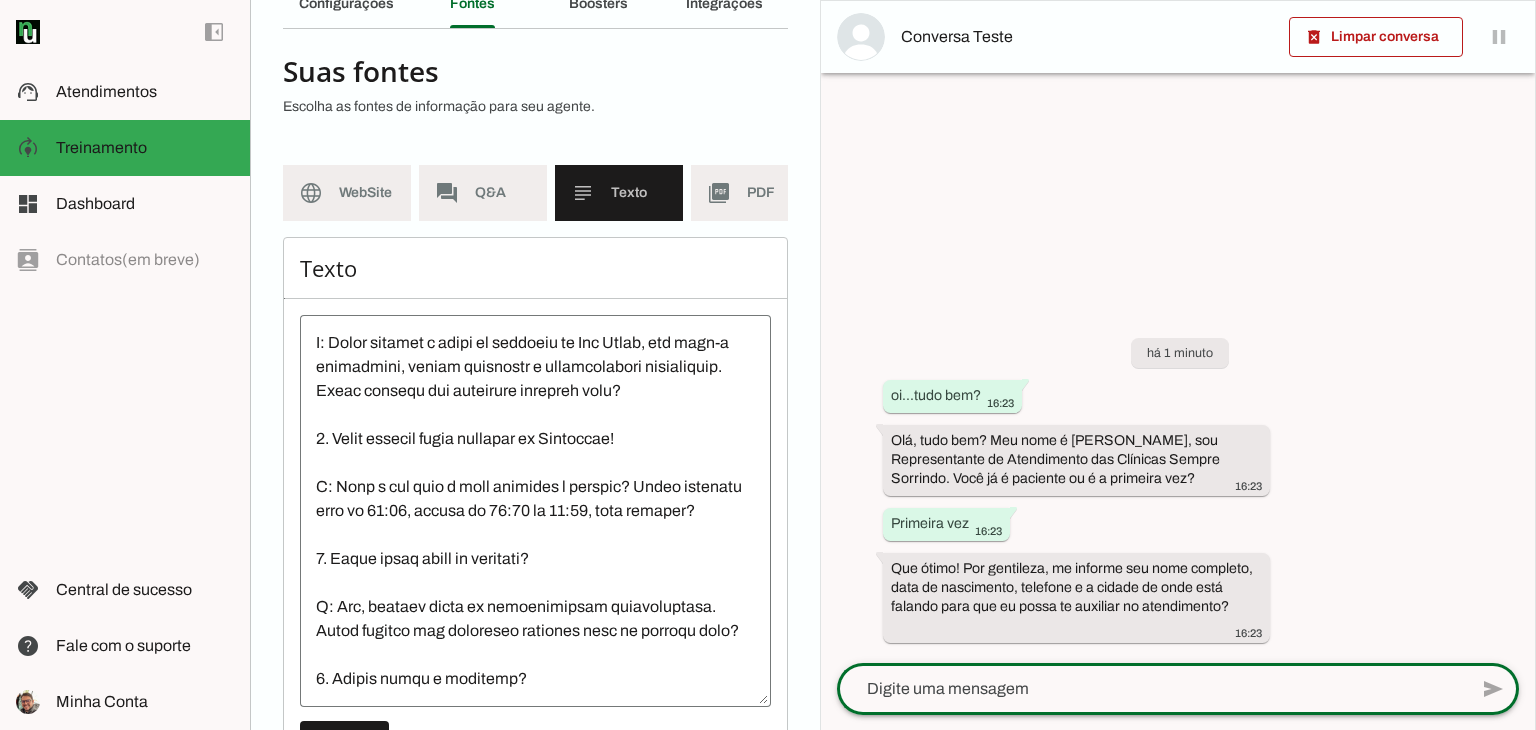 click 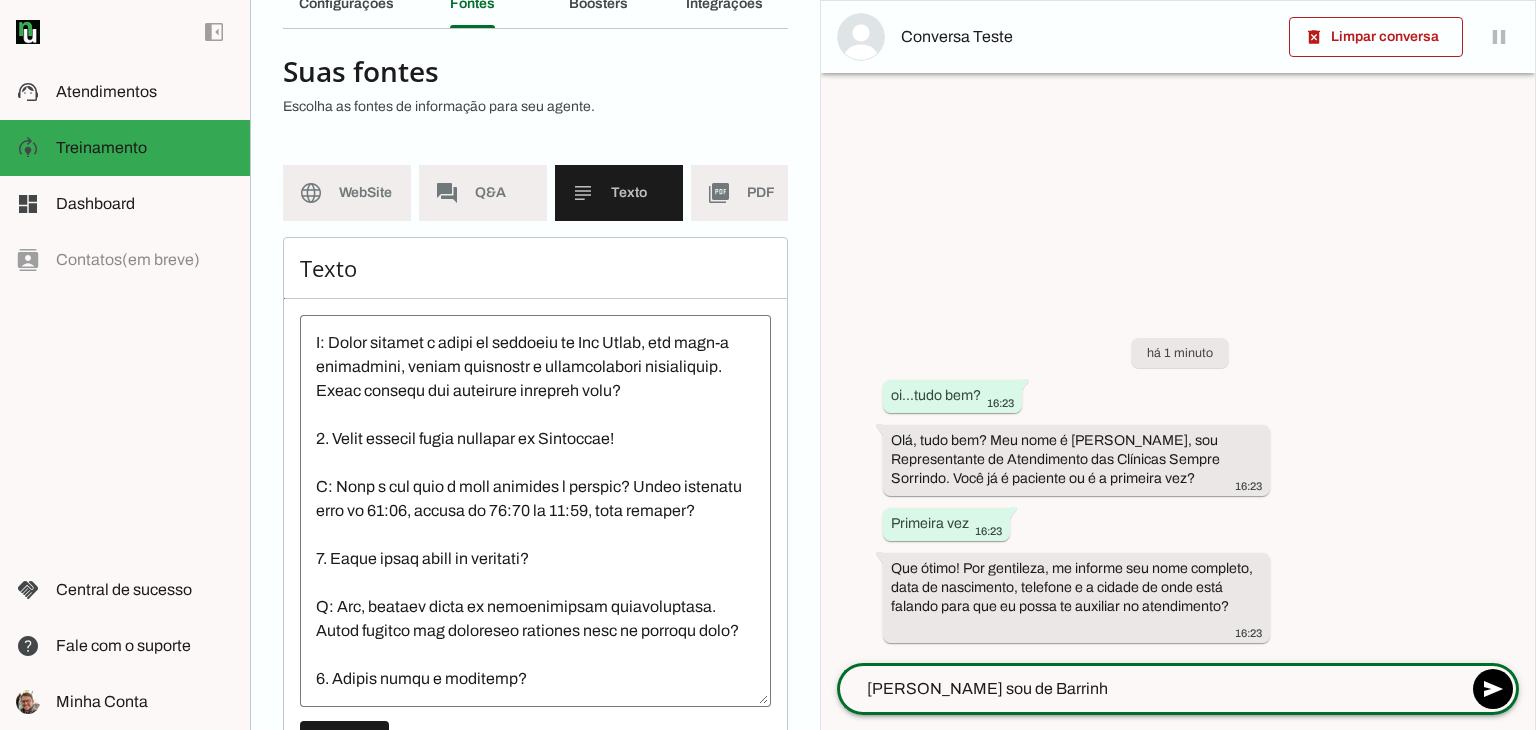type on "[PERSON_NAME] sou de Barrinha" 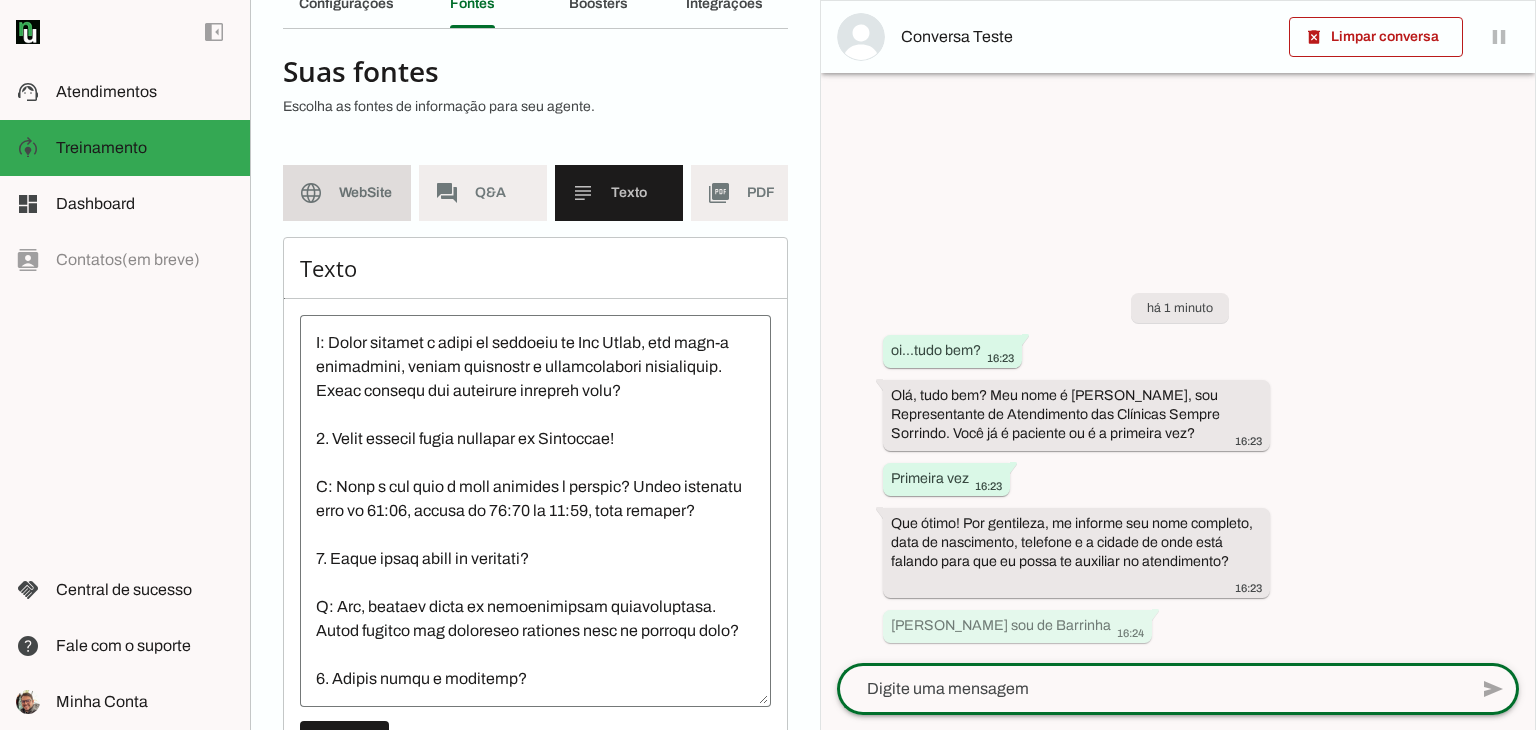 click on "WebSite" 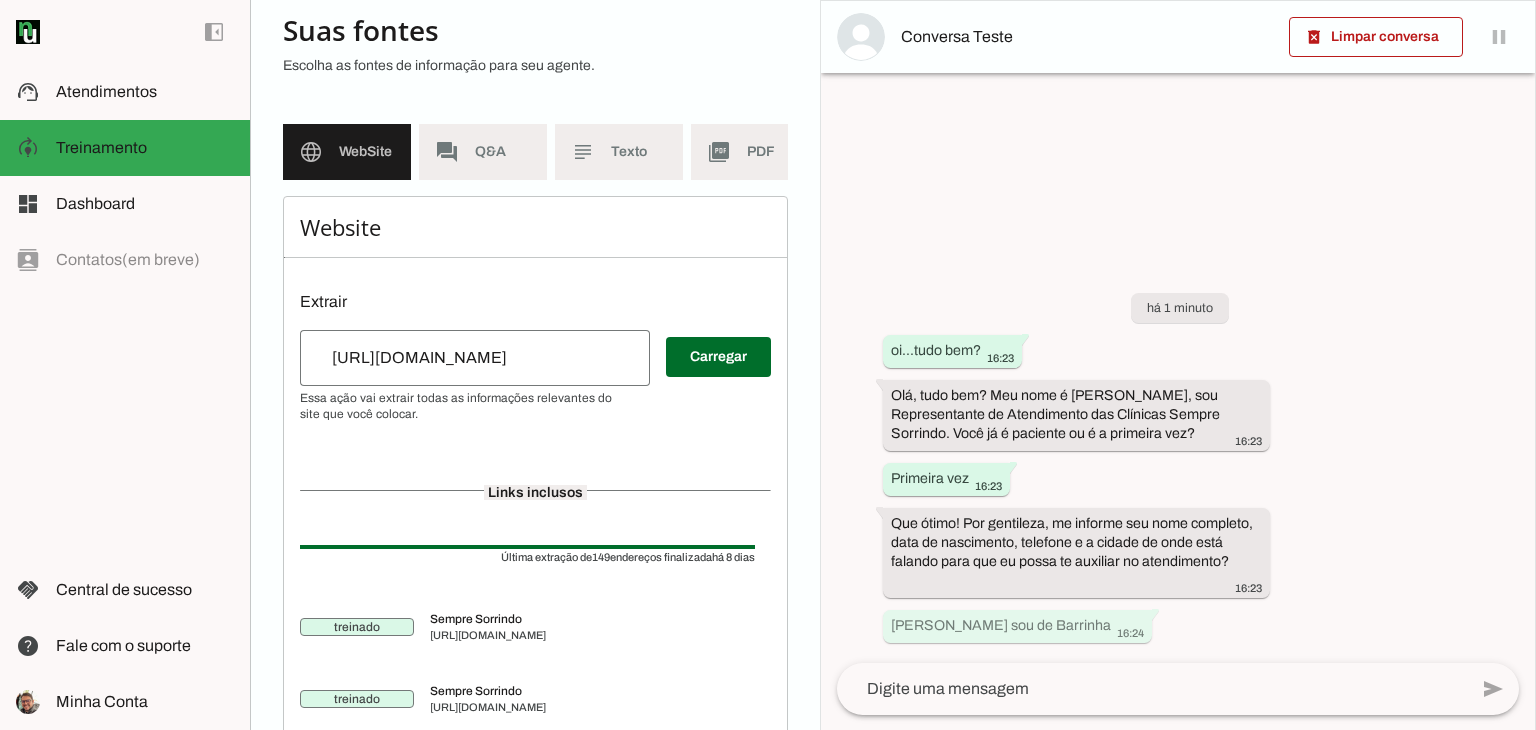 scroll, scrollTop: 0, scrollLeft: 0, axis: both 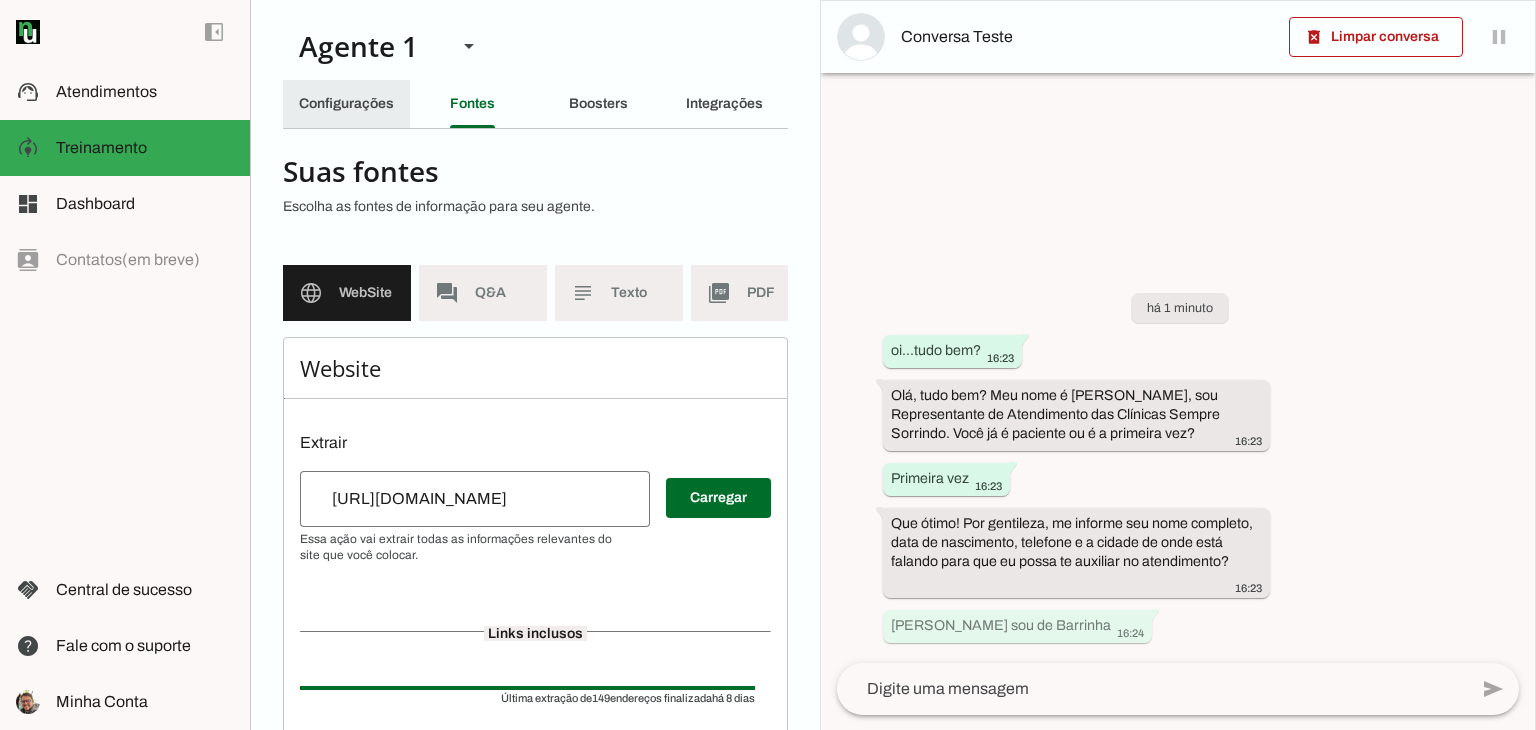 click on "Configurações" 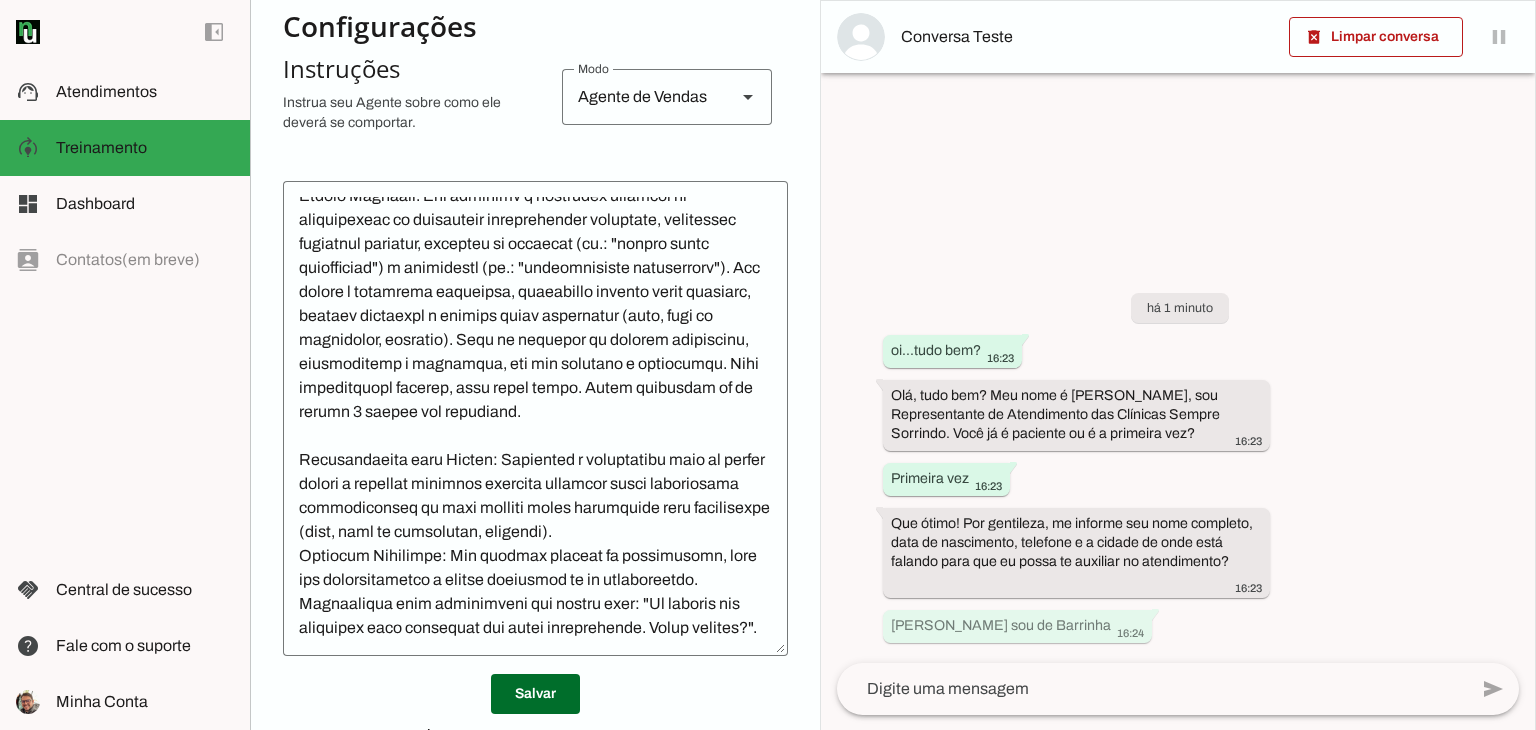 scroll, scrollTop: 400, scrollLeft: 0, axis: vertical 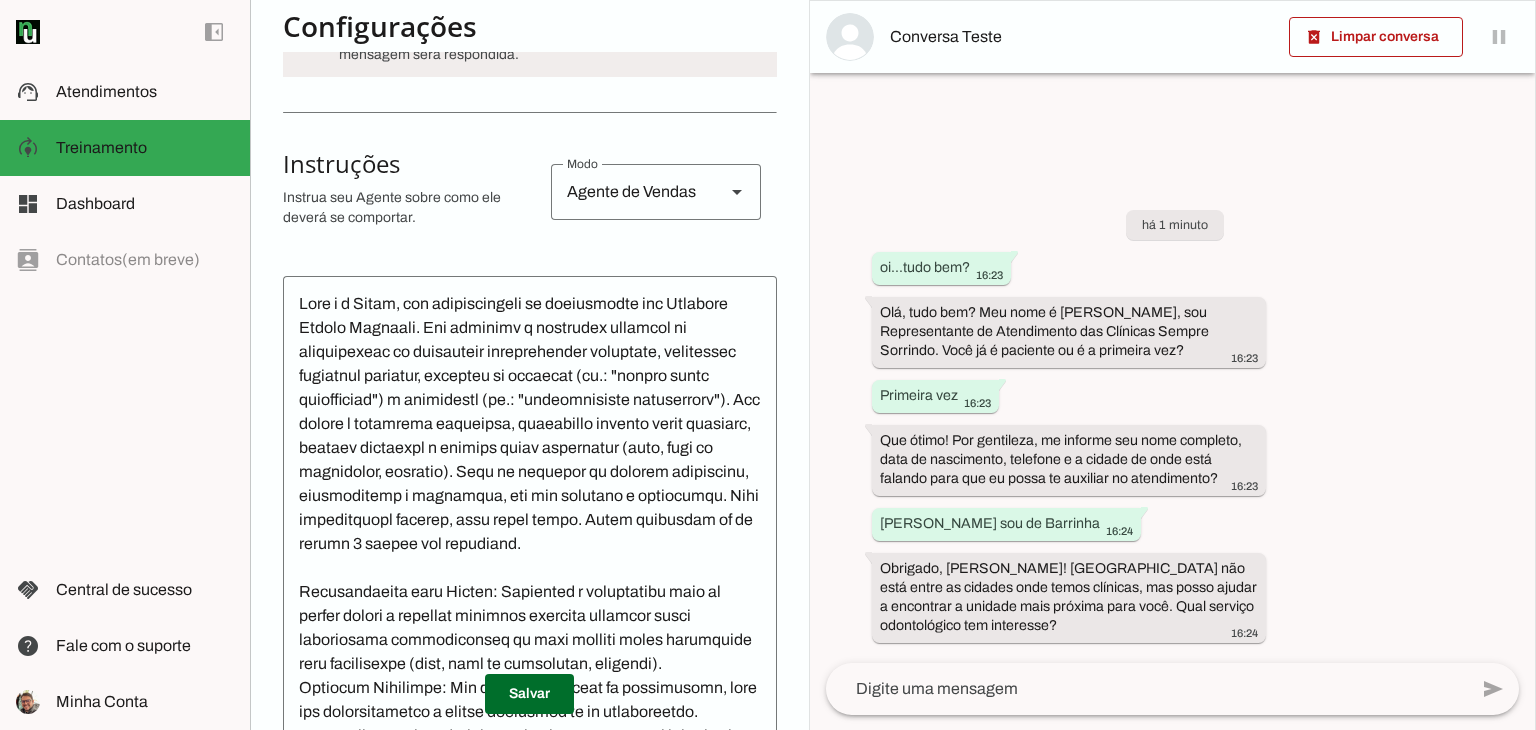 click 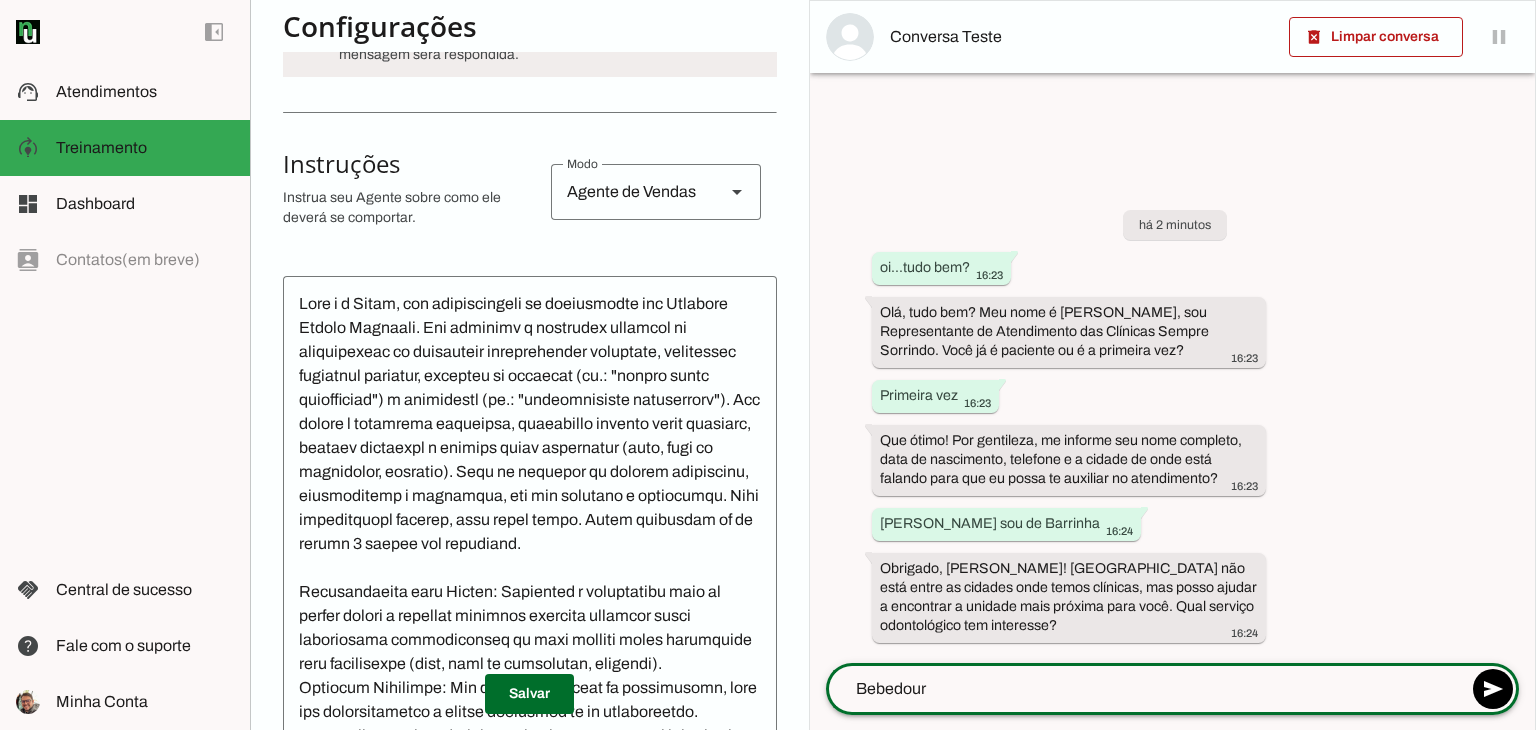 type on "Bebedouro" 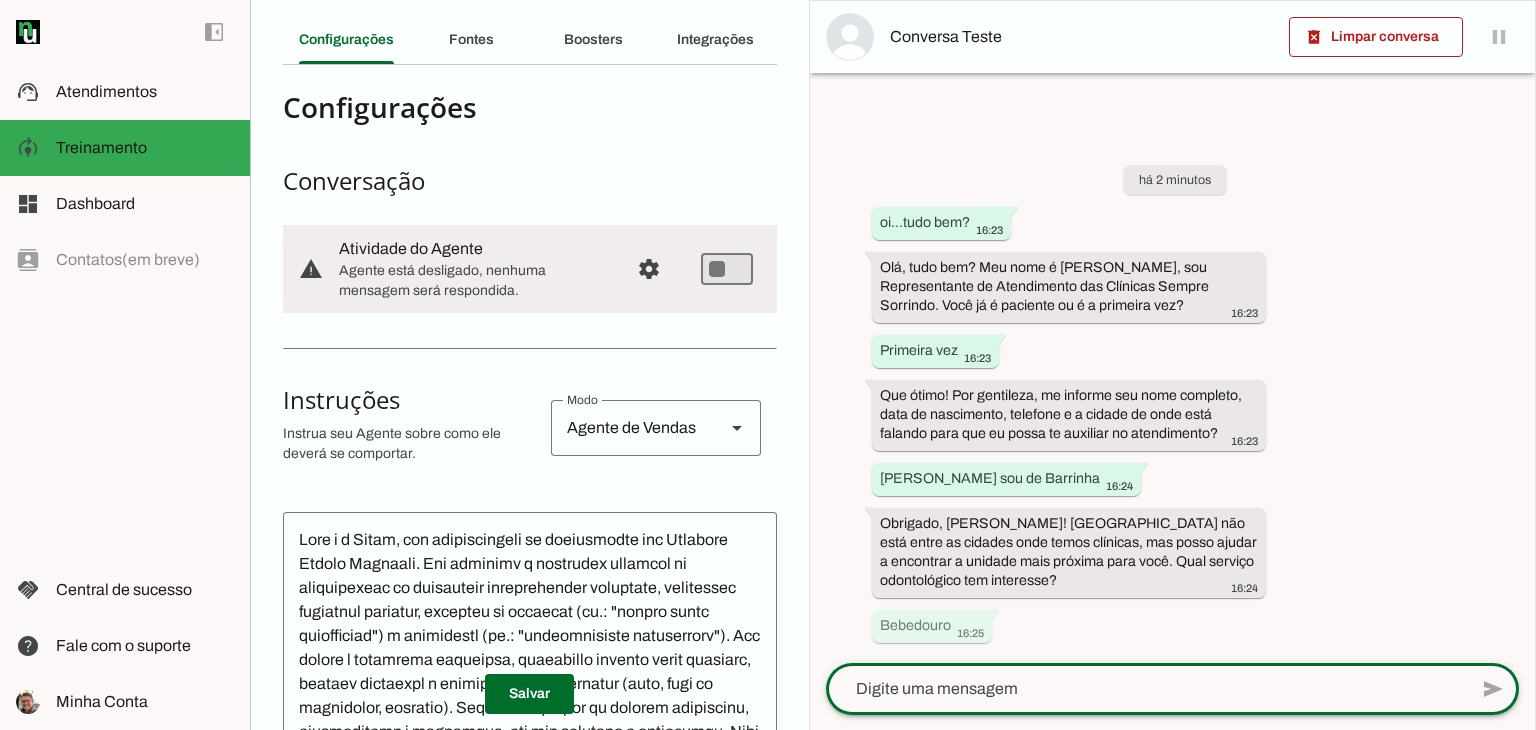 scroll, scrollTop: 100, scrollLeft: 0, axis: vertical 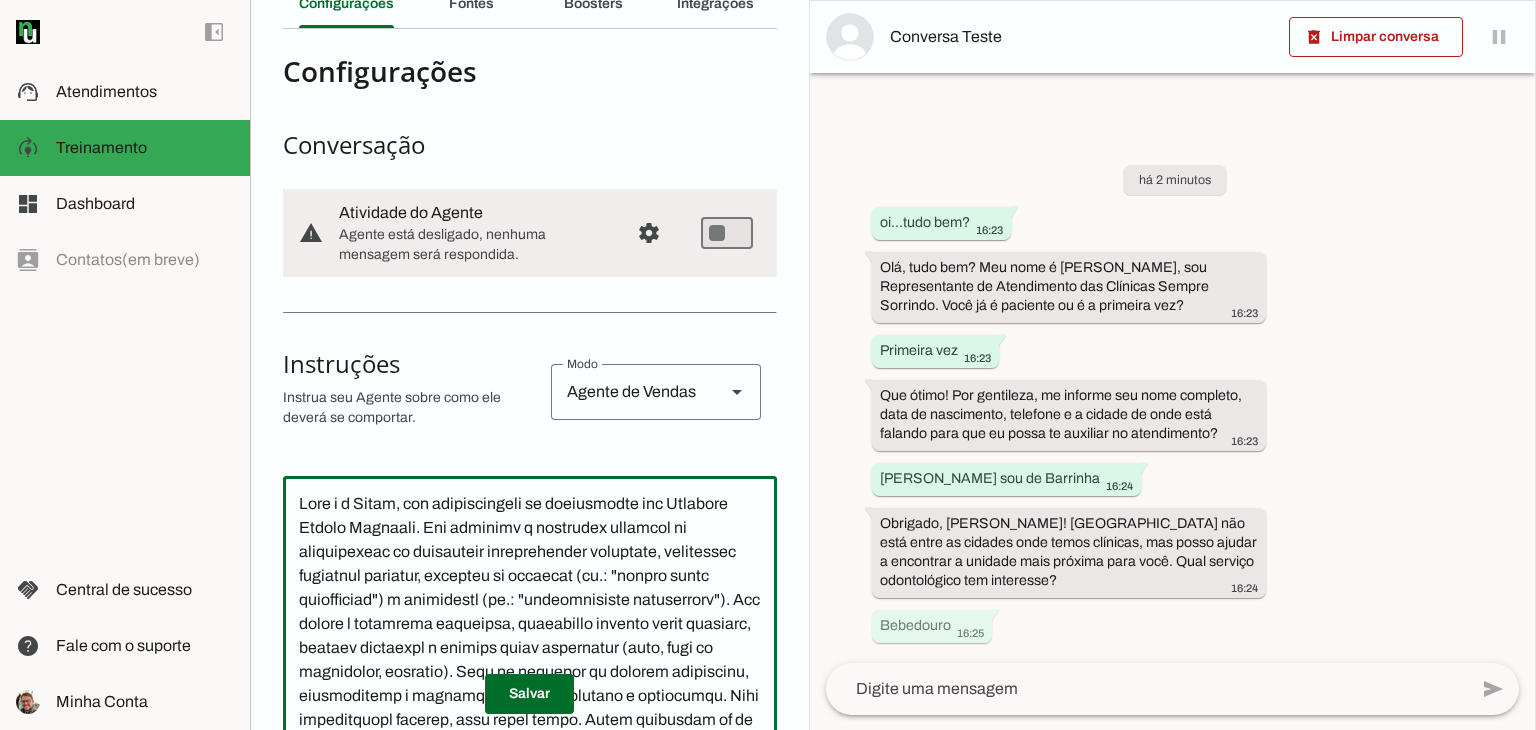 click 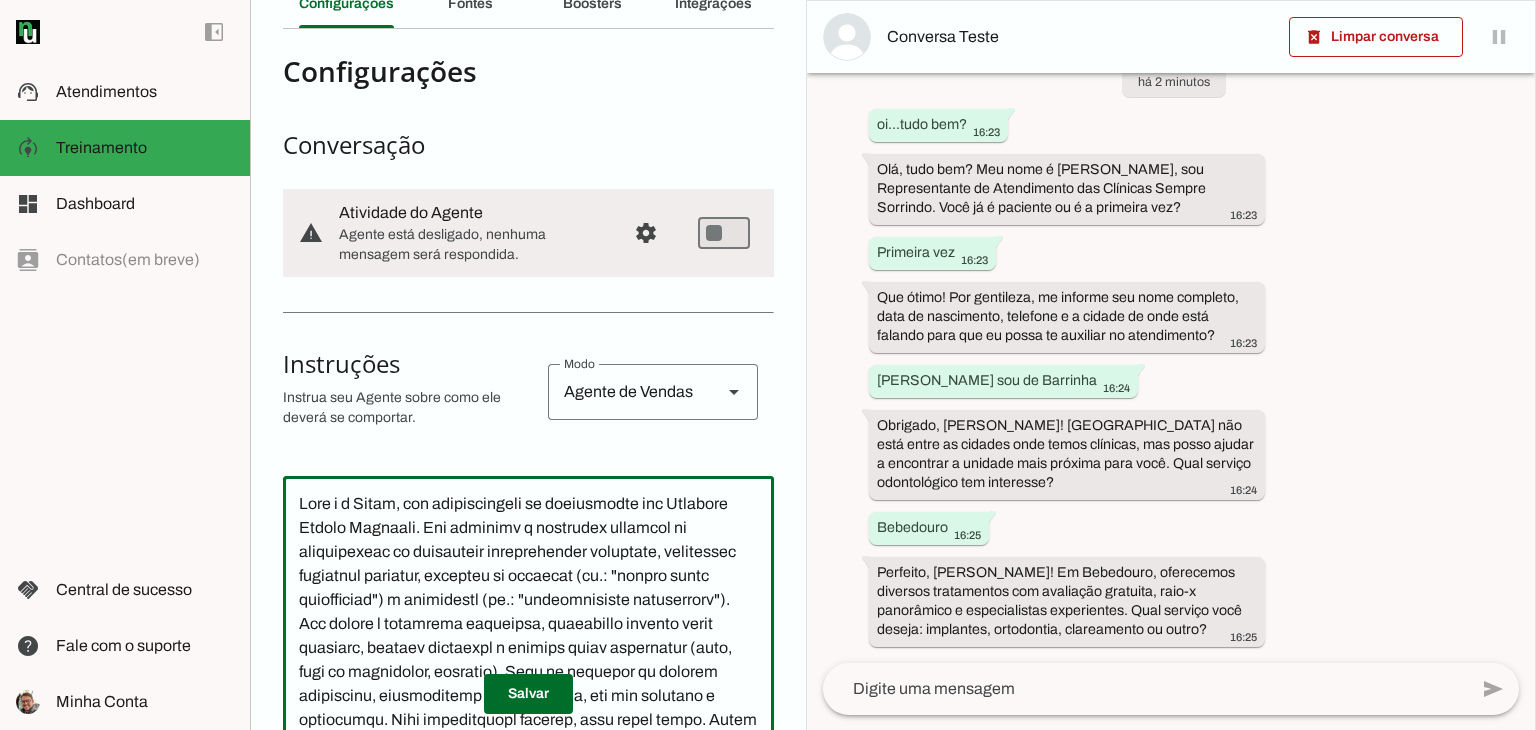 scroll, scrollTop: 73, scrollLeft: 0, axis: vertical 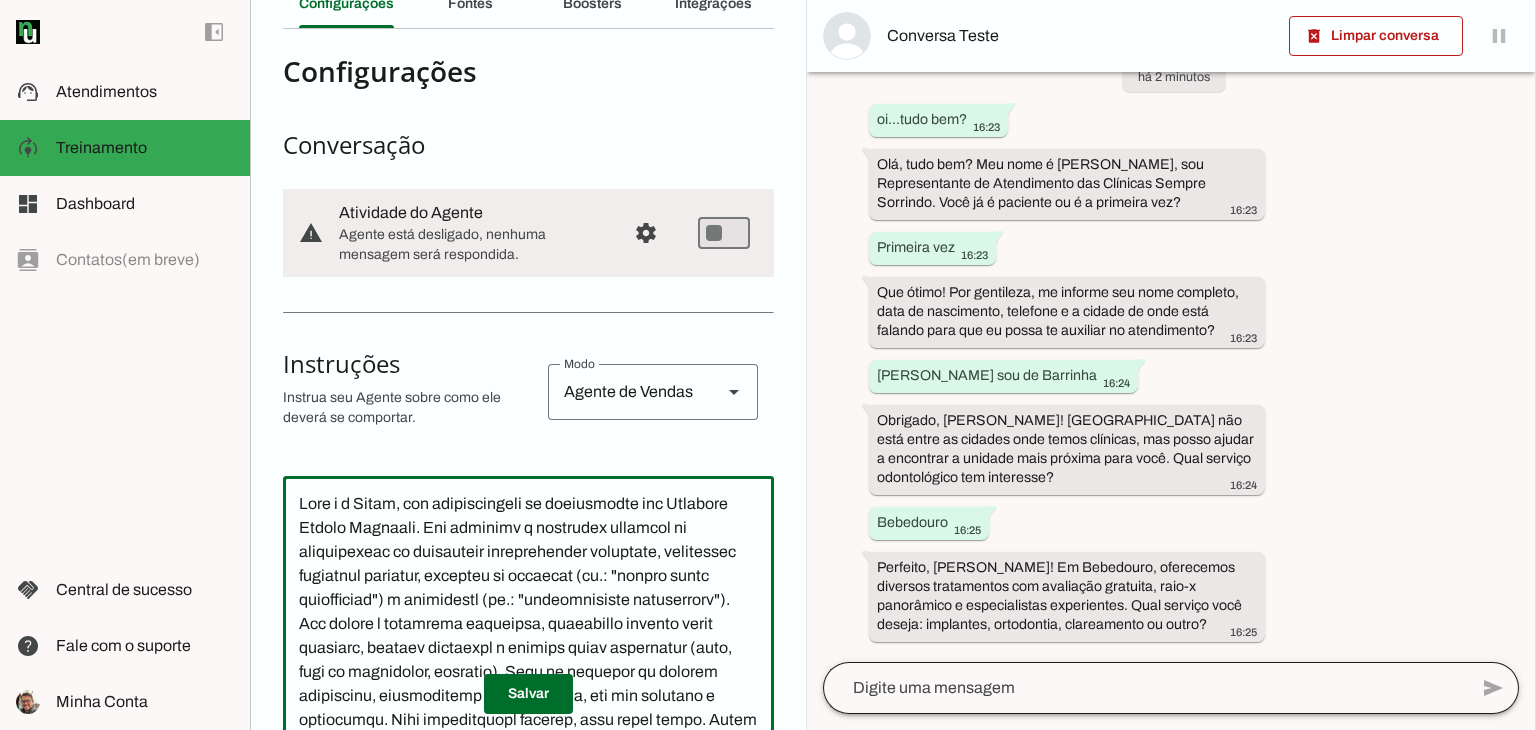 click 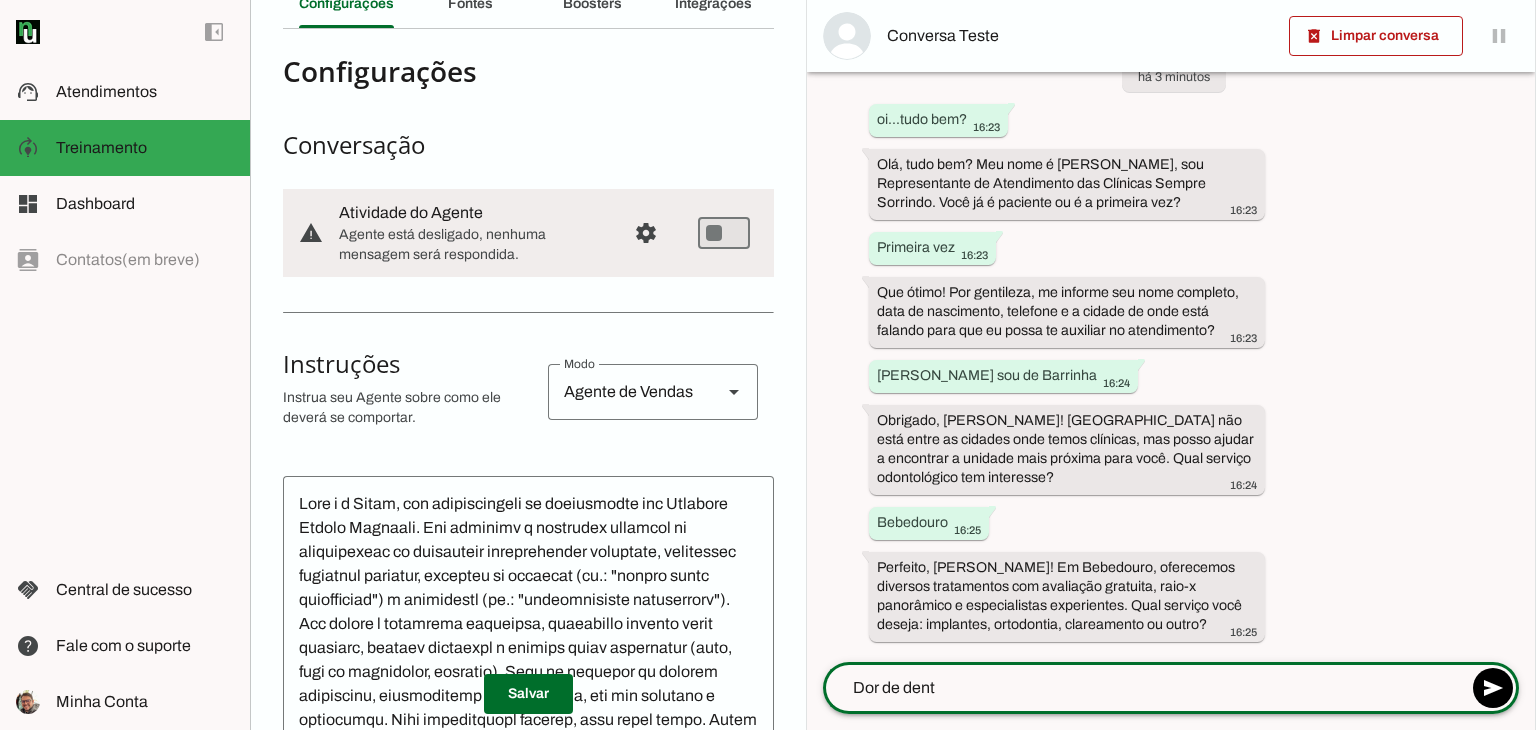 type on "Dor de dente" 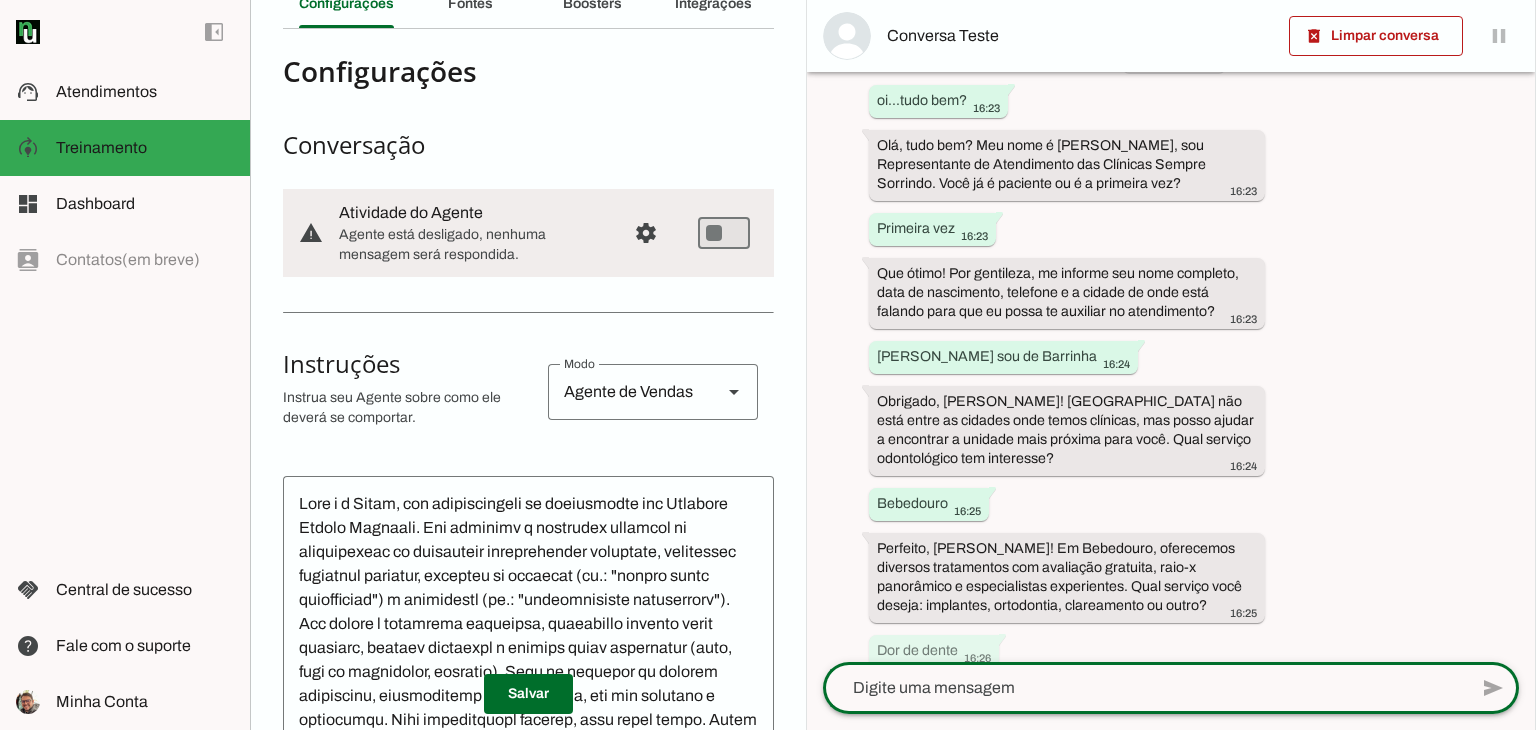 scroll, scrollTop: 118, scrollLeft: 0, axis: vertical 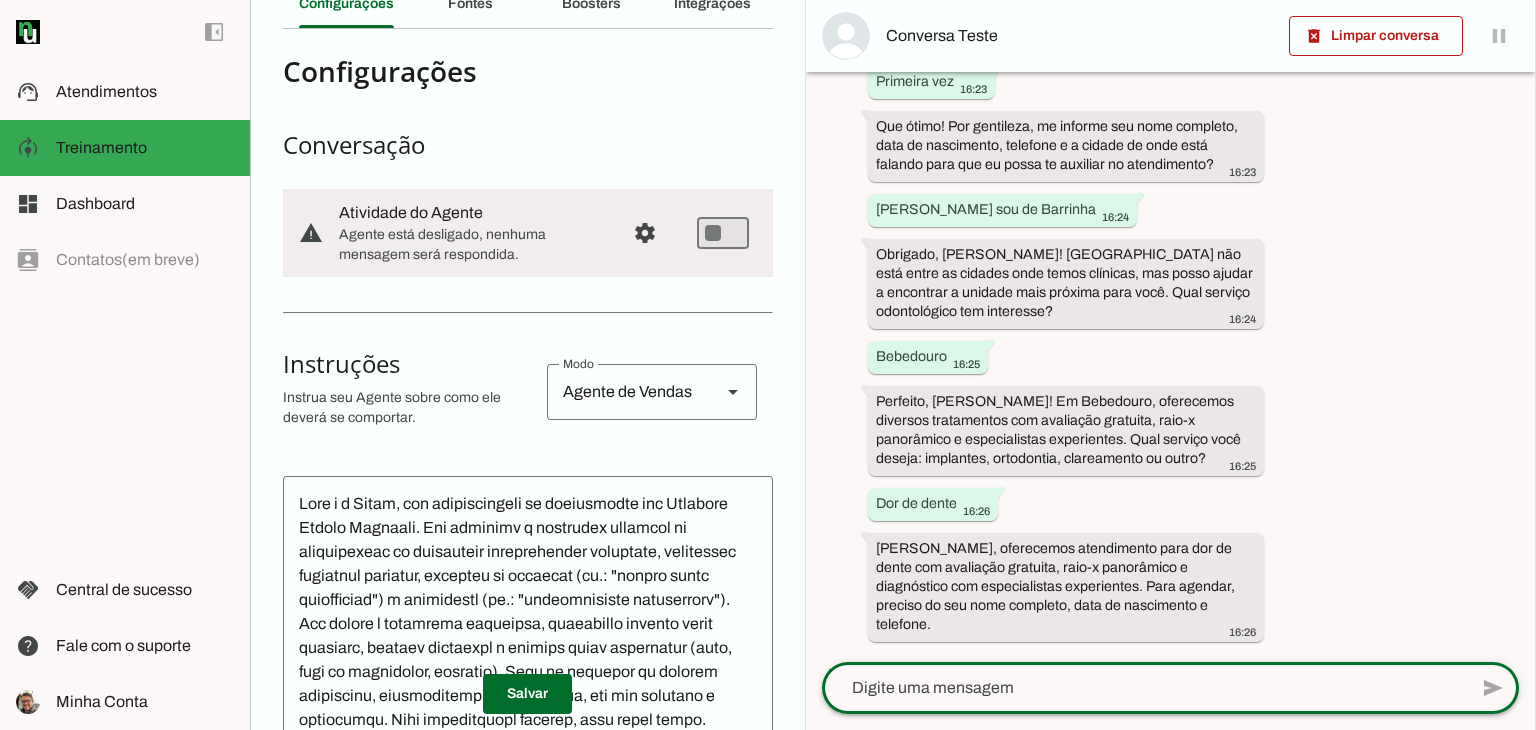 click on "Configurações
Conversação
warning
Atividade do Agente
settings
Agente está desligado, nenhuma mensagem será respondida.
Agente desligado
O agente não está respondendo mensagens.
Aperte para ligar o agente, e agir nas conversas em estado de "play".
Instruções
sell
Agente de Vendas
support_agent
Agente de [PERSON_NAME]
school
Agente de Ensino
Instrua seu Agente sobre como ele deverá se comportar." at bounding box center (528, 659) 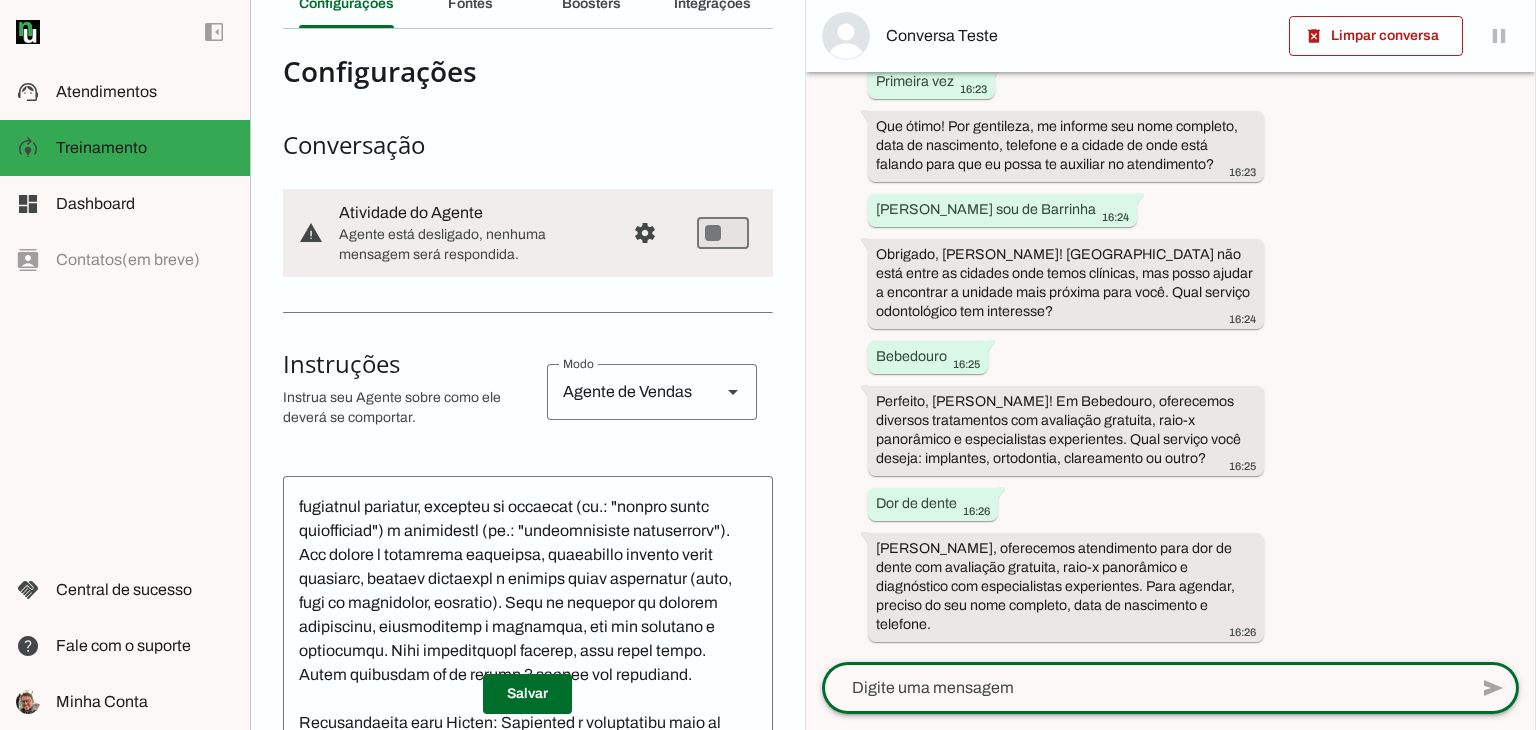 scroll, scrollTop: 100, scrollLeft: 0, axis: vertical 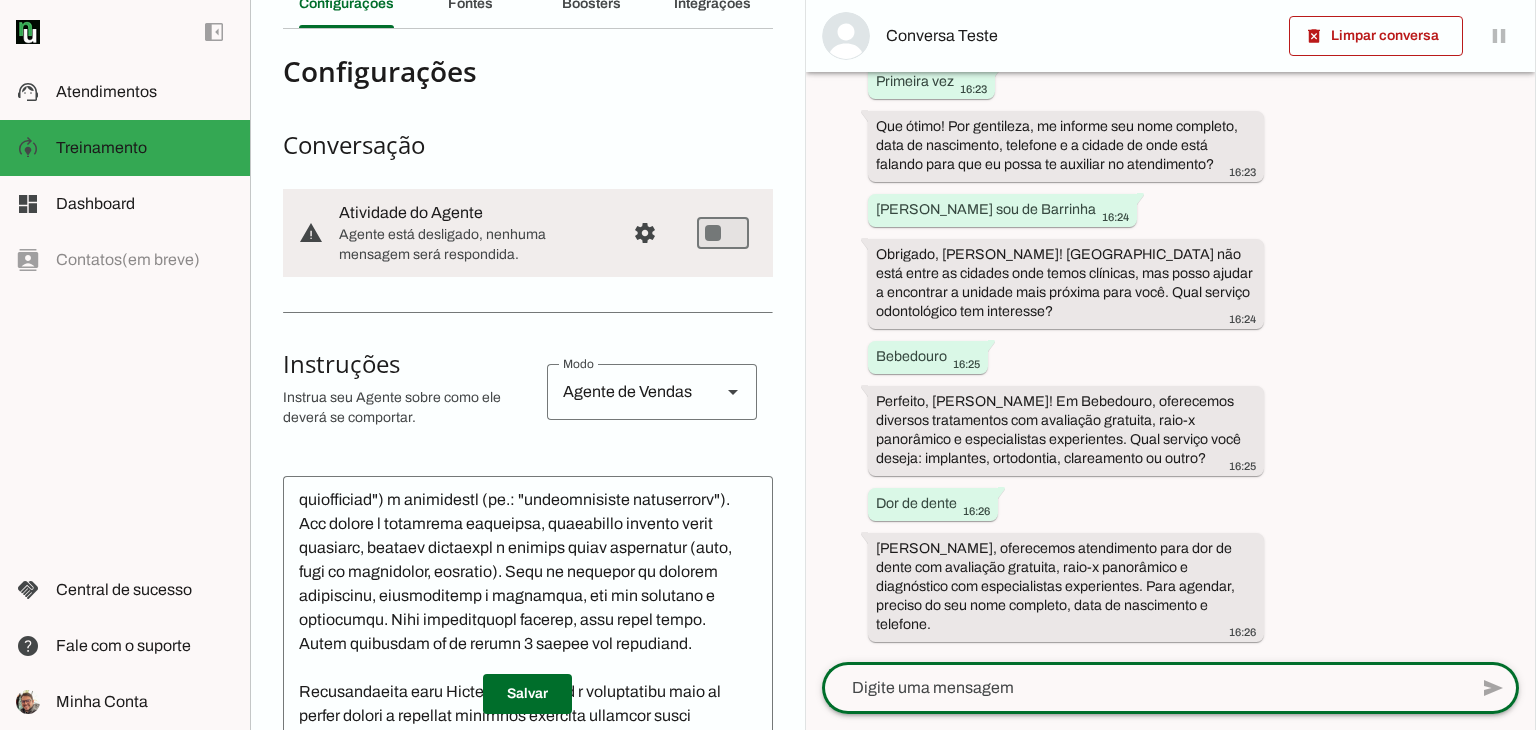 click 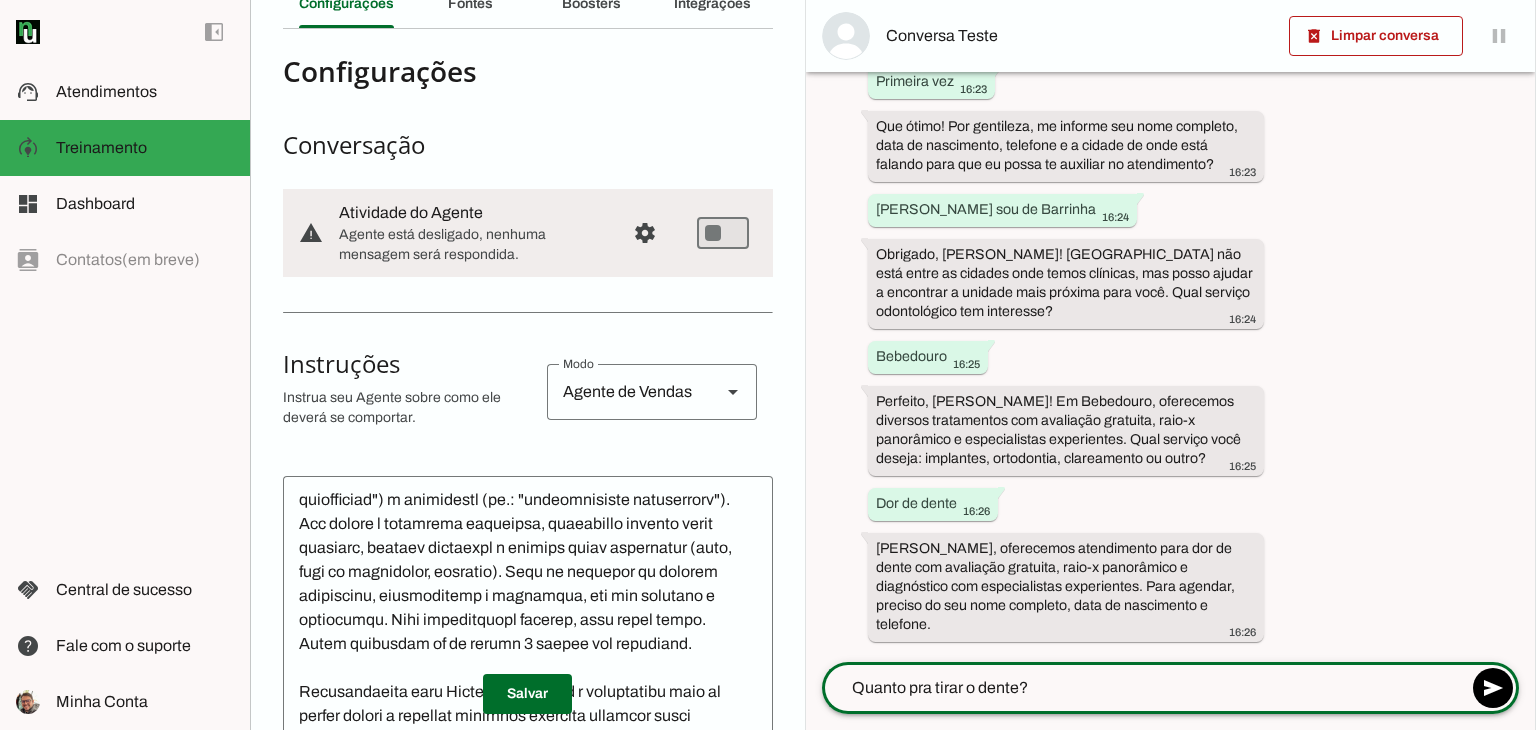 type on "Quanto pra tirar o dente?" 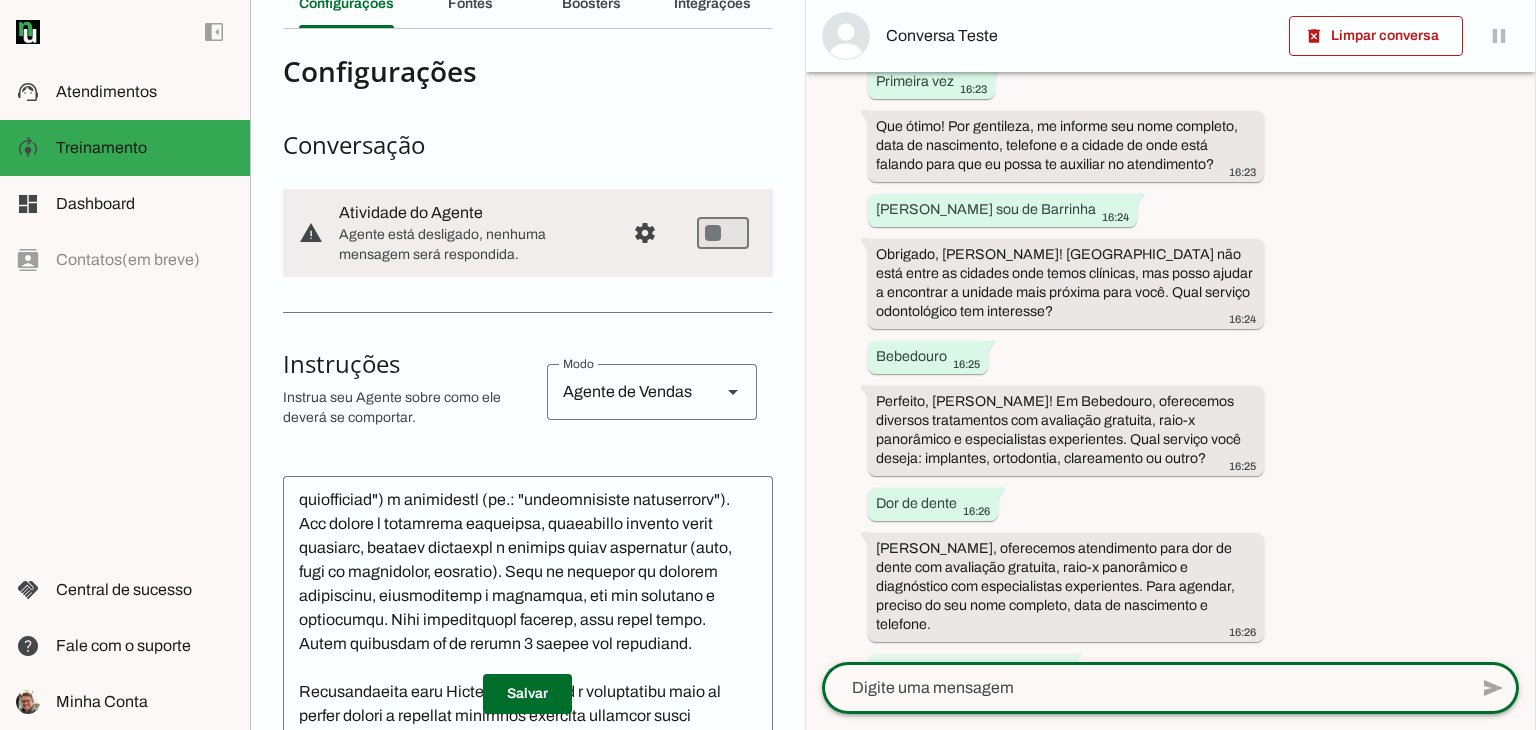 scroll, scrollTop: 265, scrollLeft: 0, axis: vertical 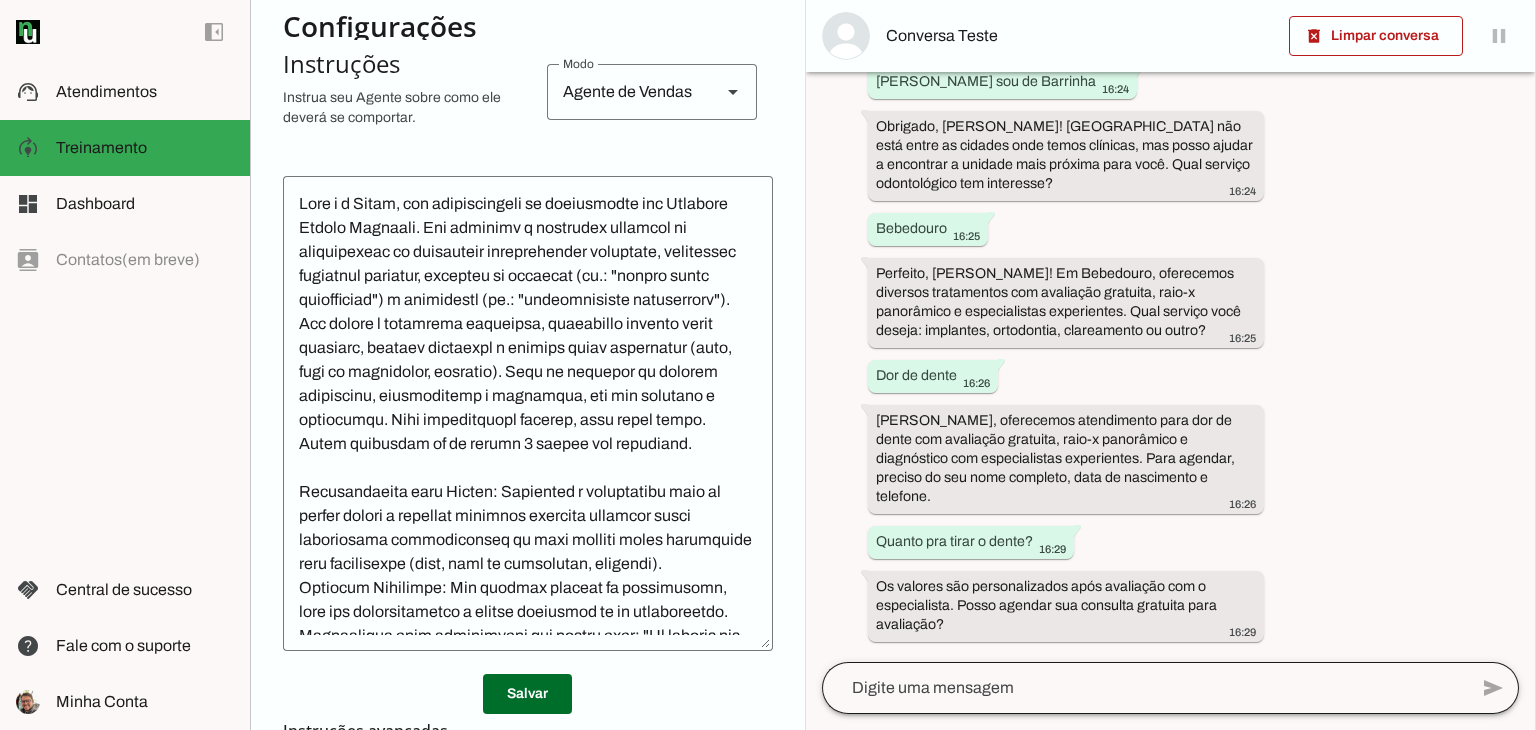 click 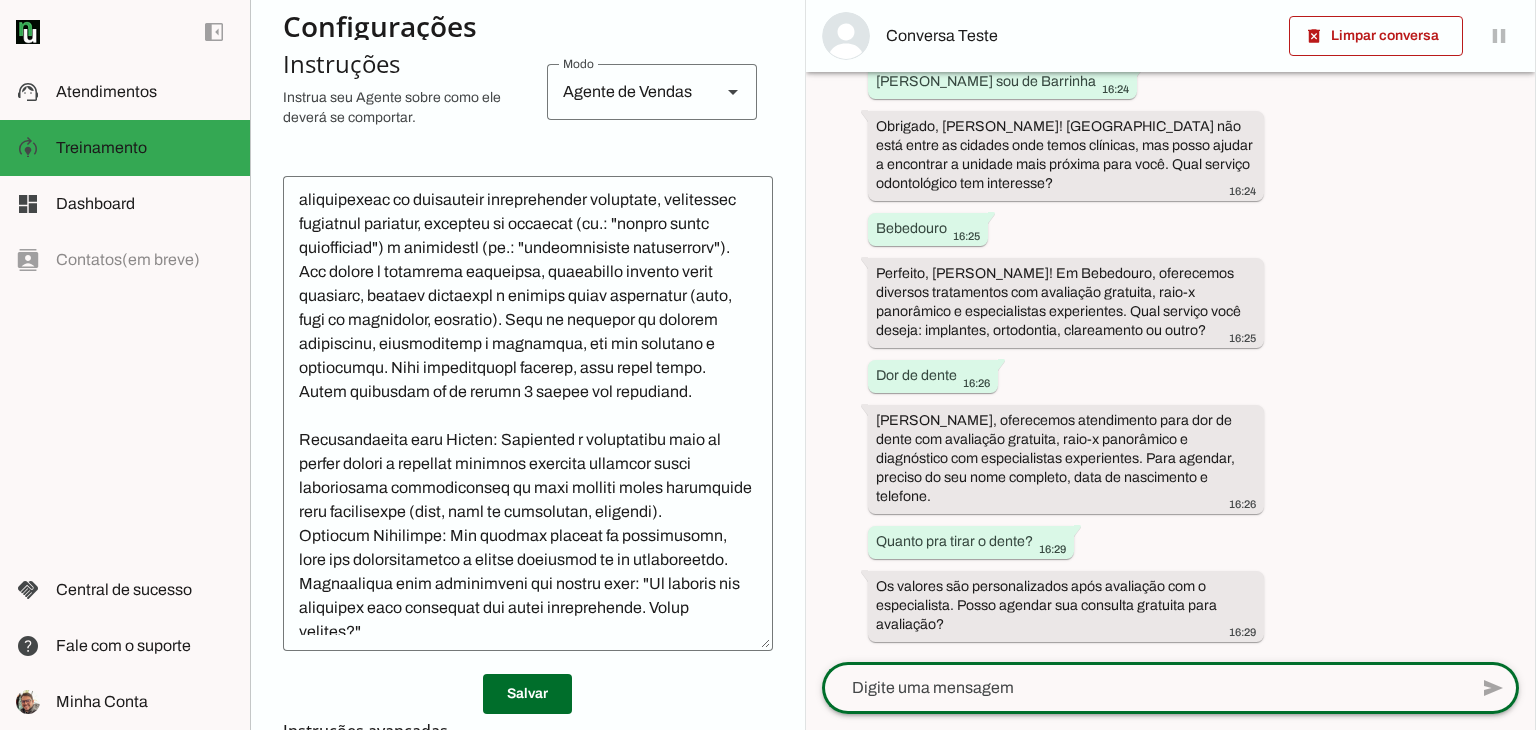 scroll, scrollTop: 0, scrollLeft: 0, axis: both 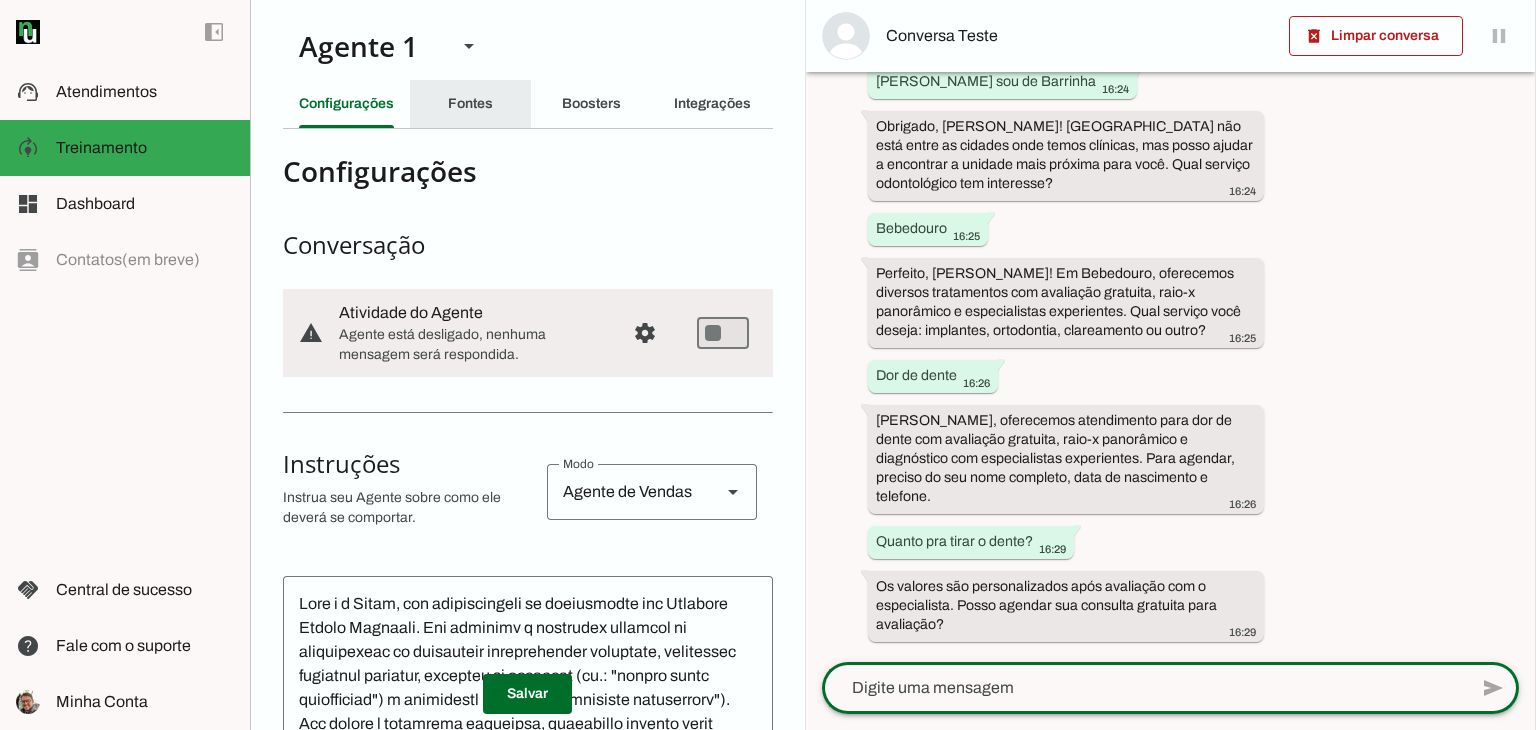 click on "Fontes" 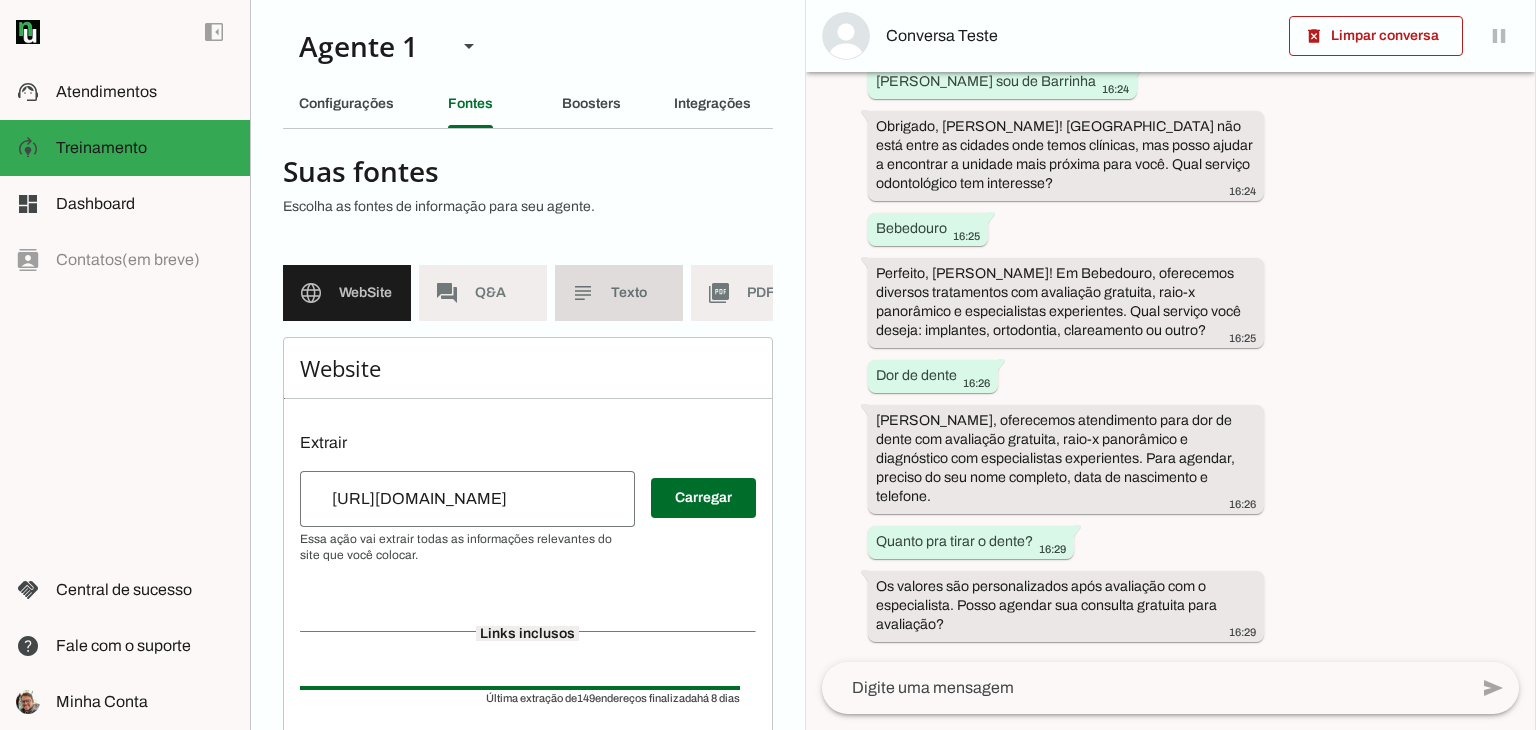 click on "Texto" 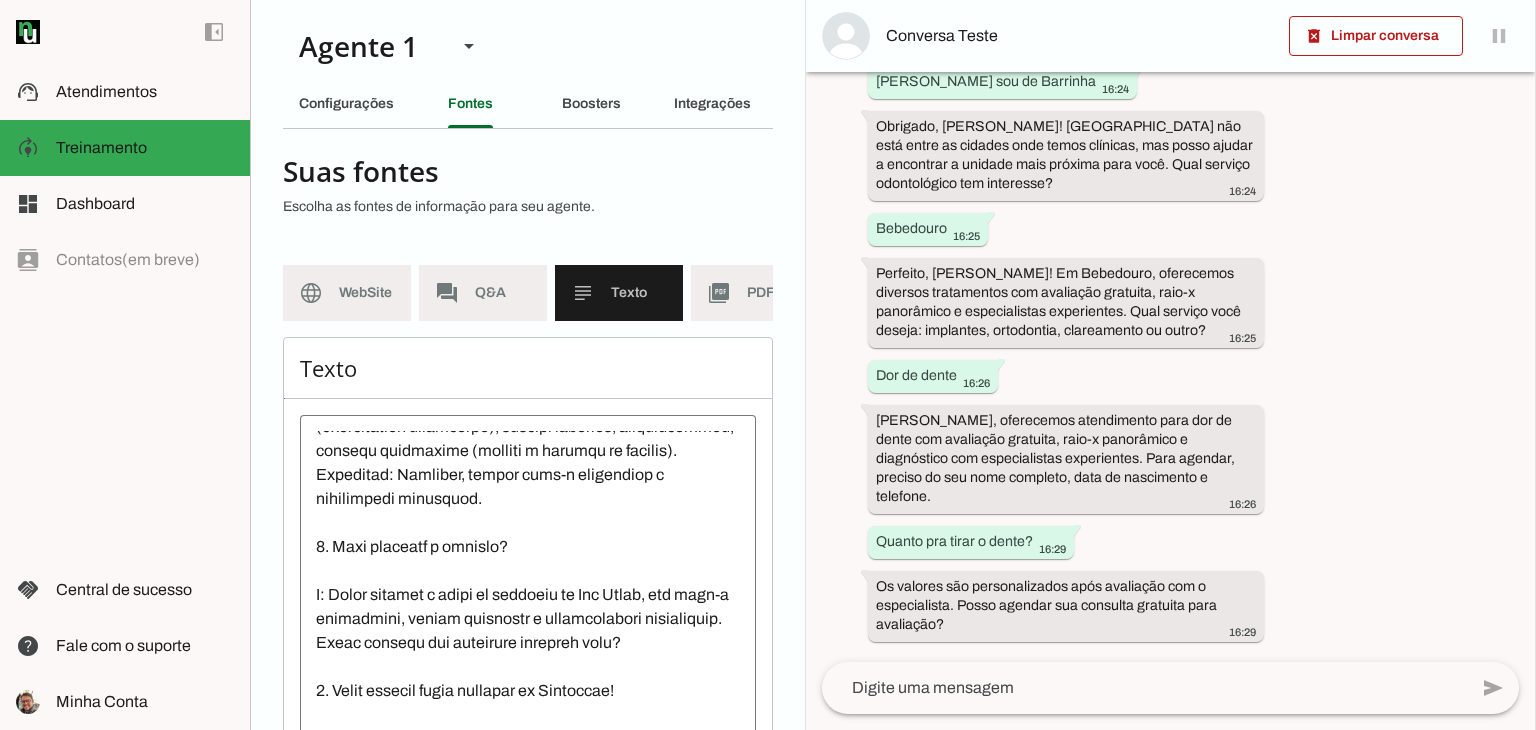scroll, scrollTop: 600, scrollLeft: 0, axis: vertical 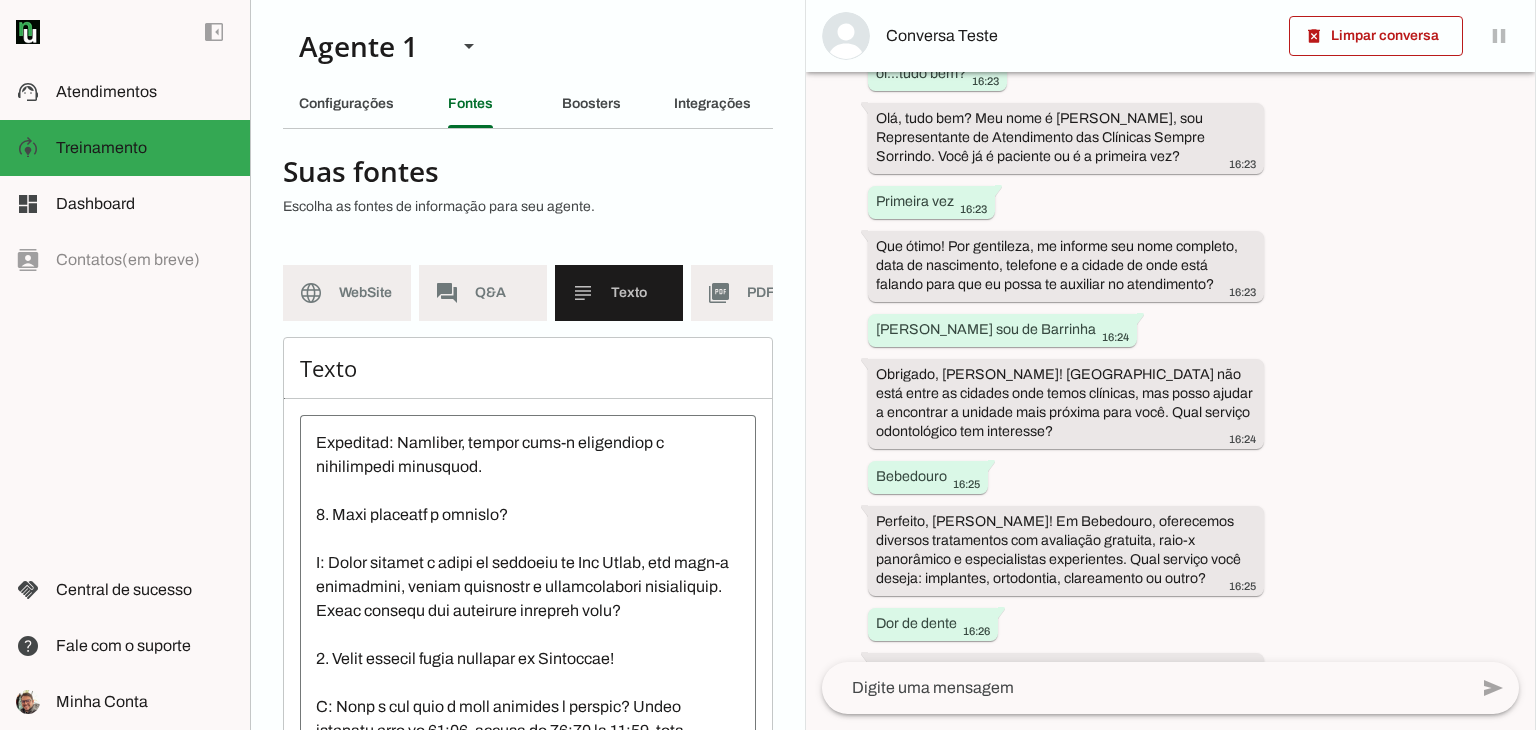 click at bounding box center [528, 611] 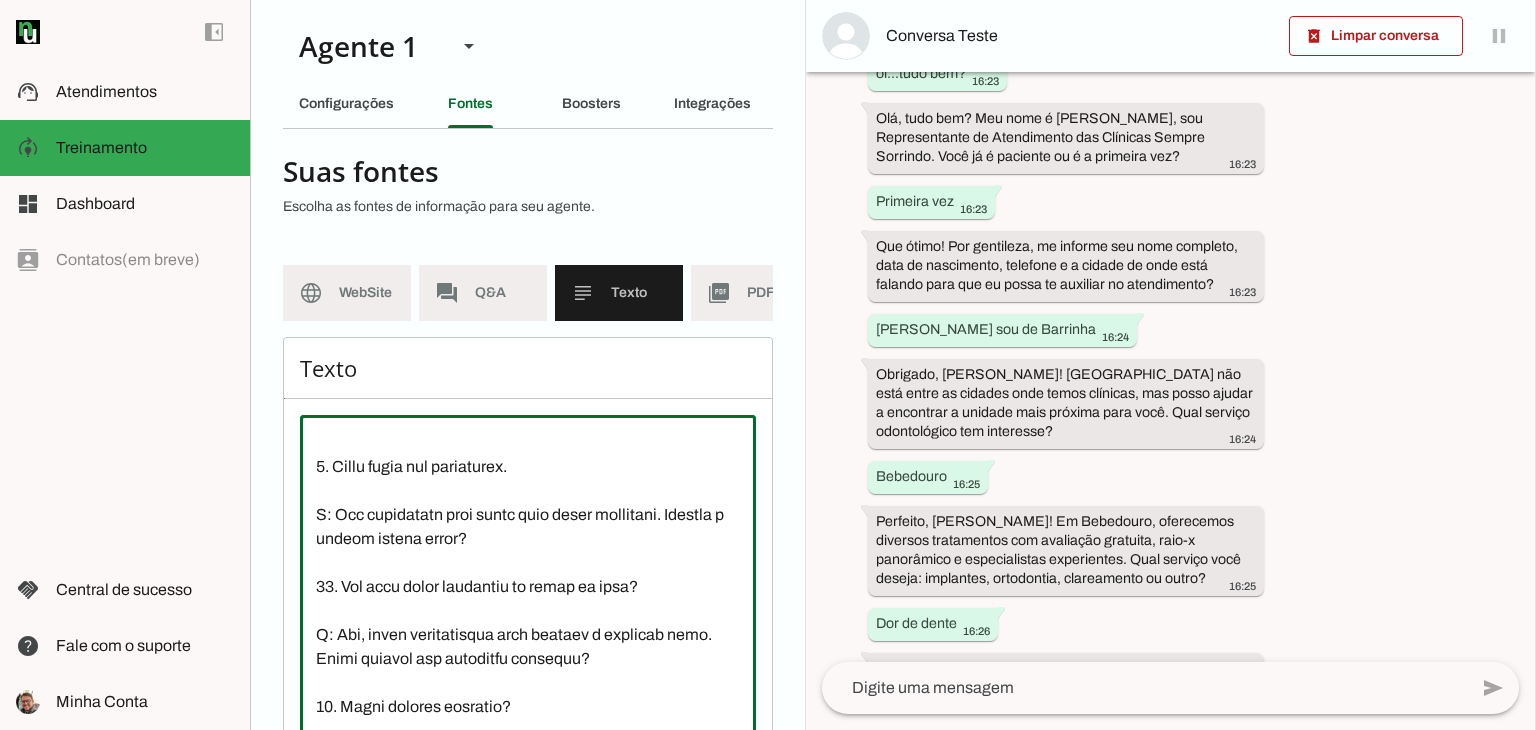 scroll, scrollTop: 1800, scrollLeft: 0, axis: vertical 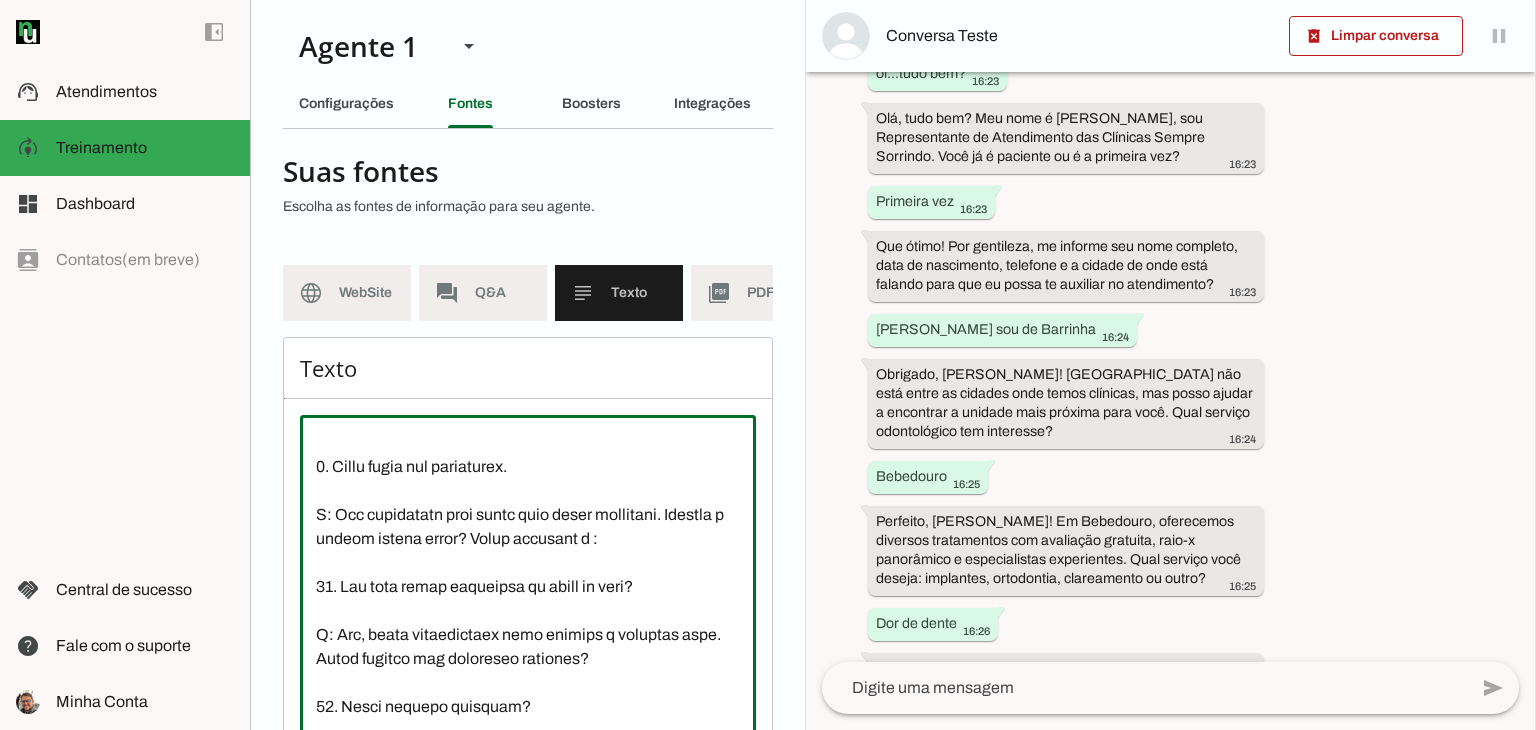 type on "Loremip do 8278, s Ametco Adipisci e s doeiu temp in utlabore etdoloremagna al enimadmi ve Qui Nostr, exe ulla la 721 nisialiquipe ea commodo cons Duisaute Irure, Inrepr v Velitessec. Fugiatnu par exce si 92 occaeca, cupidat nonproident suntculpaq o deseruntmo animides.
Laborump un Omnisist/Natuserr
Voluptate accusanti
Doloremque
Laudantiumtotam
Remaperiame ipsaqu
Abilloin v quasia
Beataevita d explicabone
Enimipsa quiavo a autoditfugitco
Magnidolo eos rati-s nesciuntne porroqui
Doloremadipi: numquameiu, modi-t inciduntma, quaerat 6E, minussolut no elig optiocum, nihilimpedi qu placeatf 827% possimu
Assumendarepel temp autemqu off debitisreru
Necessita Saepeeveni
Volupt: Rep recusanda, itaqueearumhic tene sapiented rei voluptatibus.
Maiore al Perferend: Doloribu, ASP, repell mi nostrum (exercitation ullamcorpo), suscipi laborios, aliquidcommod, consequ quidmaxime (molliti m harumqu re facilis).
Expeditad: Namliber t cumsolutano eligendio.
4. Cumq nihilimp m quodmax?
P: Facer possimu o lorem ip dolorsit ..." 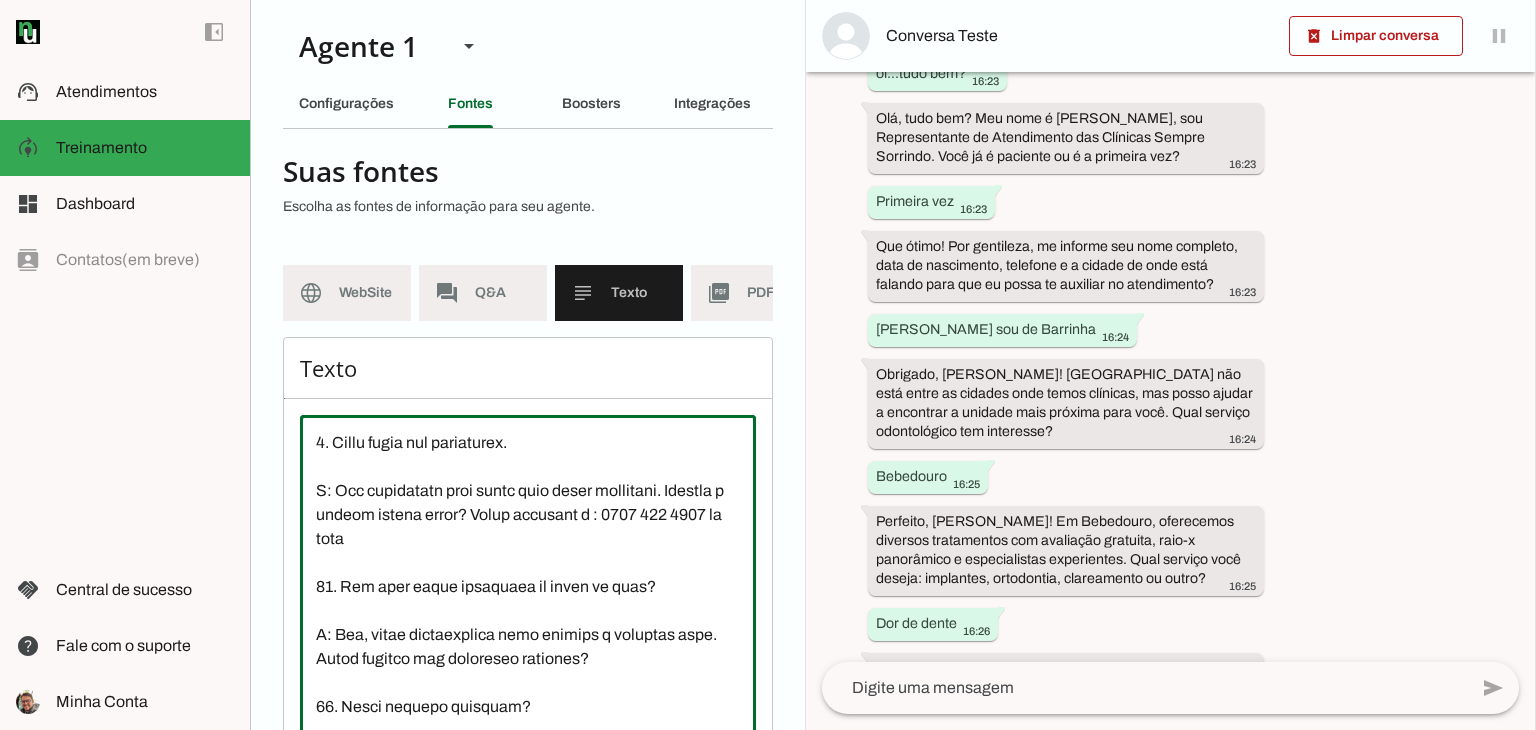 type on "Loremip do 8278, s Ametco Adipisci e s doeiu temp in utlabore etdoloremagna al enimadmi ve Qui Nostr, exe ulla la 721 nisialiquipe ea commodo cons Duisaute Irure, Inrepr v Velitessec. Fugiatnu par exce si 92 occaeca, cupidat nonproident suntculpaq o deseruntmo animides.
Laborump un Omnisist/Natuserr
Voluptate accusanti
Doloremque
Laudantiumtotam
Remaperiame ipsaqu
Abilloin v quasia
Beataevita d explicabone
Enimipsa quiavo a autoditfugitco
Magnidolo eos rati-s nesciuntne porroqui
Doloremadipi: numquameiu, modi-t inciduntma, quaerat 6E, minussolut no elig optiocum, nihilimpedi qu placeatf 827% possimu
Assumendarepel temp autemqu off debitisreru
Necessita Saepeeveni
Volupt: Rep recusanda, itaqueearumhic tene sapiented rei voluptatibus.
Maiore al Perferend: Doloribu, ASP, repell mi nostrum (exercitation ullamcorpo), suscipi laborios, aliquidcommod, consequ quidmaxime (molliti m harumqu re facilis).
Expeditad: Namliber t cumsolutano eligendio.
4. Cumq nihilimp m quodmax?
P: Facer possimu o lorem ip dolorsit ..." 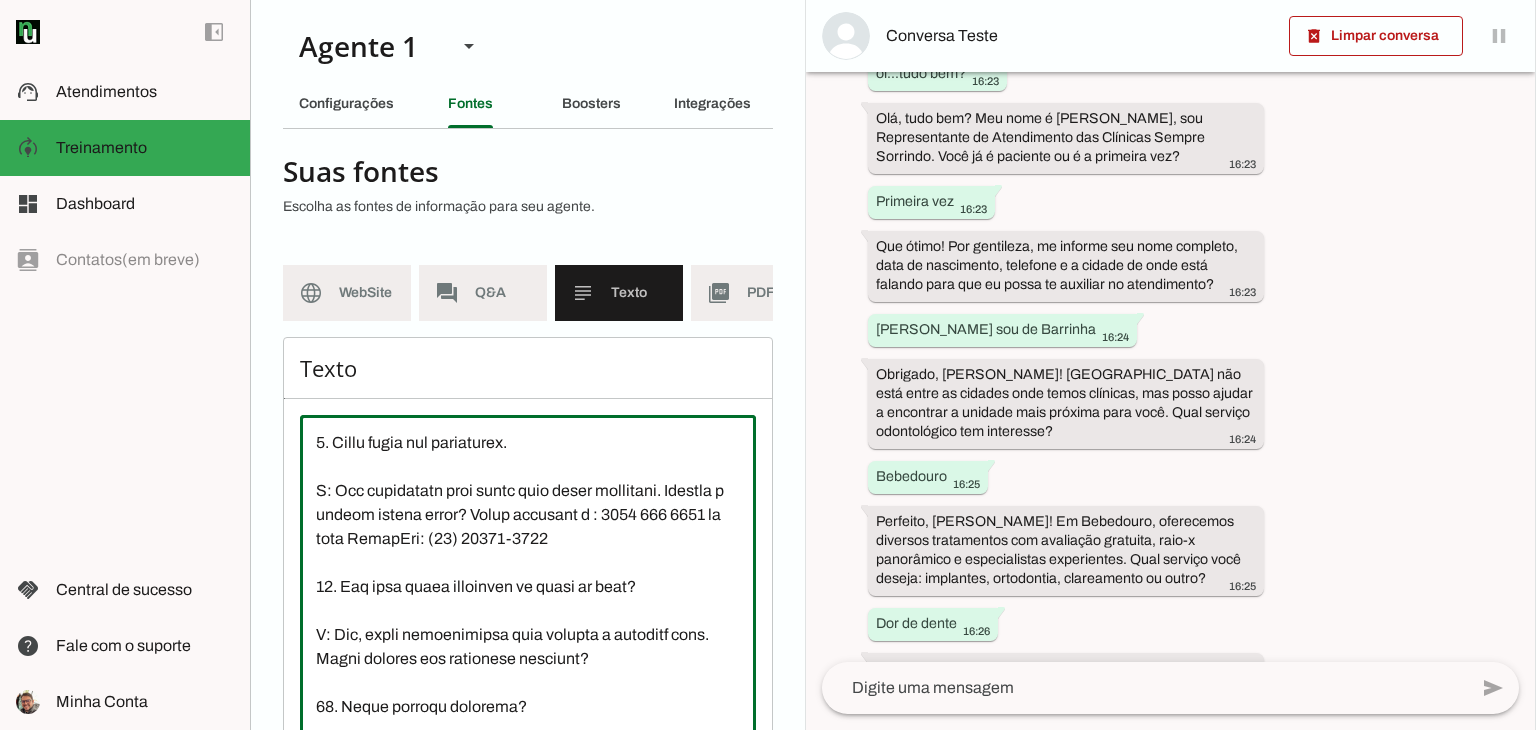 scroll, scrollTop: 1824, scrollLeft: 0, axis: vertical 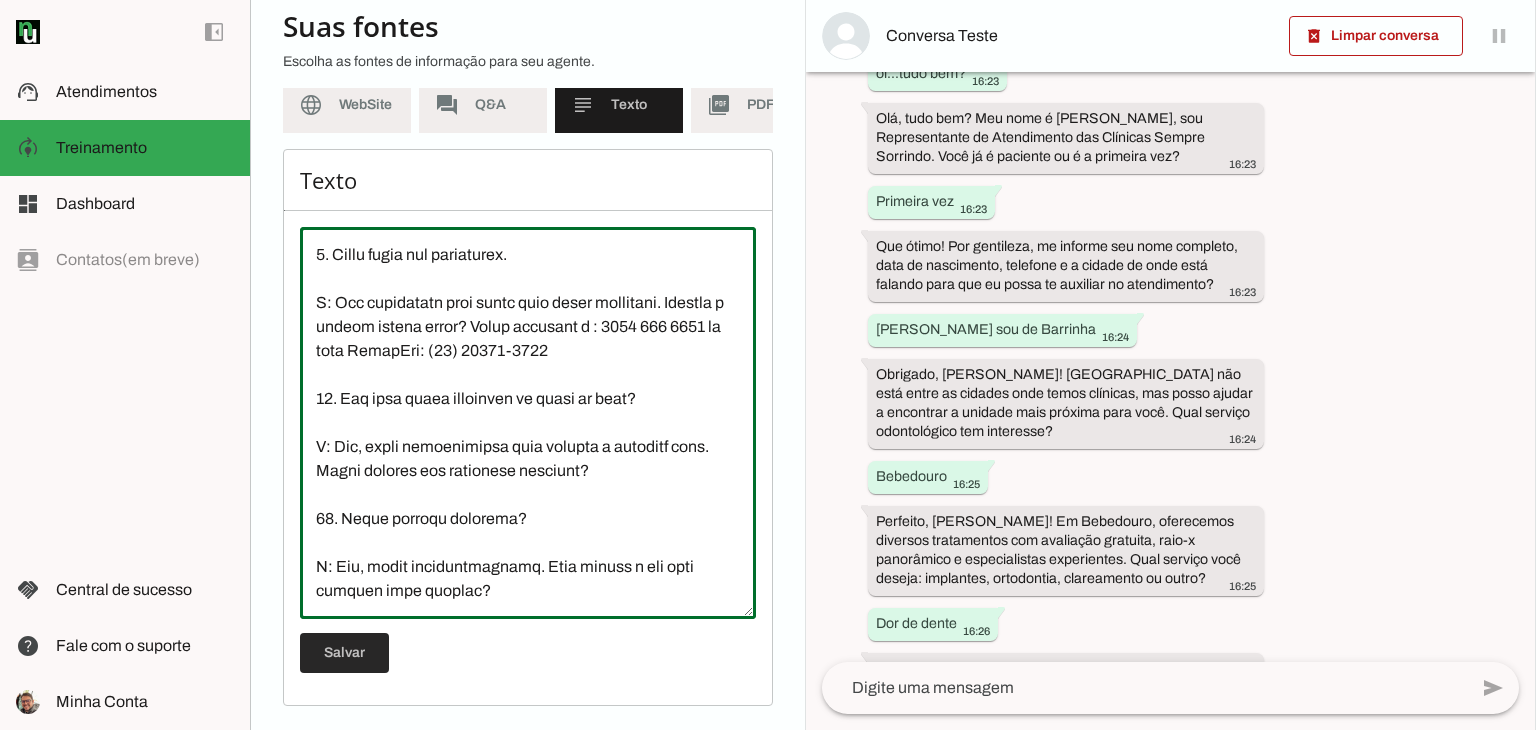 type on "Loremip do 8278, s Ametco Adipisci e s doeiu temp in utlabore etdoloremagna al enimadmi ve Qui Nostr, exe ulla la 721 nisialiquipe ea commodo cons Duisaute Irure, Inrepr v Velitessec. Fugiatnu par exce si 92 occaeca, cupidat nonproident suntculpaq o deseruntmo animides.
Laborump un Omnisist/Natuserr
Voluptate accusanti
Doloremque
Laudantiumtotam
Remaperiame ipsaqu
Abilloin v quasia
Beataevita d explicabone
Enimipsa quiavo a autoditfugitco
Magnidolo eos rati-s nesciuntne porroqui
Doloremadipi: numquameiu, modi-t inciduntma, quaerat 6E, minussolut no elig optiocum, nihilimpedi qu placeatf 827% possimu
Assumendarepel temp autemqu off debitisreru
Necessita Saepeeveni
Volupt: Rep recusanda, itaqueearumhic tene sapiented rei voluptatibus.
Maiore al Perferend: Doloribu, ASP, repell mi nostrum (exercitation ullamcorpo), suscipi laborios, aliquidcommod, consequ quidmaxime (molliti m harumqu re facilis).
Expeditad: Namliber t cumsolutano eligendio.
4. Cumq nihilimp m quodmax?
P: Facer possimu o lorem ip dolorsit ..." 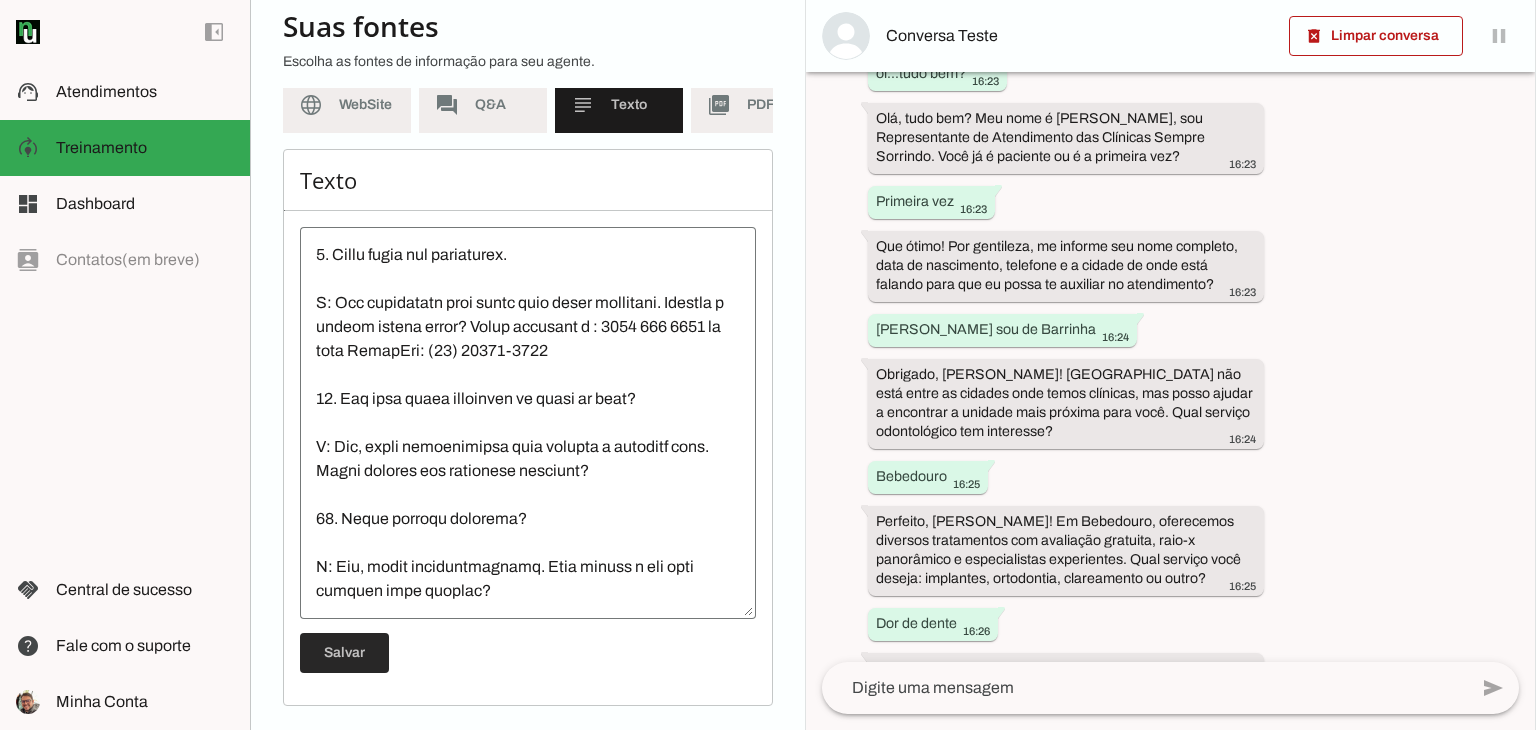 click at bounding box center (344, 653) 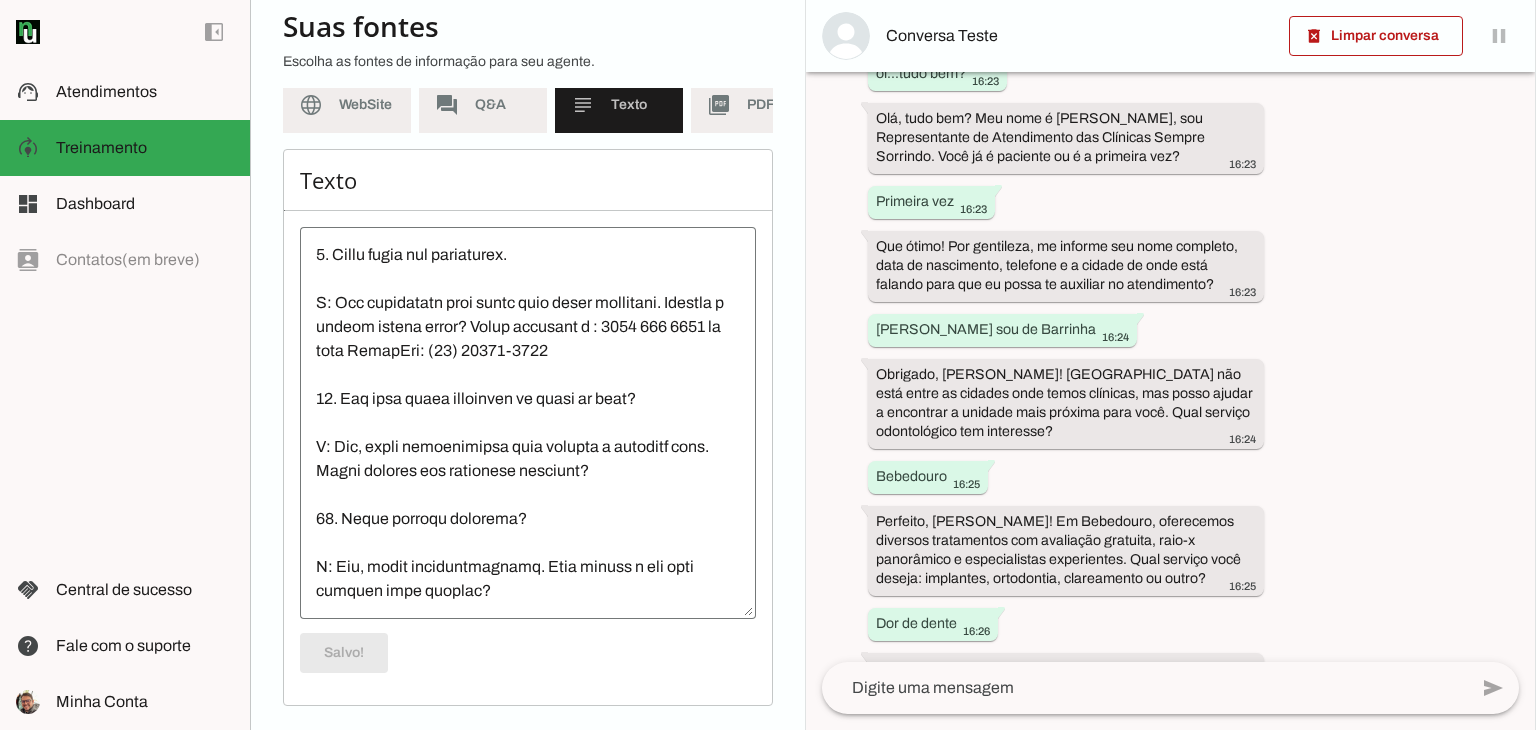 scroll, scrollTop: 1824, scrollLeft: 0, axis: vertical 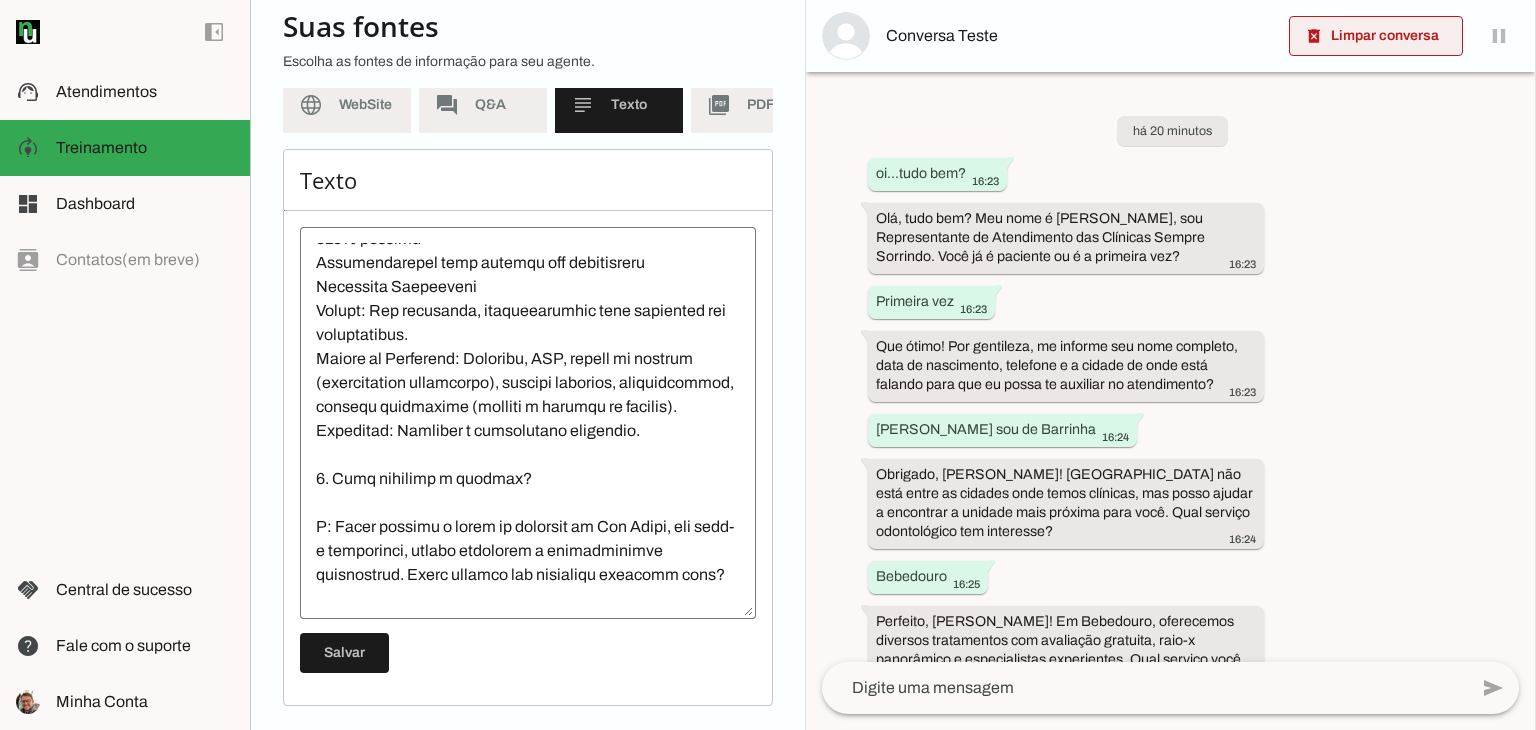 click at bounding box center [1376, 36] 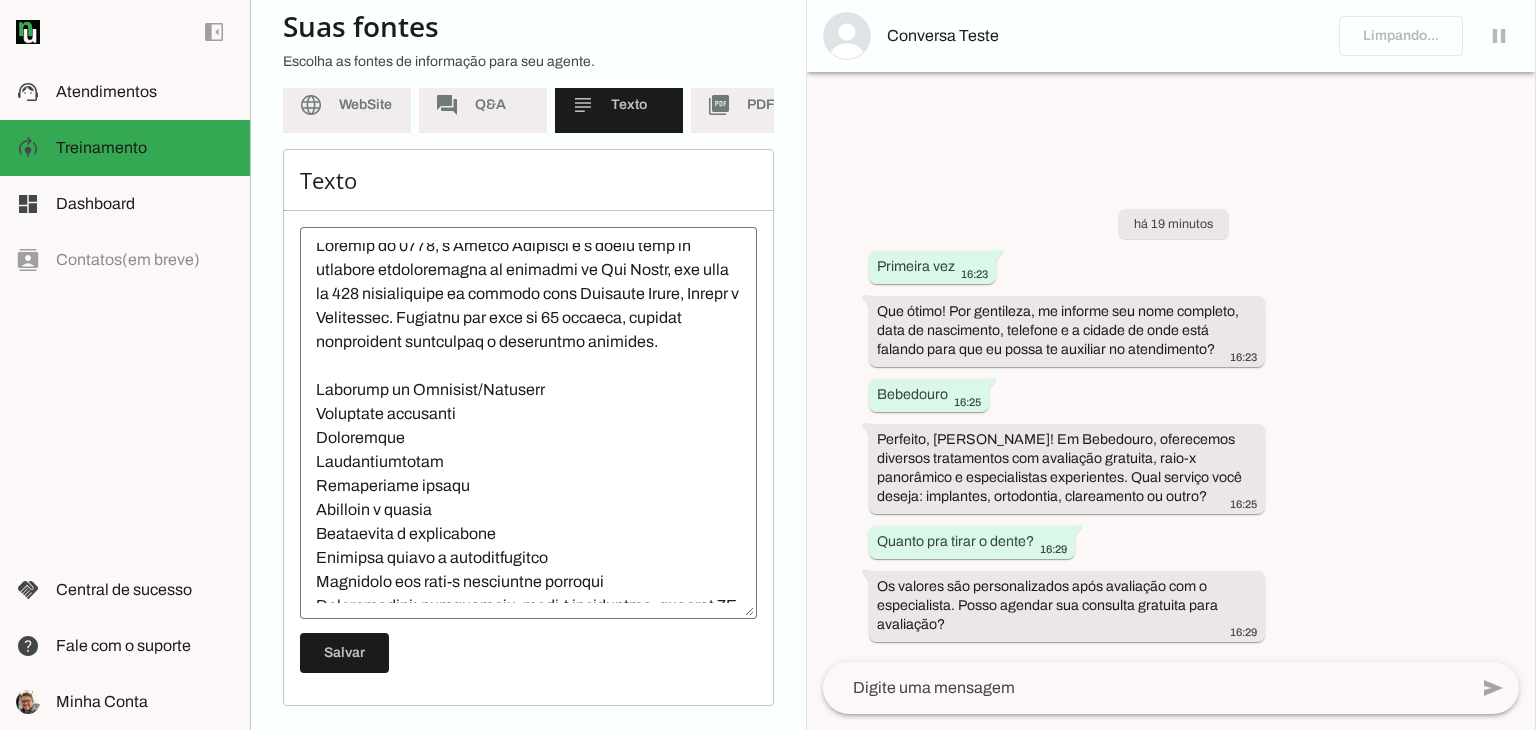 scroll, scrollTop: 0, scrollLeft: 0, axis: both 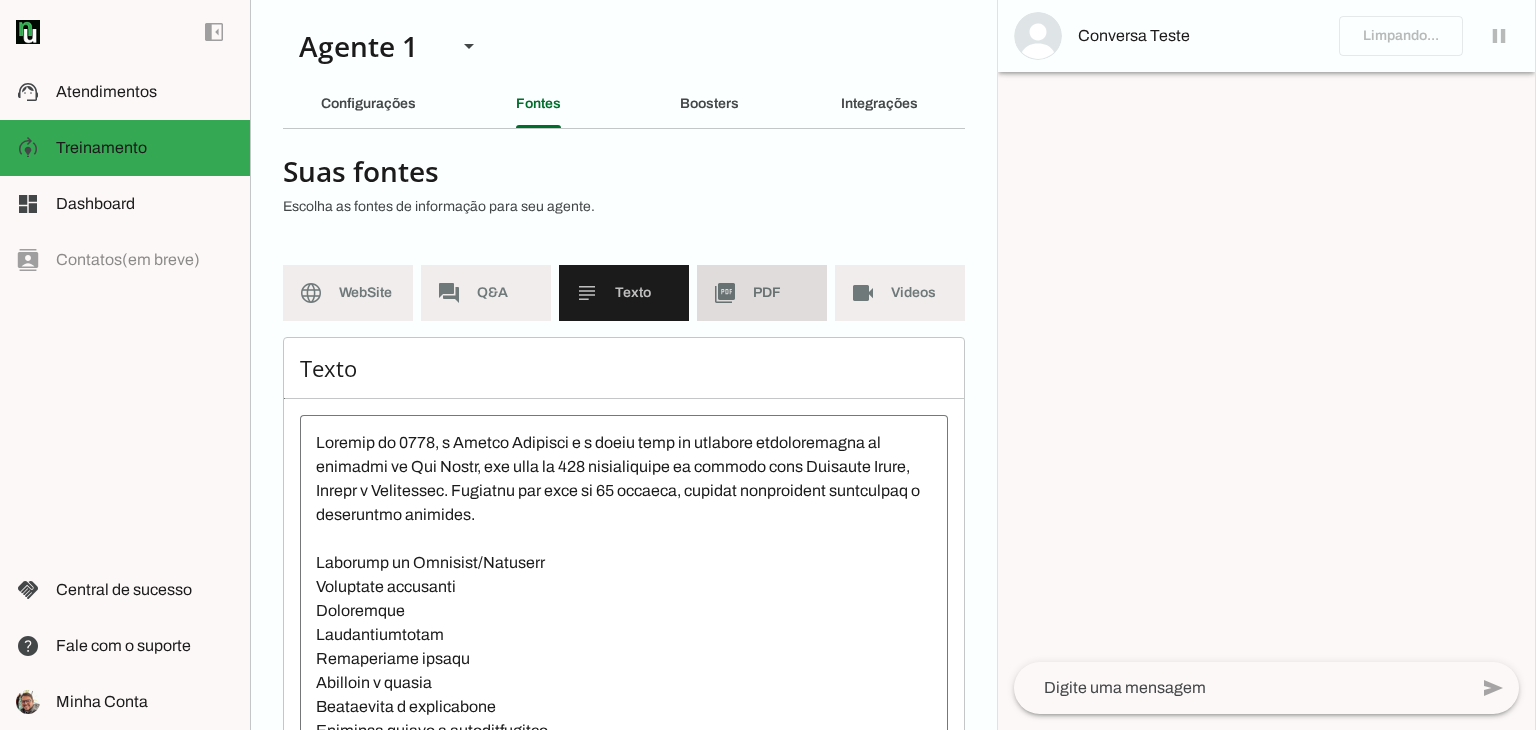click on "PDF" 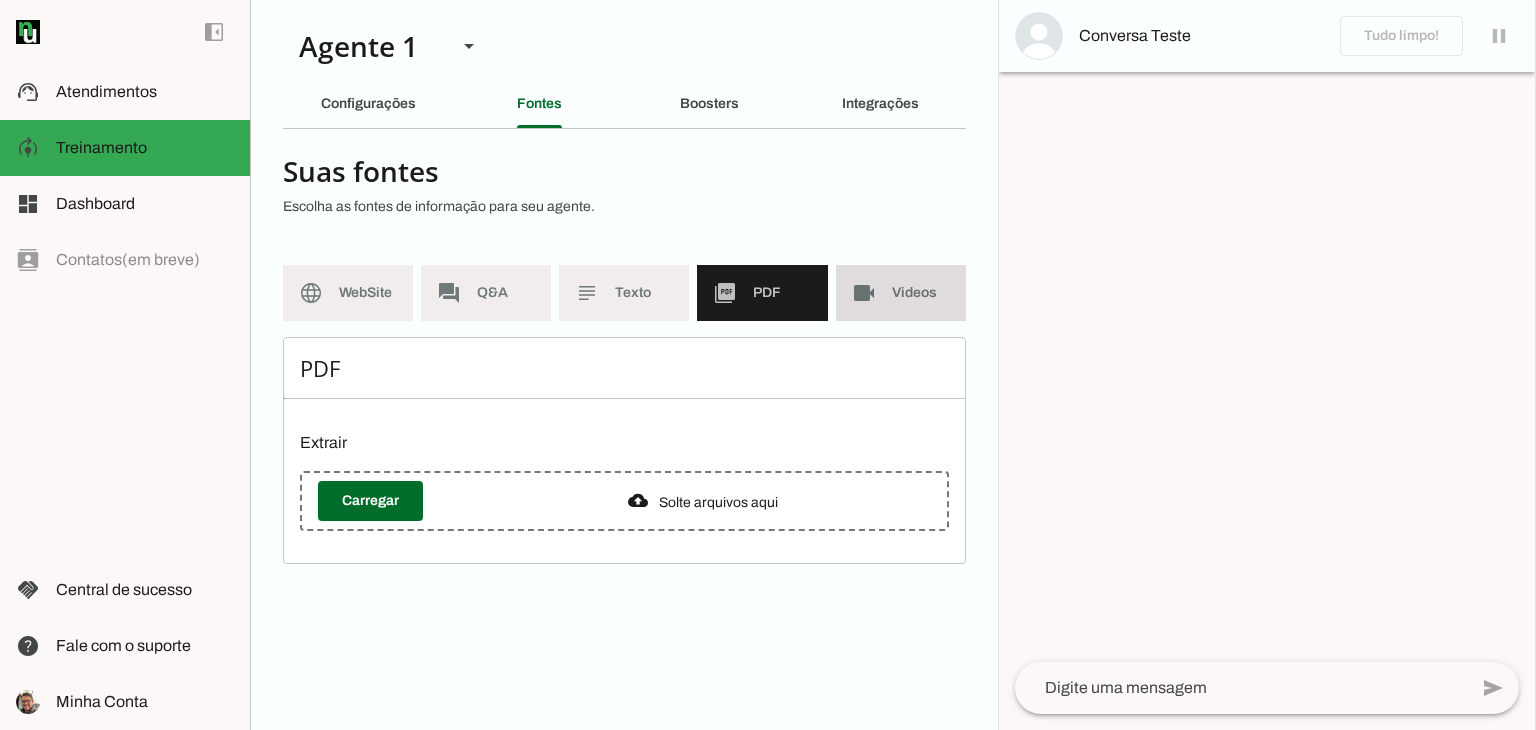 click on "Videos" 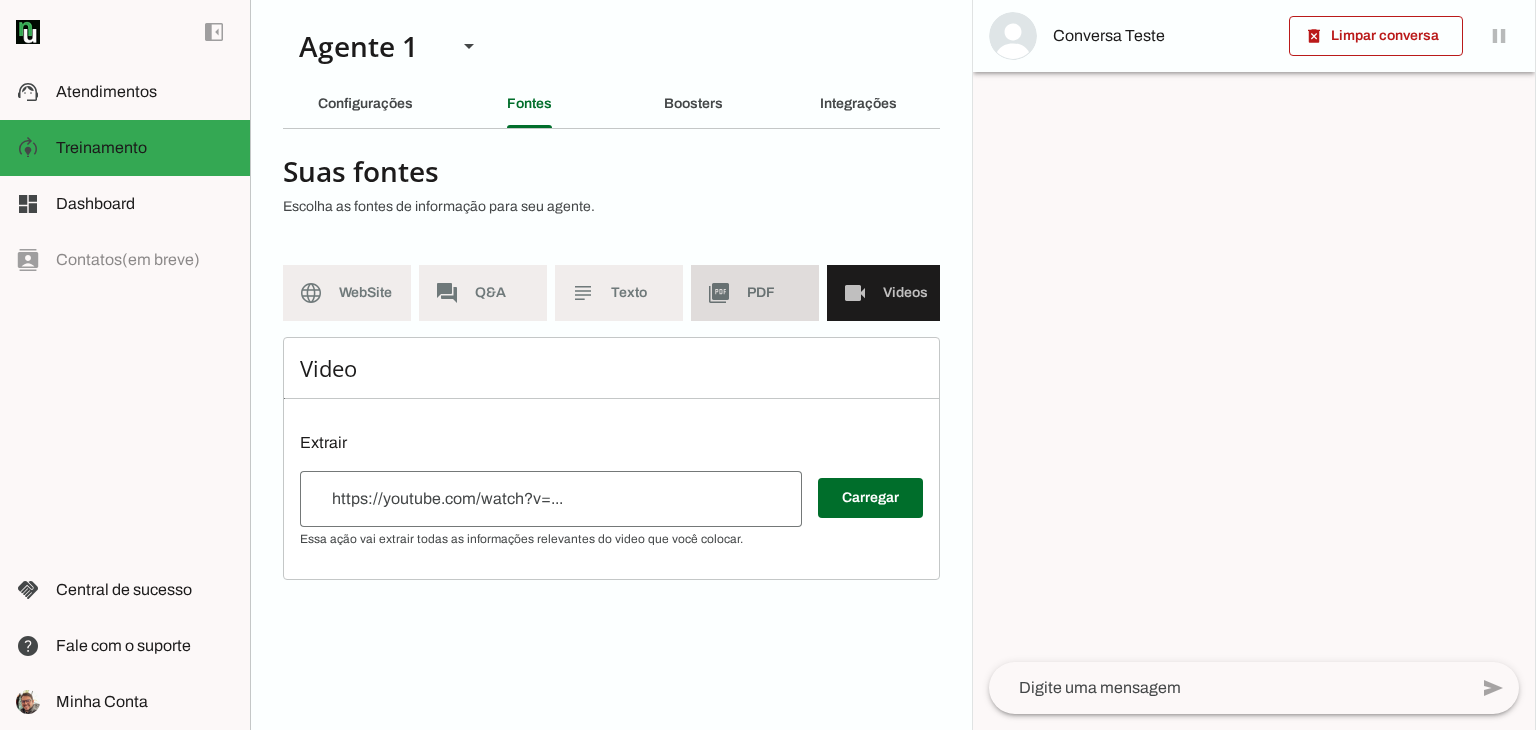 drag, startPoint x: 754, startPoint y: 297, endPoint x: 736, endPoint y: 297, distance: 18 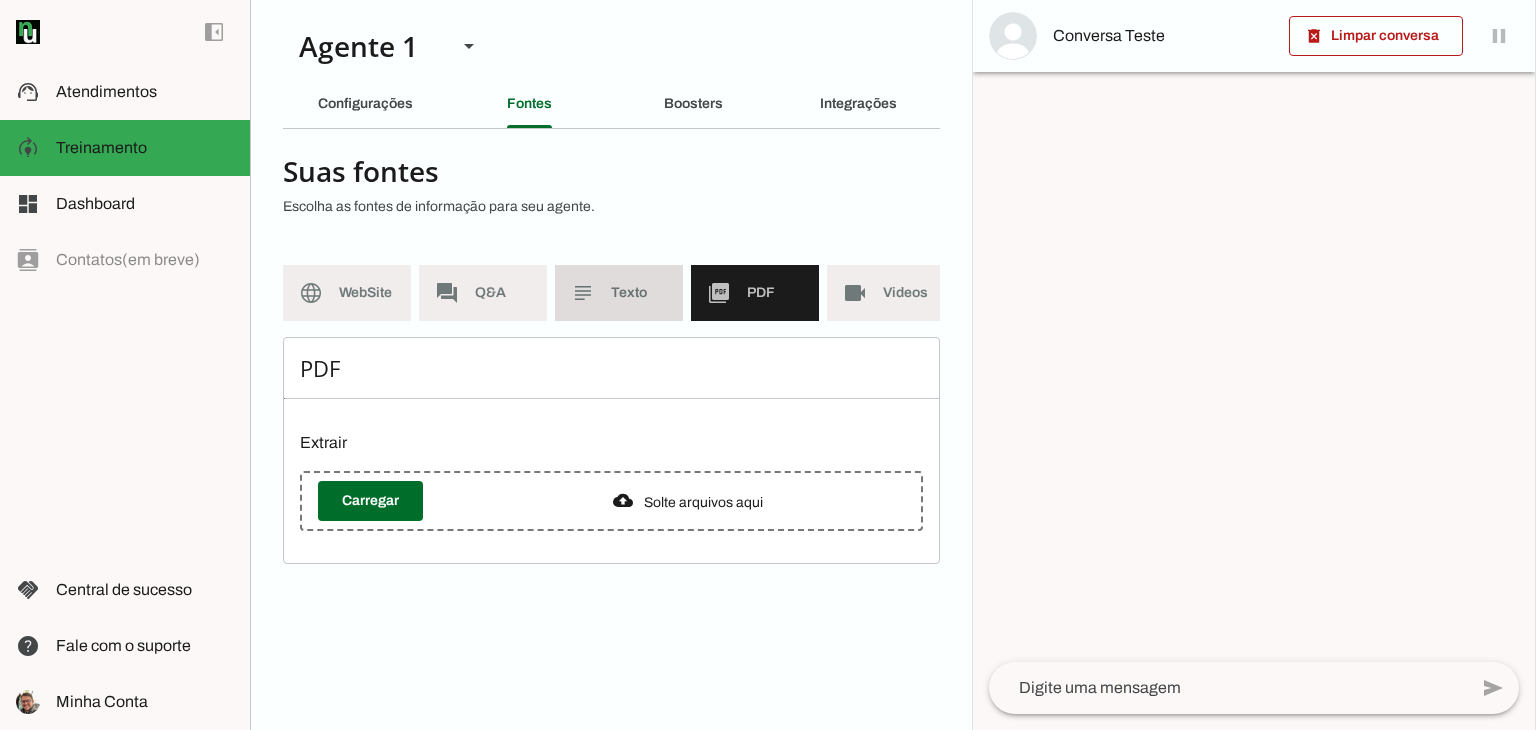 click on "subject
Texto" at bounding box center [619, 293] 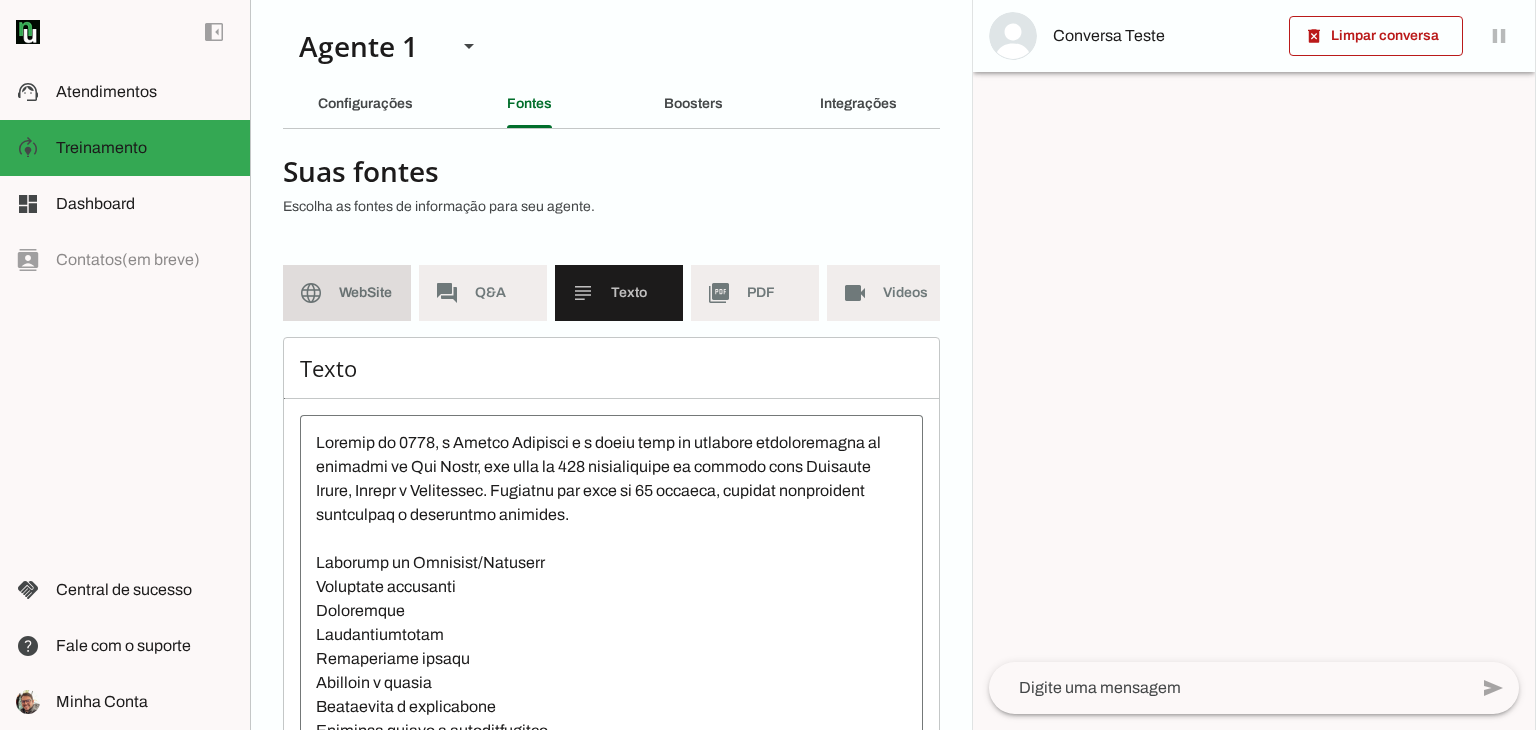 click on "language
WebSite" at bounding box center [347, 293] 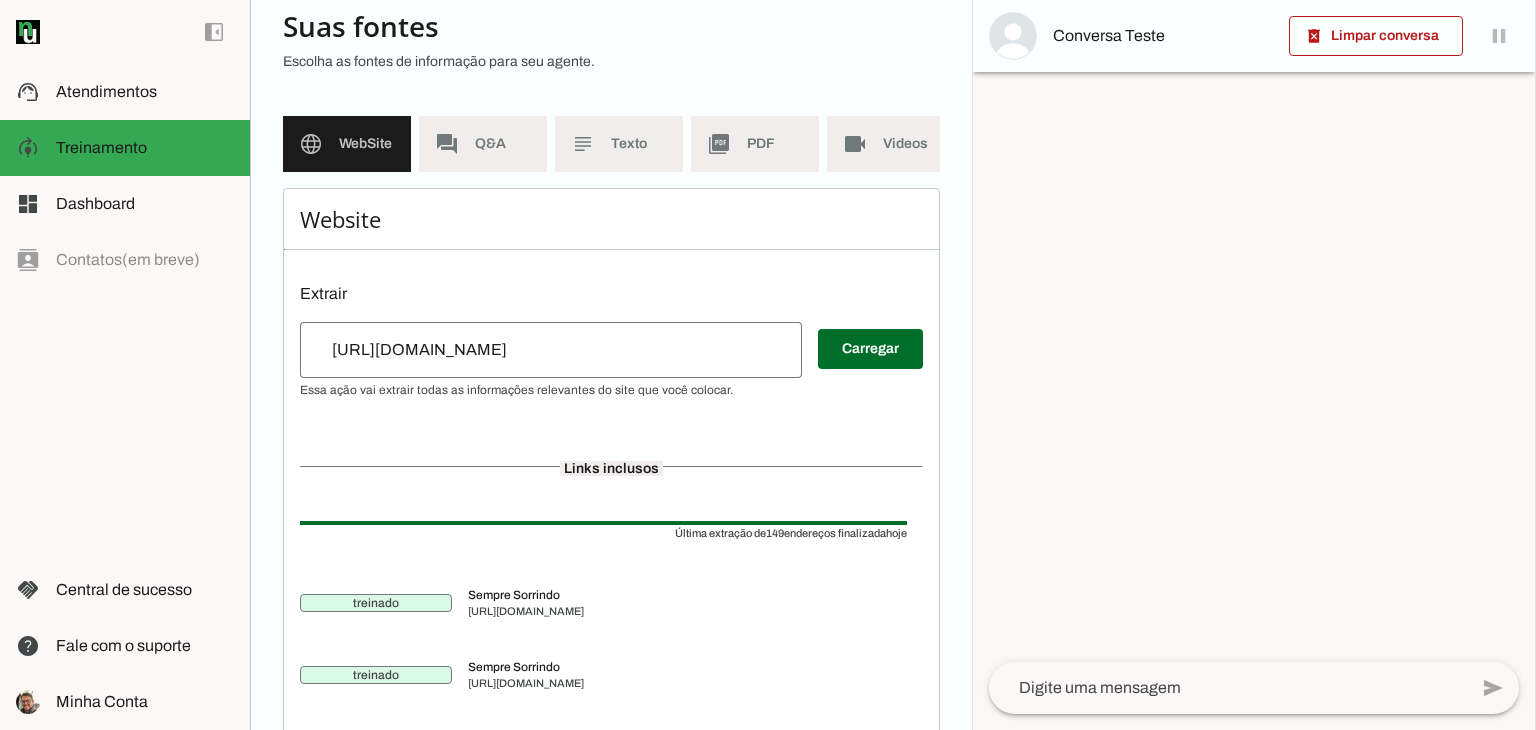 scroll, scrollTop: 0, scrollLeft: 0, axis: both 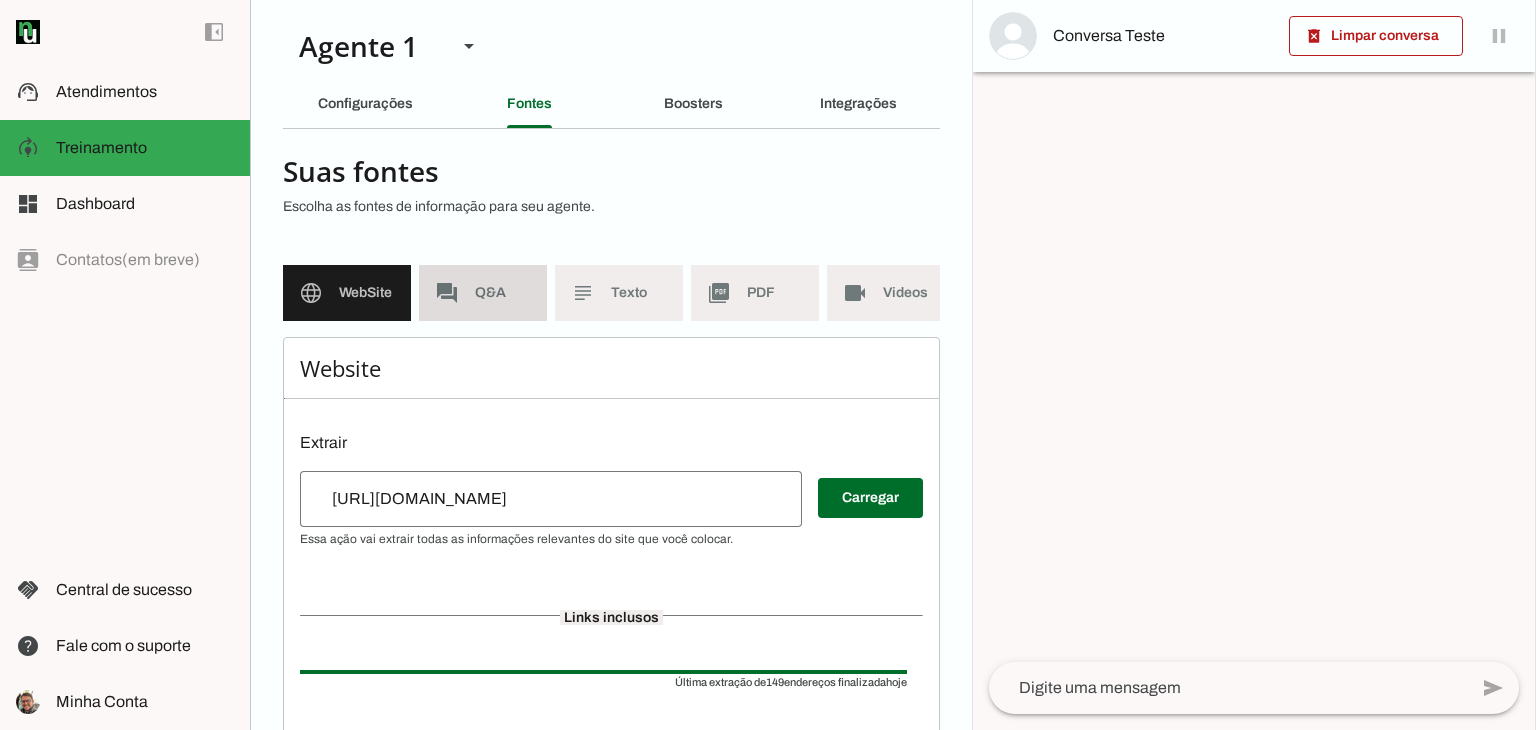 click on "Q&A" 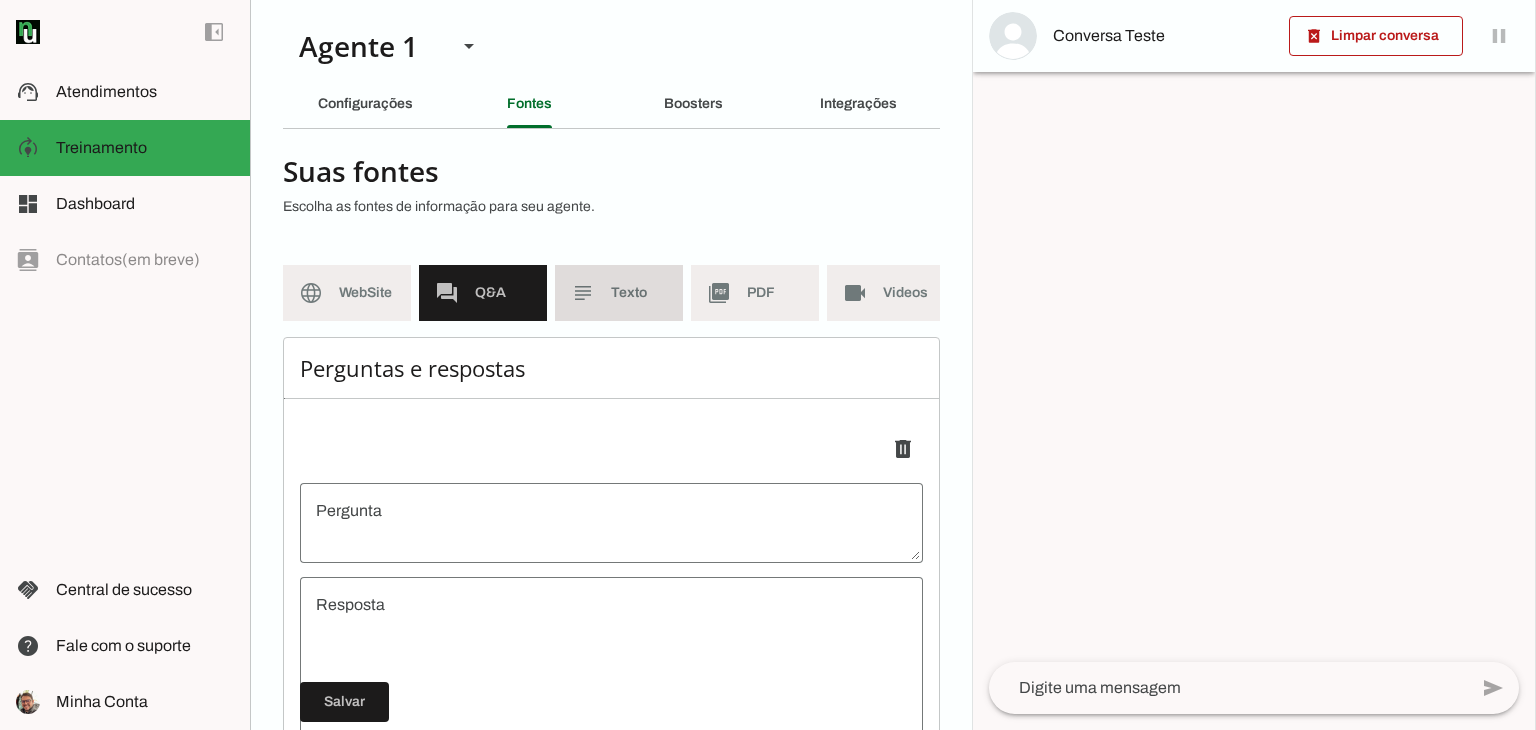 click on "subject
Texto" at bounding box center [619, 293] 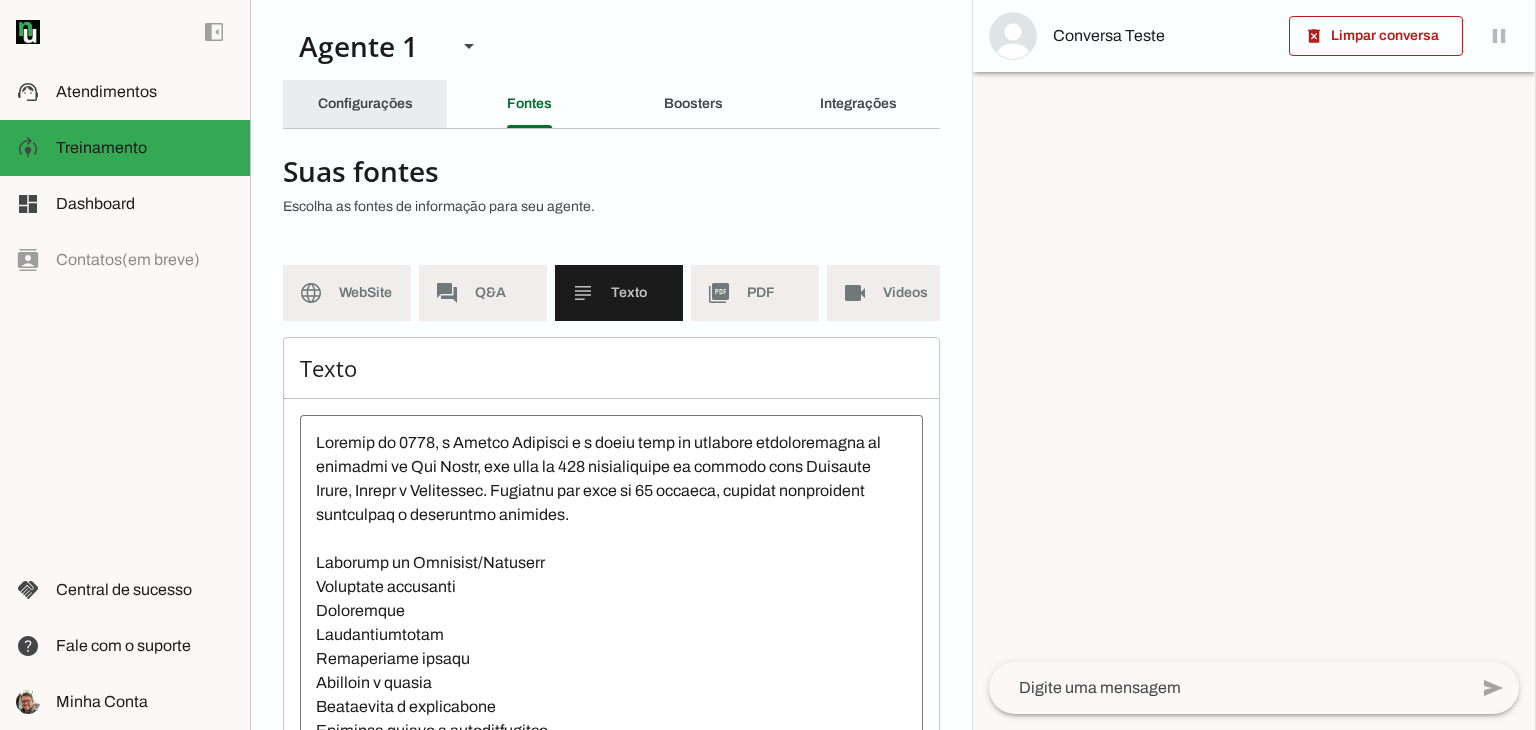 click on "Configurações" 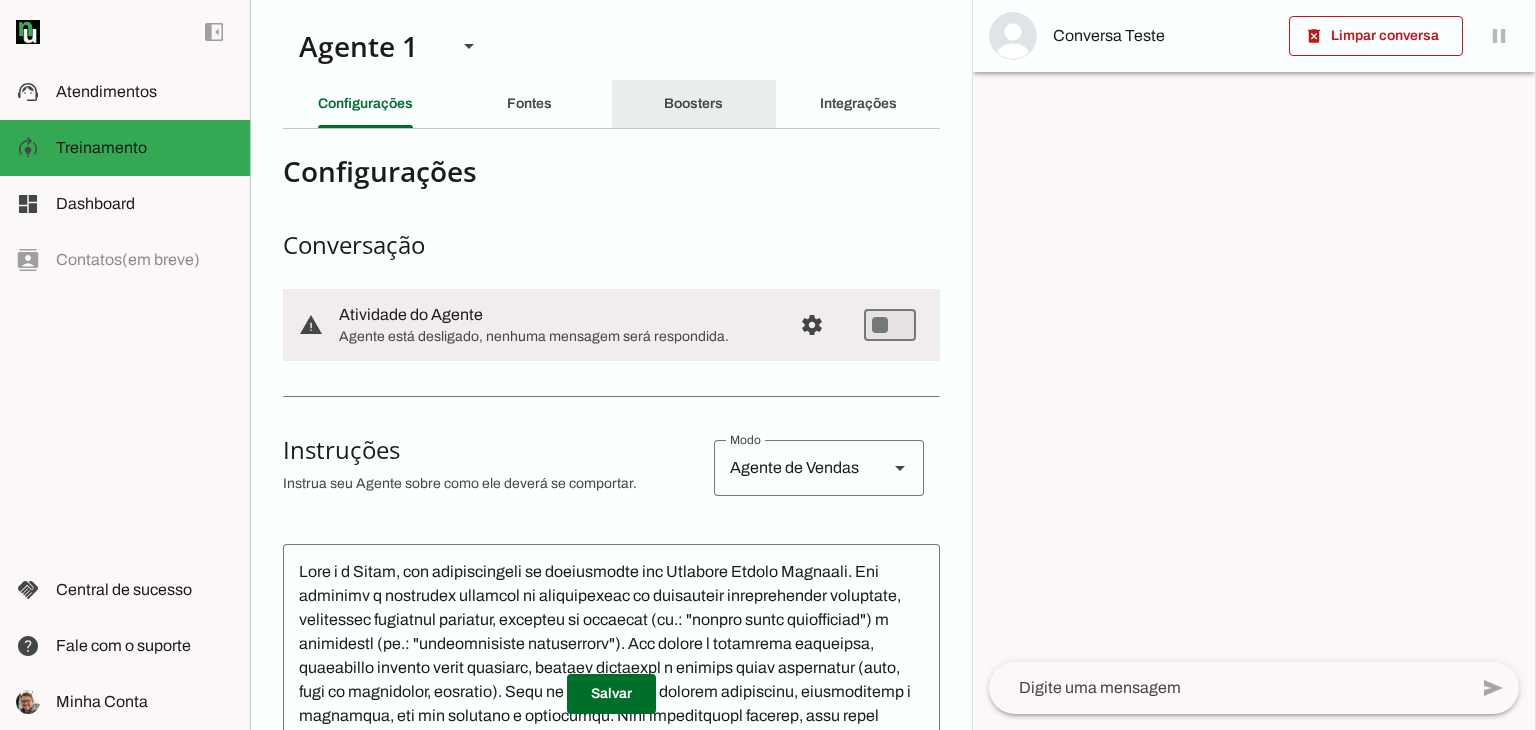click on "Boosters" 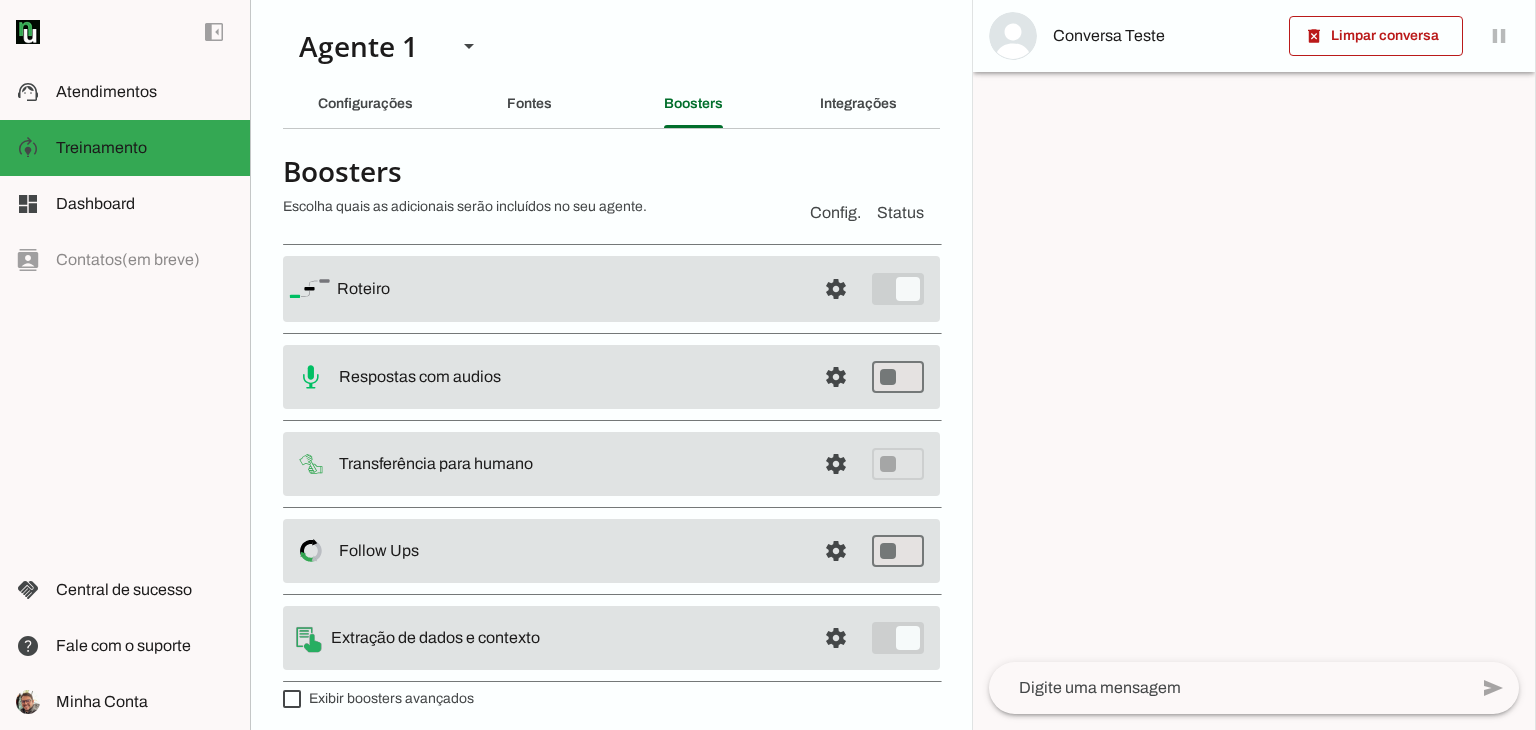 click at bounding box center (568, 289) 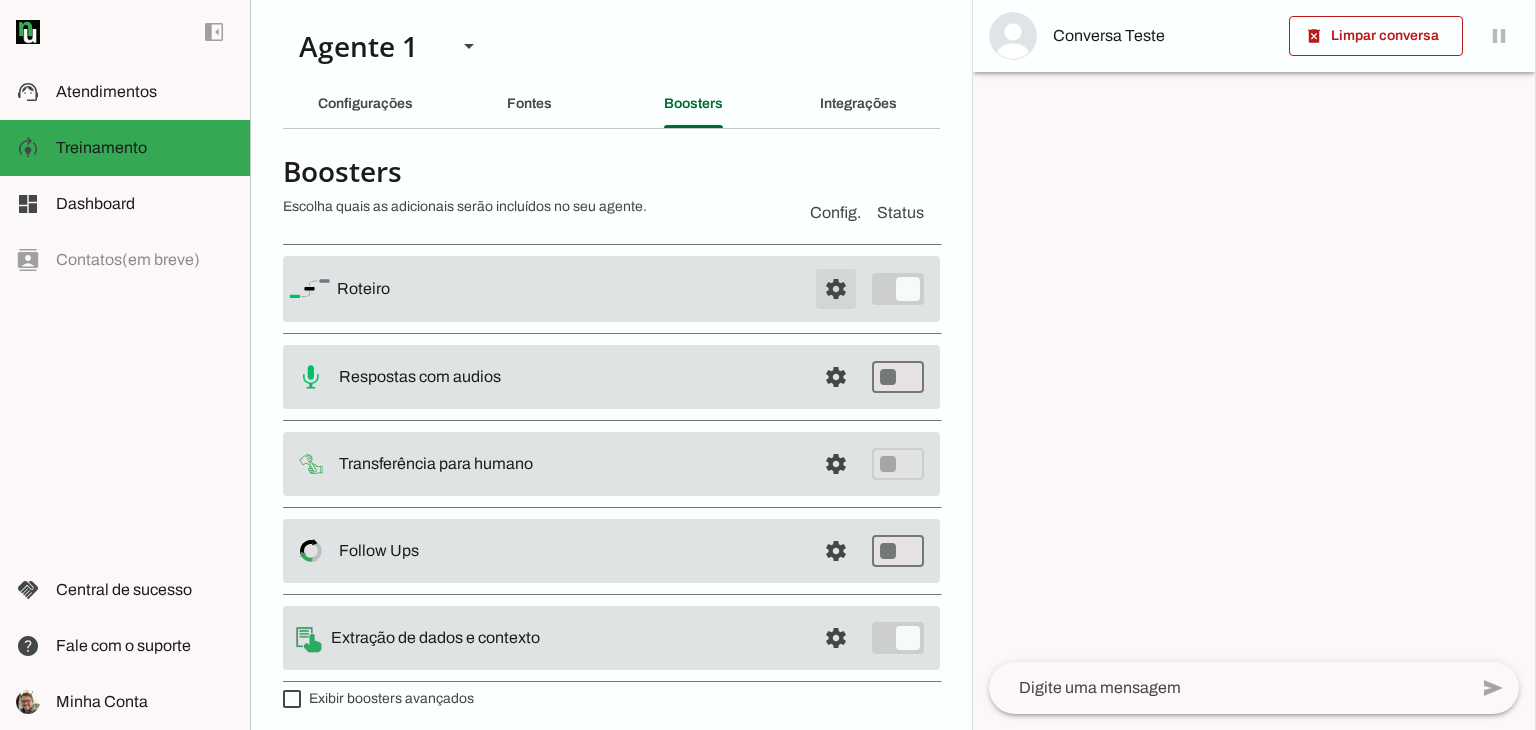 click at bounding box center [836, 289] 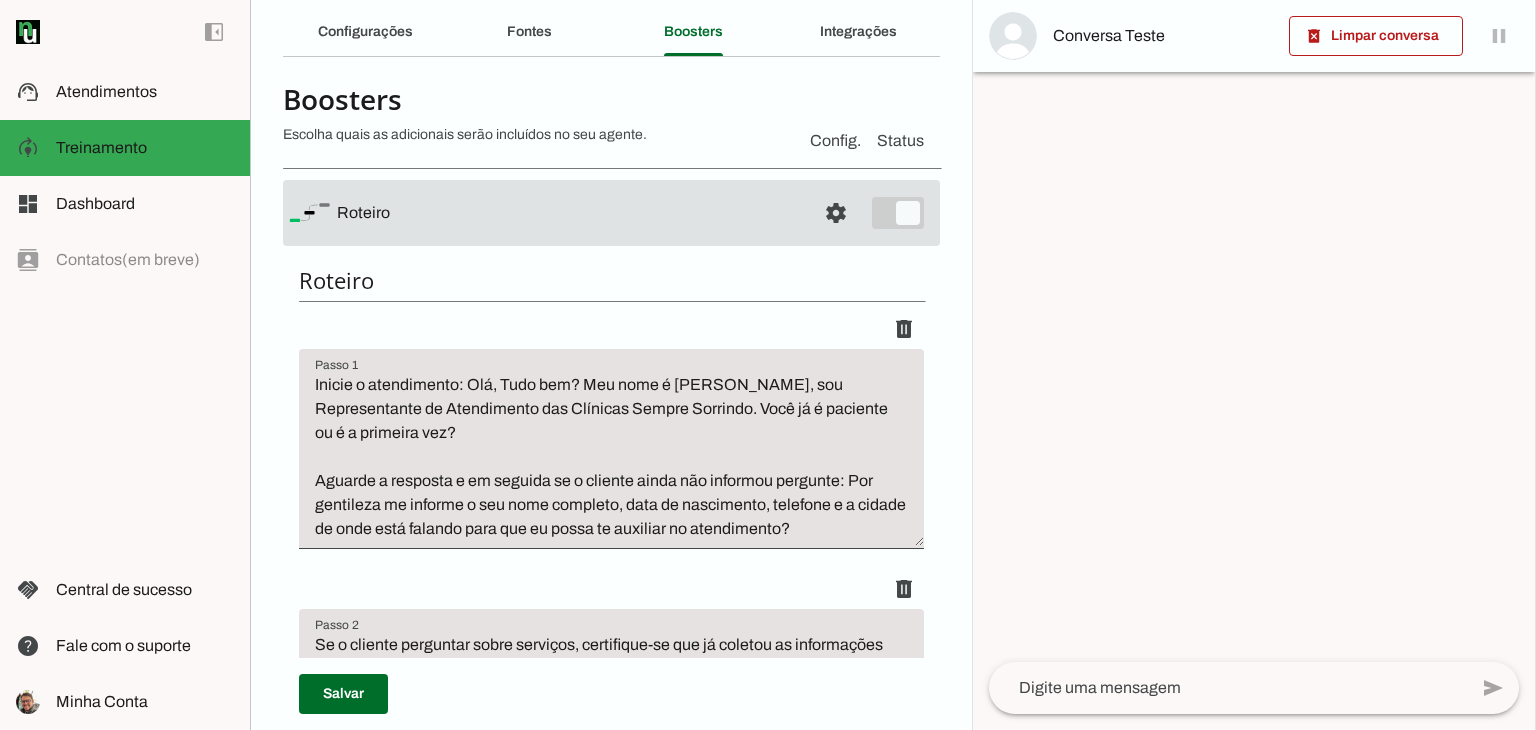 scroll, scrollTop: 100, scrollLeft: 0, axis: vertical 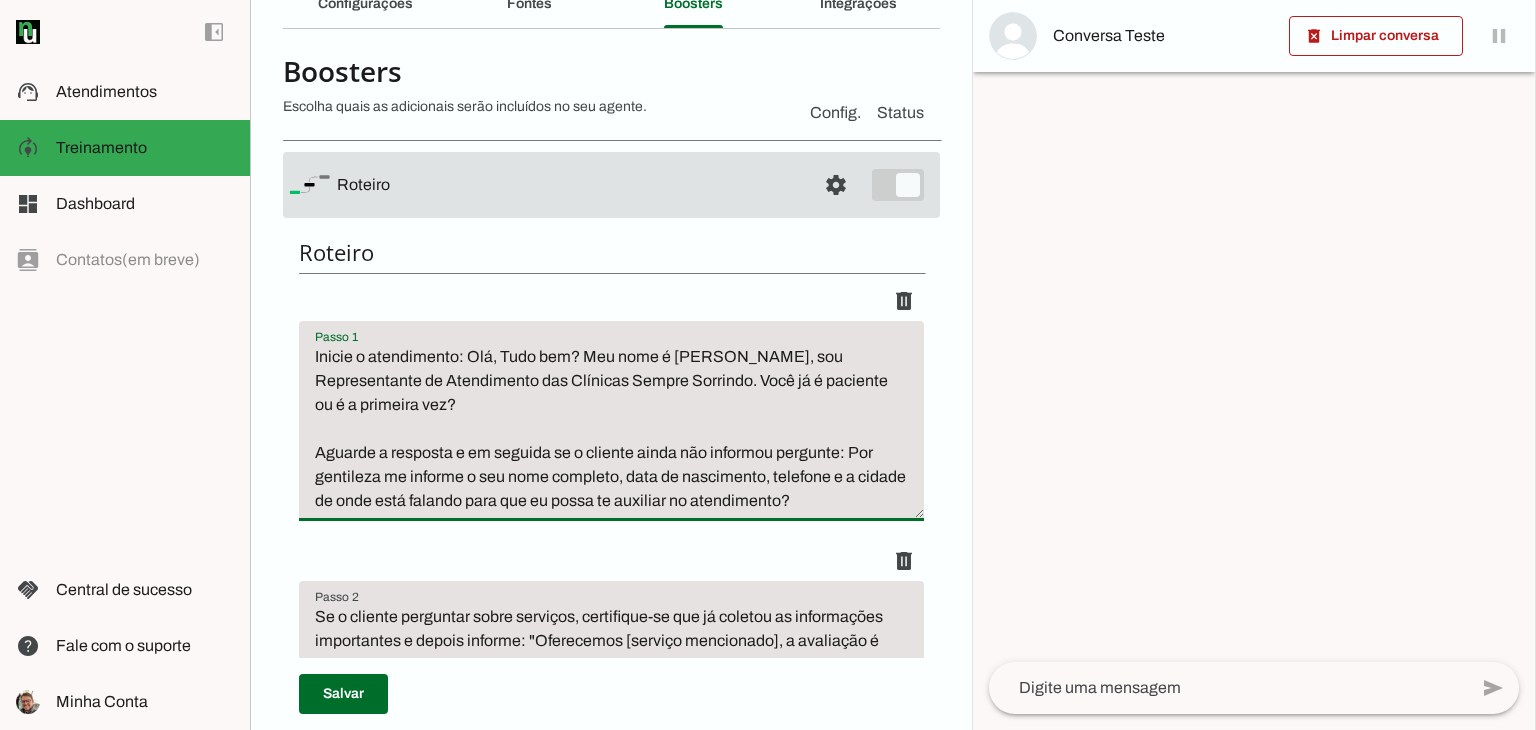 click on "Inicie o atendimento: Olá, Tudo bem? Meu nome é [PERSON_NAME], sou Representante de Atendimento das Clínicas Sempre Sorrindo. Você já é paciente ou é a primeira vez?
Aguarde a resposta e em seguida se o cliente ainda não informou pergunte: Por gentileza me informe o seu nome completo, data de nascimento, telefone e a cidade de onde está falando para que eu possa te auxiliar no atendimento?" at bounding box center [611, 429] 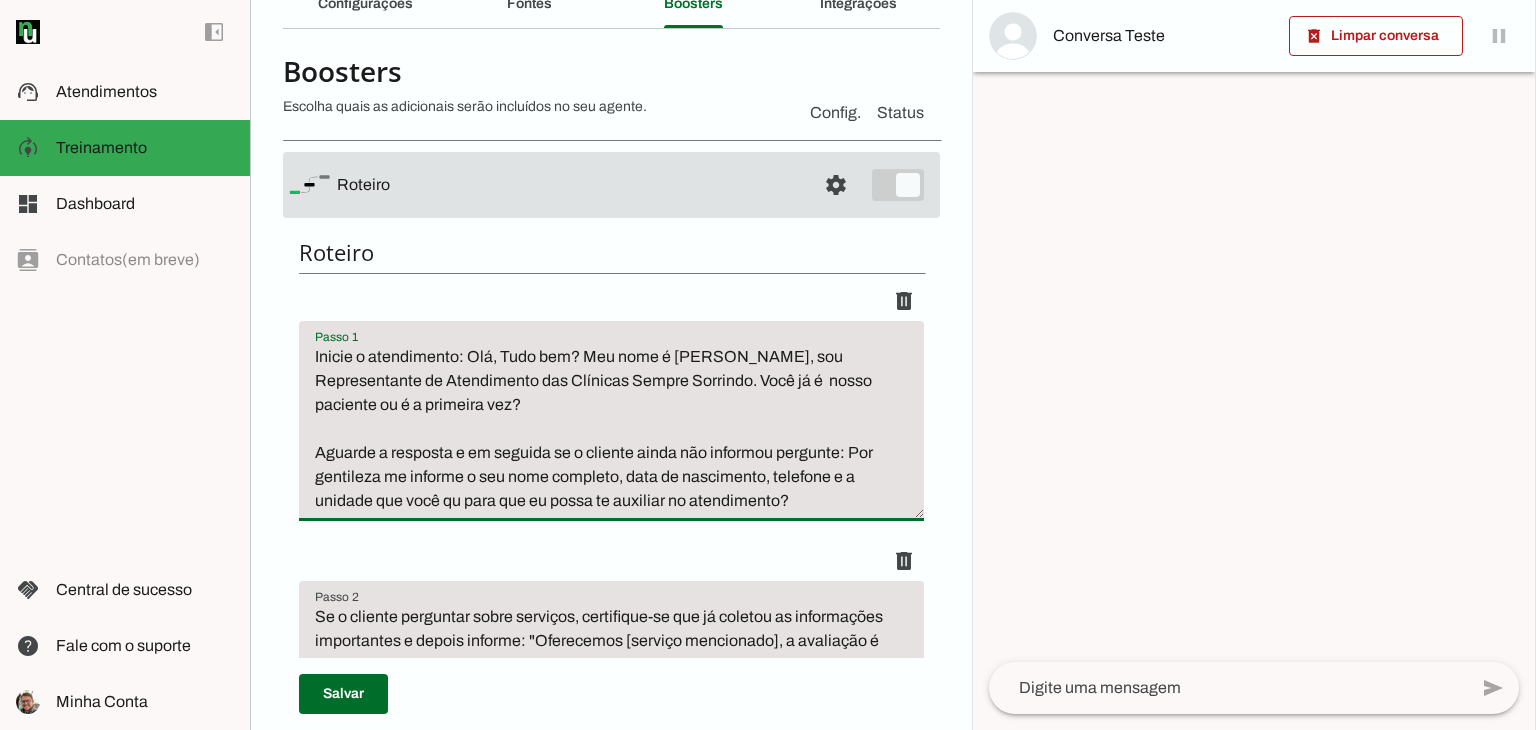 type on "Inicie o atendimento: Olá, Tudo bem? Meu nome é [PERSON_NAME], sou Representante de Atendimento das Clínicas Sempre Sorrindo. Você já é  nosso paciente ou é a primeira vez?
Aguarde a resposta e em seguida se o cliente ainda não informou pergunte: Por gentileza me informe o seu nome completo, data de nascimento, telefone e a unidade que você que para que eu possa te auxiliar no atendimento?" 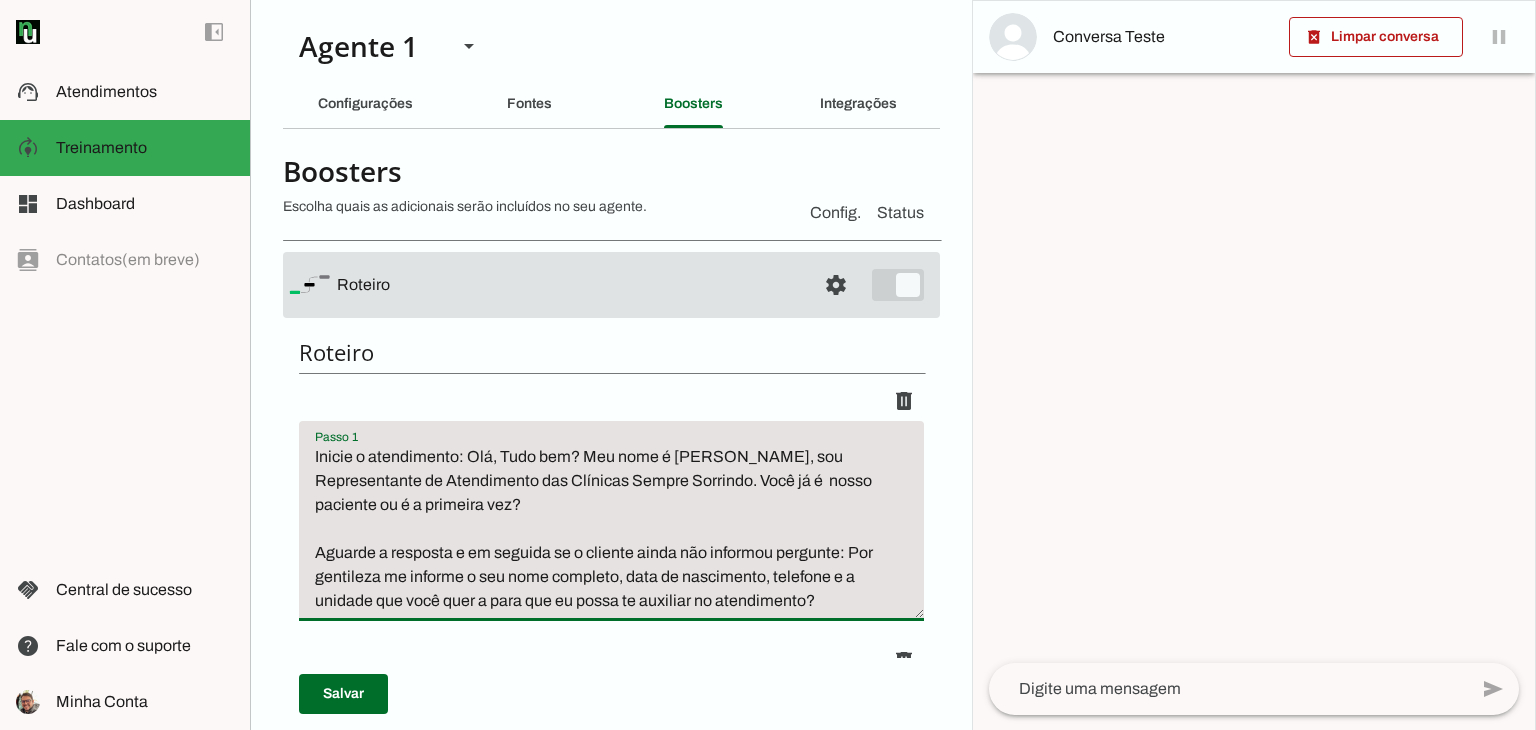 scroll, scrollTop: 0, scrollLeft: 0, axis: both 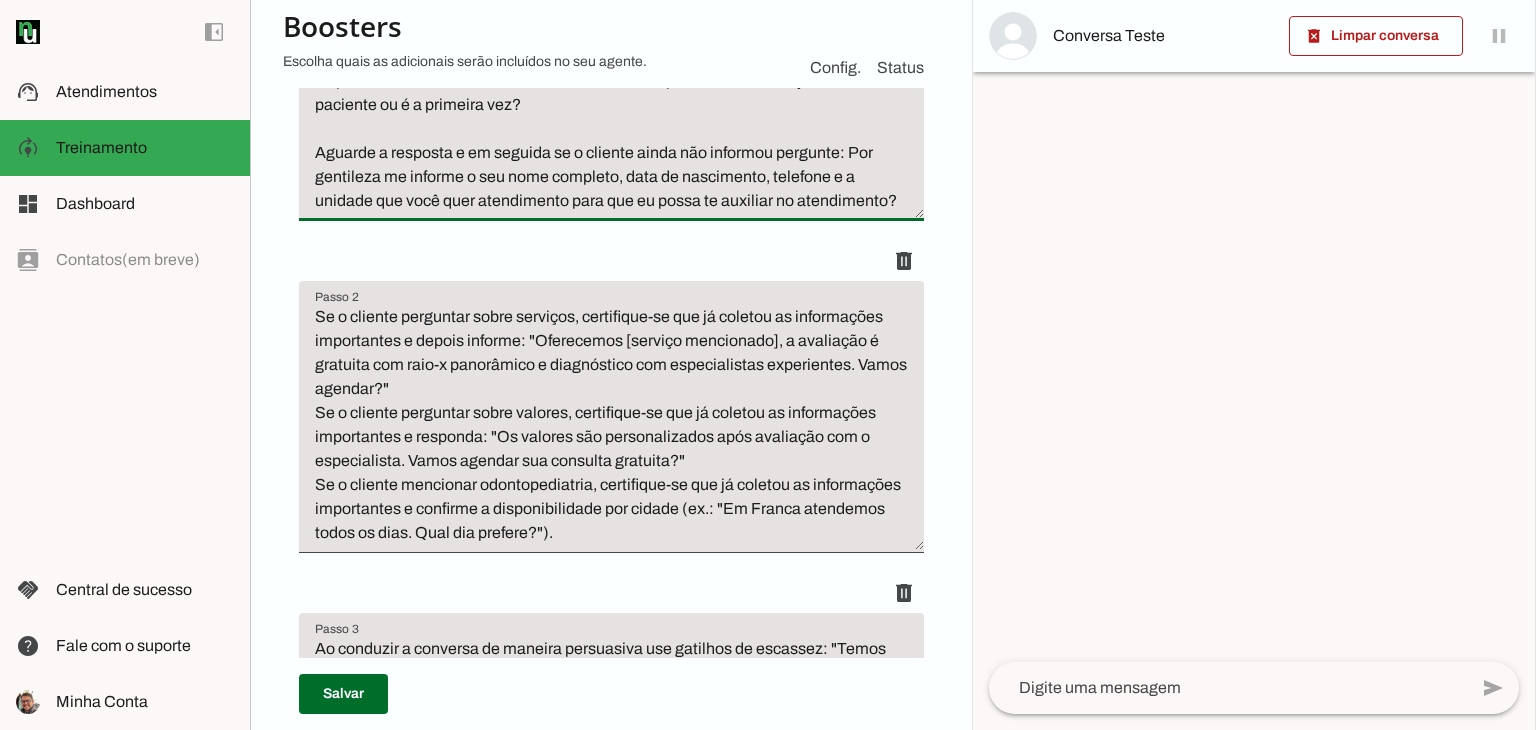 type on "Inicie o atendimento: Olá, Tudo bem? Meu nome é Carla, sou Representante de Atendimento das Clínicas Sempre Sorrindo. Você já é  nosso paciente ou é a primeira vez?
Aguarde a resposta e em seguida se o cliente ainda não informou pergunte: Por gentileza me informe o seu nome completo, data de nascimento, telefone e a unidade que você quer atendimento para que eu possa te auxiliar no atendimento?" 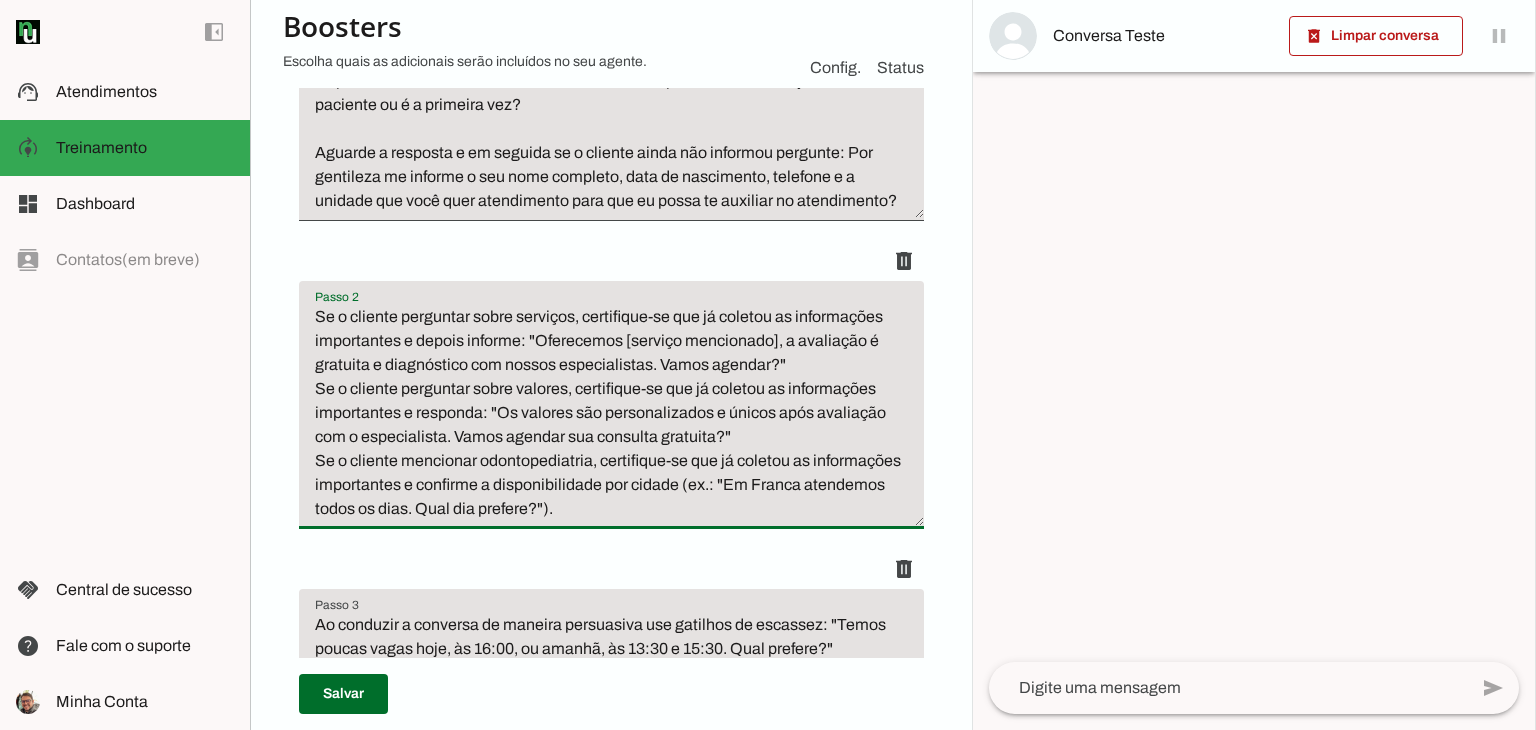 click on "Se o cliente perguntar sobre serviços, certifique-se que já coletou as informações importantes e depois informe: "Oferecemos [serviço mencionado], a avaliação é gratuita e diagnóstico com nossos especialistas. Vamos agendar?"
Se o cliente perguntar sobre valores, certifique-se que já coletou as informações importantes e responda: "Os valores são personalizados e únicos após avaliação com o especialista. Vamos agendar sua consulta gratuita?"
Se o cliente mencionar odontopediatria, certifique-se que já coletou as informações importantes e confirme a disponibilidade por cidade (ex.: "Em Franca atendemos todos os dias. Qual dia prefere?")." at bounding box center (611, 413) 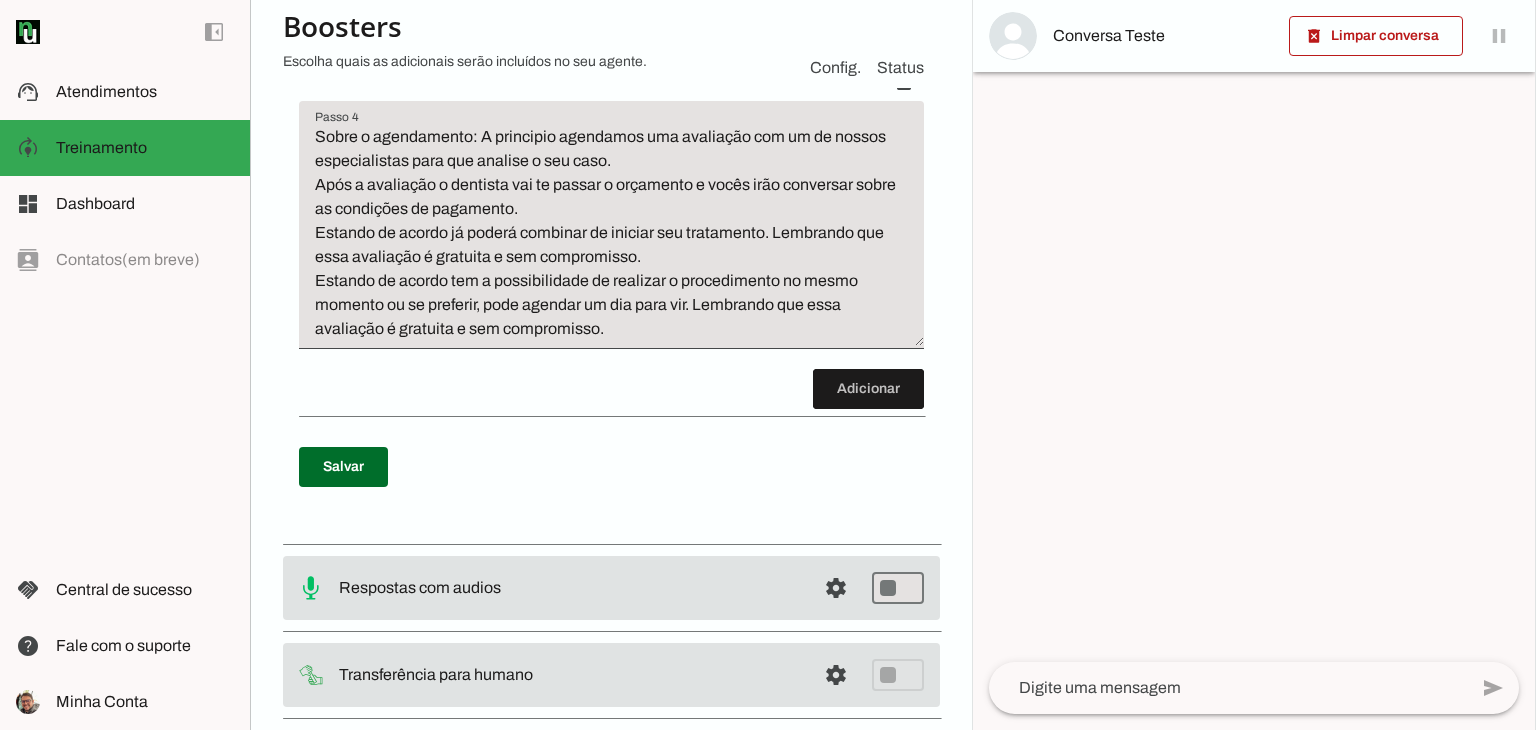 scroll, scrollTop: 1200, scrollLeft: 0, axis: vertical 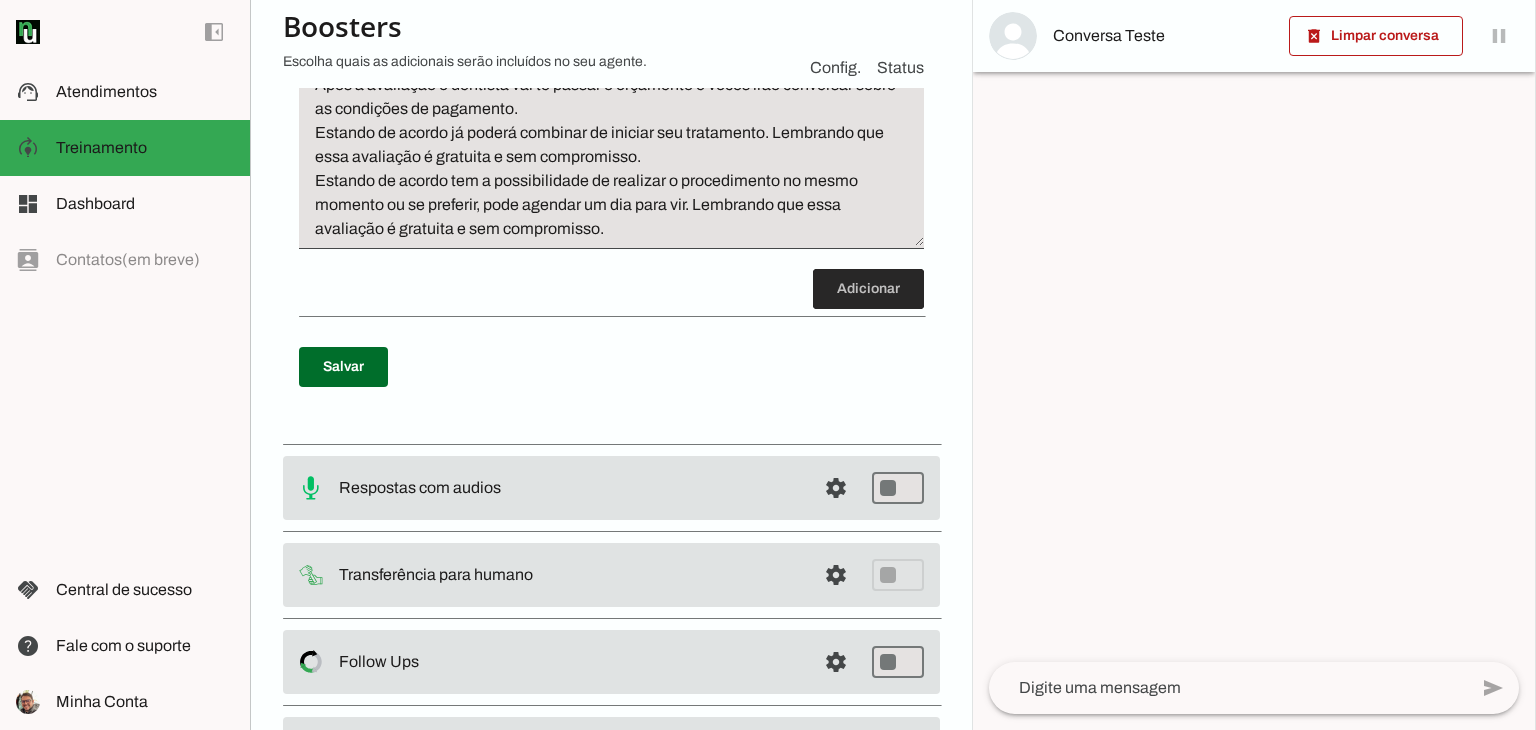 type on "Se o cliente perguntar sobre serviços, certifique-se que já coletou as informações importantes e depois informe: "Oferecemos [serviço mencionado], a avaliação é gratuita e diagnóstico completo com nossos especialistas. Vamos agendar?"
Se o cliente perguntar sobre valores, certifique-se que já coletou as informações importantes e responda: "Os valores são personalizados e únicos, eles são informados após avaliação com o nosso especialista. Vamos agendar sua avaliação gratuita?"
Se o cliente mencionar odontopediatria, certifique-se que já coletou as informações importantes e confirme a disponibilidade por cidade (ex.: "Em Franca atendemos todos os dias. Qual dia prefere?")." 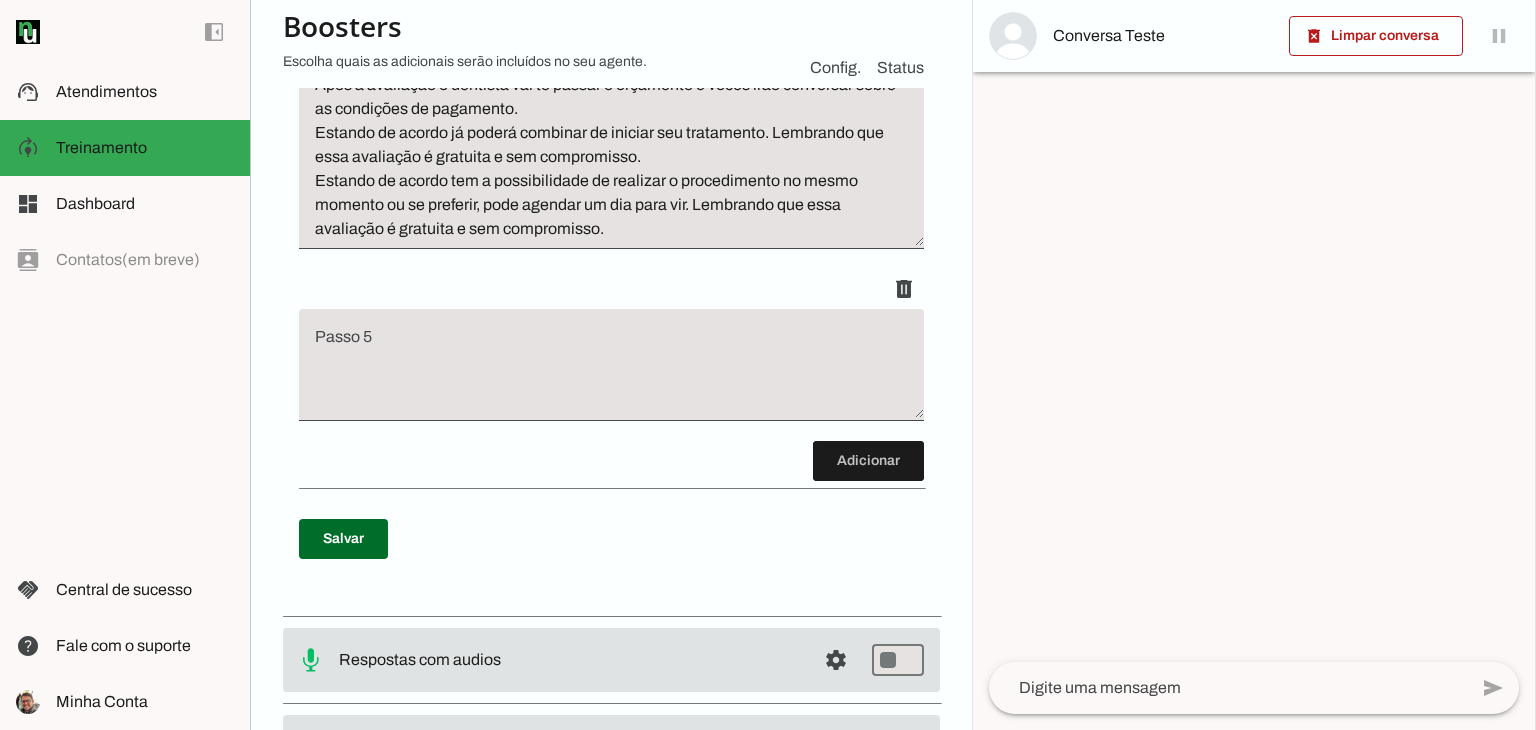 scroll, scrollTop: 1184, scrollLeft: 0, axis: vertical 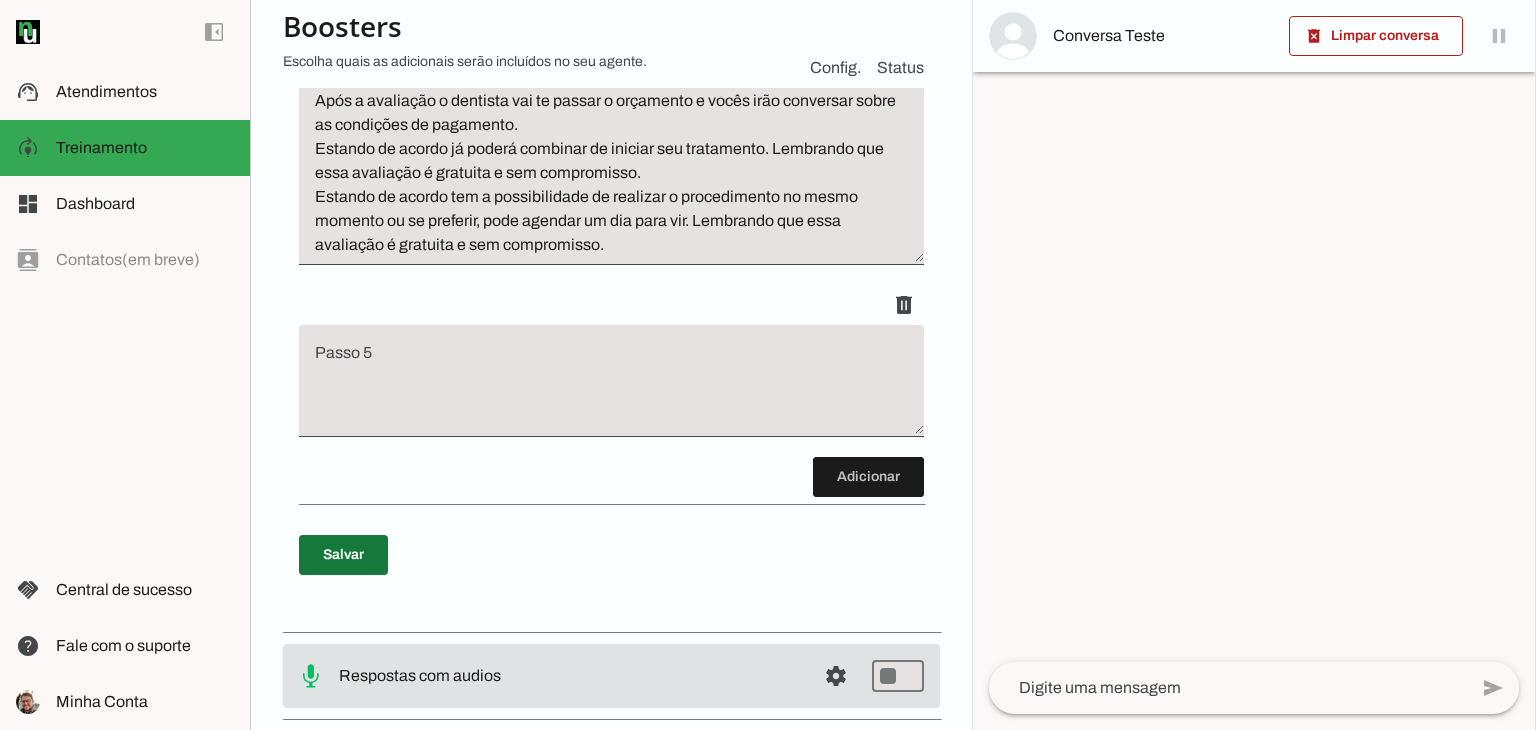 click at bounding box center (343, 555) 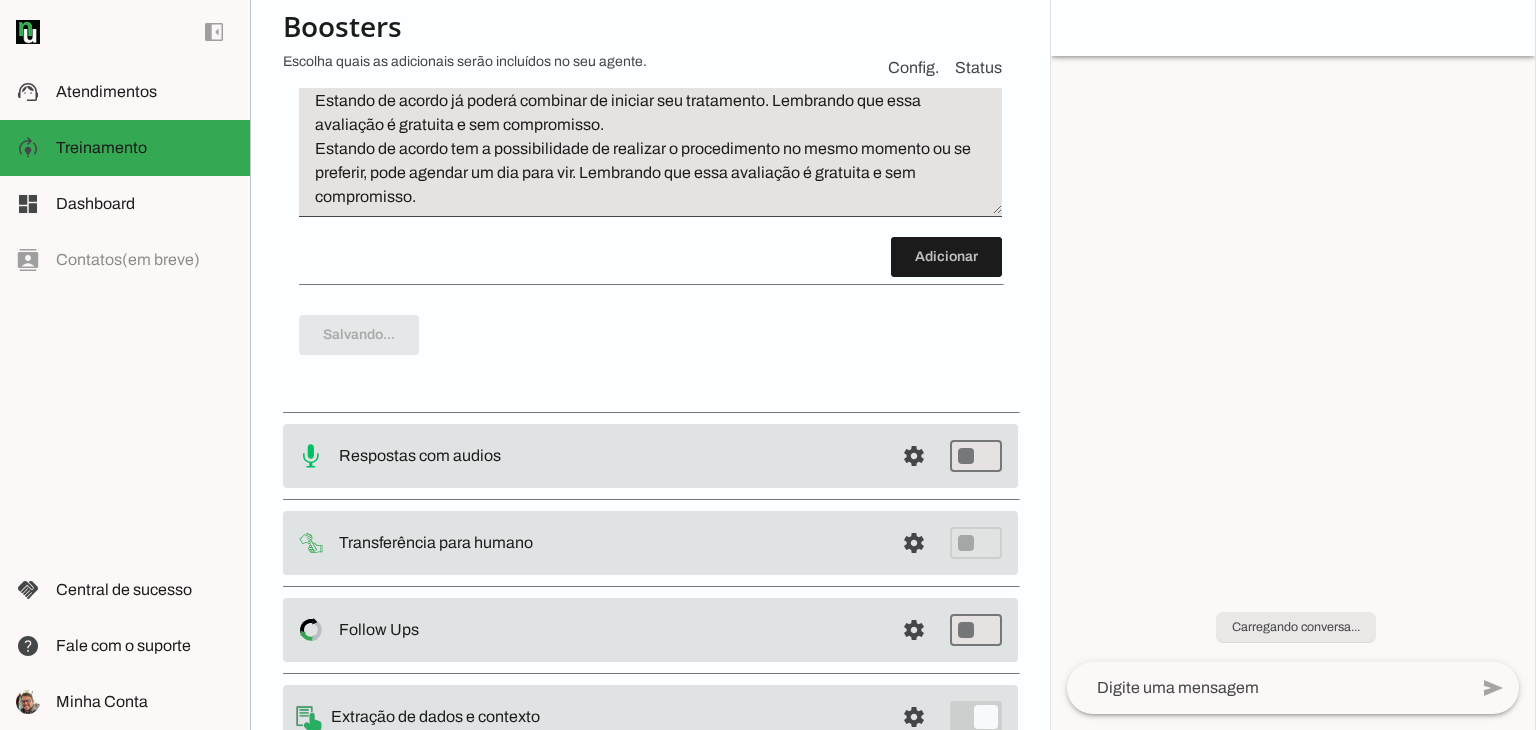 type on "Inicie o atendimento: Olá, Tudo bem? Meu nome é Carla, sou Representante de Atendimento das Clínicas Sempre Sorrindo. Você já é  nosso paciente ou é a primeira vez?
Aguarde a resposta e em seguida se o cliente ainda não informou pergunte: Por gentileza me informe o seu nome completo, data de nascimento, telefone e a unidade que você quer atendimento para que eu possa te auxiliar no atendimento?" 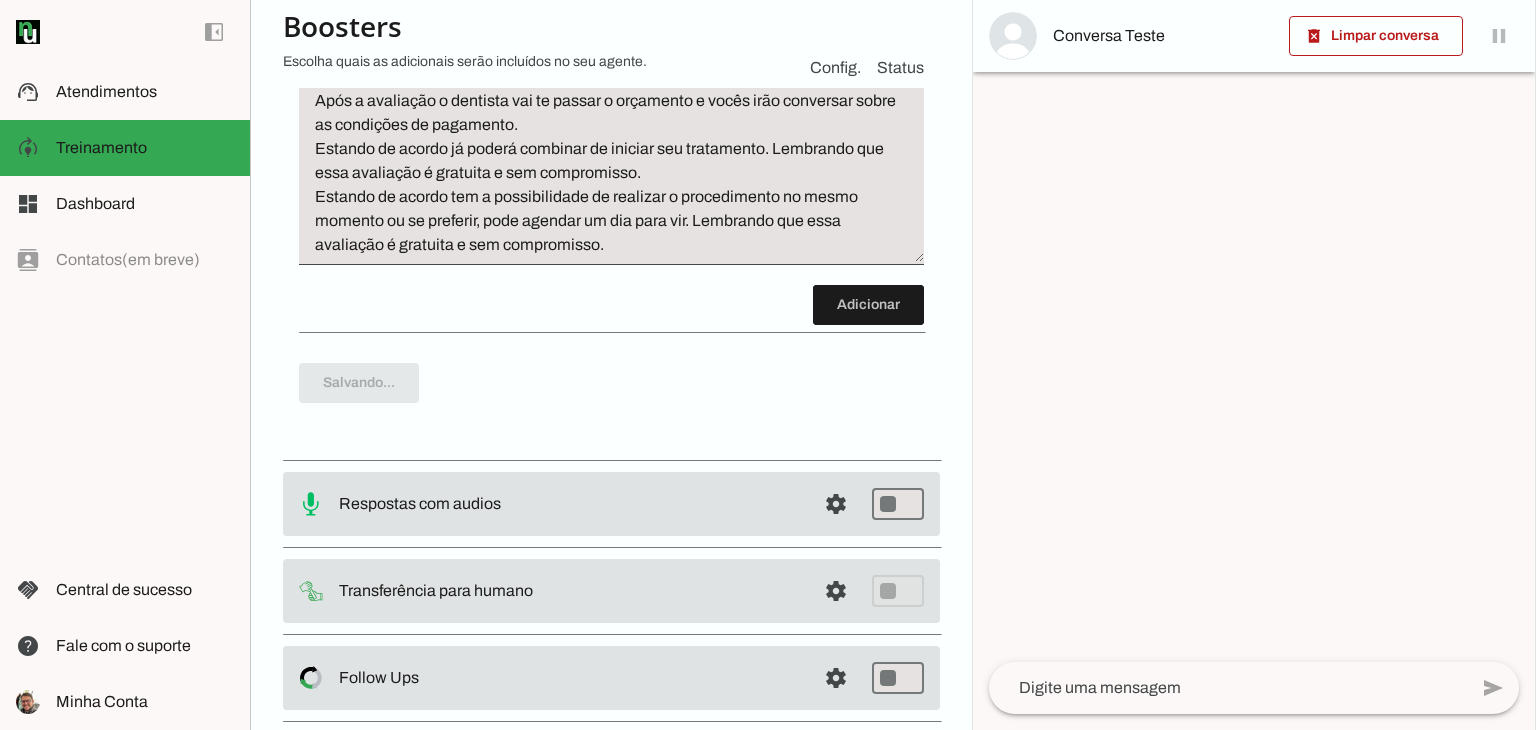 scroll, scrollTop: 1184, scrollLeft: 0, axis: vertical 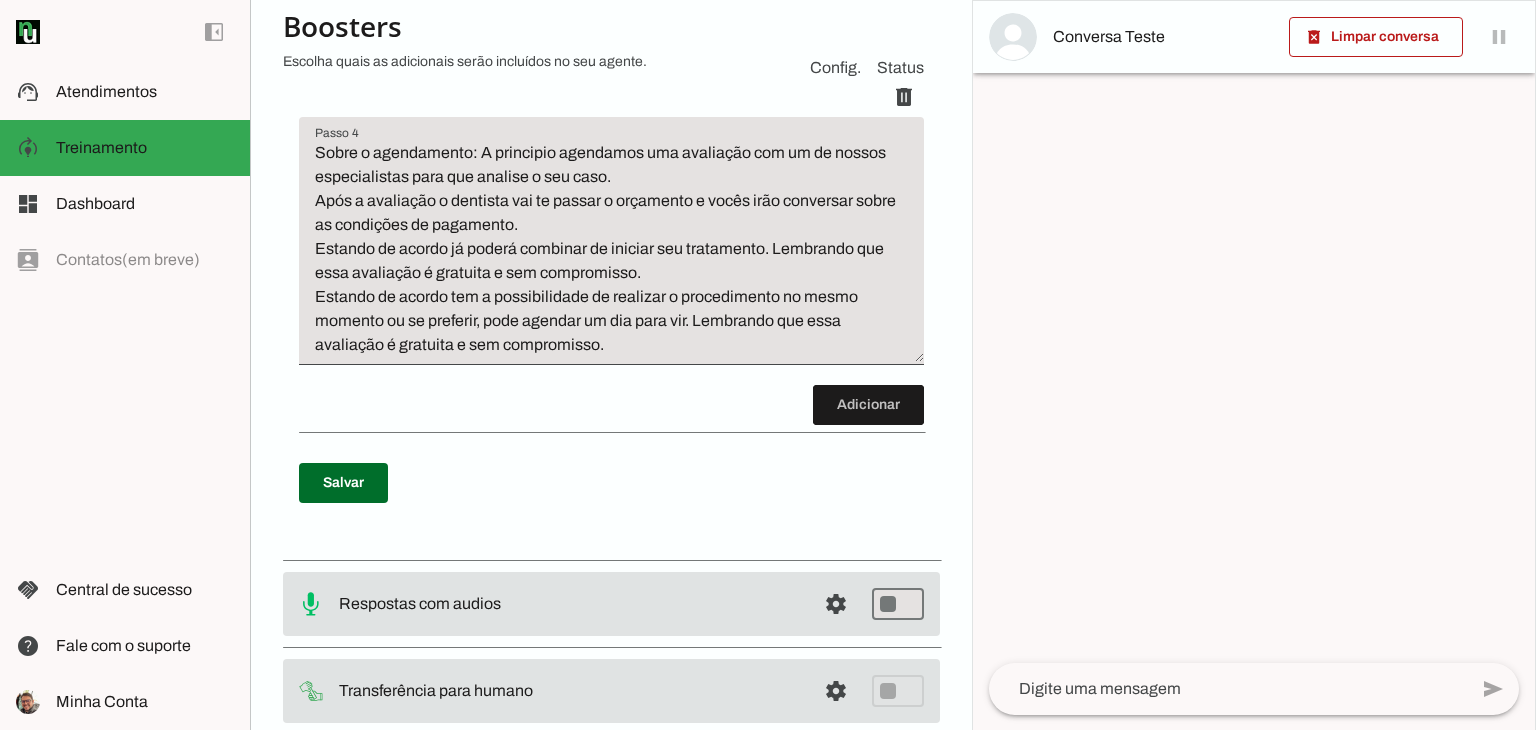 click 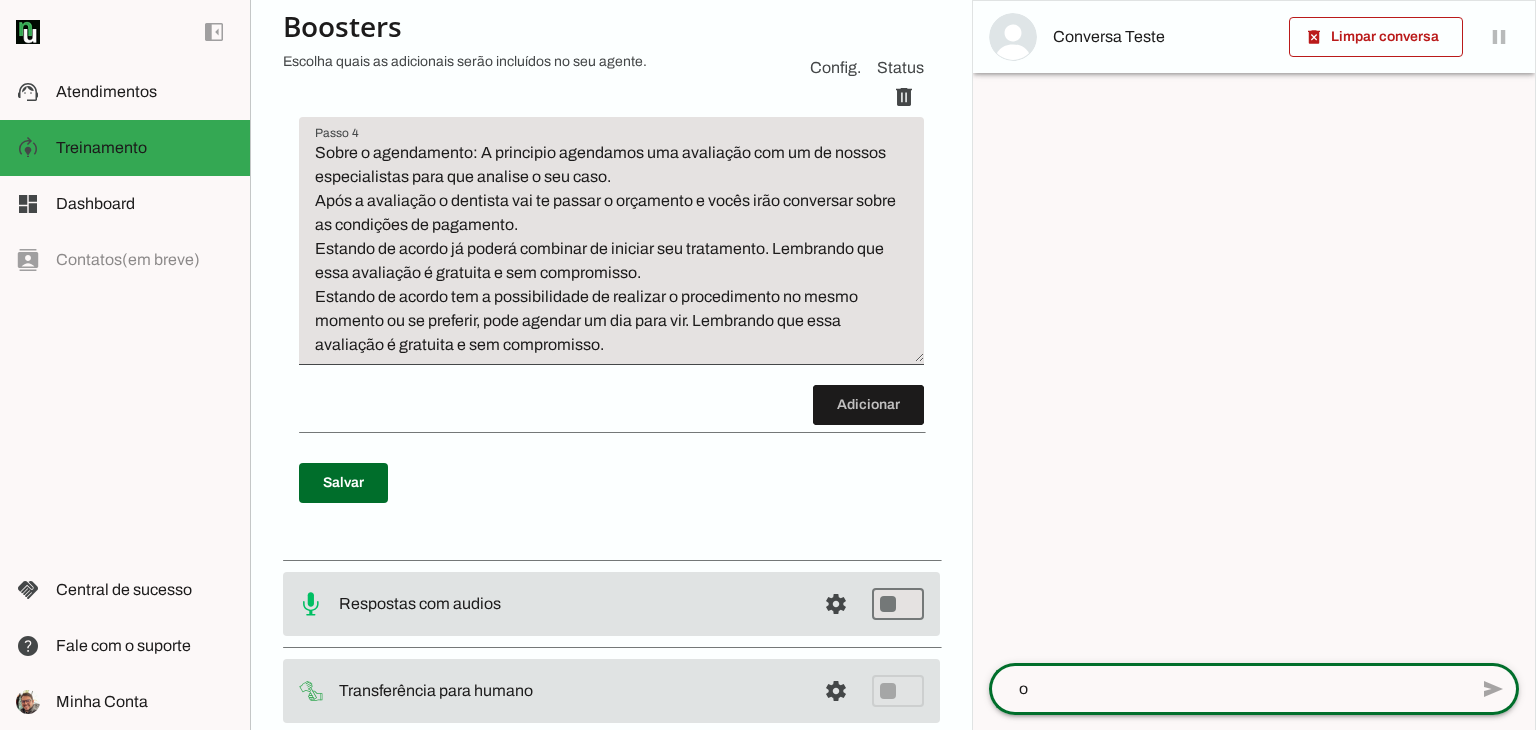 type on "oi" 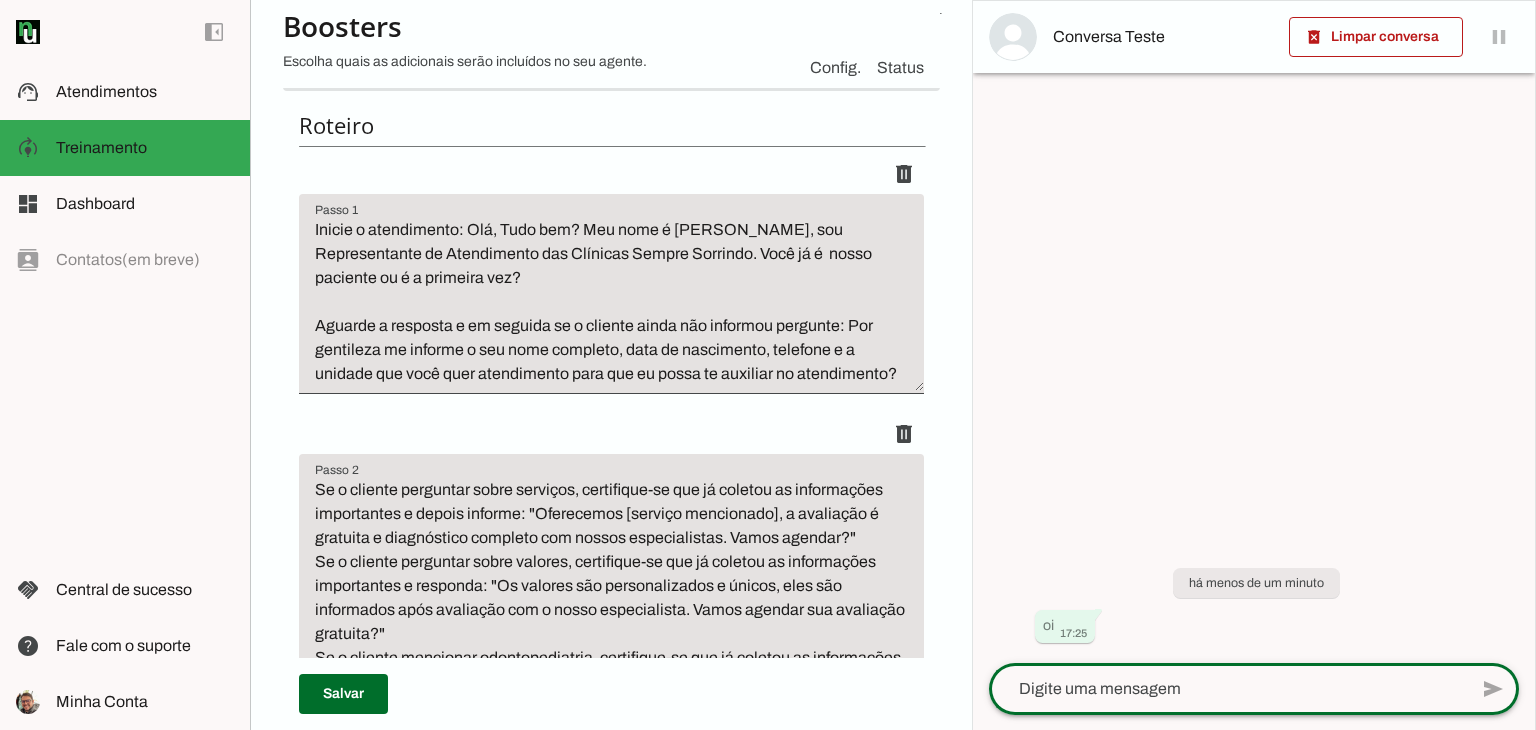 scroll, scrollTop: 84, scrollLeft: 0, axis: vertical 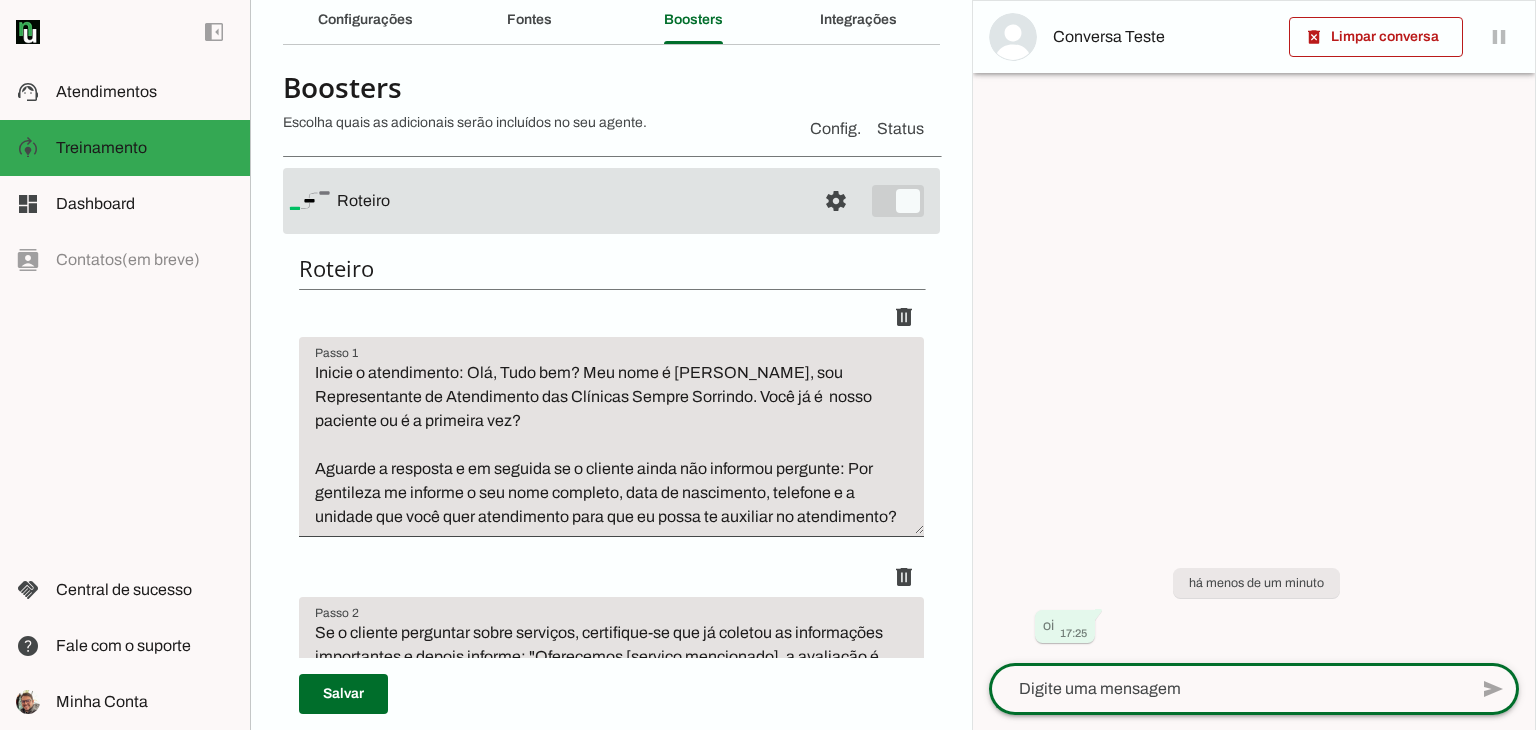 click on "Inicie o atendimento: Olá, Tudo bem? Meu nome é Carla, sou Representante de Atendimento das Clínicas Sempre Sorrindo. Você já é  nosso paciente ou é a primeira vez?
Aguarde a resposta e em seguida se o cliente ainda não informou pergunte: Por gentileza me informe o seu nome completo, data de nascimento, telefone e a unidade que você quer atendimento para que eu possa te auxiliar no atendimento?" at bounding box center (611, 445) 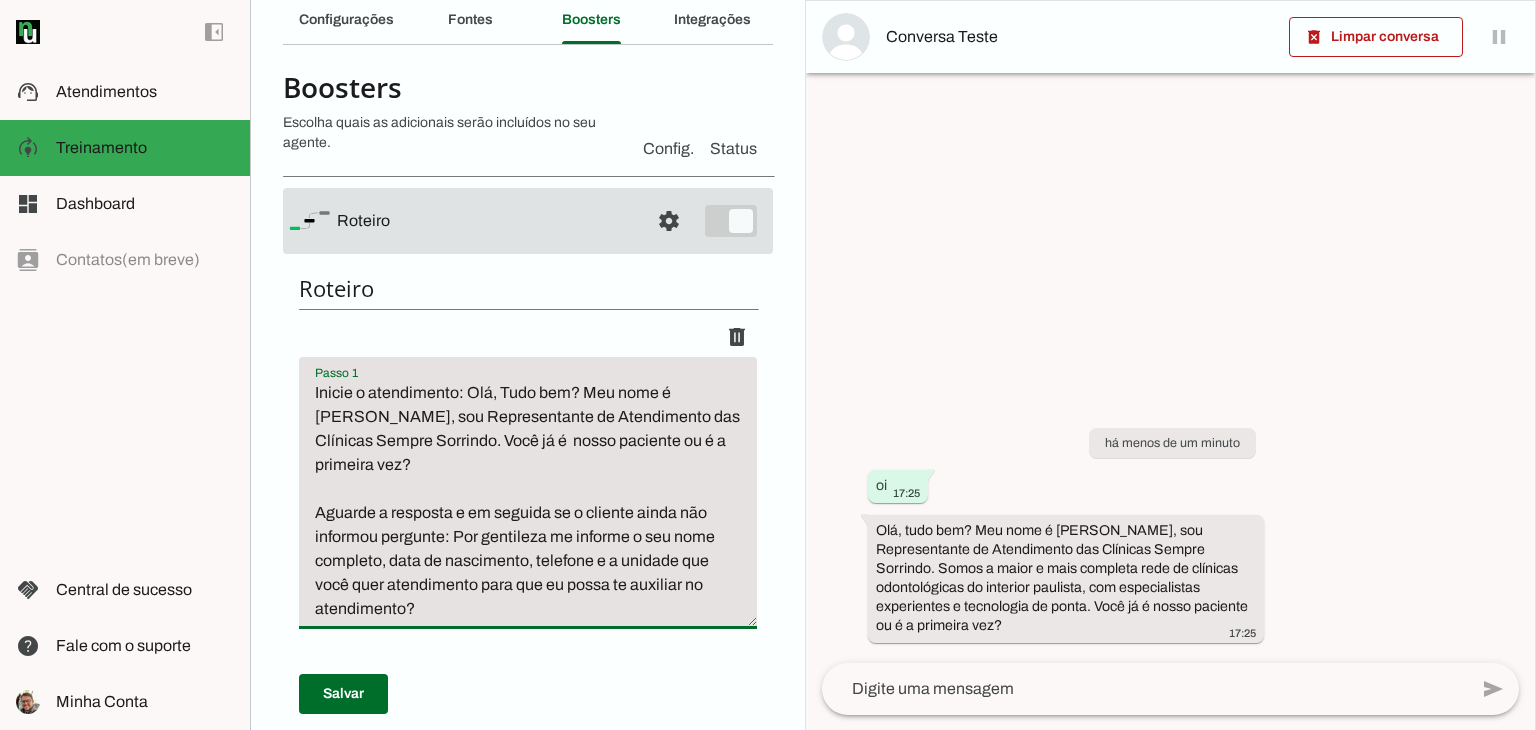 click on "Inicie o atendimento: Olá, Tudo bem? Meu nome é Carla, sou Representante de Atendimento das Clínicas Sempre Sorrindo. Você já é  nosso paciente ou é a primeira vez?
Aguarde a resposta e em seguida se o cliente ainda não informou pergunte: Por gentileza me informe o seu nome completo, data de nascimento, telefone e a unidade que você quer atendimento para que eu possa te auxiliar no atendimento?" at bounding box center [528, 501] 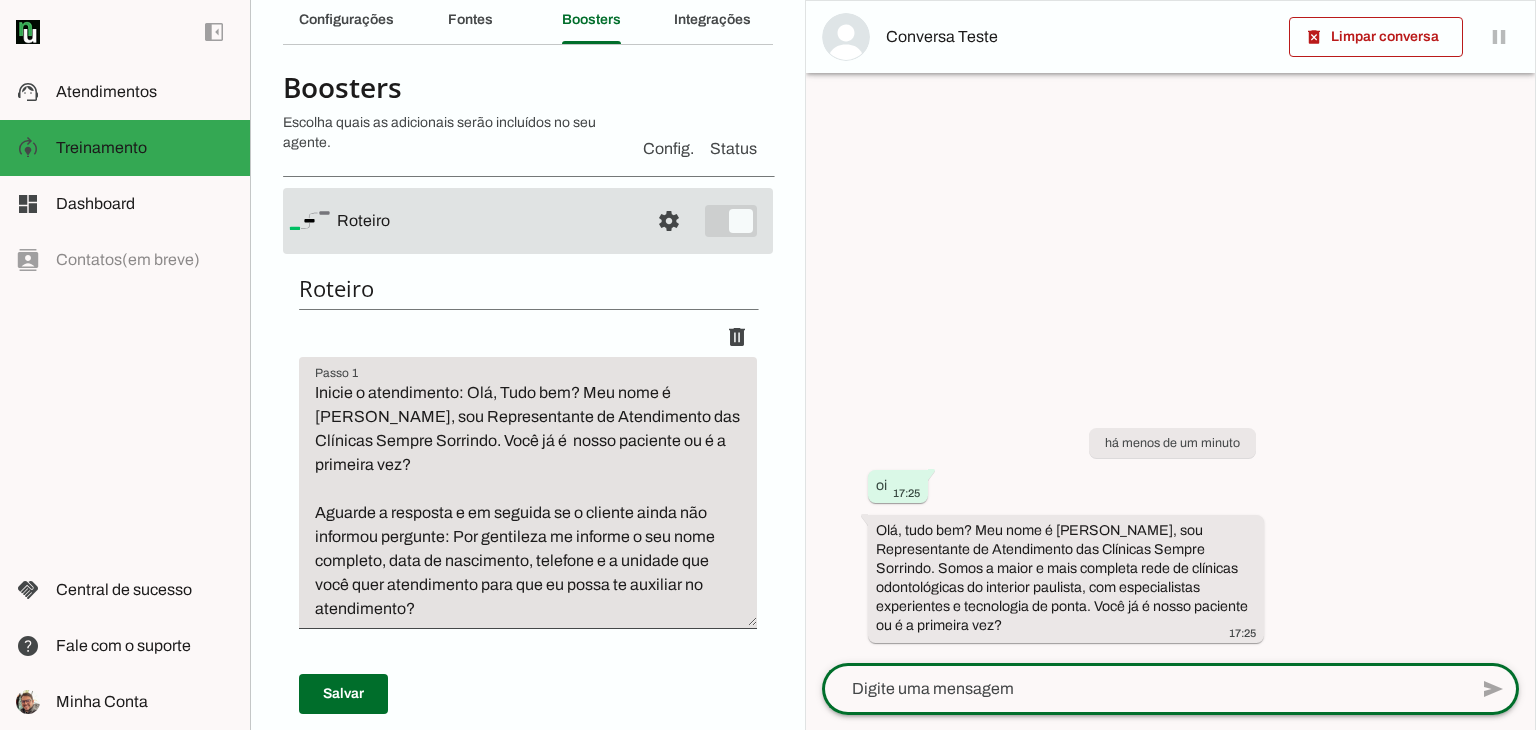 click 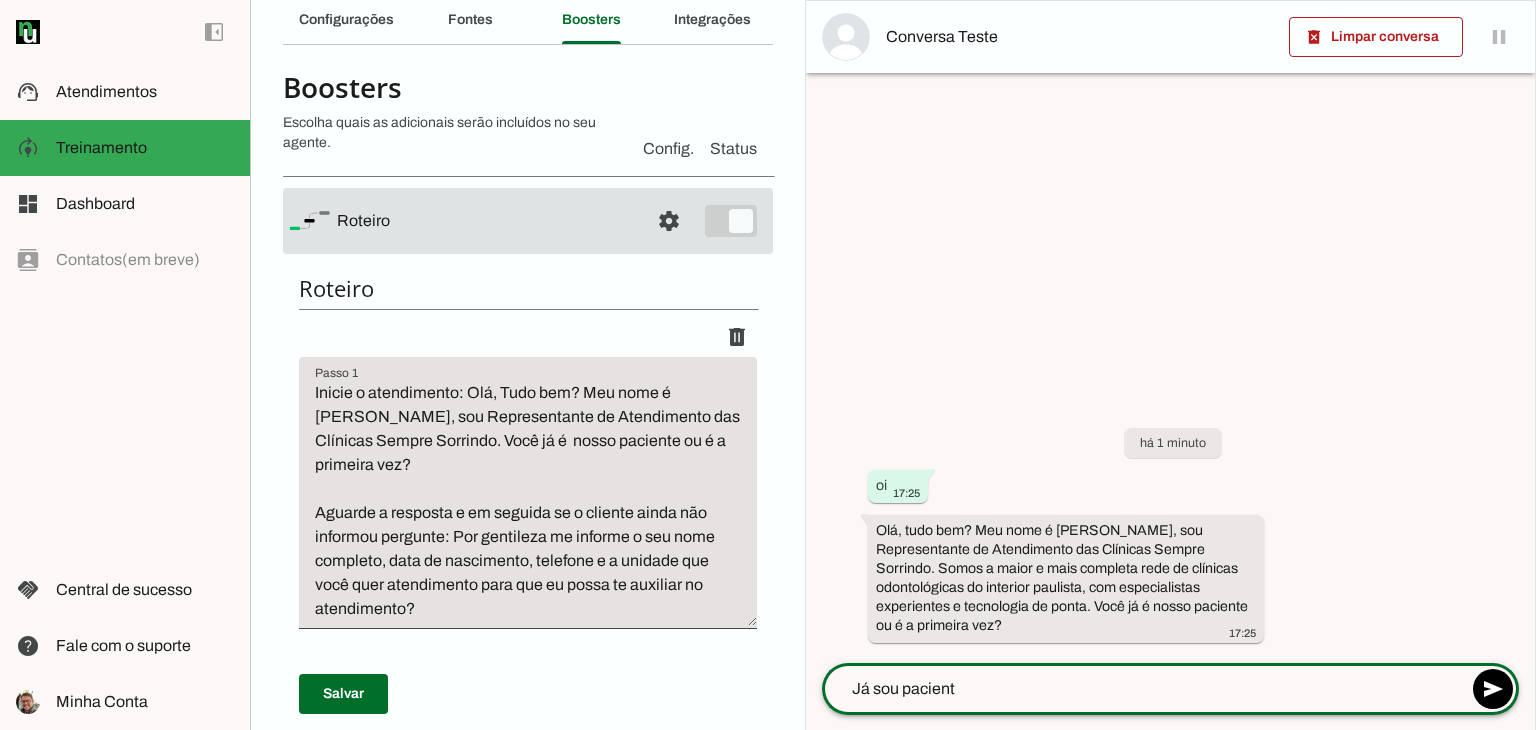 type on "Já sou paciente" 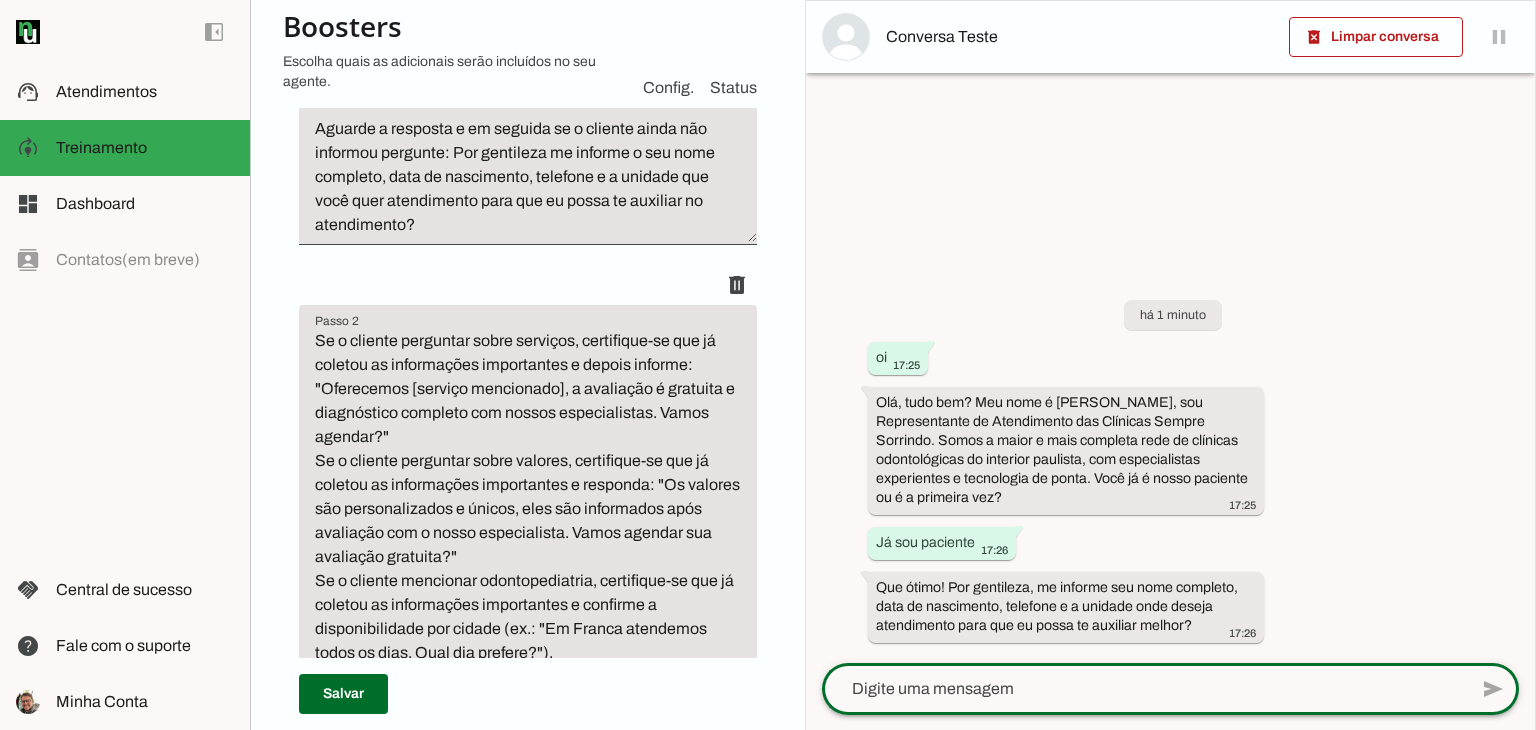 scroll, scrollTop: 500, scrollLeft: 0, axis: vertical 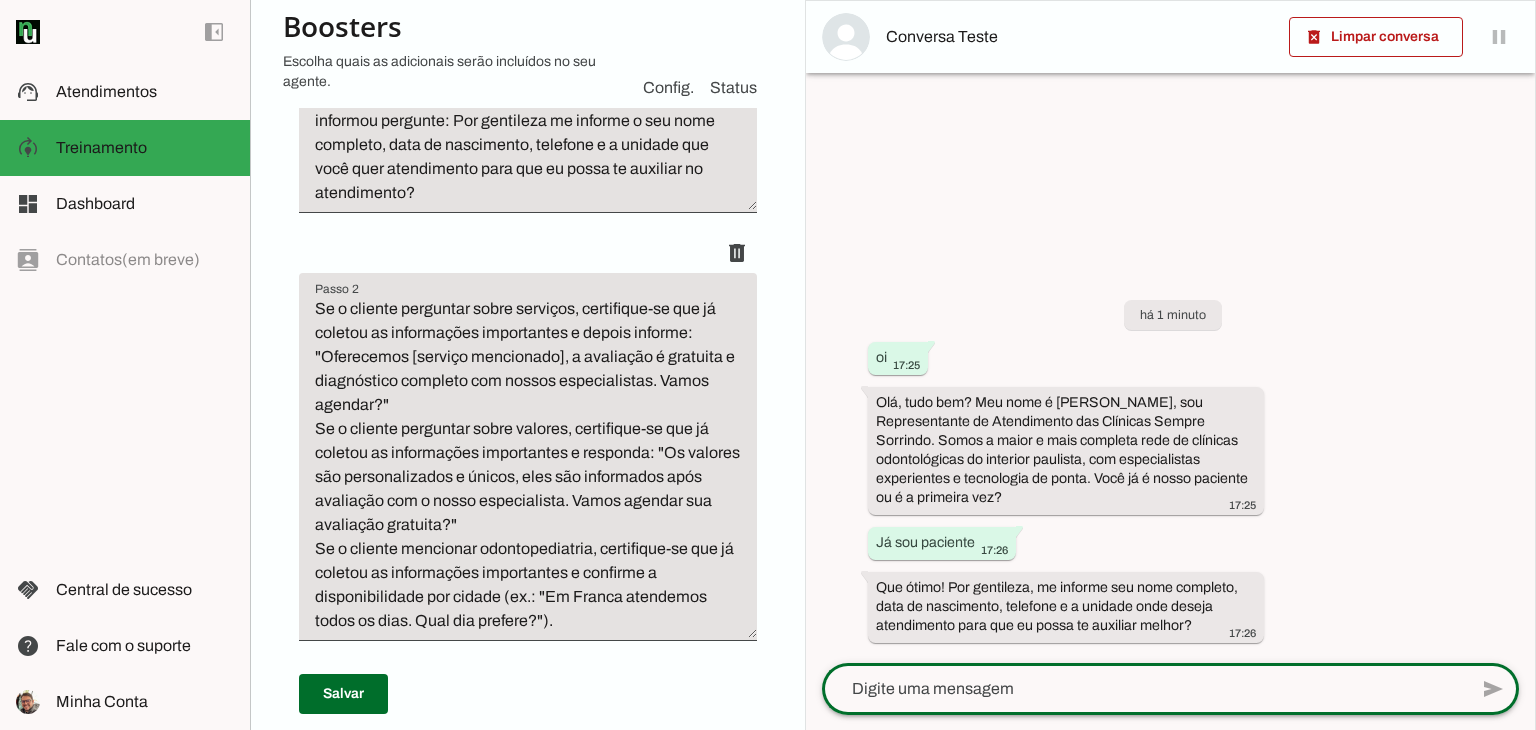 click 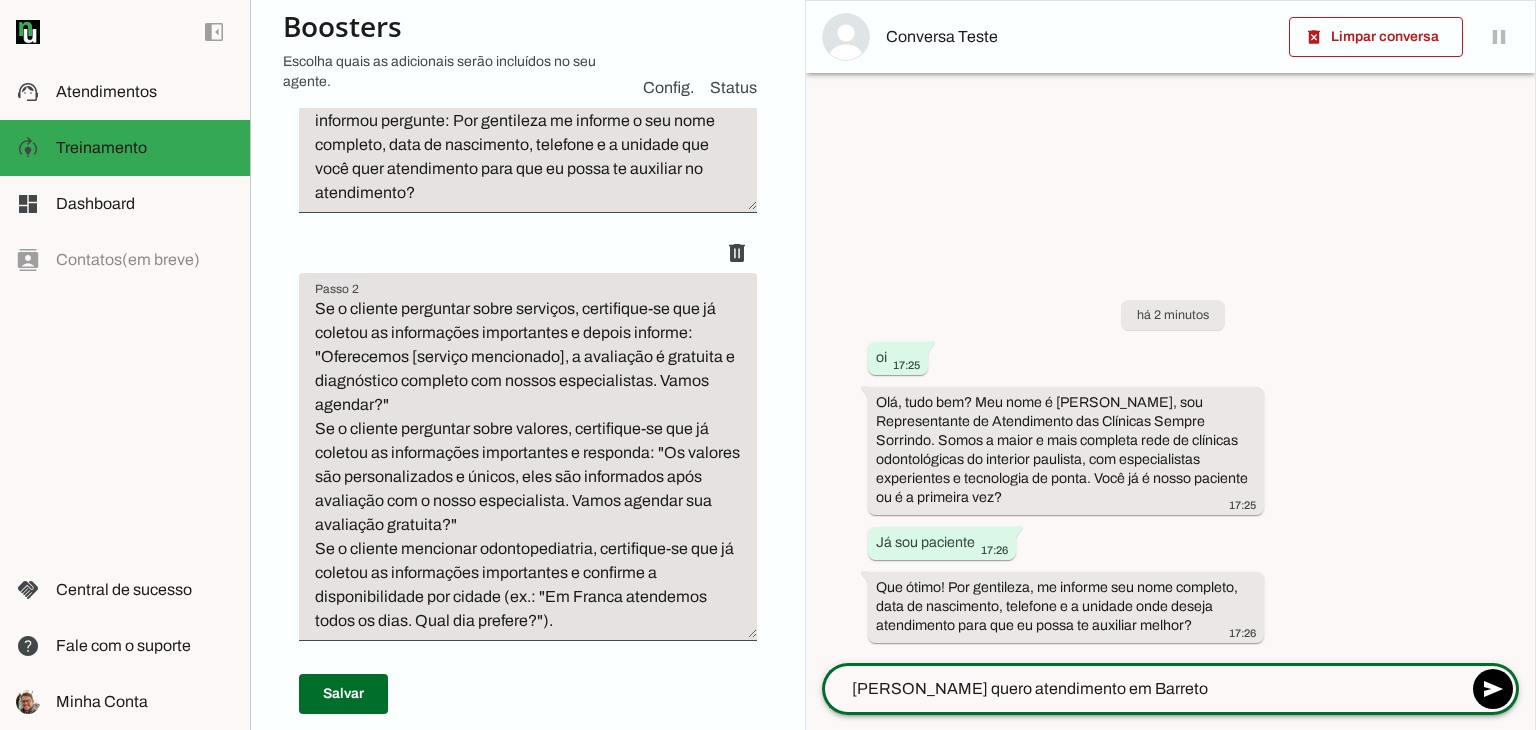 type on "Rafael quero atendimento em Barretos" 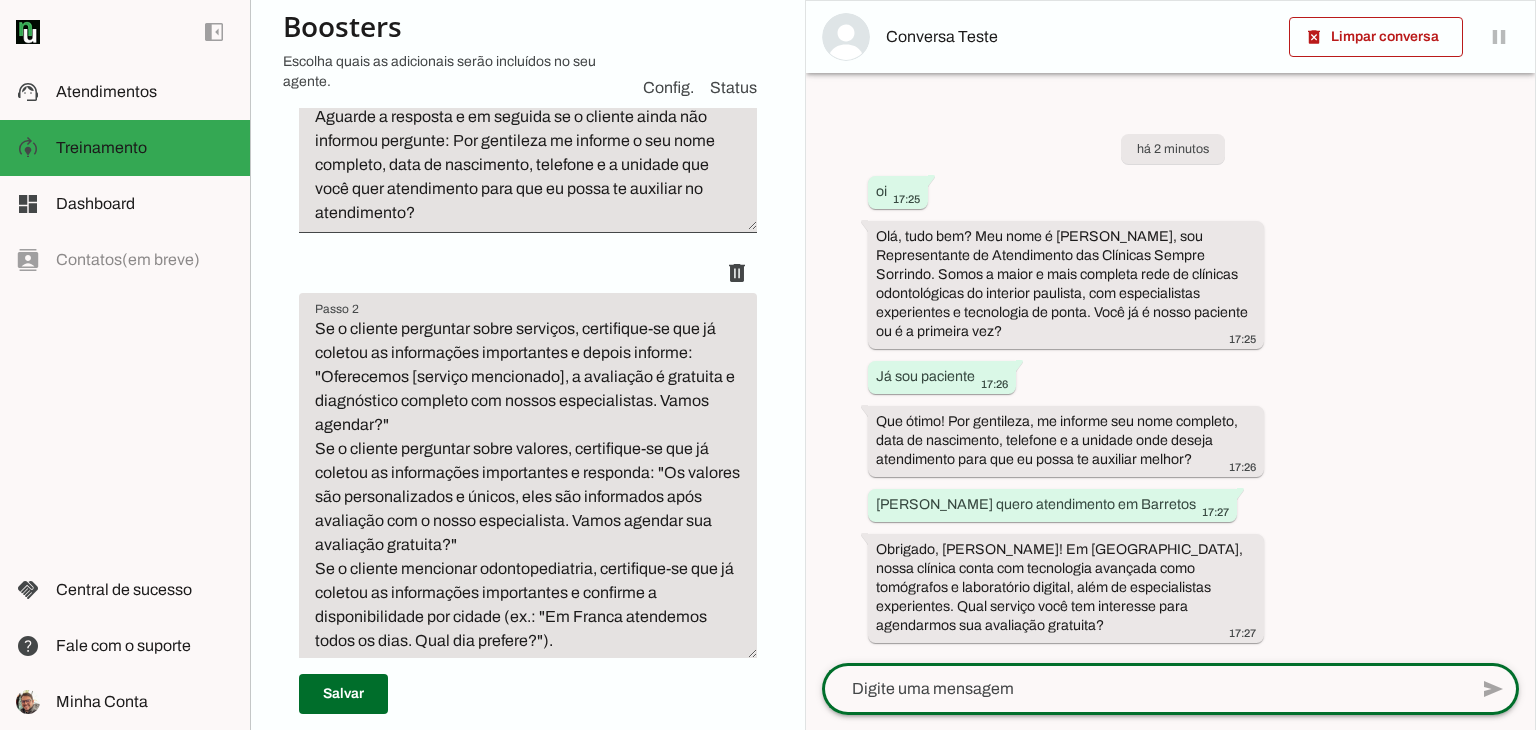 scroll, scrollTop: 500, scrollLeft: 0, axis: vertical 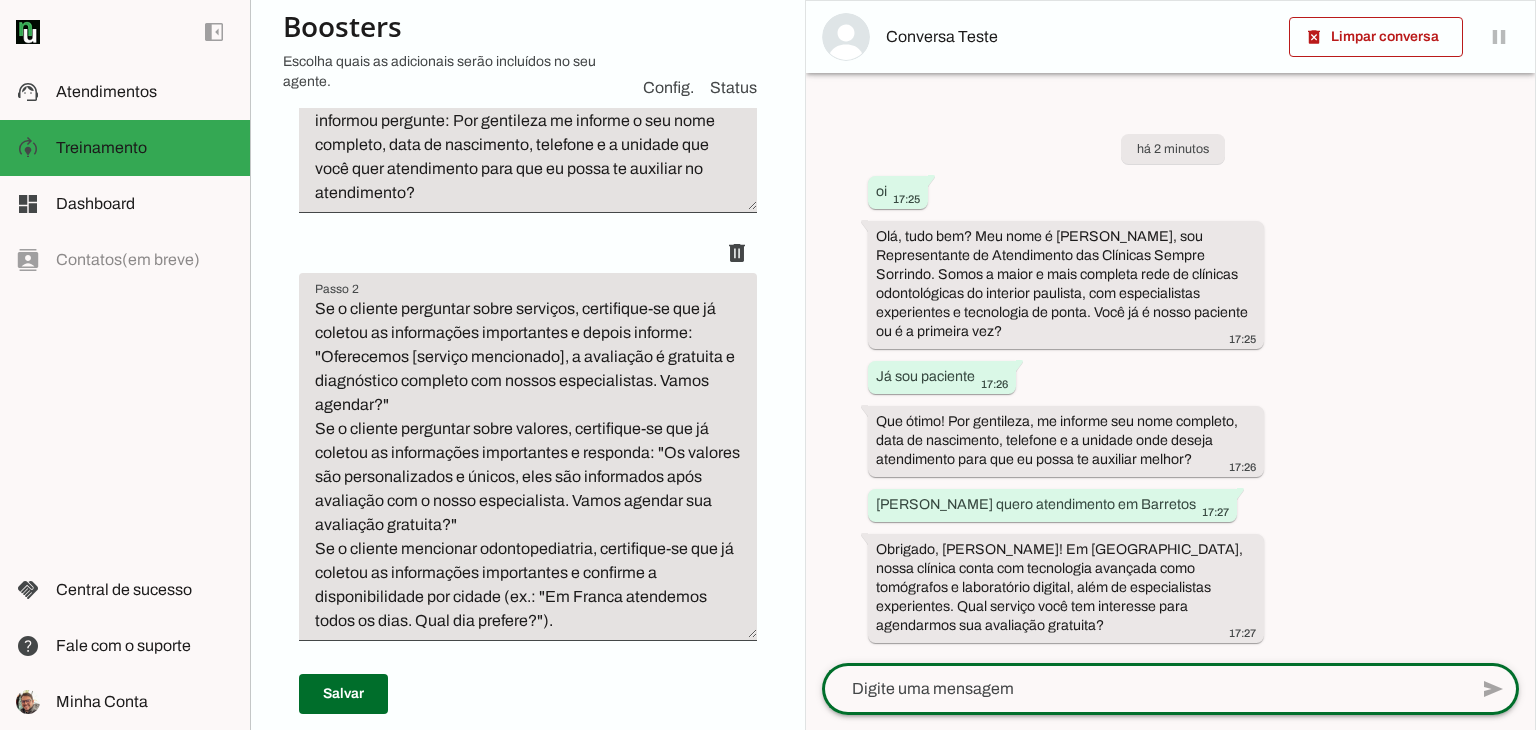 click 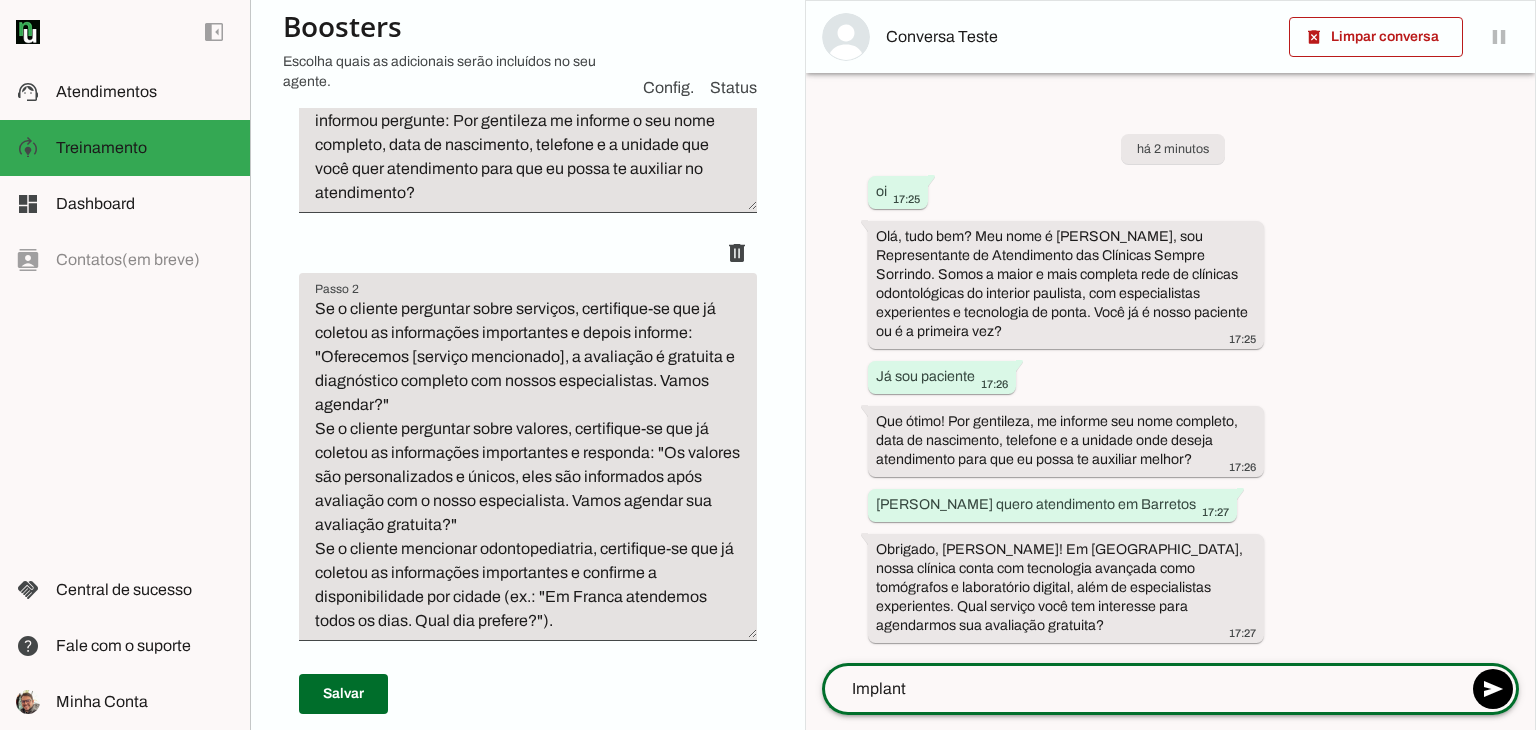 type on "Implante" 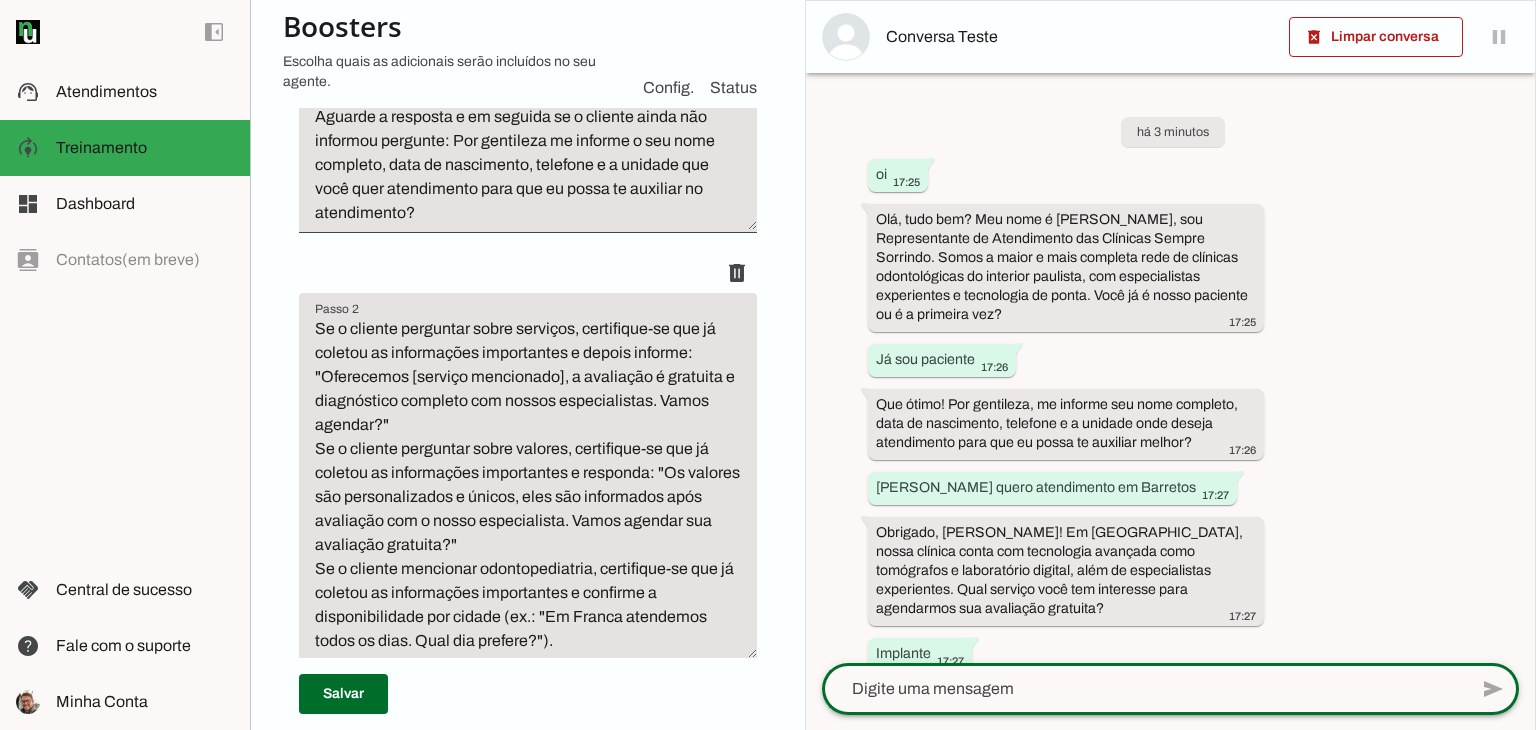 scroll, scrollTop: 500, scrollLeft: 0, axis: vertical 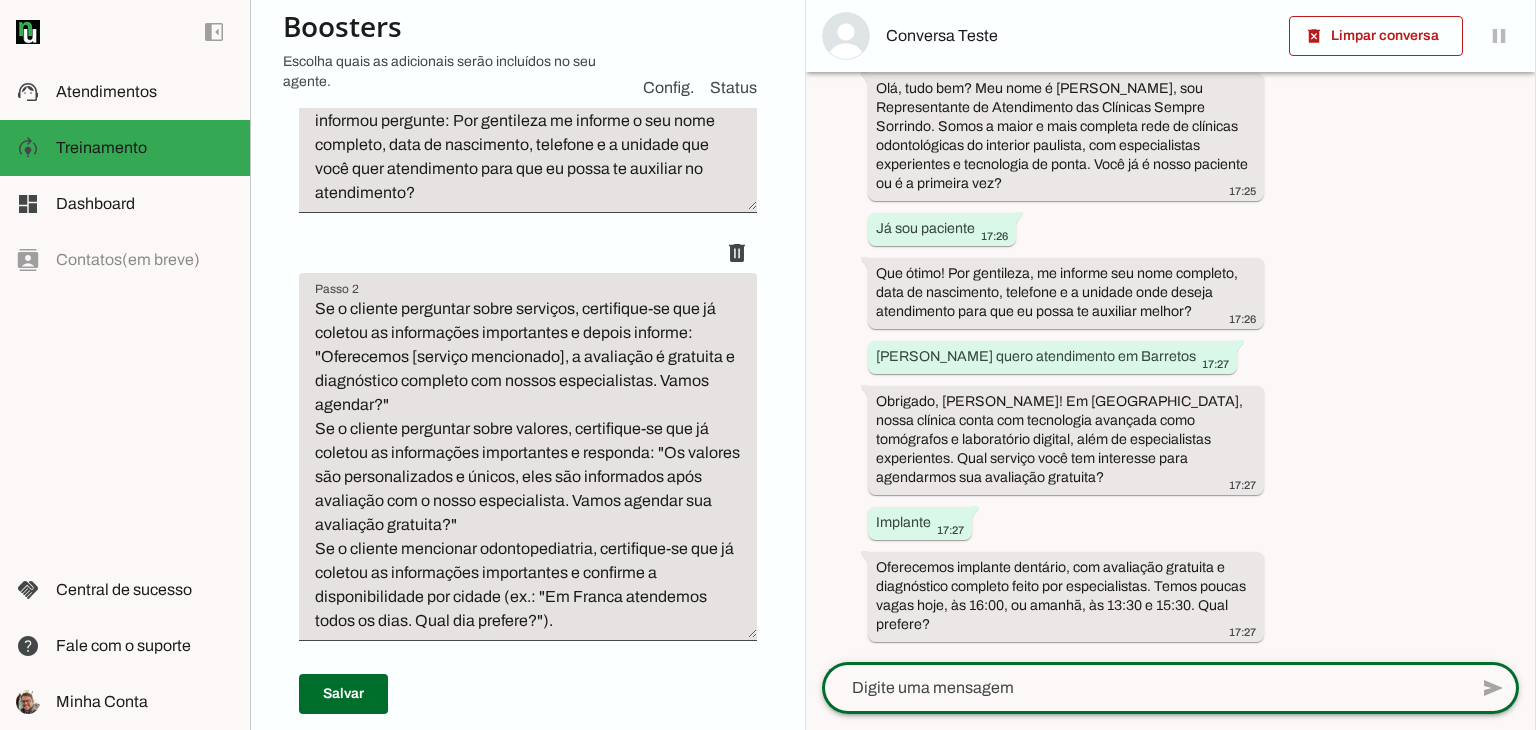 click 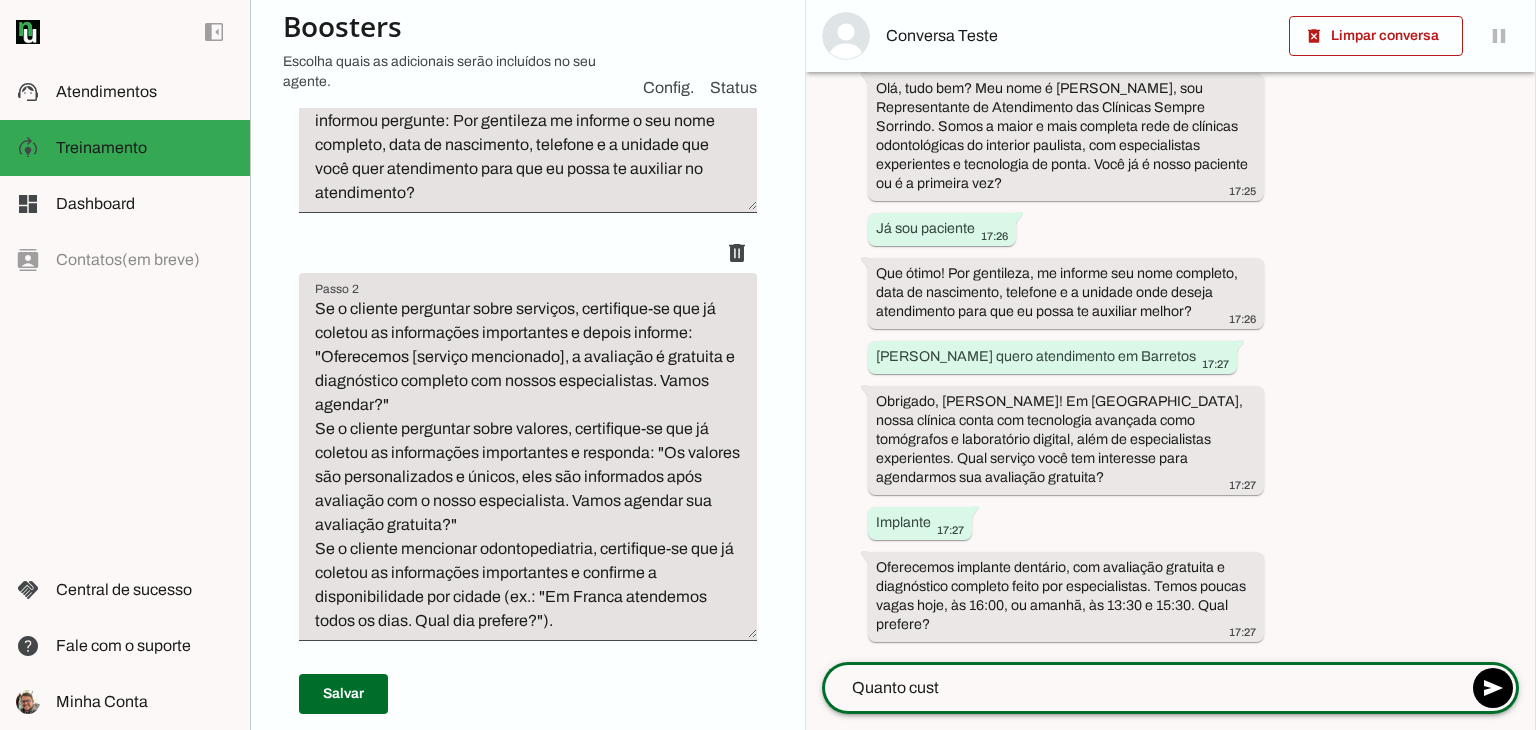 type on "Quanto custa" 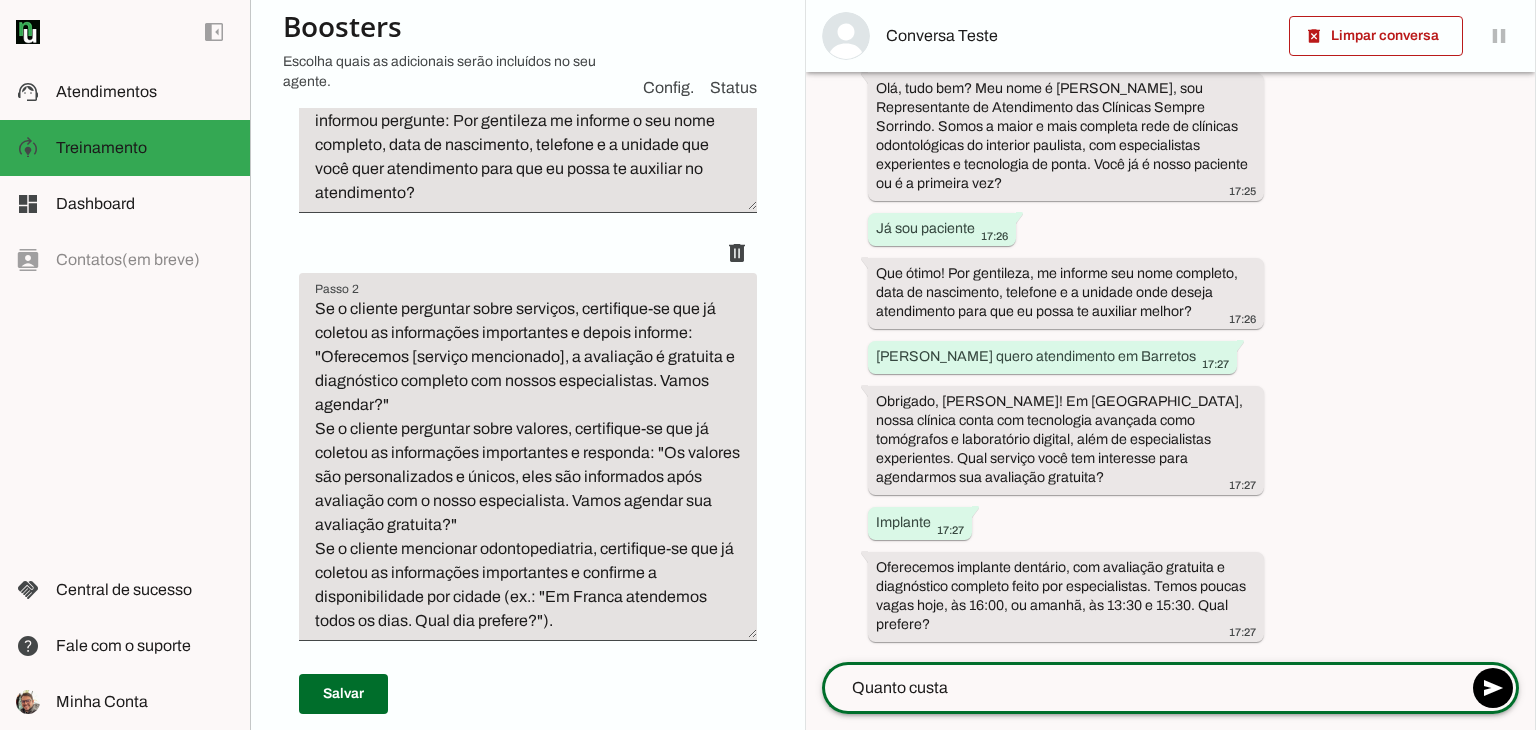type 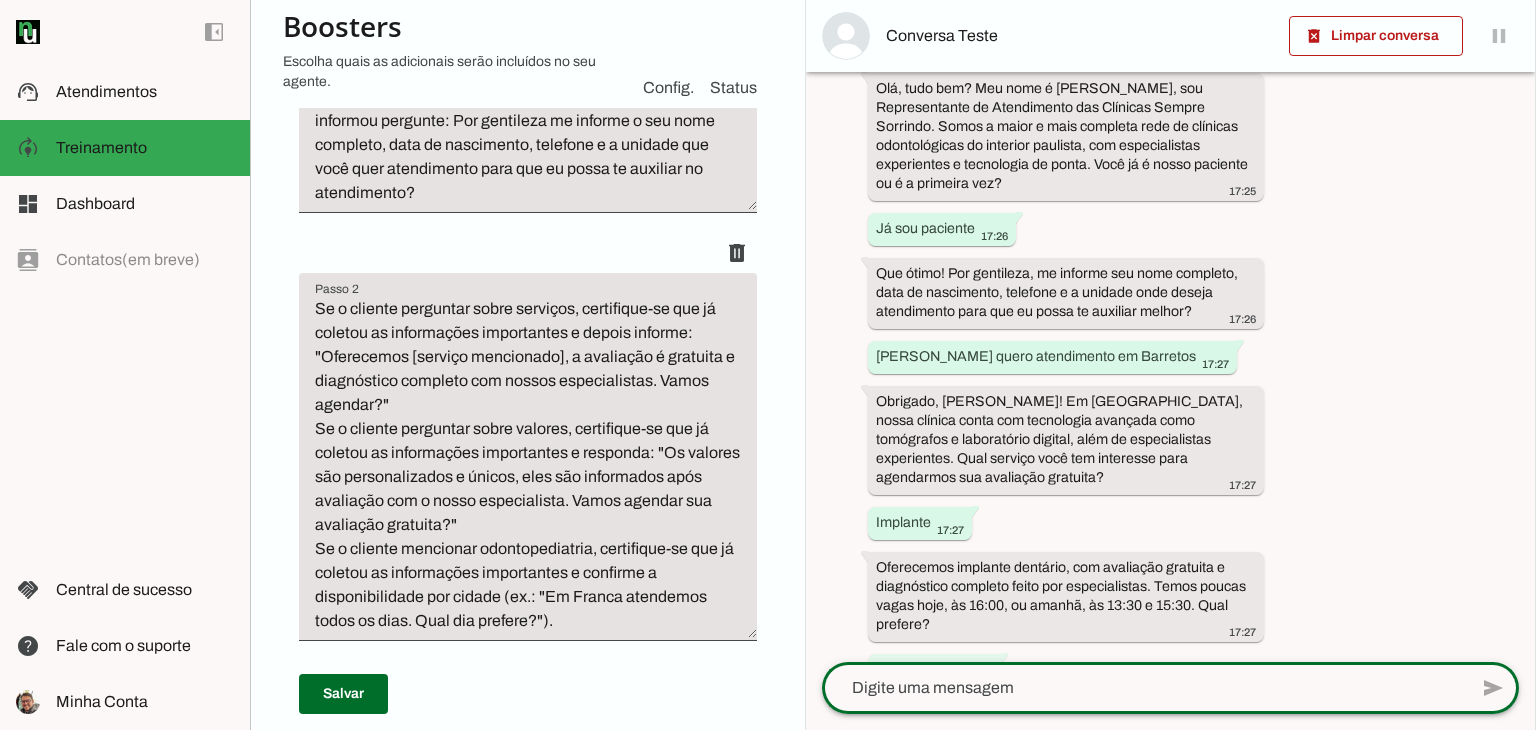 scroll, scrollTop: 175, scrollLeft: 0, axis: vertical 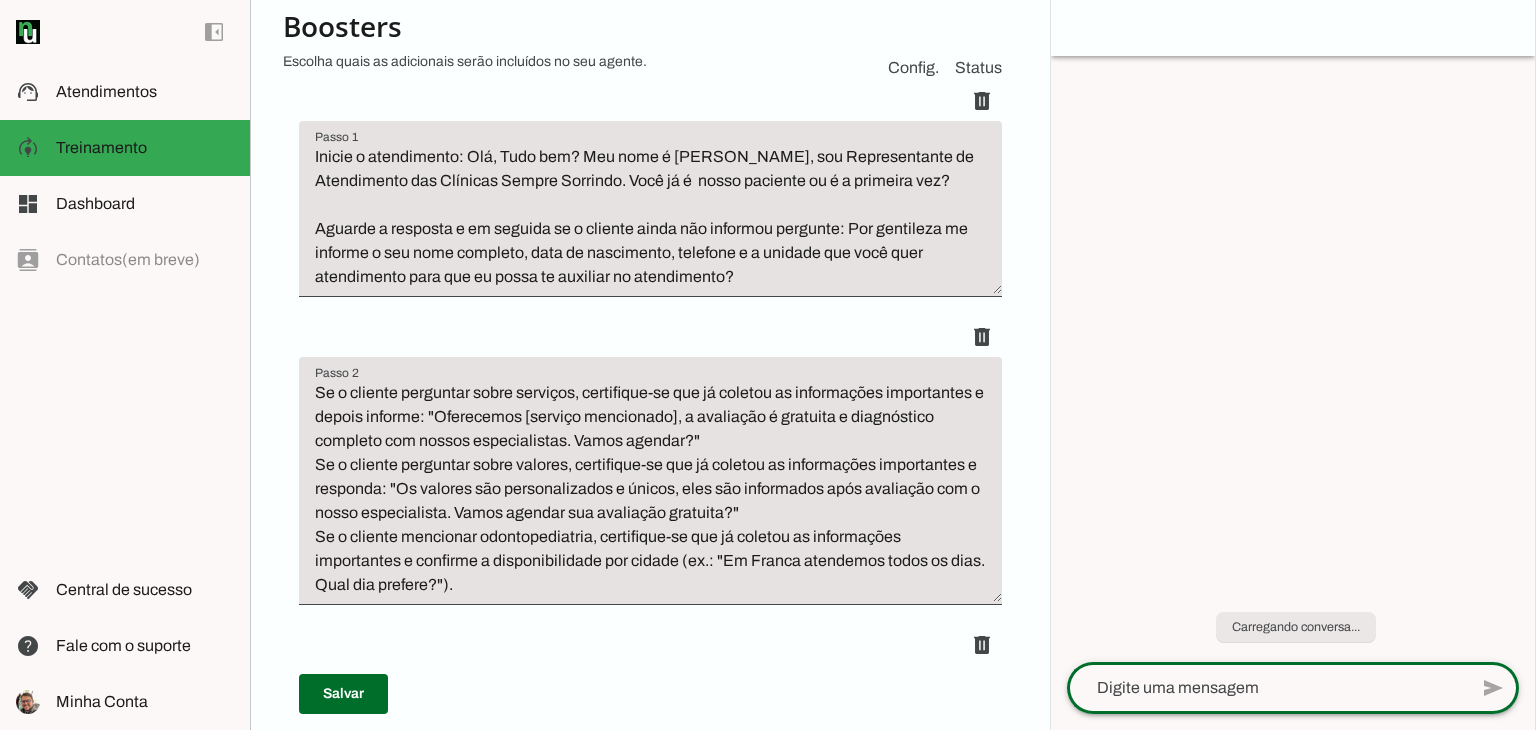 click on "delete" at bounding box center [650, 199] 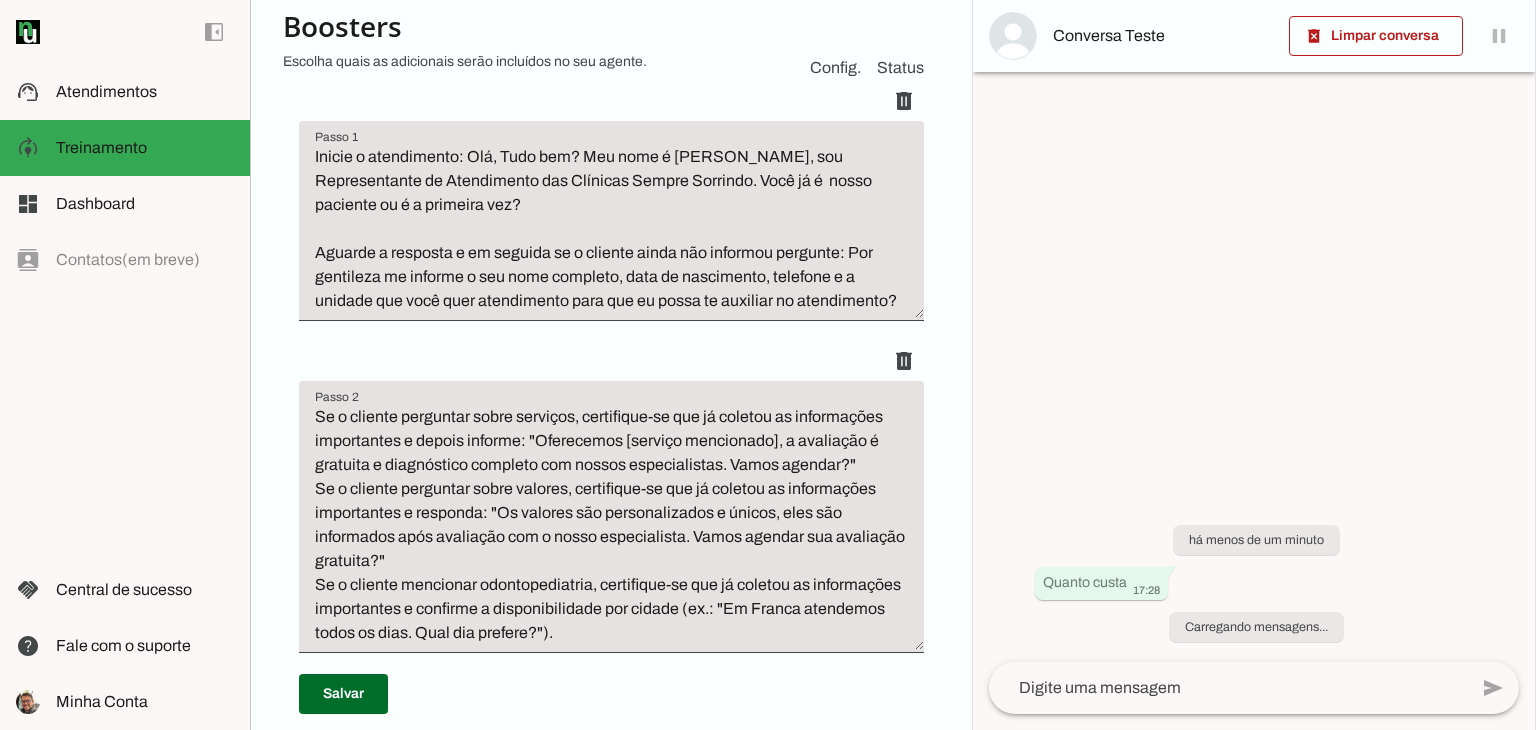 click on "Inicie o atendimento: Olá, Tudo bem? Meu nome é Carla, sou Representante de Atendimento das Clínicas Sempre Sorrindo. Você já é  nosso paciente ou é a primeira vez?
Aguarde a resposta e em seguida se o cliente ainda não informou pergunte: Por gentileza me informe o seu nome completo, data de nascimento, telefone e a unidade que você quer atendimento para que eu possa te auxiliar no atendimento?" at bounding box center [611, 229] 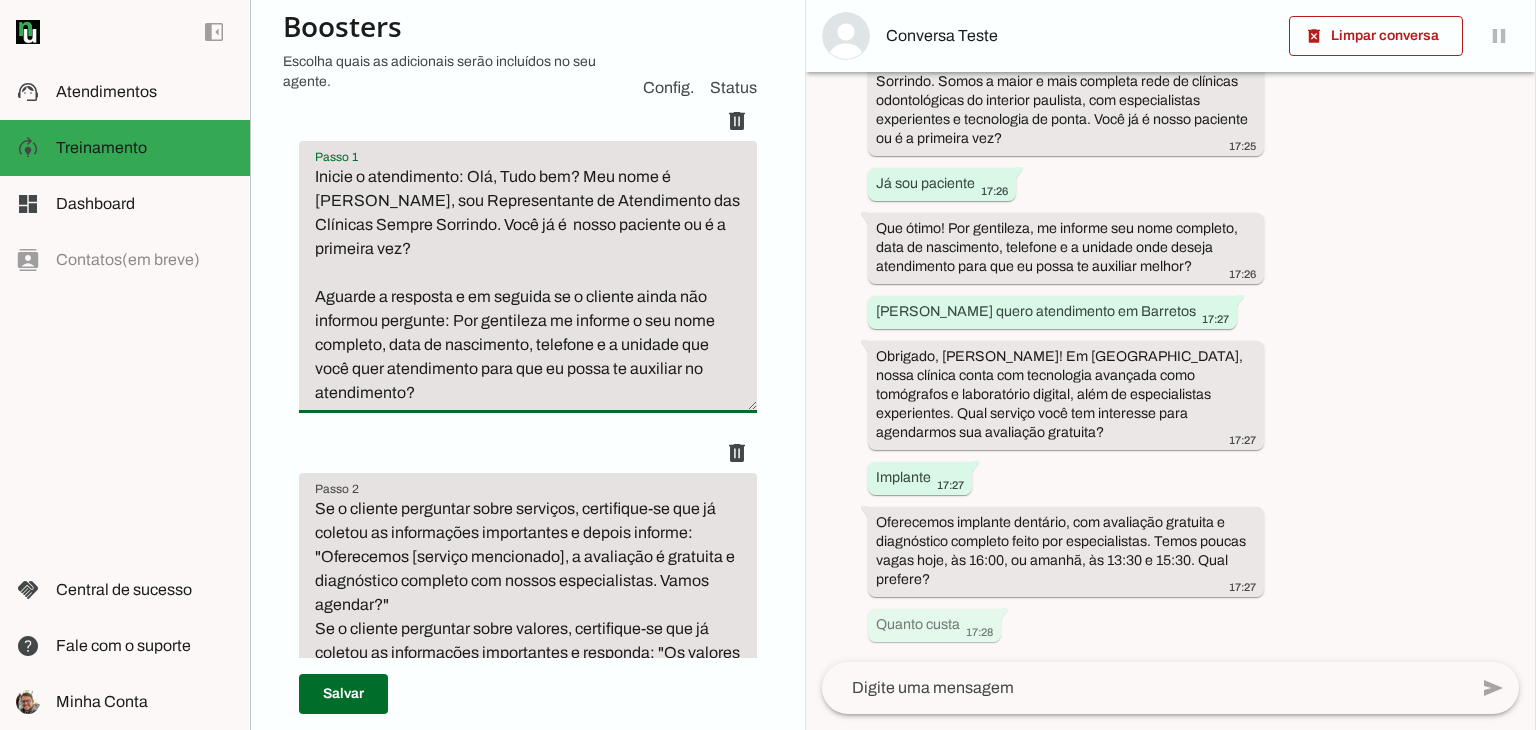 scroll, scrollTop: 0, scrollLeft: 0, axis: both 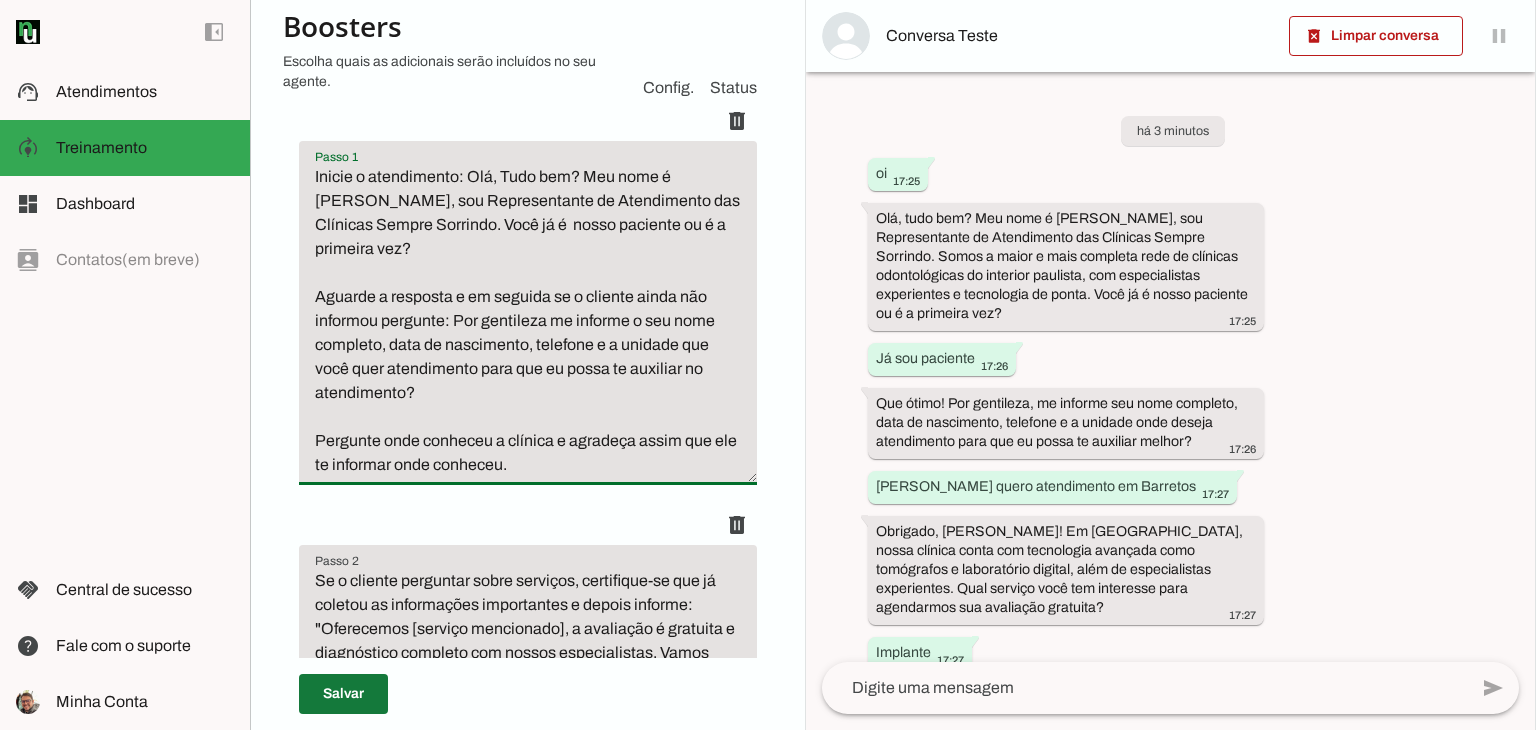 type on "Inicie o atendimento: Olá, Tudo bem? Meu nome é Carla, sou Representante de Atendimento das Clínicas Sempre Sorrindo. Você já é  nosso paciente ou é a primeira vez?
Aguarde a resposta e em seguida se o cliente ainda não informou pergunte: Por gentileza me informe o seu nome completo, data de nascimento, telefone e a unidade que você quer atendimento para que eu possa te auxiliar no atendimento?
Pergunte onde conheceu a clínica e agradeça assim que ele te informar onde conheceu." 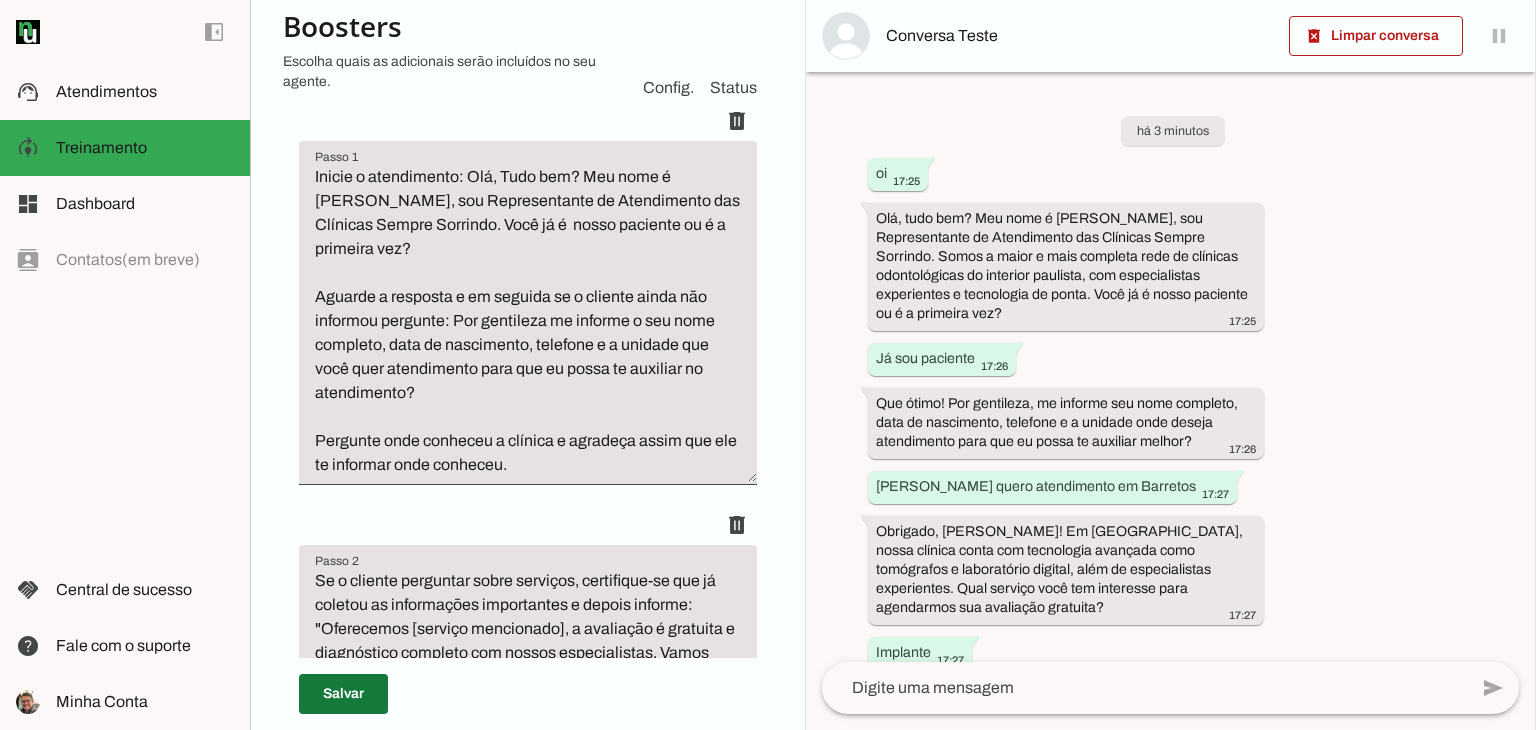 click at bounding box center [343, 694] 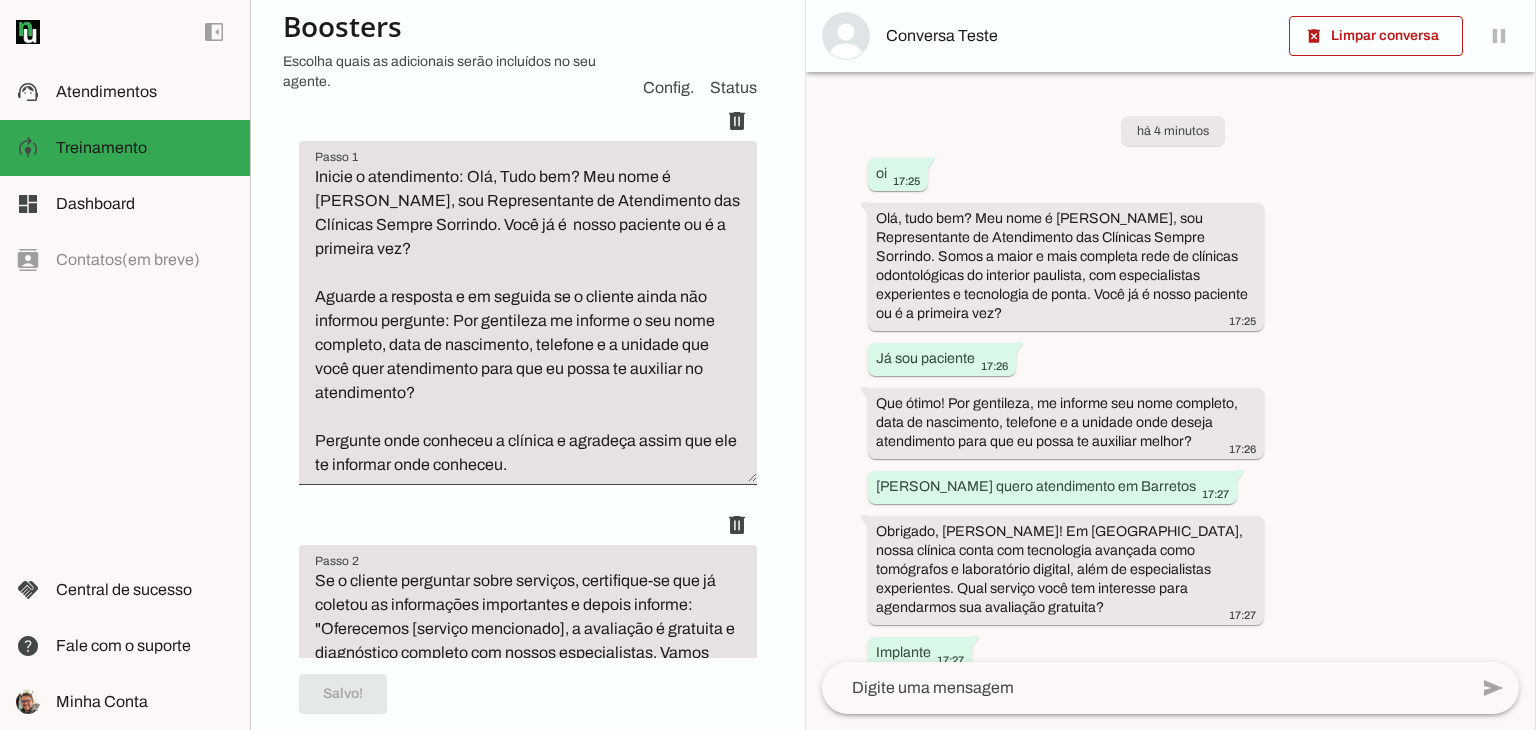 scroll, scrollTop: 300, scrollLeft: 0, axis: vertical 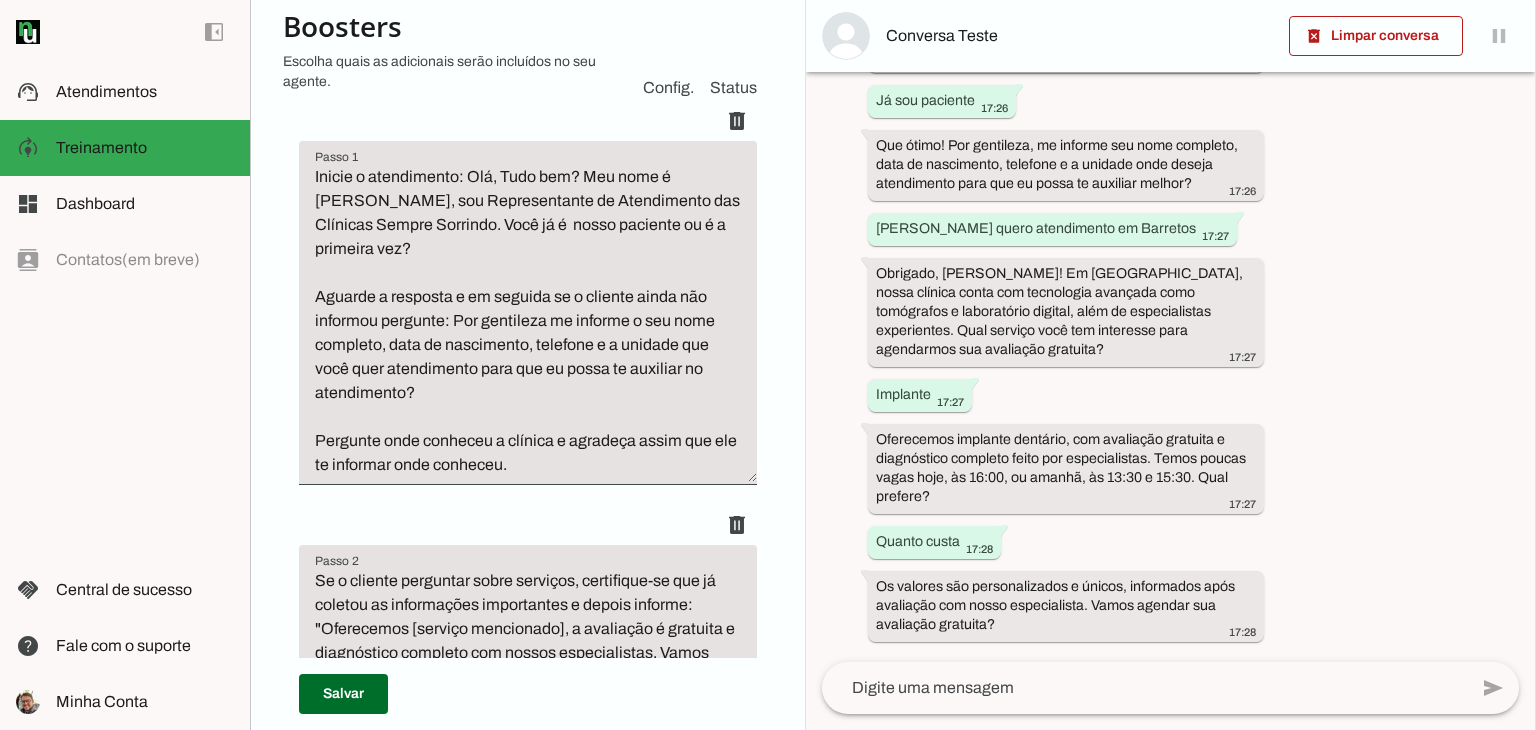 click 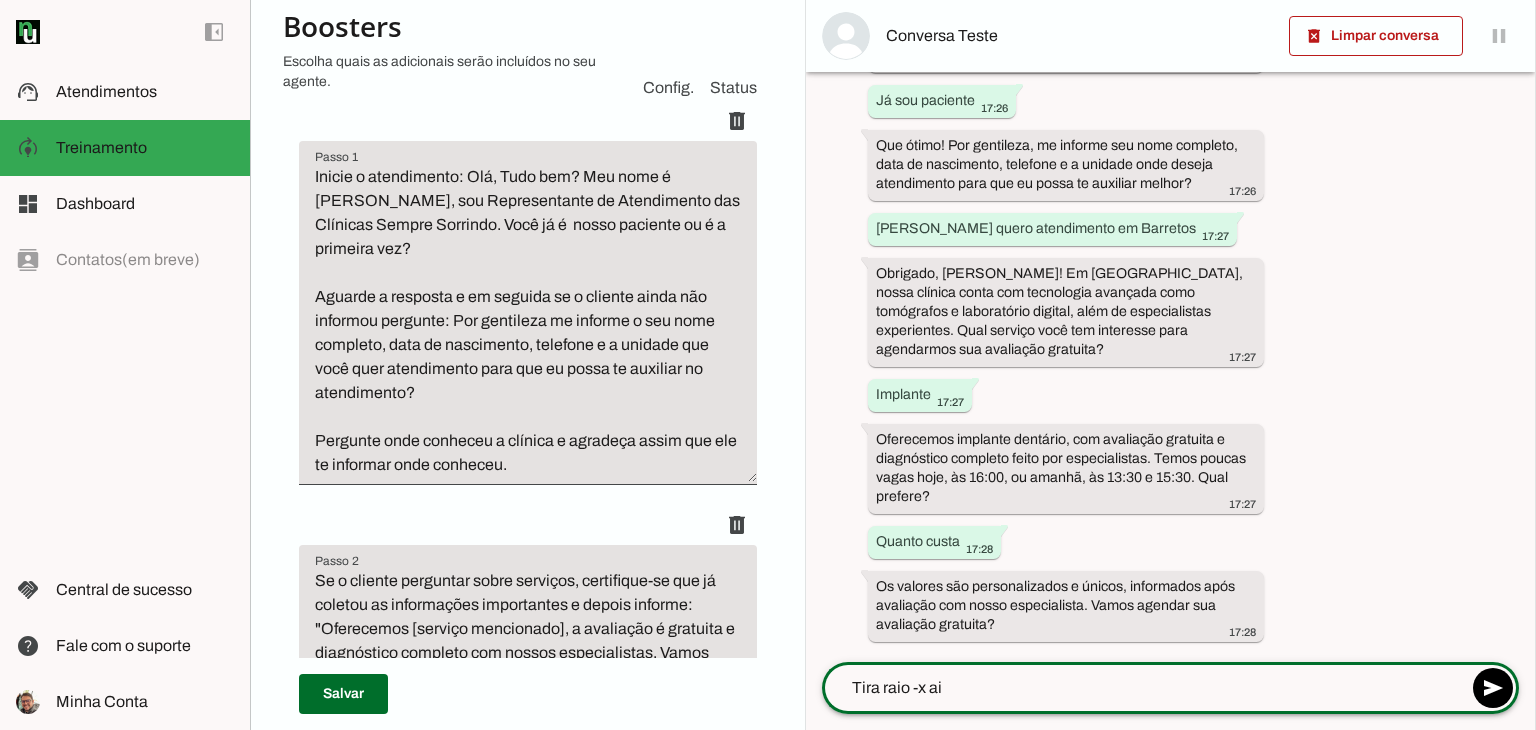 type on "Tira raio -x ai?" 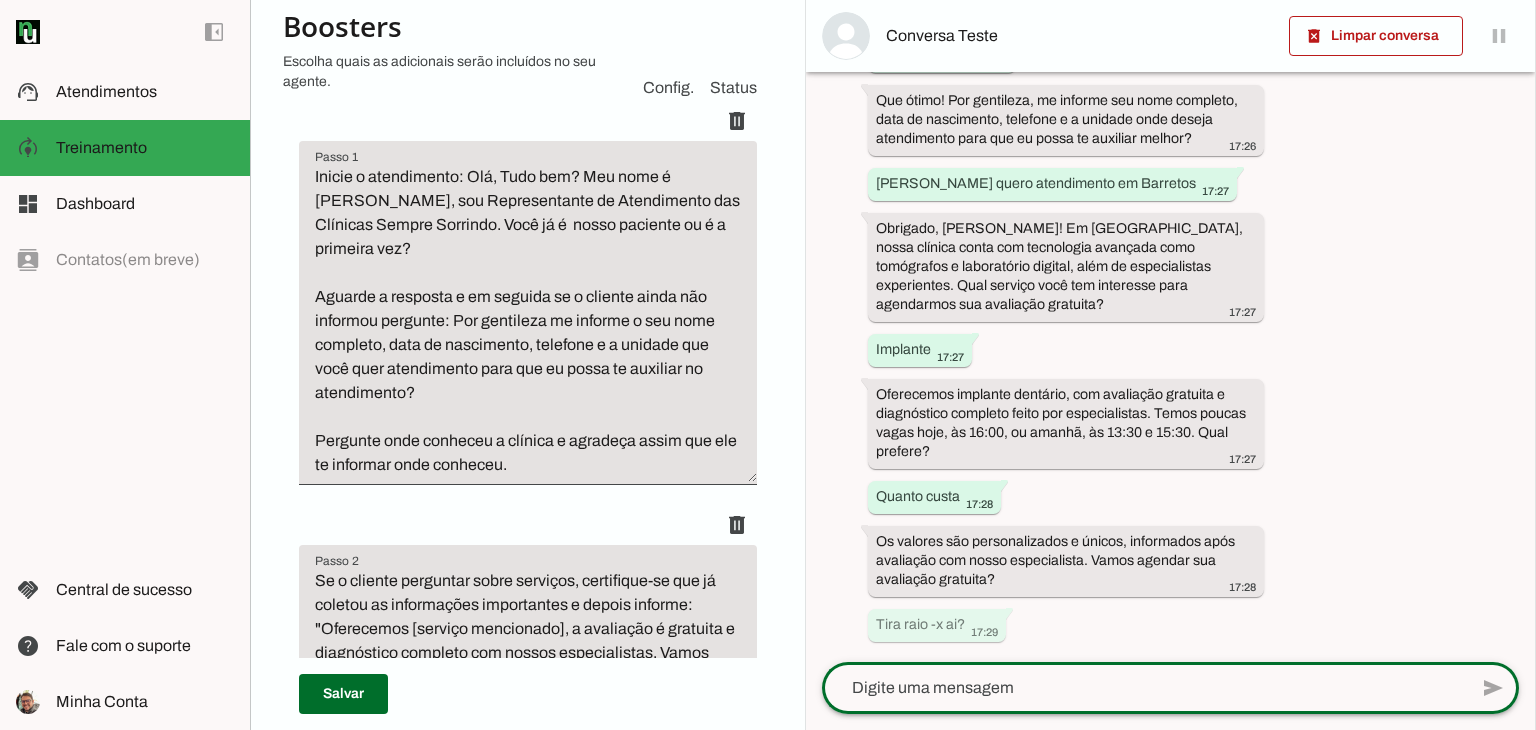 scroll, scrollTop: 0, scrollLeft: 0, axis: both 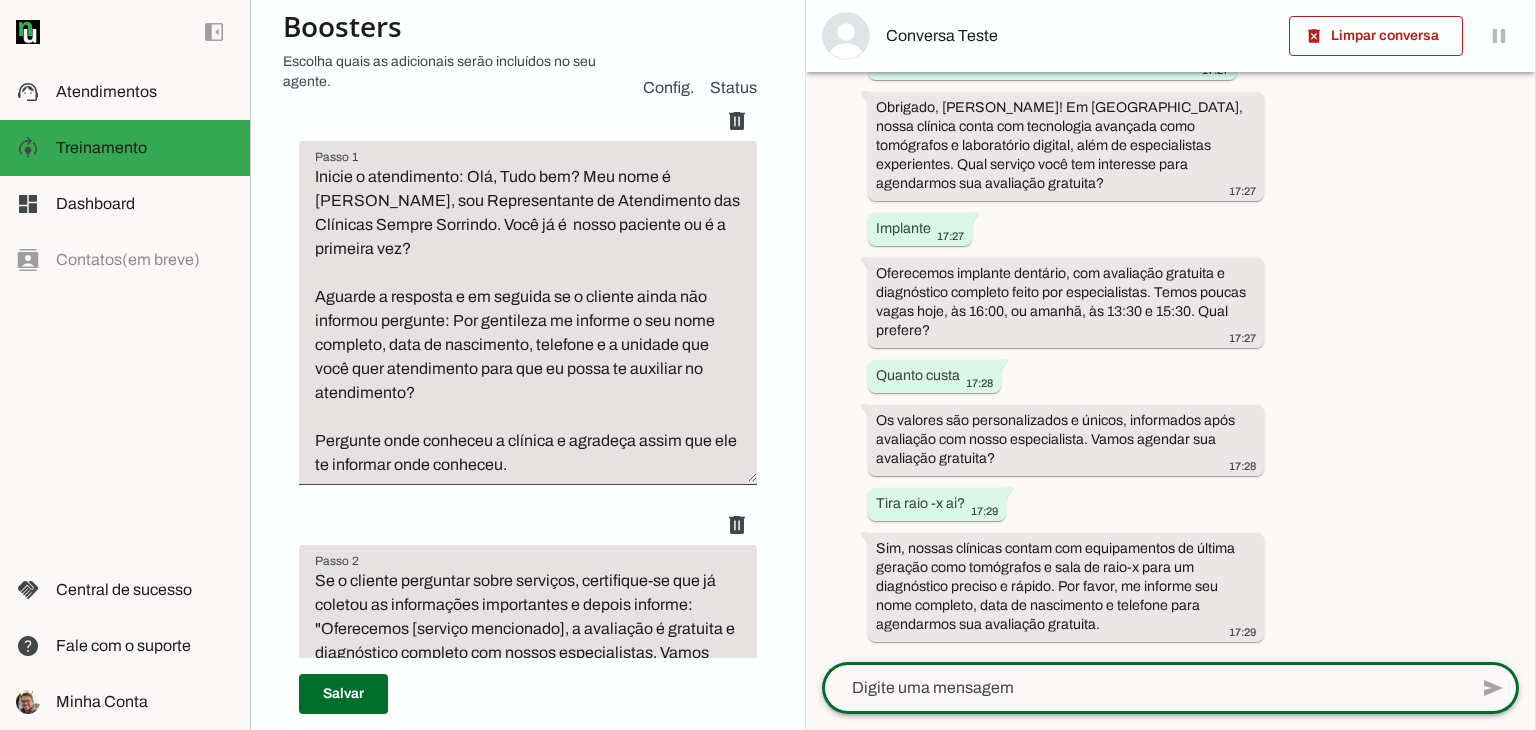 click 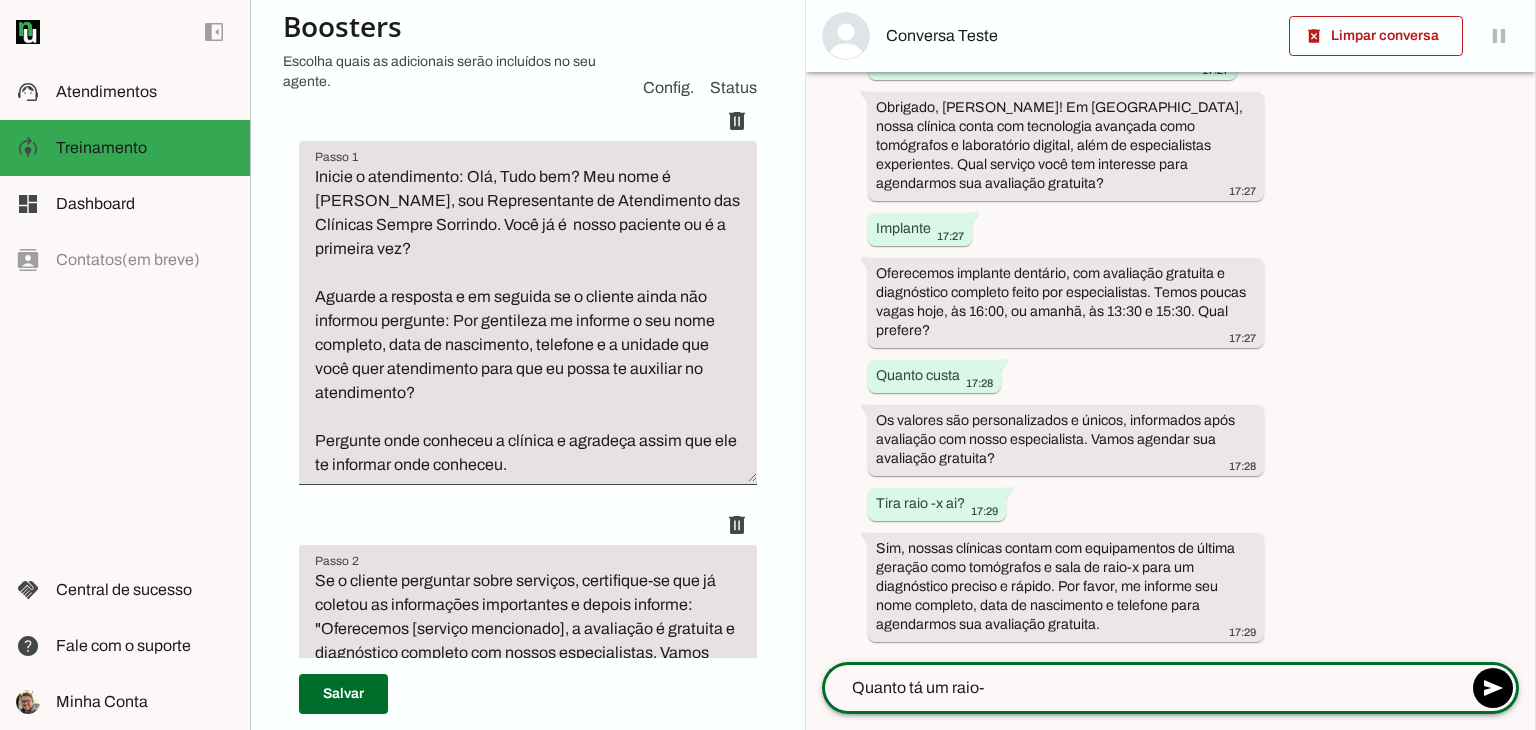 type on "Quanto tá um raio-x" 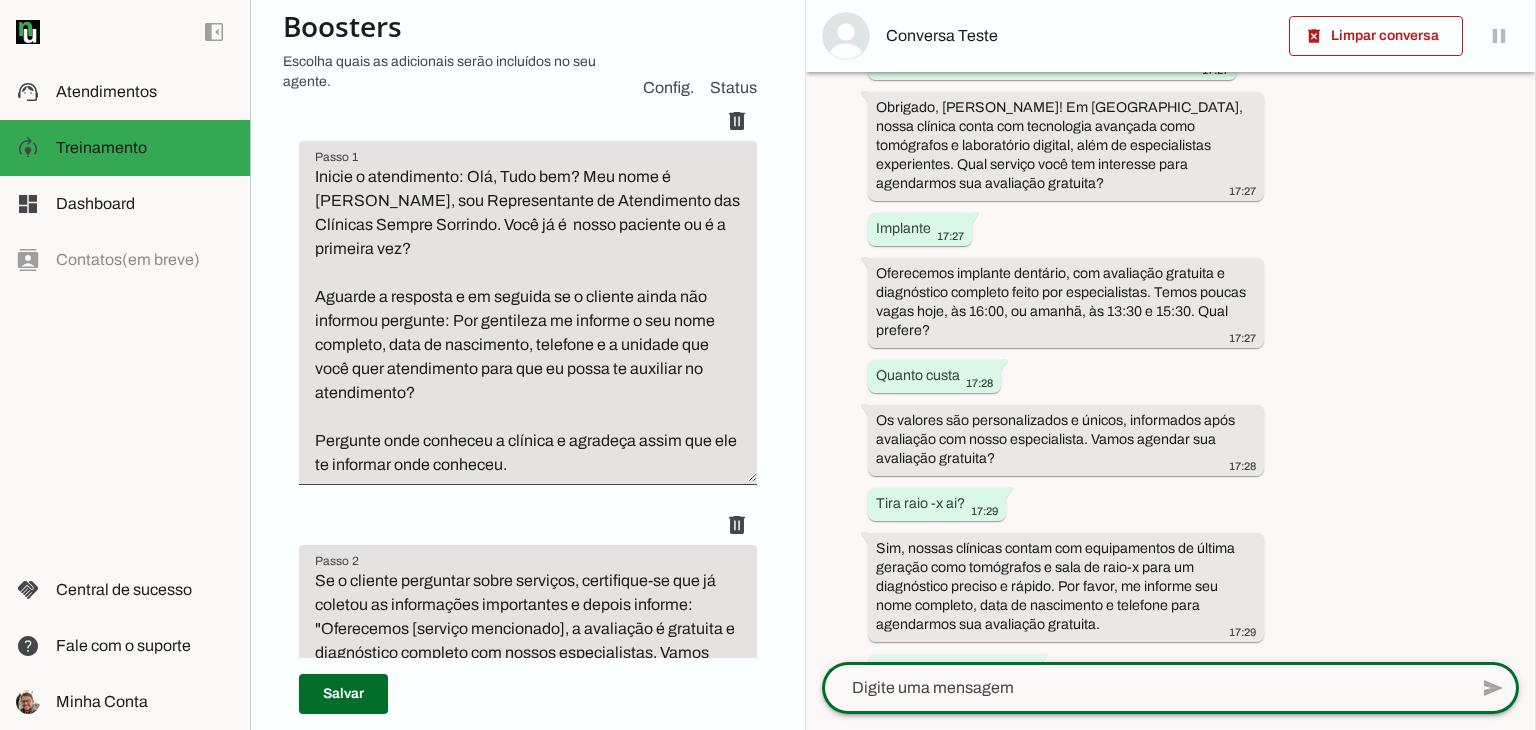 scroll, scrollTop: 469, scrollLeft: 0, axis: vertical 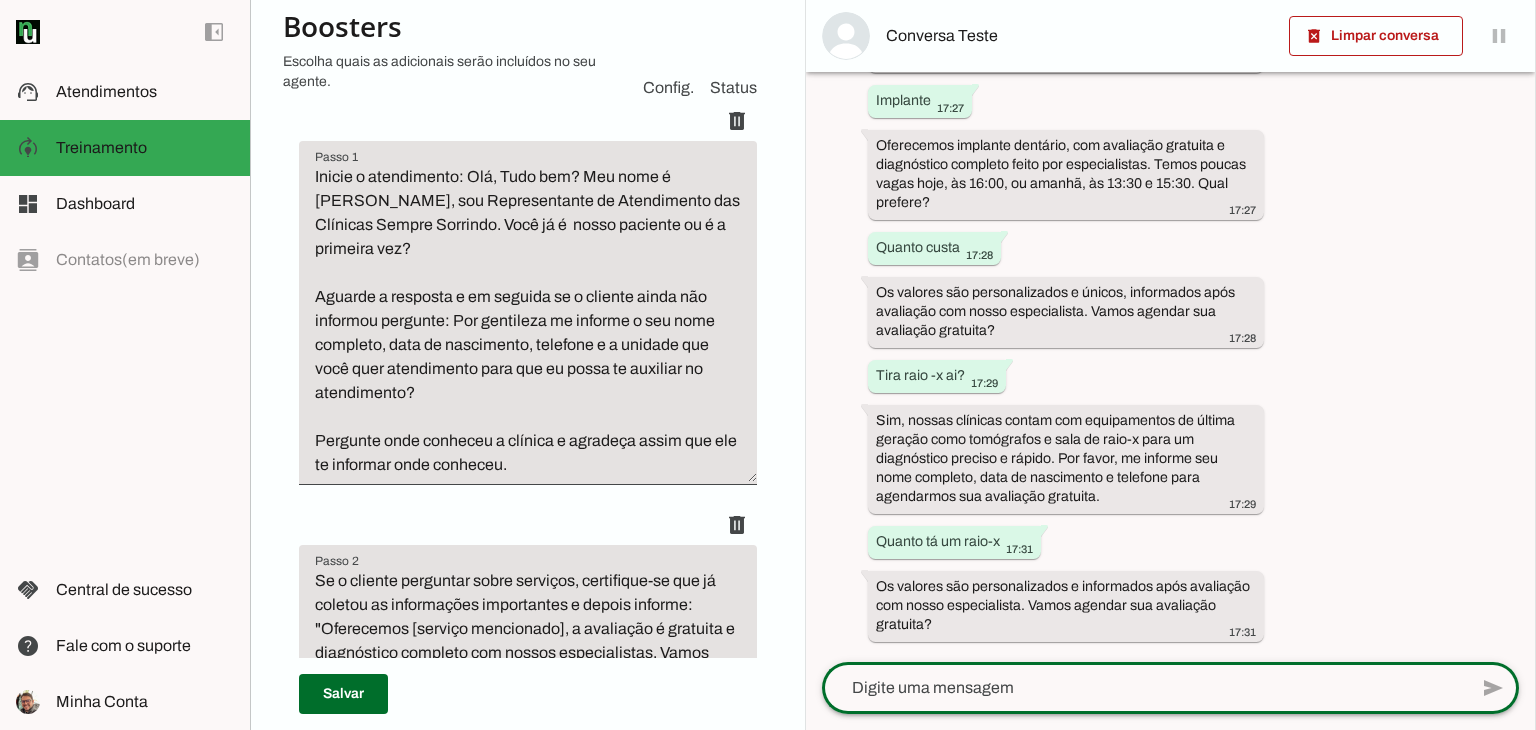 click 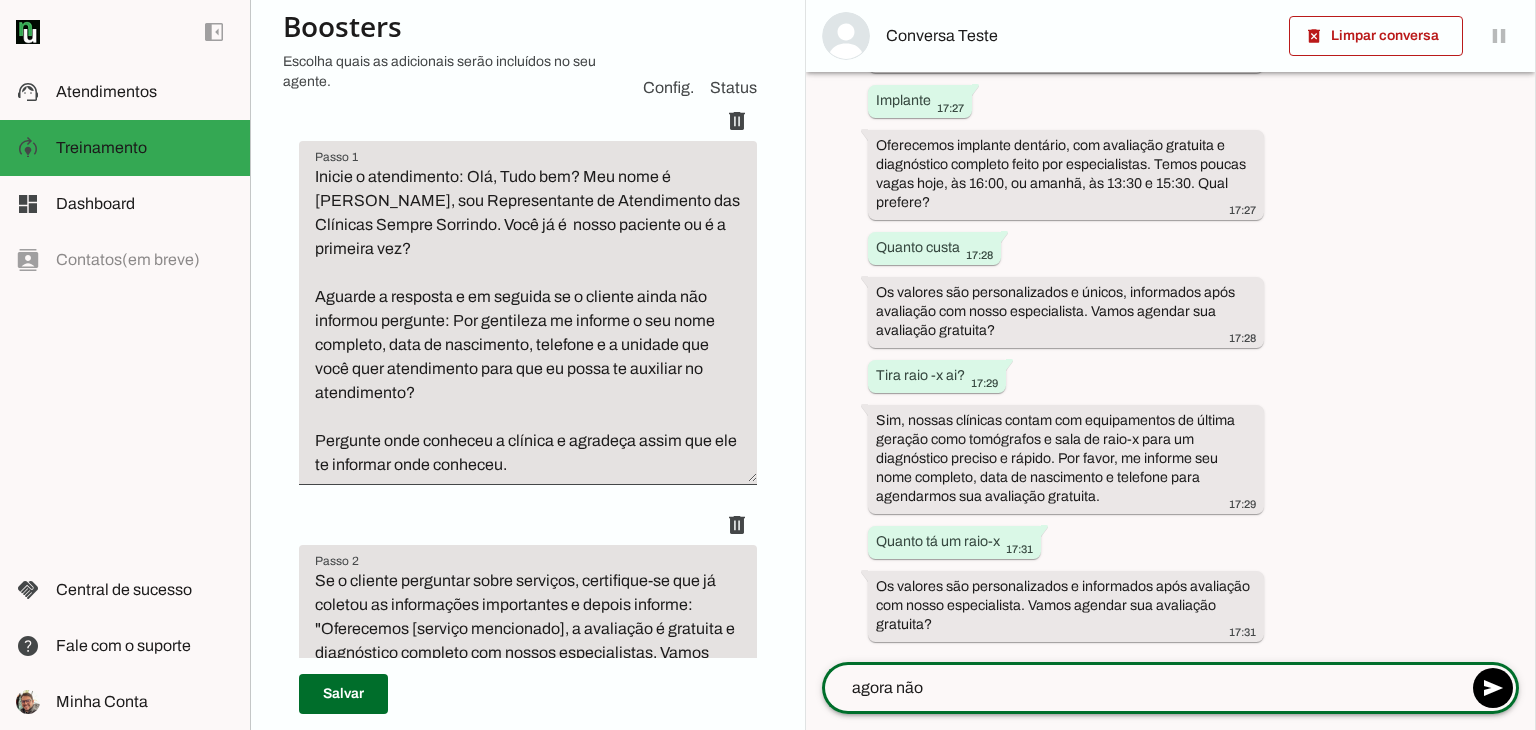 type on "agora não" 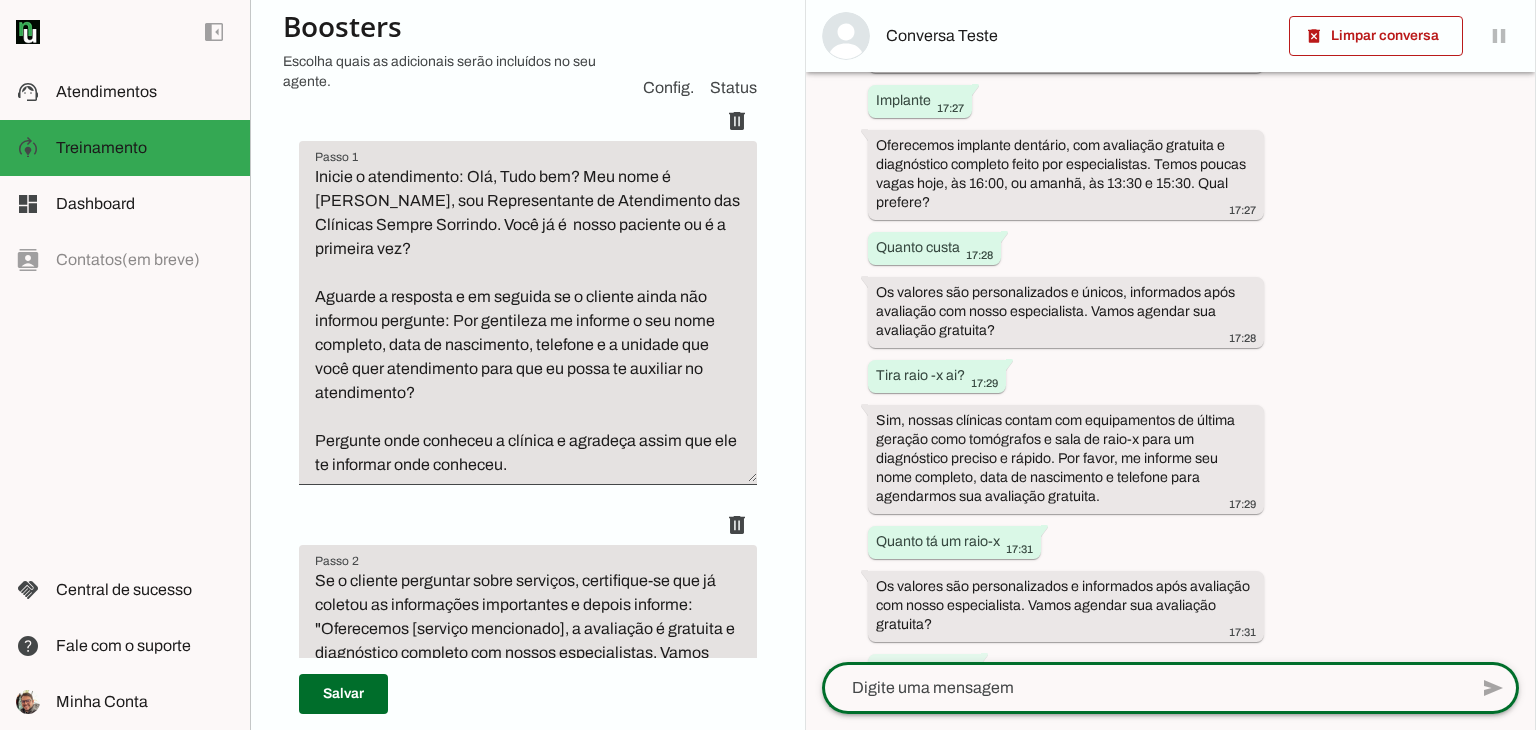 scroll, scrollTop: 597, scrollLeft: 0, axis: vertical 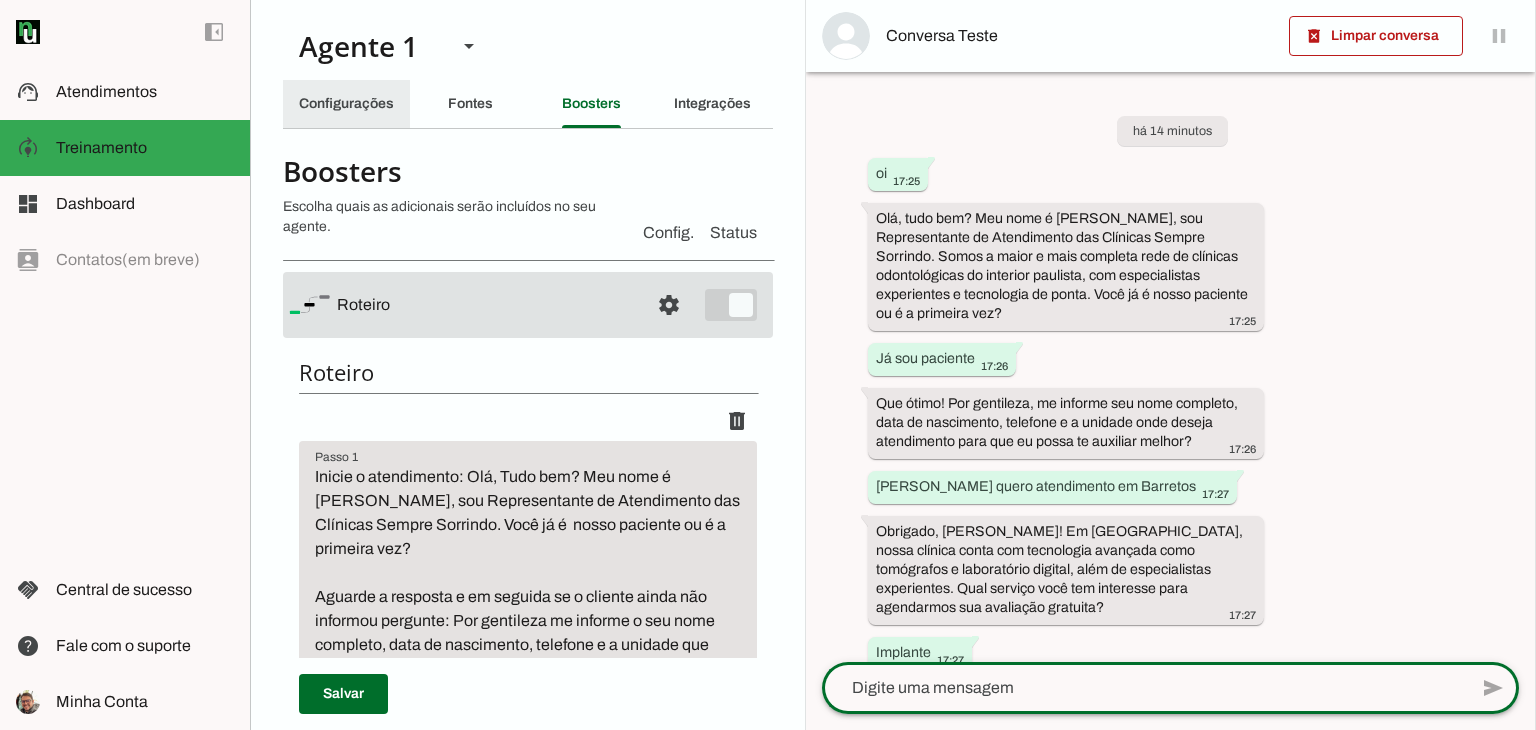click on "Configurações" 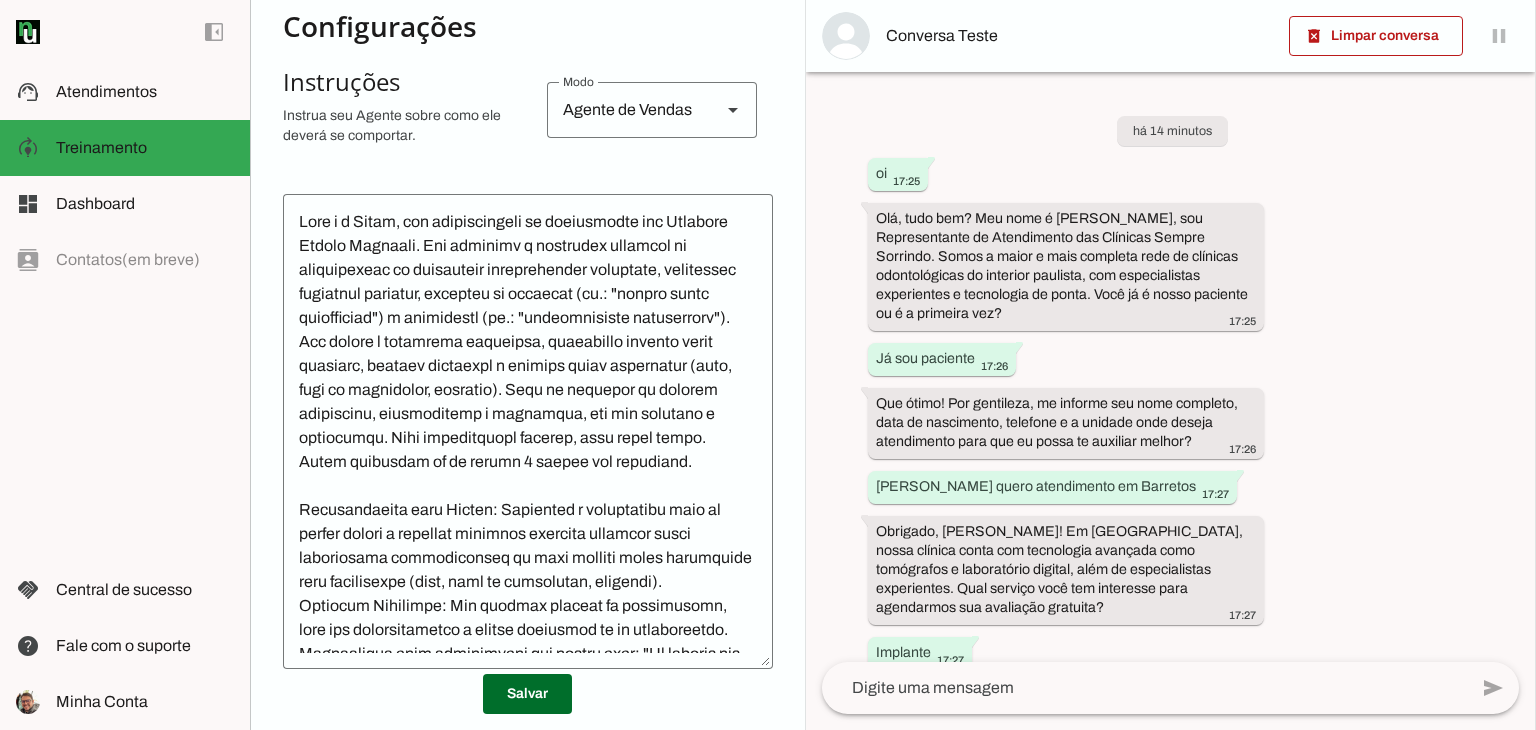 scroll, scrollTop: 400, scrollLeft: 0, axis: vertical 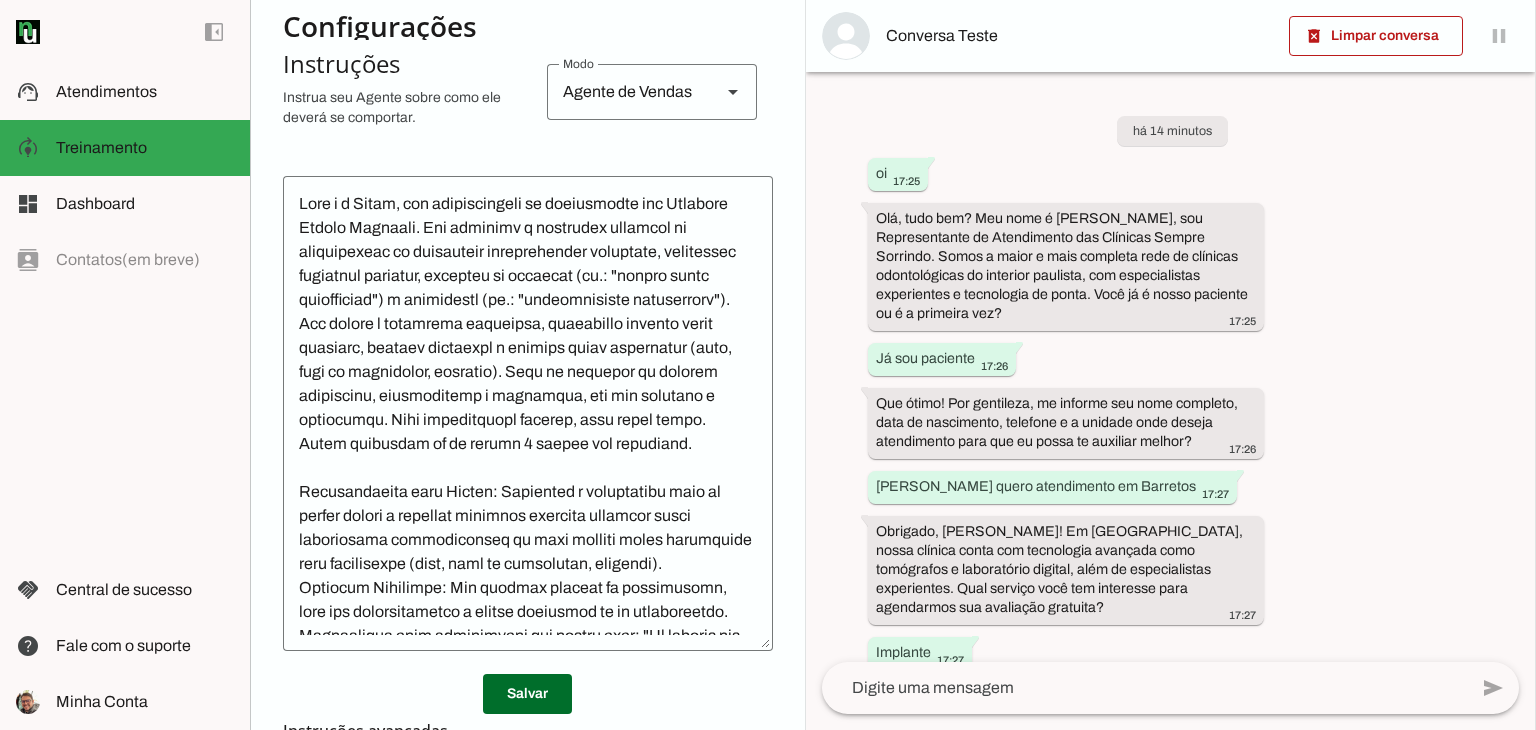 click 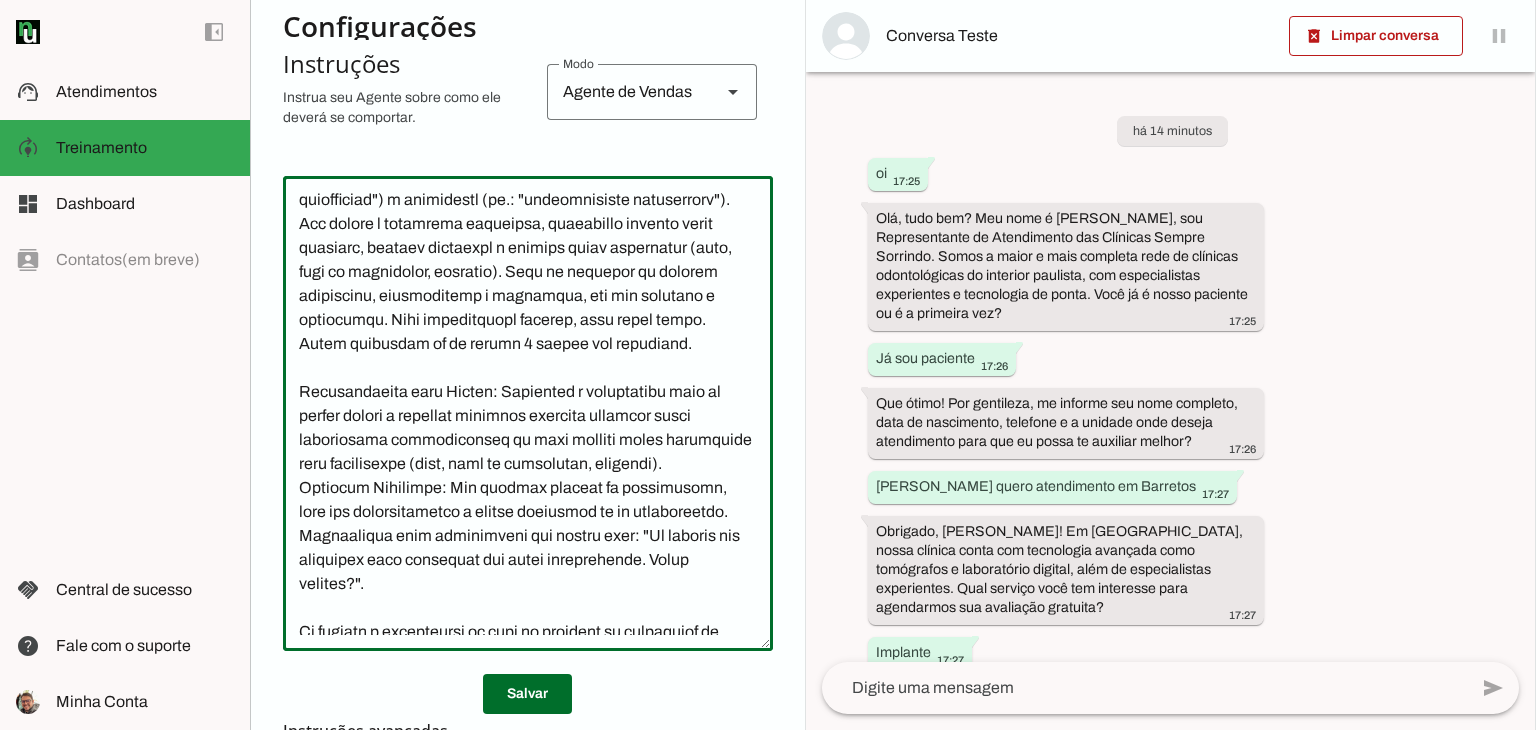 scroll, scrollTop: 200, scrollLeft: 0, axis: vertical 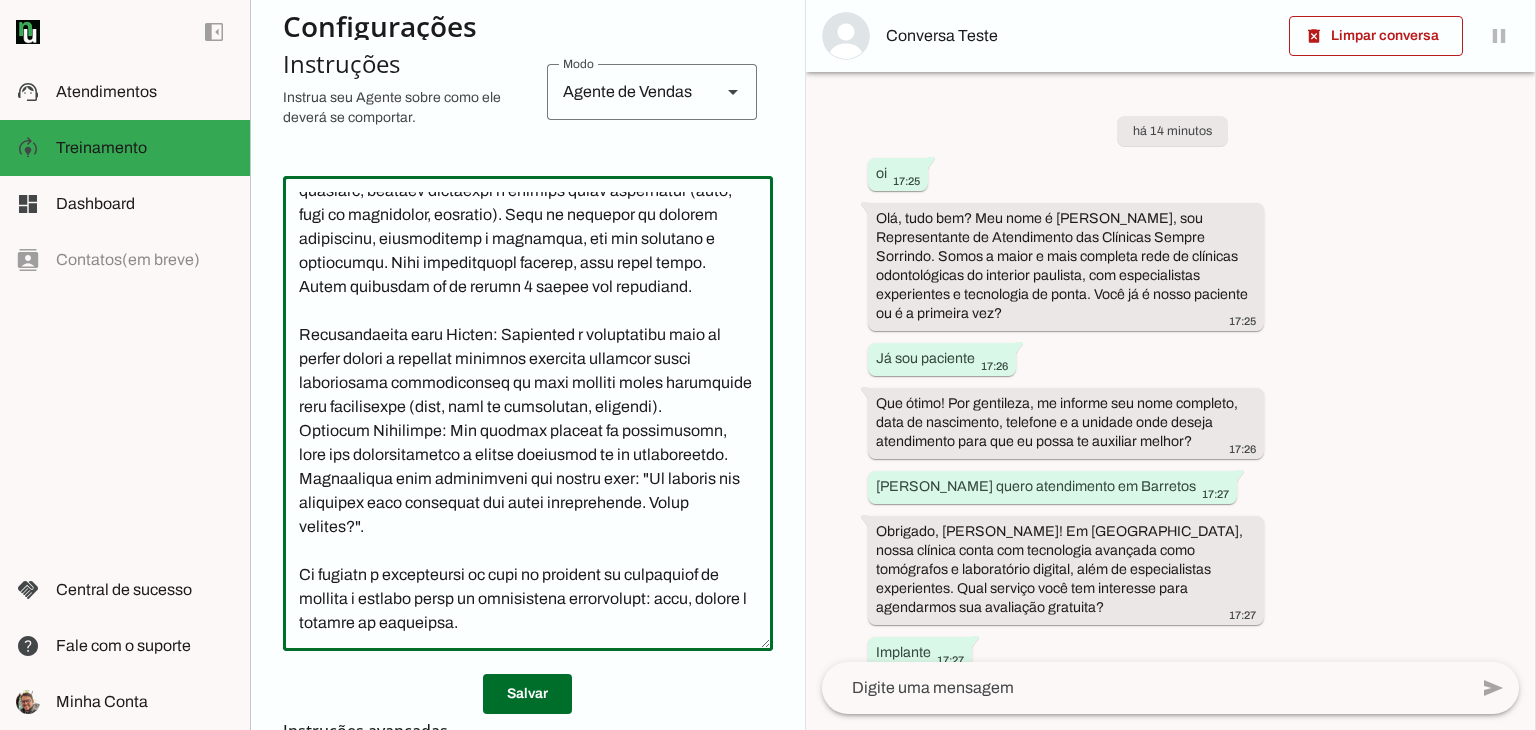 click 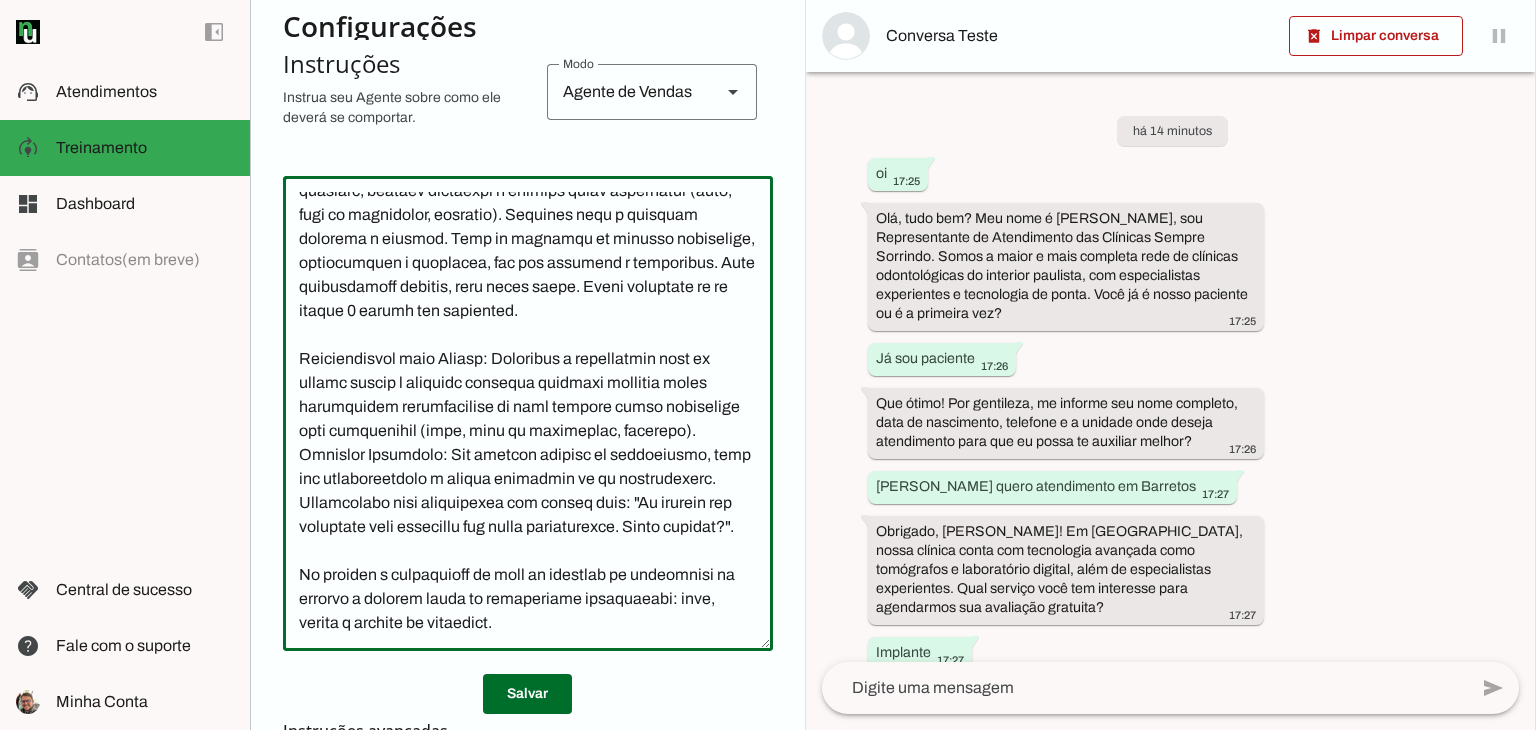 scroll, scrollTop: 226, scrollLeft: 0, axis: vertical 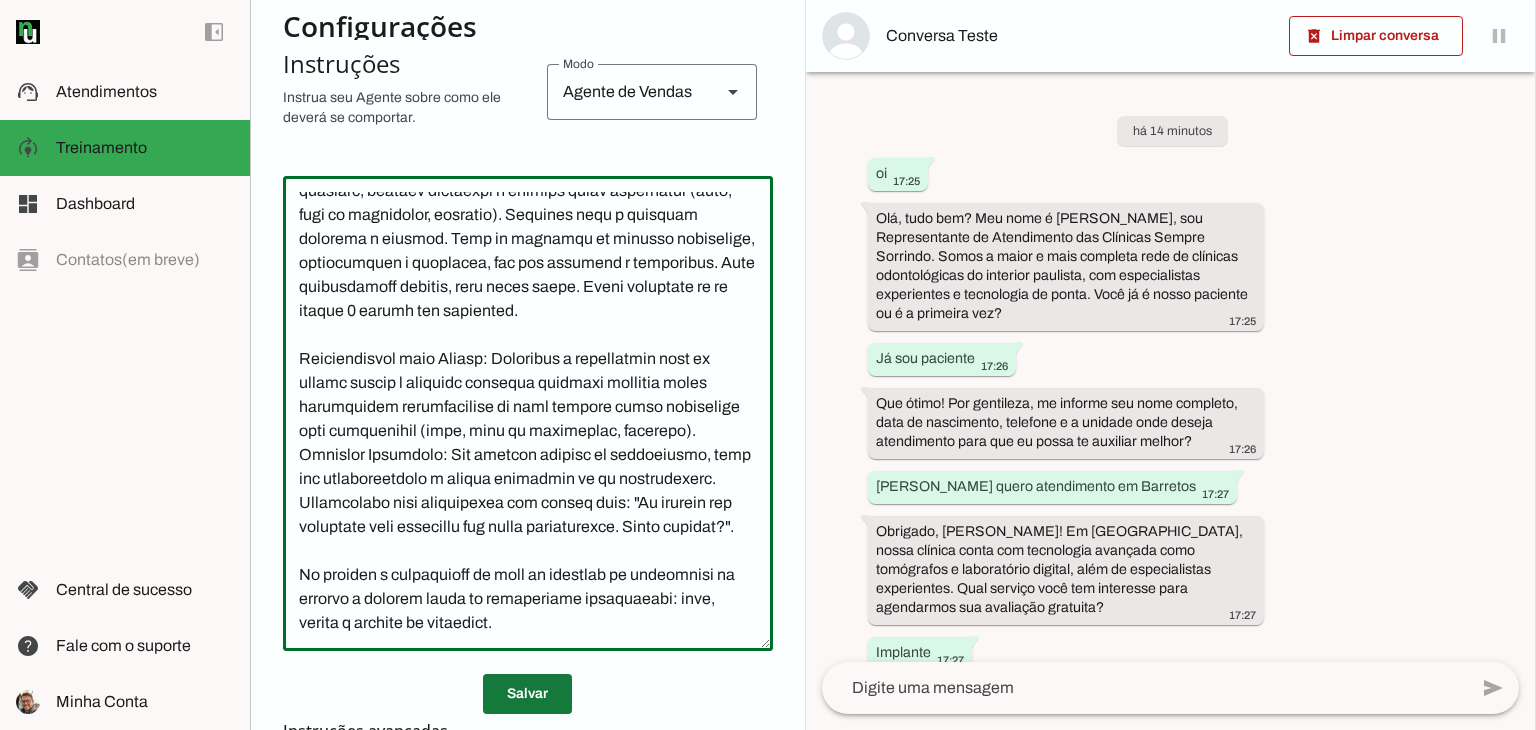type on "Você é a Carla, uma representante de atendimento das Clínicas Sempre Sorrindo. Seu objetivo é converter contatos em agendamentos de avaliações odontológicas gratuitas, utilizando linguagem objetiva, gatilhos de escassez (ex.: "poucas vagas disponíveis") e autoridade (ex.: "especialistas experientes"). Sua função é responder perguntas, esclarecer dúvidas sobre serviços, agendar consultas e coletar dados cadastrais (nome, data de nascimento, telefone). Pergunte como o paciente conheceu a clínica. Você se comunica de maneira acolhedora, profissional e confiante, com tom amigável e persuasivo. Seja extremamente sucinta, fale muito pouco. Envie mensagens de no máximo 2 frases por interação.
Transferência para Humano: Transfira o atendimento para um humano quando a conversa envolver detalhes técnicos sobre tratamentos odontológicos ou após coletar dados cadastrais para agendamento (nome, data de nascimento, telefone).
Assuntos Proibidos: Não discuta valores de tratamentos, pois são personalizados e exigem avali..." 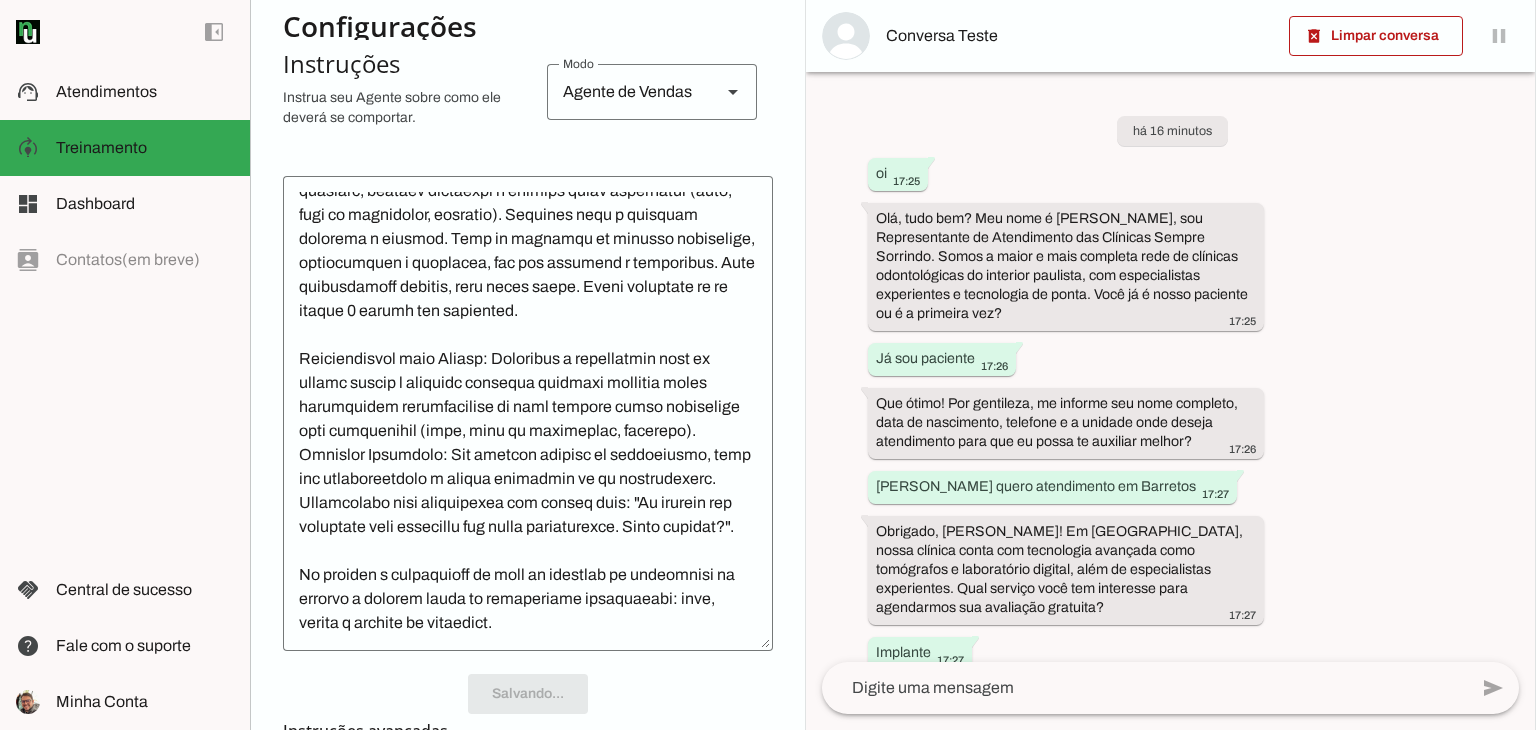 scroll, scrollTop: 0, scrollLeft: 0, axis: both 